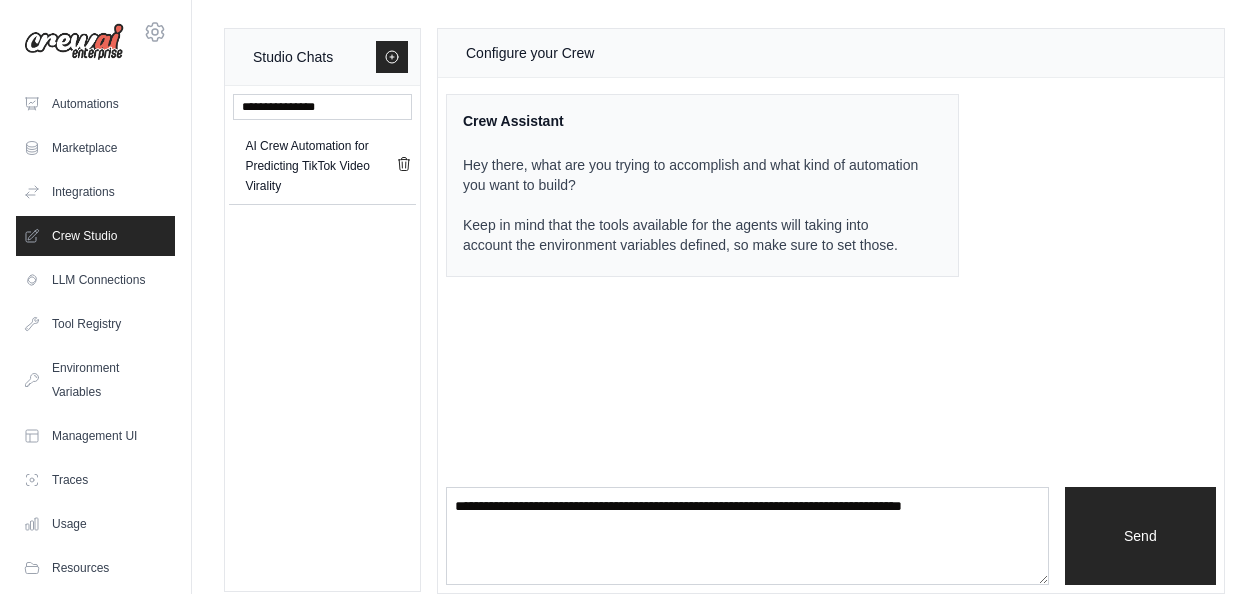 scroll, scrollTop: 0, scrollLeft: 0, axis: both 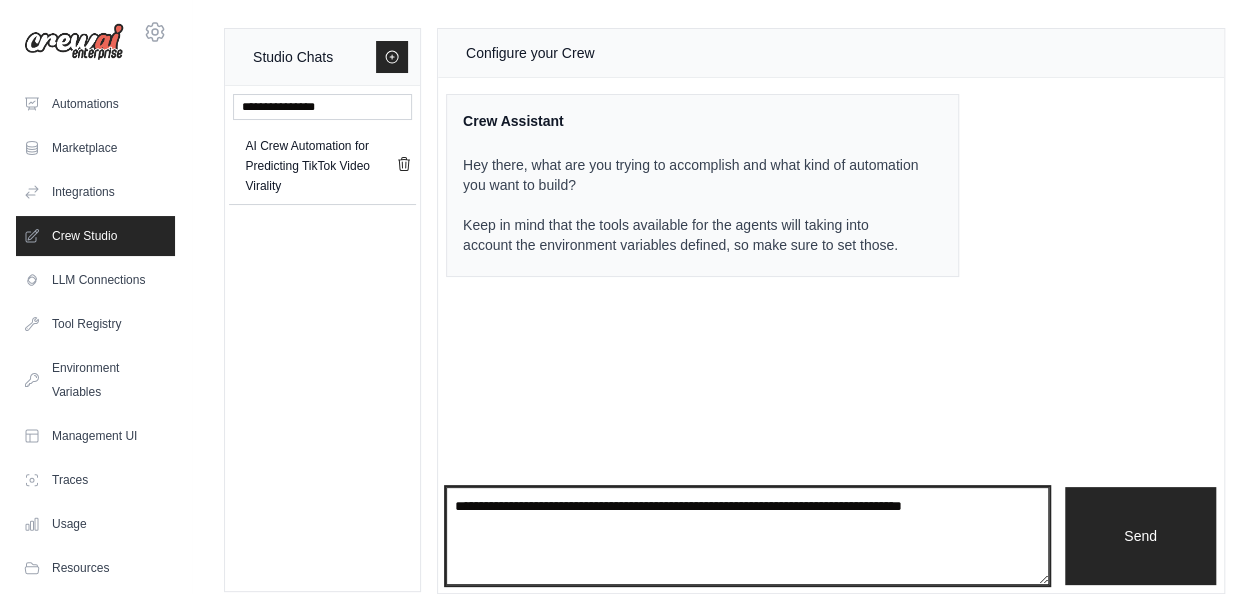 click at bounding box center (747, 536) 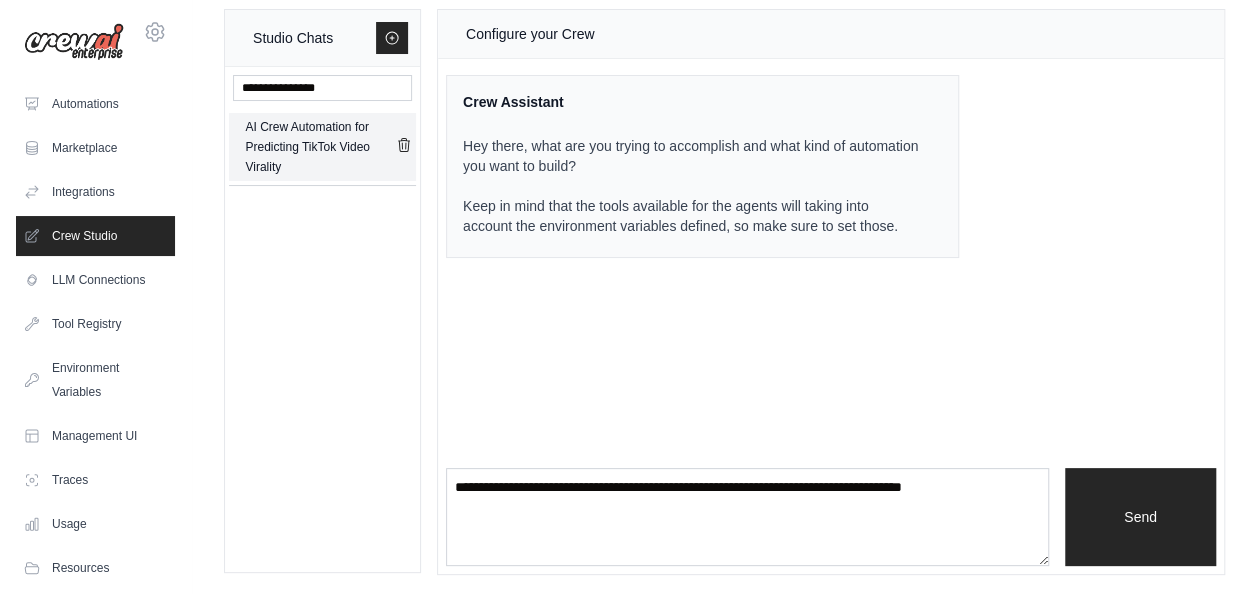 click on "AI Crew Automation for Predicting TikTok Video Virality" at bounding box center [320, 147] 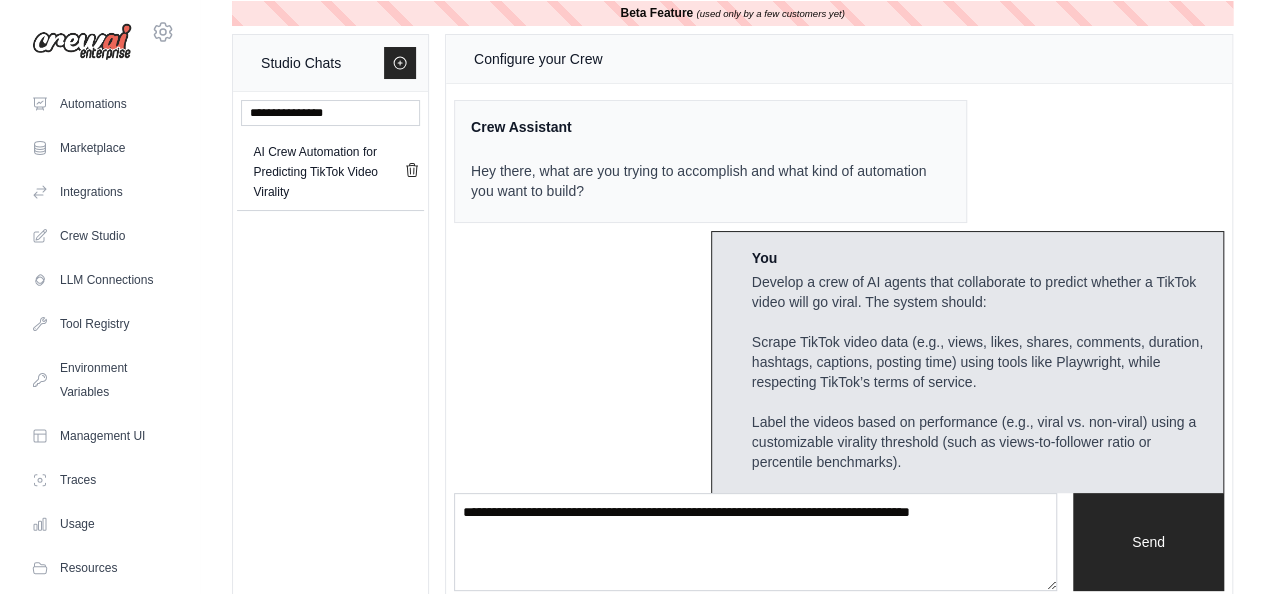 scroll, scrollTop: 0, scrollLeft: 0, axis: both 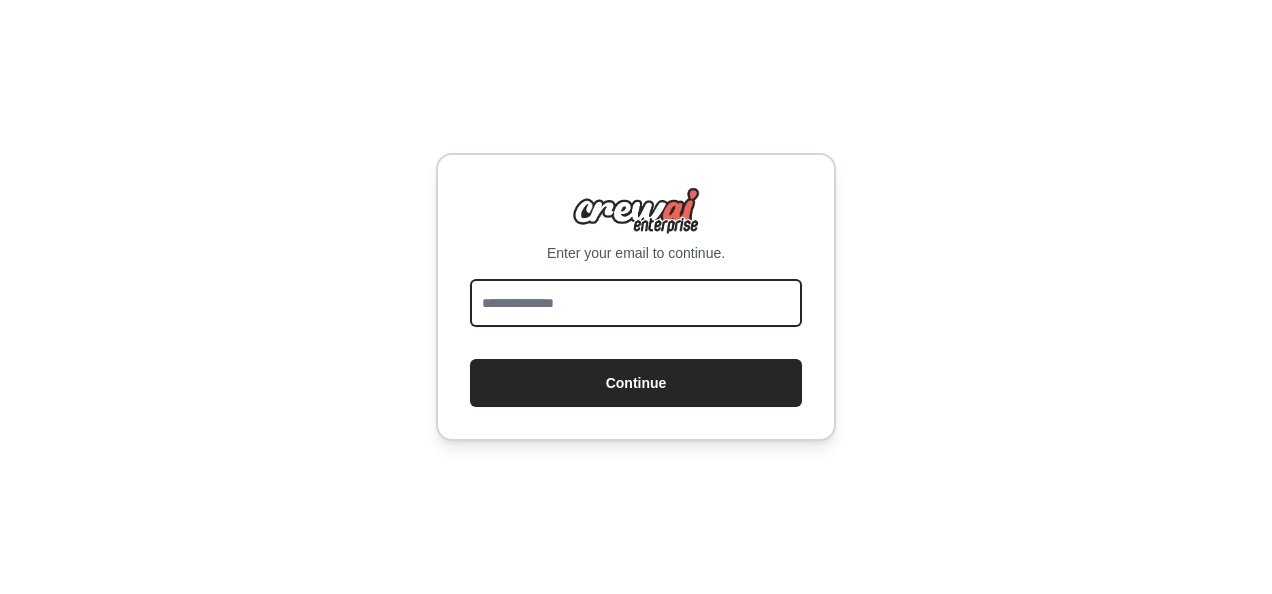 click at bounding box center [636, 303] 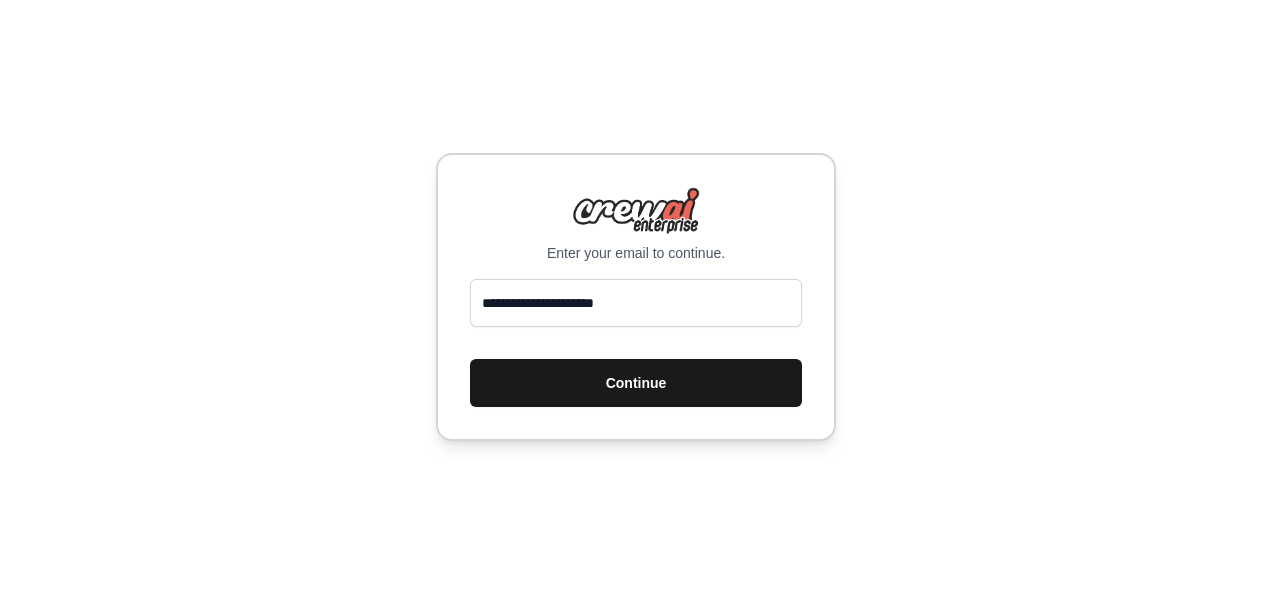 click on "Continue" at bounding box center (636, 383) 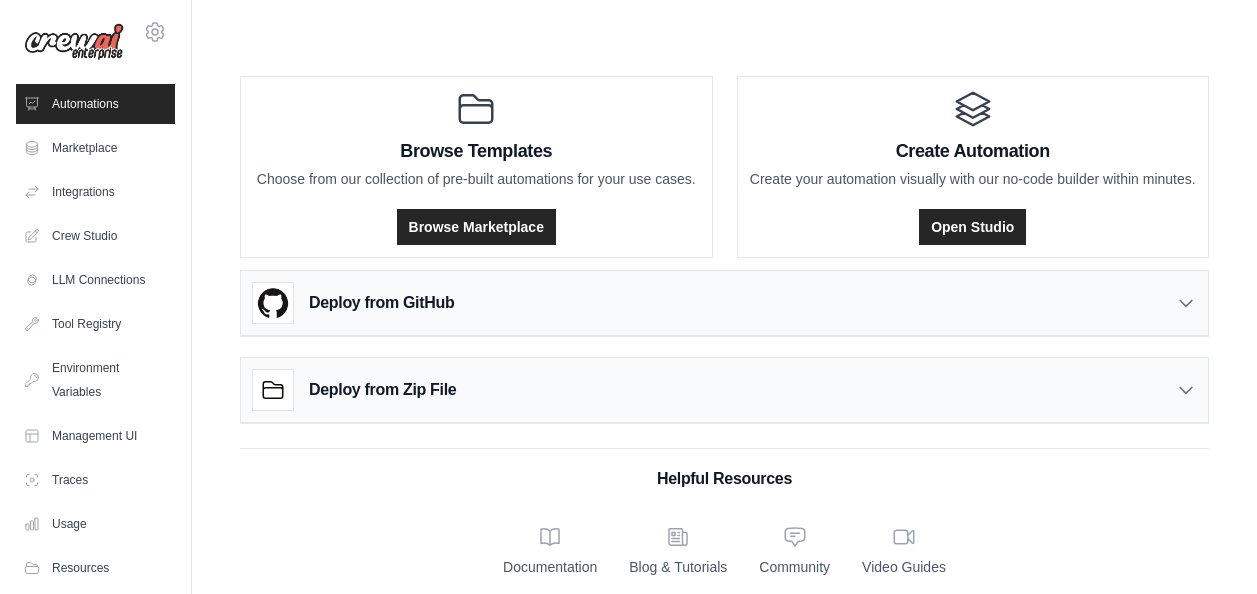 scroll, scrollTop: 0, scrollLeft: 0, axis: both 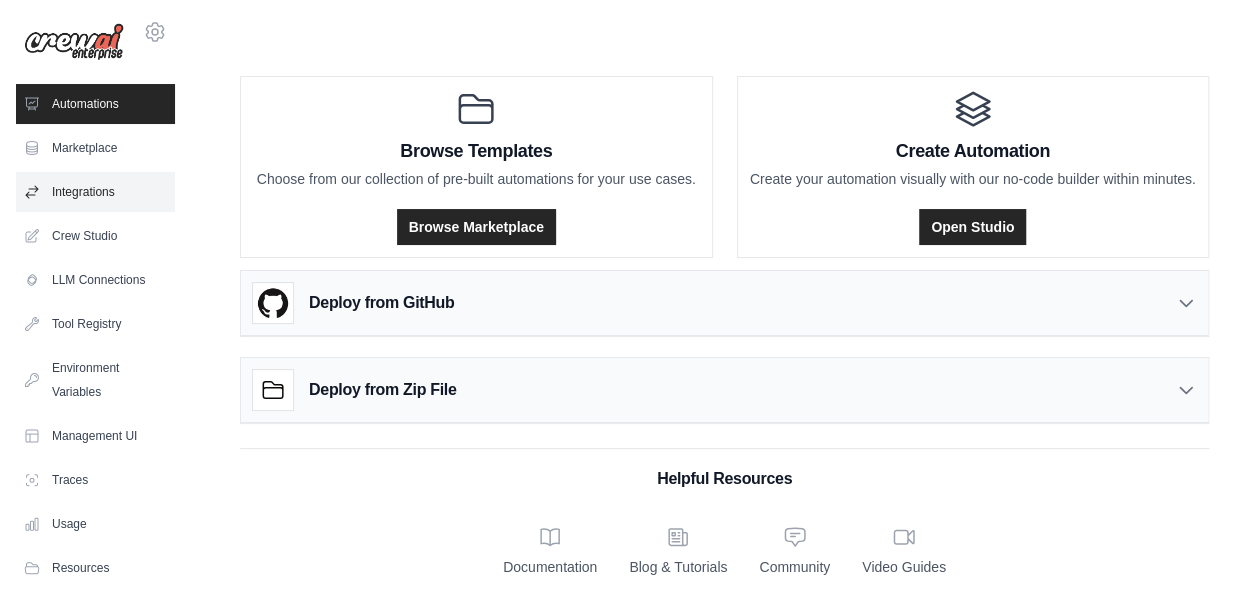 click on "Integrations" at bounding box center (95, 192) 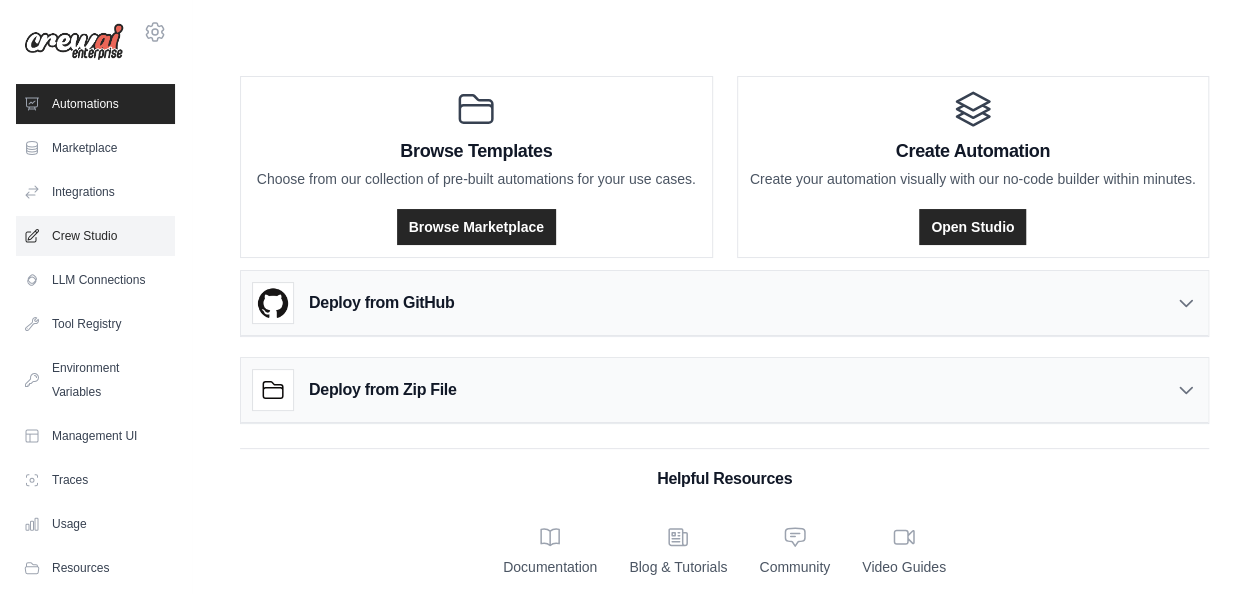 click on "Crew Studio" at bounding box center [95, 236] 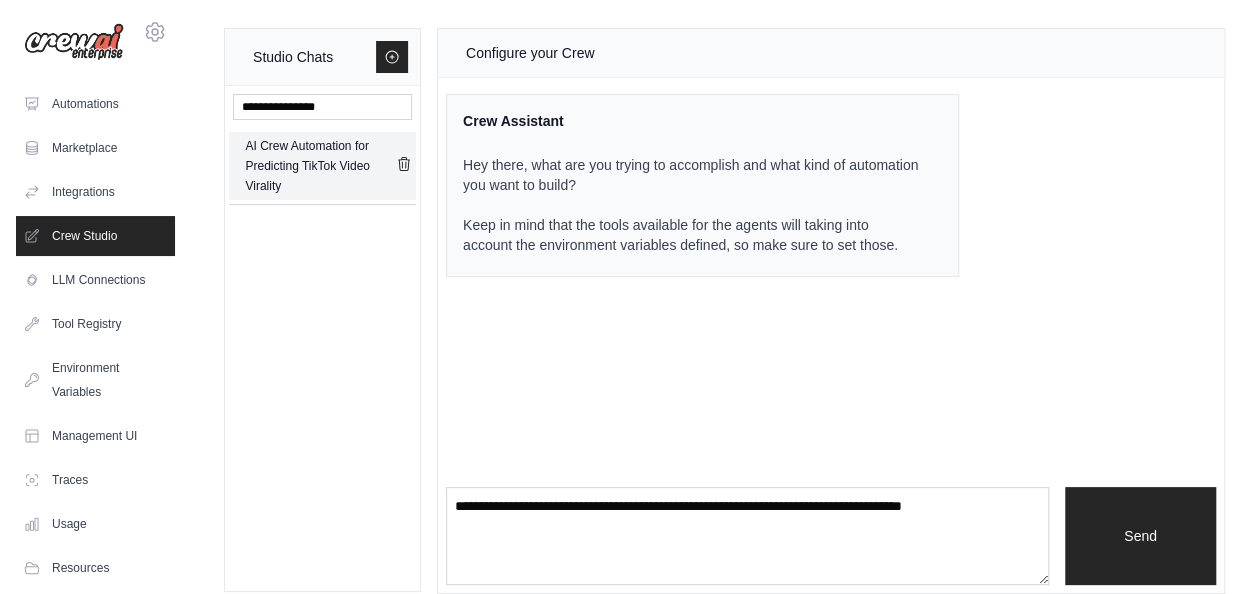 click on "AI Crew Automation for Predicting TikTok Video Virality" at bounding box center [320, 166] 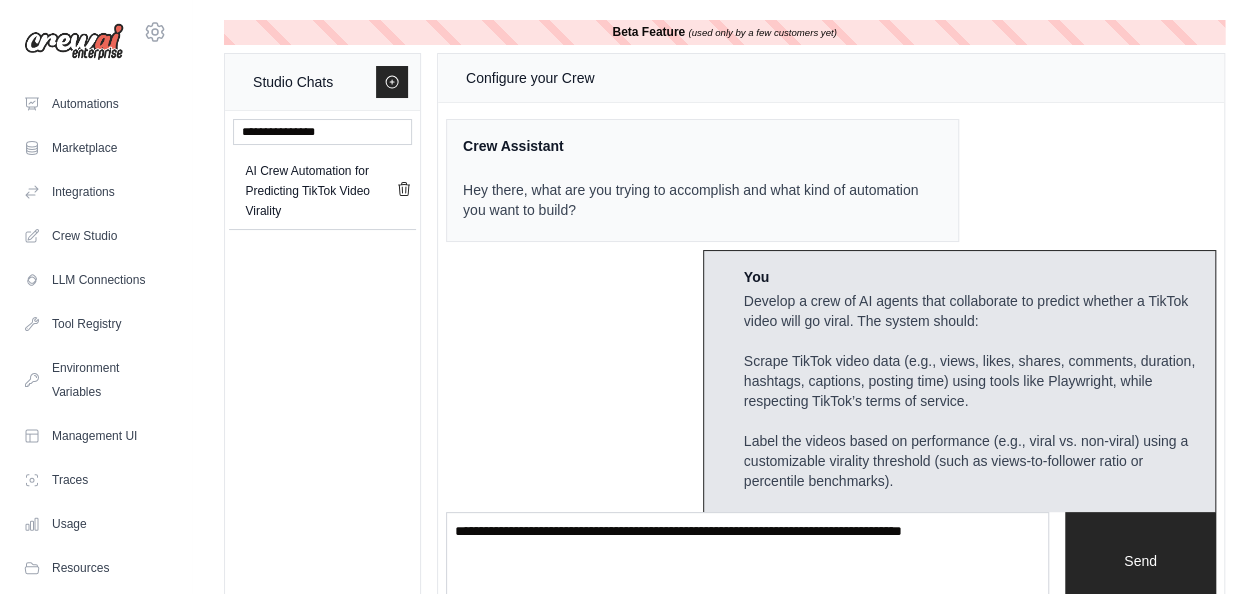 scroll, scrollTop: 2575, scrollLeft: 0, axis: vertical 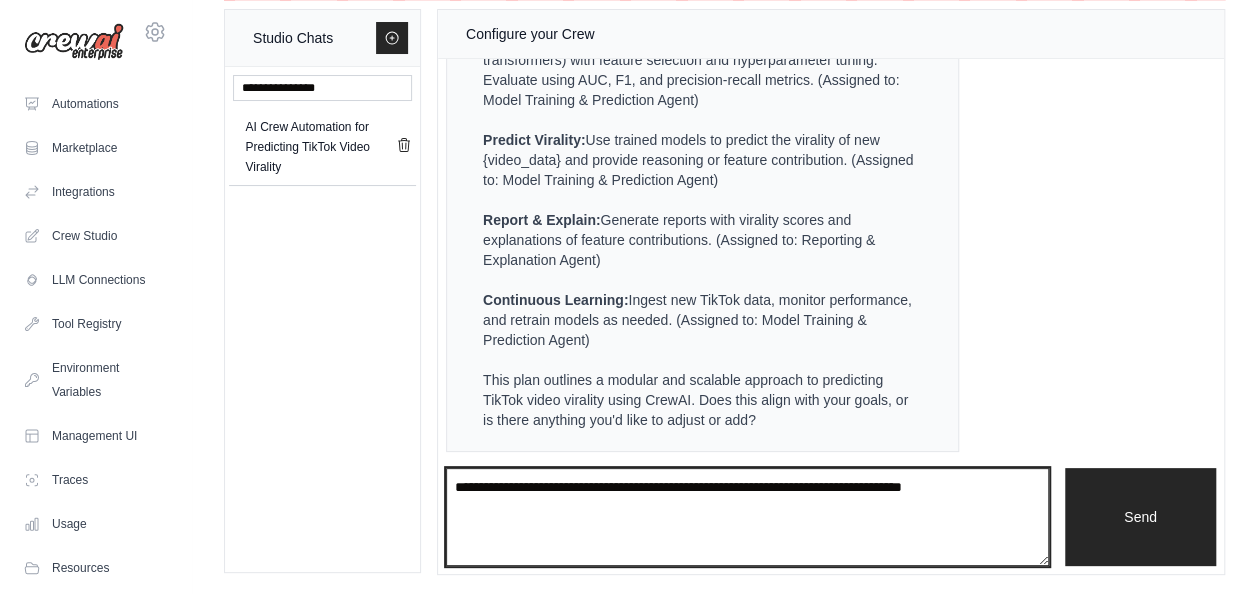click at bounding box center (747, 517) 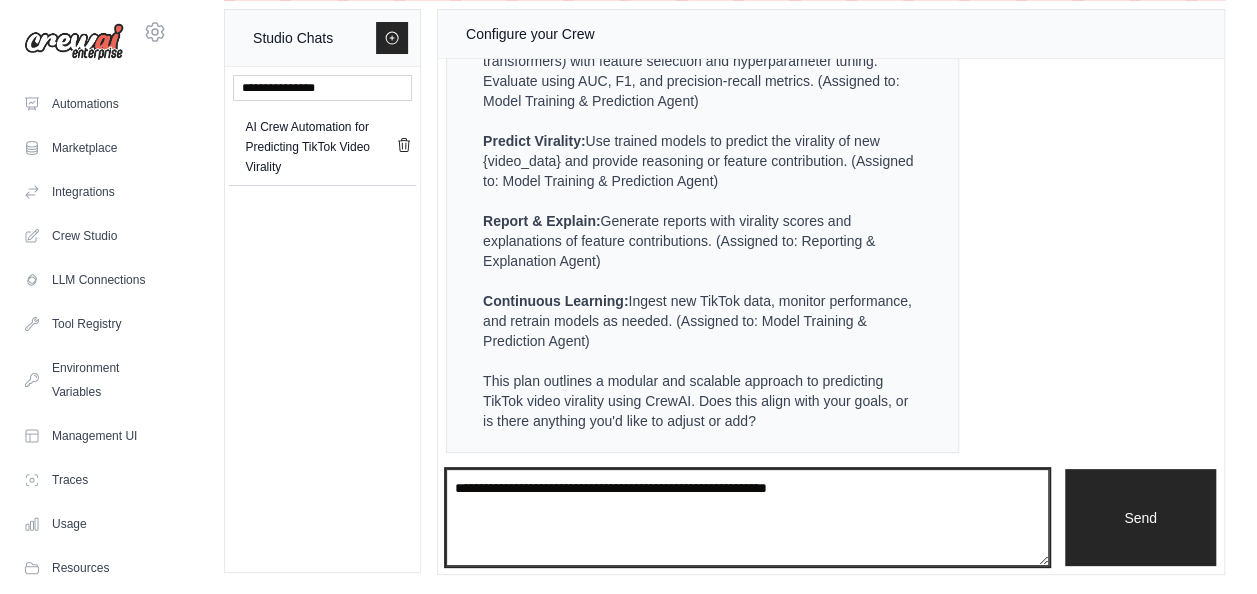 paste on "**********" 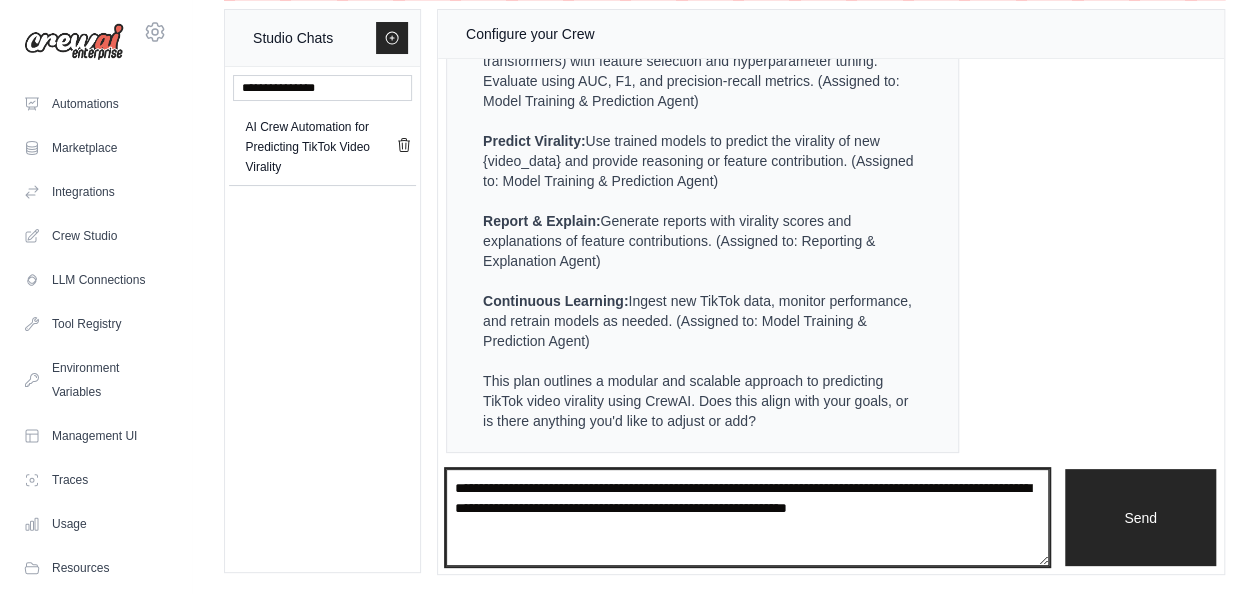 click on "**********" at bounding box center [747, 517] 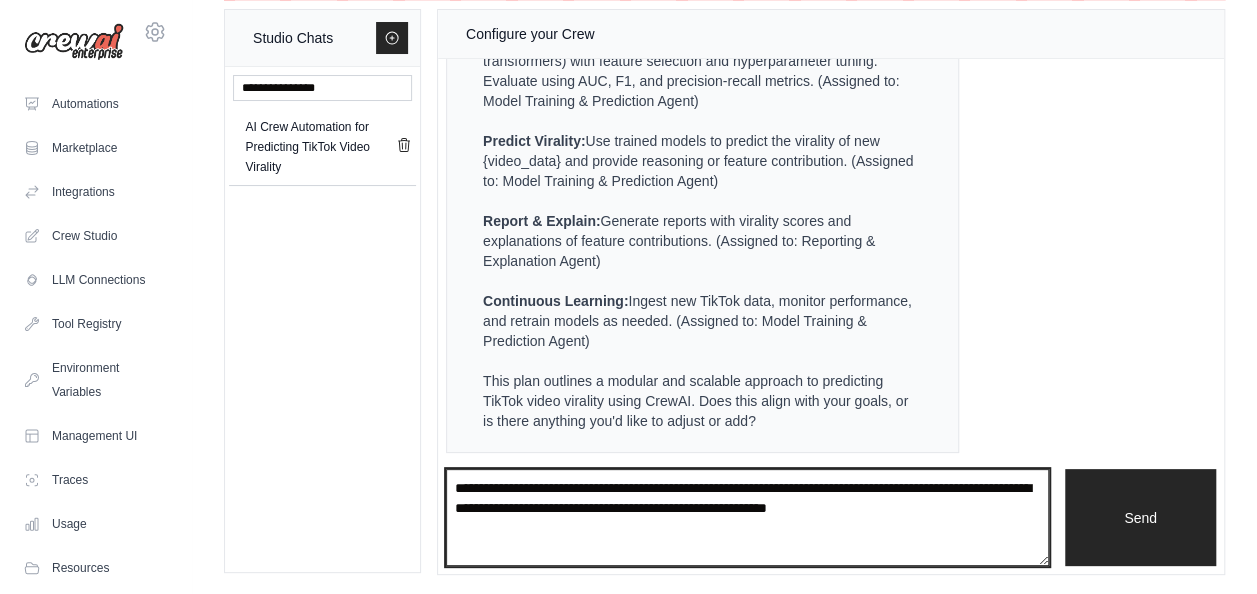 click on "**********" at bounding box center (747, 517) 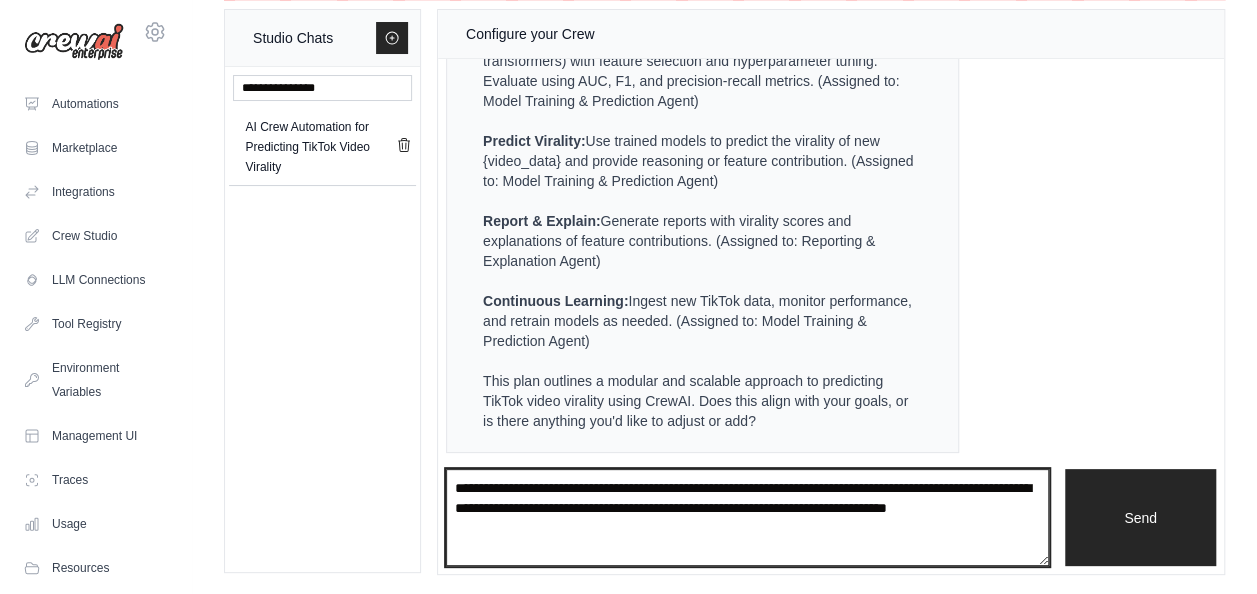 click on "**********" at bounding box center (747, 517) 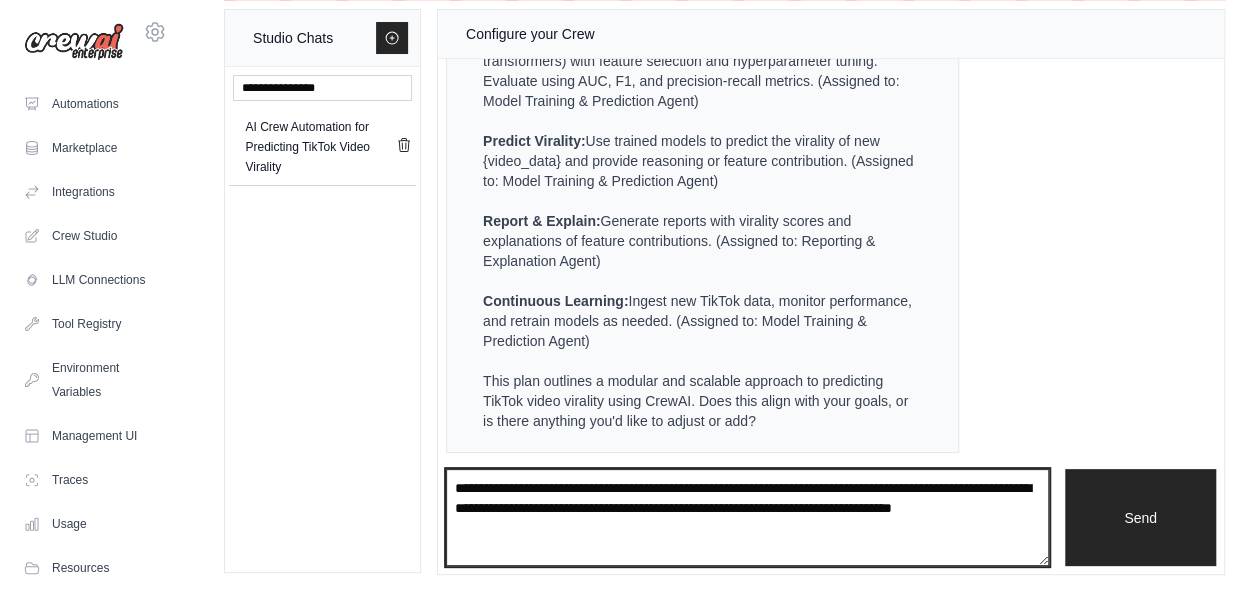 paste on "**********" 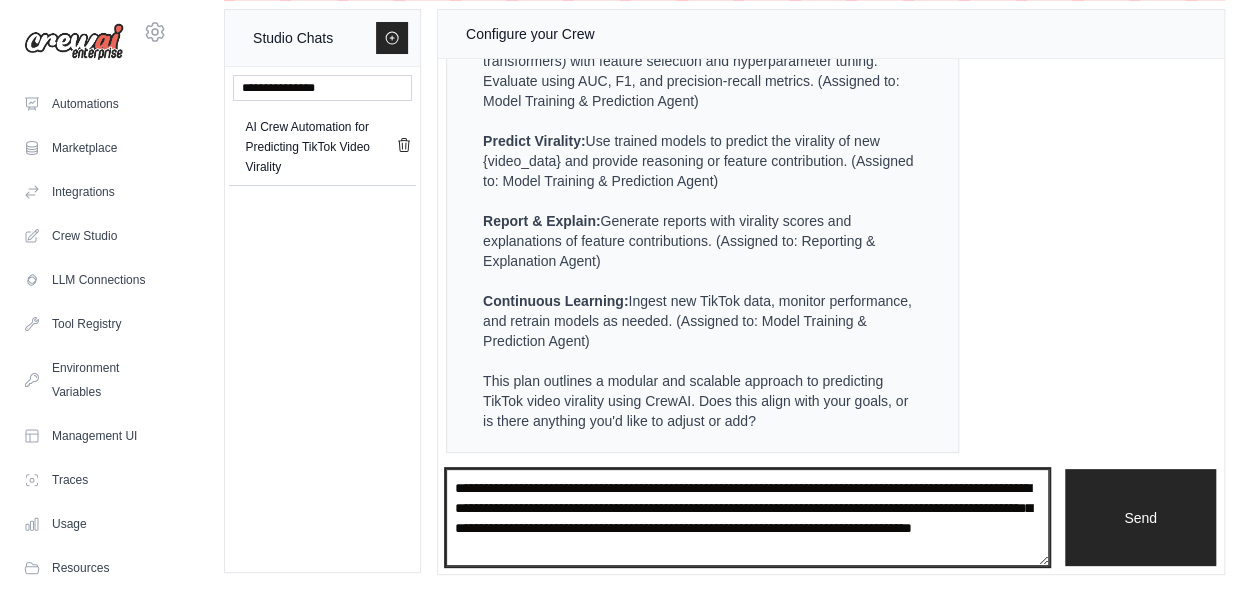 drag, startPoint x: 711, startPoint y: 558, endPoint x: 636, endPoint y: 557, distance: 75.00667 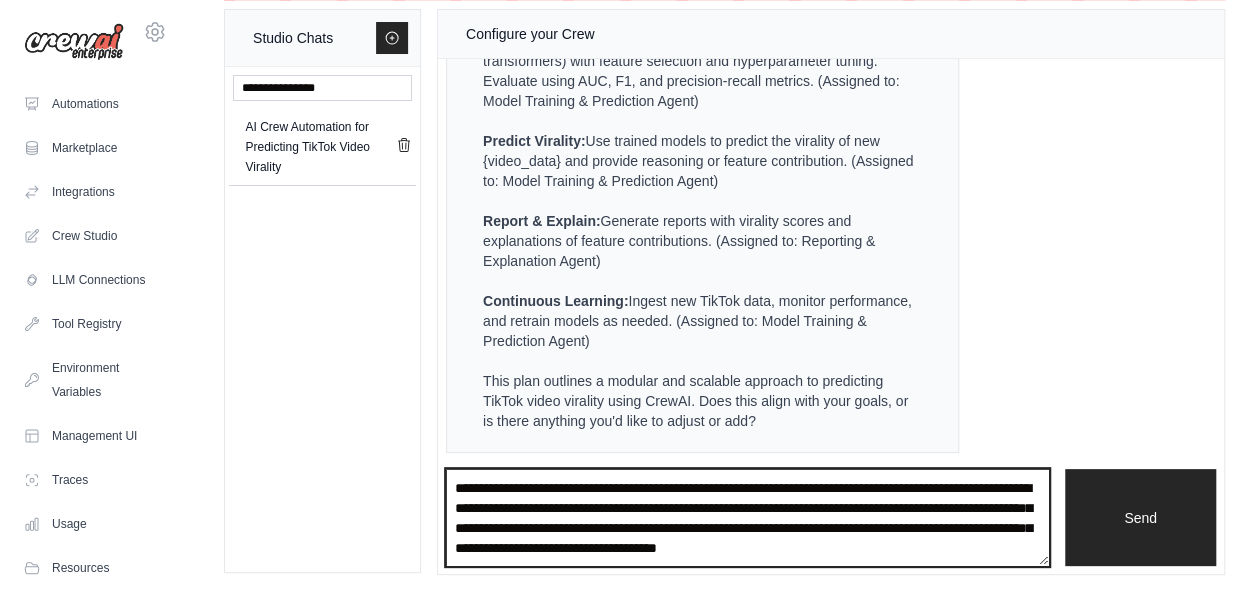 scroll, scrollTop: 10, scrollLeft: 0, axis: vertical 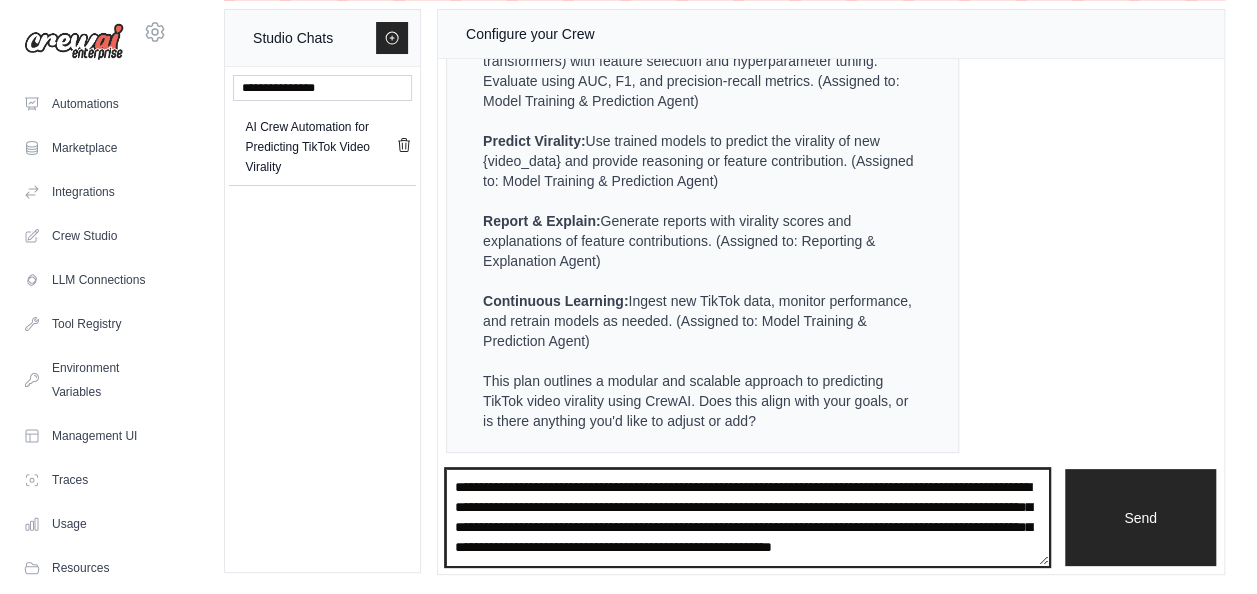 paste on "**********" 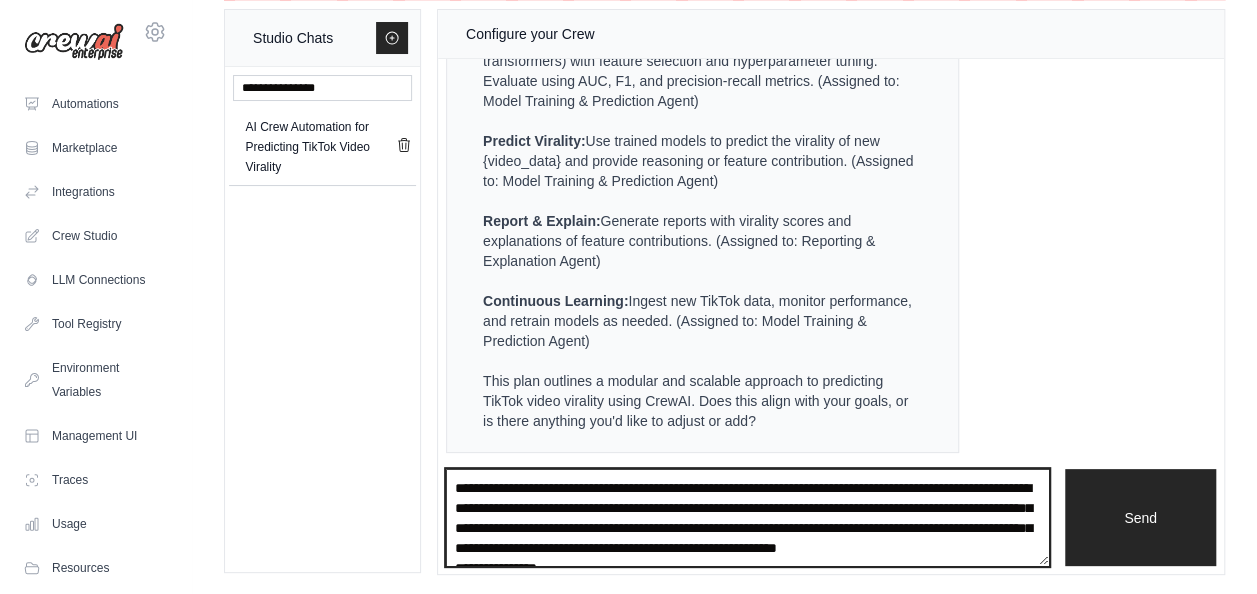 scroll, scrollTop: 100, scrollLeft: 0, axis: vertical 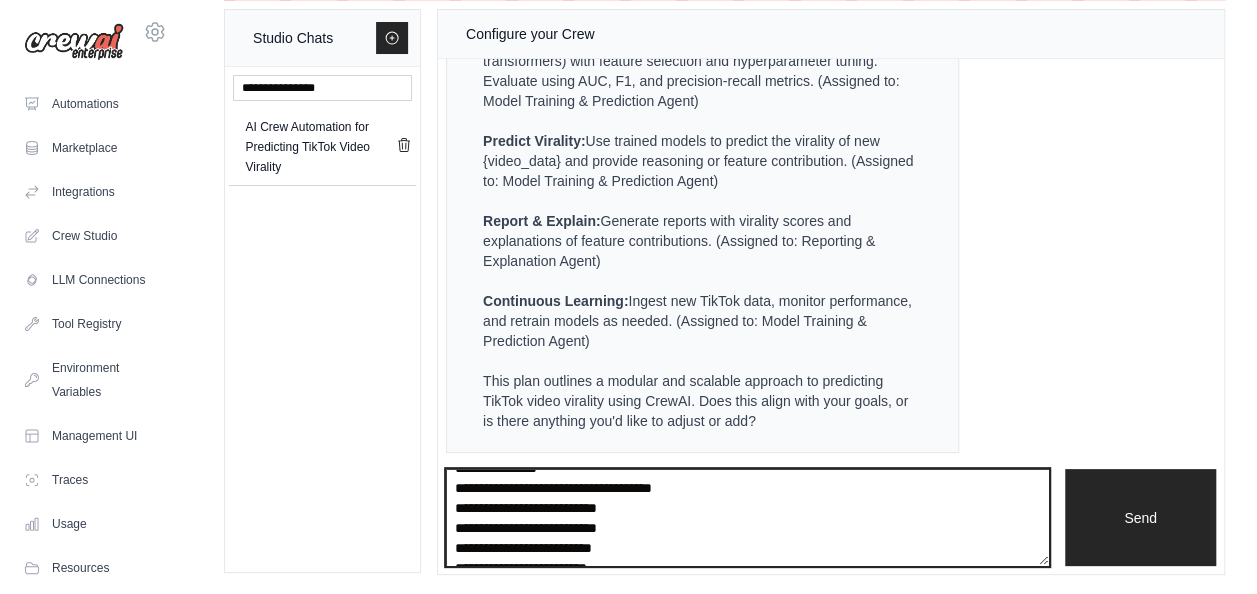 click on "**********" at bounding box center (747, 517) 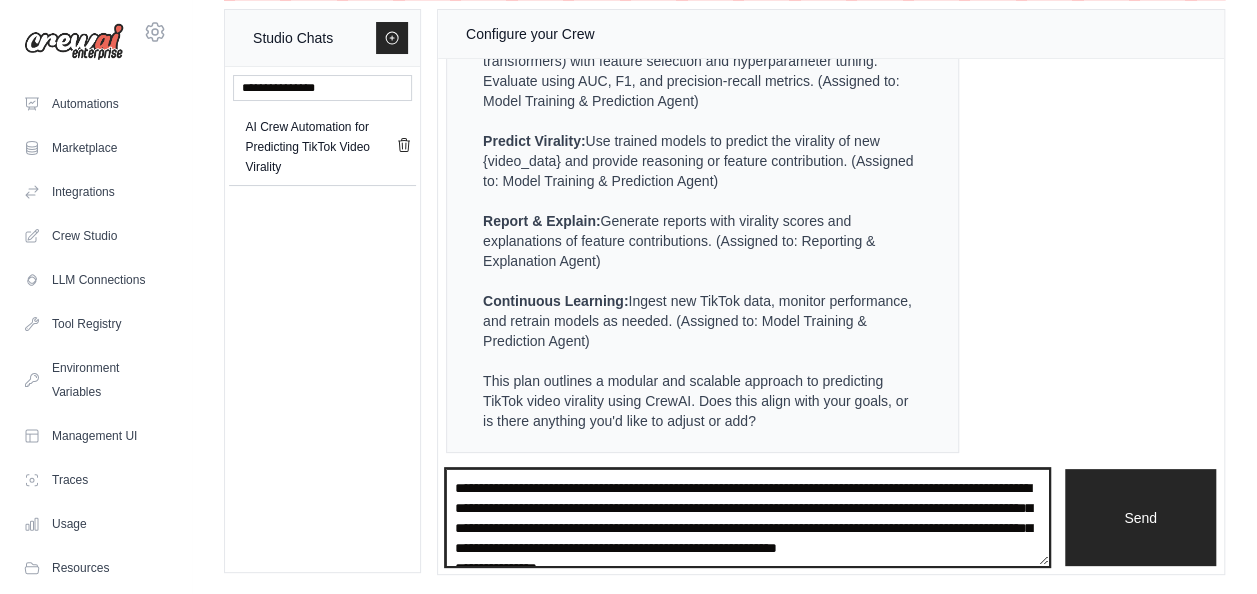 scroll, scrollTop: 100, scrollLeft: 0, axis: vertical 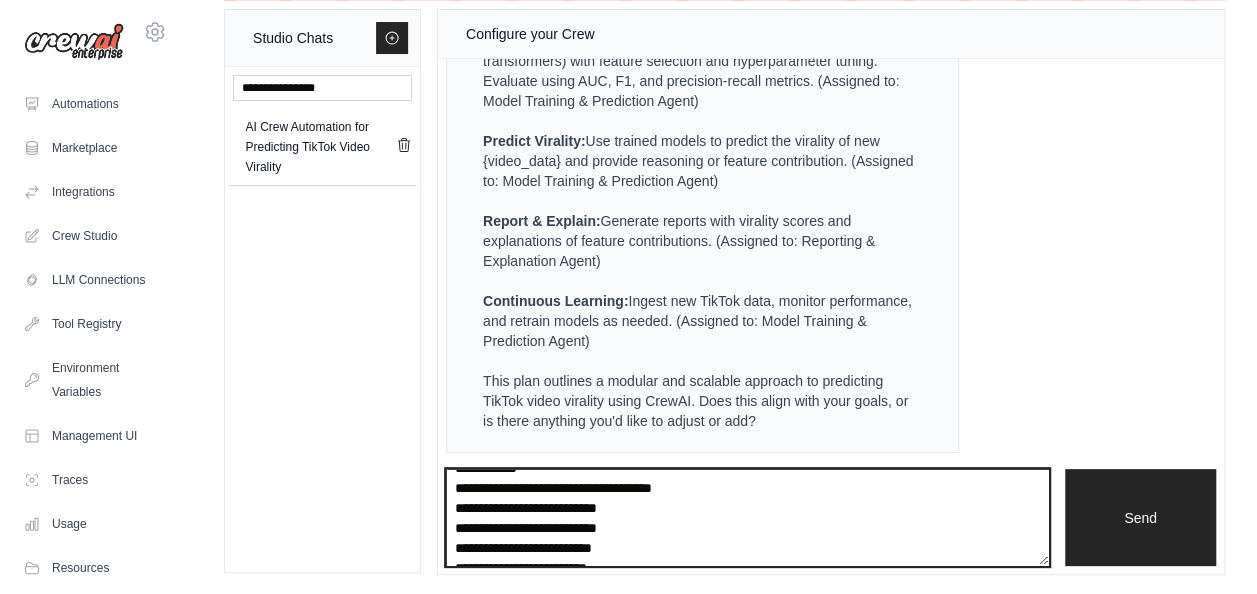 click on "**********" at bounding box center [747, 517] 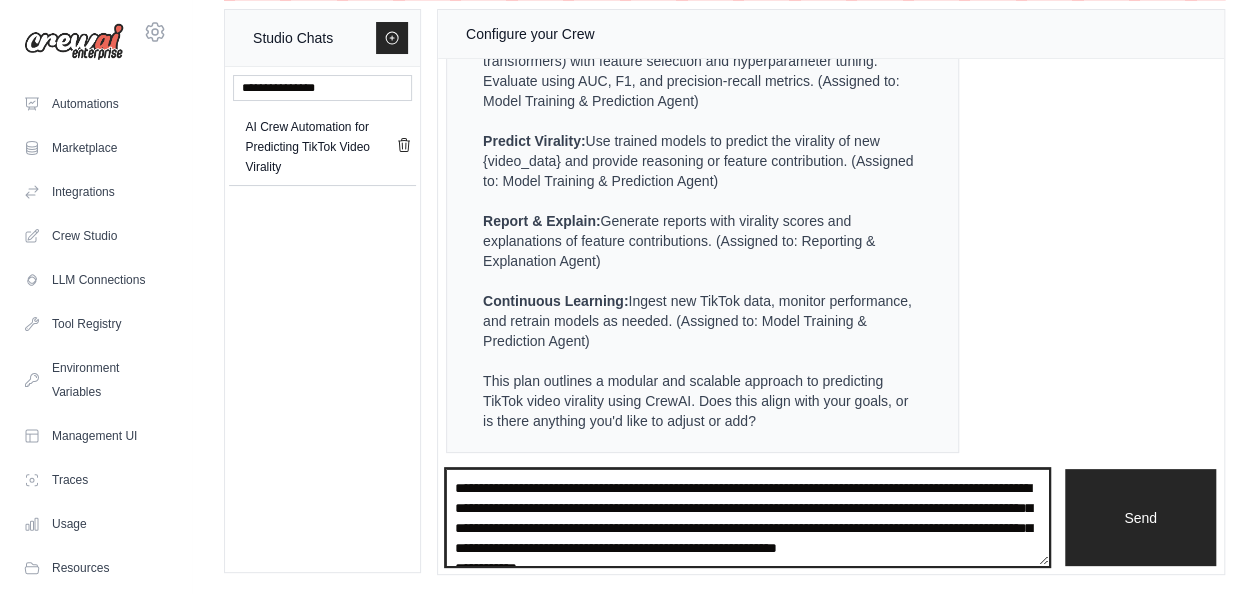 scroll, scrollTop: 100, scrollLeft: 0, axis: vertical 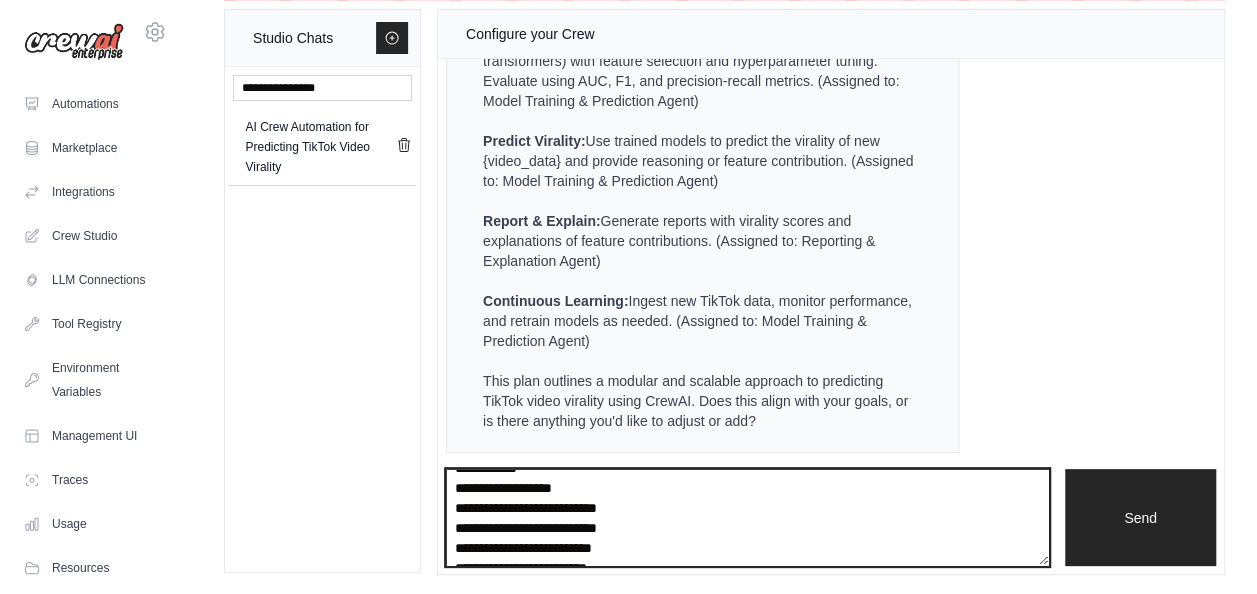 click on "**********" at bounding box center [747, 517] 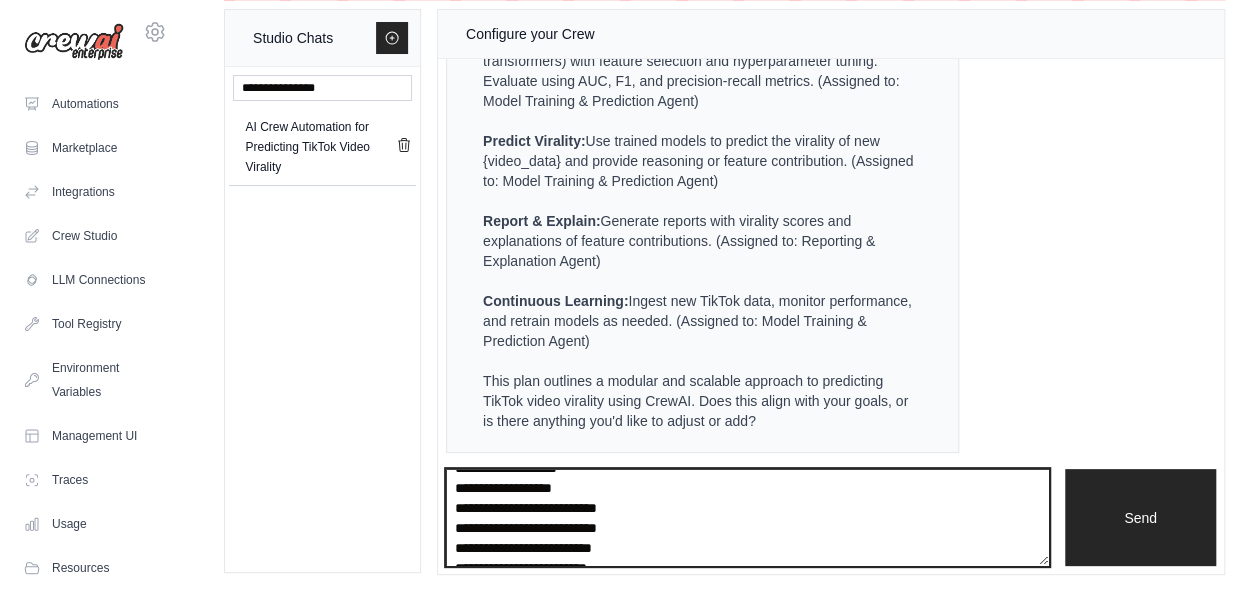 click on "**********" at bounding box center (747, 517) 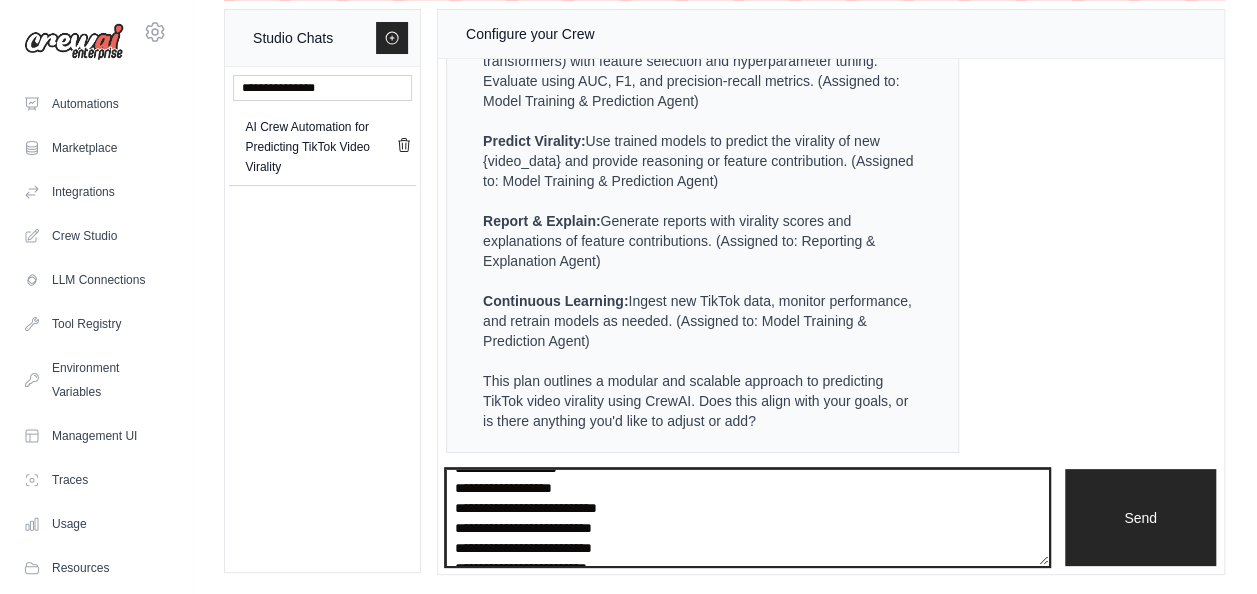 scroll, scrollTop: 200, scrollLeft: 0, axis: vertical 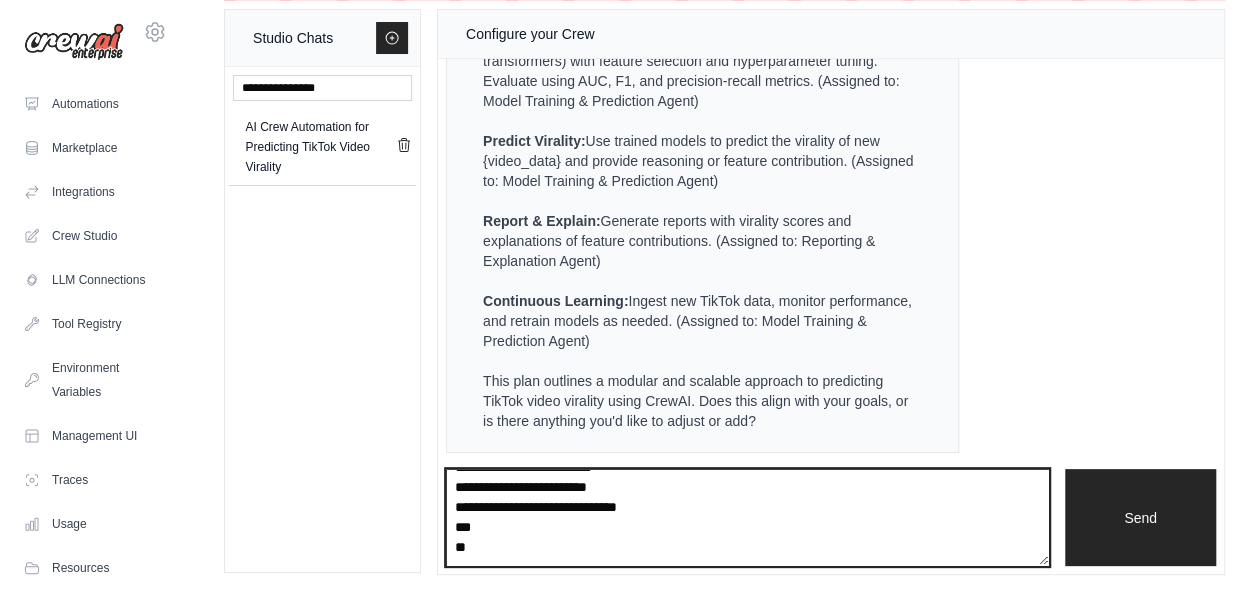 click on "**********" at bounding box center [747, 517] 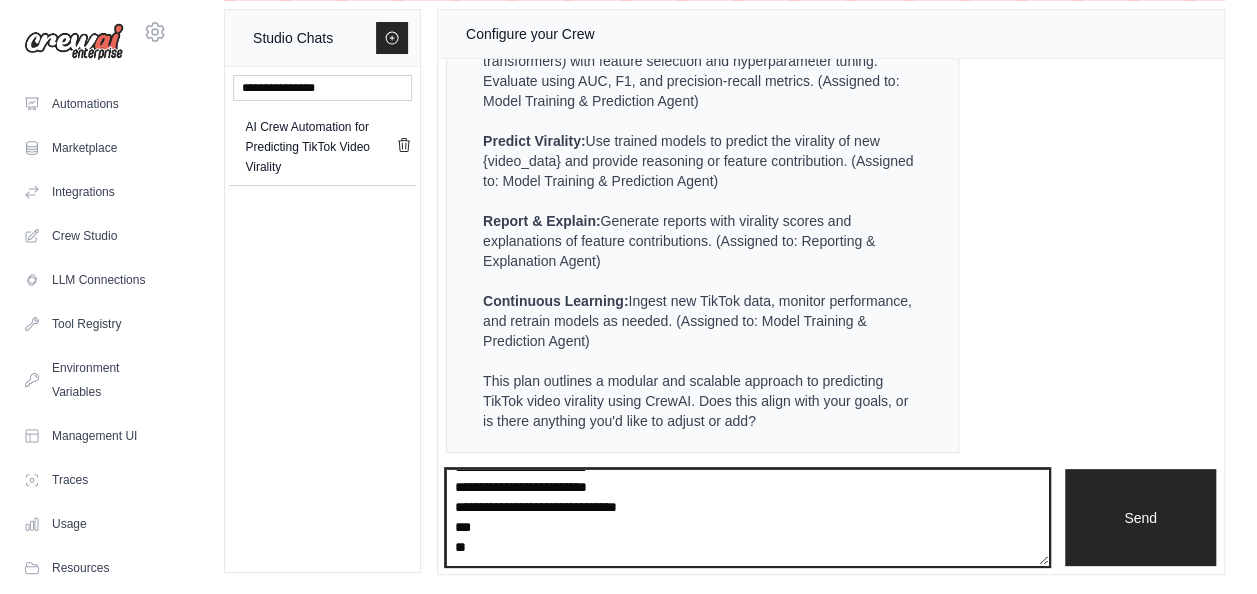 scroll, scrollTop: 190, scrollLeft: 0, axis: vertical 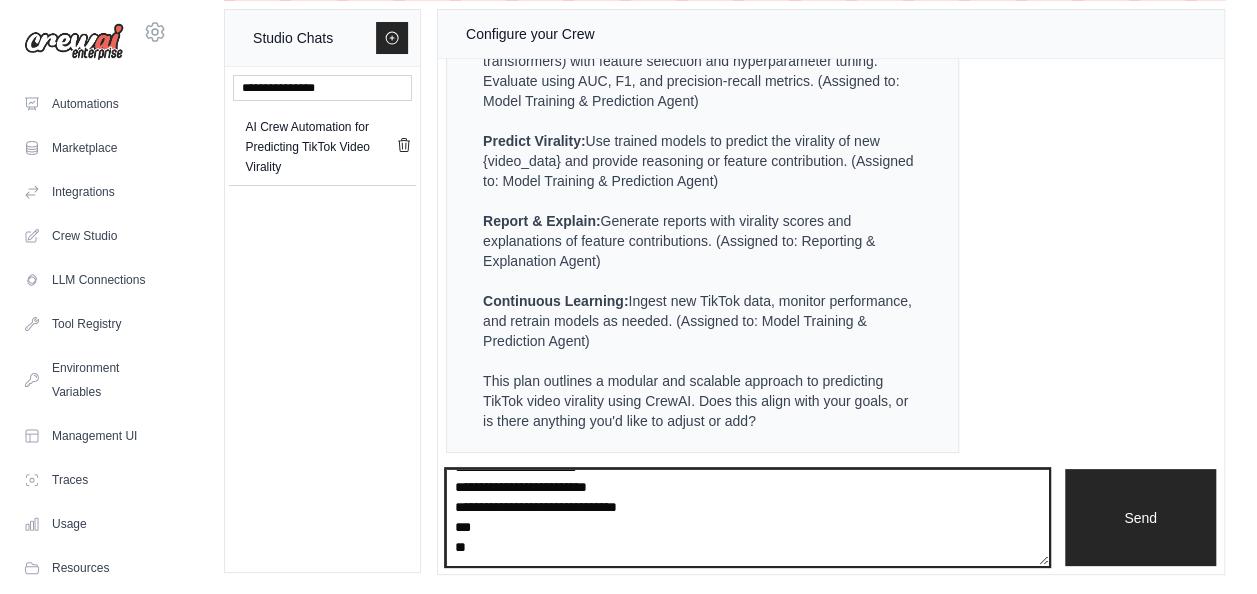 click on "**********" at bounding box center [747, 517] 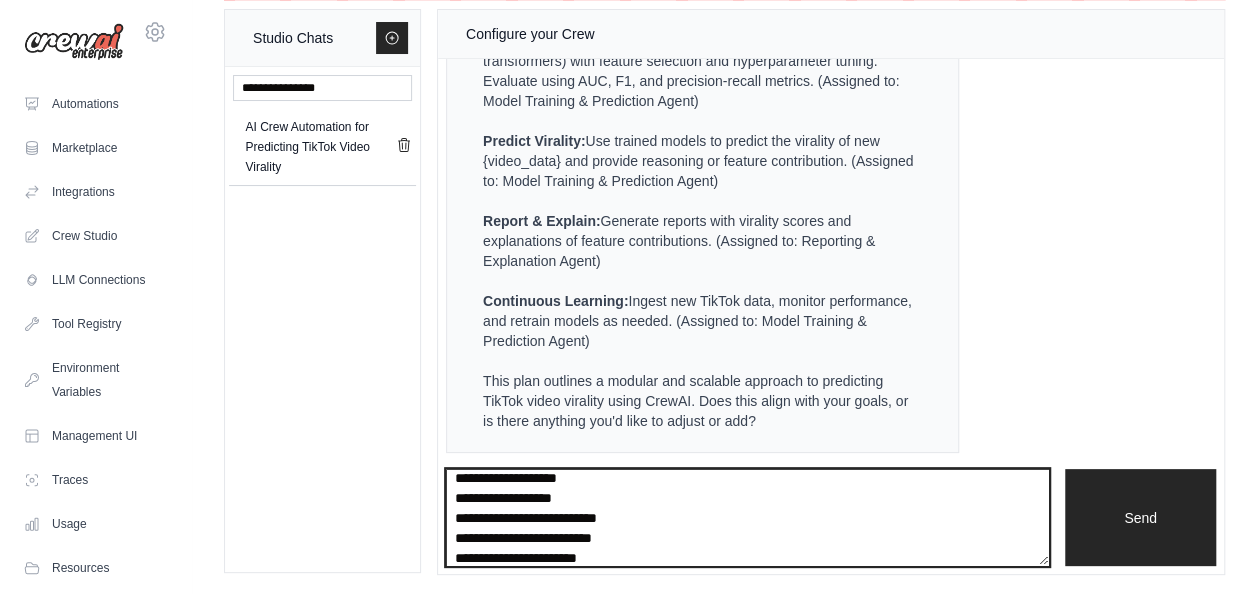 scroll, scrollTop: 220, scrollLeft: 0, axis: vertical 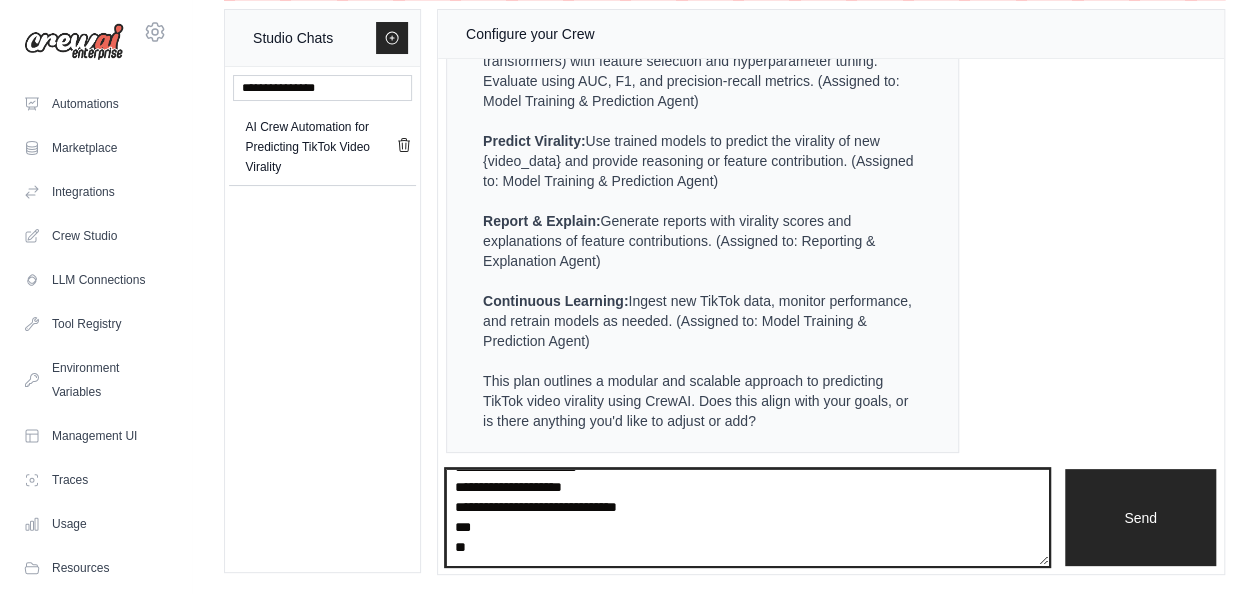 click on "**********" at bounding box center (747, 517) 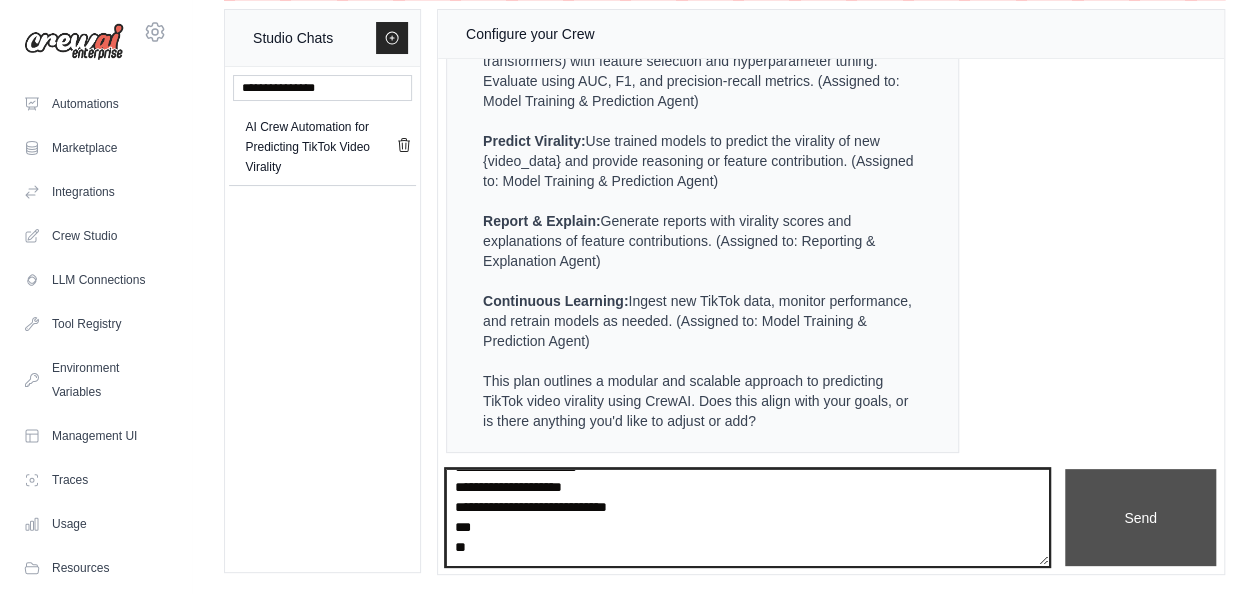 type on "**********" 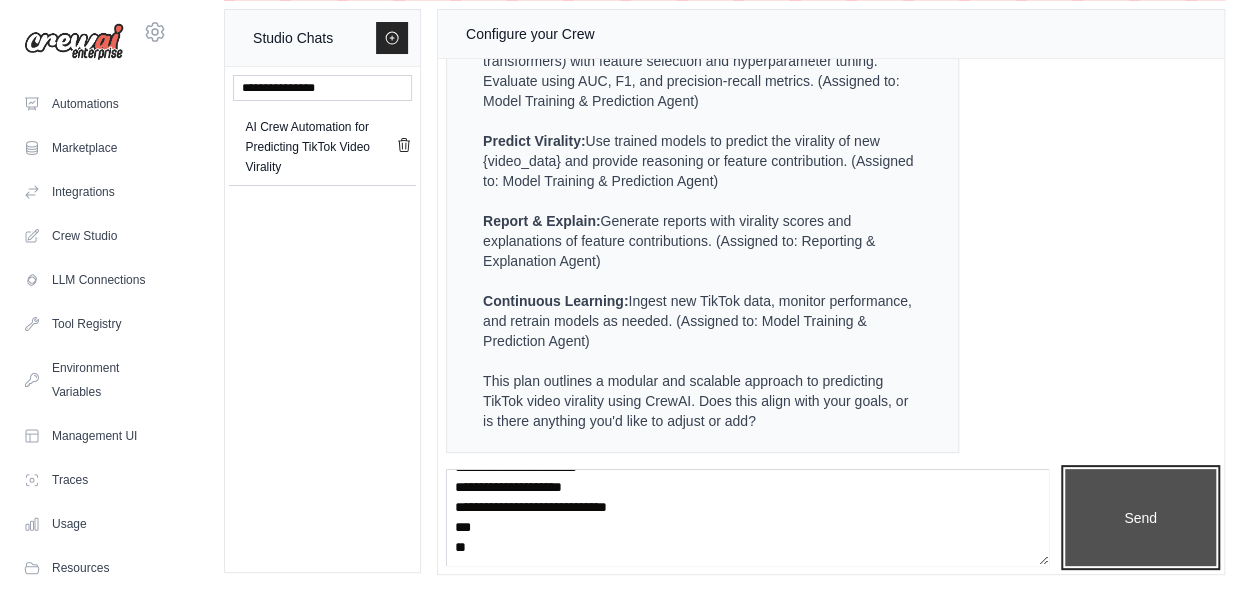 click on "Send" at bounding box center [1140, 517] 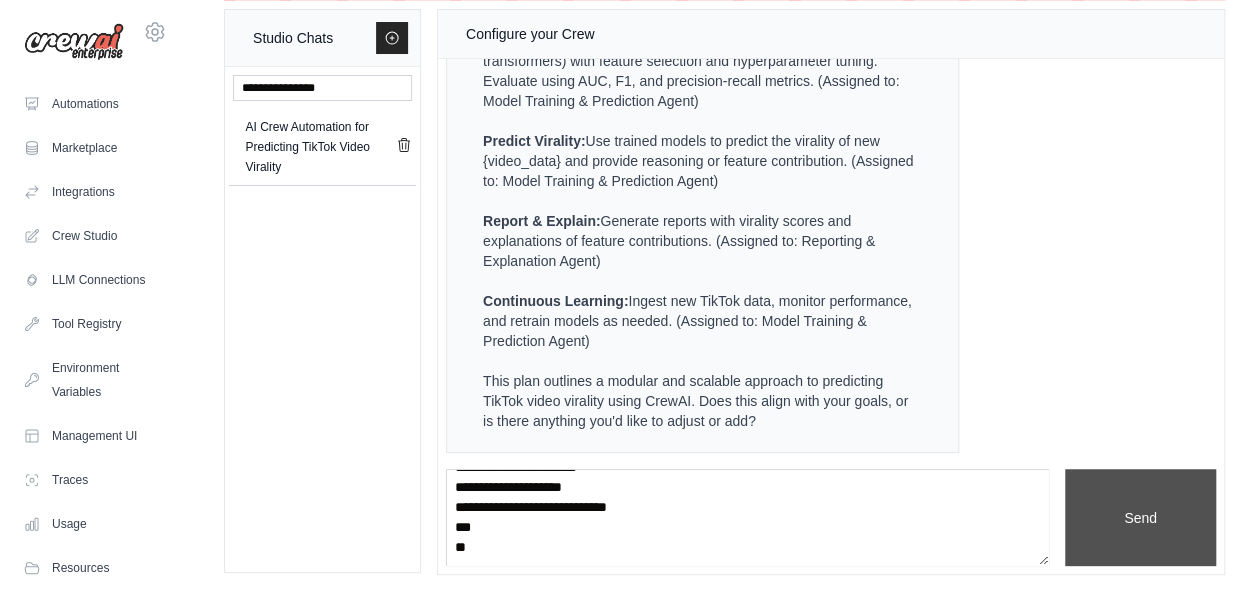 type 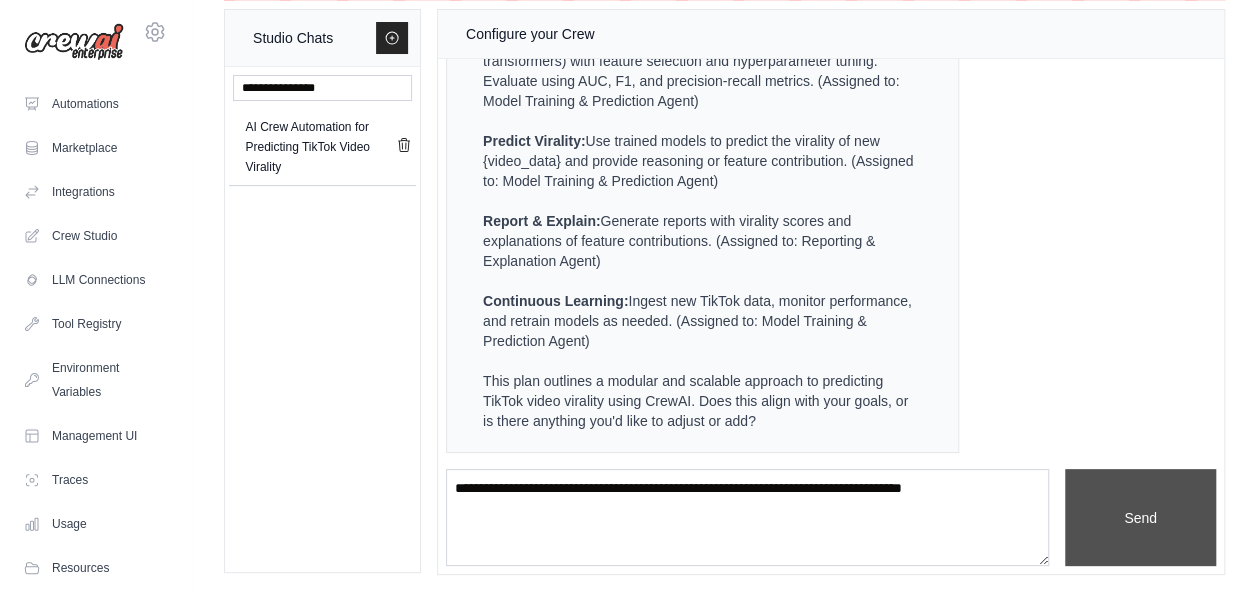 scroll, scrollTop: 0, scrollLeft: 0, axis: both 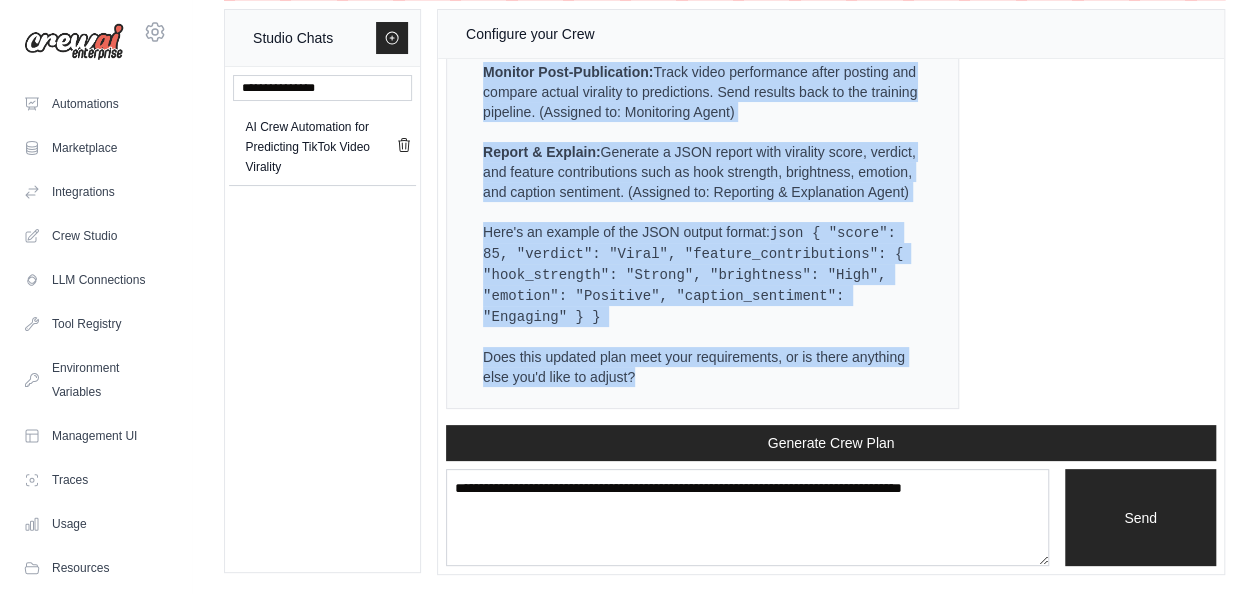 drag, startPoint x: 483, startPoint y: 298, endPoint x: 668, endPoint y: 387, distance: 205.2949 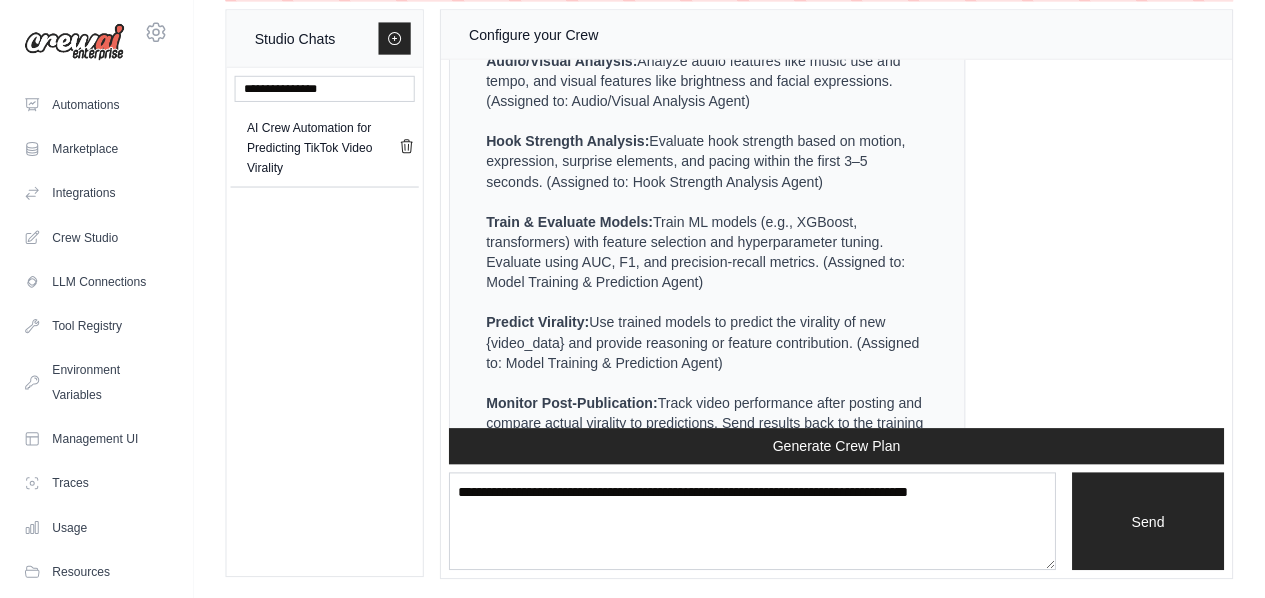 scroll, scrollTop: 4770, scrollLeft: 0, axis: vertical 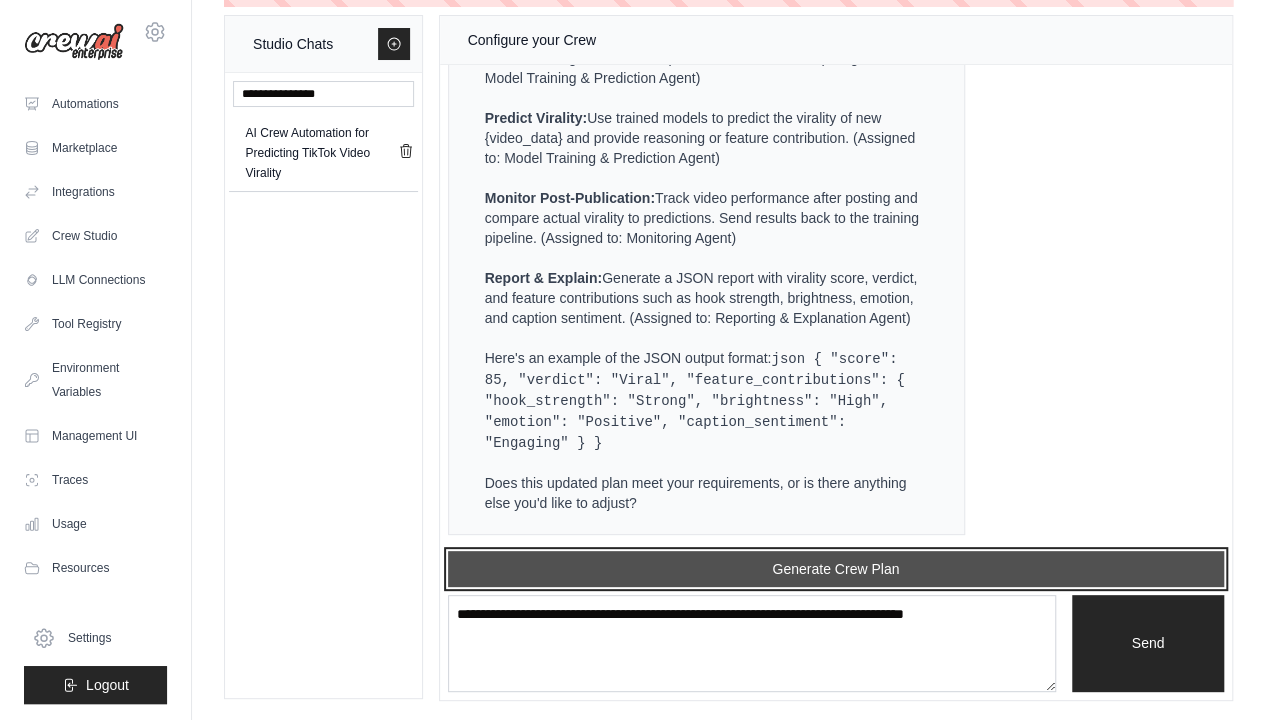 drag, startPoint x: 820, startPoint y: 559, endPoint x: 812, endPoint y: 568, distance: 12.0415945 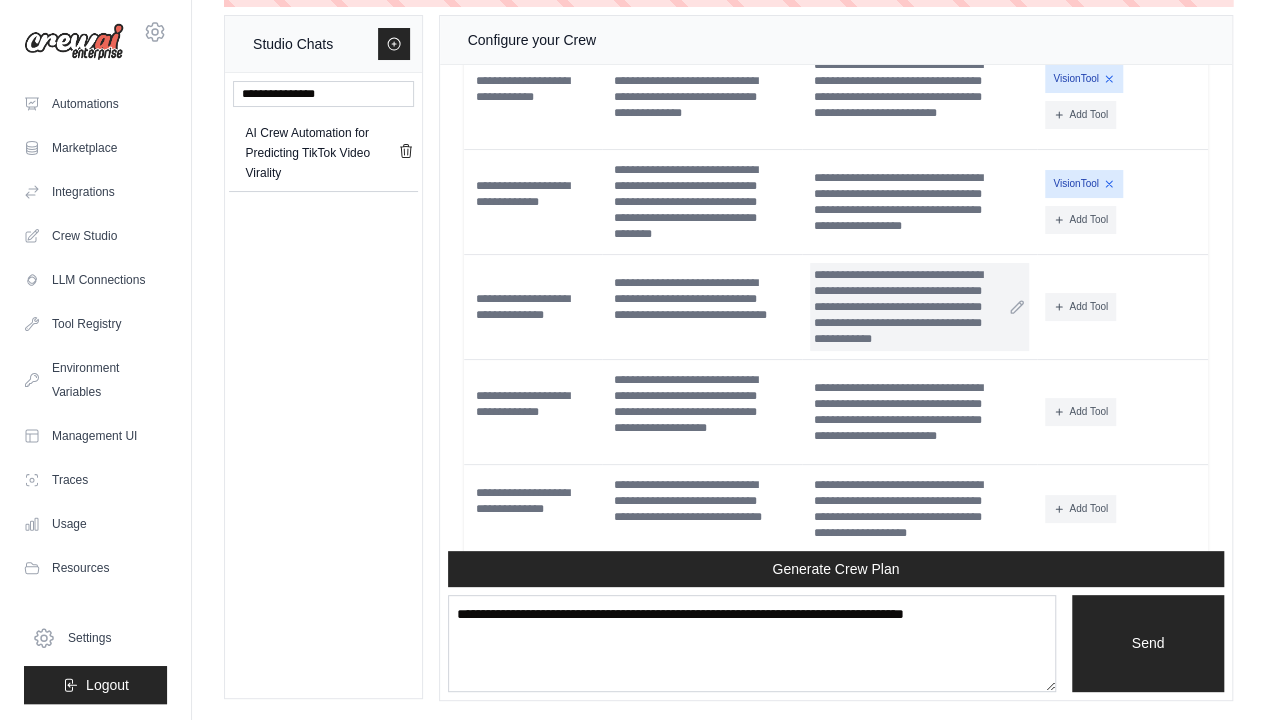scroll, scrollTop: 5324, scrollLeft: 0, axis: vertical 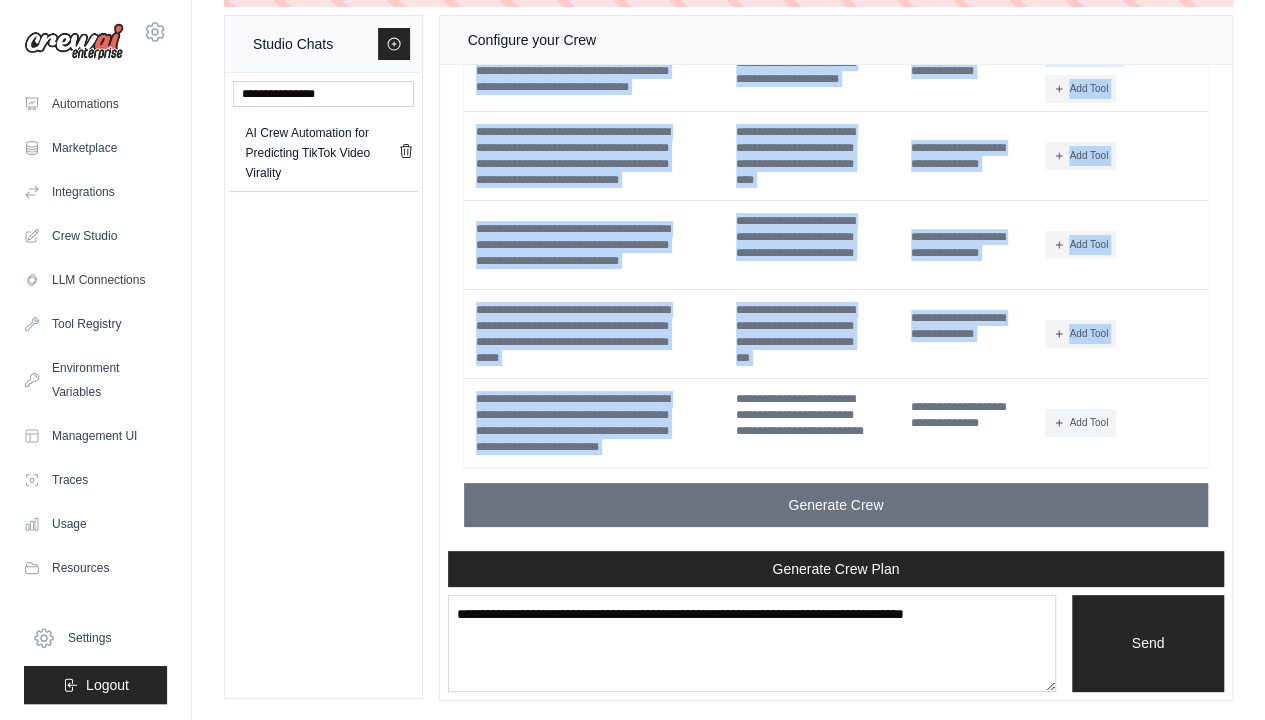 drag, startPoint x: 473, startPoint y: 408, endPoint x: 1134, endPoint y: 425, distance: 661.21857 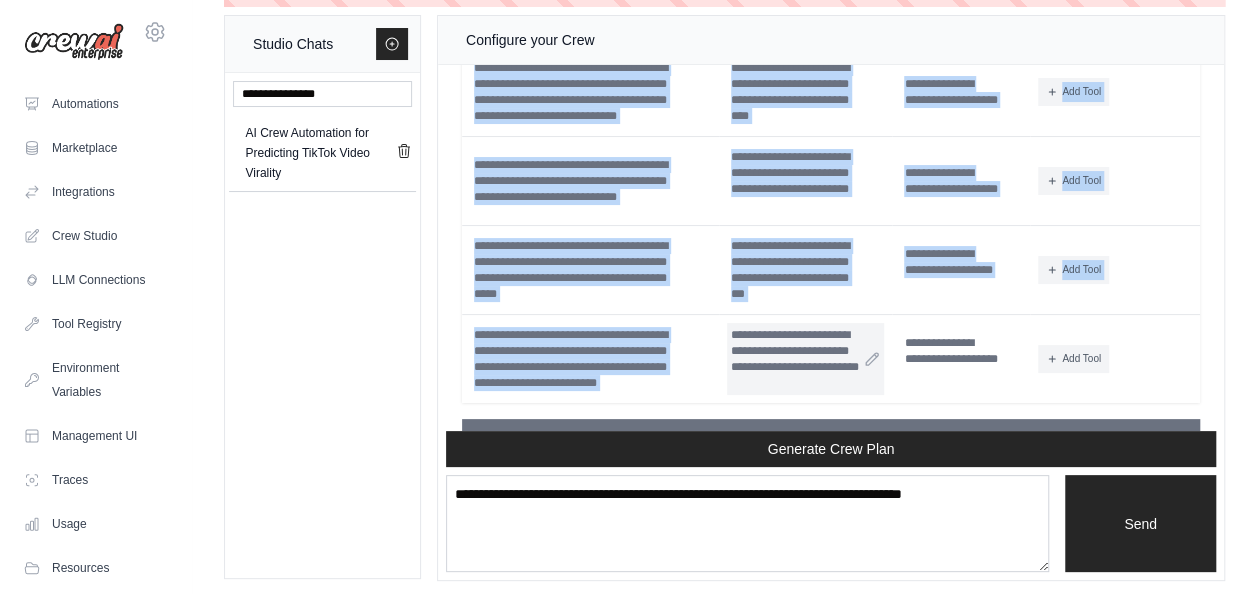 scroll, scrollTop: 7160, scrollLeft: 0, axis: vertical 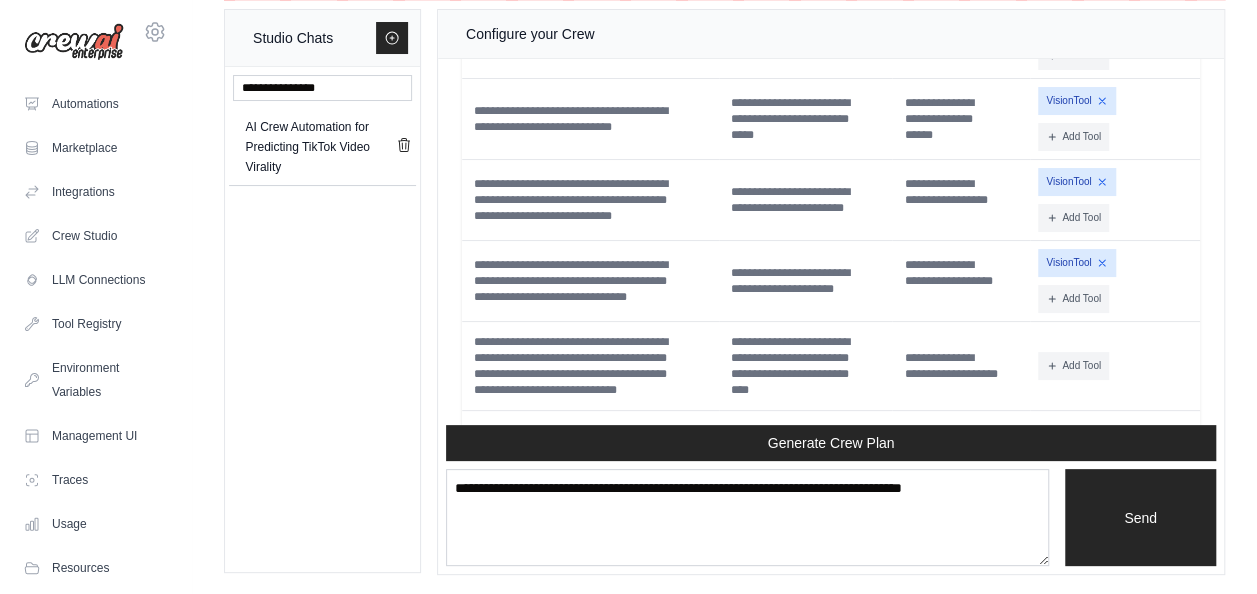 click on "AI Crew Automation for Predicting TikTok Video Virality" at bounding box center (322, 319) 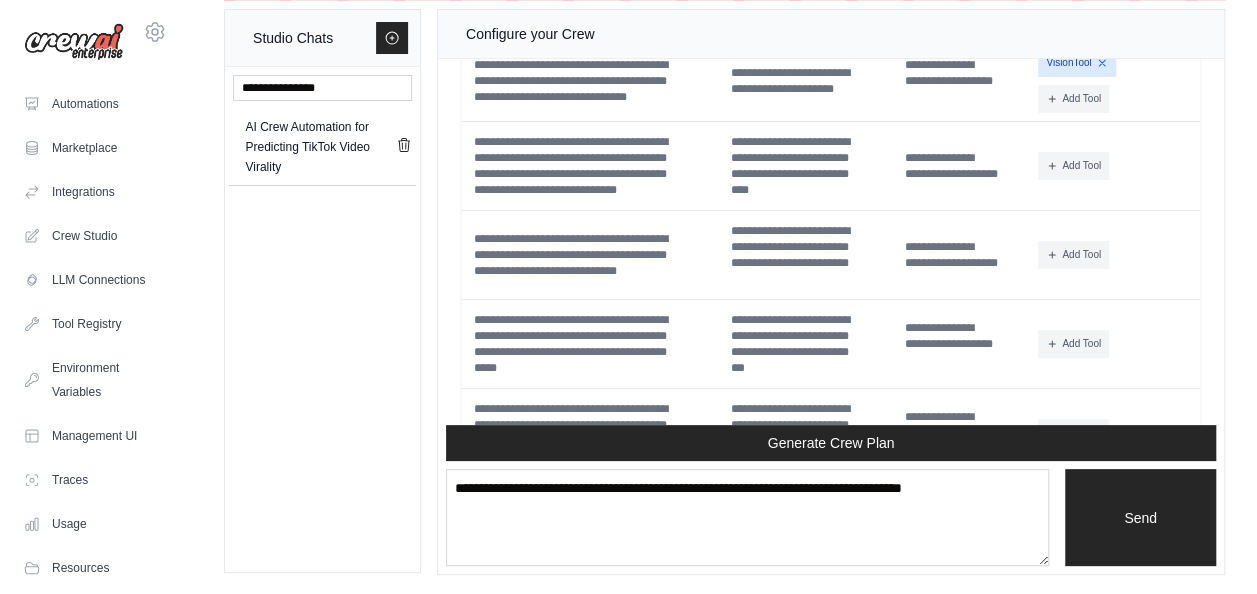 scroll, scrollTop: 7060, scrollLeft: 0, axis: vertical 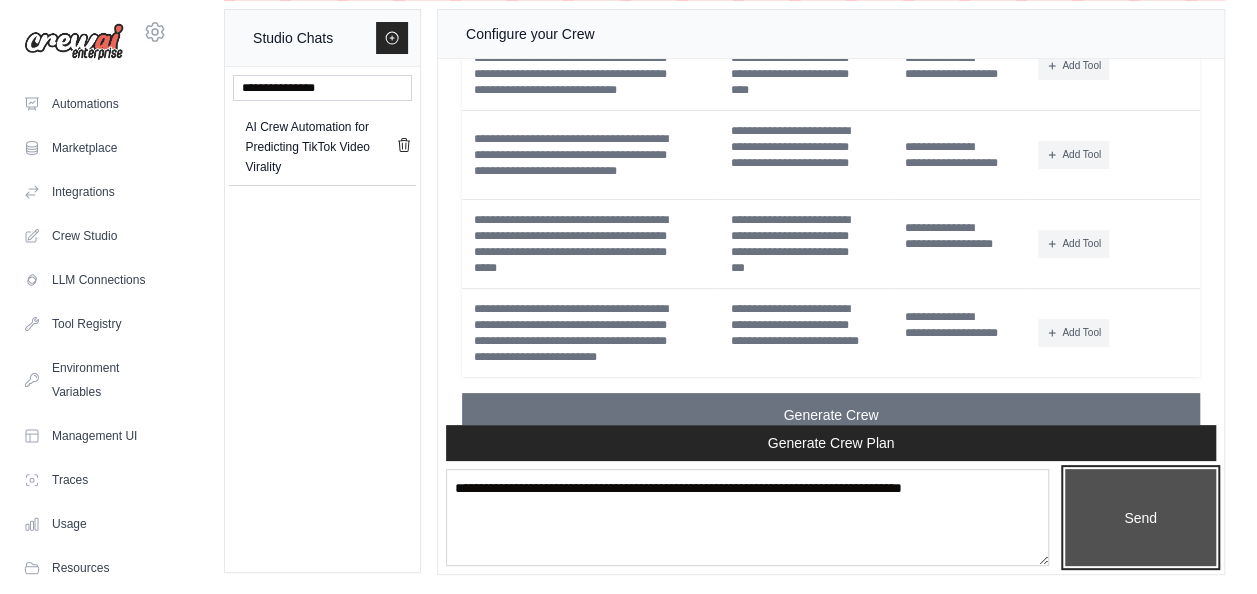 click on "Send" at bounding box center (1140, 517) 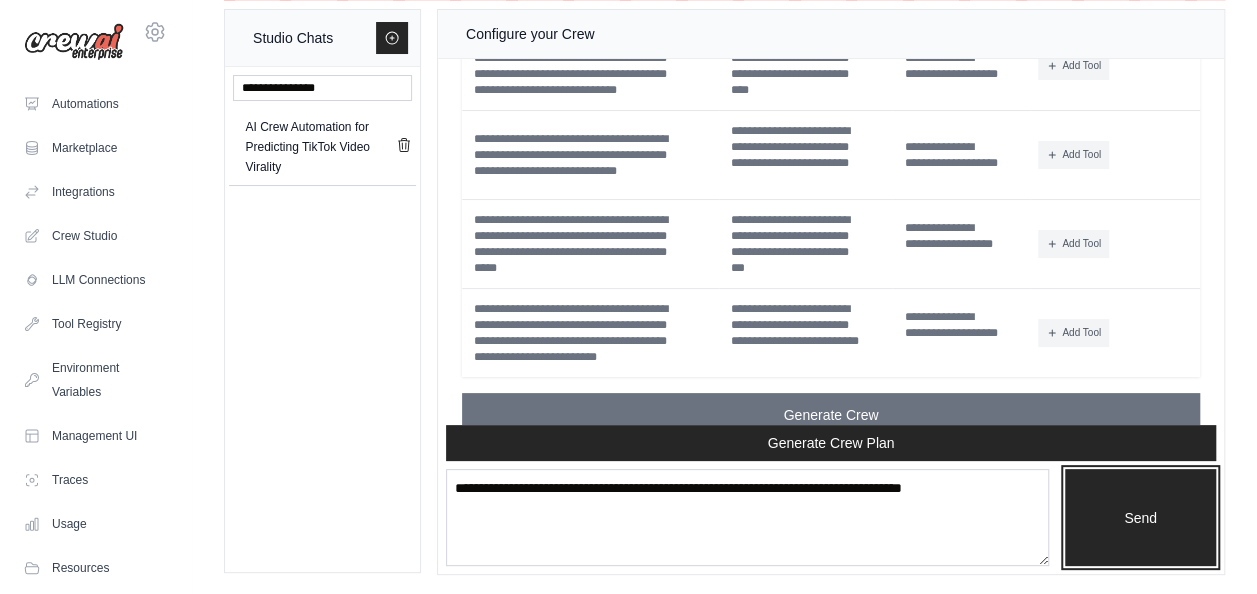 scroll, scrollTop: 7160, scrollLeft: 0, axis: vertical 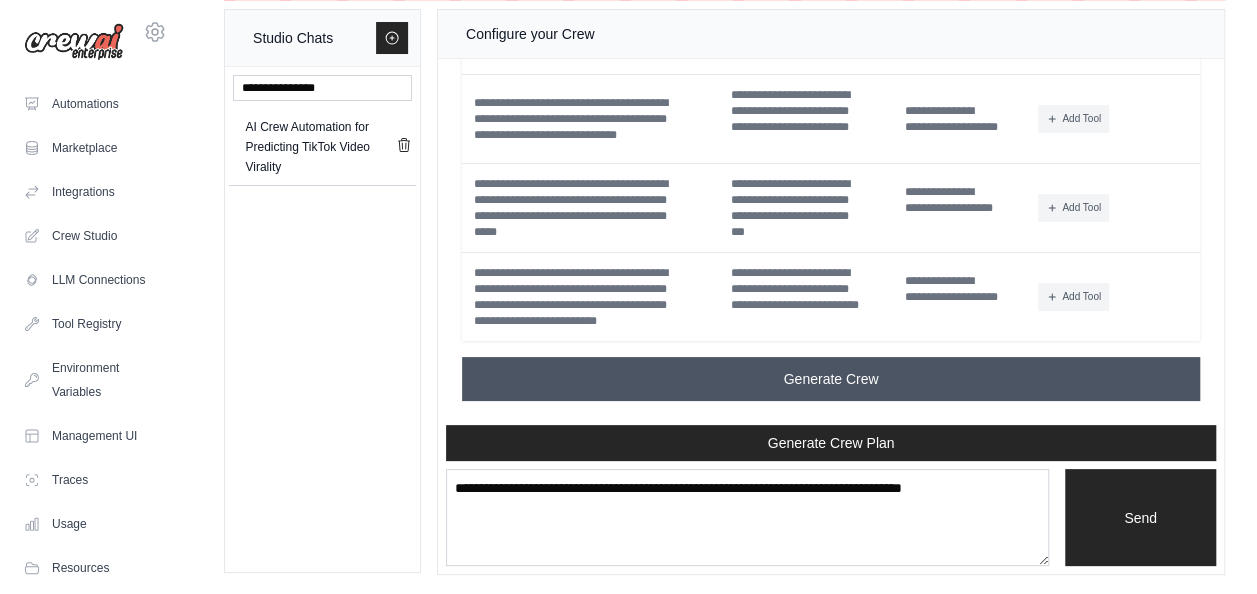 click on "Generate Crew" at bounding box center [831, 379] 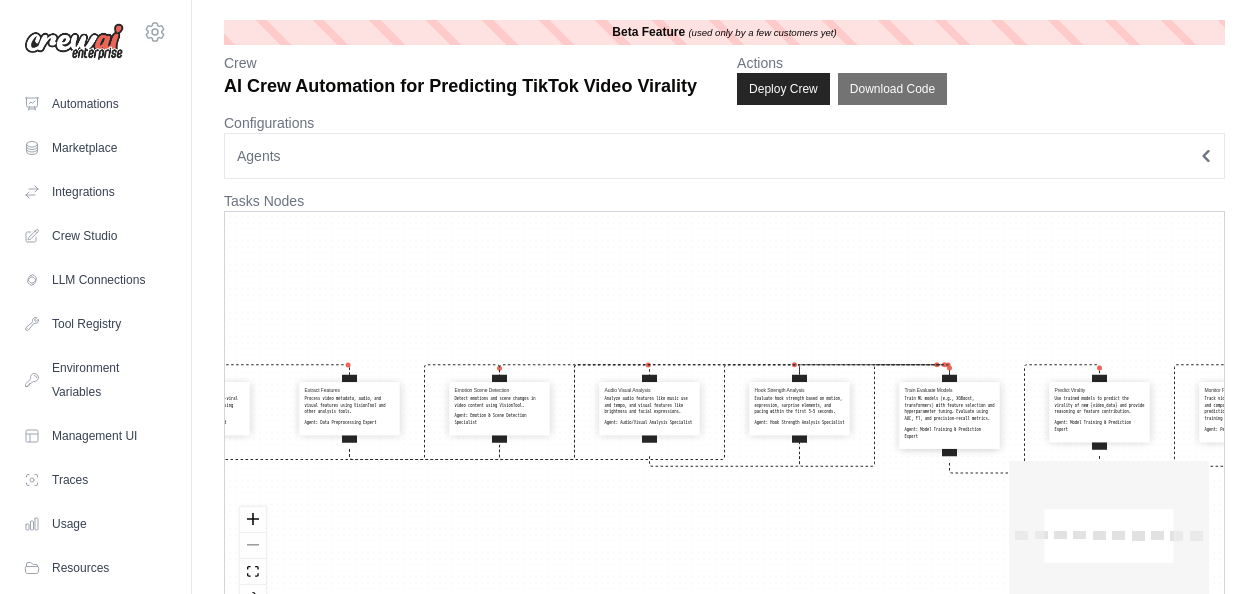scroll, scrollTop: 0, scrollLeft: 0, axis: both 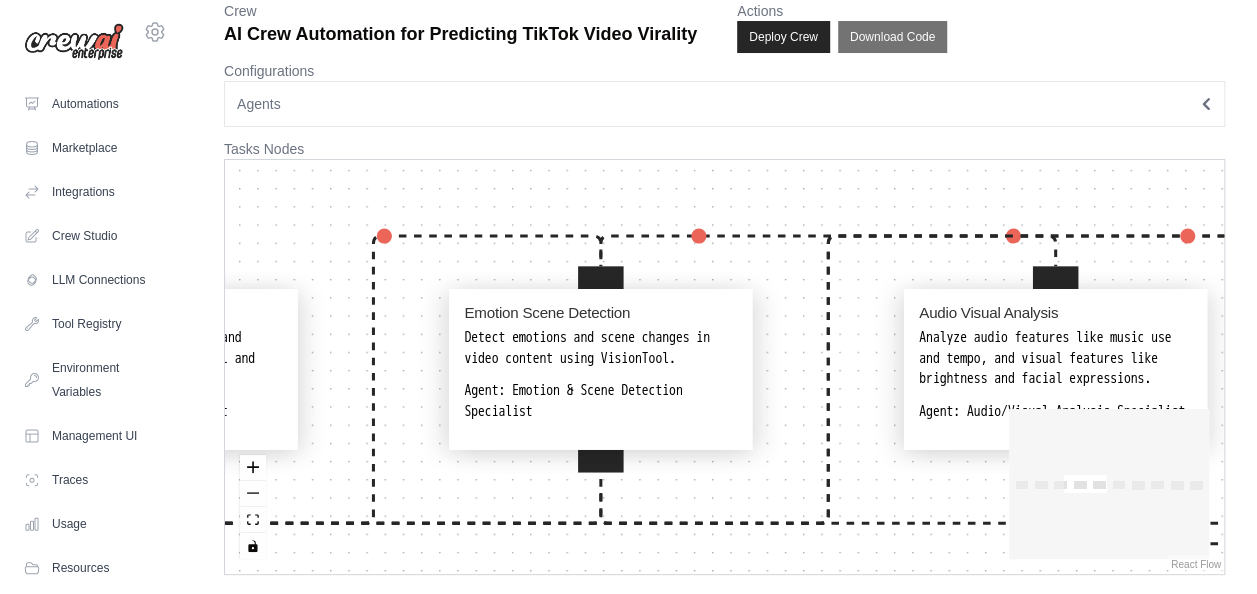 drag, startPoint x: 512, startPoint y: 219, endPoint x: 758, endPoint y: 157, distance: 253.69273 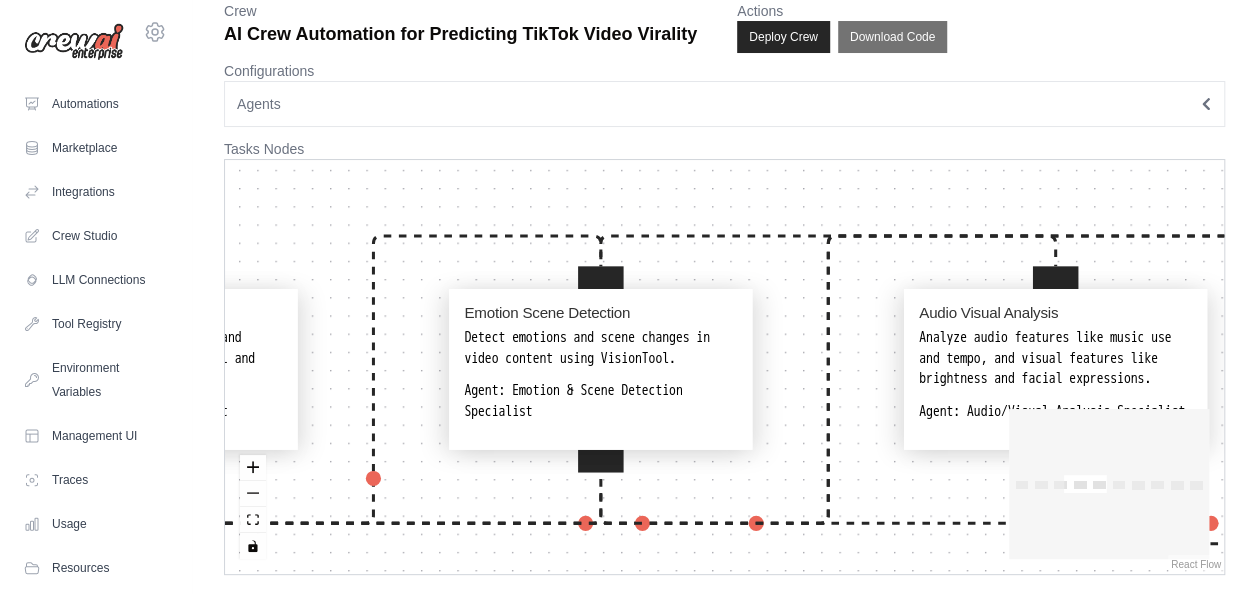 click on "**********" at bounding box center [724, 271] 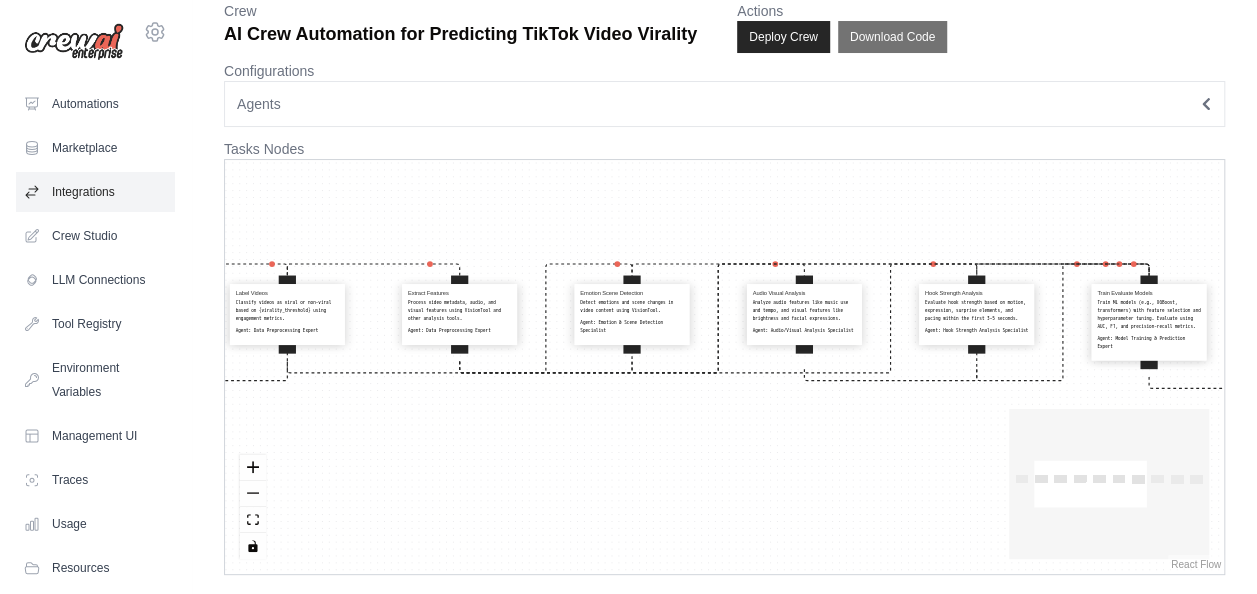 drag, startPoint x: 862, startPoint y: 209, endPoint x: 88, endPoint y: 192, distance: 774.18665 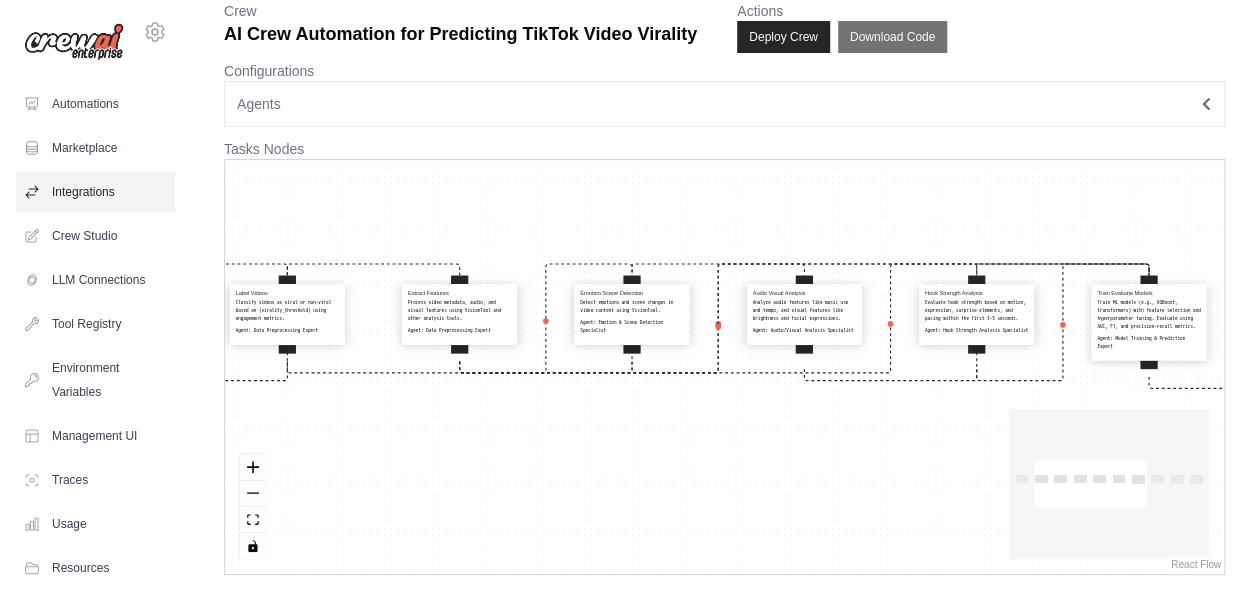 click on "ak2011gaming@gmail.com
Settings
Automations
Marketplace
Integrations
Blog" at bounding box center [628, 271] 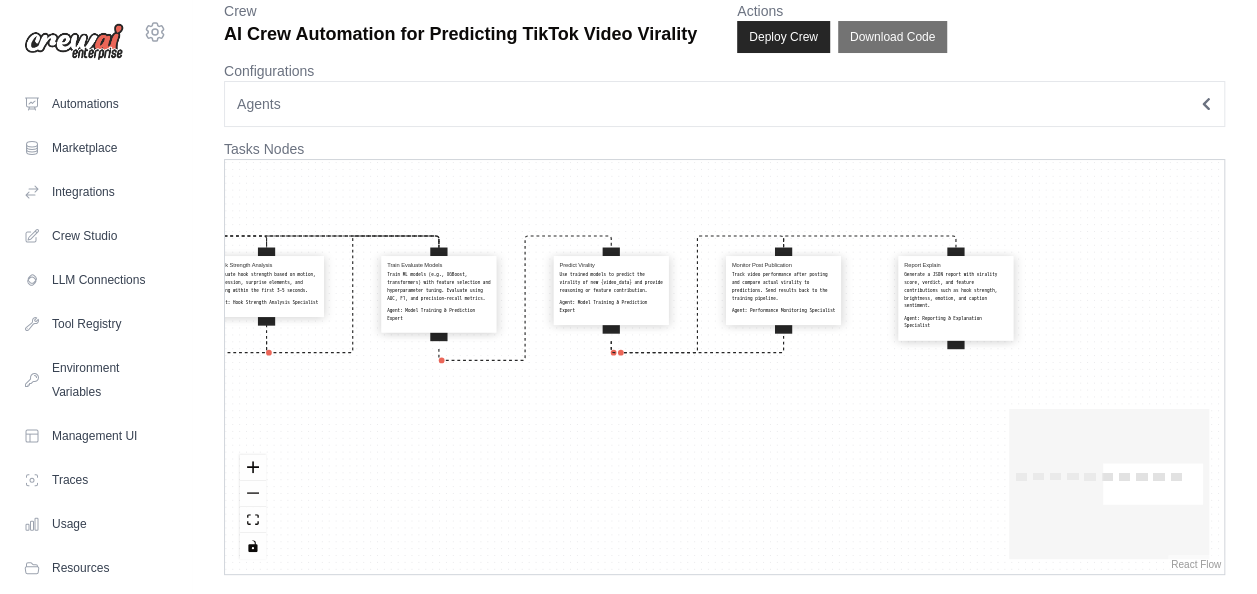 drag, startPoint x: 754, startPoint y: 430, endPoint x: 522, endPoint y: 483, distance: 237.97688 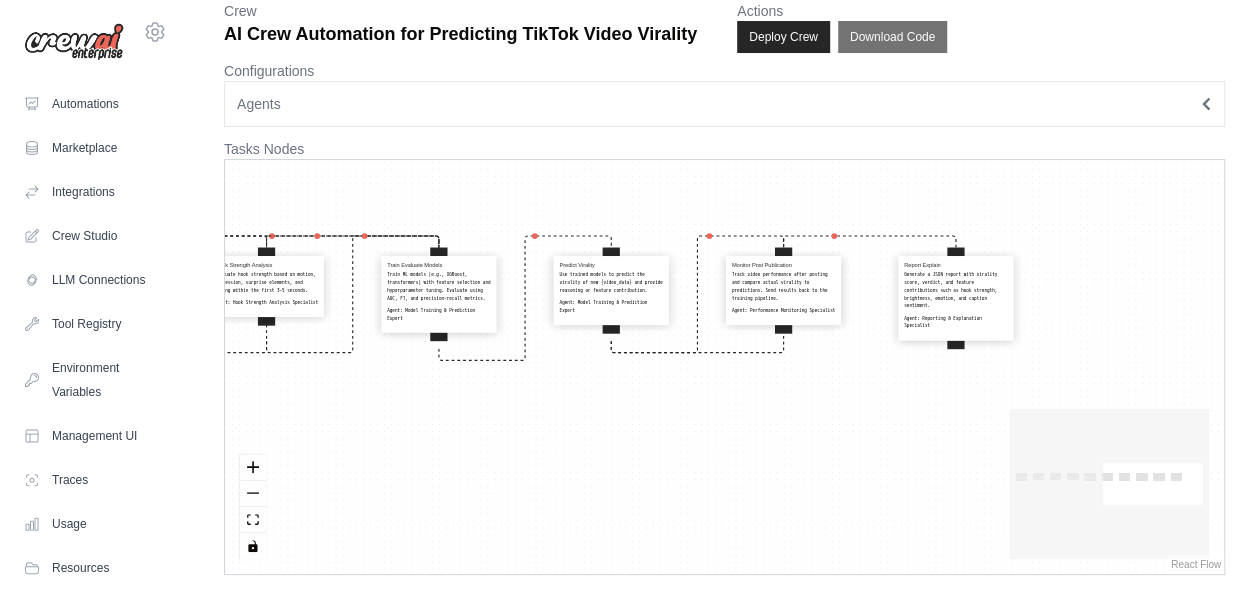 click on "Scrape Video Data Use SeleniumScrapingTool to gather {video_url} data including views, likes, shares, comments, duration, hashtags, captions, and posting time. Agent:   Data Collection Specialist Label Videos Classify videos as viral or non-viral based on {virality_threshold} using engagement metrics. Agent:   Data Preprocessing Expert Extract Features Process video metadata, audio, and visual features using VisionTool and other analysis tools. Agent:   Data Preprocessing Expert Emotion Scene Detection Detect emotions and scene changes in video content using VisionTool. Agent:   Emotion & Scene Detection Specialist Audio Visual Analysis Analyze audio features like music use and tempo, and visual features like brightness and facial expressions. Agent:   Audio/Visual Analysis Specialist Hook Strength Analysis Evaluate hook strength based on motion, expression, surprise elements, and pacing within the first 3–5 seconds. Agent:   Hook Strength Analysis Specialist Train Evaluate Models Agent:   Predict Virality" at bounding box center [724, 367] 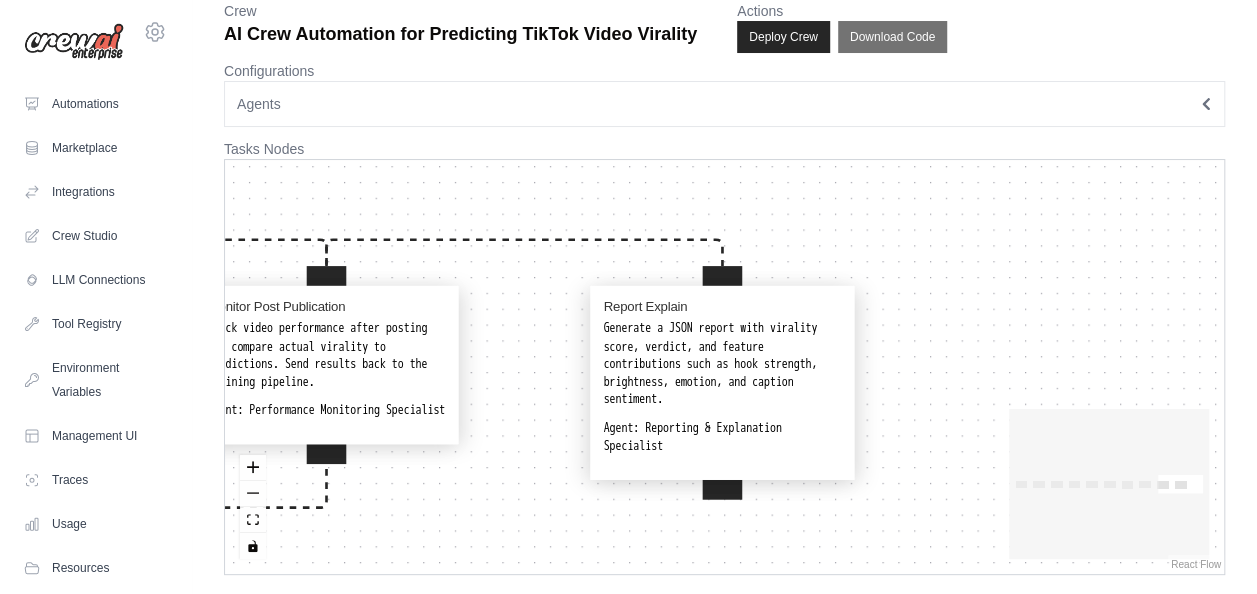 drag, startPoint x: 996, startPoint y: 291, endPoint x: 1003, endPoint y: 362, distance: 71.34424 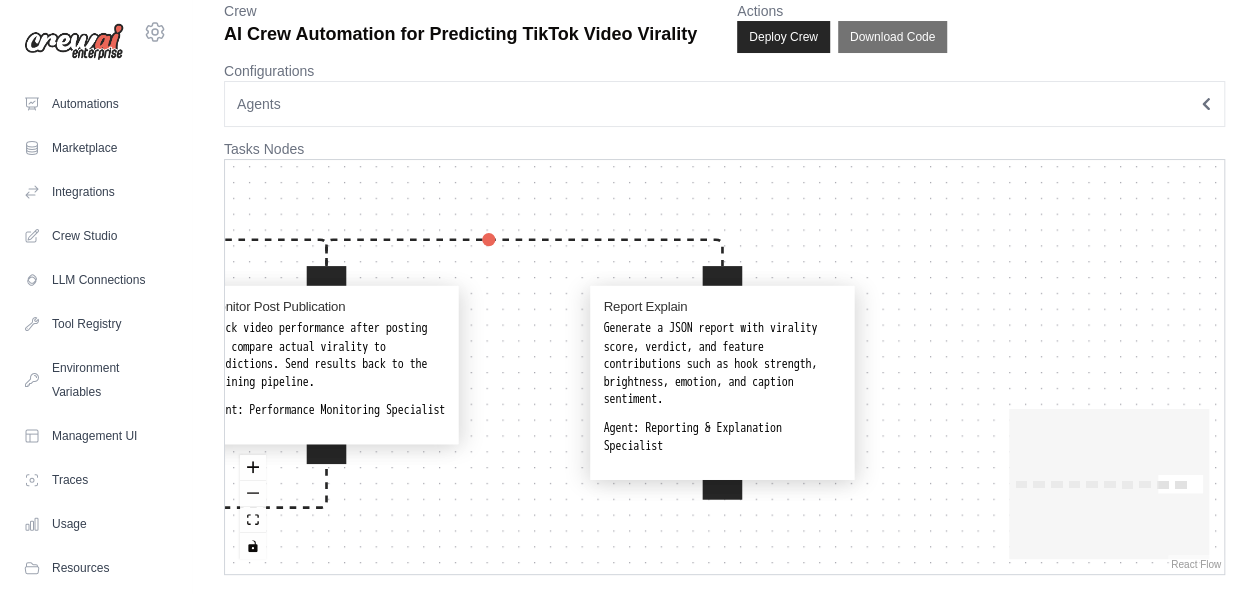 click on "Scrape Video Data Use SeleniumScrapingTool to gather {video_url} data including views, likes, shares, comments, duration, hashtags, captions, and posting time. Agent:   Data Collection Specialist Label Videos Classify videos as viral or non-viral based on {virality_threshold} using engagement metrics. Agent:   Data Preprocessing Expert Extract Features Process video metadata, audio, and visual features using VisionTool and other analysis tools. Agent:   Data Preprocessing Expert Emotion Scene Detection Detect emotions and scene changes in video content using VisionTool. Agent:   Emotion & Scene Detection Specialist Audio Visual Analysis Analyze audio features like music use and tempo, and visual features like brightness and facial expressions. Agent:   Audio/Visual Analysis Specialist Hook Strength Analysis Evaluate hook strength based on motion, expression, surprise elements, and pacing within the first 3–5 seconds. Agent:   Hook Strength Analysis Specialist Train Evaluate Models Agent:   Predict Virality" at bounding box center (724, 367) 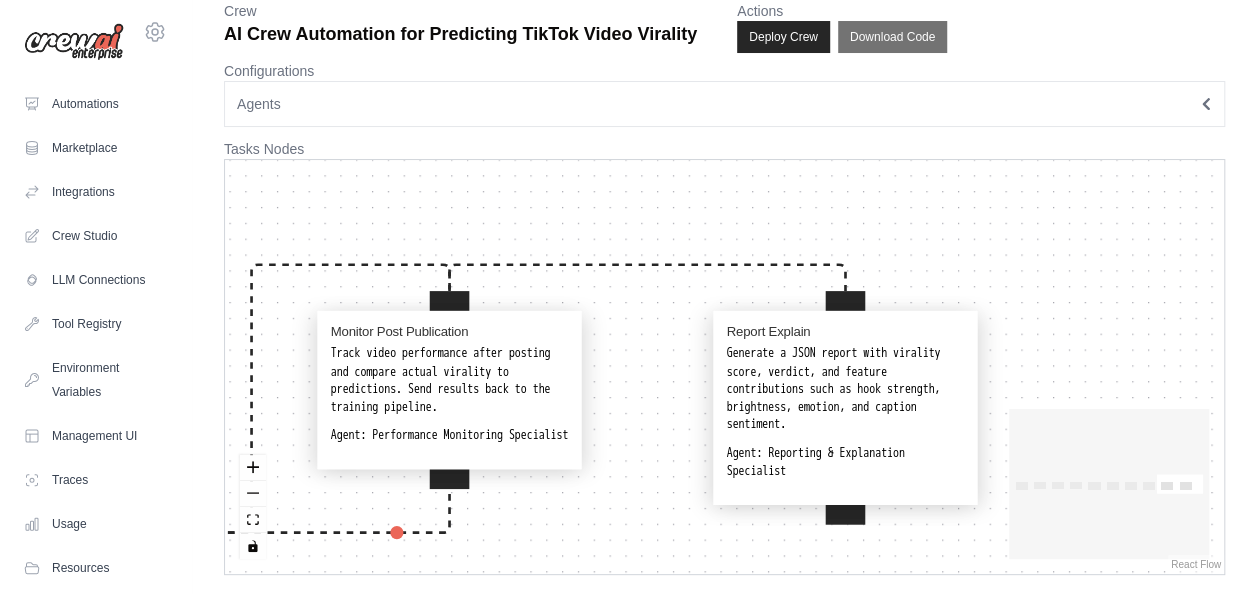 drag, startPoint x: 980, startPoint y: 348, endPoint x: 1271, endPoint y: 414, distance: 298.3907 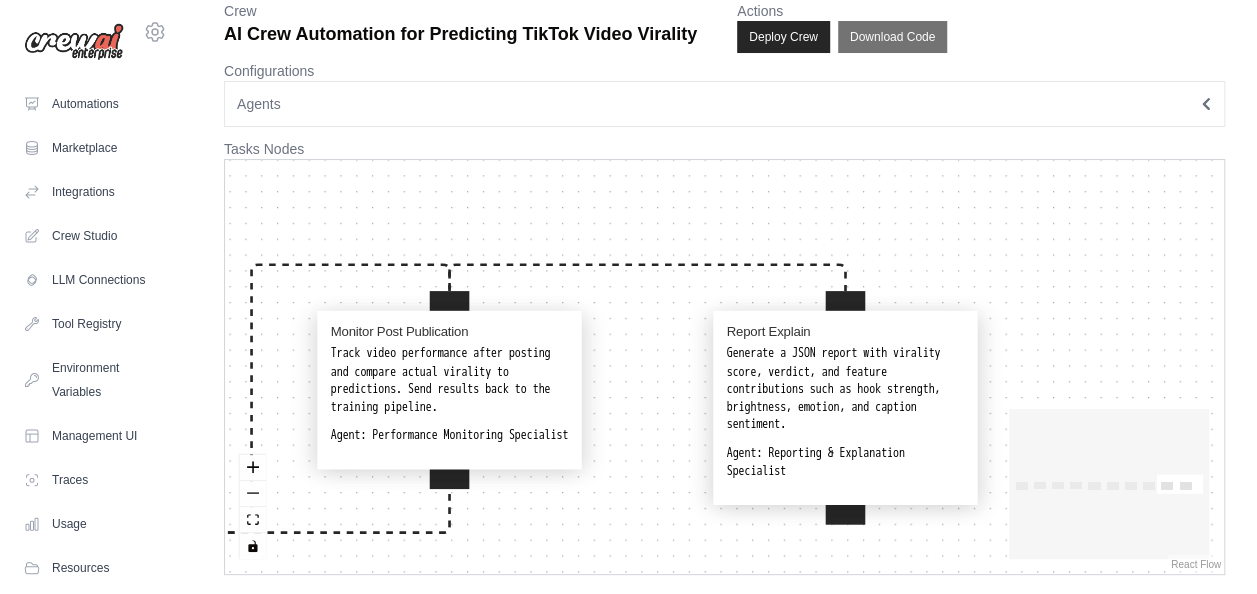 click on "[EMAIL]
Settings
Automations
Marketplace
Integrations" at bounding box center [628, 271] 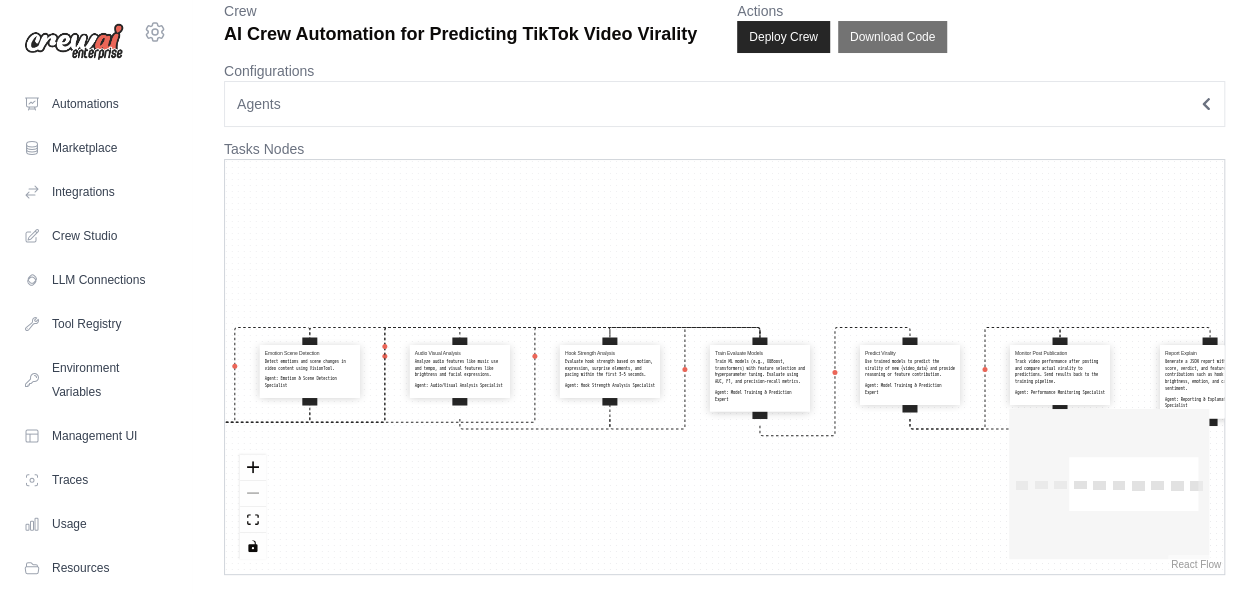 drag, startPoint x: 448, startPoint y: 474, endPoint x: 679, endPoint y: 484, distance: 231.21635 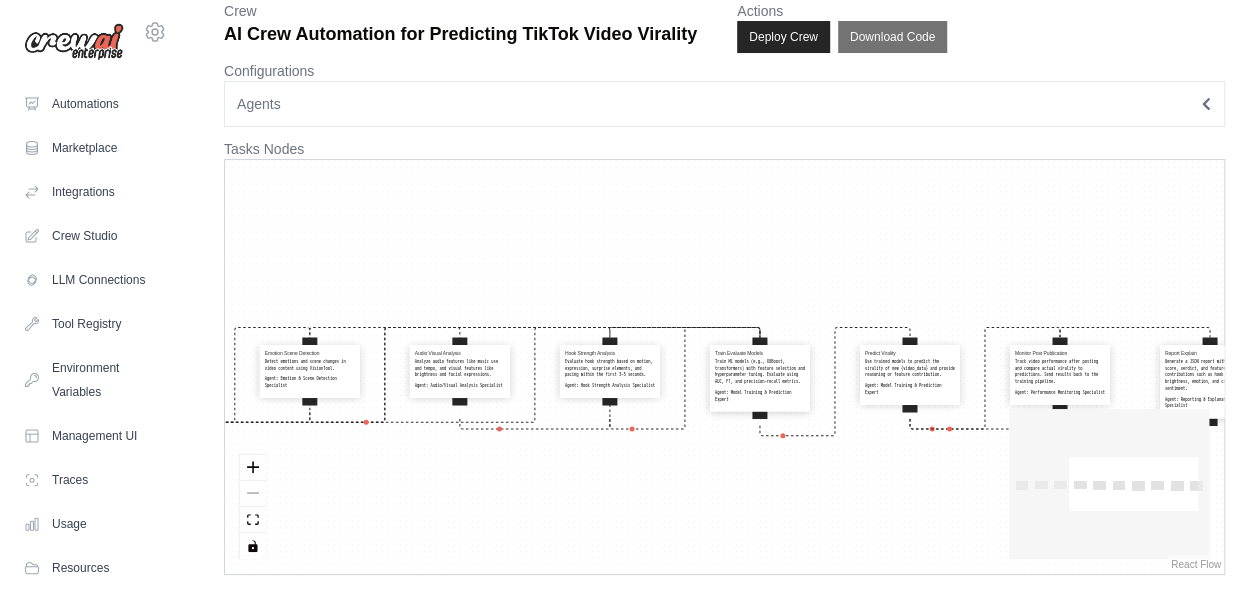 click on "Scrape Video Data Use SeleniumScrapingTool to gather {video_url} data including views, likes, shares, comments, duration, hashtags, captions, and posting time. Agent:   Data Collection Specialist Label Videos Classify videos as viral or non-viral based on {virality_threshold} using engagement metrics. Agent:   Data Preprocessing Expert Extract Features Process video metadata, audio, and visual features using VisionTool and other analysis tools. Agent:   Data Preprocessing Expert Emotion Scene Detection Detect emotions and scene changes in video content using VisionTool. Agent:   Emotion & Scene Detection Specialist Audio Visual Analysis Analyze audio features like music use and tempo, and visual features like brightness and facial expressions. Agent:   Audio/Visual Analysis Specialist Hook Strength Analysis Evaluate hook strength based on motion, expression, surprise elements, and pacing within the first 3–5 seconds. Agent:   Hook Strength Analysis Specialist Train Evaluate Models Agent:   Predict Virality" at bounding box center [724, 367] 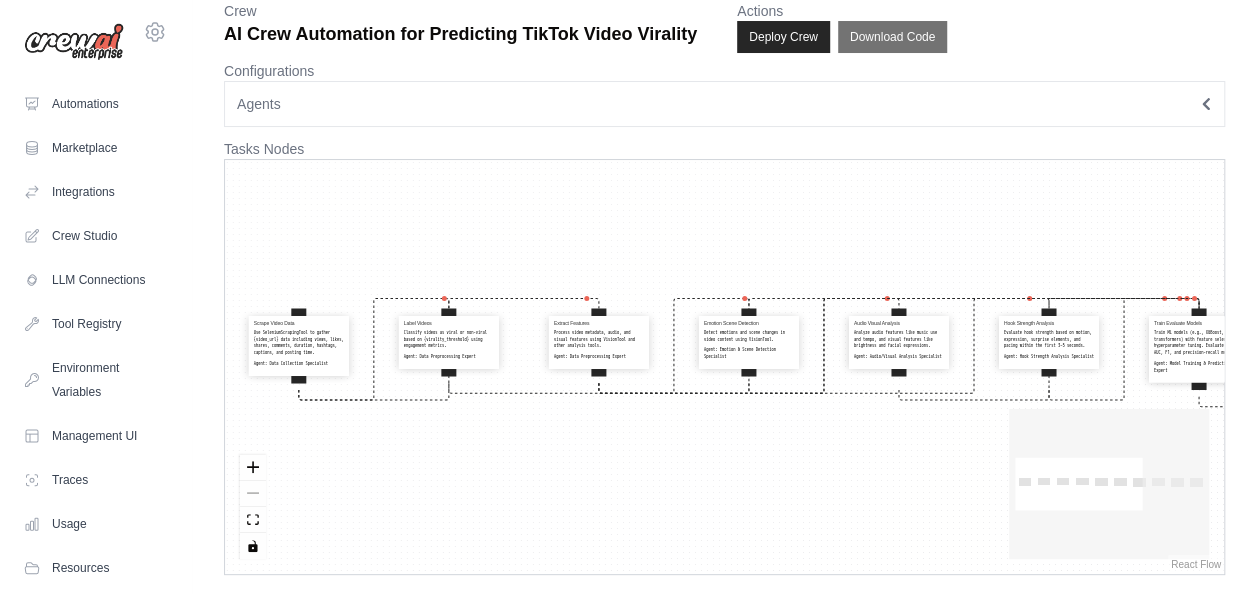 drag, startPoint x: 414, startPoint y: 482, endPoint x: 766, endPoint y: 469, distance: 352.24 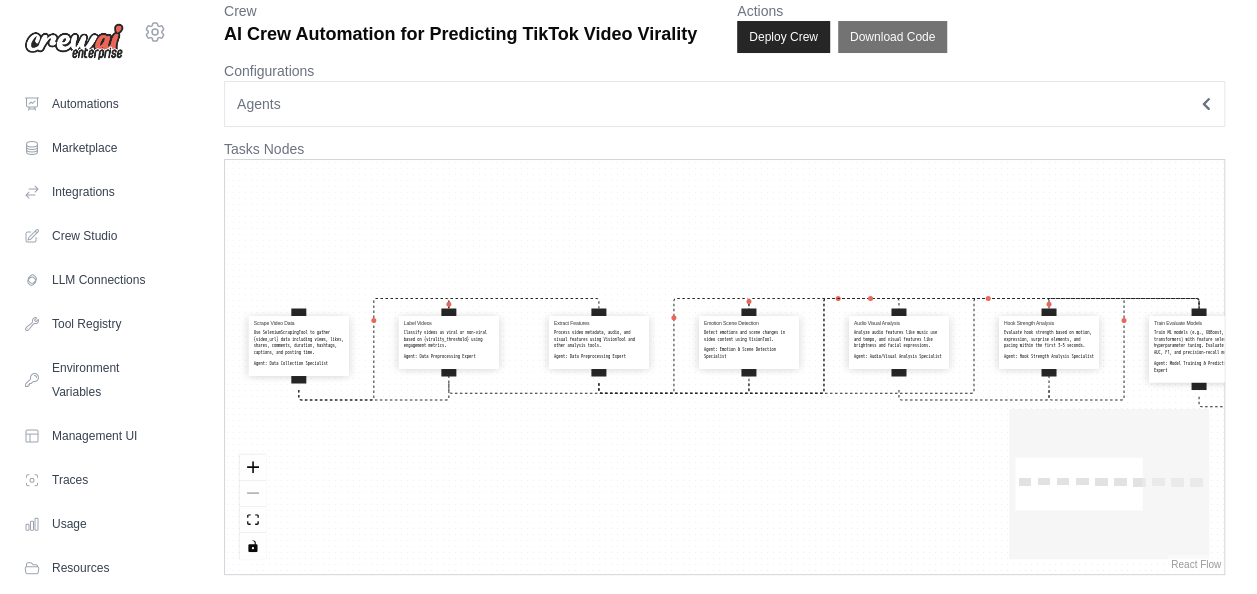 click on "Scrape Video Data Use SeleniumScrapingTool to gather {video_url} data including views, likes, shares, comments, duration, hashtags, captions, and posting time. Agent:   Data Collection Specialist Label Videos Classify videos as viral or non-viral based on {virality_threshold} using engagement metrics. Agent:   Data Preprocessing Expert Extract Features Process video metadata, audio, and visual features using VisionTool and other analysis tools. Agent:   Data Preprocessing Expert Emotion Scene Detection Detect emotions and scene changes in video content using VisionTool. Agent:   Emotion & Scene Detection Specialist Audio Visual Analysis Analyze audio features like music use and tempo, and visual features like brightness and facial expressions. Agent:   Audio/Visual Analysis Specialist Hook Strength Analysis Evaluate hook strength based on motion, expression, surprise elements, and pacing within the first 3–5 seconds. Agent:   Hook Strength Analysis Specialist Train Evaluate Models Agent:   Predict Virality" at bounding box center [724, 367] 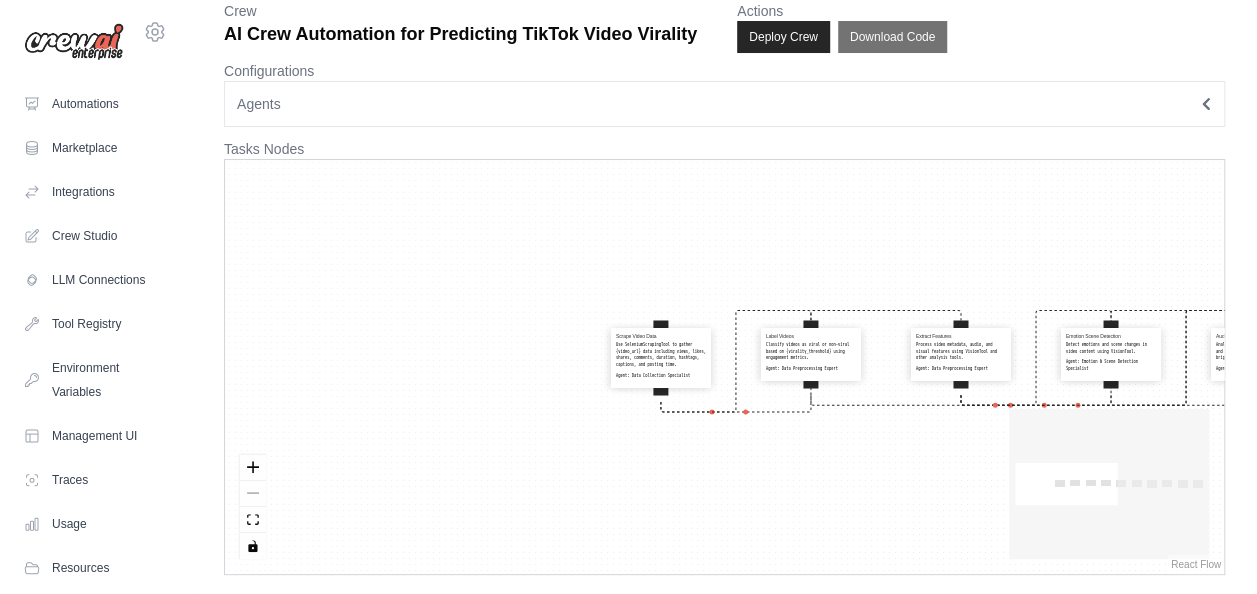drag, startPoint x: 427, startPoint y: 466, endPoint x: 635, endPoint y: 477, distance: 208.29066 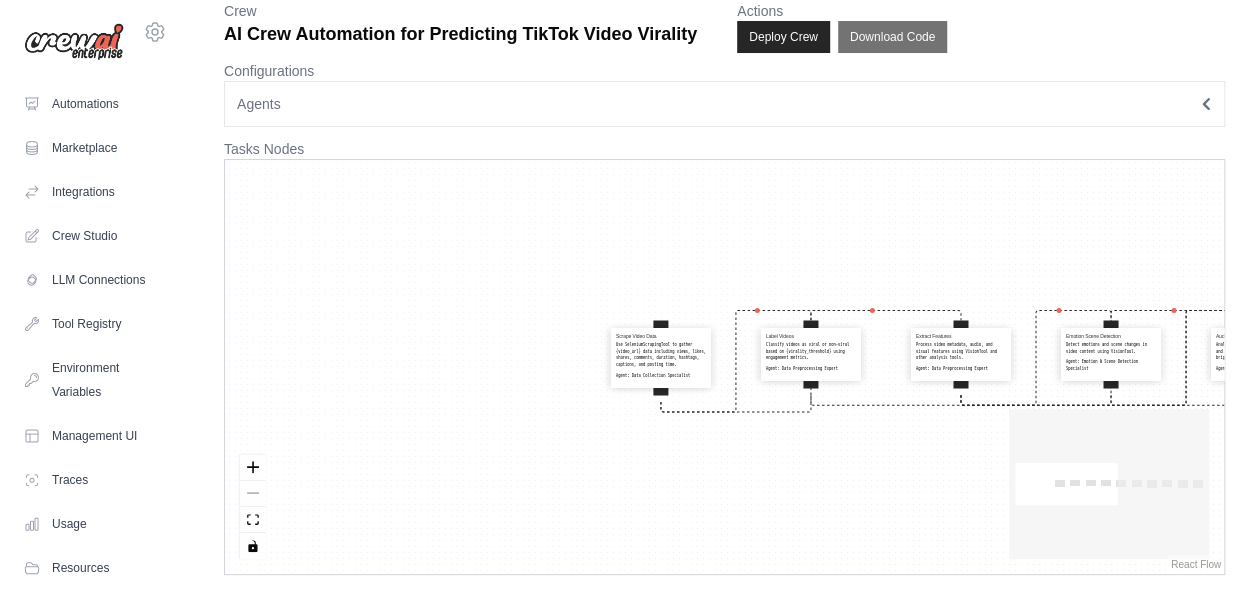 click on "Scrape Video Data Use SeleniumScrapingTool to gather {video_url} data including views, likes, shares, comments, duration, hashtags, captions, and posting time. Agent:   Data Collection Specialist Label Videos Classify videos as viral or non-viral based on {virality_threshold} using engagement metrics. Agent:   Data Preprocessing Expert Extract Features Process video metadata, audio, and visual features using VisionTool and other analysis tools. Agent:   Data Preprocessing Expert Emotion Scene Detection Detect emotions and scene changes in video content using VisionTool. Agent:   Emotion & Scene Detection Specialist Audio Visual Analysis Analyze audio features like music use and tempo, and visual features like brightness and facial expressions. Agent:   Audio/Visual Analysis Specialist Hook Strength Analysis Evaluate hook strength based on motion, expression, surprise elements, and pacing within the first 3–5 seconds. Agent:   Hook Strength Analysis Specialist Train Evaluate Models Agent:   Predict Virality" at bounding box center [724, 367] 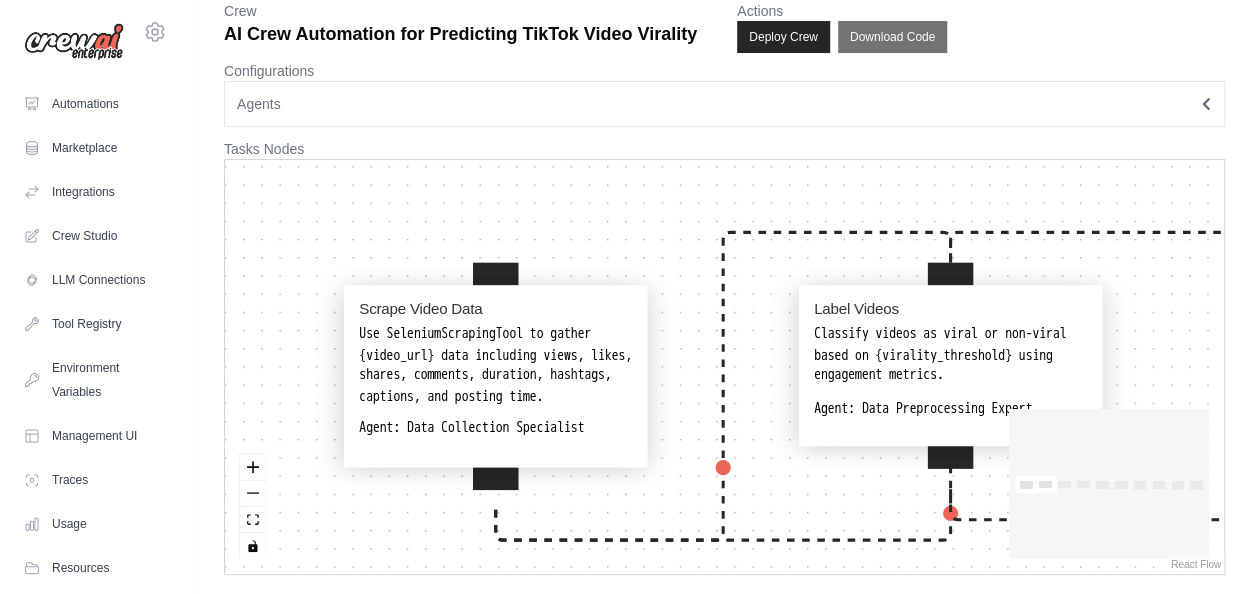 drag, startPoint x: 640, startPoint y: 211, endPoint x: 604, endPoint y: 224, distance: 38.27532 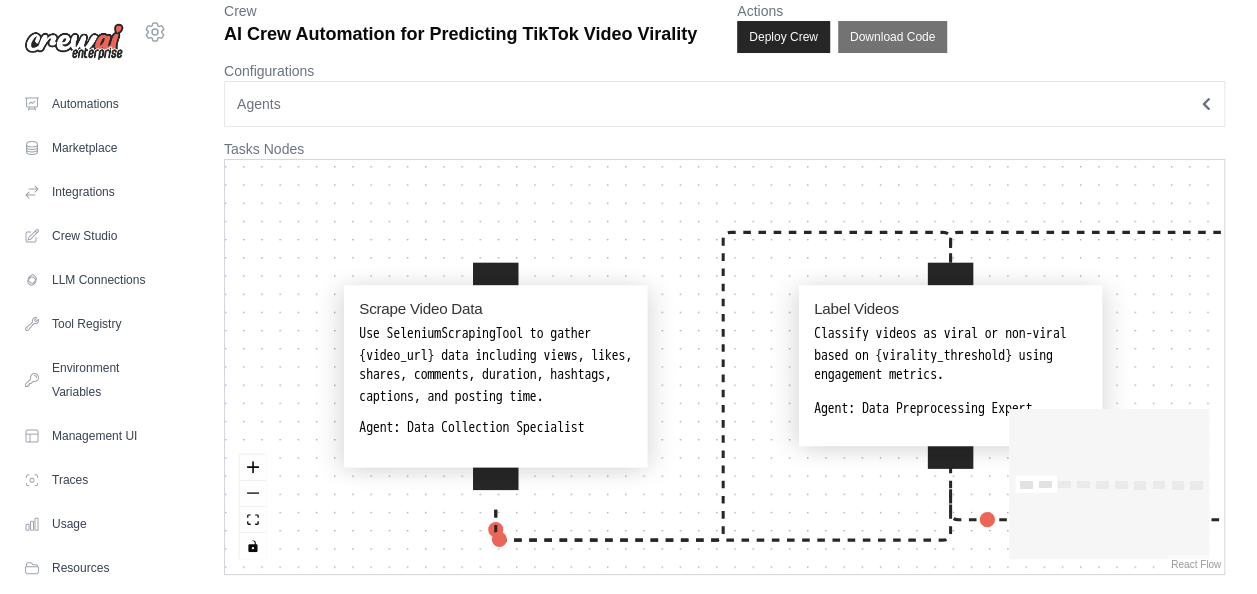 click on "Scrape Video Data Use SeleniumScrapingTool to gather {video_url} data including views, likes, shares, comments, duration, hashtags, captions, and posting time. Agent:   Data Collection Specialist Label Videos Classify videos as viral or non-viral based on {virality_threshold} using engagement metrics. Agent:   Data Preprocessing Expert Extract Features Process video metadata, audio, and visual features using VisionTool and other analysis tools. Agent:   Data Preprocessing Expert Emotion Scene Detection Detect emotions and scene changes in video content using VisionTool. Agent:   Emotion & Scene Detection Specialist Audio Visual Analysis Analyze audio features like music use and tempo, and visual features like brightness and facial expressions. Agent:   Audio/Visual Analysis Specialist Hook Strength Analysis Evaluate hook strength based on motion, expression, surprise elements, and pacing within the first 3–5 seconds. Agent:   Hook Strength Analysis Specialist Train Evaluate Models Agent:   Predict Virality" at bounding box center [724, 367] 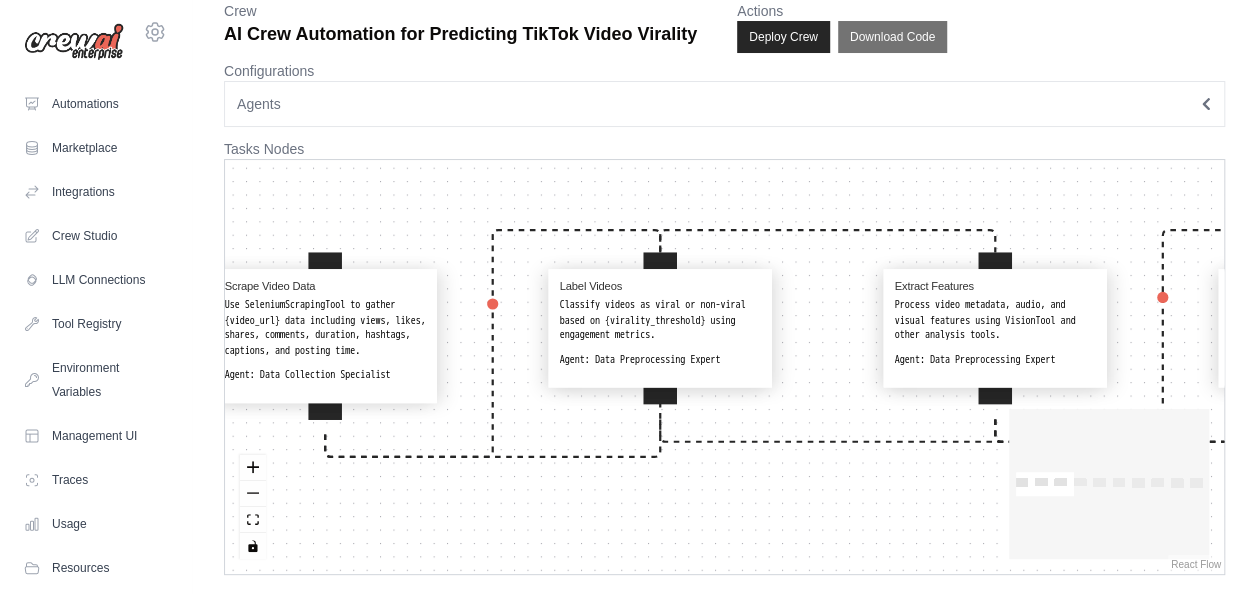 drag, startPoint x: 646, startPoint y: 220, endPoint x: 340, endPoint y: 230, distance: 306.16336 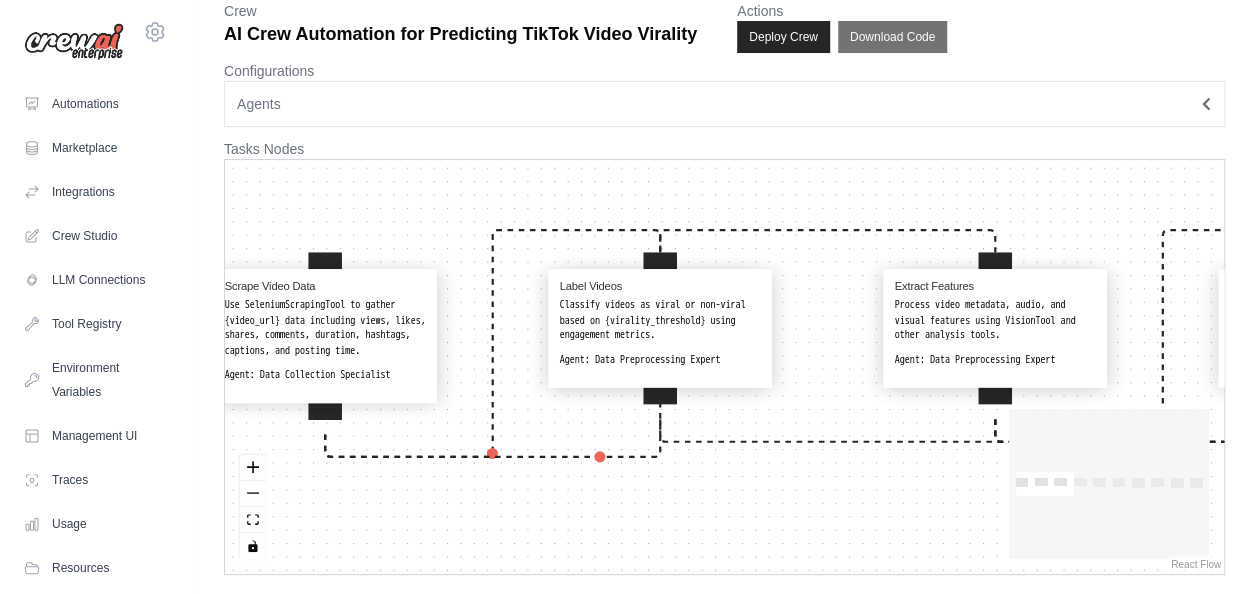 click on "Scrape Video Data Use SeleniumScrapingTool to gather {video_url} data including views, likes, shares, comments, duration, hashtags, captions, and posting time. Agent:   Data Collection Specialist Label Videos Classify videos as viral or non-viral based on {virality_threshold} using engagement metrics. Agent:   Data Preprocessing Expert Extract Features Process video metadata, audio, and visual features using VisionTool and other analysis tools. Agent:   Data Preprocessing Expert Emotion Scene Detection Detect emotions and scene changes in video content using VisionTool. Agent:   Emotion & Scene Detection Specialist Audio Visual Analysis Analyze audio features like music use and tempo, and visual features like brightness and facial expressions. Agent:   Audio/Visual Analysis Specialist Hook Strength Analysis Evaluate hook strength based on motion, expression, surprise elements, and pacing within the first 3–5 seconds. Agent:   Hook Strength Analysis Specialist Train Evaluate Models Agent:   Predict Virality" at bounding box center [724, 367] 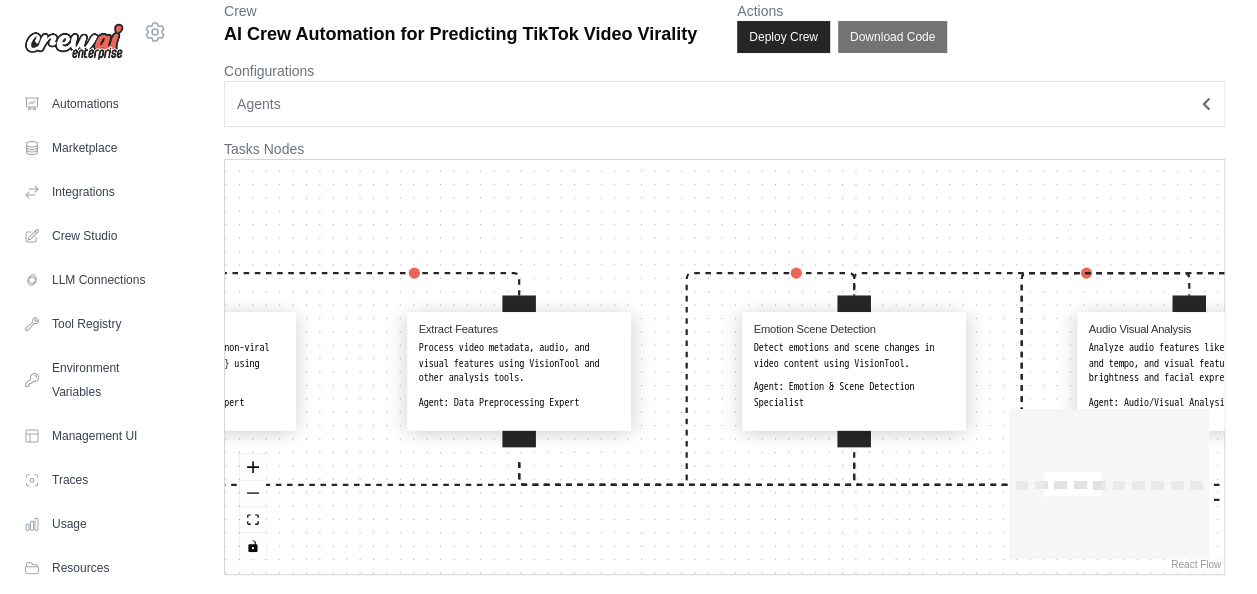 drag, startPoint x: 694, startPoint y: 202, endPoint x: 318, endPoint y: 235, distance: 377.44537 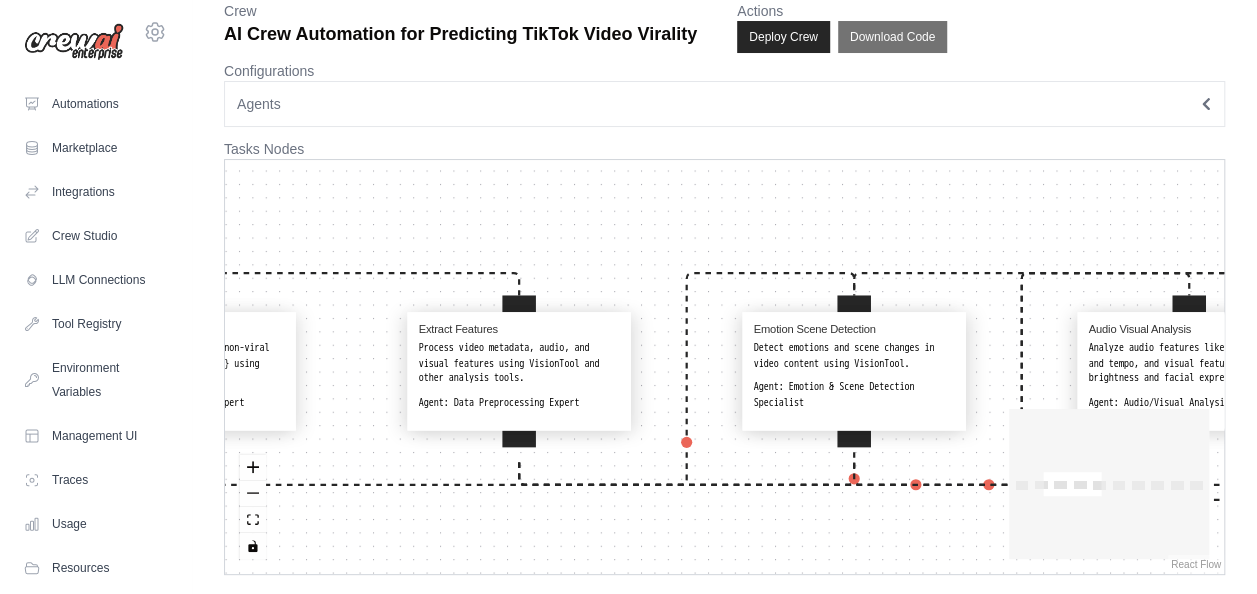 click on "Scrape Video Data Use SeleniumScrapingTool to gather {video_url} data including views, likes, shares, comments, duration, hashtags, captions, and posting time. Agent:   Data Collection Specialist Label Videos Classify videos as viral or non-viral based on {virality_threshold} using engagement metrics. Agent:   Data Preprocessing Expert Extract Features Process video metadata, audio, and visual features using VisionTool and other analysis tools. Agent:   Data Preprocessing Expert Emotion Scene Detection Detect emotions and scene changes in video content using VisionTool. Agent:   Emotion & Scene Detection Specialist Audio Visual Analysis Analyze audio features like music use and tempo, and visual features like brightness and facial expressions. Agent:   Audio/Visual Analysis Specialist Hook Strength Analysis Evaluate hook strength based on motion, expression, surprise elements, and pacing within the first 3–5 seconds. Agent:   Hook Strength Analysis Specialist Train Evaluate Models Agent:   Predict Virality" at bounding box center (724, 367) 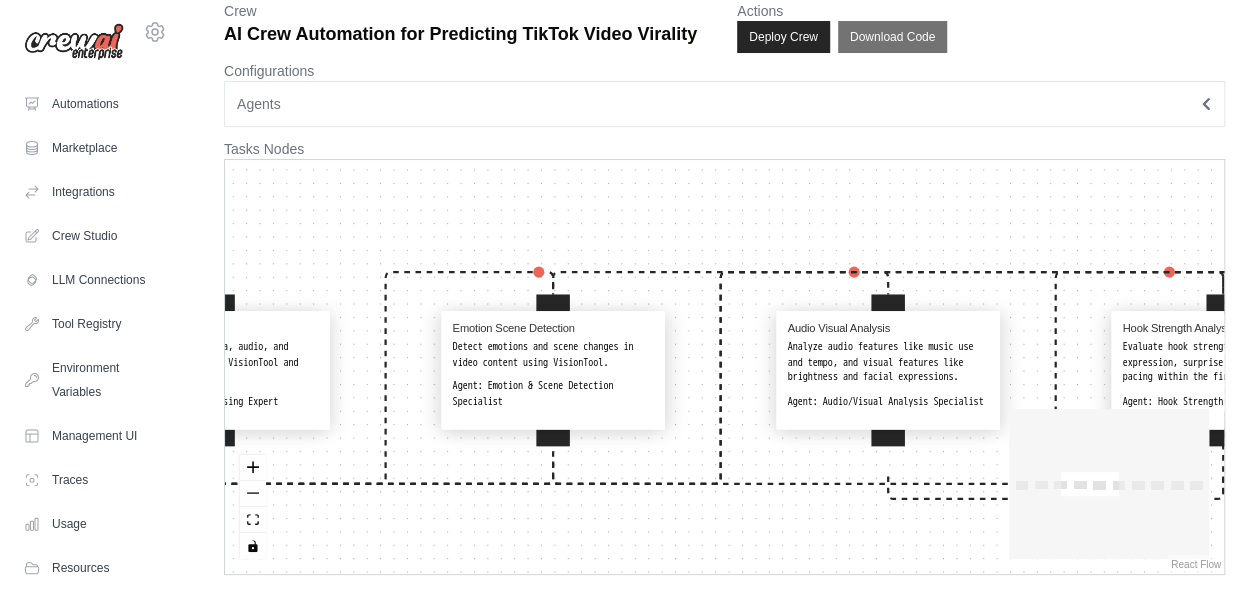 drag, startPoint x: 853, startPoint y: 227, endPoint x: 452, endPoint y: 210, distance: 401.3602 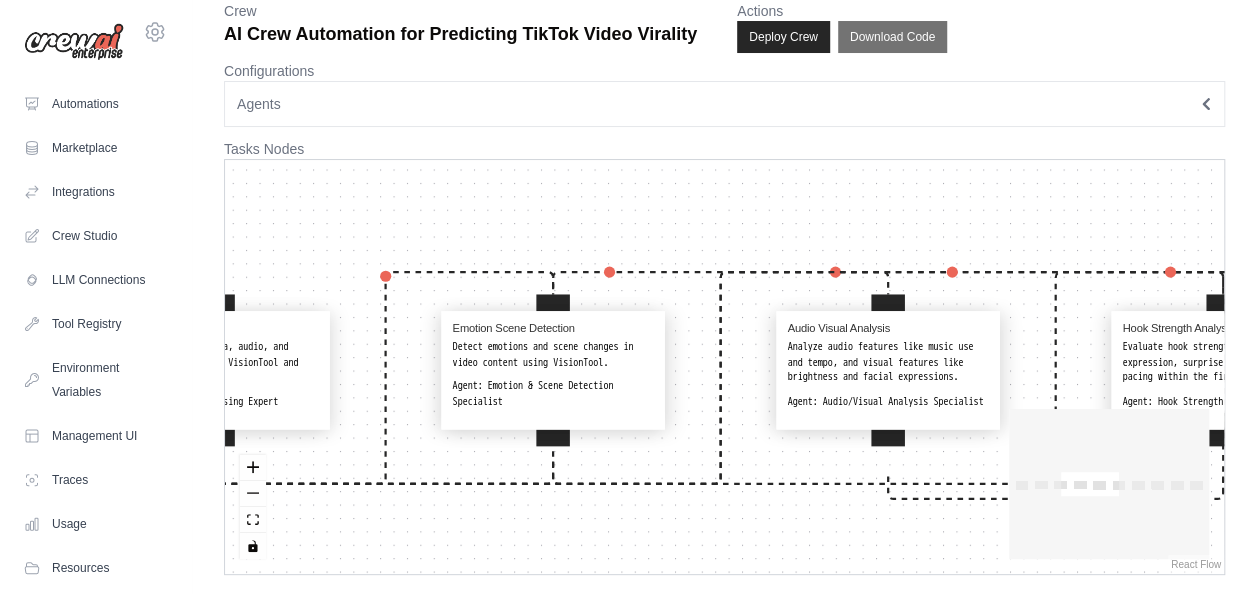 click on "Scrape Video Data Use SeleniumScrapingTool to gather {video_url} data including views, likes, shares, comments, duration, hashtags, captions, and posting time. Agent:   Data Collection Specialist Label Videos Classify videos as viral or non-viral based on {virality_threshold} using engagement metrics. Agent:   Data Preprocessing Expert Extract Features Process video metadata, audio, and visual features using VisionTool and other analysis tools. Agent:   Data Preprocessing Expert Emotion Scene Detection Detect emotions and scene changes in video content using VisionTool. Agent:   Emotion & Scene Detection Specialist Audio Visual Analysis Analyze audio features like music use and tempo, and visual features like brightness and facial expressions. Agent:   Audio/Visual Analysis Specialist Hook Strength Analysis Evaluate hook strength based on motion, expression, surprise elements, and pacing within the first 3–5 seconds. Agent:   Hook Strength Analysis Specialist Train Evaluate Models Agent:   Predict Virality" at bounding box center (724, 367) 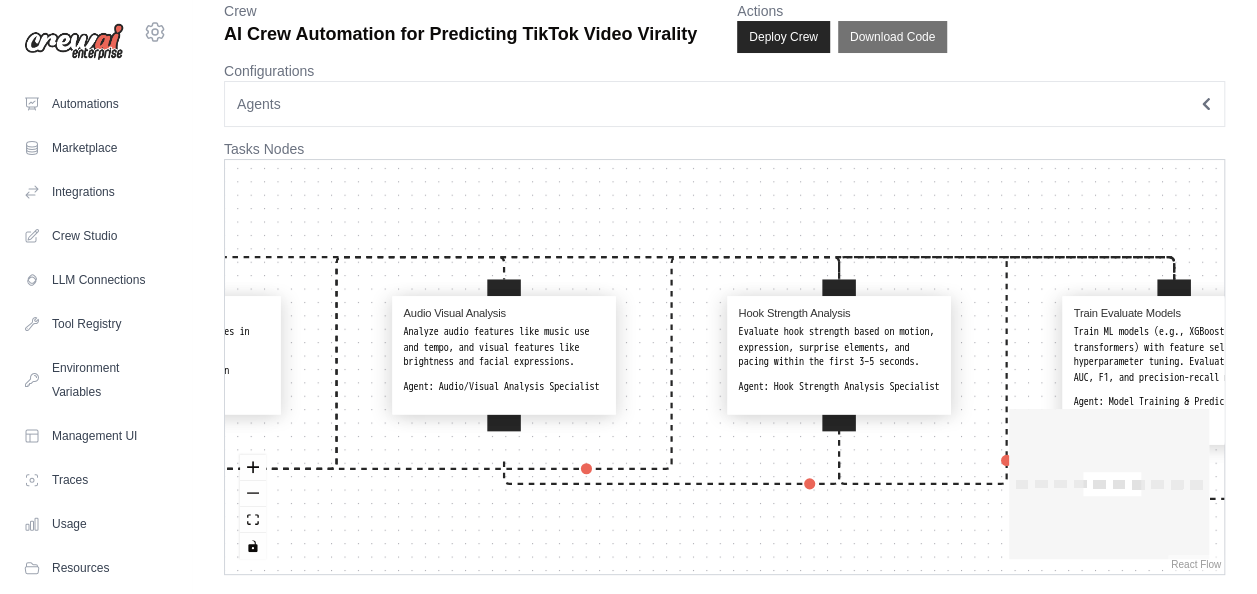 drag, startPoint x: 759, startPoint y: 194, endPoint x: 424, endPoint y: 192, distance: 335.00598 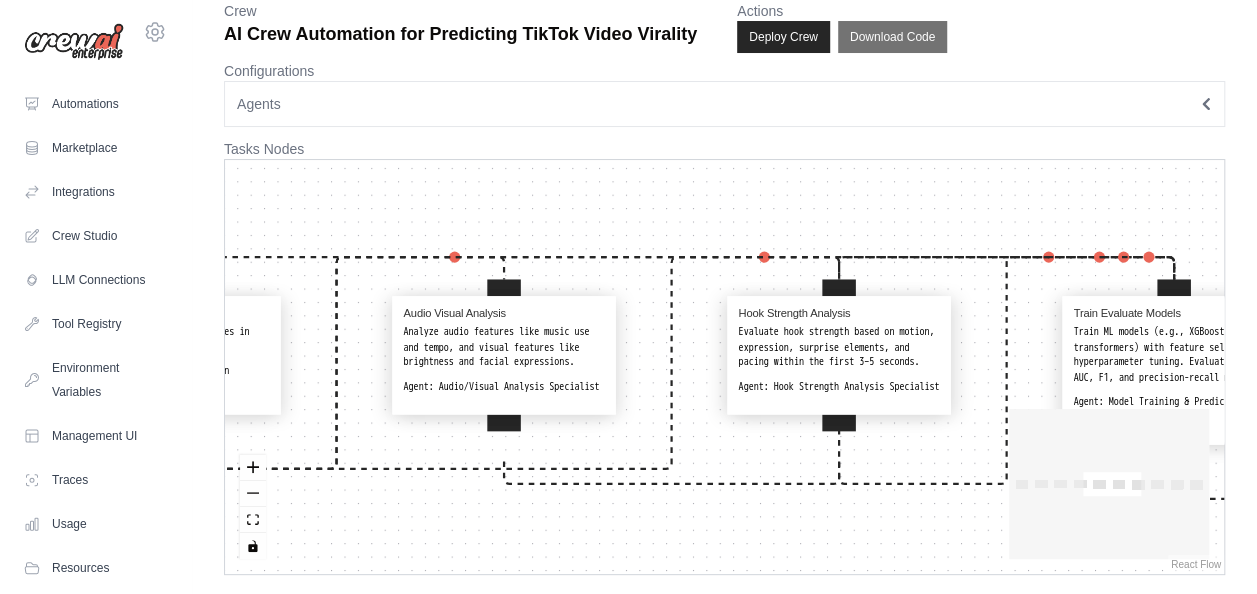 click on "Scrape Video Data Use SeleniumScrapingTool to gather {video_url} data including views, likes, shares, comments, duration, hashtags, captions, and posting time. Agent:   Data Collection Specialist Label Videos Classify videos as viral or non-viral based on {virality_threshold} using engagement metrics. Agent:   Data Preprocessing Expert Extract Features Process video metadata, audio, and visual features using VisionTool and other analysis tools. Agent:   Data Preprocessing Expert Emotion Scene Detection Detect emotions and scene changes in video content using VisionTool. Agent:   Emotion & Scene Detection Specialist Audio Visual Analysis Analyze audio features like music use and tempo, and visual features like brightness and facial expressions. Agent:   Audio/Visual Analysis Specialist Hook Strength Analysis Evaluate hook strength based on motion, expression, surprise elements, and pacing within the first 3–5 seconds. Agent:   Hook Strength Analysis Specialist Train Evaluate Models Agent:   Predict Virality" at bounding box center (724, 367) 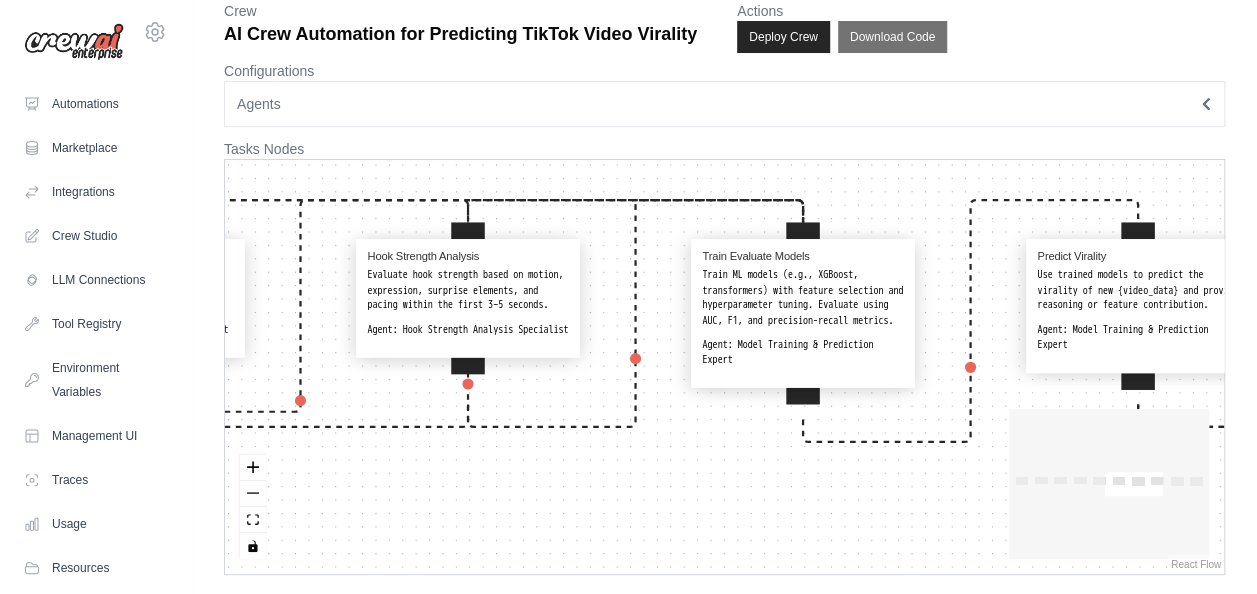drag, startPoint x: 757, startPoint y: 216, endPoint x: 316, endPoint y: 179, distance: 442.54944 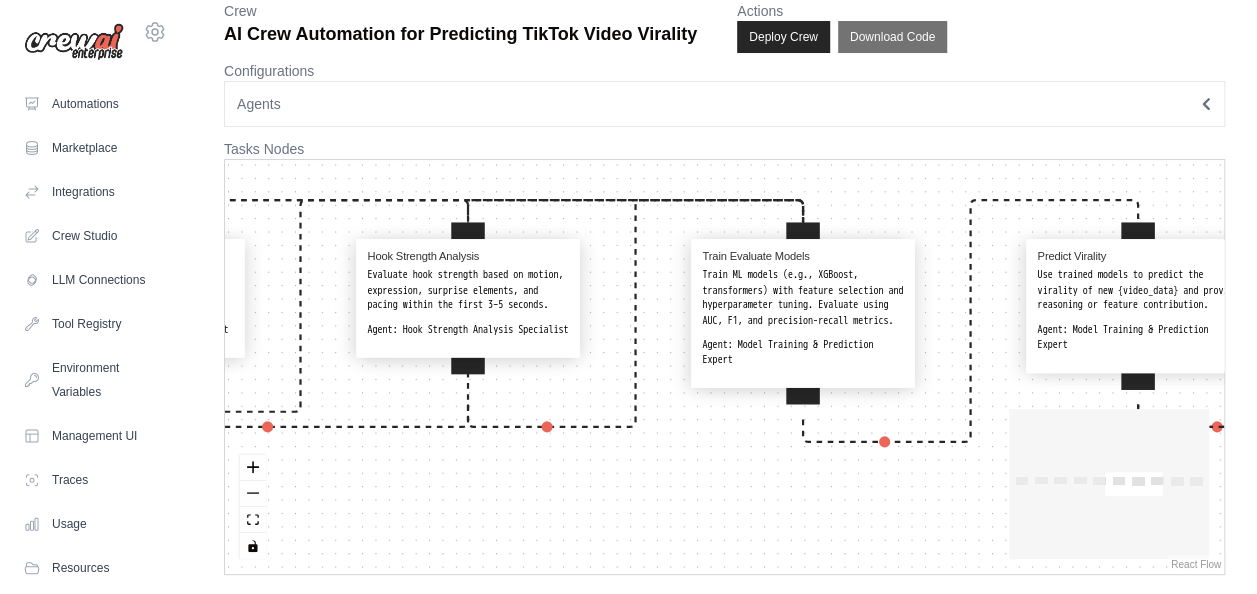 click on "Scrape Video Data Use SeleniumScrapingTool to gather {video_url} data including views, likes, shares, comments, duration, hashtags, captions, and posting time. Agent:   Data Collection Specialist Label Videos Classify videos as viral or non-viral based on {virality_threshold} using engagement metrics. Agent:   Data Preprocessing Expert Extract Features Process video metadata, audio, and visual features using VisionTool and other analysis tools. Agent:   Data Preprocessing Expert Emotion Scene Detection Detect emotions and scene changes in video content using VisionTool. Agent:   Emotion & Scene Detection Specialist Audio Visual Analysis Analyze audio features like music use and tempo, and visual features like brightness and facial expressions. Agent:   Audio/Visual Analysis Specialist Hook Strength Analysis Evaluate hook strength based on motion, expression, surprise elements, and pacing within the first 3–5 seconds. Agent:   Hook Strength Analysis Specialist Train Evaluate Models Agent:   Predict Virality" at bounding box center [724, 367] 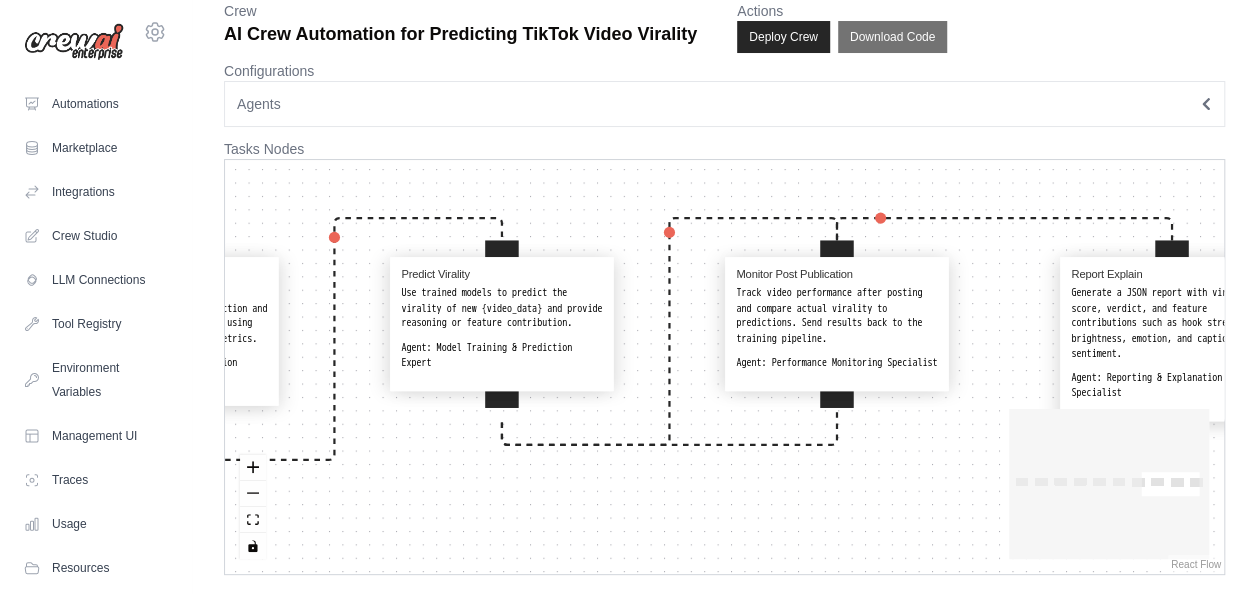 drag, startPoint x: 820, startPoint y: 208, endPoint x: 314, endPoint y: 232, distance: 506.56885 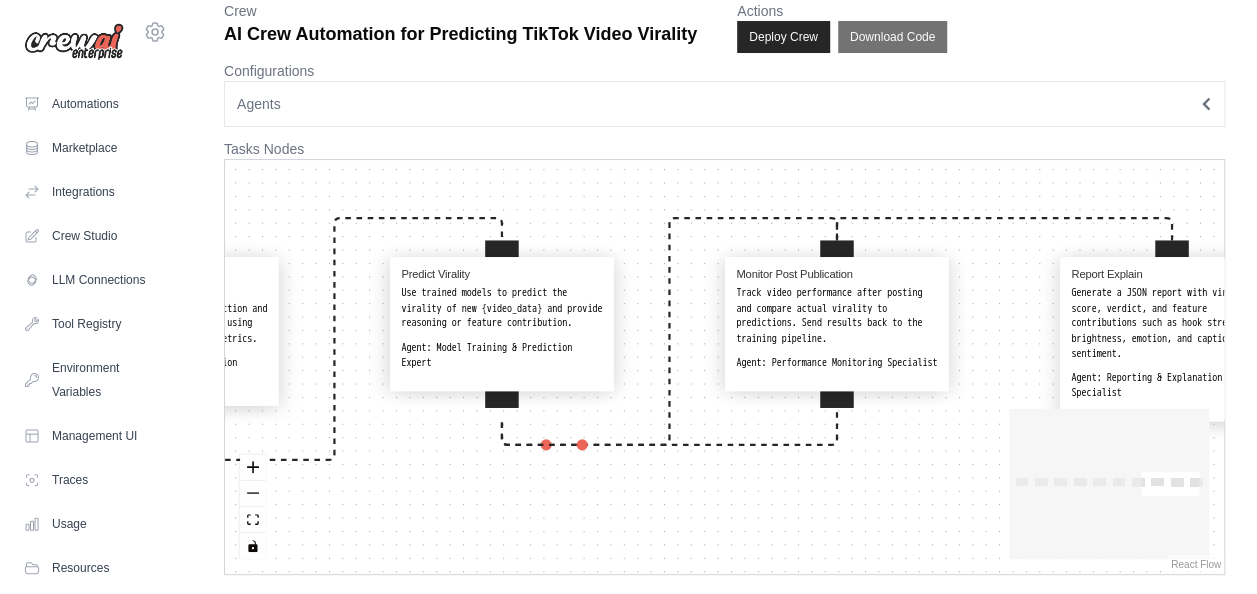click on "Scrape Video Data Use SeleniumScrapingTool to gather {video_url} data including views, likes, shares, comments, duration, hashtags, captions, and posting time. Agent:   Data Collection Specialist Label Videos Classify videos as viral or non-viral based on {virality_threshold} using engagement metrics. Agent:   Data Preprocessing Expert Extract Features Process video metadata, audio, and visual features using VisionTool and other analysis tools. Agent:   Data Preprocessing Expert Emotion Scene Detection Detect emotions and scene changes in video content using VisionTool. Agent:   Emotion & Scene Detection Specialist Audio Visual Analysis Analyze audio features like music use and tempo, and visual features like brightness and facial expressions. Agent:   Audio/Visual Analysis Specialist Hook Strength Analysis Evaluate hook strength based on motion, expression, surprise elements, and pacing within the first 3–5 seconds. Agent:   Hook Strength Analysis Specialist Train Evaluate Models Agent:   Predict Virality" at bounding box center (724, 367) 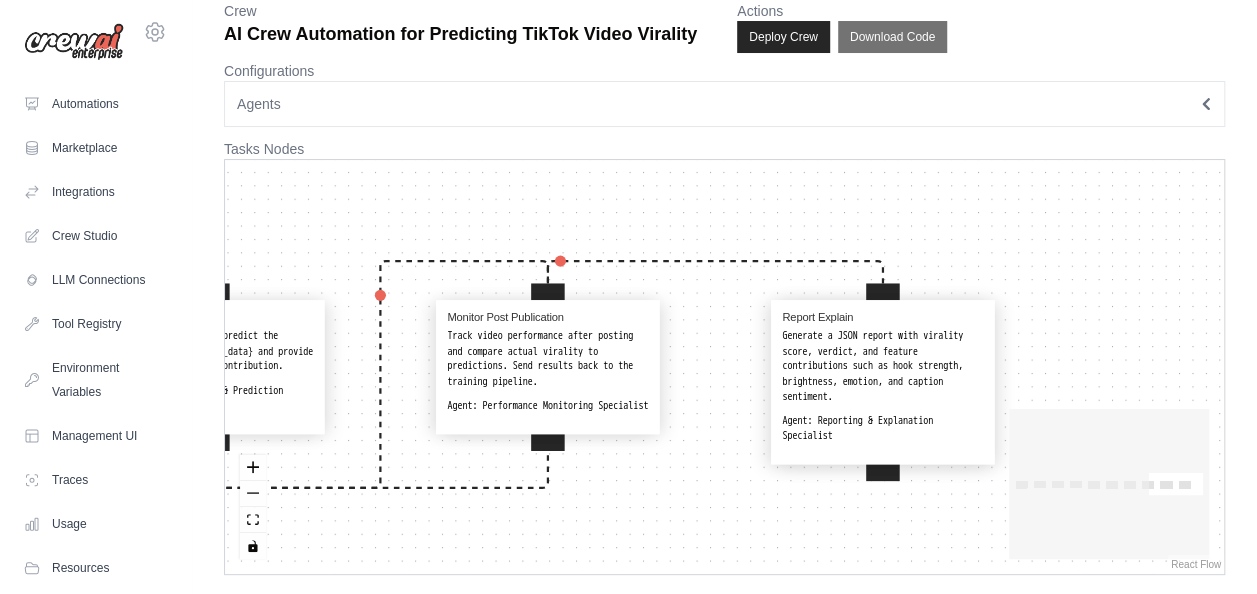 drag, startPoint x: 758, startPoint y: 203, endPoint x: 304, endPoint y: 202, distance: 454.0011 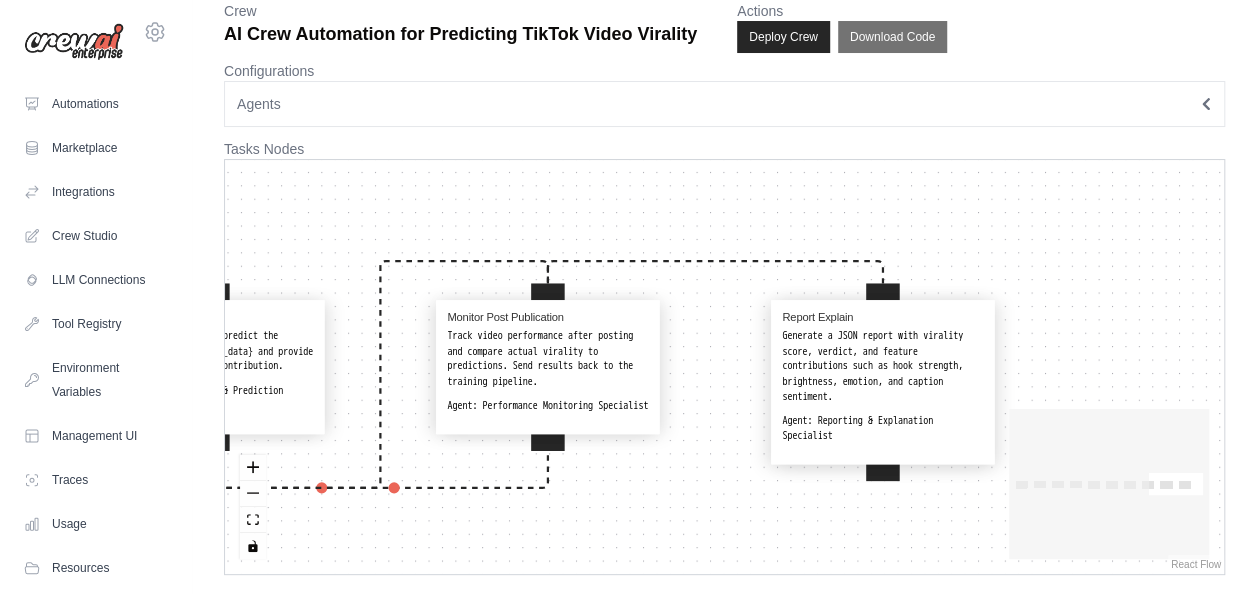 click on "Scrape Video Data Use SeleniumScrapingTool to gather {video_url} data including views, likes, shares, comments, duration, hashtags, captions, and posting time. Agent:   Data Collection Specialist Label Videos Classify videos as viral or non-viral based on {virality_threshold} using engagement metrics. Agent:   Data Preprocessing Expert Extract Features Process video metadata, audio, and visual features using VisionTool and other analysis tools. Agent:   Data Preprocessing Expert Emotion Scene Detection Detect emotions and scene changes in video content using VisionTool. Agent:   Emotion & Scene Detection Specialist Audio Visual Analysis Analyze audio features like music use and tempo, and visual features like brightness and facial expressions. Agent:   Audio/Visual Analysis Specialist Hook Strength Analysis Evaluate hook strength based on motion, expression, surprise elements, and pacing within the first 3–5 seconds. Agent:   Hook Strength Analysis Specialist Train Evaluate Models Agent:   Predict Virality" at bounding box center (724, 367) 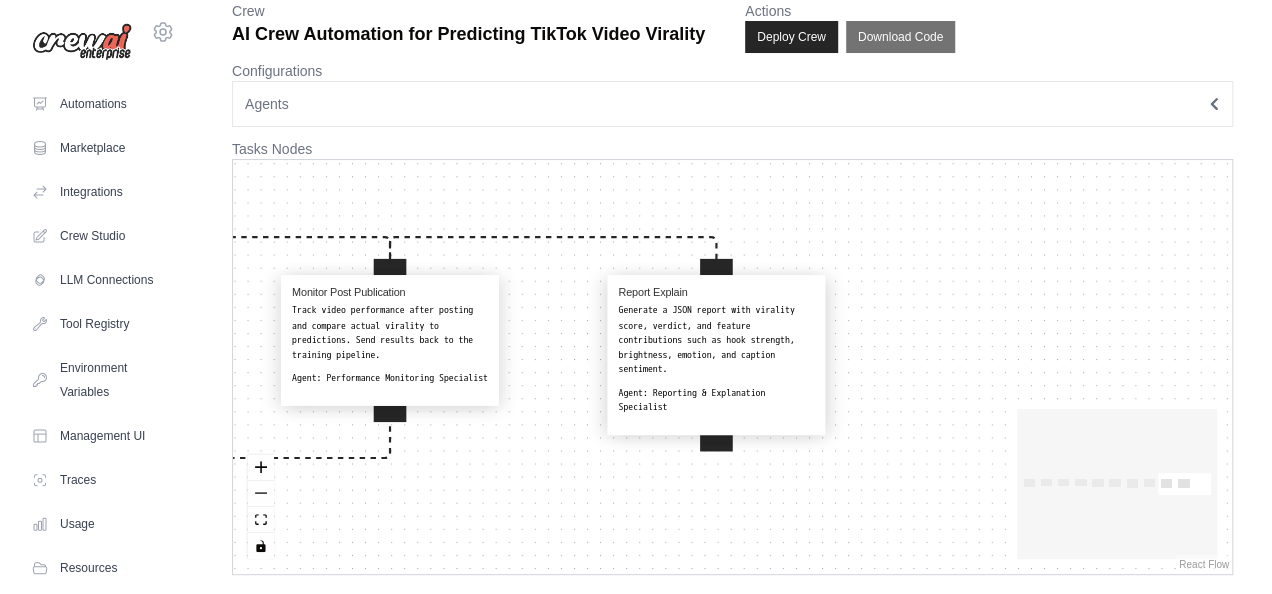 scroll, scrollTop: 0, scrollLeft: 0, axis: both 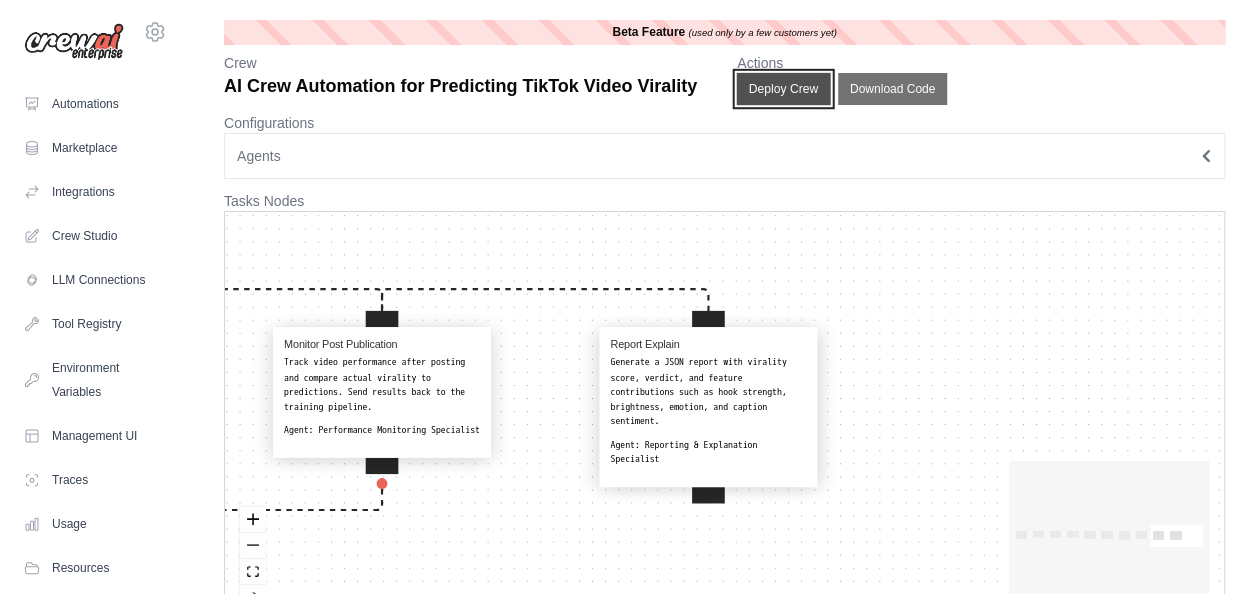 click on "Deploy Crew" at bounding box center (784, 89) 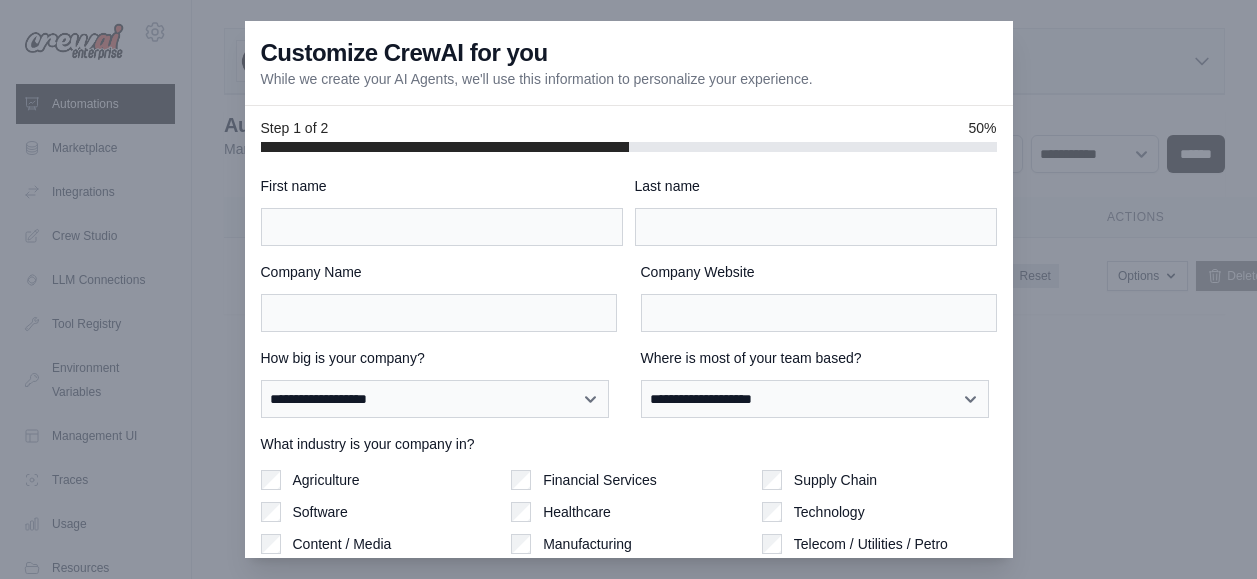 scroll, scrollTop: 0, scrollLeft: 0, axis: both 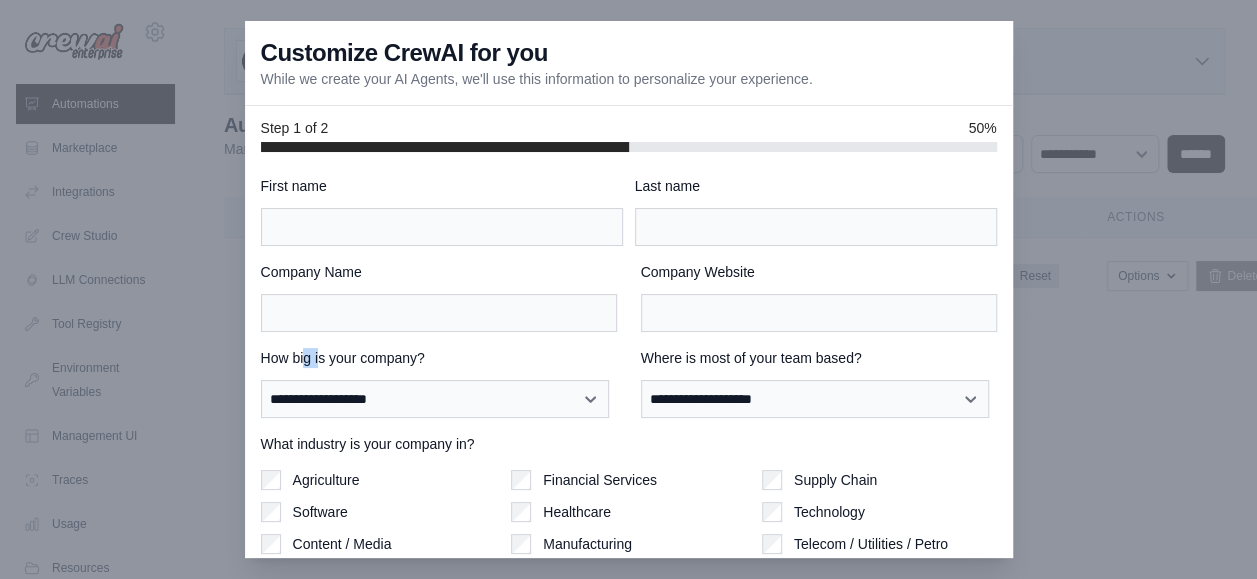 click on "How big is your company?" at bounding box center [439, 358] 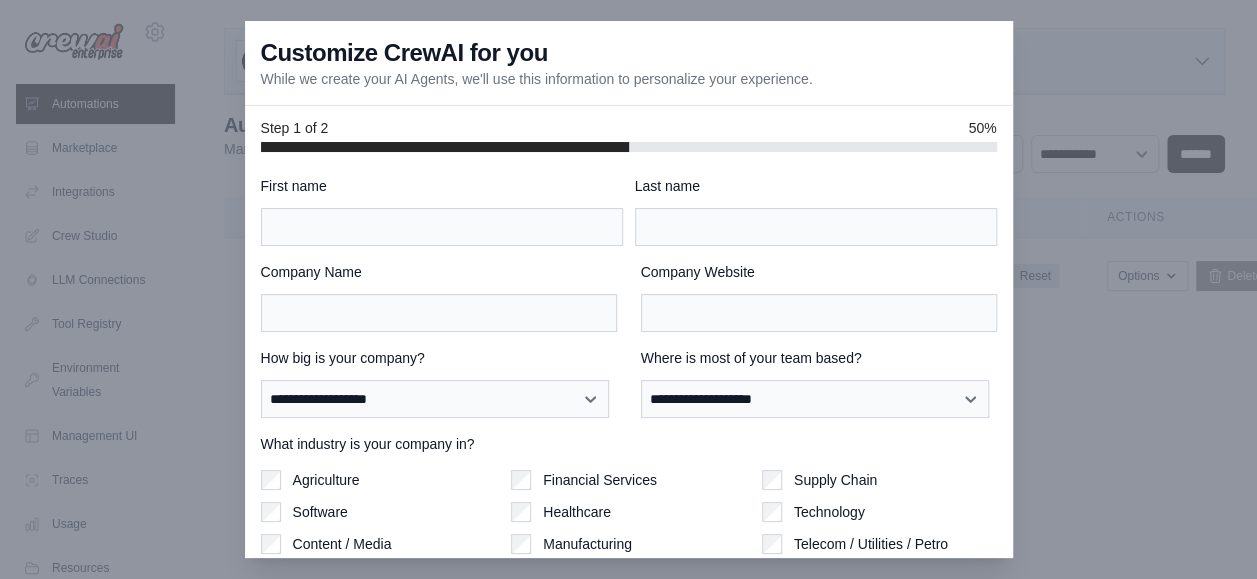 drag, startPoint x: 310, startPoint y: 359, endPoint x: 458, endPoint y: 344, distance: 148.7582 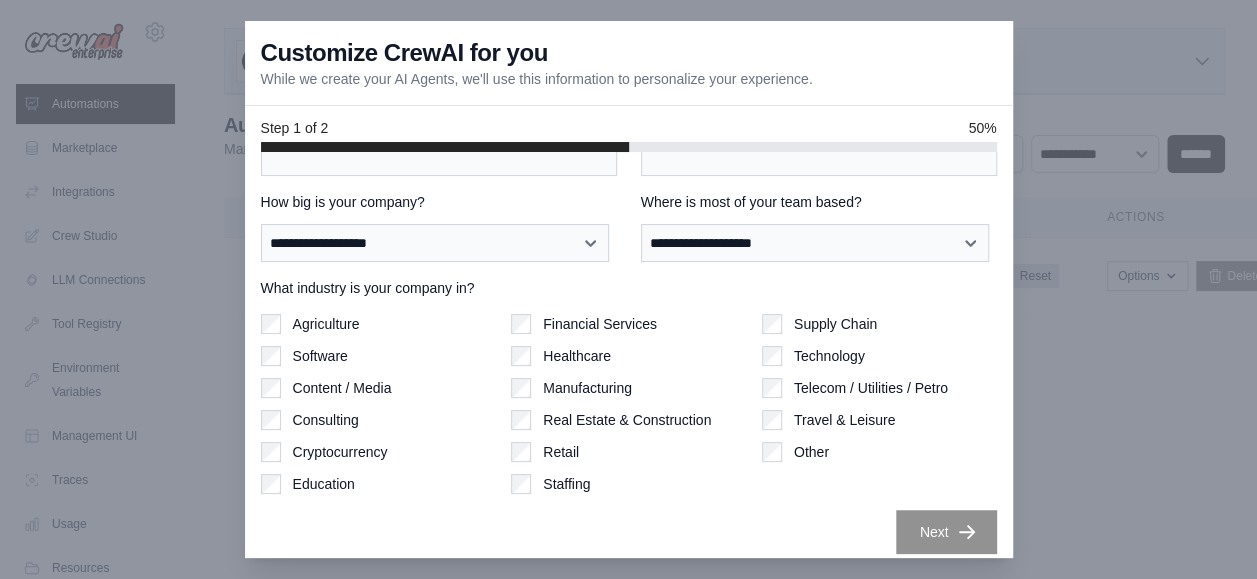 scroll, scrollTop: 0, scrollLeft: 0, axis: both 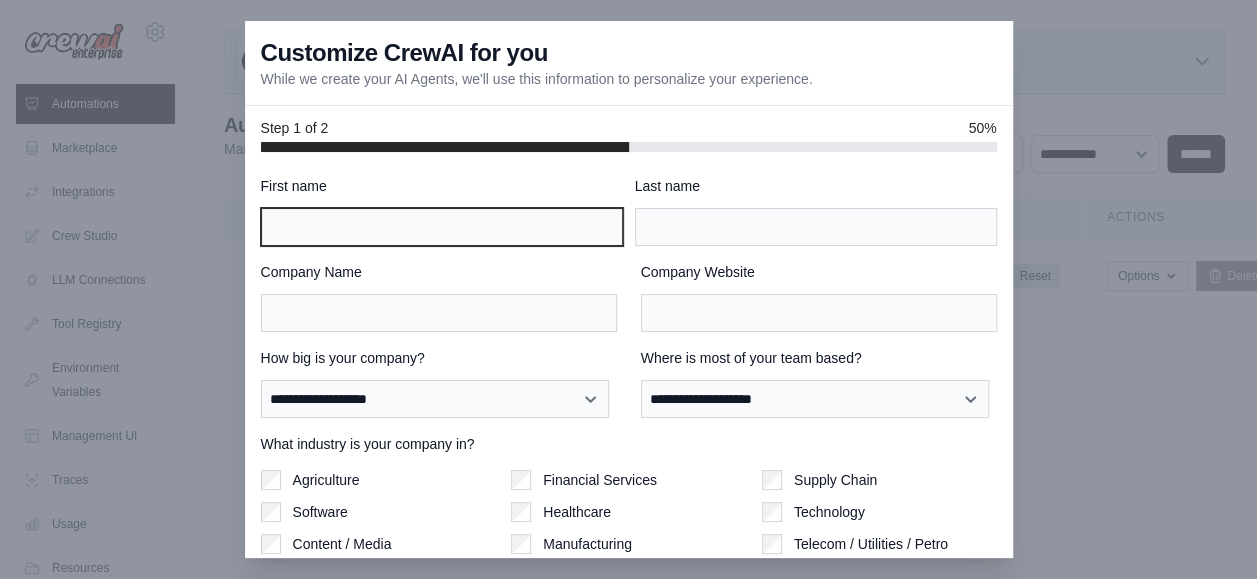 click on "First name" at bounding box center (442, 227) 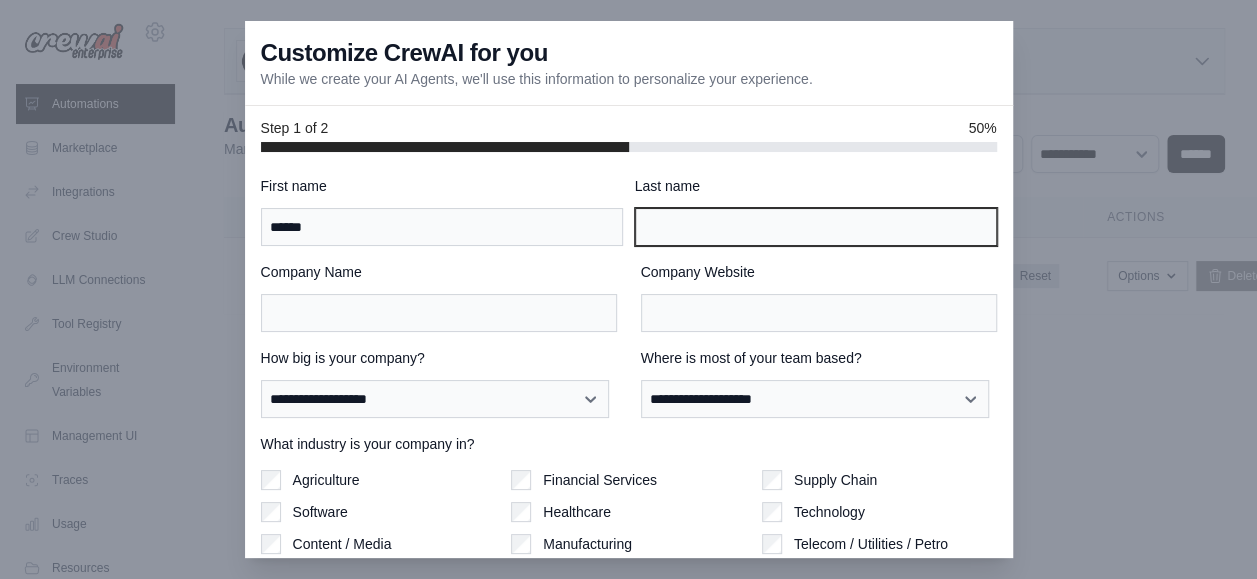 type on "********" 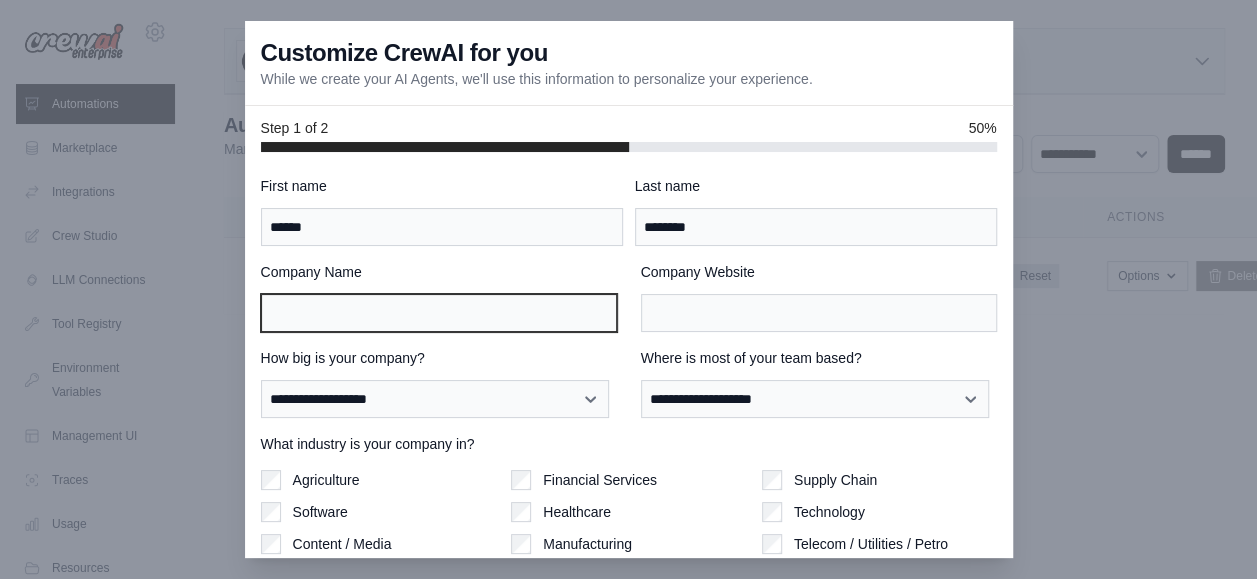 click on "Company Name" at bounding box center (439, 313) 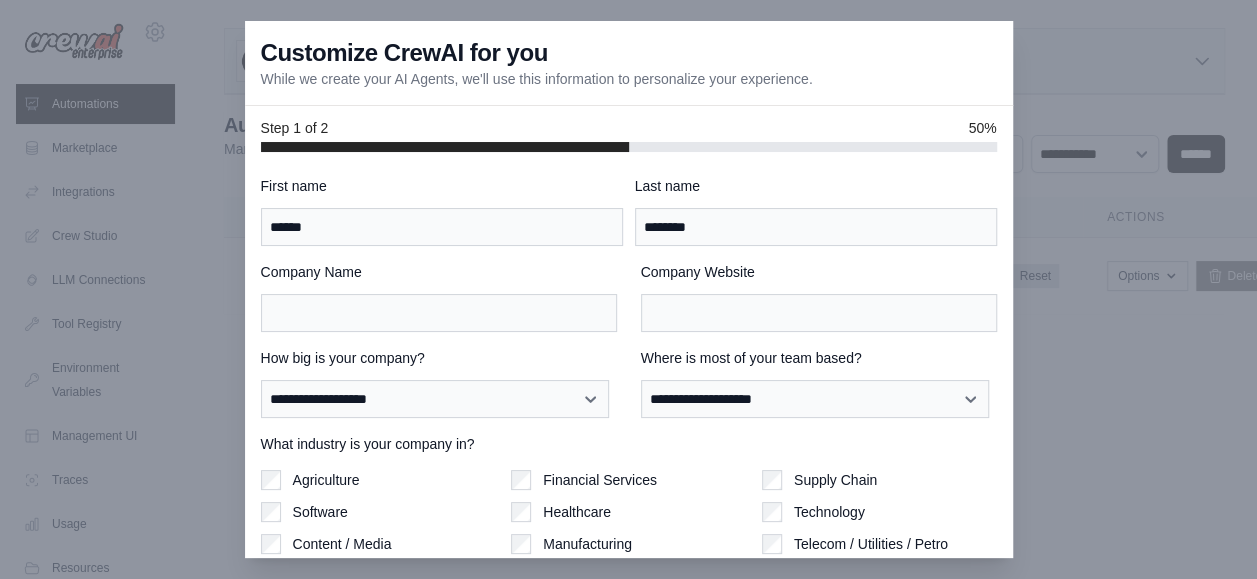 click on "**********" at bounding box center [629, 442] 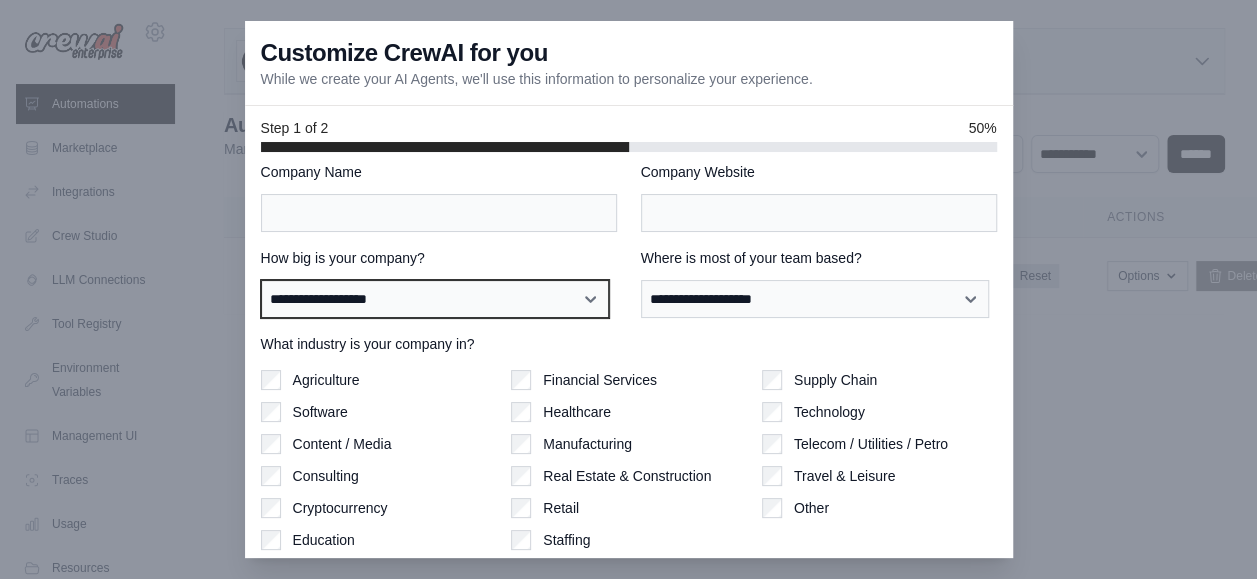 click on "**********" at bounding box center (435, 298) 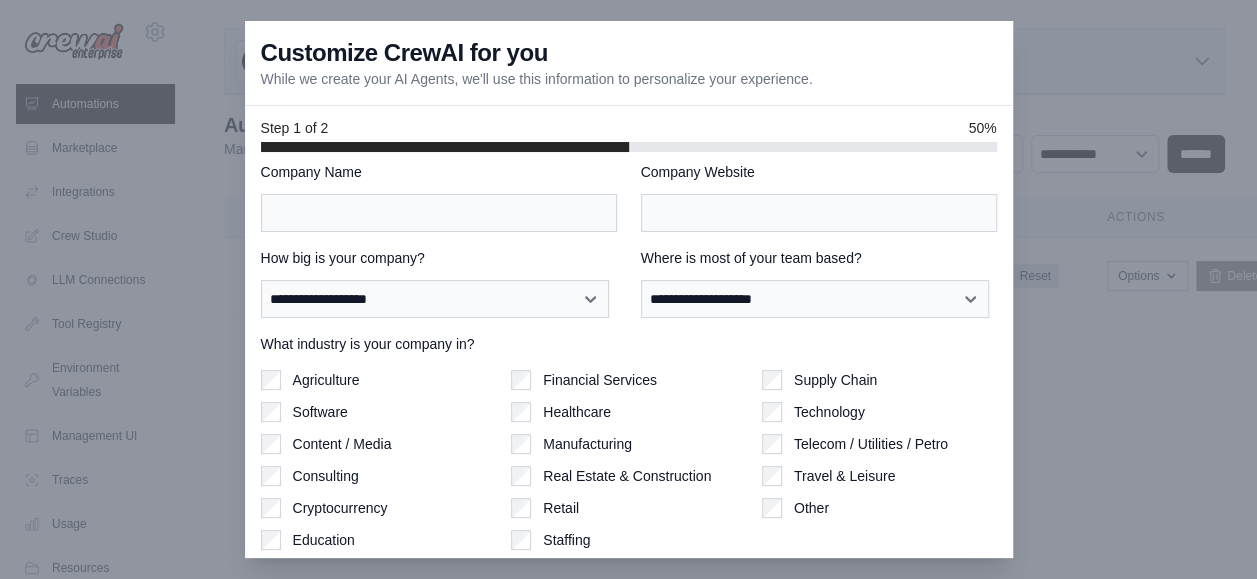 click on "**********" at bounding box center (629, 342) 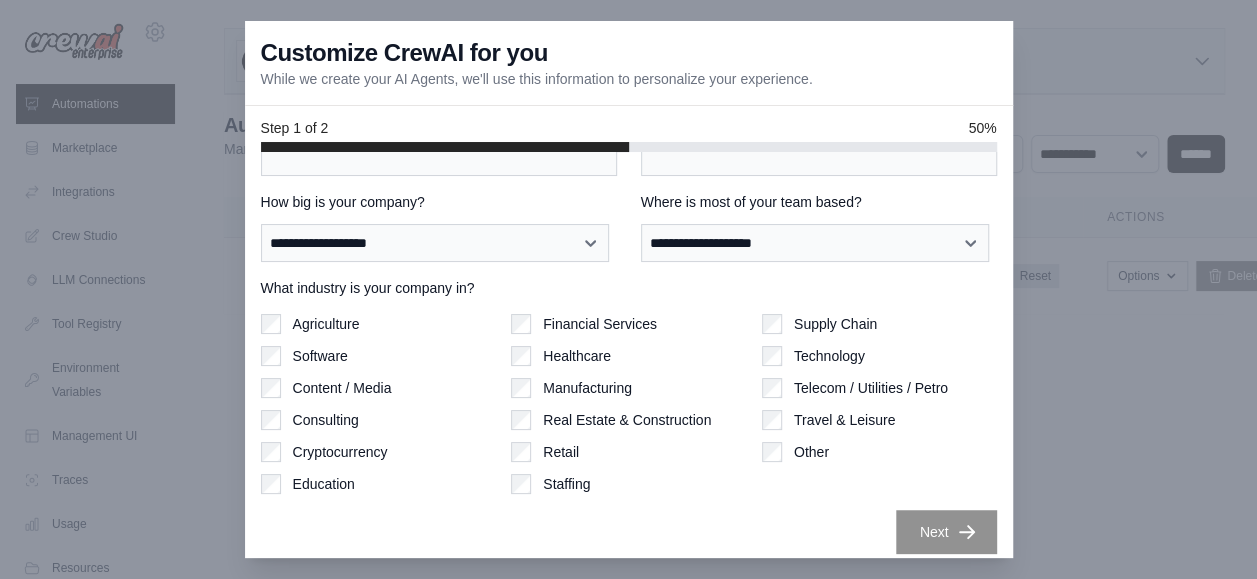scroll, scrollTop: 15, scrollLeft: 0, axis: vertical 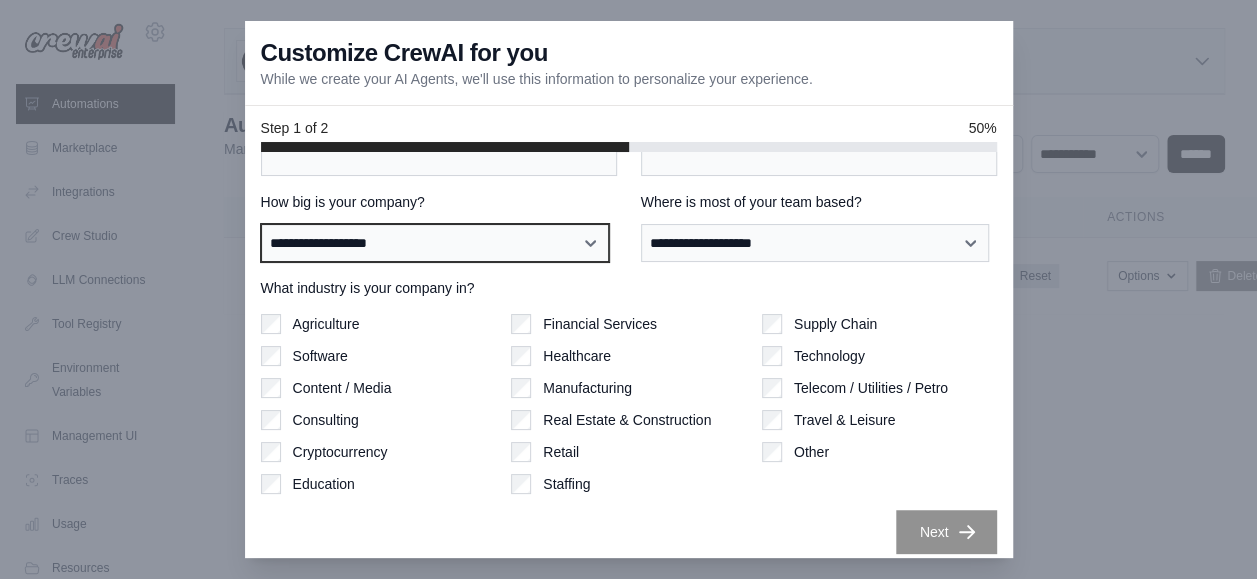 click on "**********" at bounding box center (435, 242) 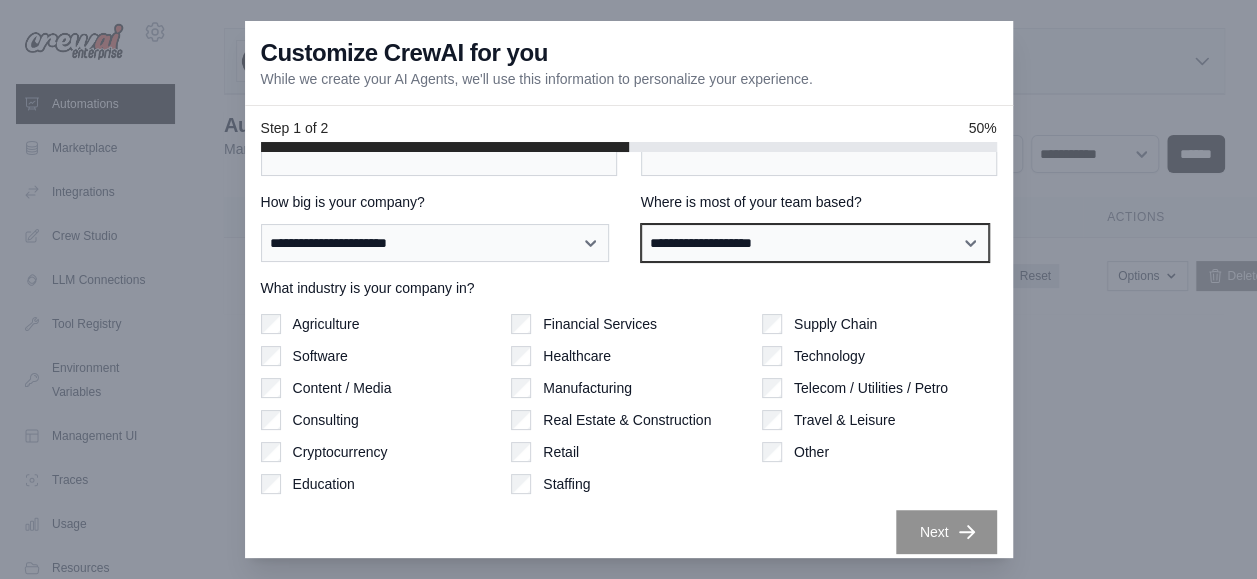 click on "**********" at bounding box center [815, 242] 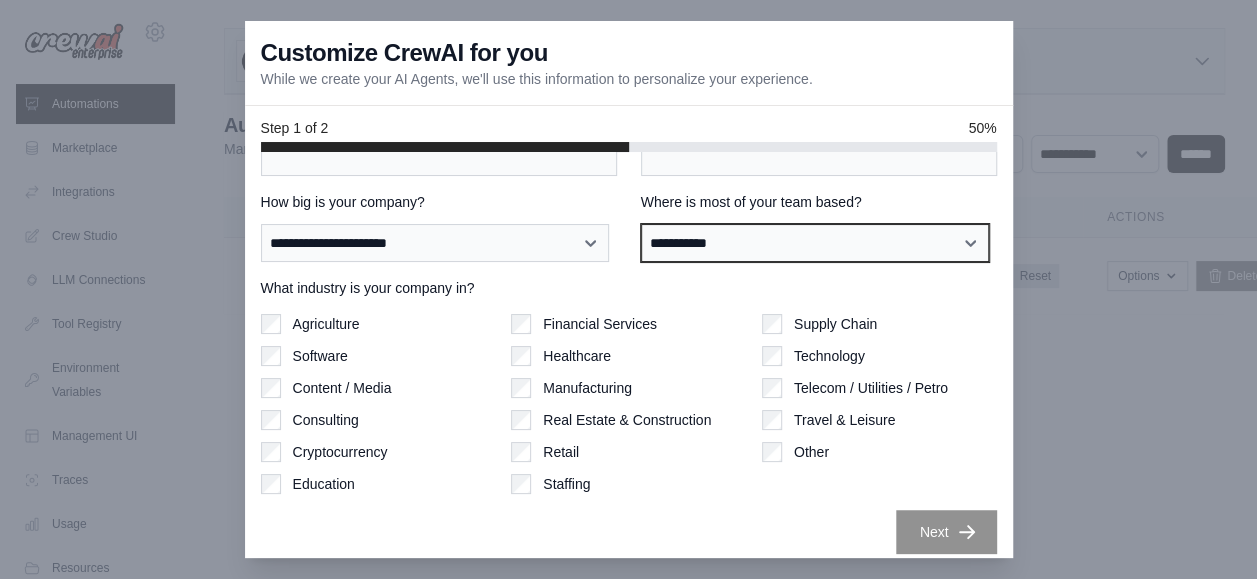 click on "**********" at bounding box center (815, 242) 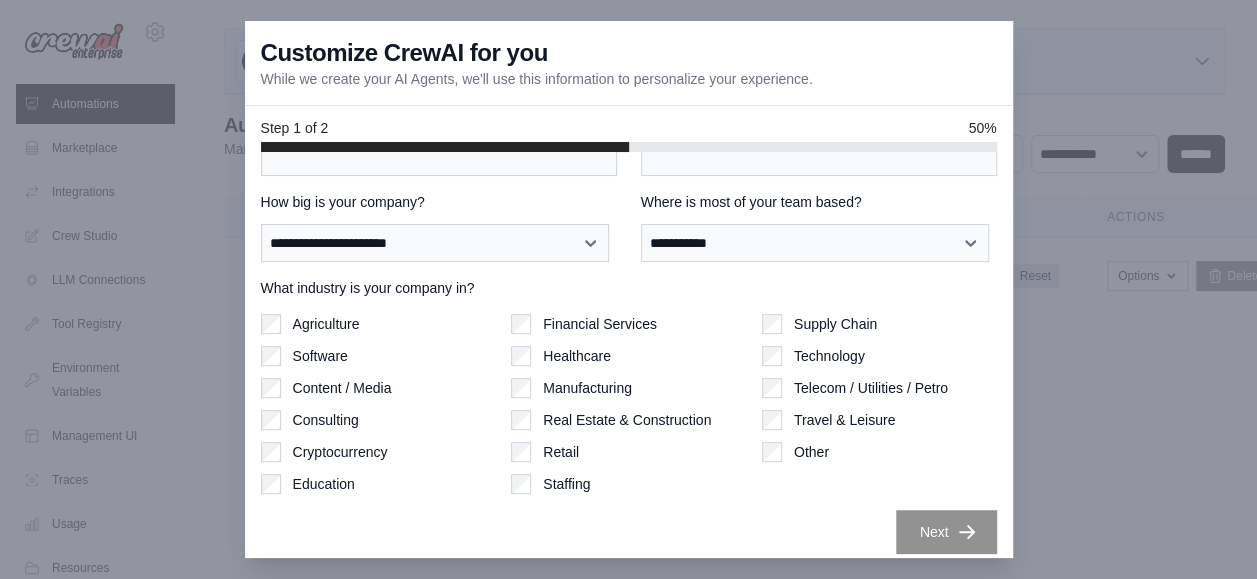 click on "Next" at bounding box center (629, 532) 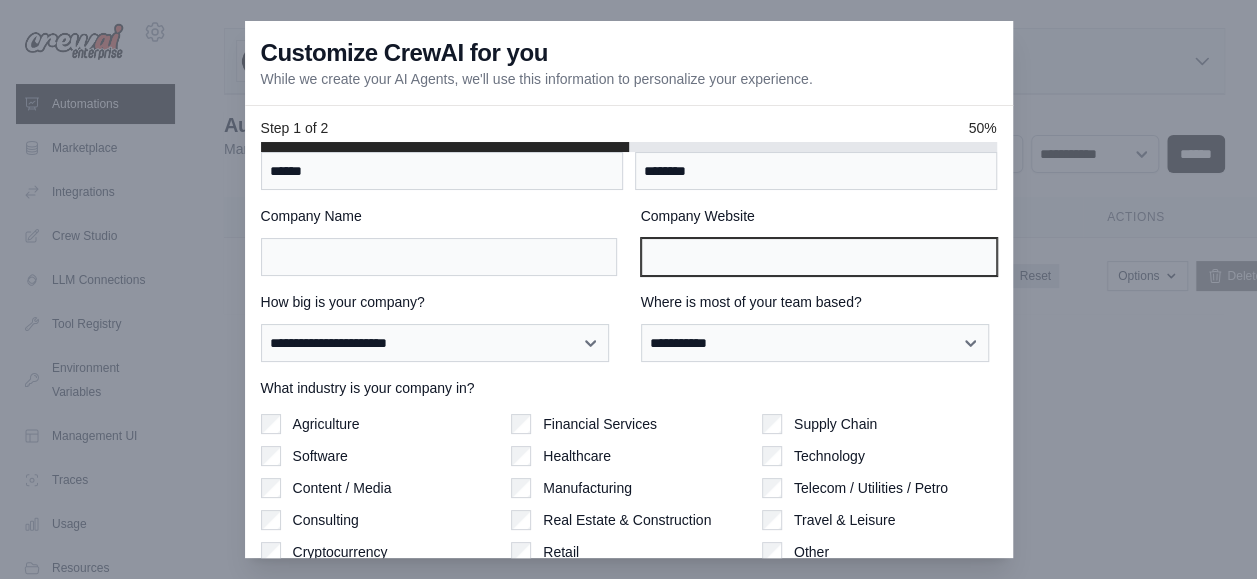click on "Company Website" at bounding box center (819, 257) 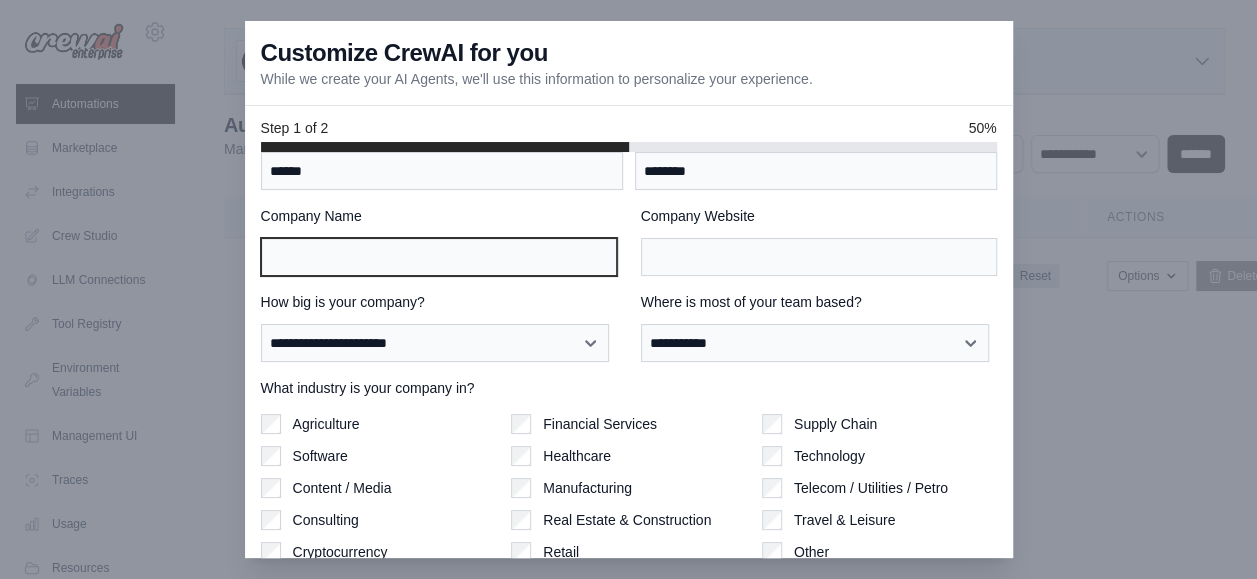 click on "Company Name" at bounding box center [439, 257] 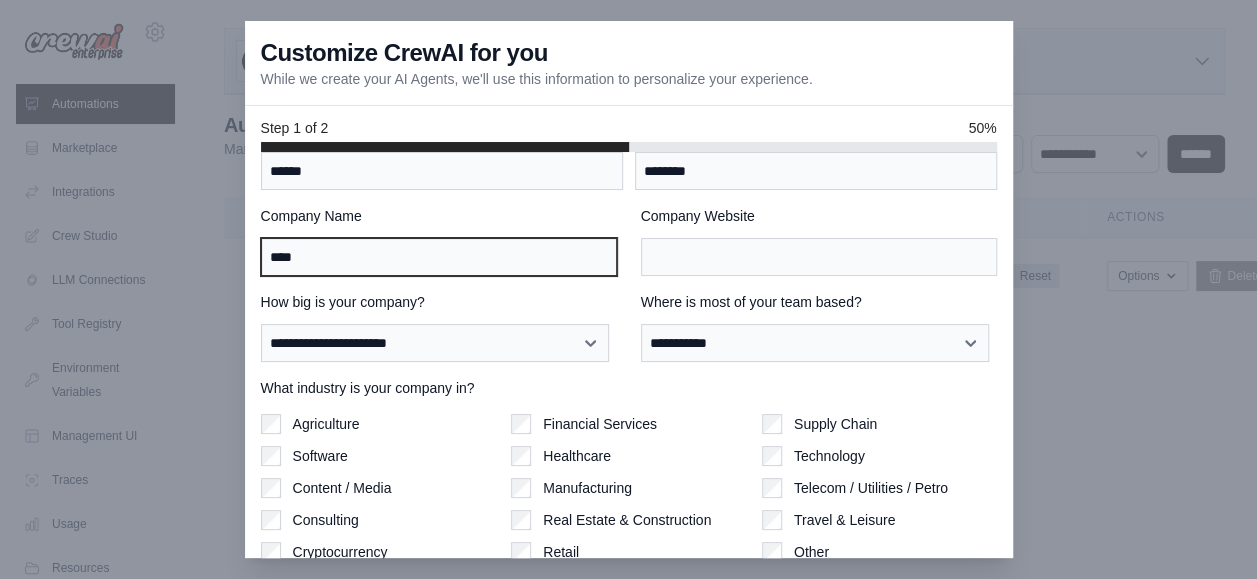 type on "****" 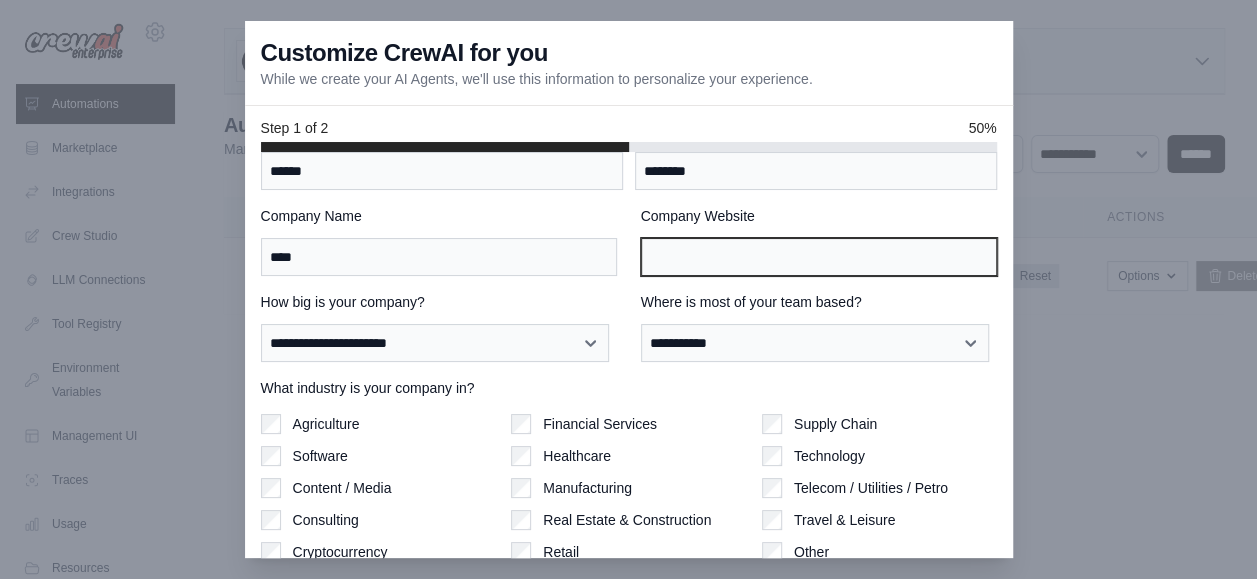 click on "Company Website" at bounding box center [819, 257] 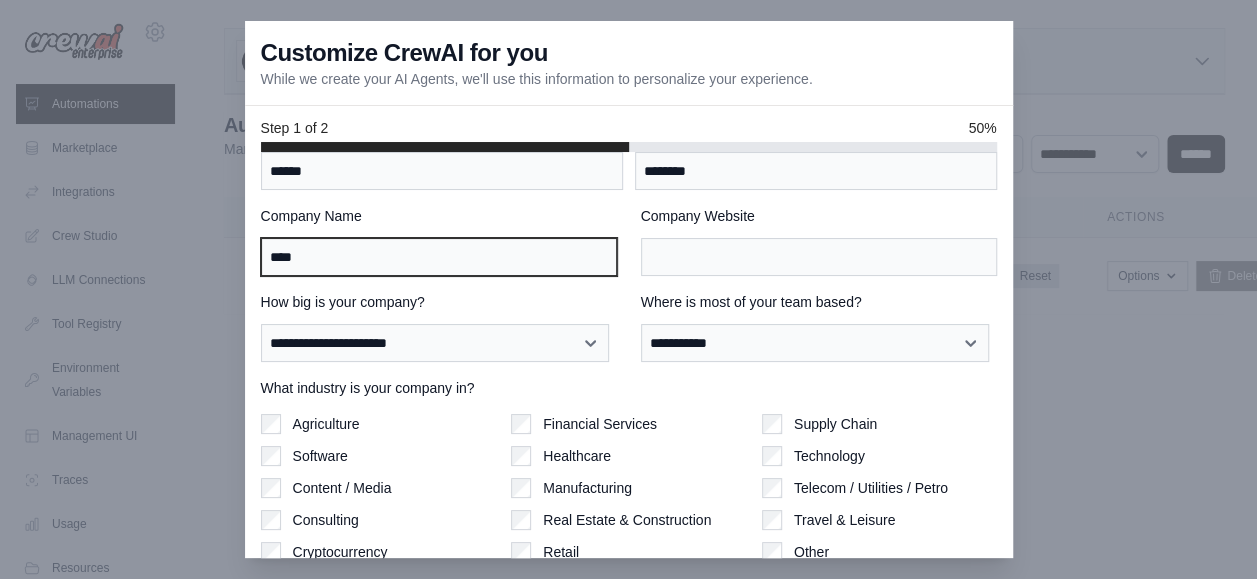 click on "****" at bounding box center [439, 257] 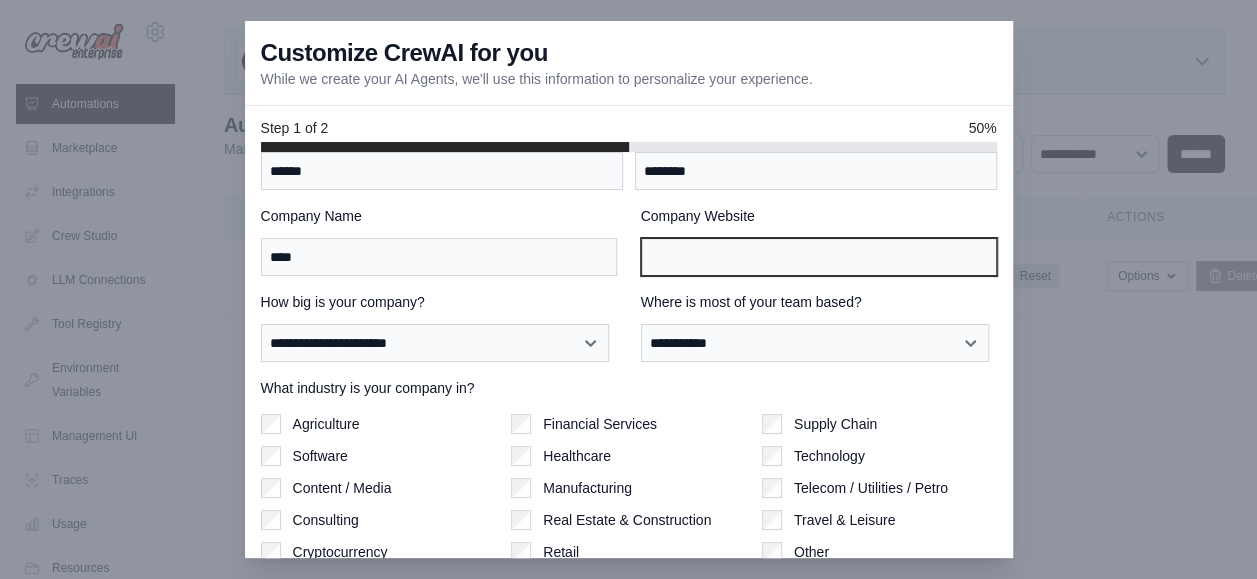 click on "Company Website" at bounding box center (819, 257) 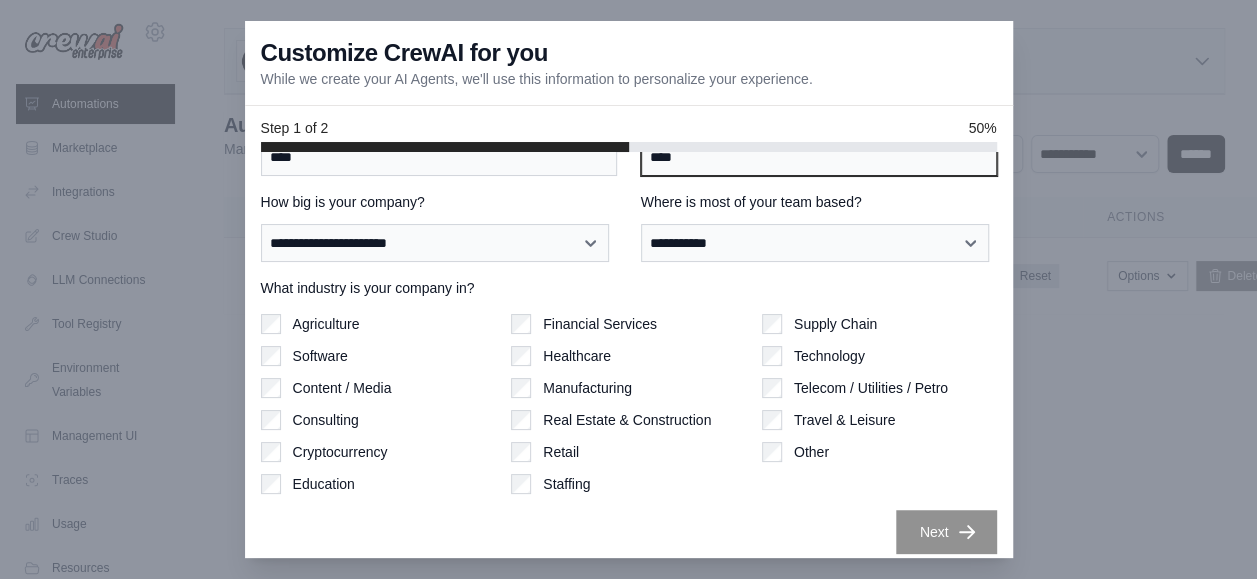 type on "****" 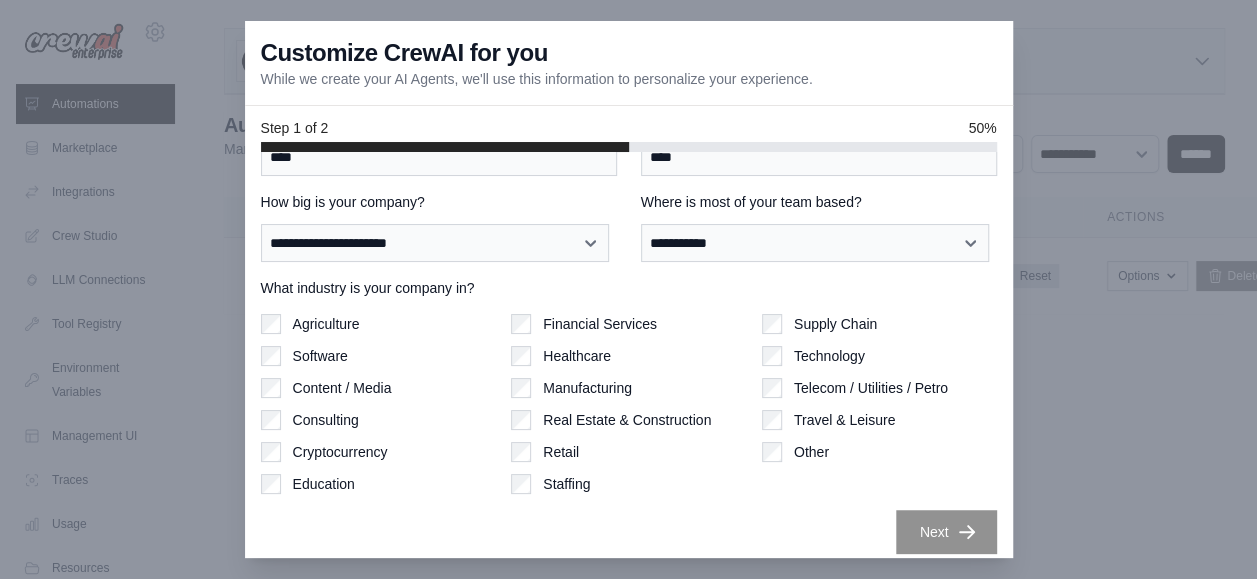 click on "Next" at bounding box center (946, 532) 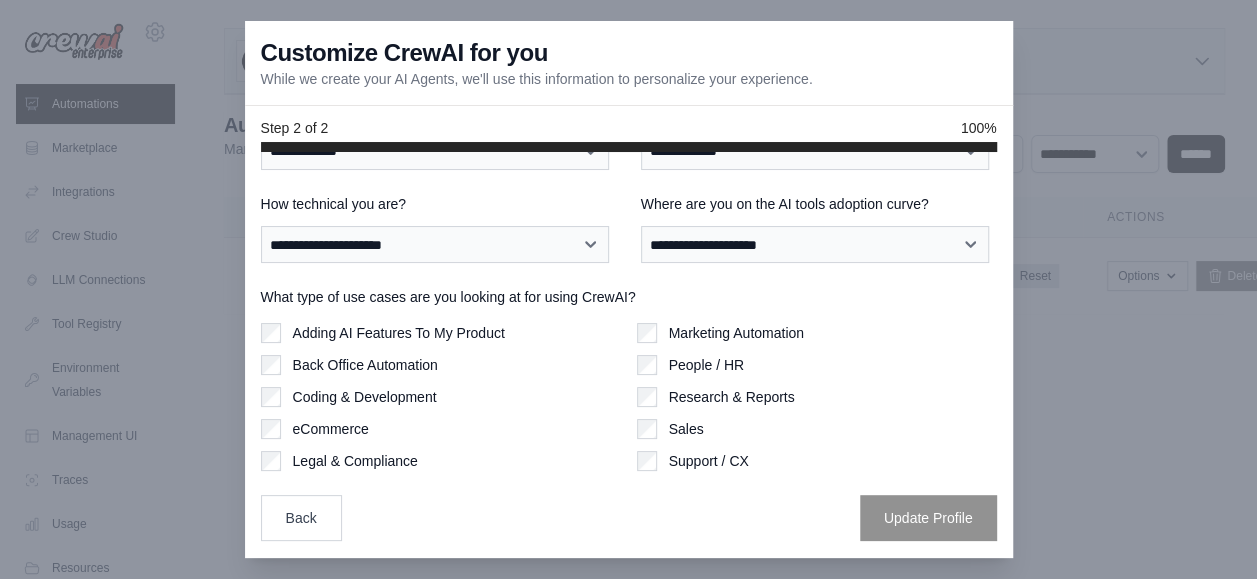 scroll, scrollTop: 64, scrollLeft: 0, axis: vertical 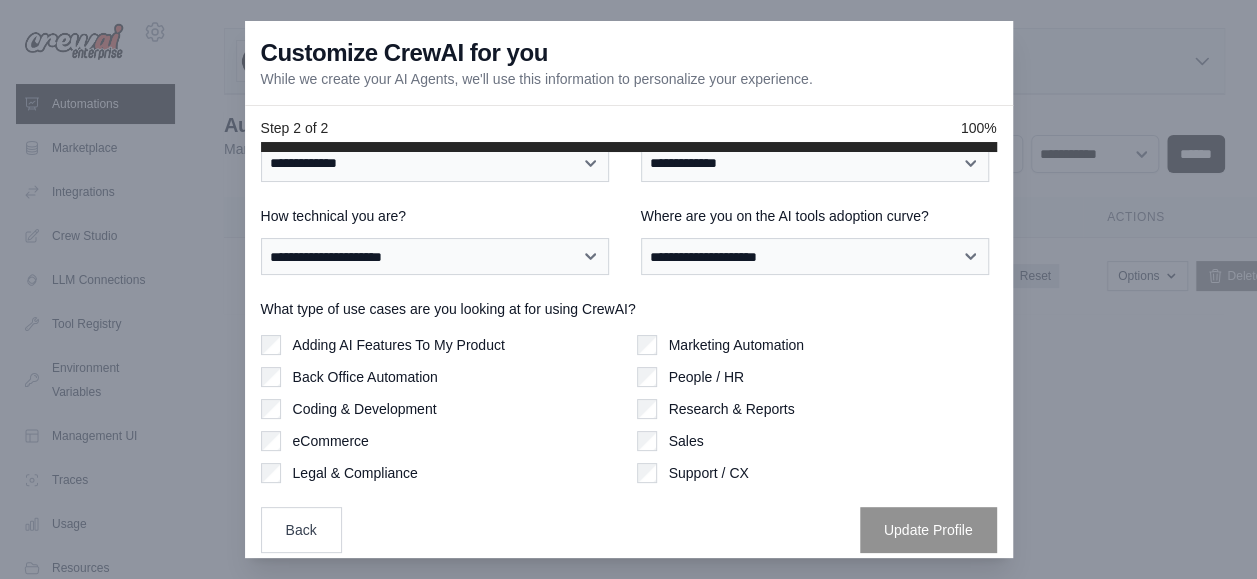 drag, startPoint x: 288, startPoint y: 510, endPoint x: 866, endPoint y: 593, distance: 583.92896 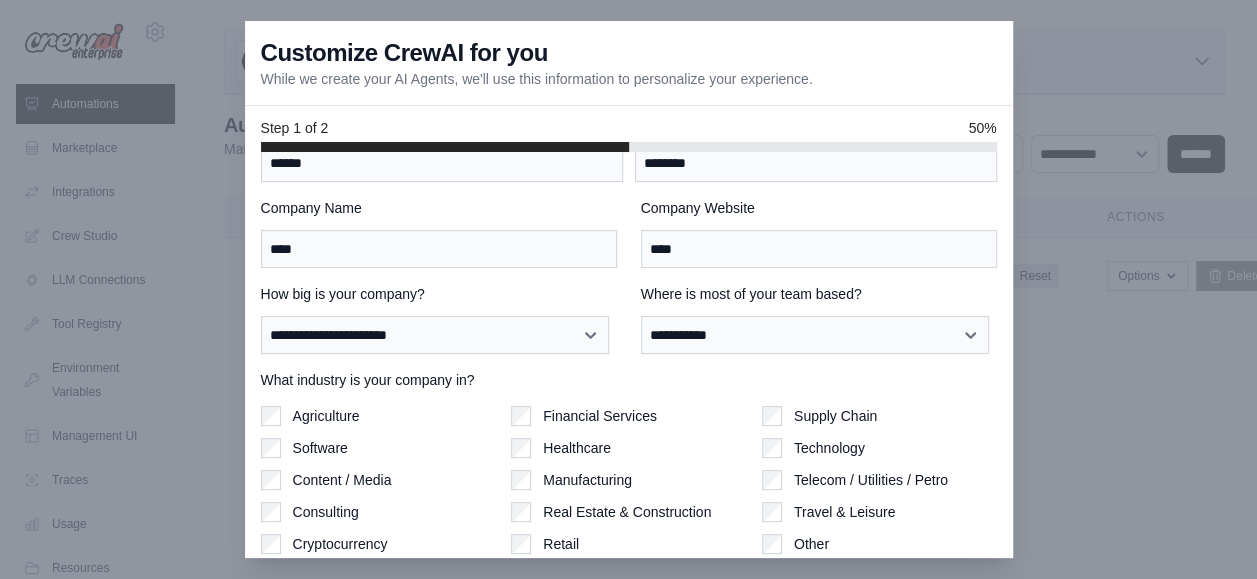 scroll, scrollTop: 156, scrollLeft: 0, axis: vertical 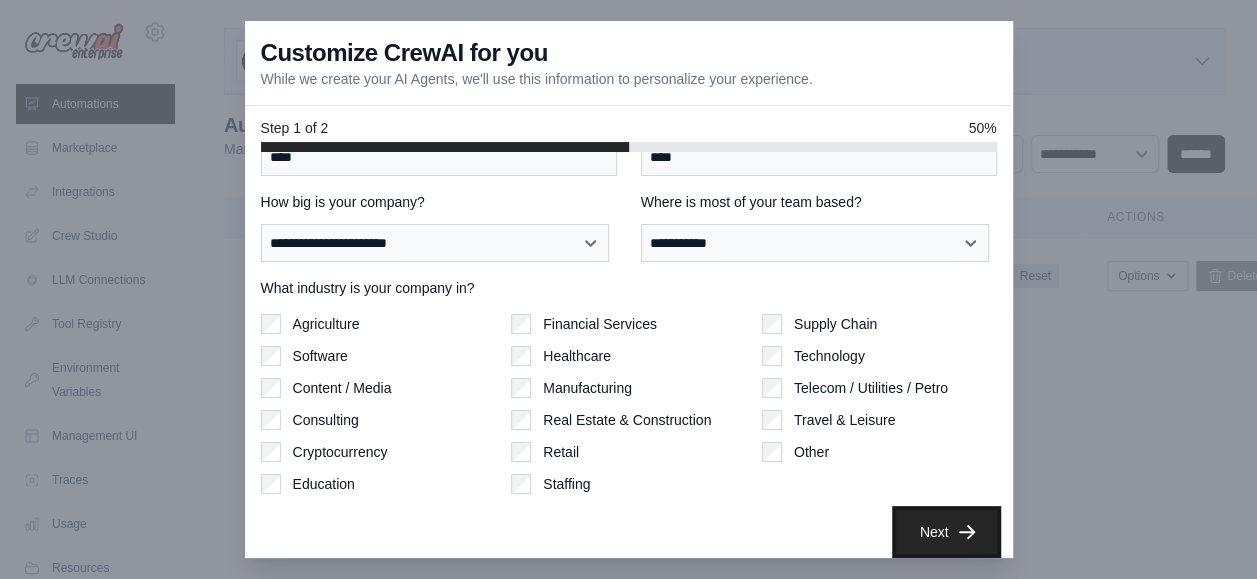 click on "Next" at bounding box center (946, 532) 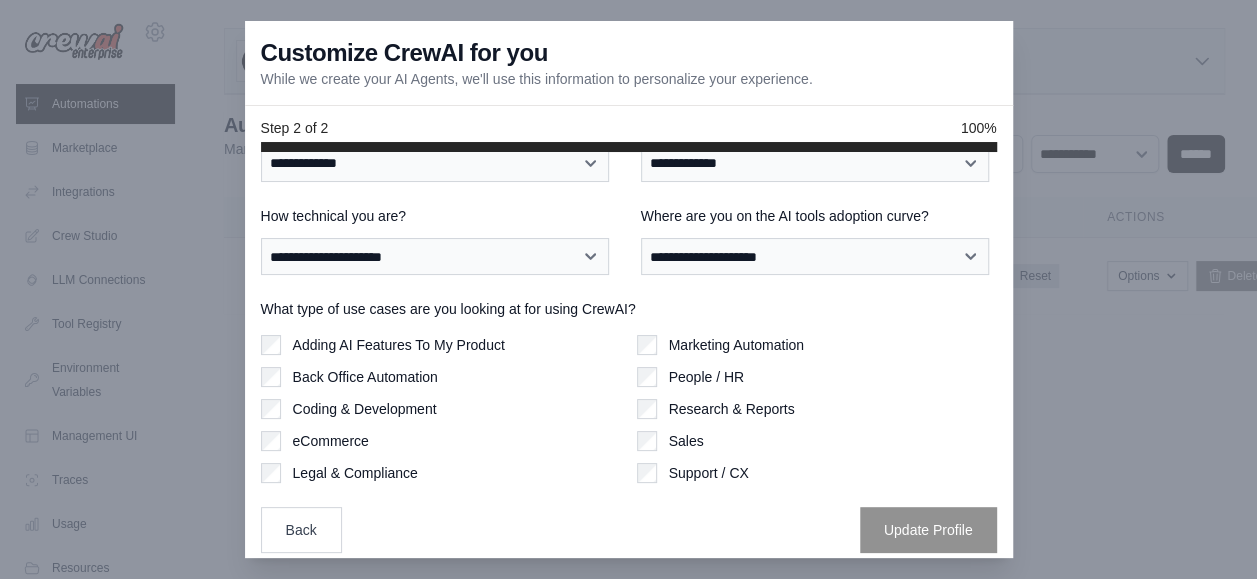 scroll, scrollTop: 0, scrollLeft: 0, axis: both 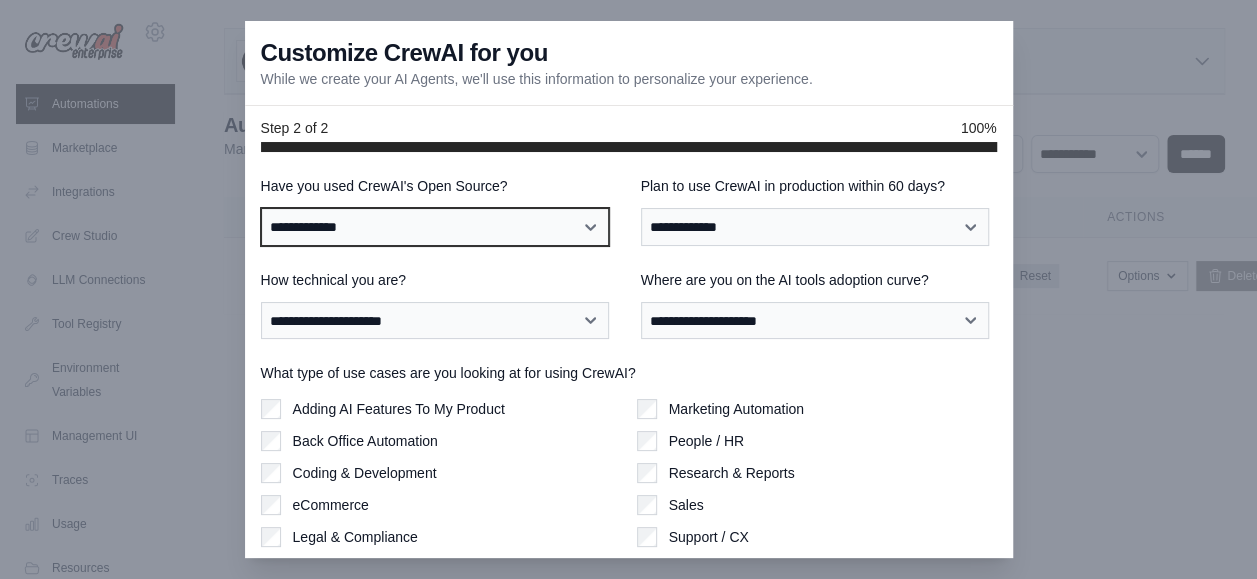 click on "**********" at bounding box center (435, 226) 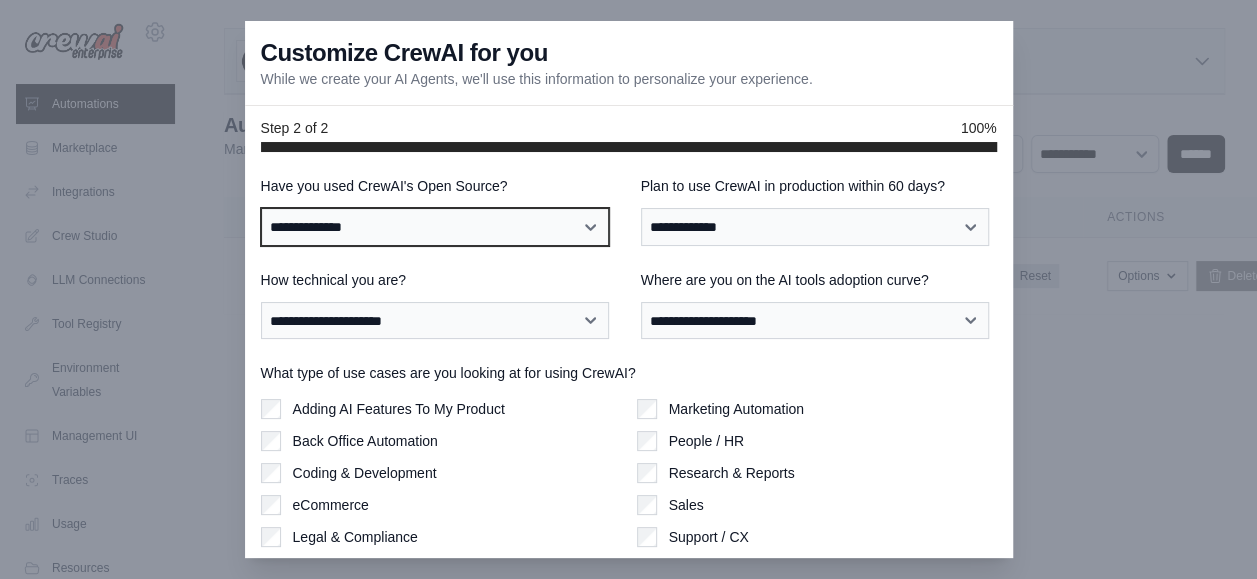 click on "**********" at bounding box center (435, 226) 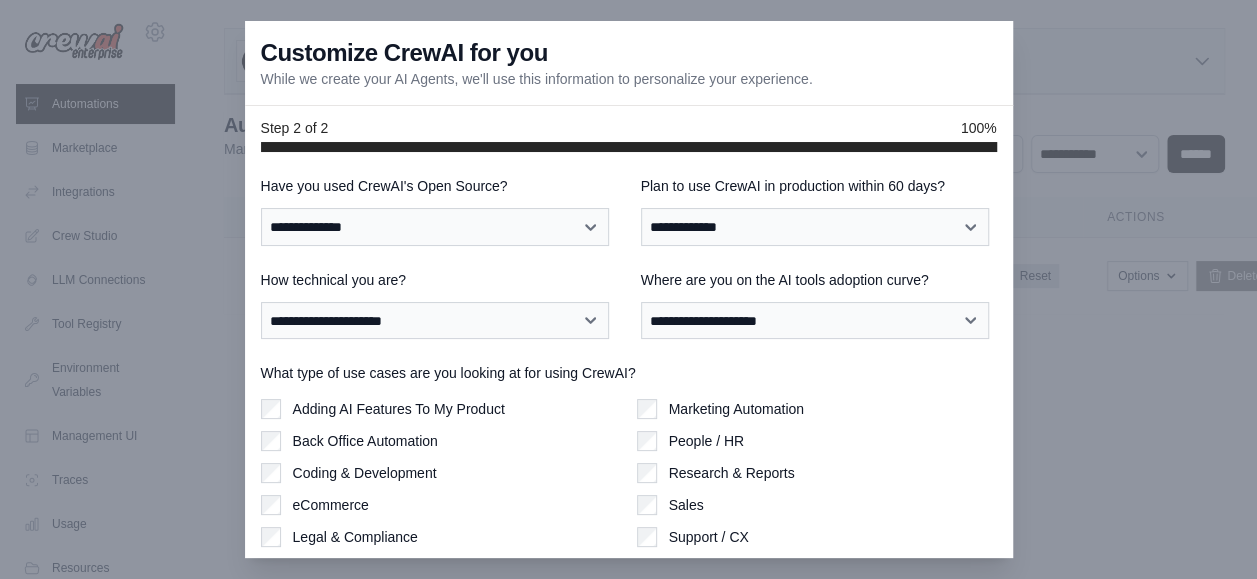 click on "Where are you on the AI tools adoption curve?" at bounding box center (819, 280) 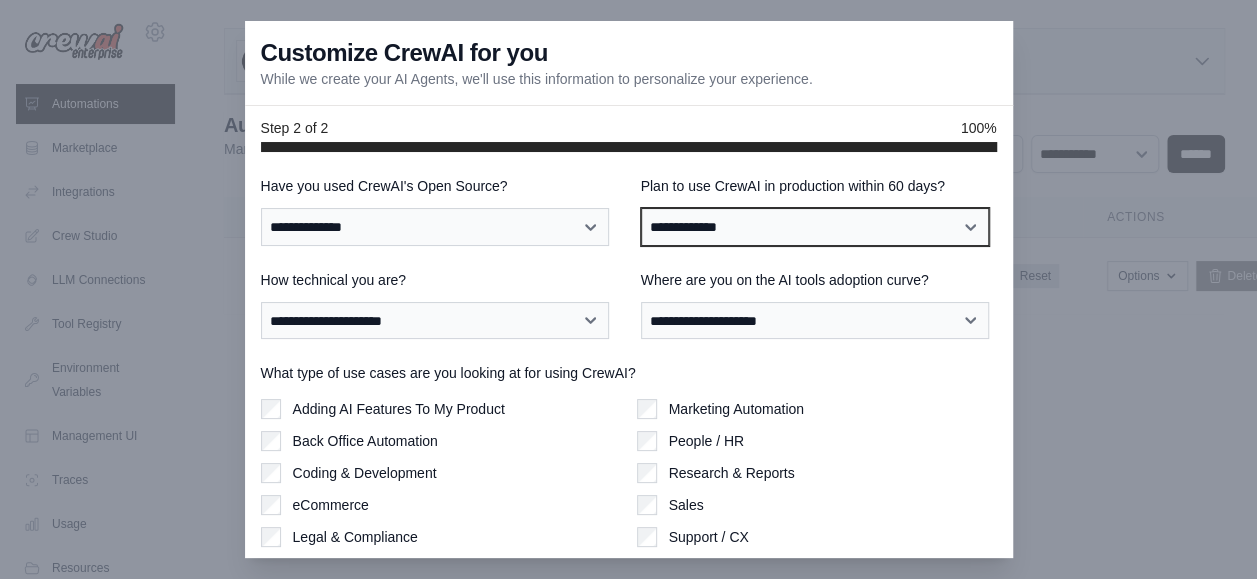 click on "**********" at bounding box center [815, 226] 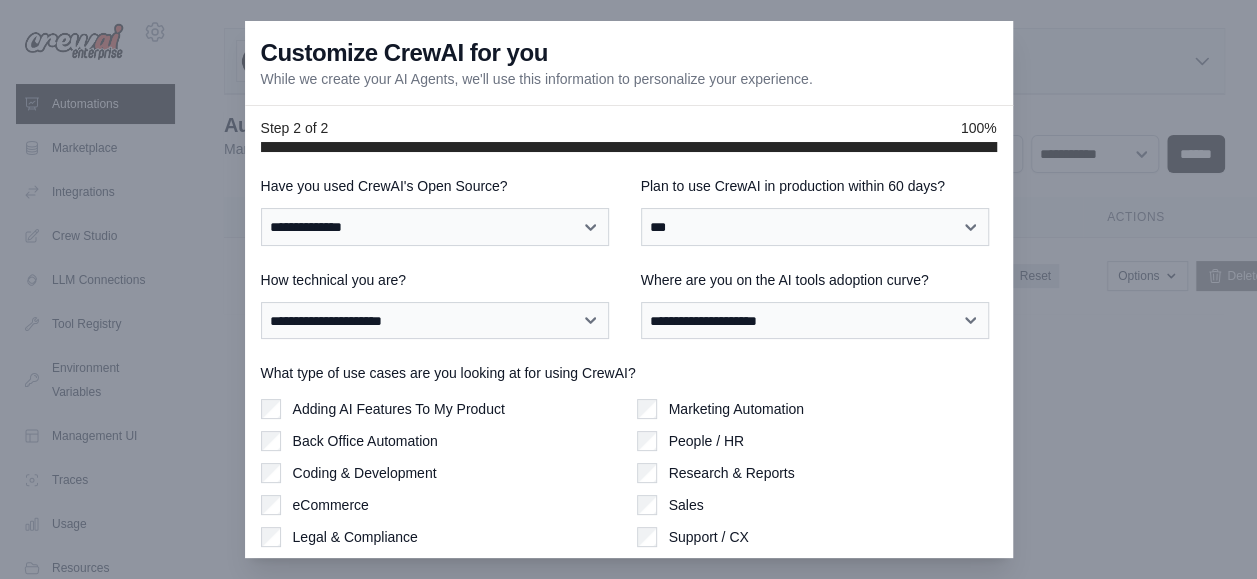 click on "**********" at bounding box center (629, 396) 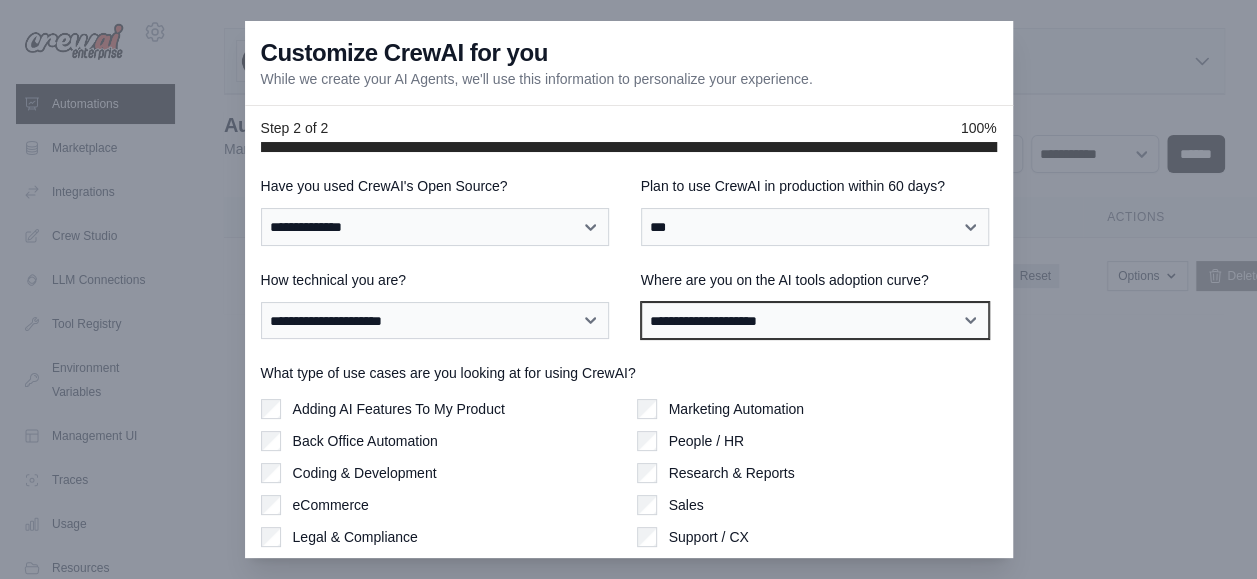 click on "**********" at bounding box center [815, 320] 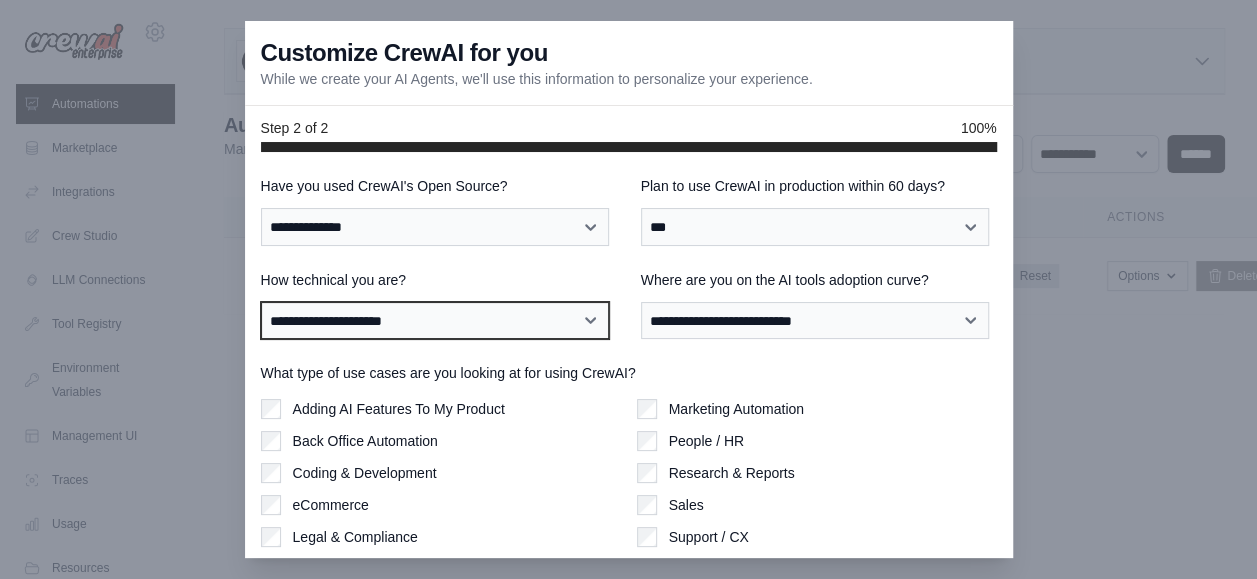 click on "**********" at bounding box center (435, 320) 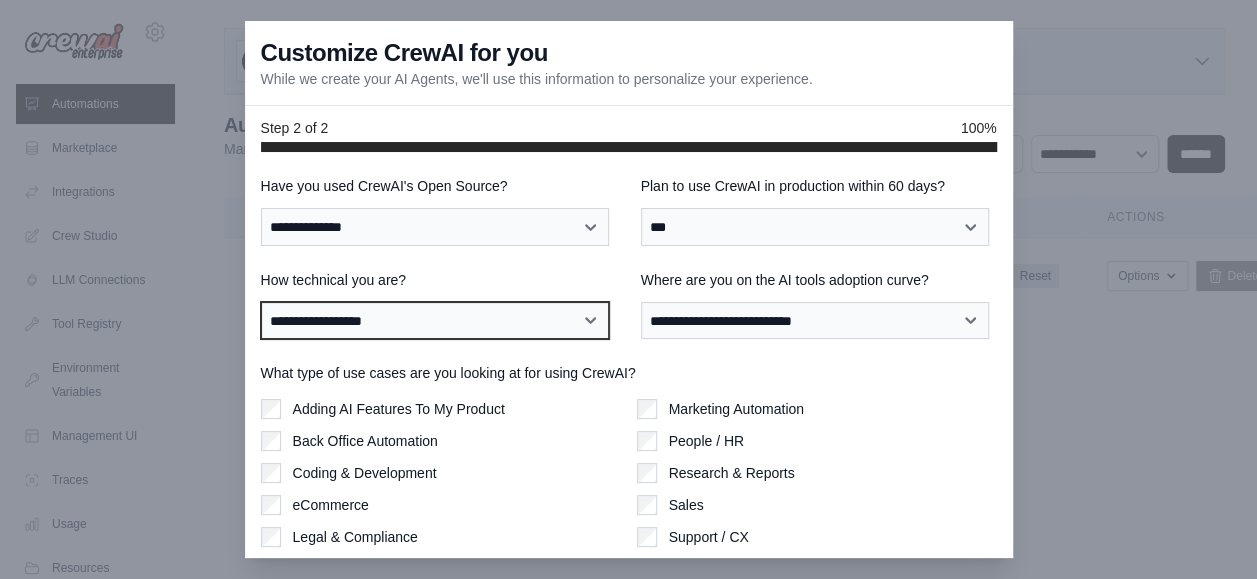 click on "**********" at bounding box center [435, 320] 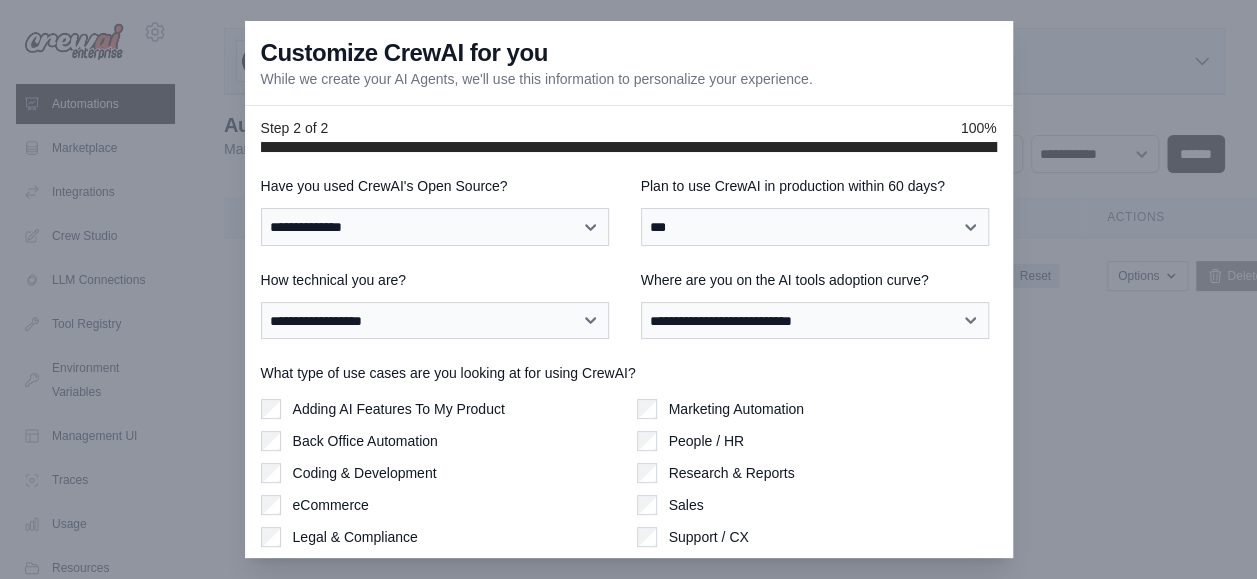 click on "**********" at bounding box center [629, 396] 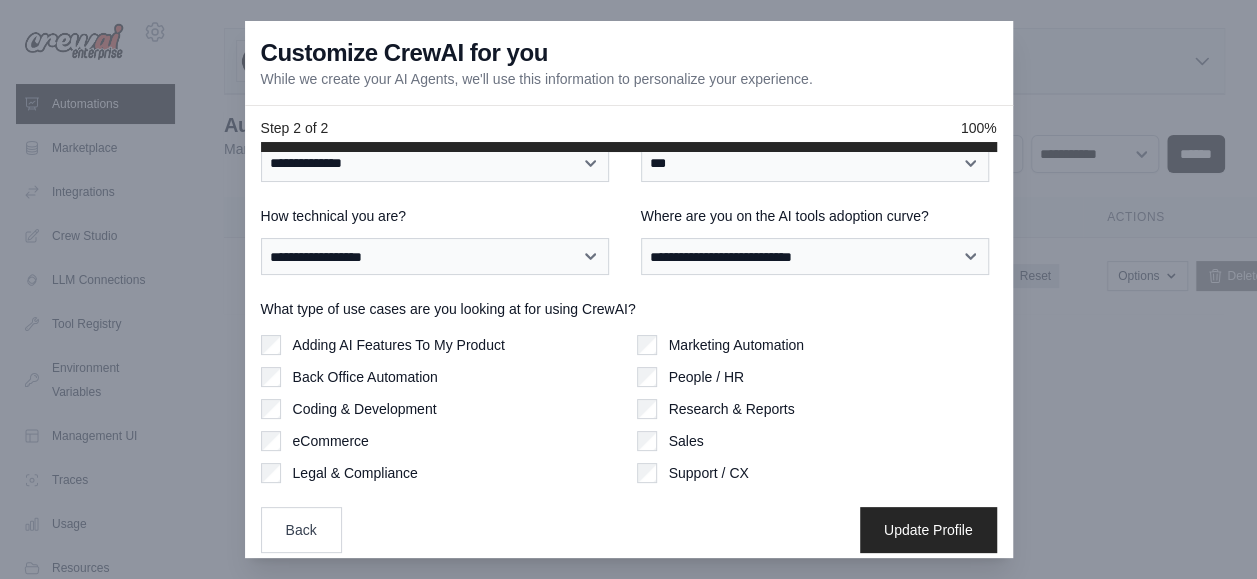 click on "Back
Update Profile" at bounding box center (629, 530) 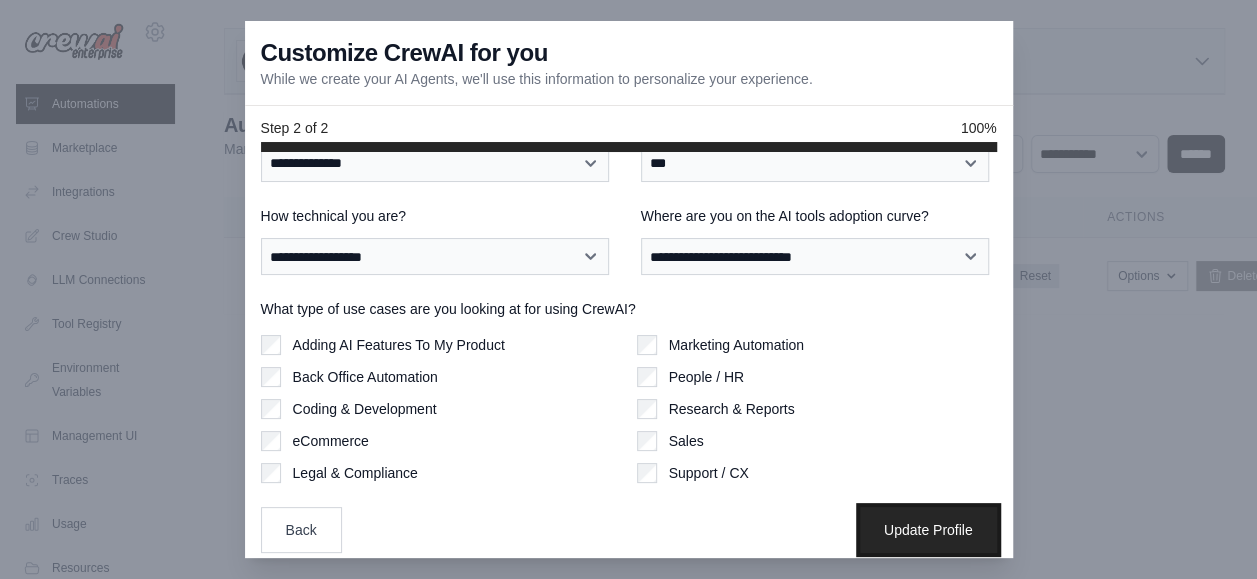 click on "Update Profile" at bounding box center [928, 530] 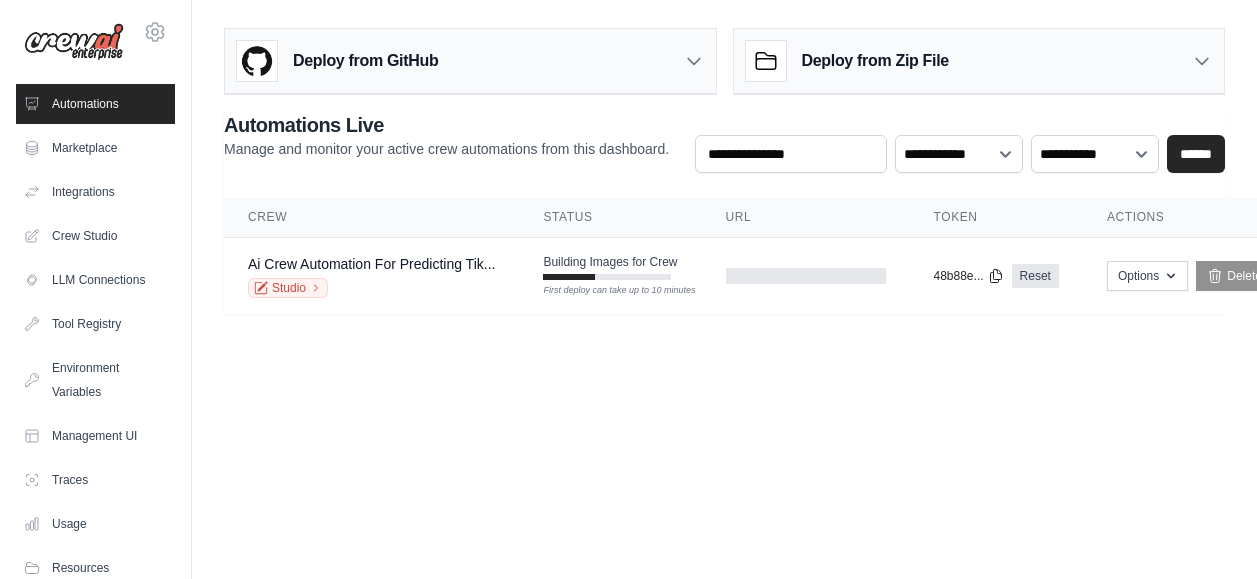 scroll, scrollTop: 15, scrollLeft: 0, axis: vertical 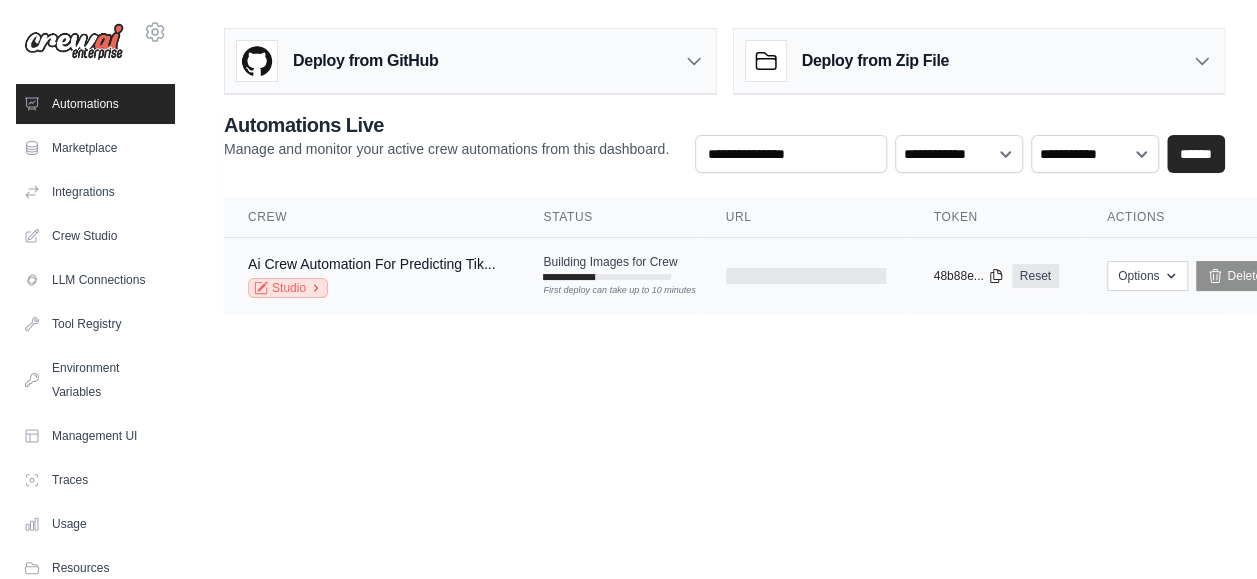 click on "Studio" at bounding box center [288, 288] 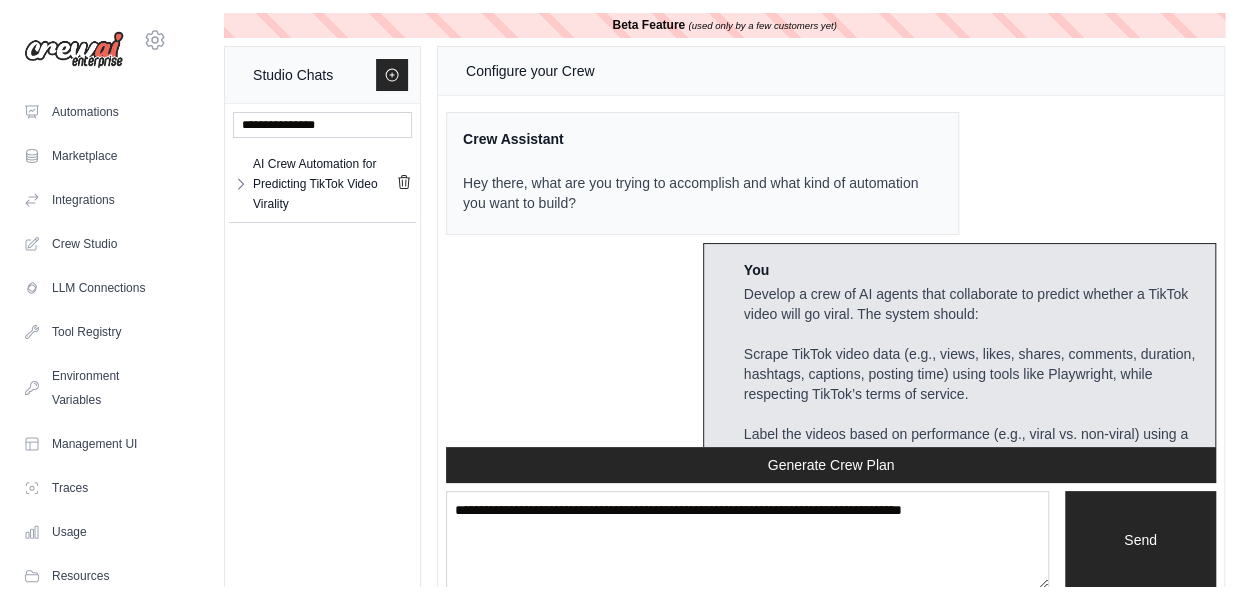 scroll, scrollTop: 0, scrollLeft: 0, axis: both 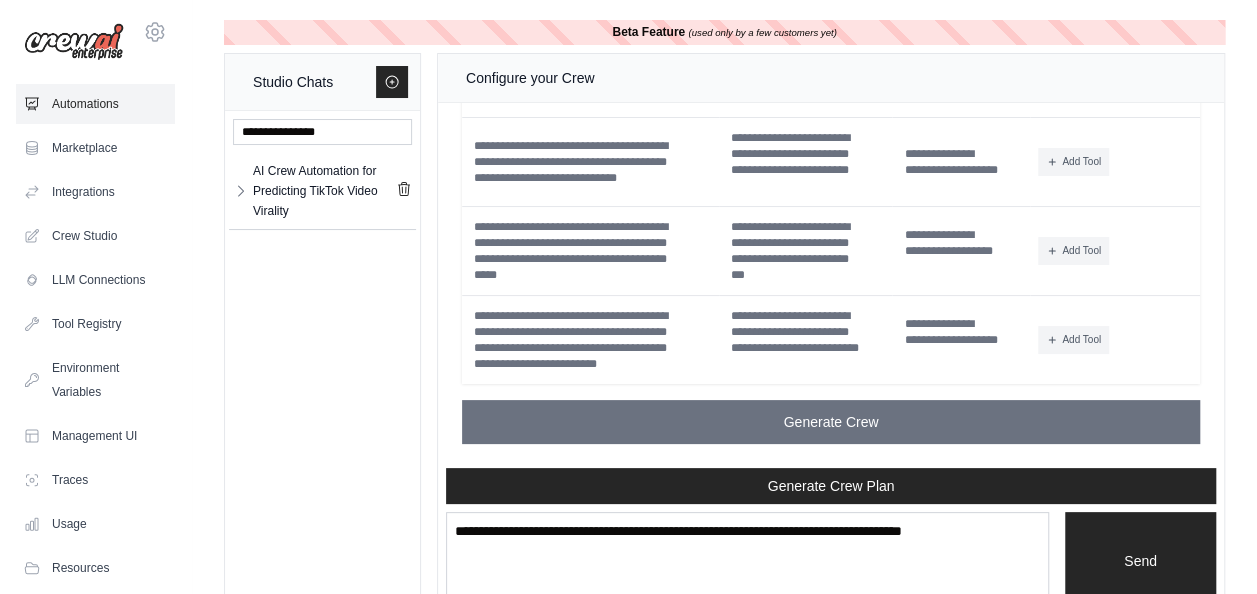 click on "Automations" at bounding box center (95, 104) 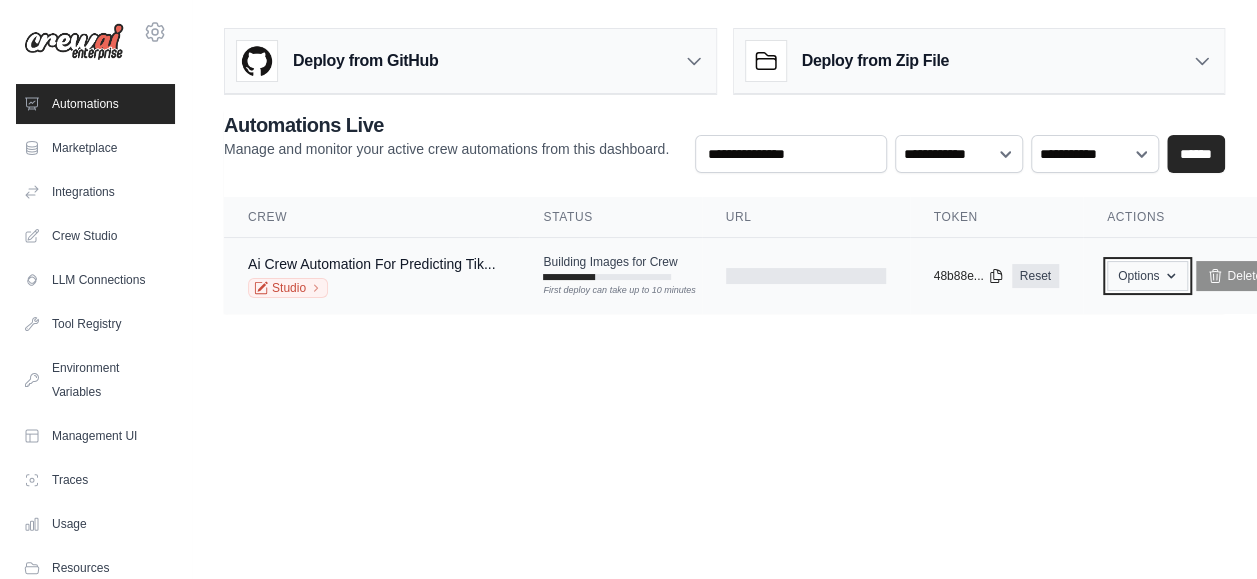 click on "Options" at bounding box center (1147, 276) 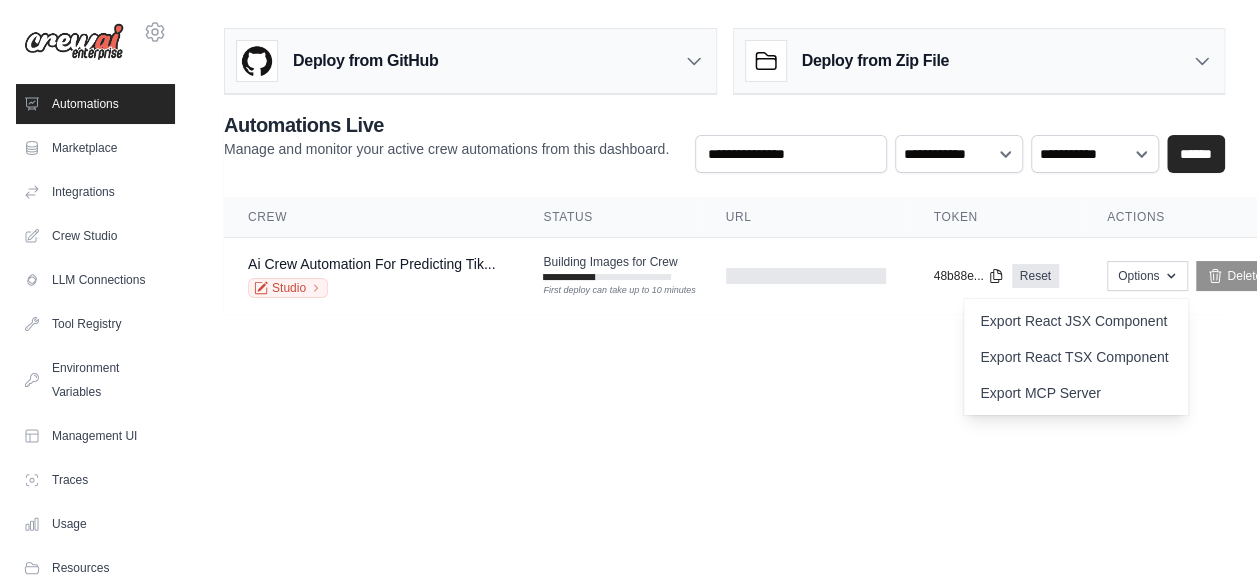 click on "[EMAIL]
Settings
Automations
Marketplace
Integrations" at bounding box center [628, 289] 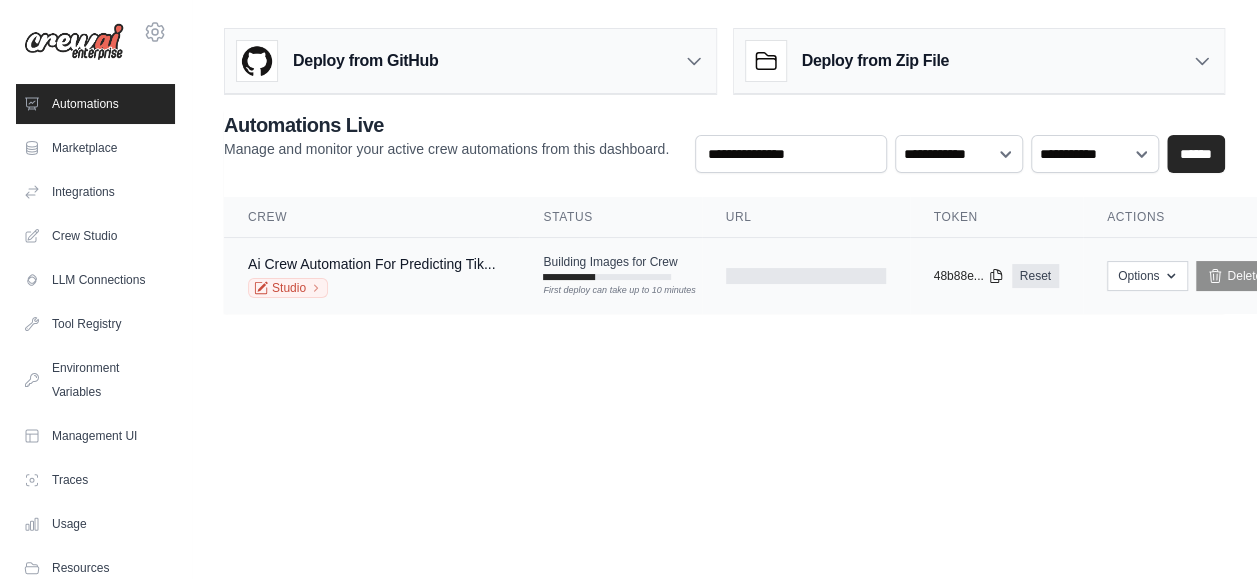 click on "Building Images for Crew" at bounding box center [610, 262] 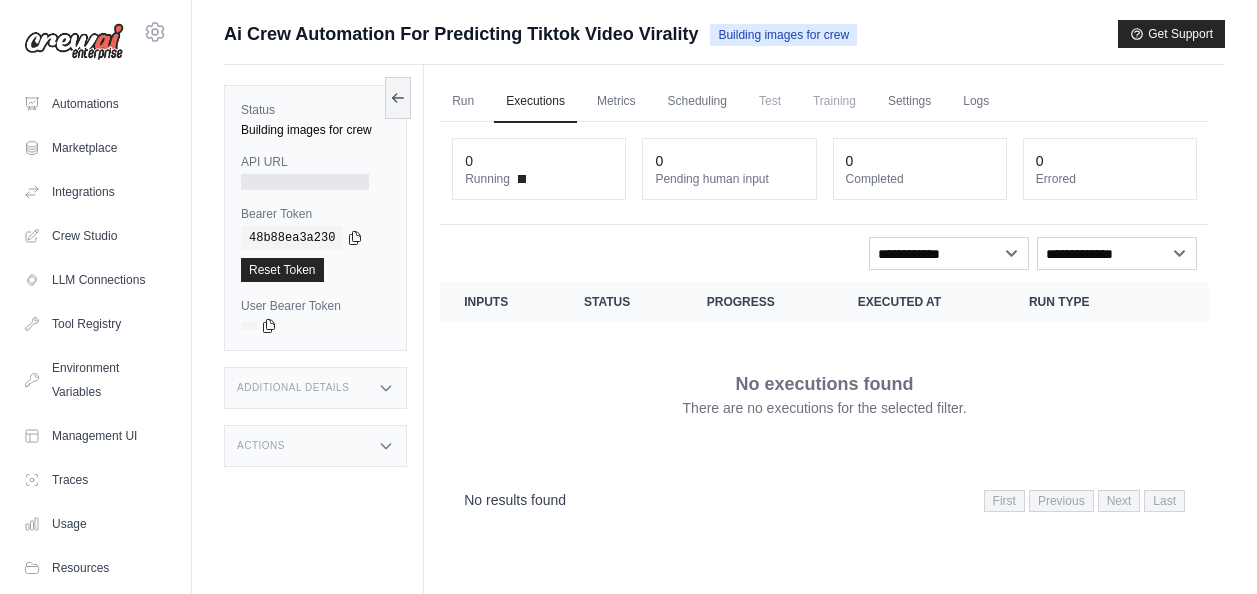 scroll, scrollTop: 0, scrollLeft: 0, axis: both 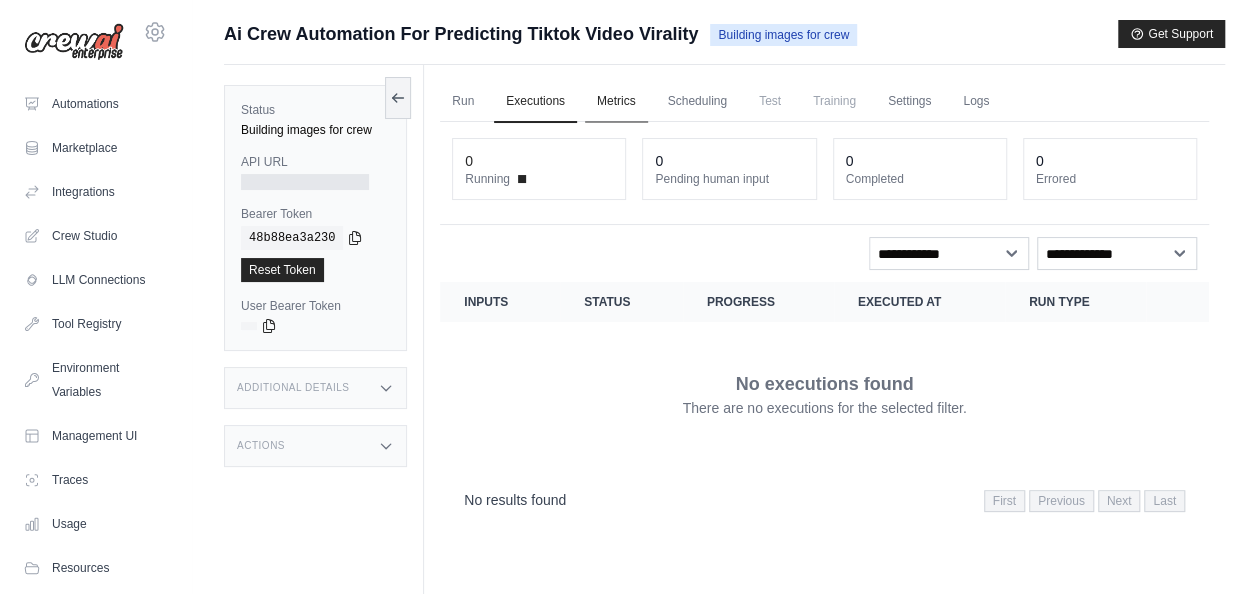 click on "Metrics" at bounding box center (616, 102) 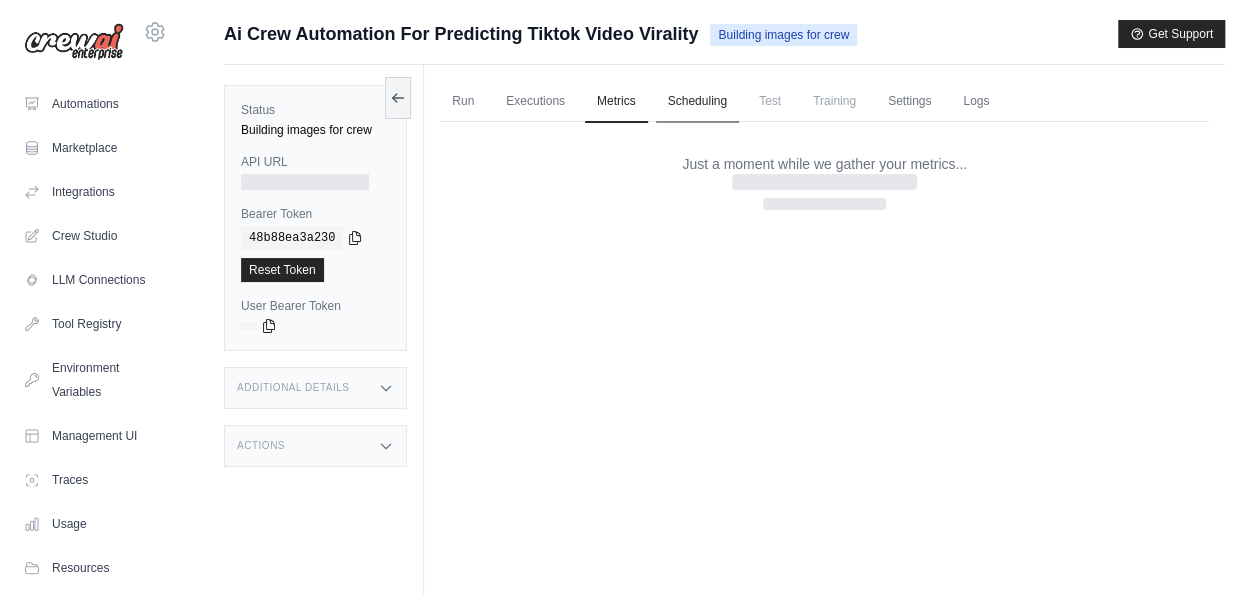 click on "Scheduling" at bounding box center (697, 102) 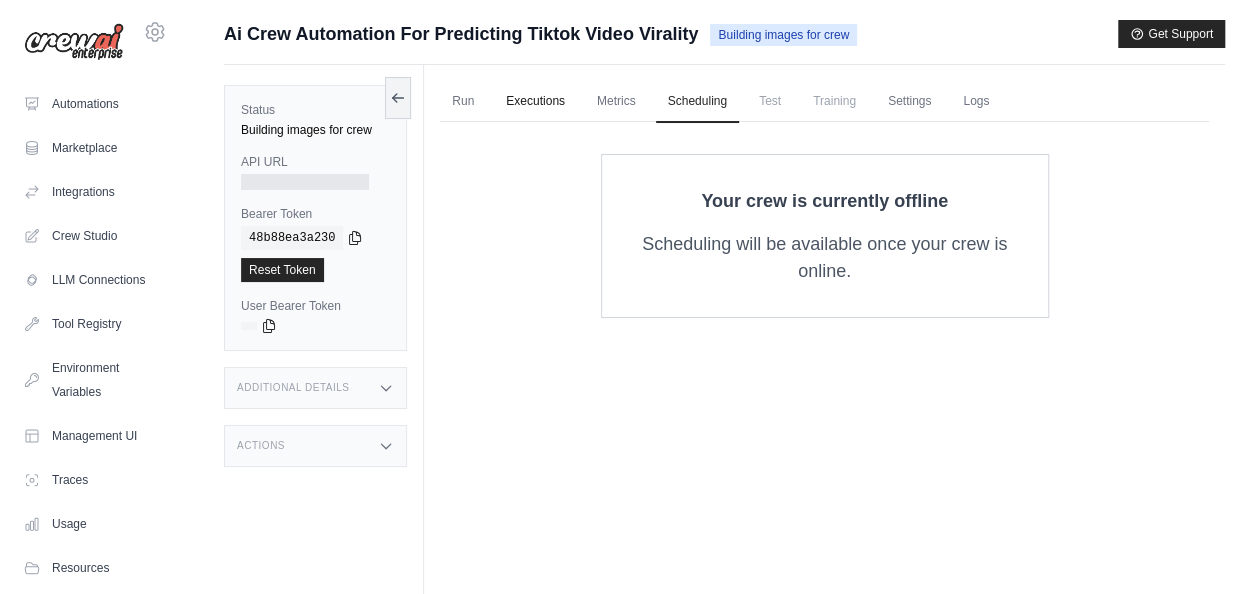 click on "Executions" at bounding box center (535, 102) 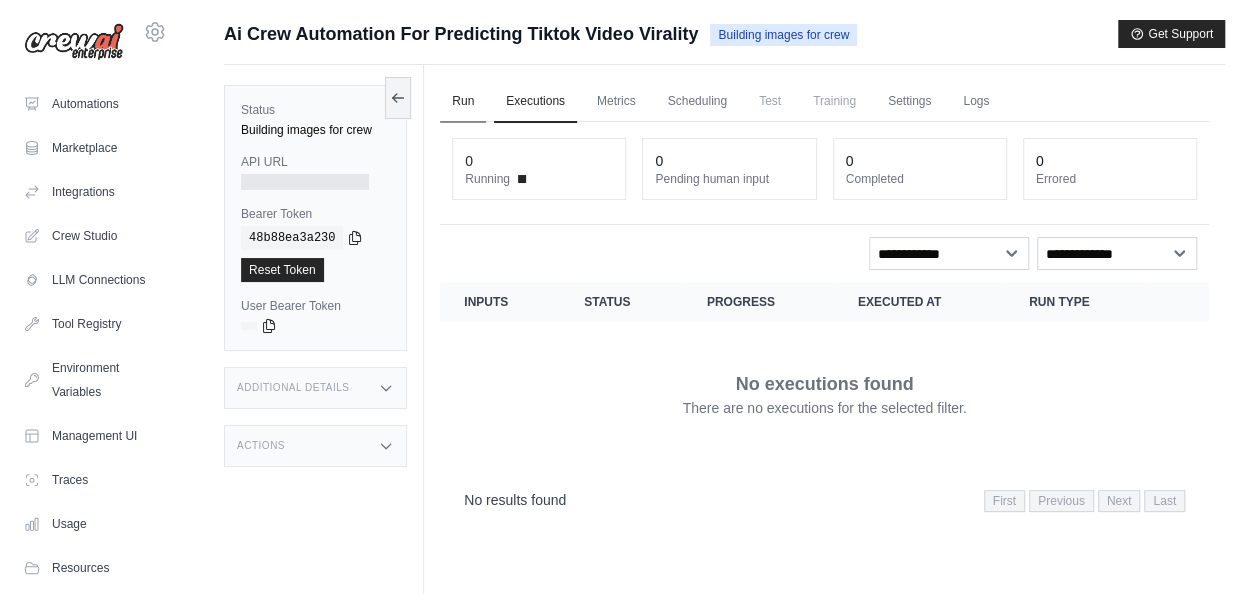 click on "Run" at bounding box center (463, 102) 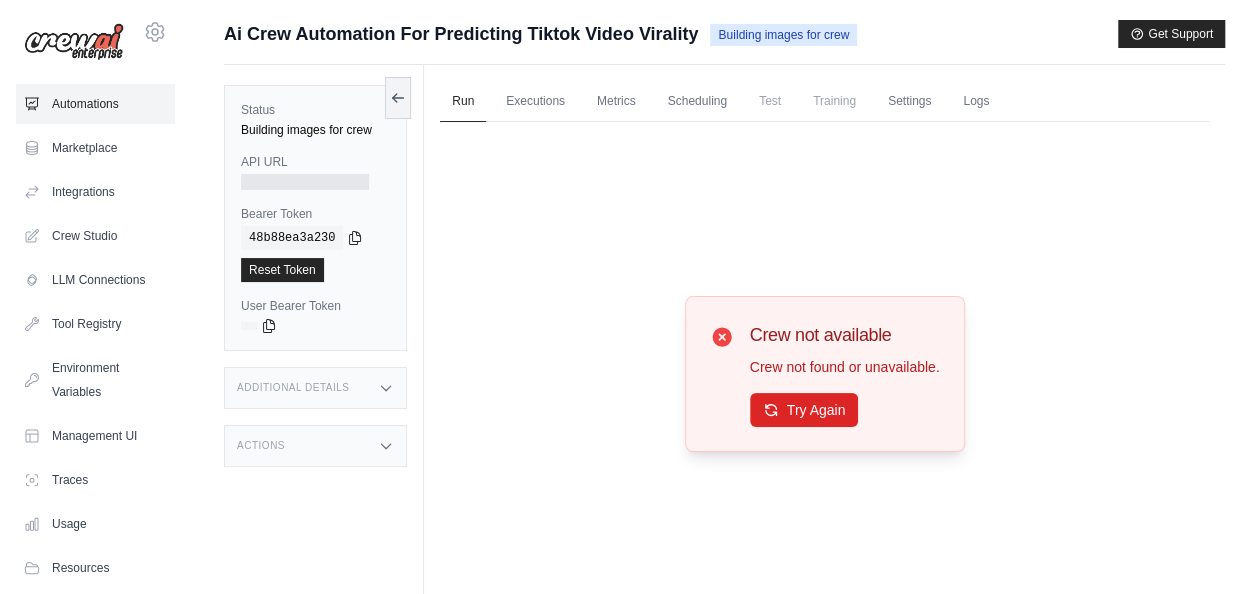 click on "Automations" at bounding box center (95, 104) 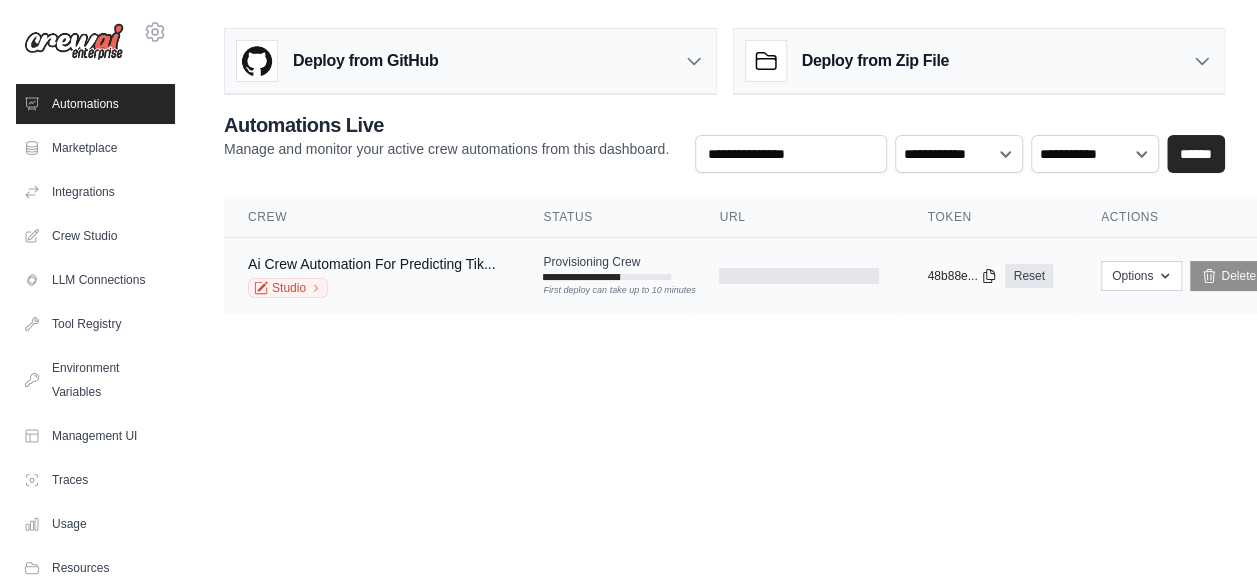 click on "Ai Crew Automation For Predicting Tik...
Studio" at bounding box center (371, 276) 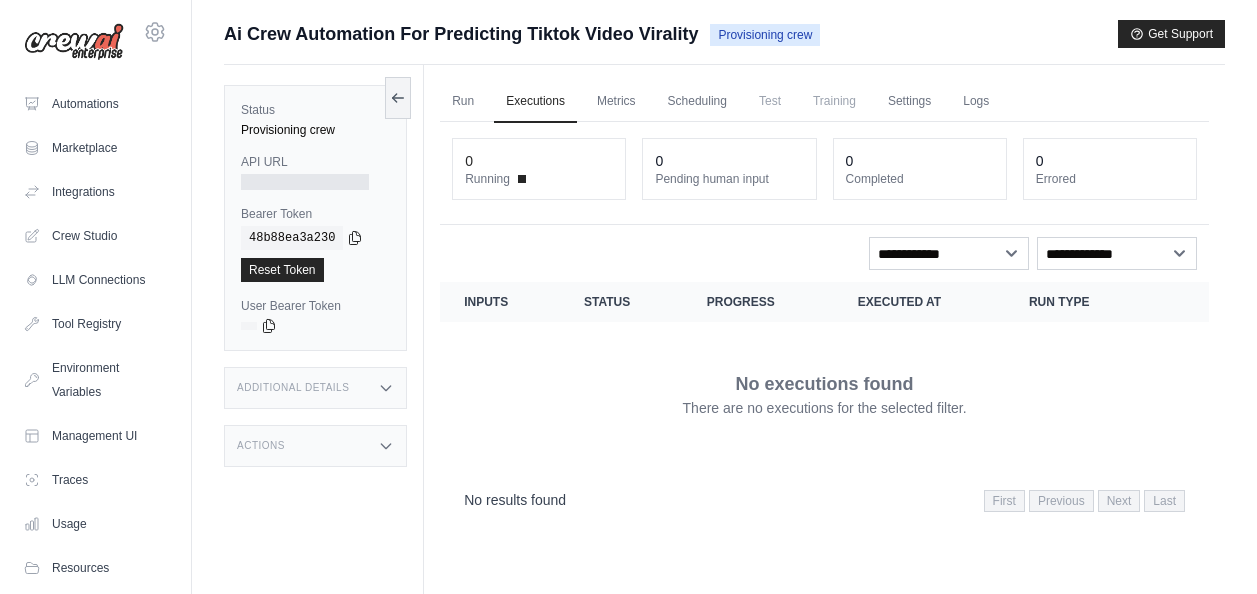 scroll, scrollTop: 0, scrollLeft: 0, axis: both 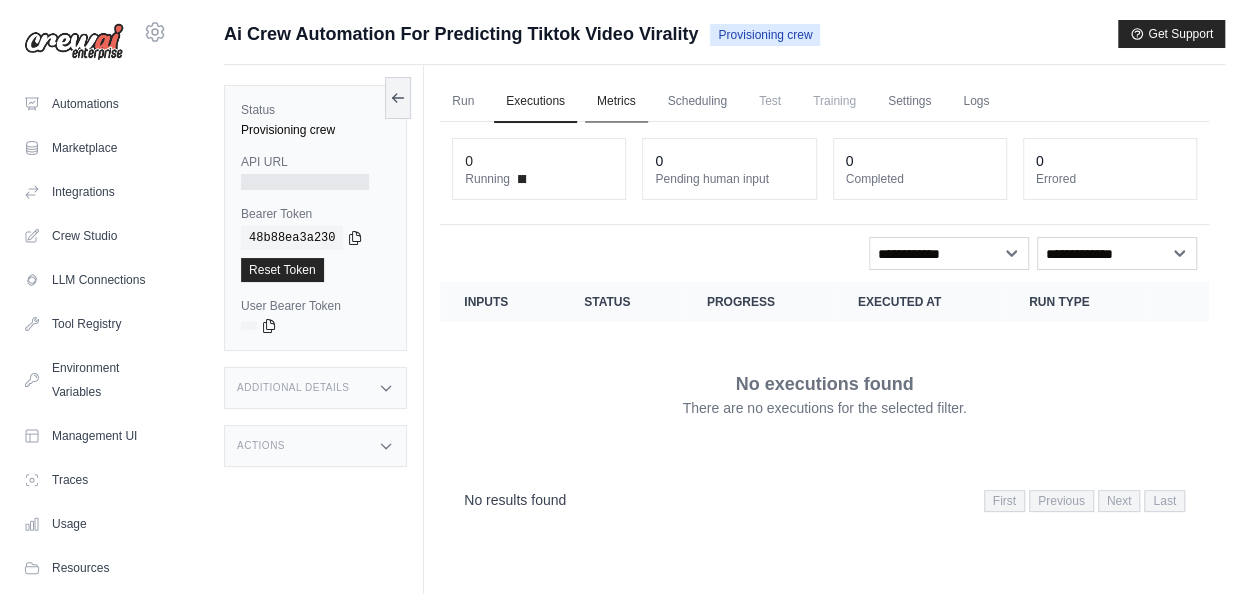 click on "Metrics" at bounding box center (616, 102) 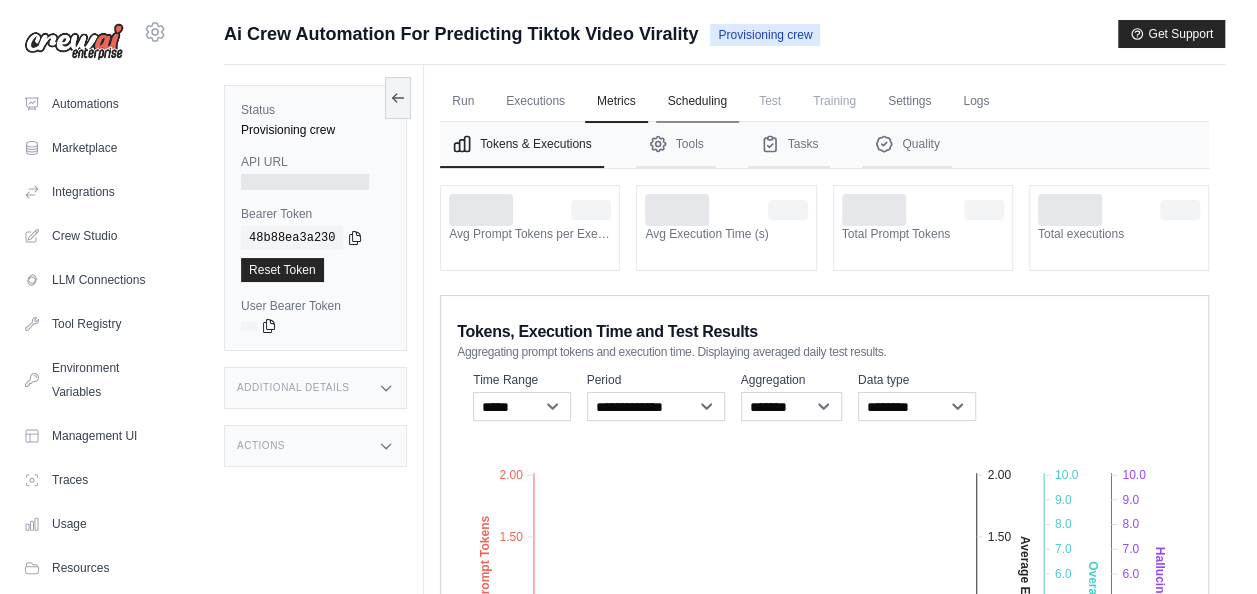 click on "Scheduling" at bounding box center [697, 102] 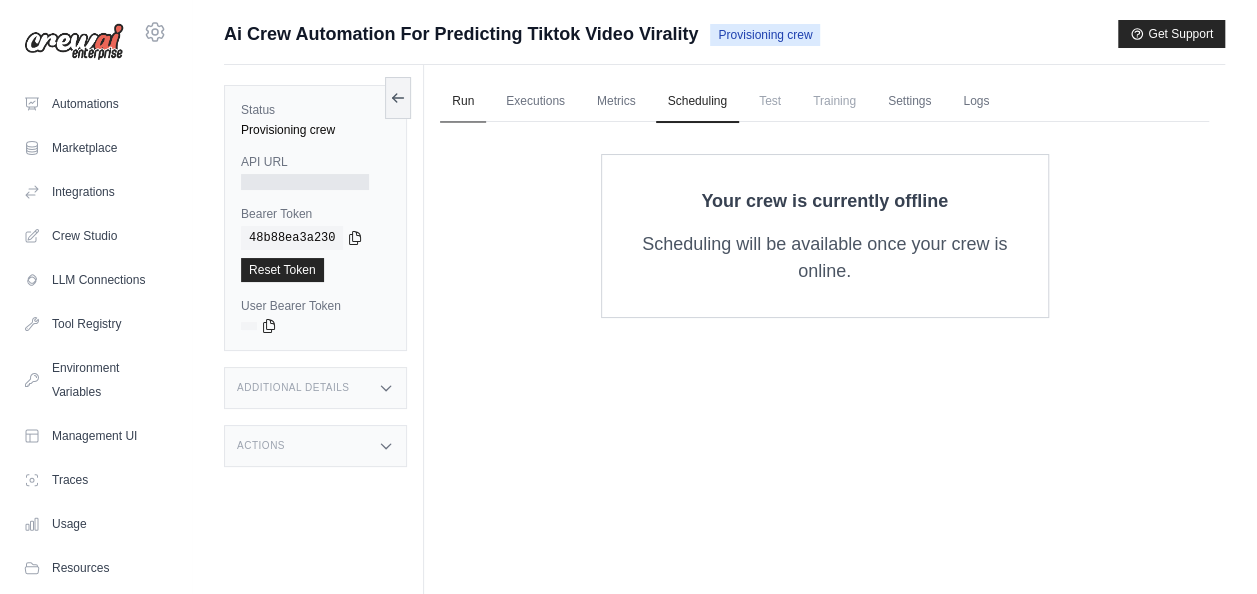 click on "Run" at bounding box center [463, 102] 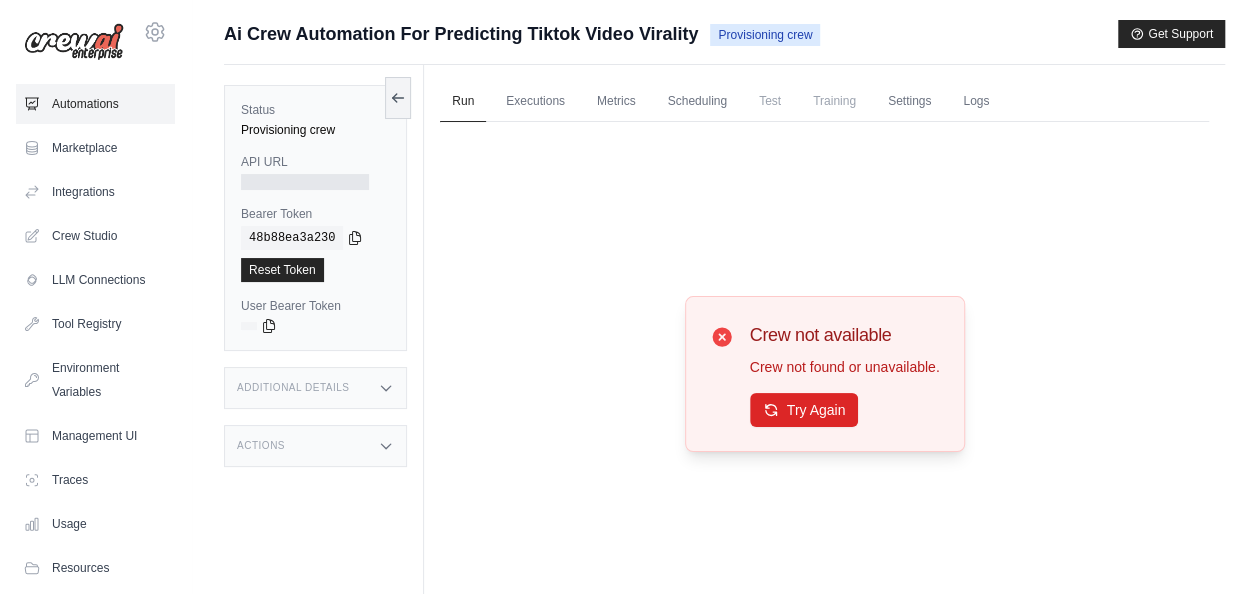 click on "Automations" at bounding box center [95, 104] 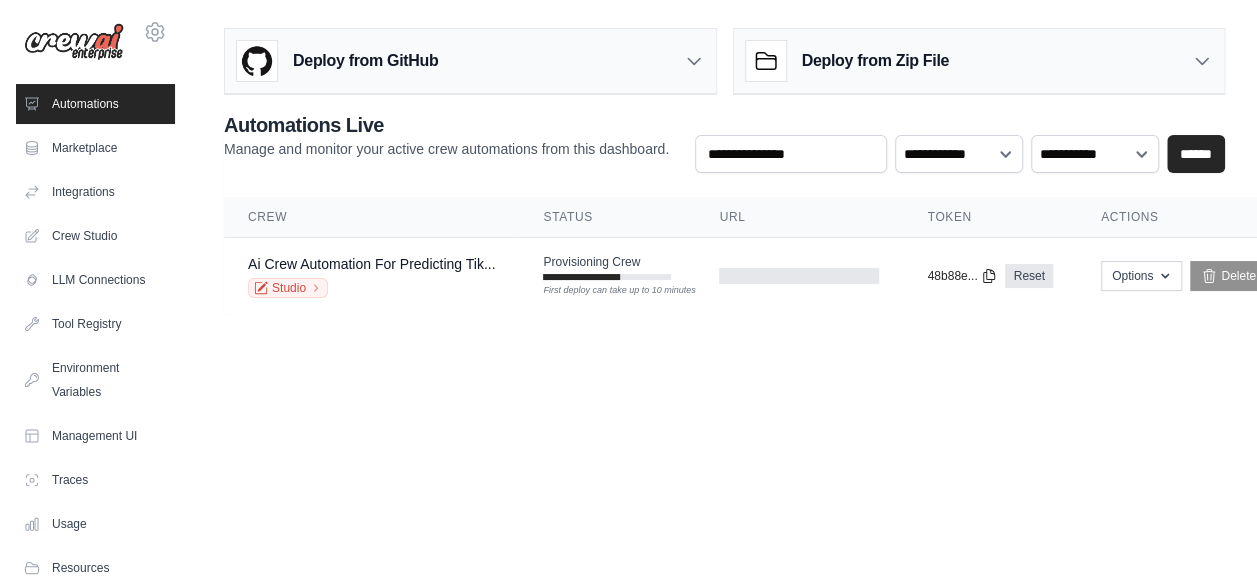 click at bounding box center [74, 42] 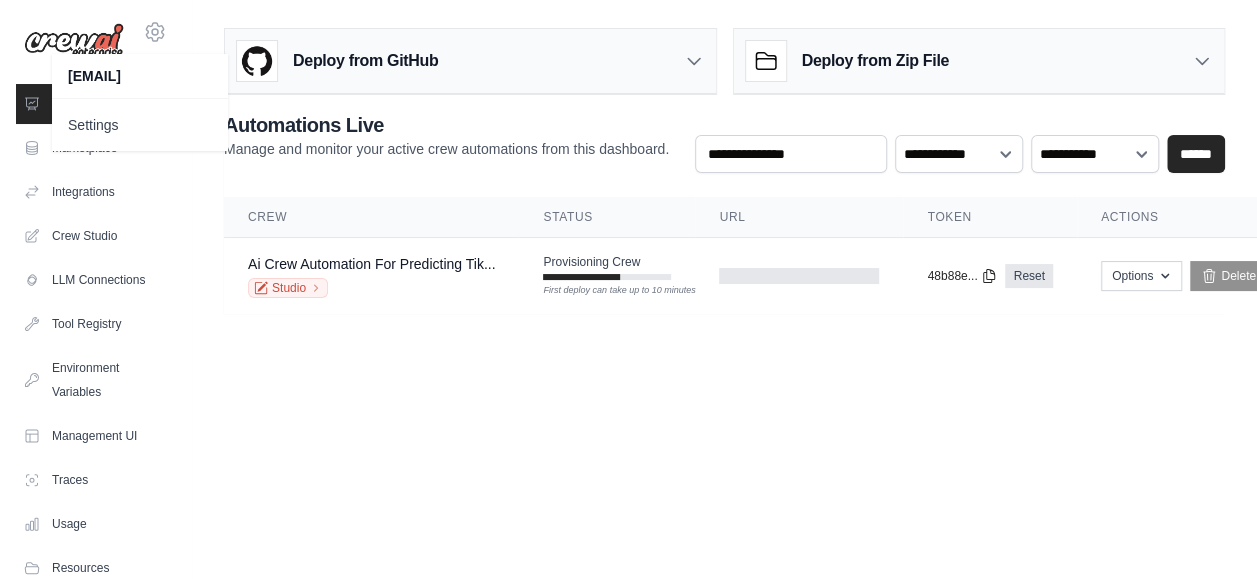 click on "[EMAIL]
Settings
Automations
Marketplace
Integrations" at bounding box center (628, 289) 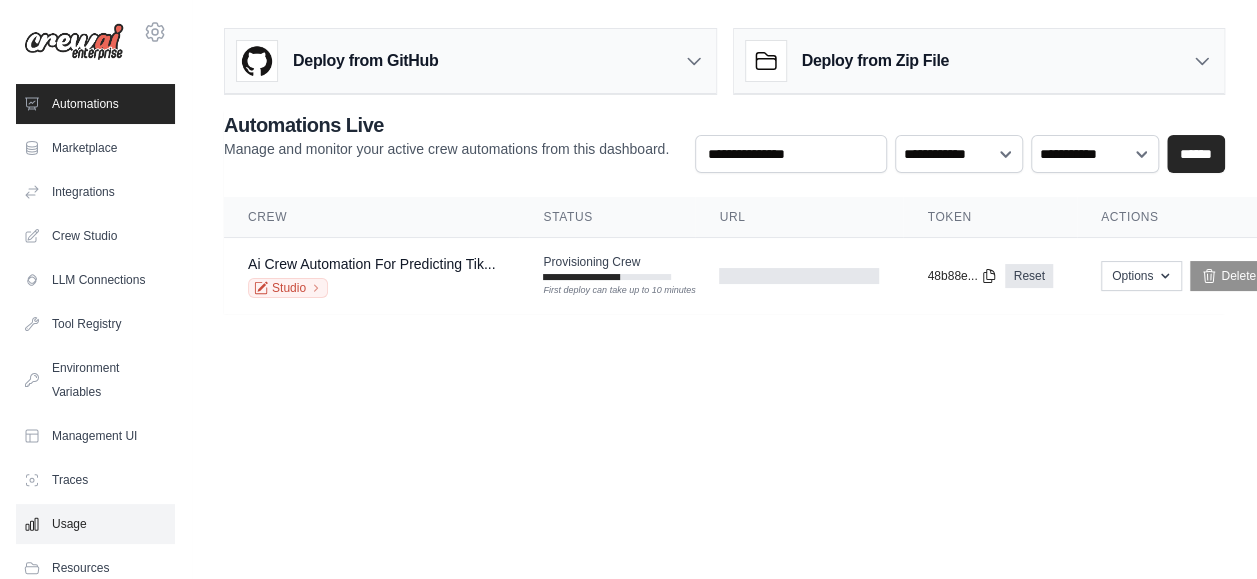 scroll, scrollTop: 138, scrollLeft: 0, axis: vertical 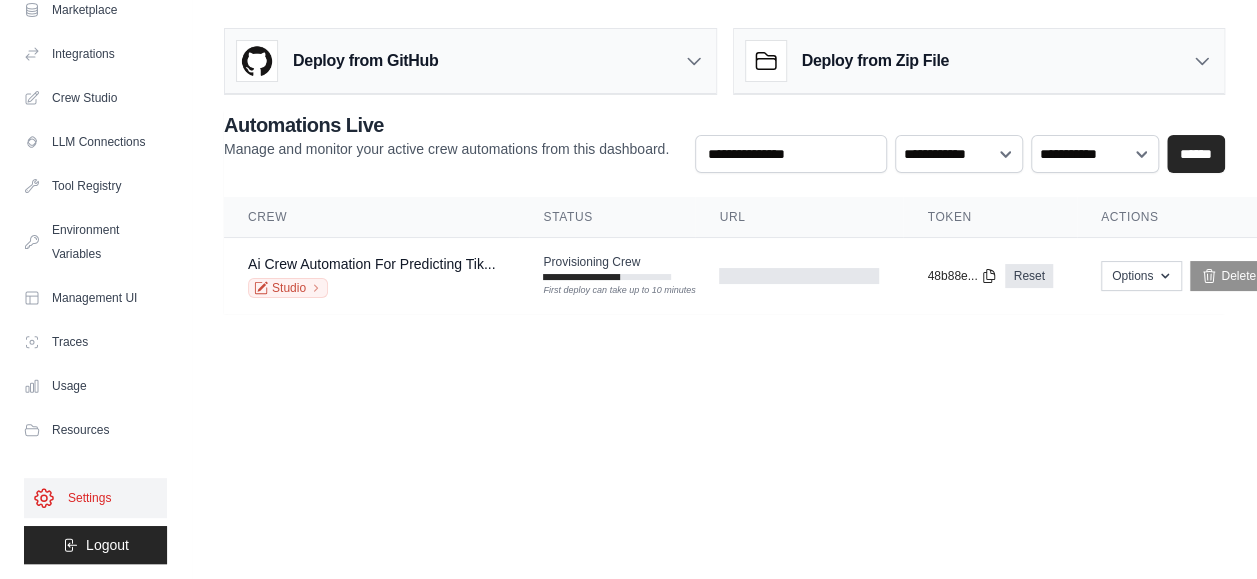 click on "Settings" at bounding box center (95, 498) 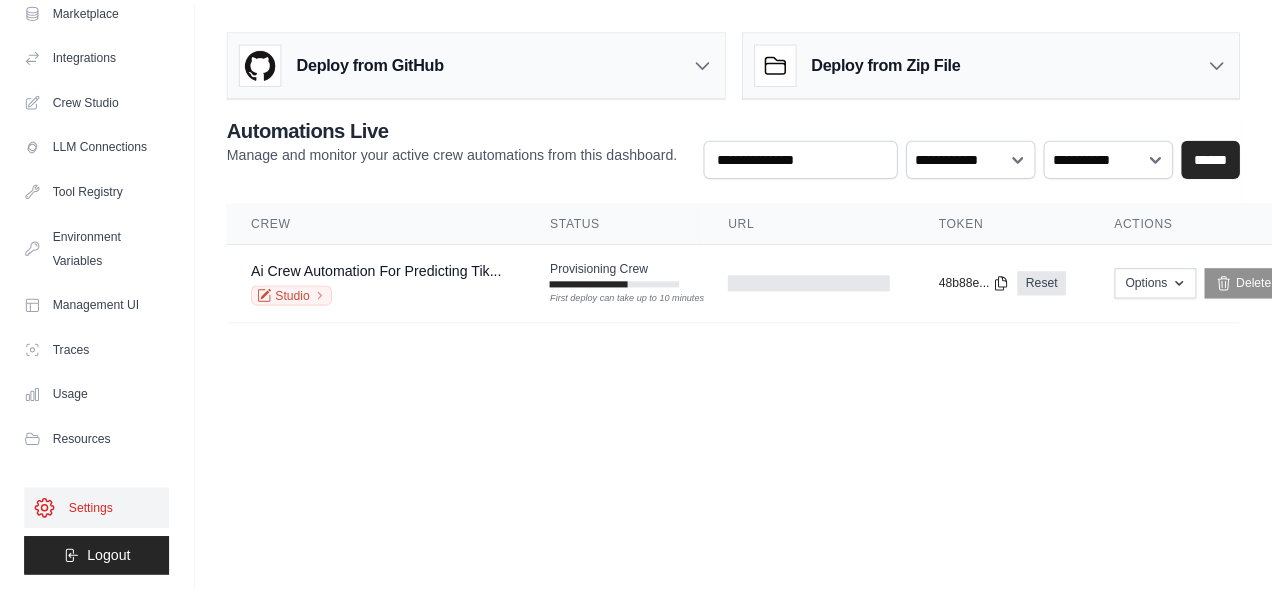 scroll, scrollTop: 0, scrollLeft: 0, axis: both 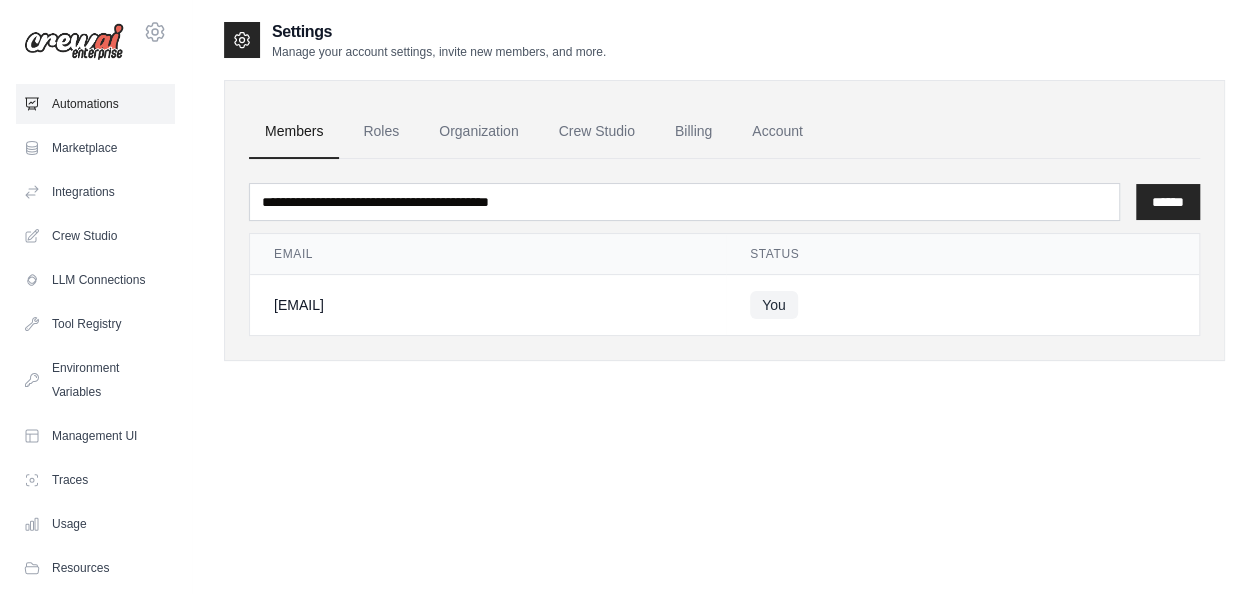 click on "Automations" at bounding box center [95, 104] 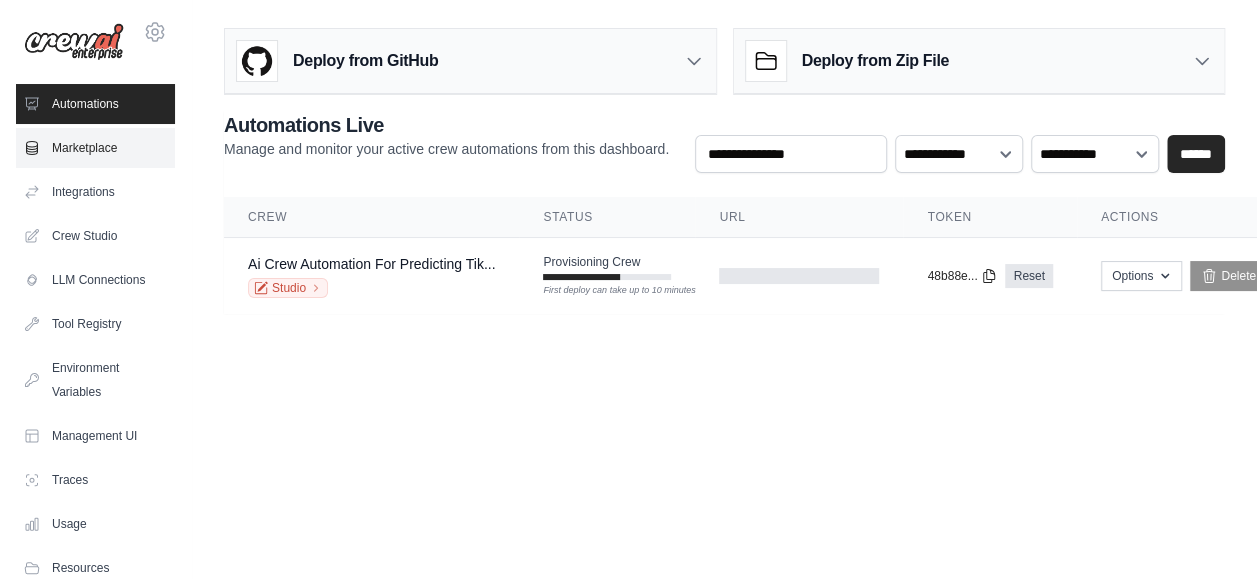 click on "Marketplace" at bounding box center [95, 148] 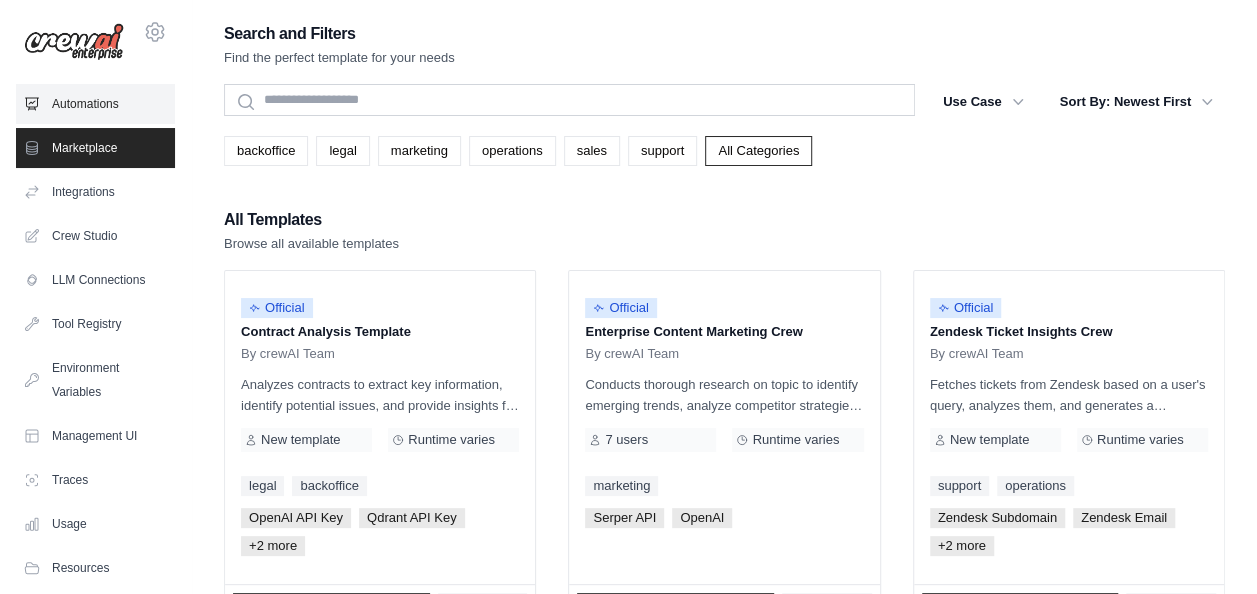 click on "Automations" at bounding box center (95, 104) 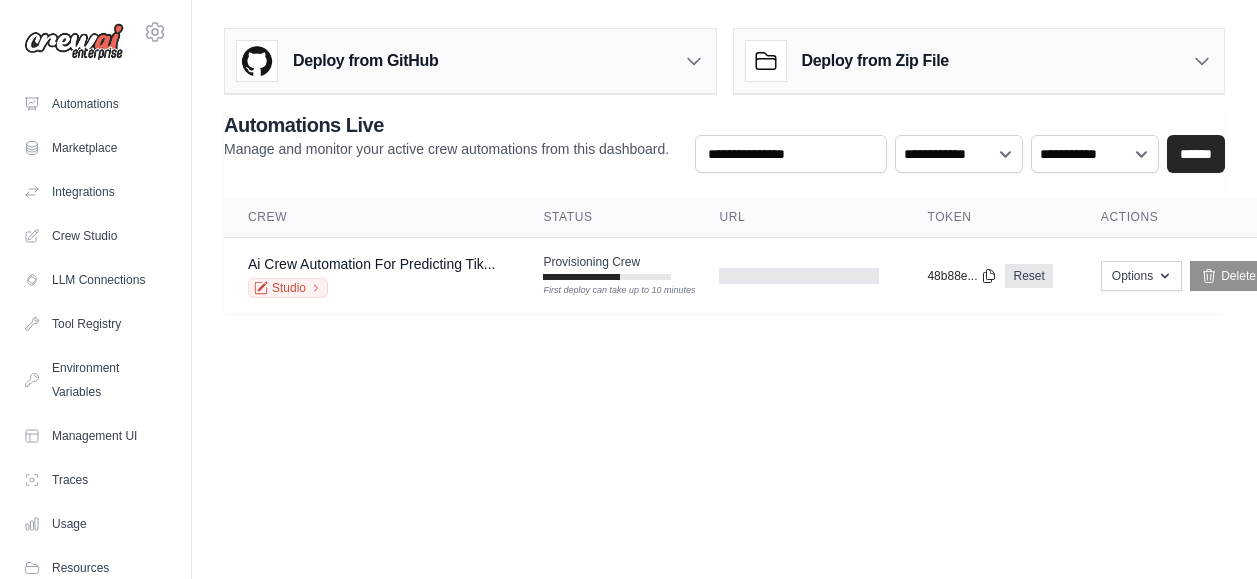 scroll, scrollTop: 0, scrollLeft: 0, axis: both 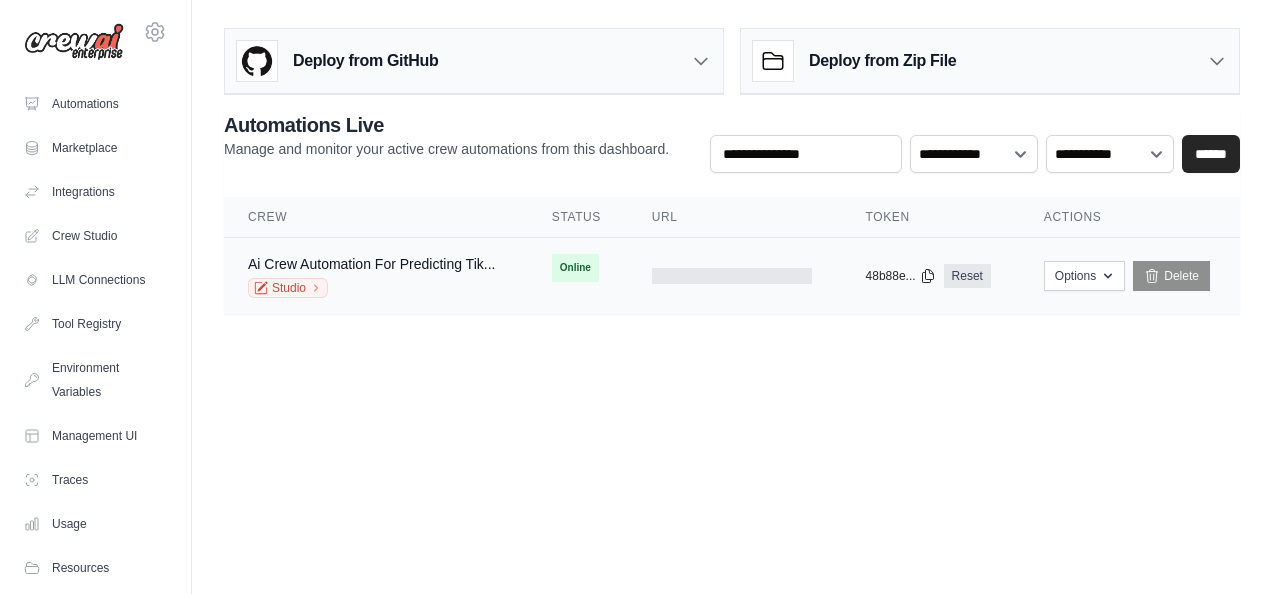 click on "Online" at bounding box center (575, 268) 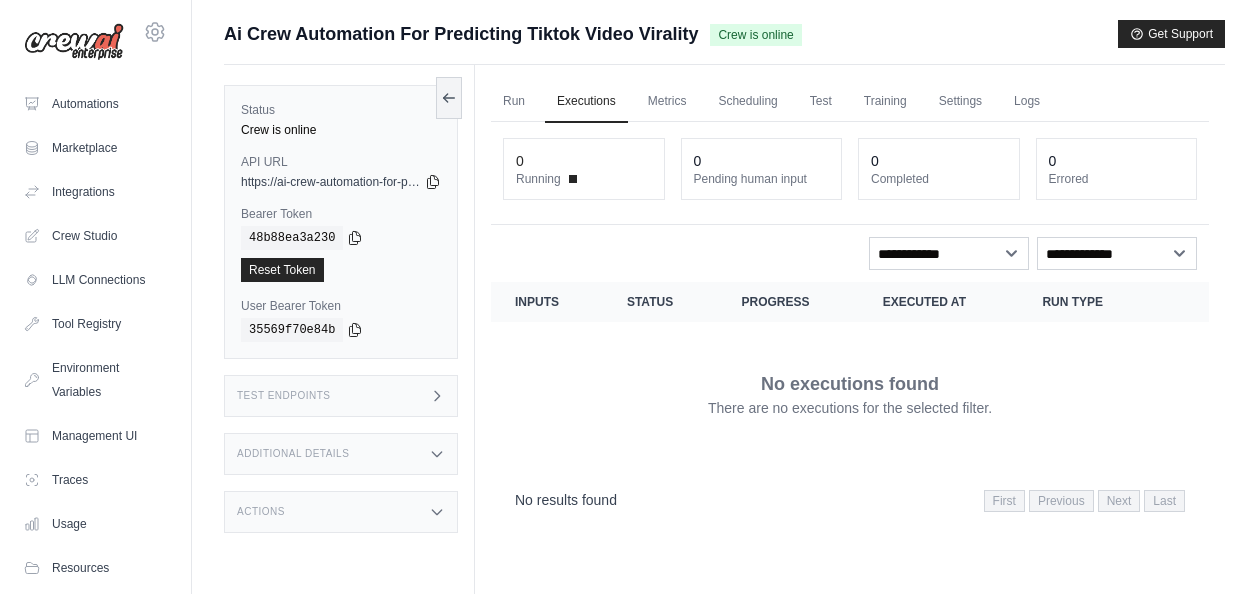 scroll, scrollTop: 0, scrollLeft: 0, axis: both 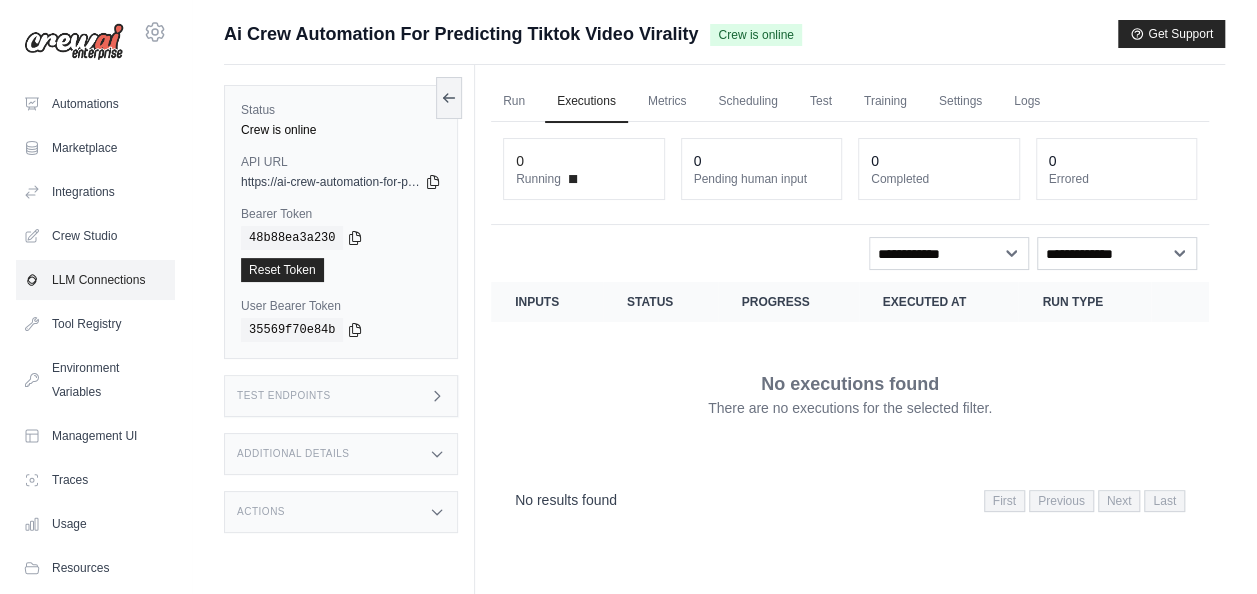 click on "LLM Connections" at bounding box center (95, 280) 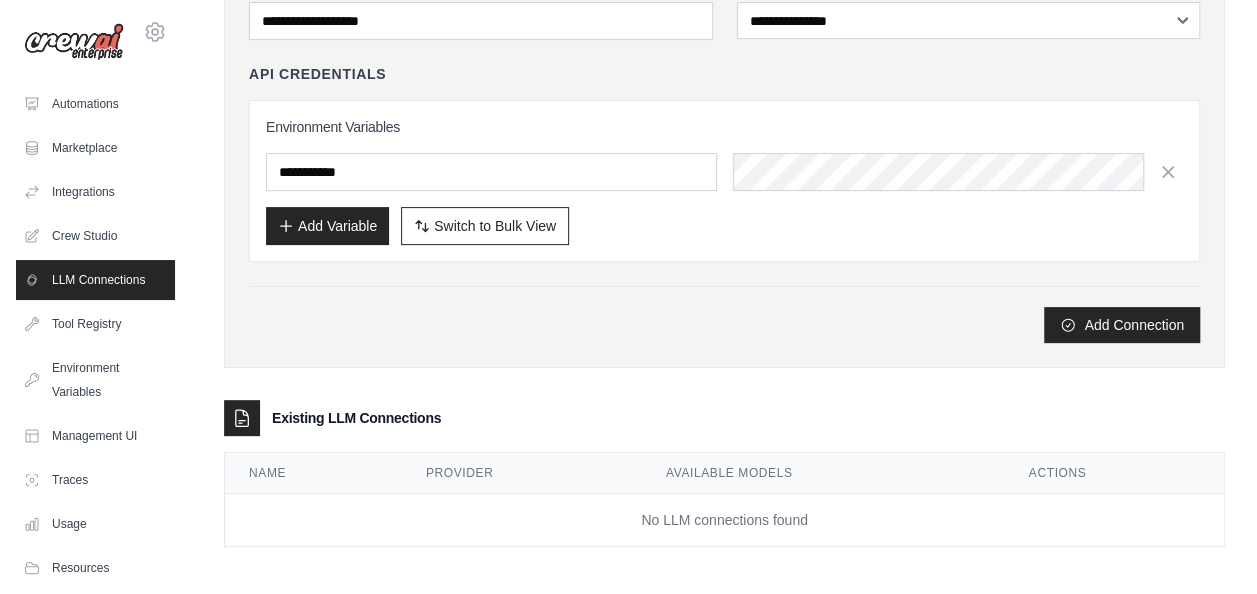 scroll, scrollTop: 0, scrollLeft: 0, axis: both 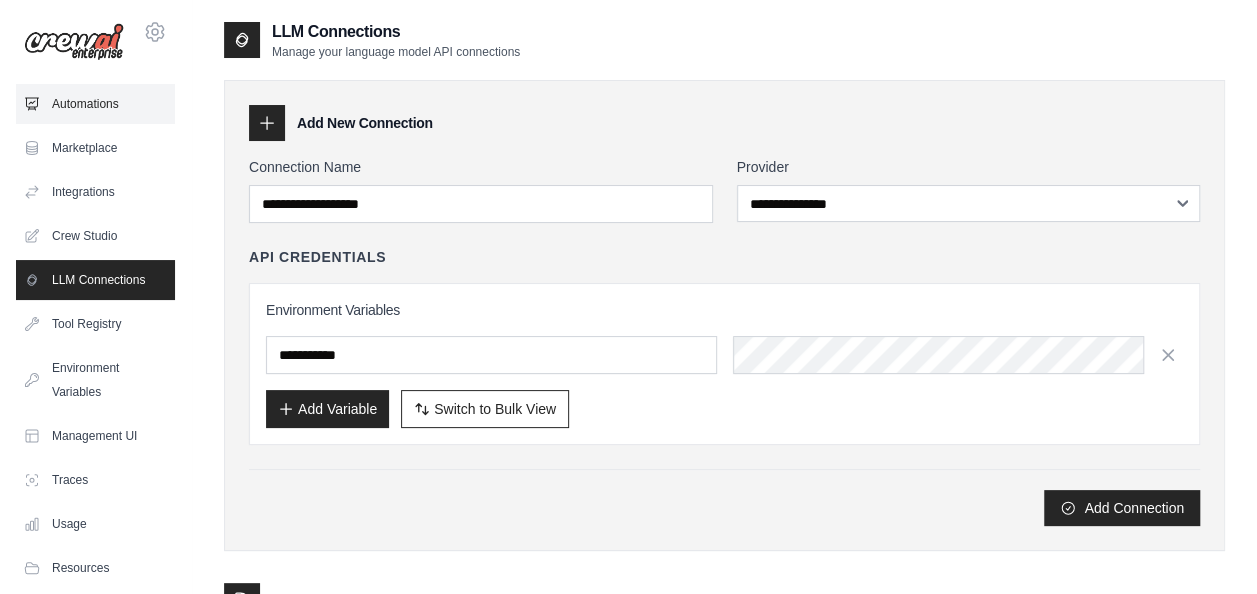 click on "Automations" at bounding box center [95, 104] 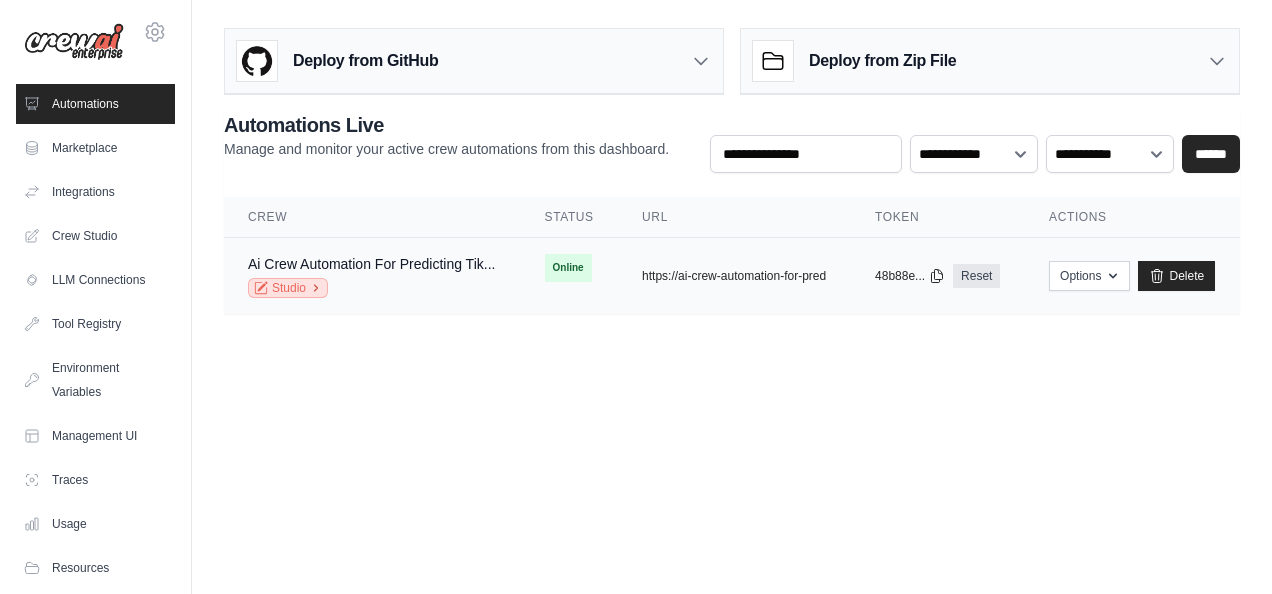 click on "Studio" at bounding box center [288, 288] 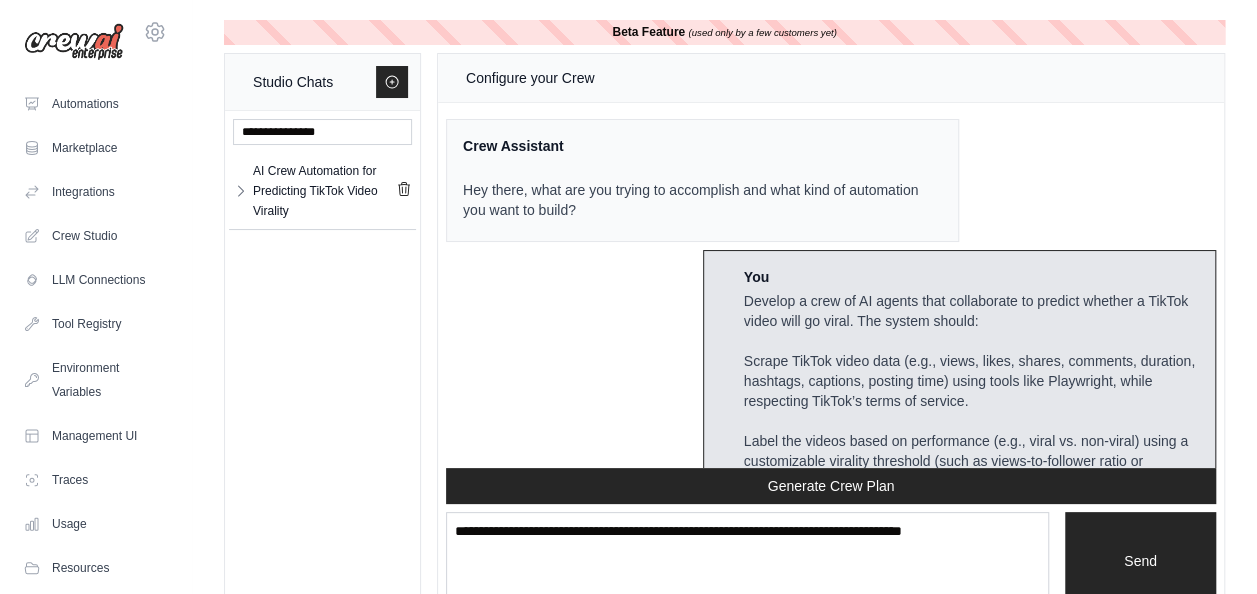 scroll, scrollTop: 7160, scrollLeft: 0, axis: vertical 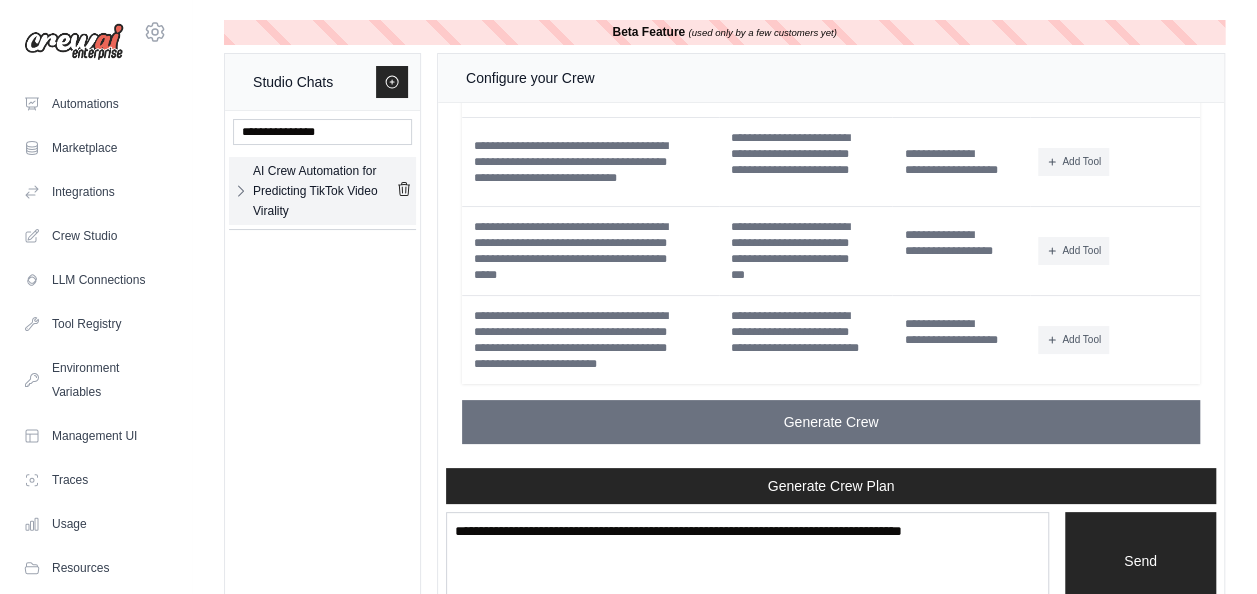 click on "AI Crew Automation for Predicting TikTok Video Virality" at bounding box center (324, 191) 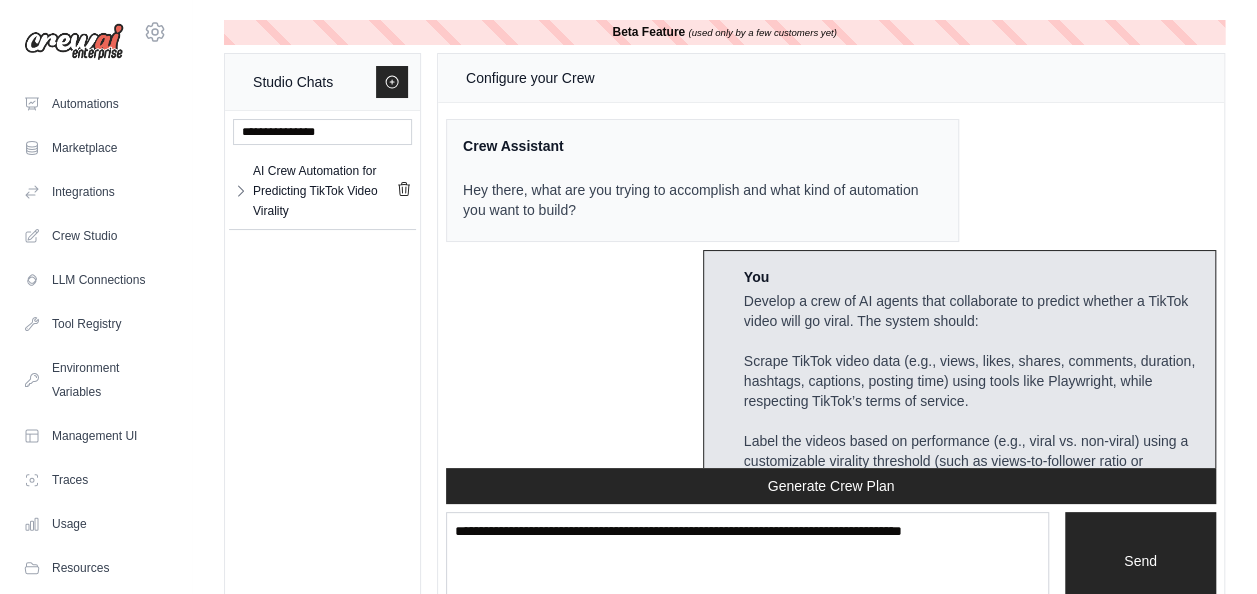 scroll, scrollTop: 7160, scrollLeft: 0, axis: vertical 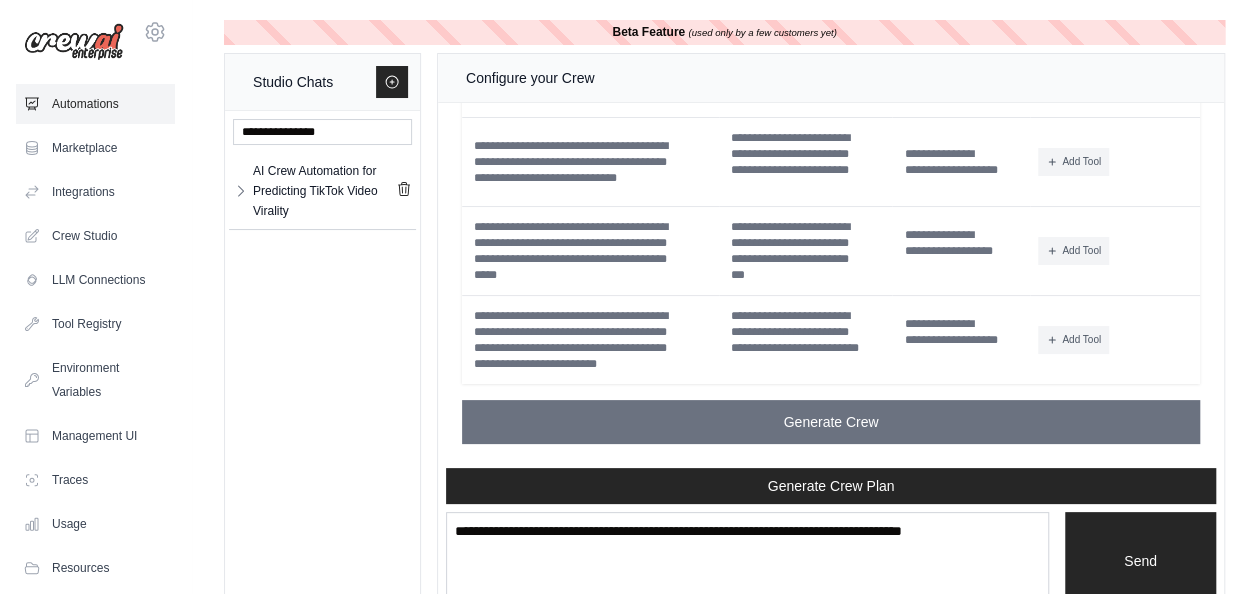 click on "Automations" at bounding box center [95, 104] 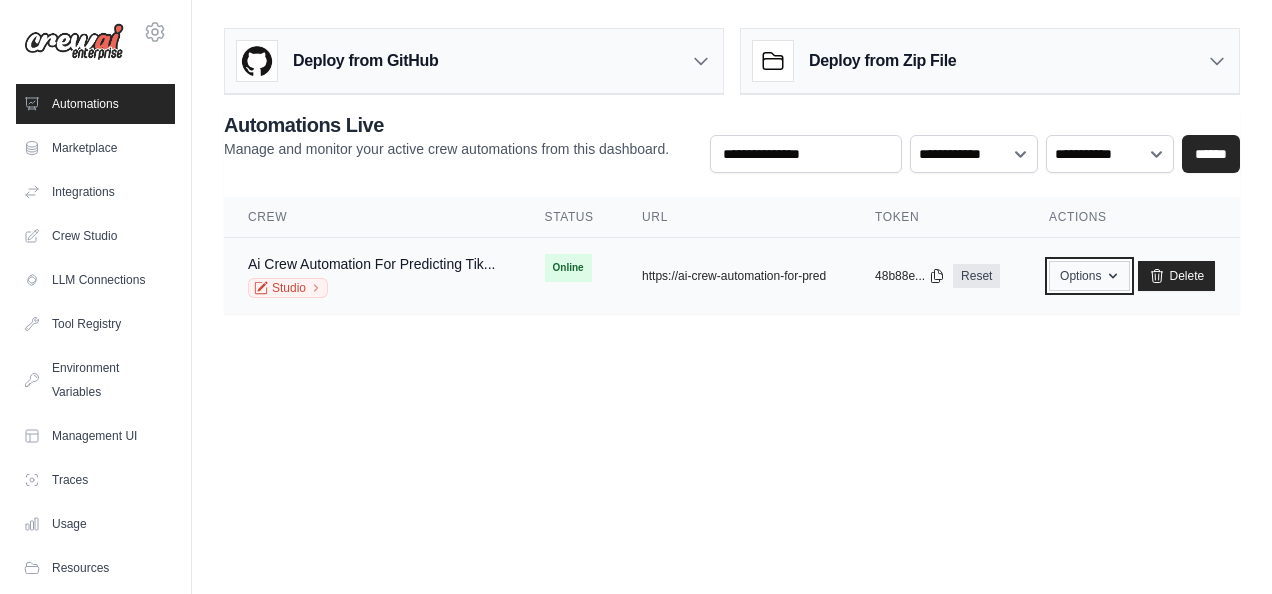 click on "Options" at bounding box center (1089, 276) 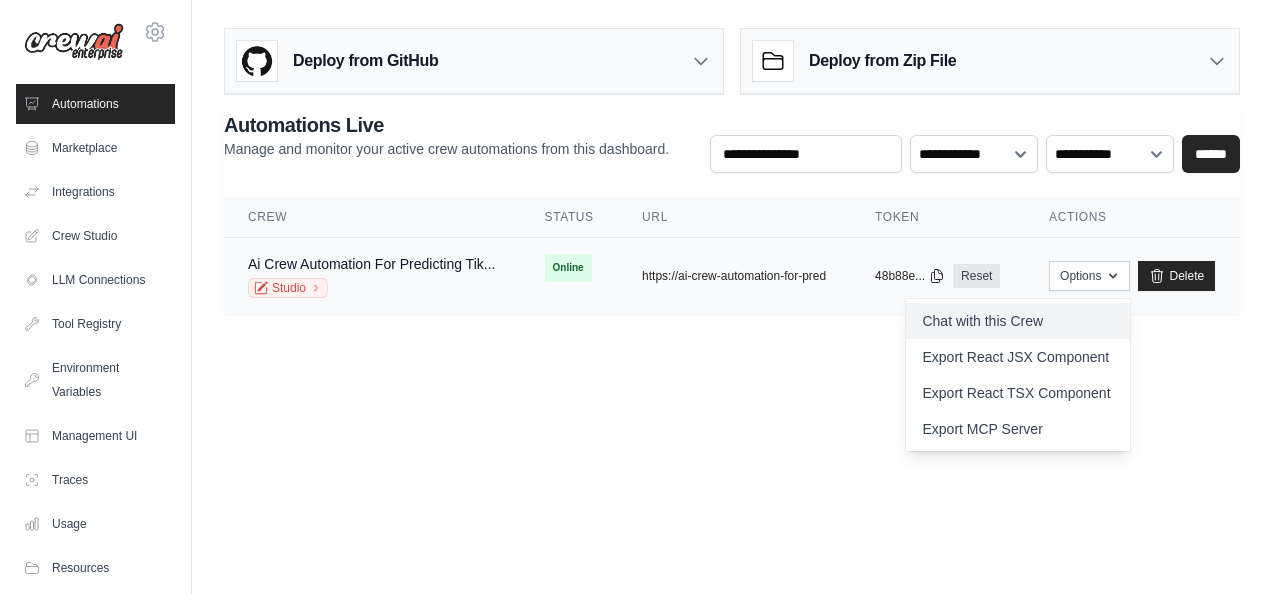 click on "Chat with this
Crew" at bounding box center (1018, 321) 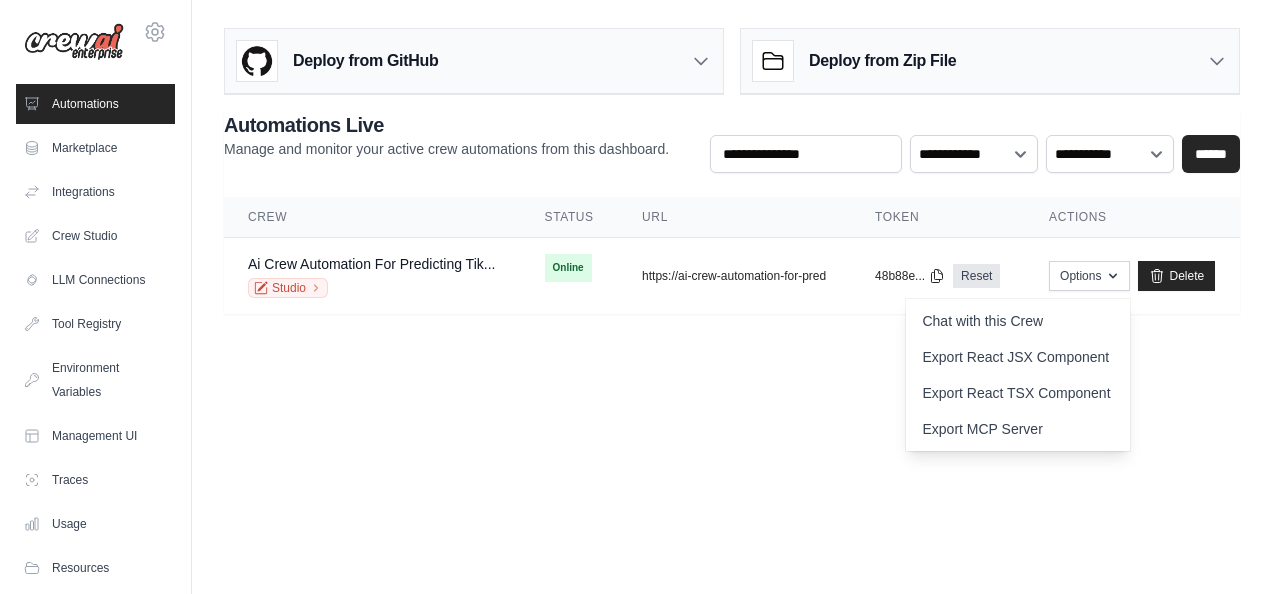 click on "[EMAIL]
Settings
Automations
Marketplace
Integrations" at bounding box center [636, 297] 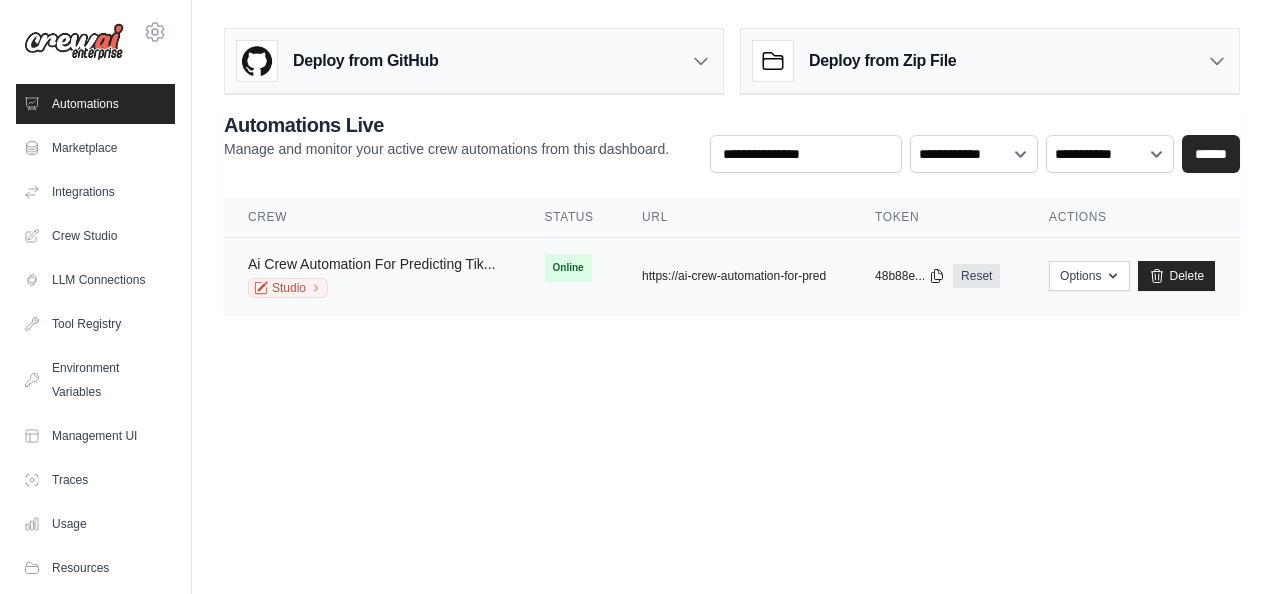 click on "Ai Crew Automation For Predicting Tik..." at bounding box center [371, 264] 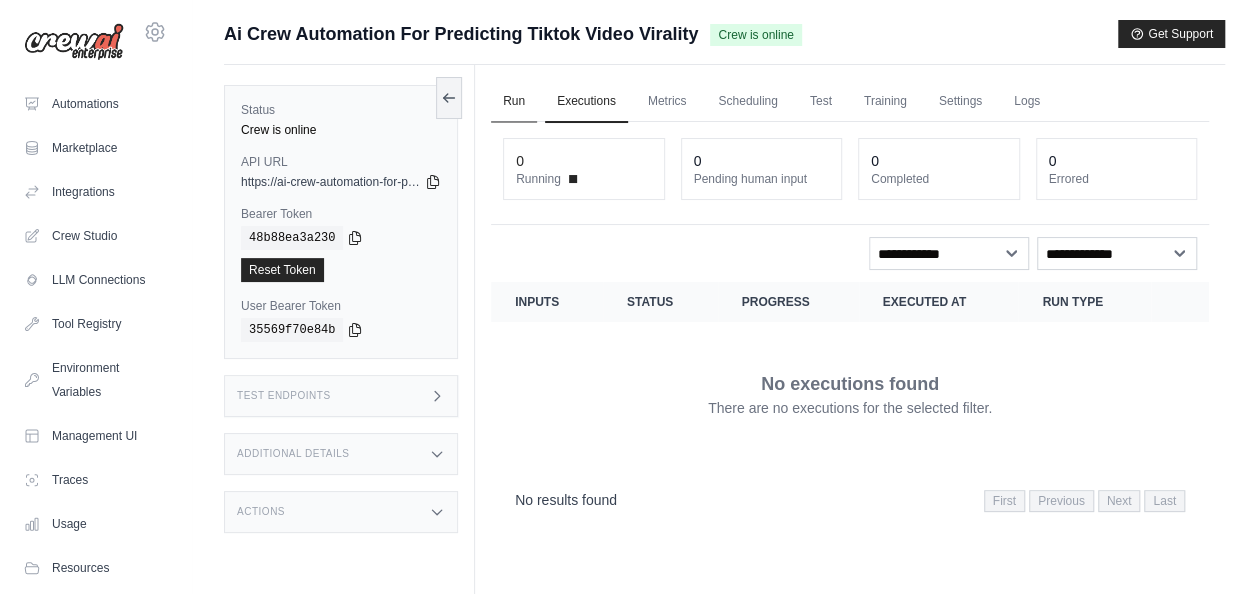 click on "Run" at bounding box center [514, 102] 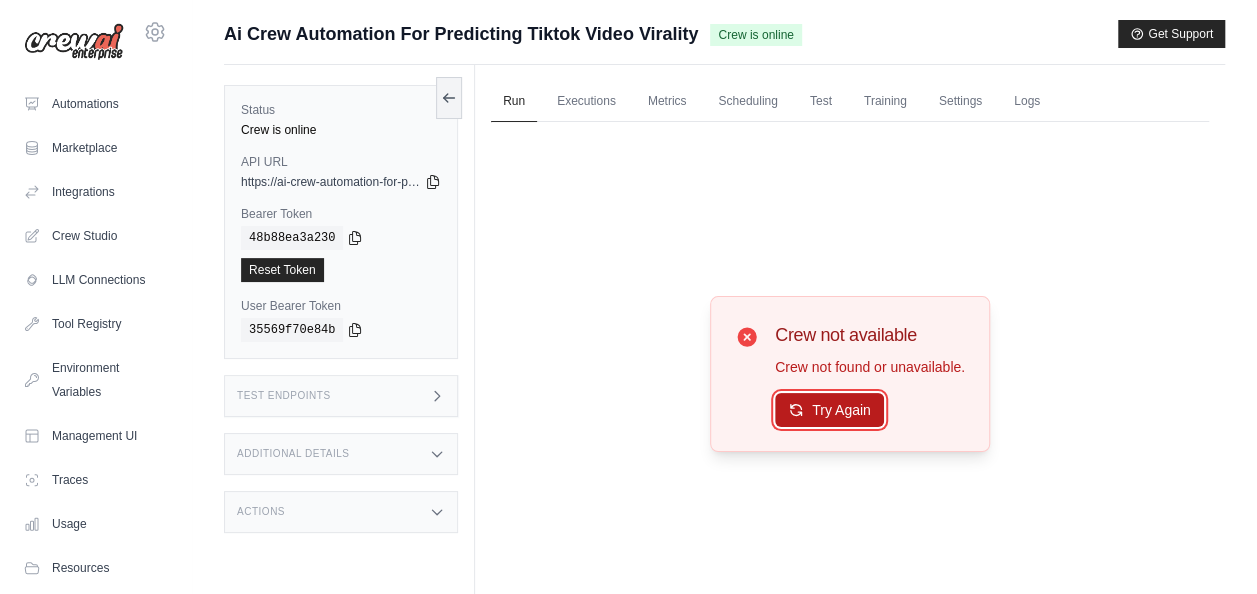 click on "Try Again" at bounding box center (829, 410) 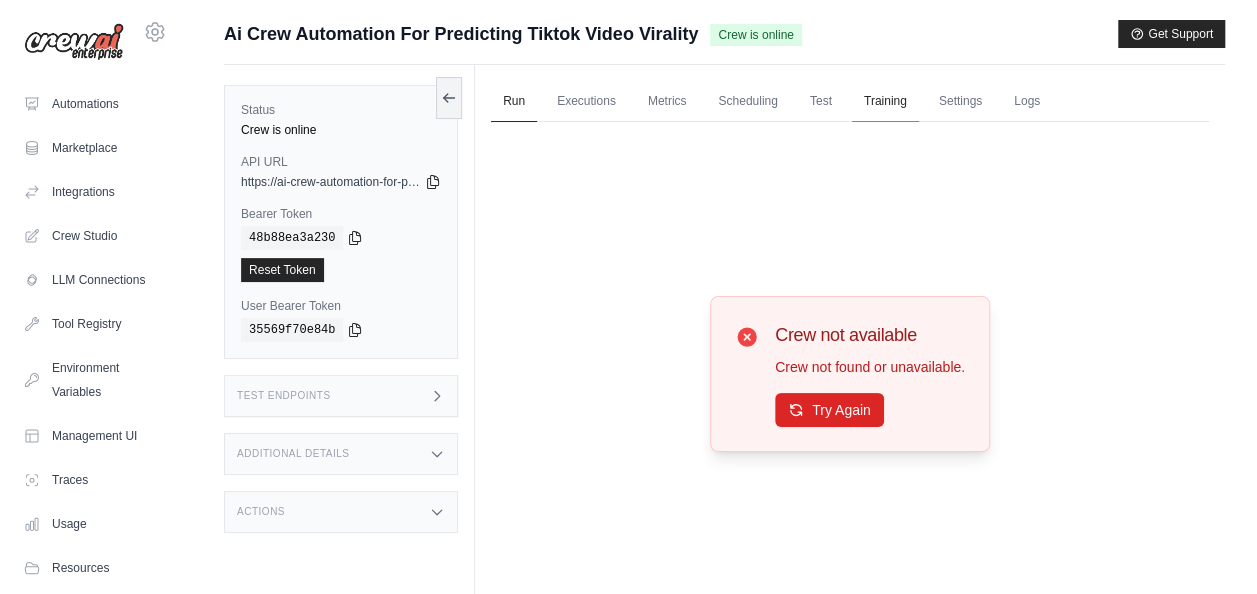 click on "Training" at bounding box center [885, 102] 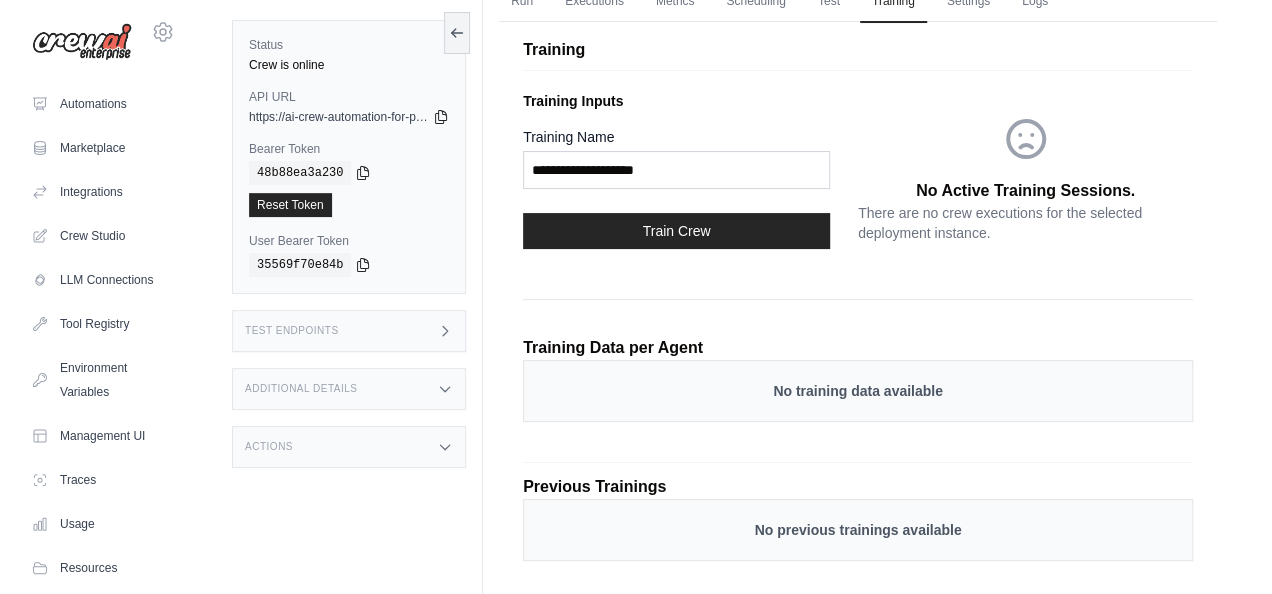 scroll, scrollTop: 0, scrollLeft: 0, axis: both 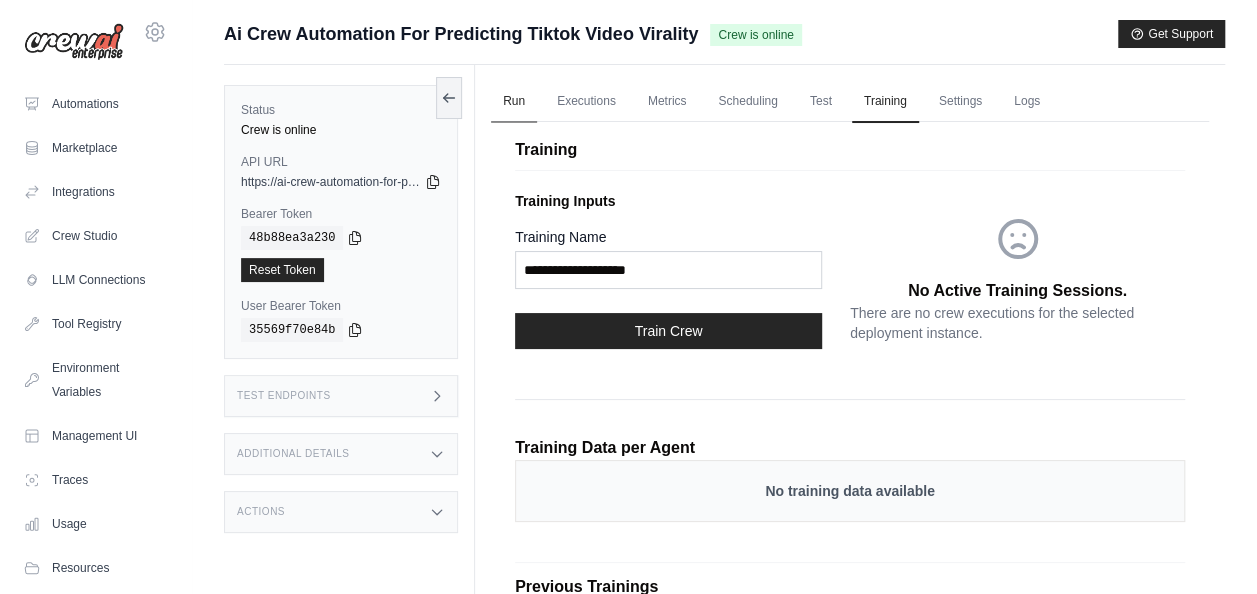 click on "Run" at bounding box center (514, 102) 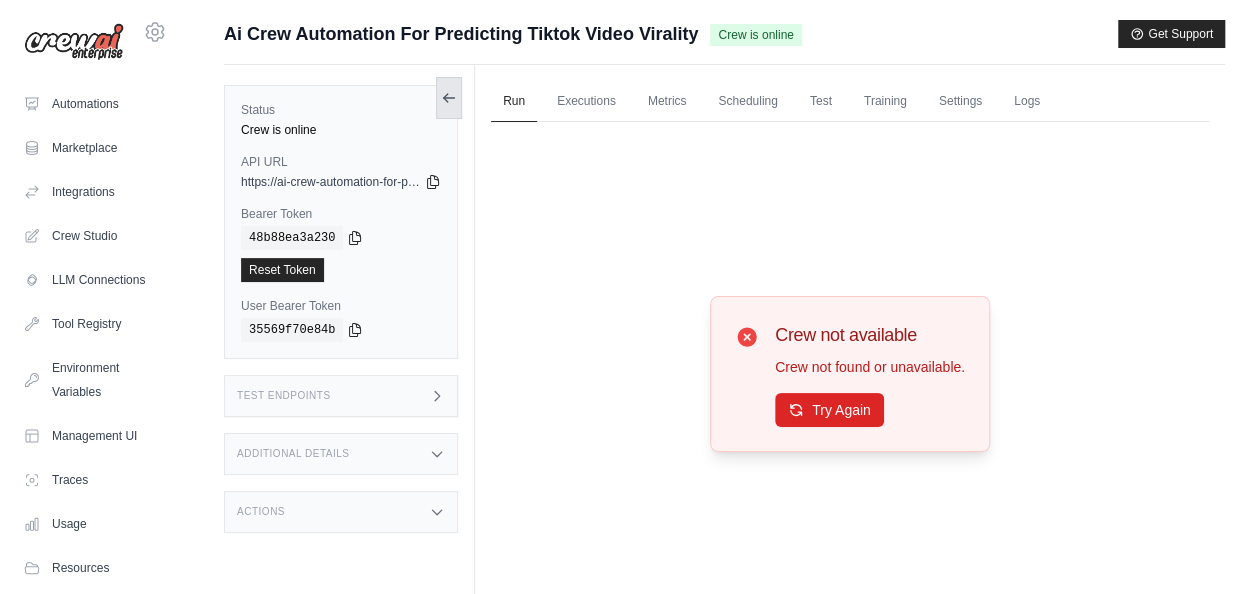 click at bounding box center [449, 98] 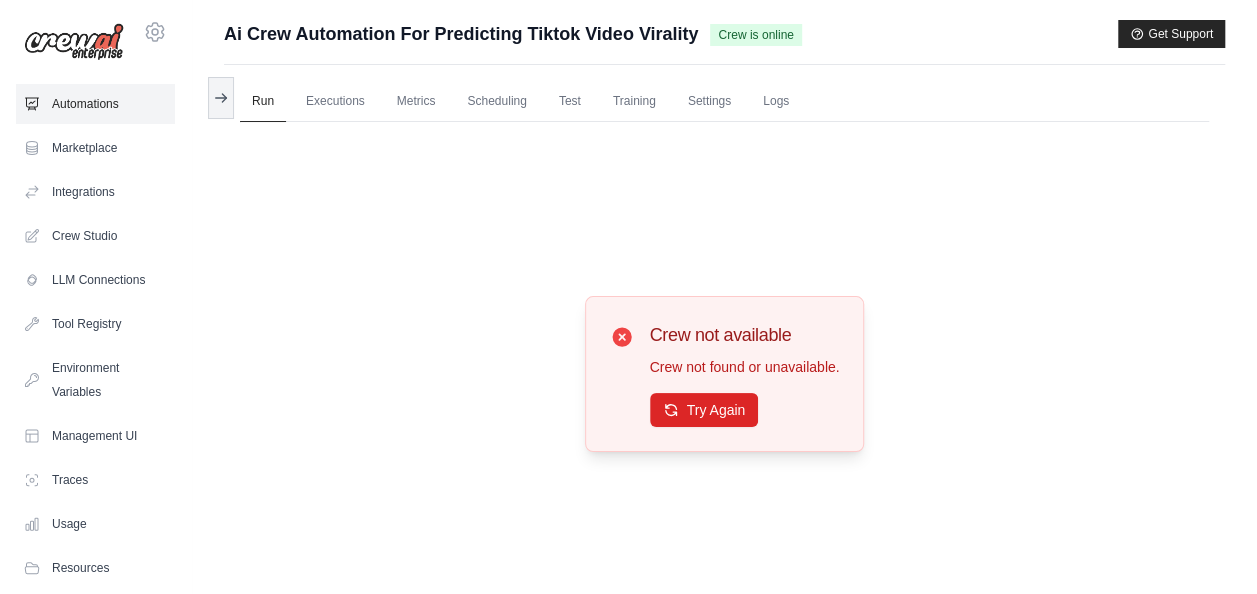 click on "Automations" at bounding box center (95, 104) 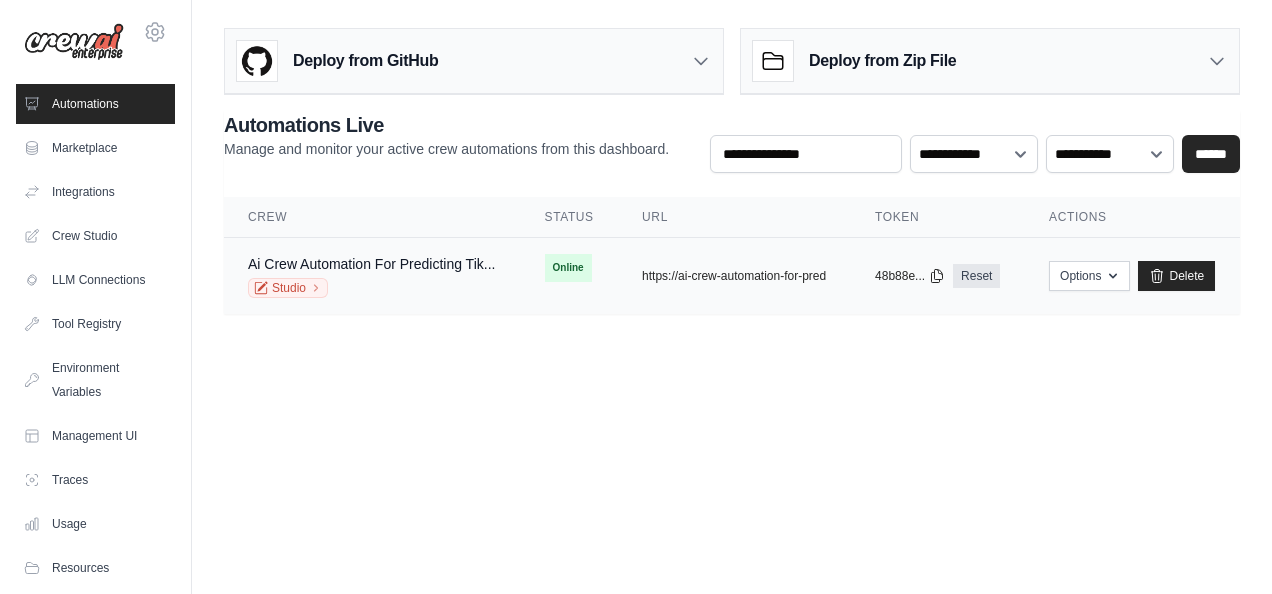 click on "Ai Crew Automation For Predicting Tik...
Studio" at bounding box center (371, 276) 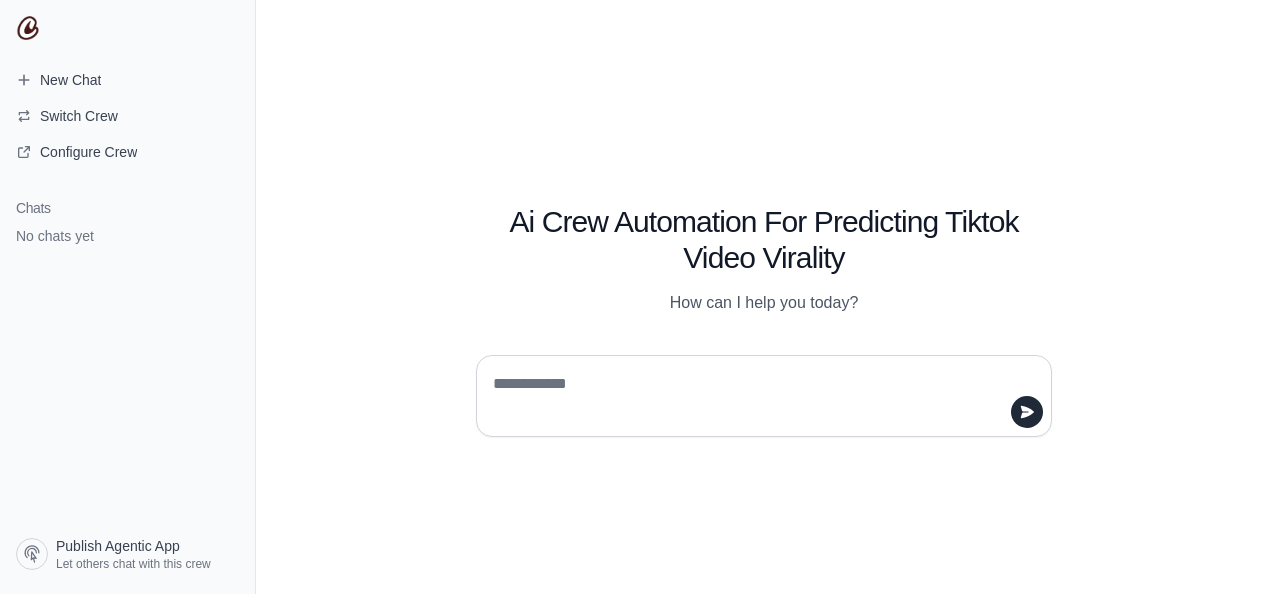 scroll, scrollTop: 0, scrollLeft: 0, axis: both 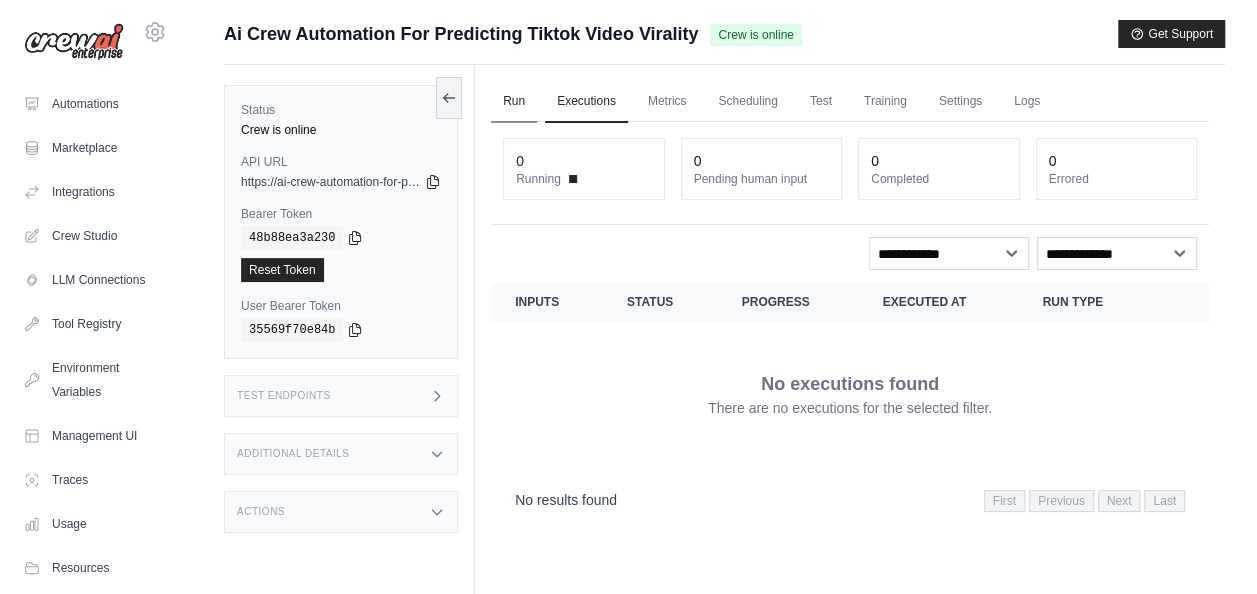 click on "Run" at bounding box center [514, 102] 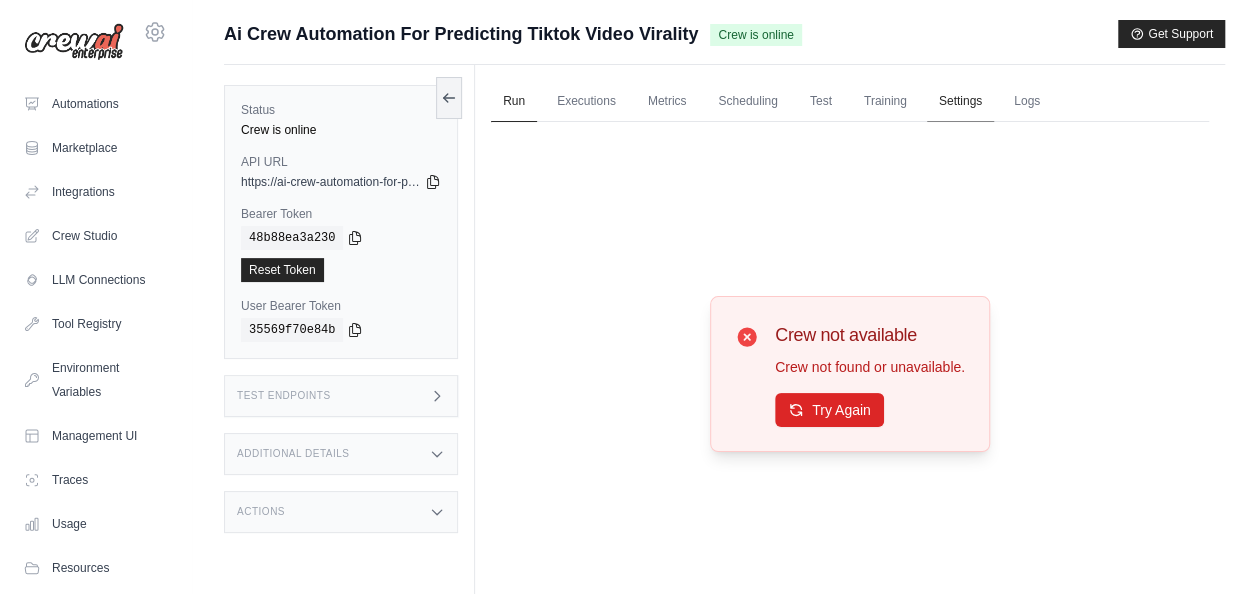 click on "Settings" at bounding box center (960, 102) 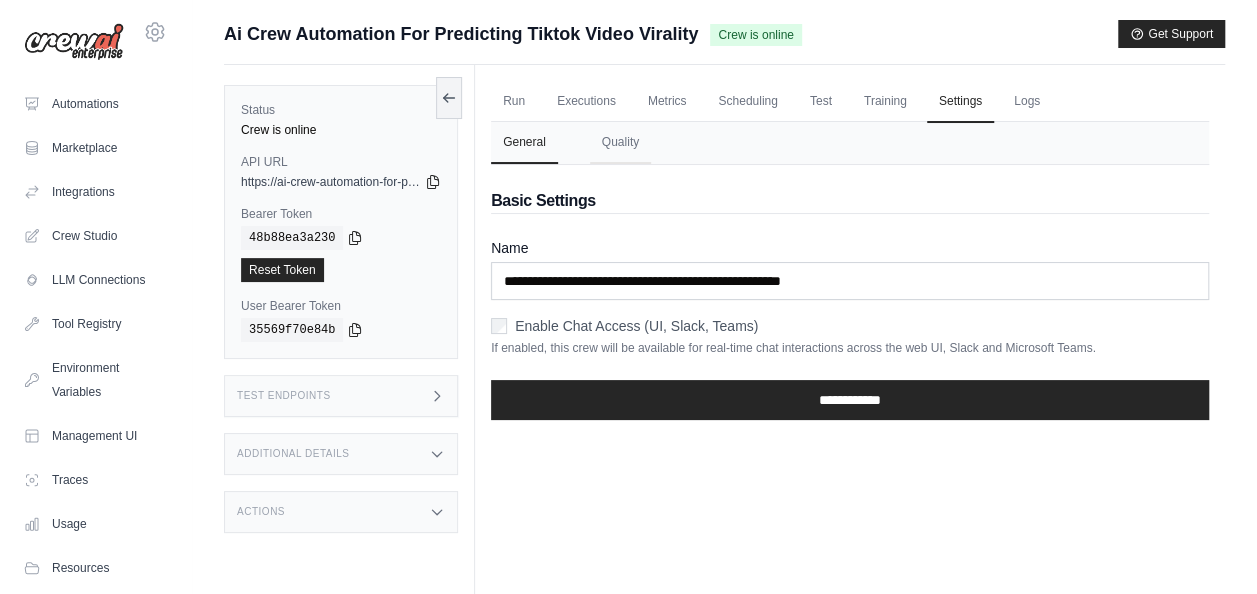 click on "Run
Executions
Metrics
Scheduling
Test
Training
Settings
Logs" at bounding box center [850, 101] 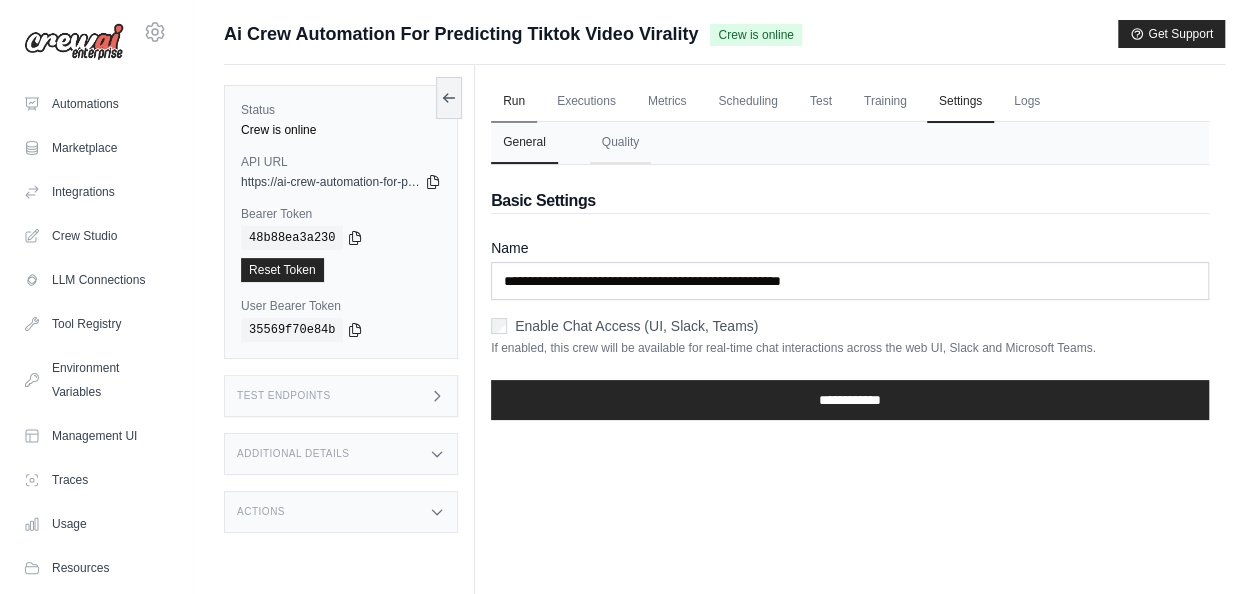 click on "Run" at bounding box center (514, 102) 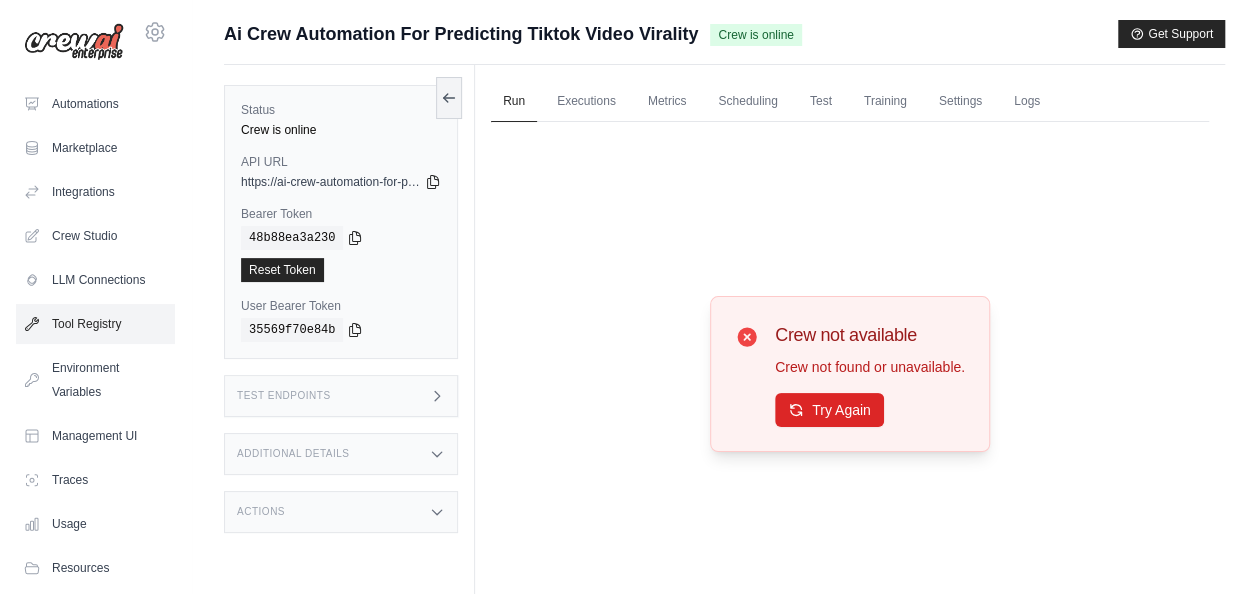 click on "Tool Registry" at bounding box center [95, 324] 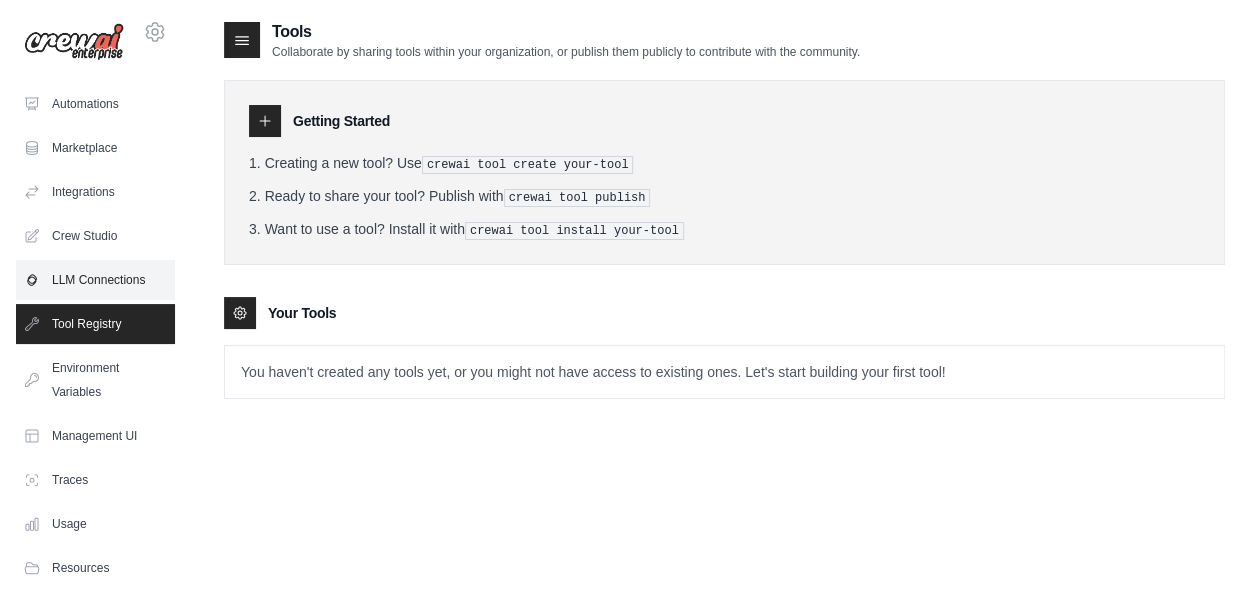 click on "LLM Connections" at bounding box center (95, 280) 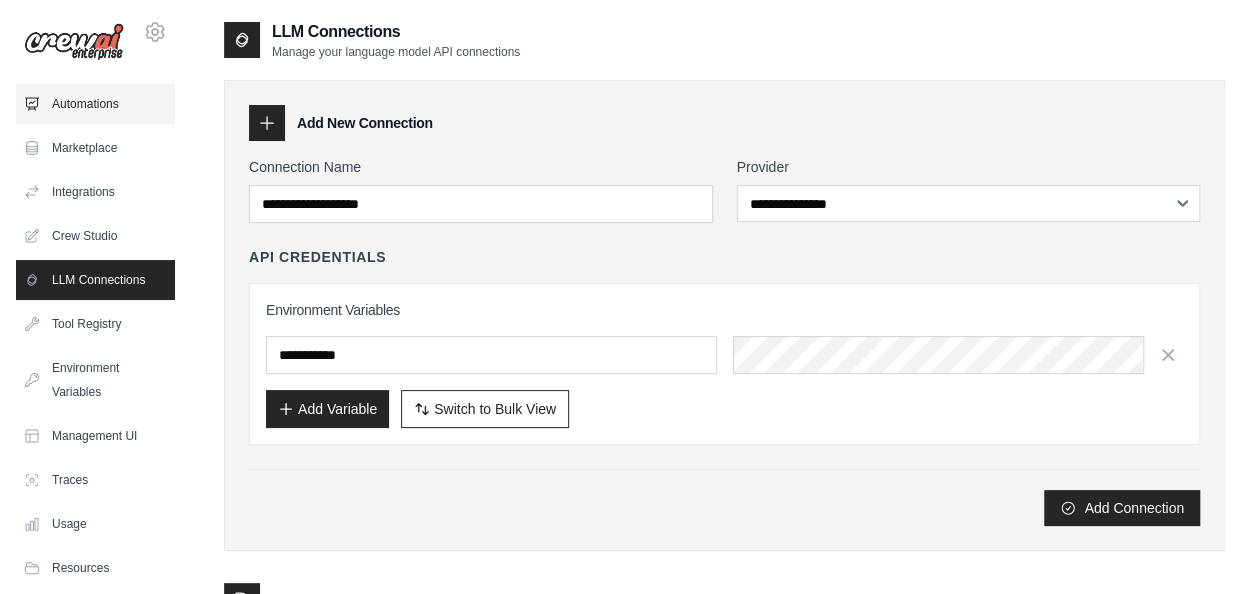 click on "Automations" at bounding box center (95, 104) 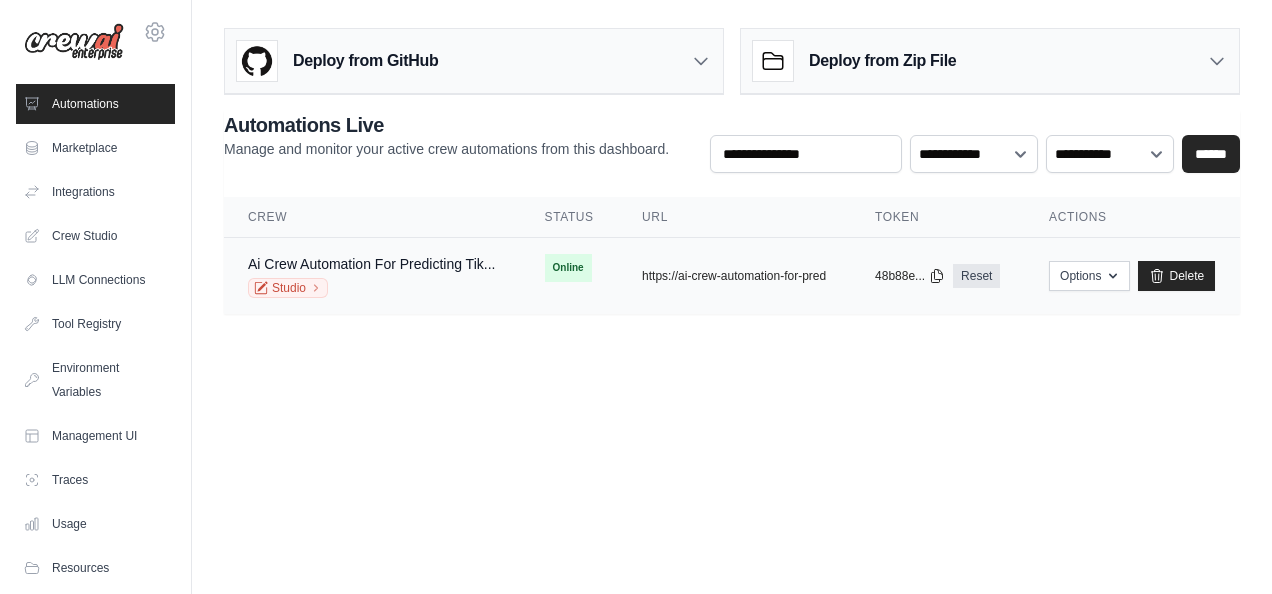 click on "Online" at bounding box center [570, 268] 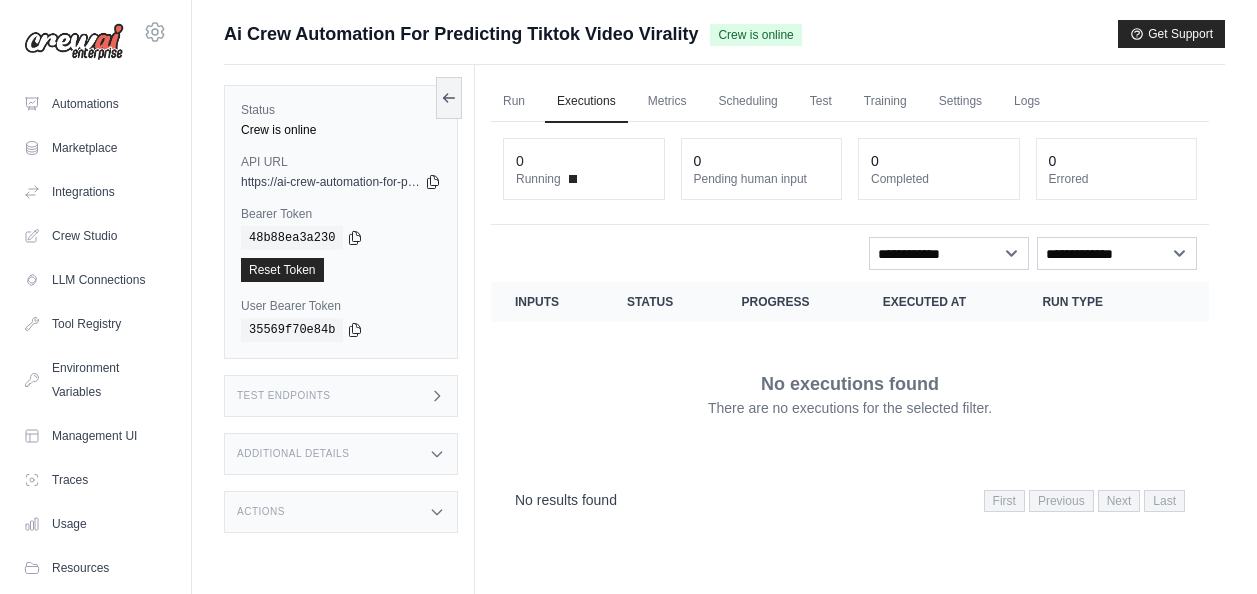 scroll, scrollTop: 0, scrollLeft: 0, axis: both 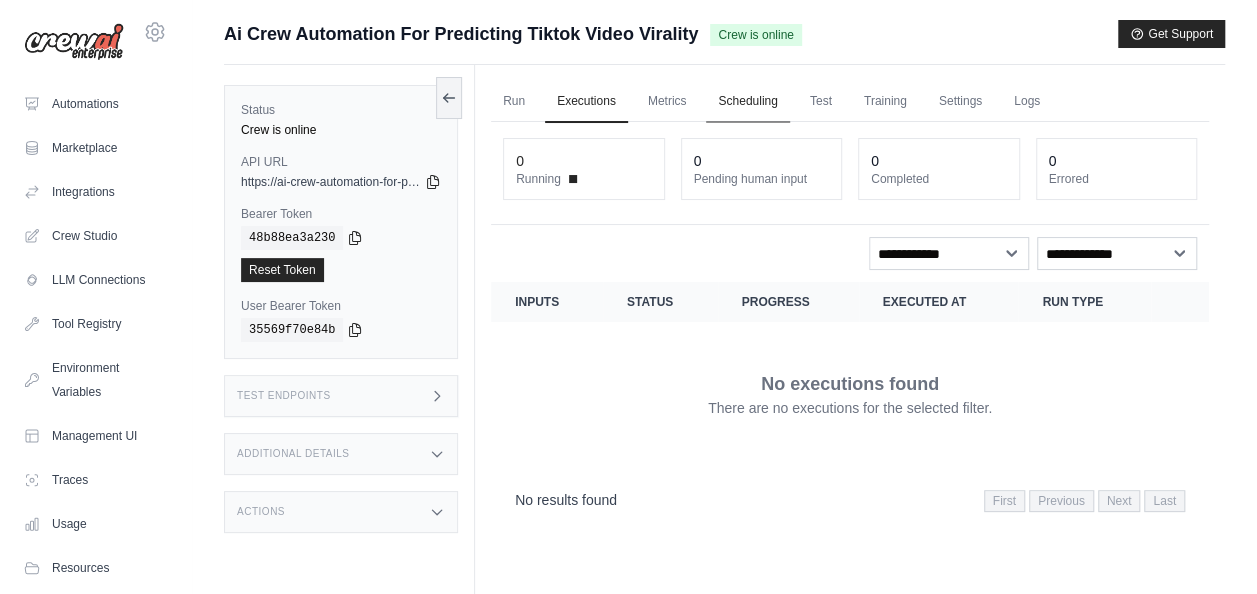 click on "Scheduling" at bounding box center [747, 102] 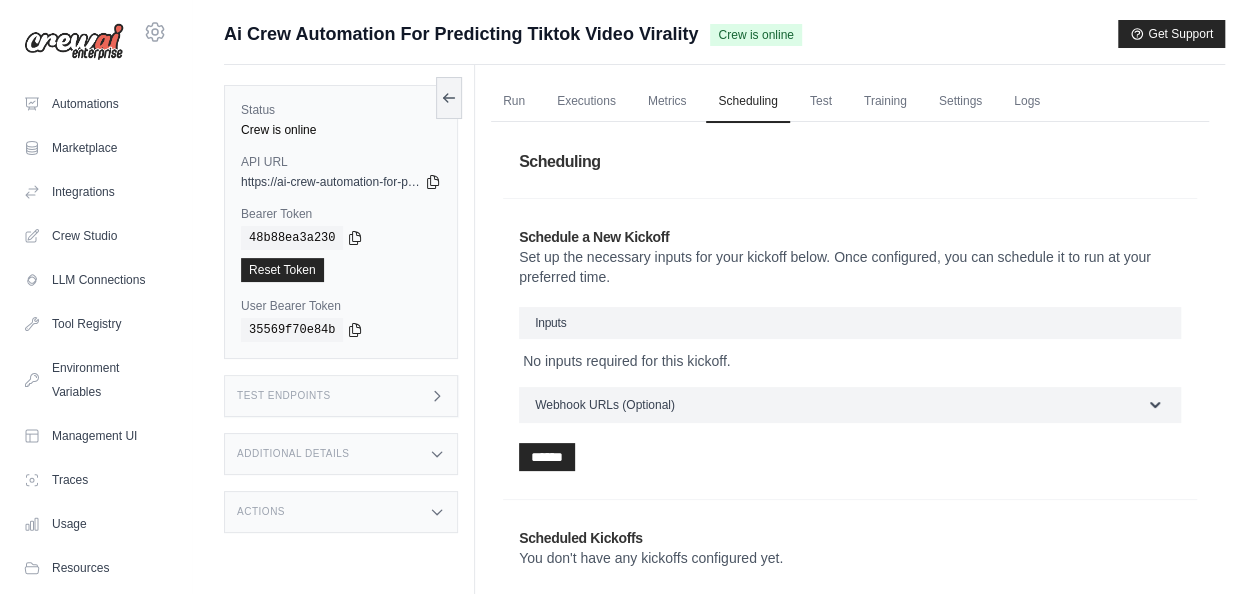 click on "Inputs" at bounding box center [850, 323] 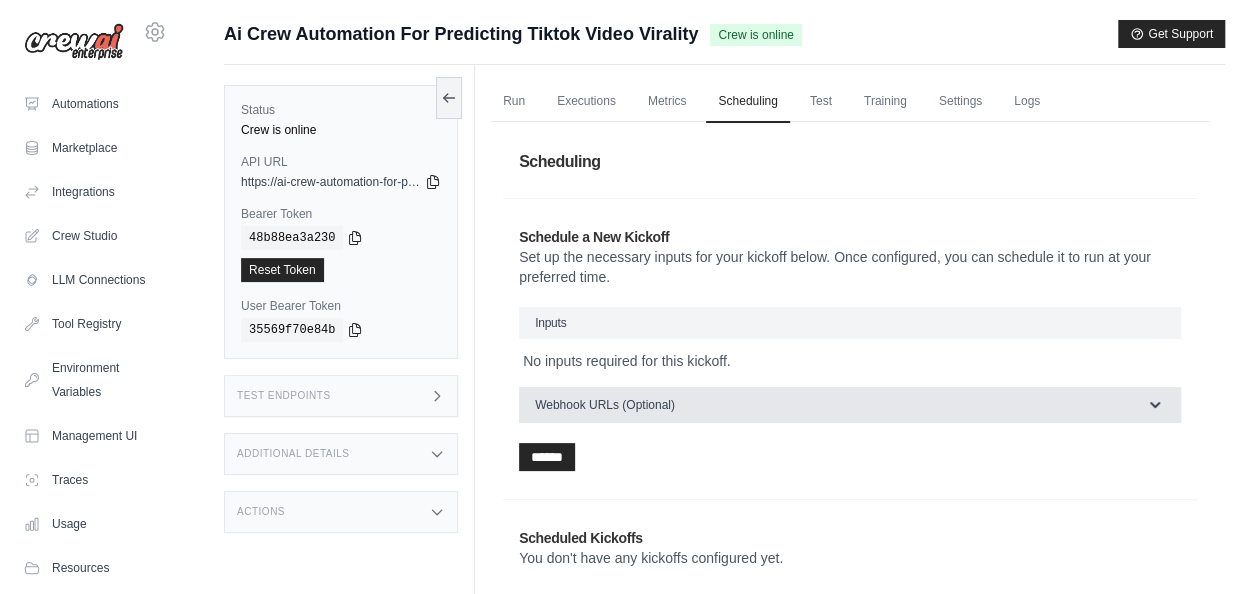 click on "Webhook URLs (Optional)" at bounding box center (605, 405) 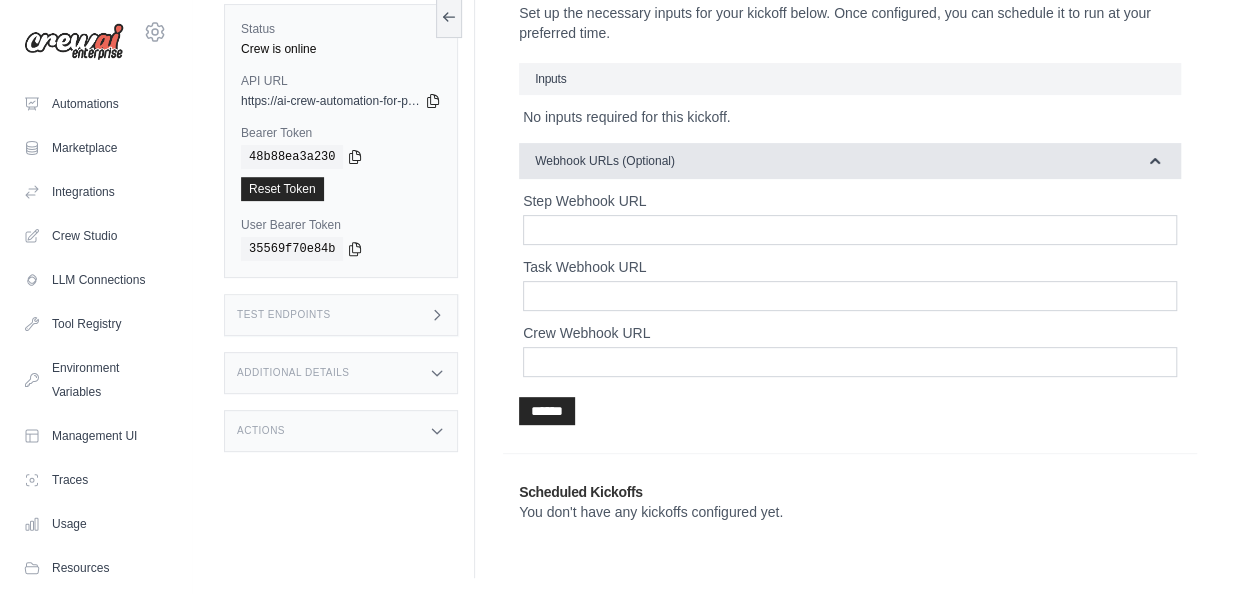 scroll, scrollTop: 44, scrollLeft: 0, axis: vertical 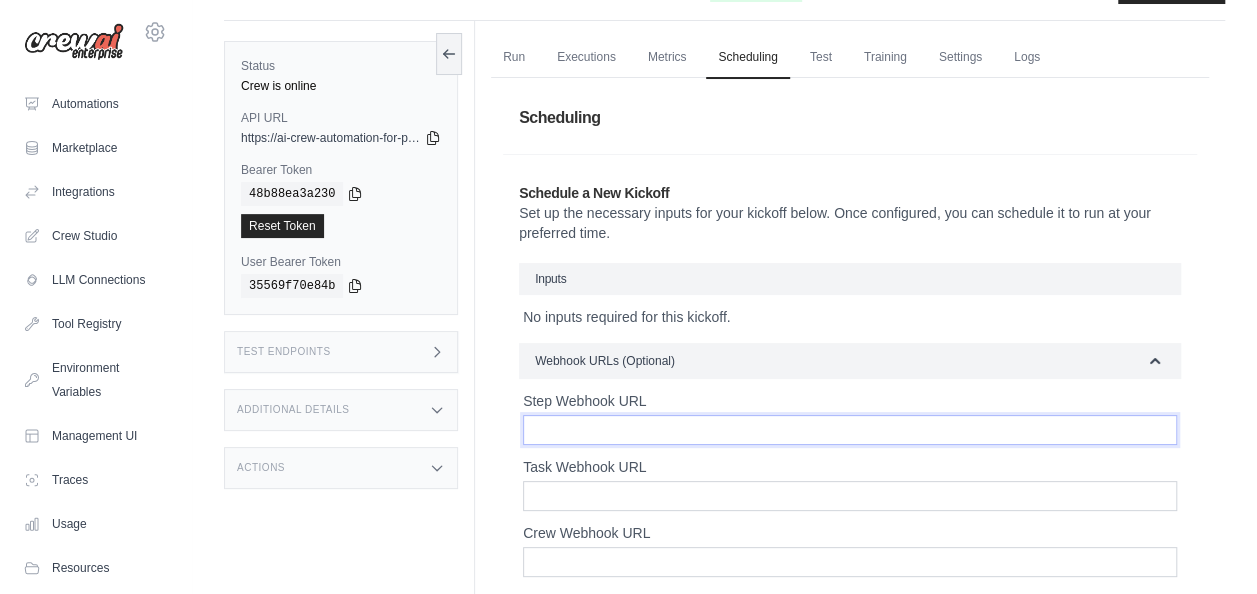 click on "Step Webhook URL" at bounding box center (850, 430) 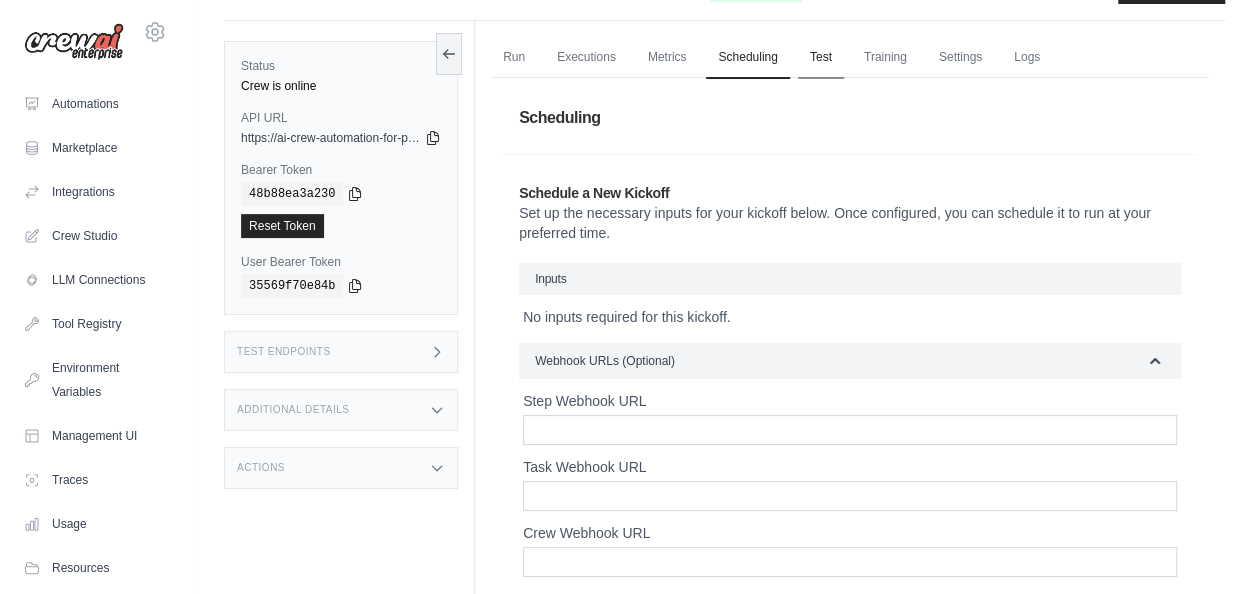 click on "Test" at bounding box center [821, 58] 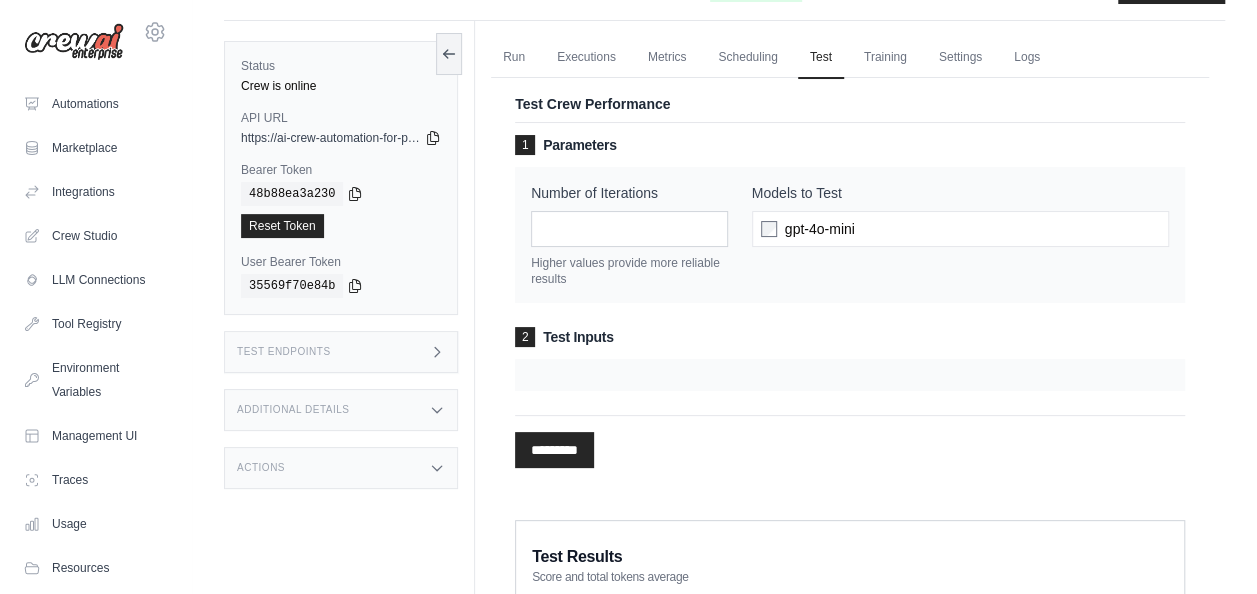 click on "gpt-4o-mini" at bounding box center (820, 229) 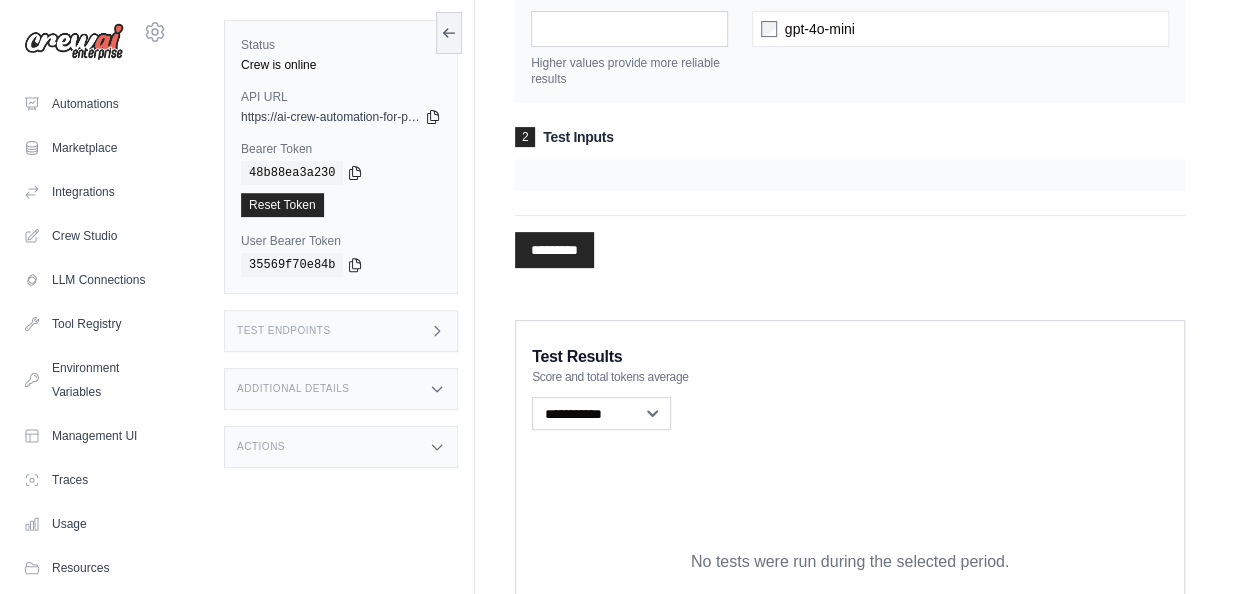 scroll, scrollTop: 144, scrollLeft: 0, axis: vertical 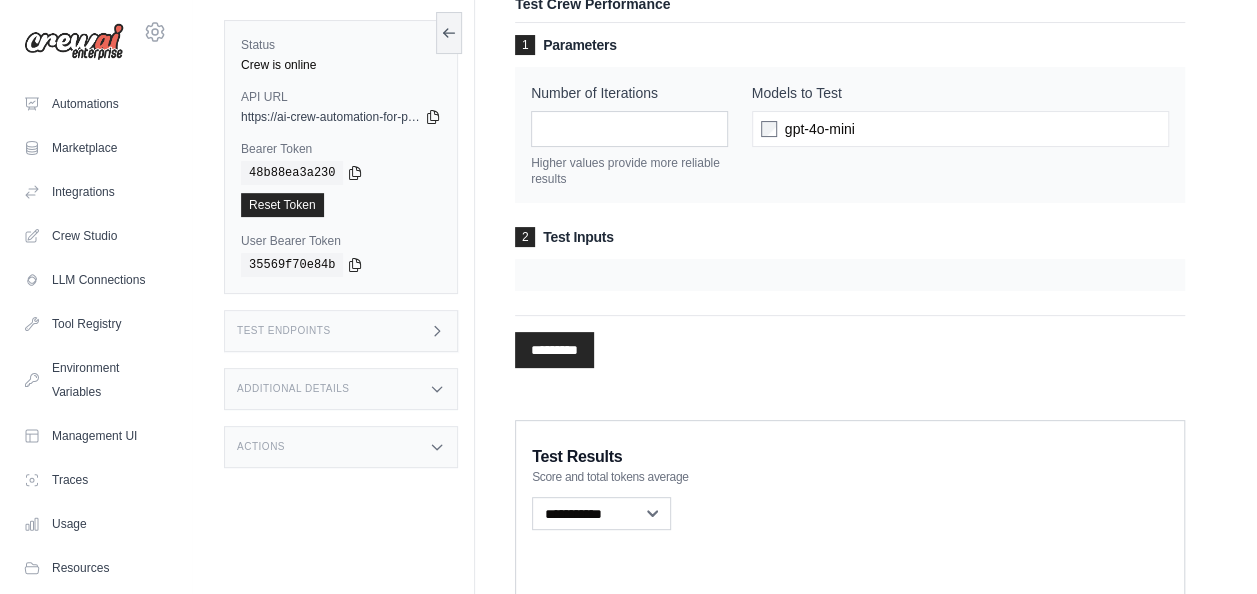 drag, startPoint x: 584, startPoint y: 280, endPoint x: 592, endPoint y: 265, distance: 17 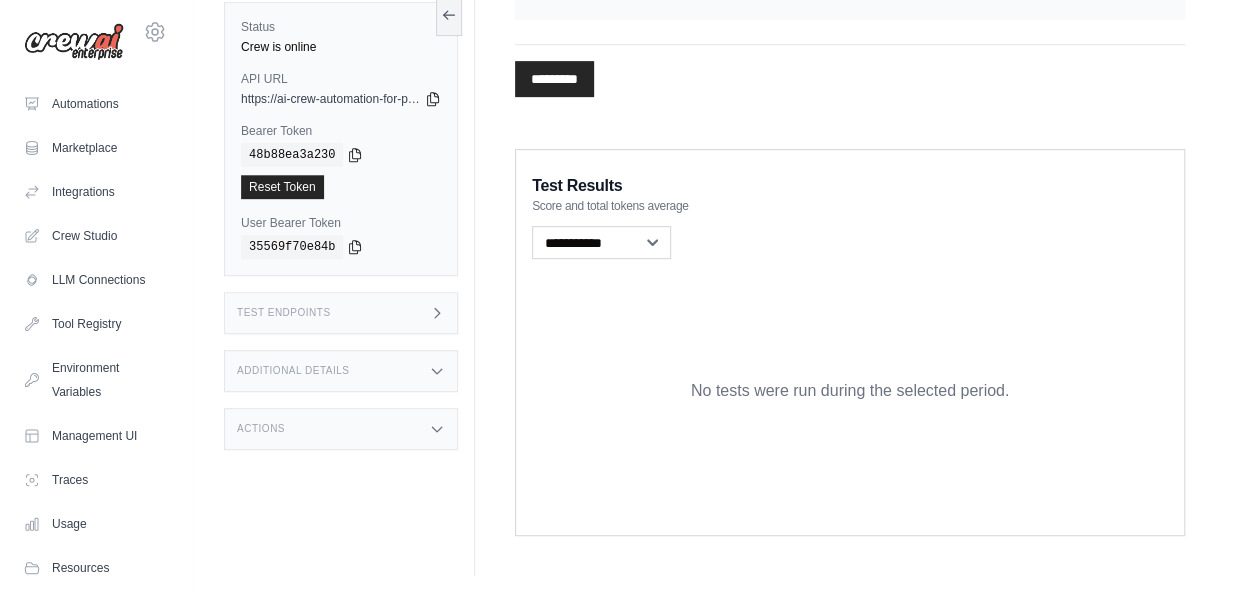 scroll, scrollTop: 215, scrollLeft: 0, axis: vertical 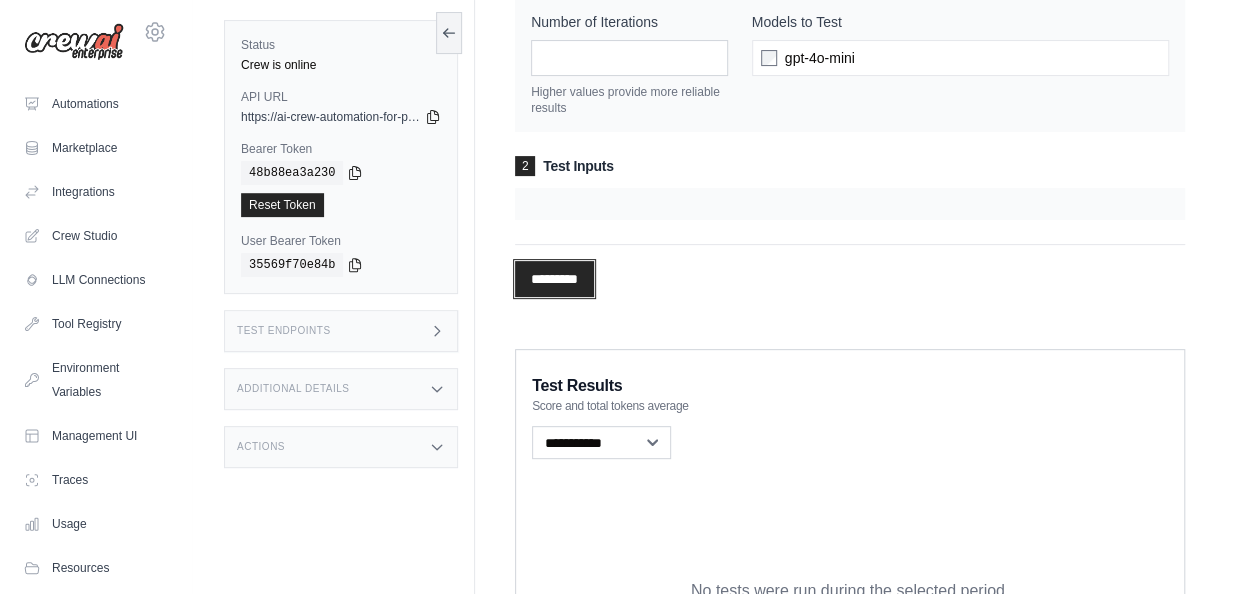 click on "*********" at bounding box center [554, 279] 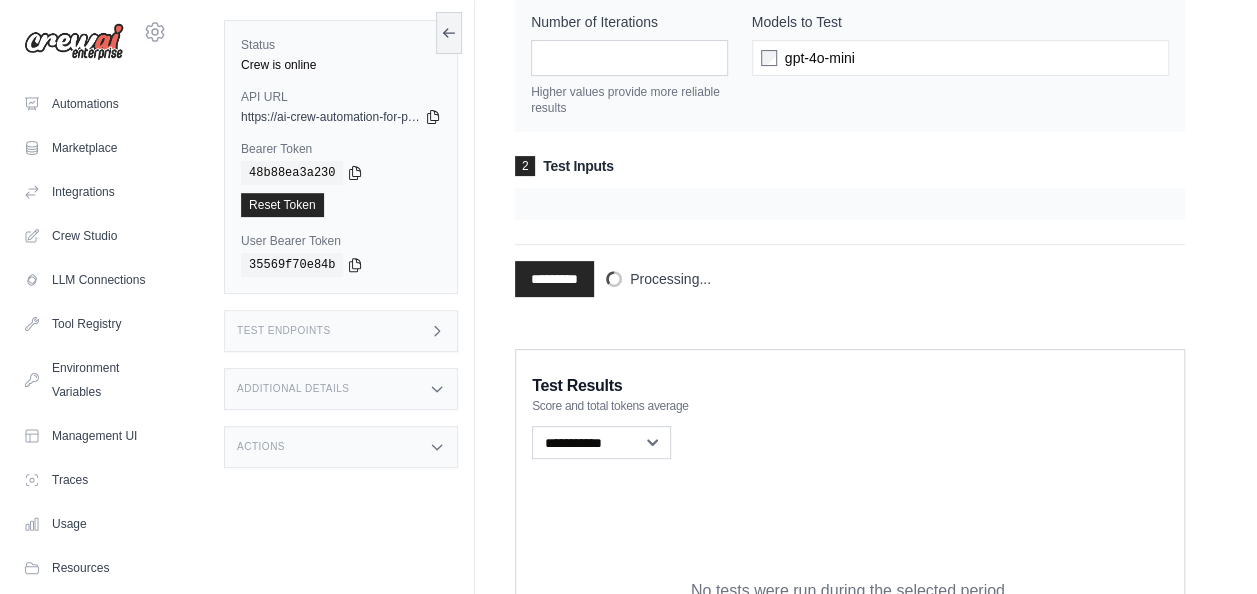 scroll, scrollTop: 288, scrollLeft: 0, axis: vertical 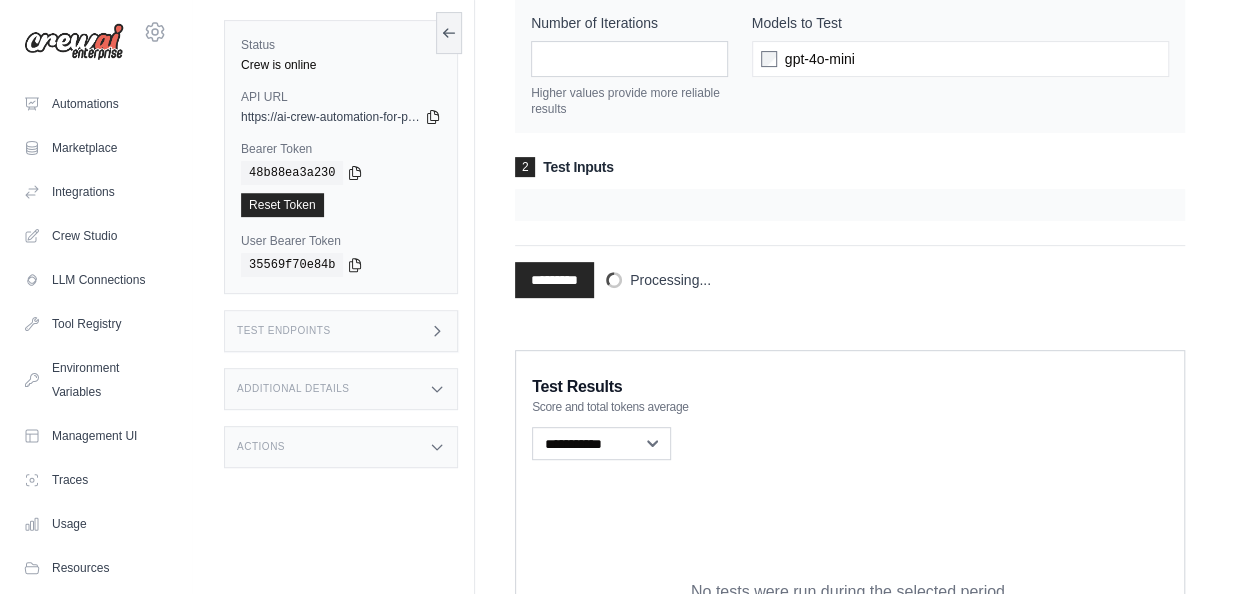 click at bounding box center (850, 205) 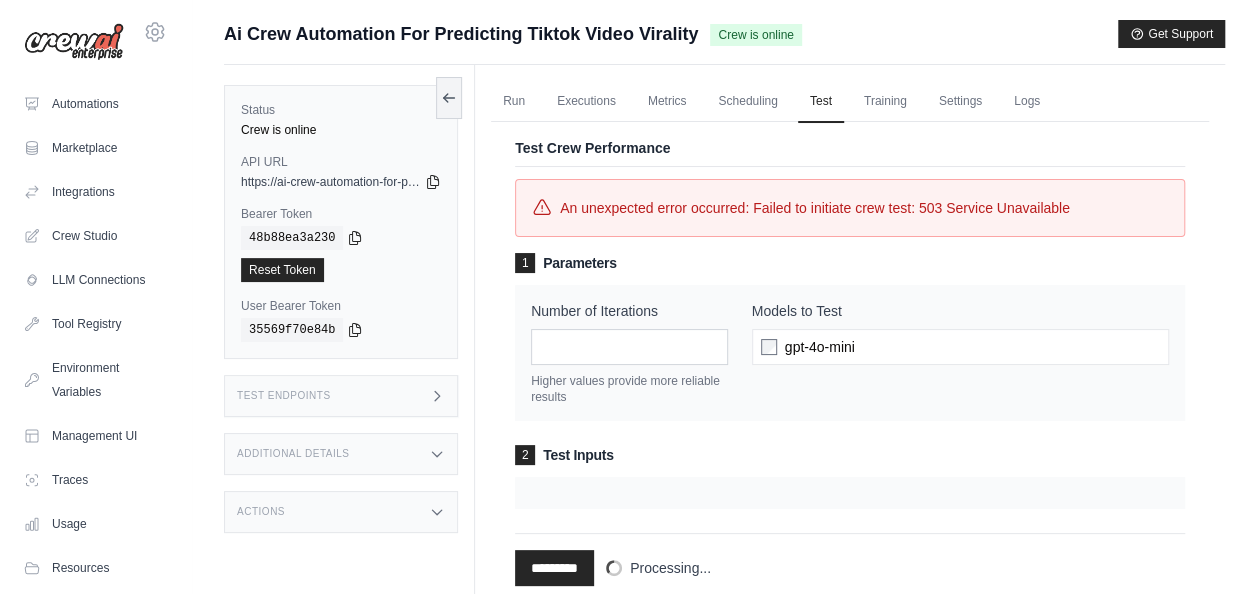 scroll, scrollTop: 100, scrollLeft: 0, axis: vertical 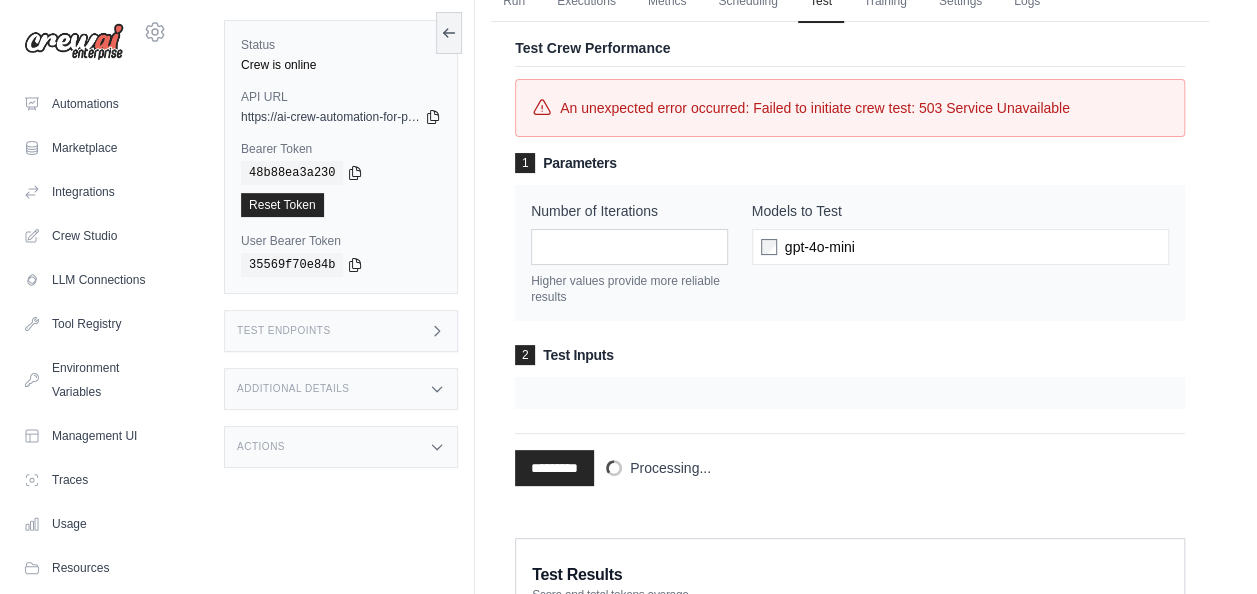 click at bounding box center (850, 393) 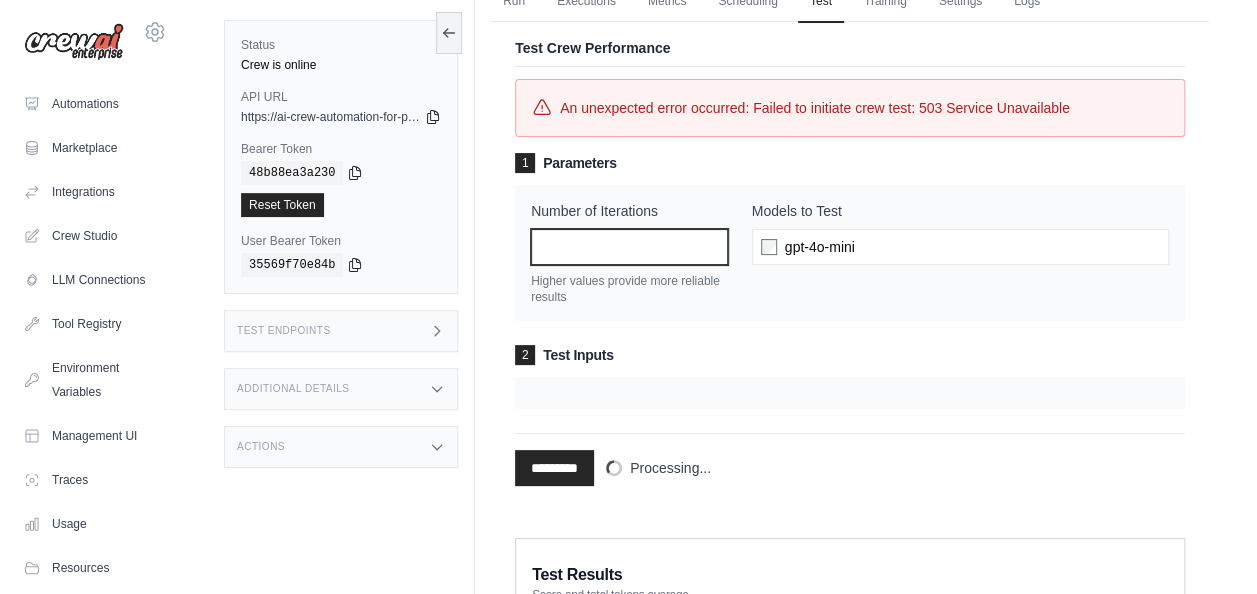 click on "*" at bounding box center (629, 247) 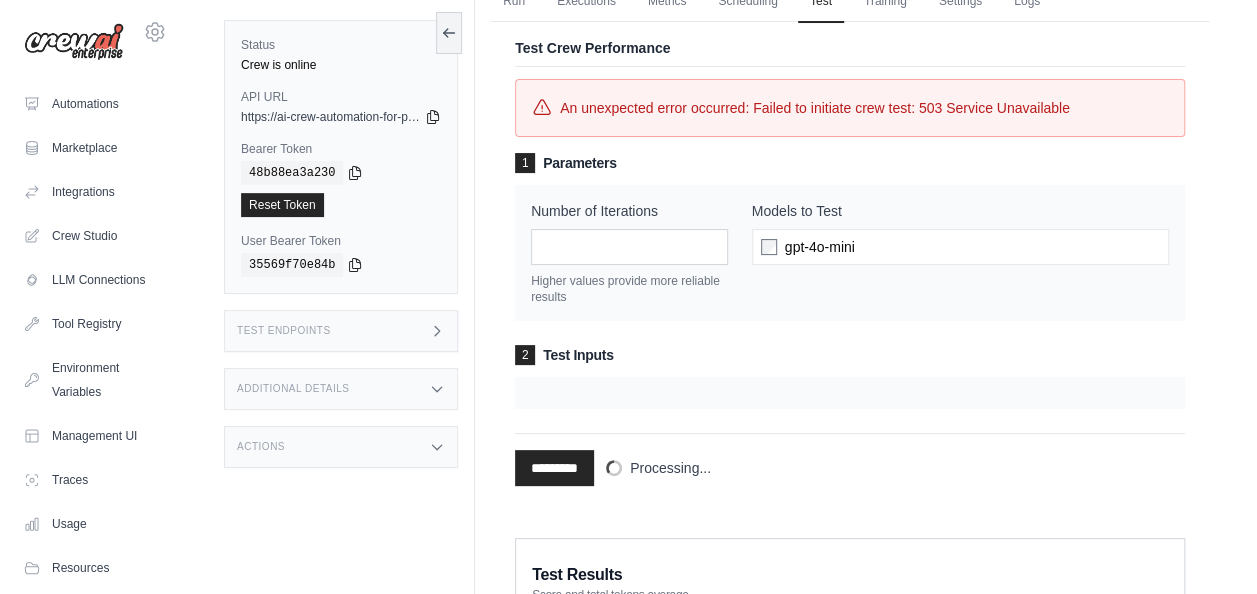 click on "1
Parameters
Number of Iterations
*
Higher values provide more reliable results
Models to Test
gpt-4o-mini" at bounding box center [850, 237] 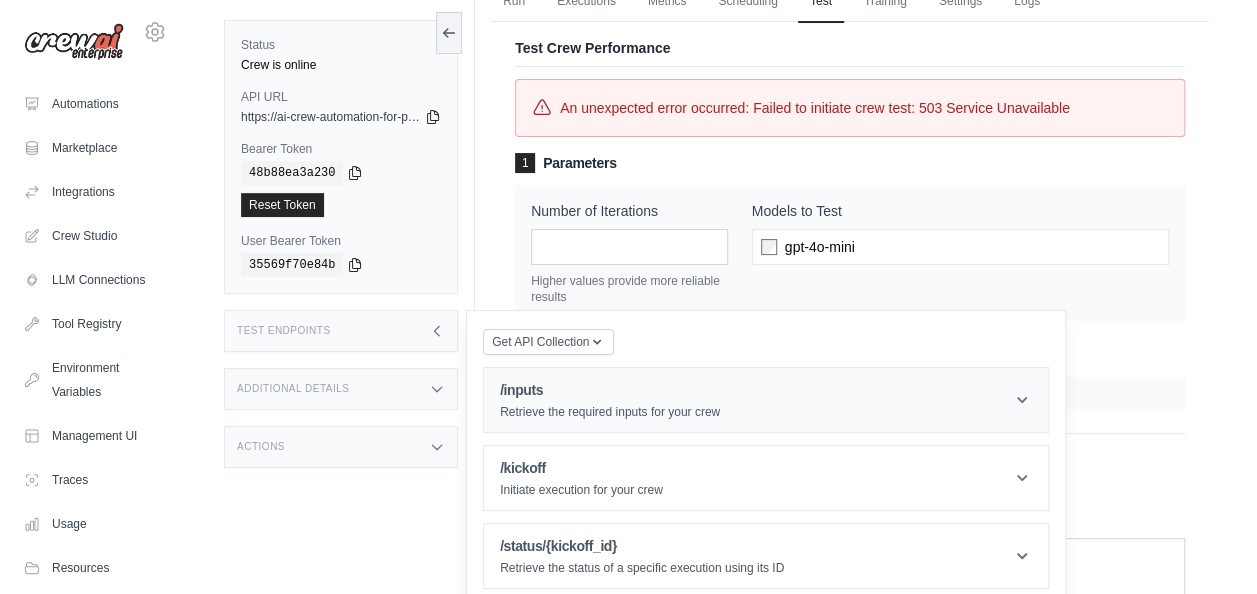 click on "/inputs" at bounding box center [610, 390] 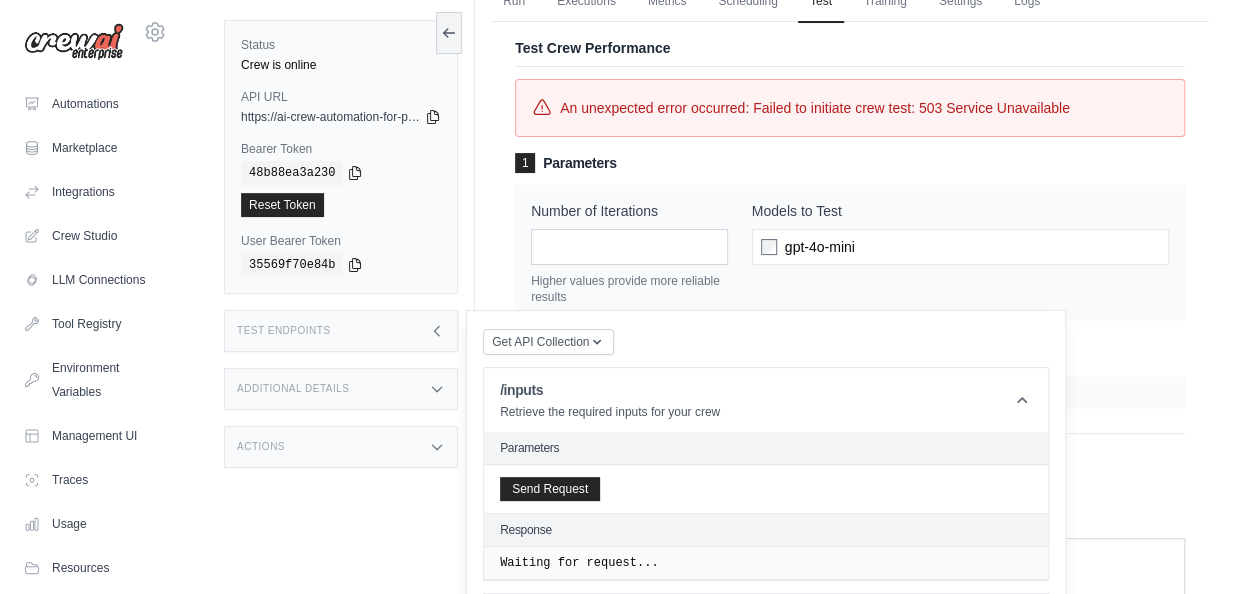 scroll, scrollTop: 200, scrollLeft: 0, axis: vertical 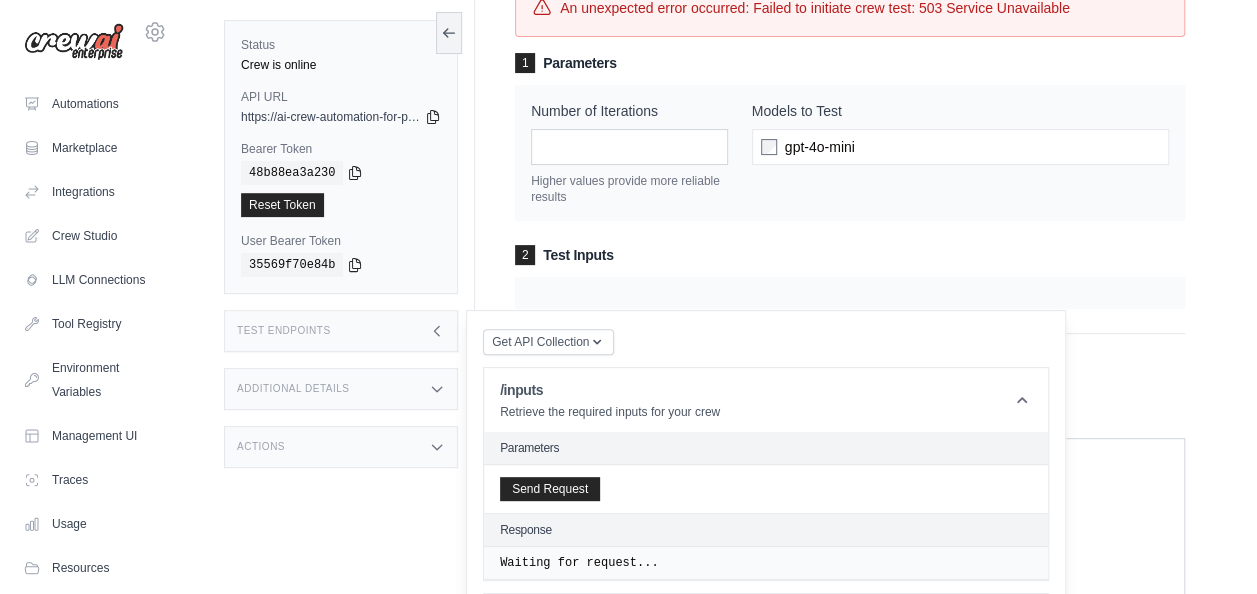 click on "Waiting for request..." at bounding box center (766, 563) 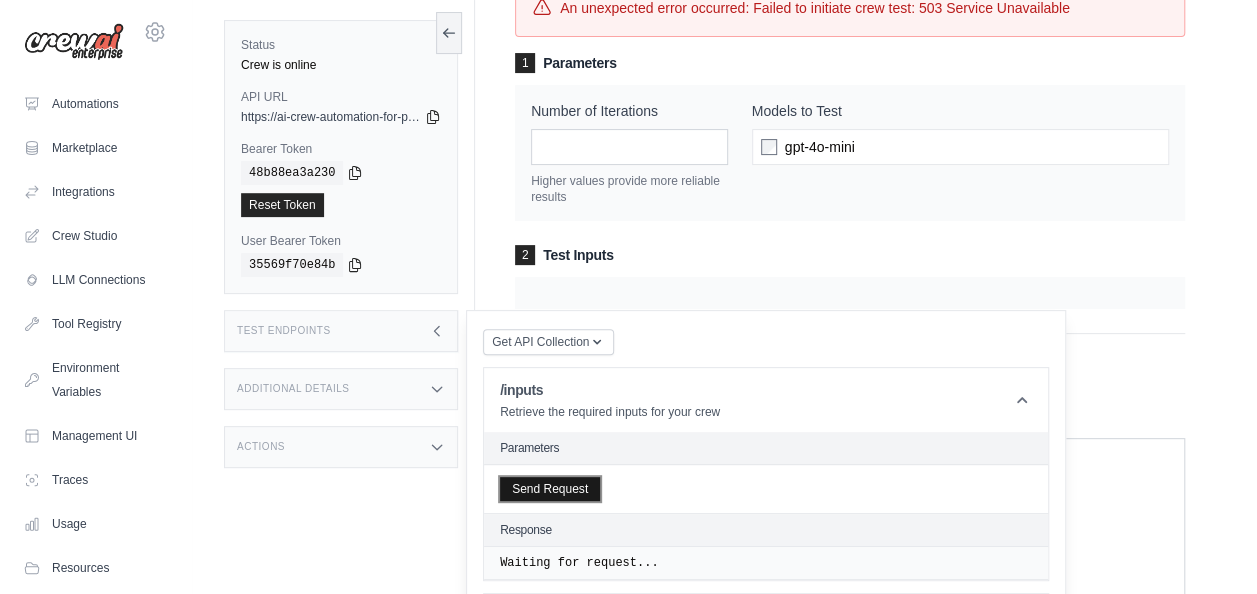 click on "Send Request" at bounding box center (550, 489) 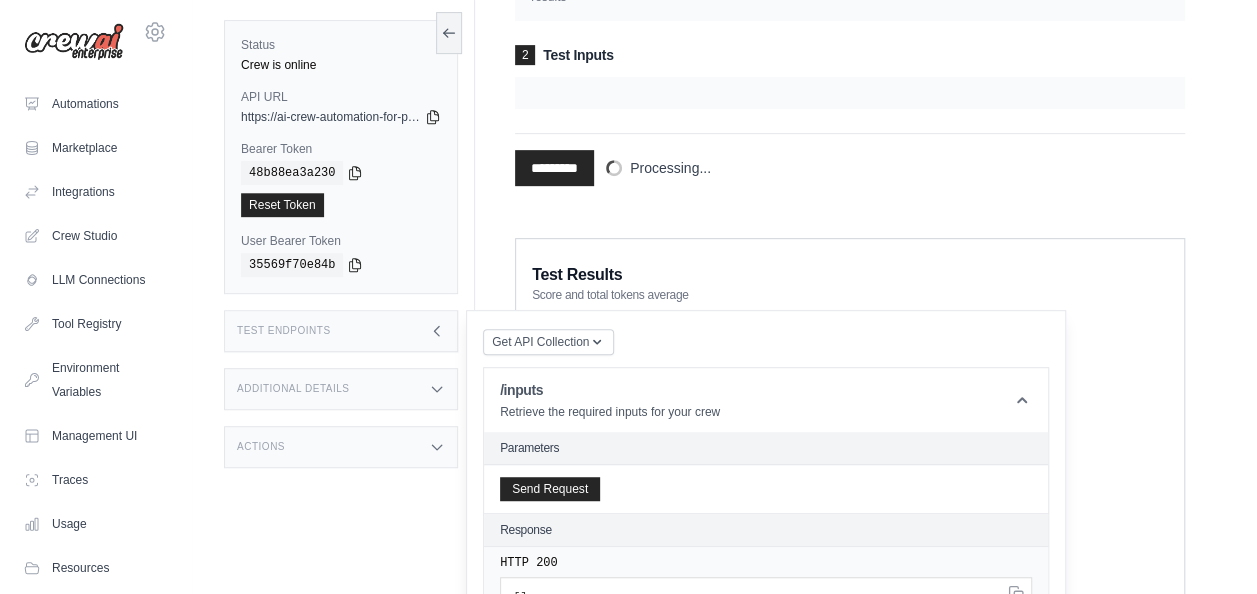 scroll, scrollTop: 362, scrollLeft: 0, axis: vertical 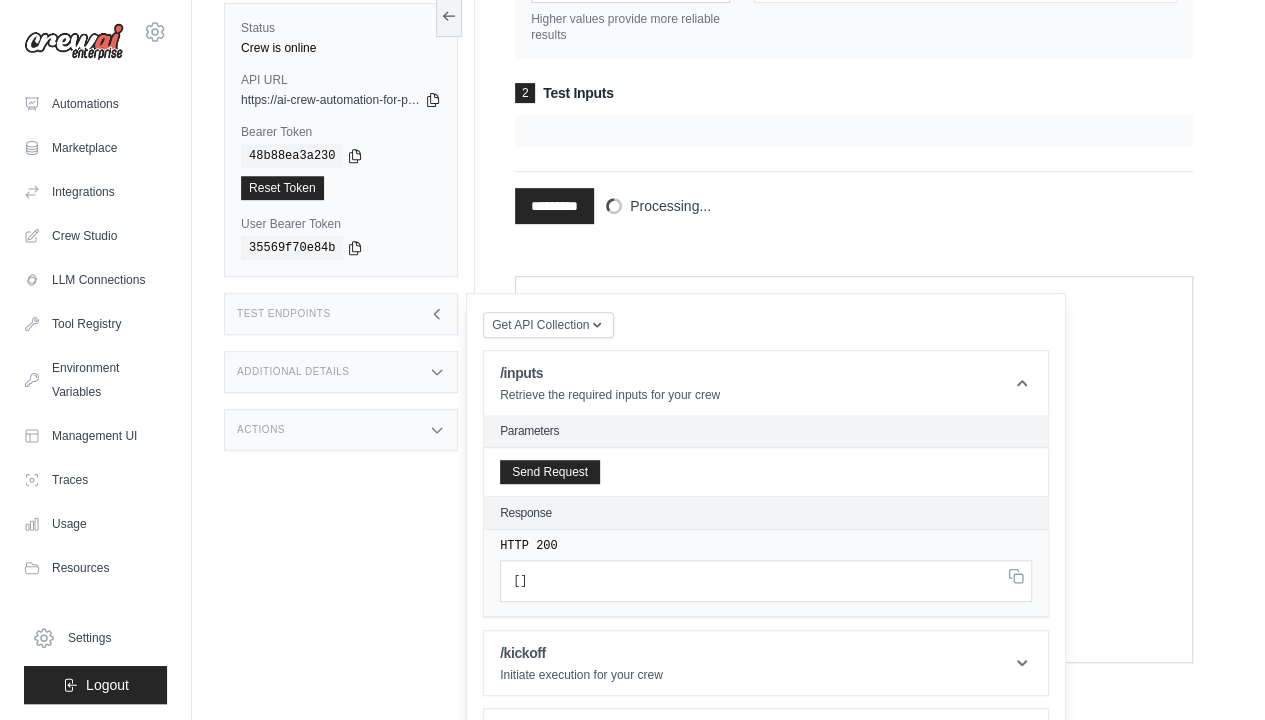 click on "[ ]" at bounding box center [766, 581] 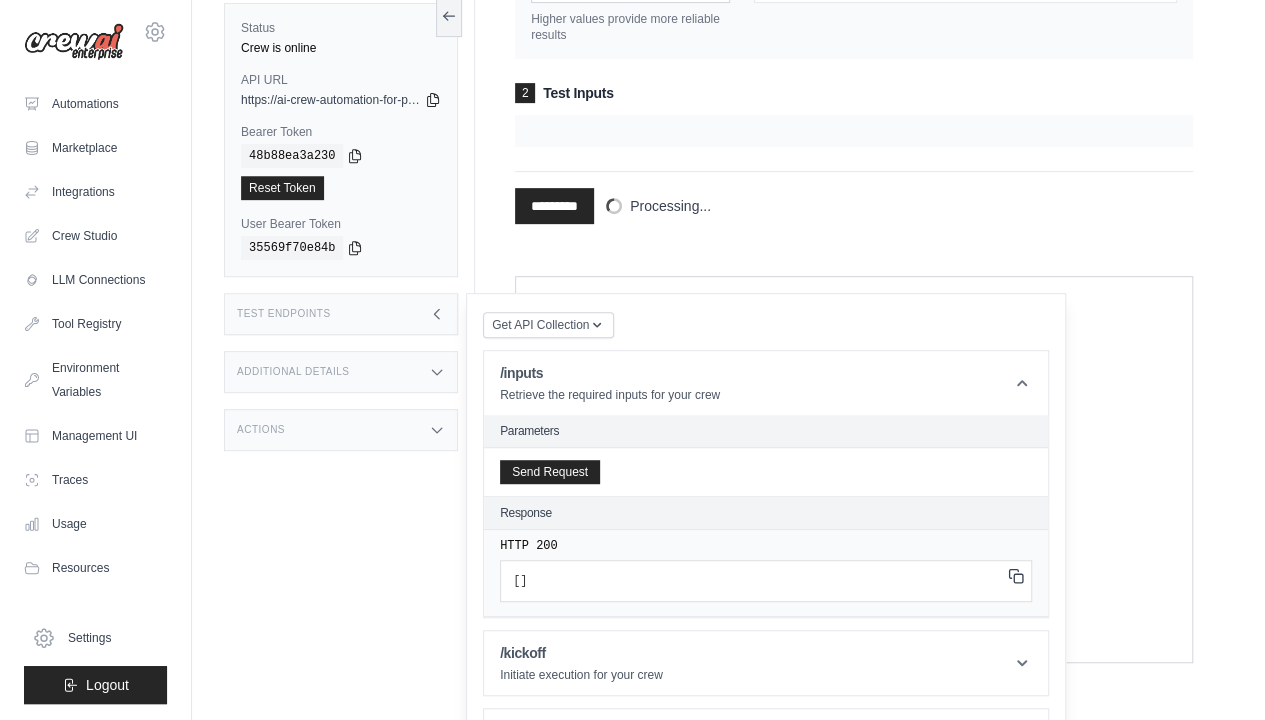 click 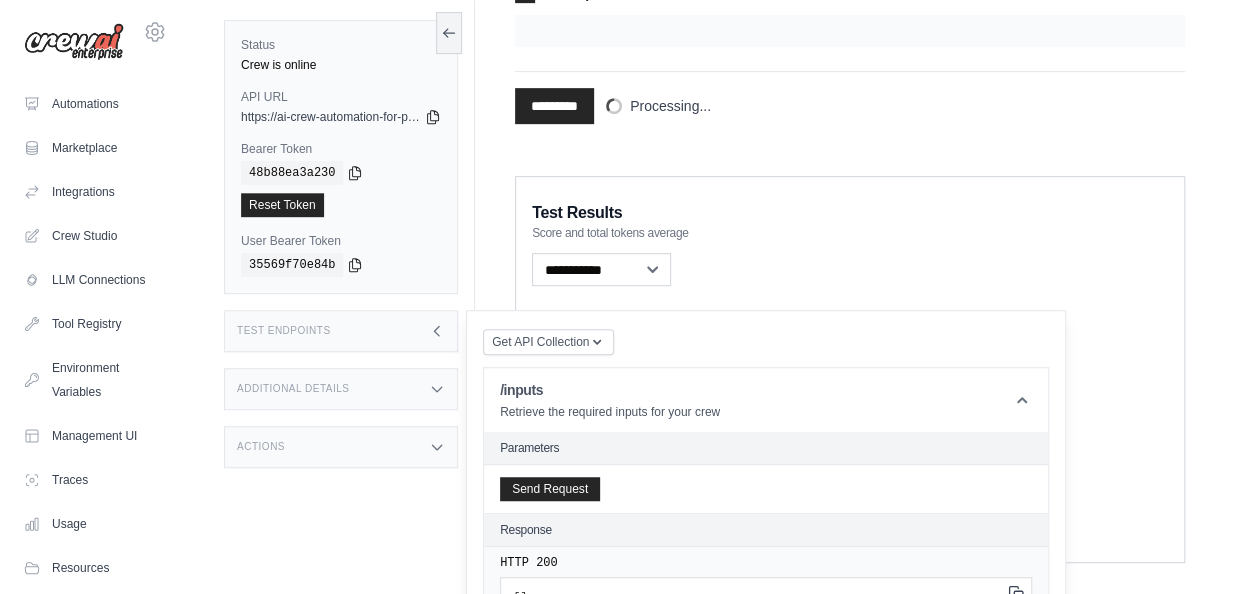 scroll, scrollTop: 362, scrollLeft: 0, axis: vertical 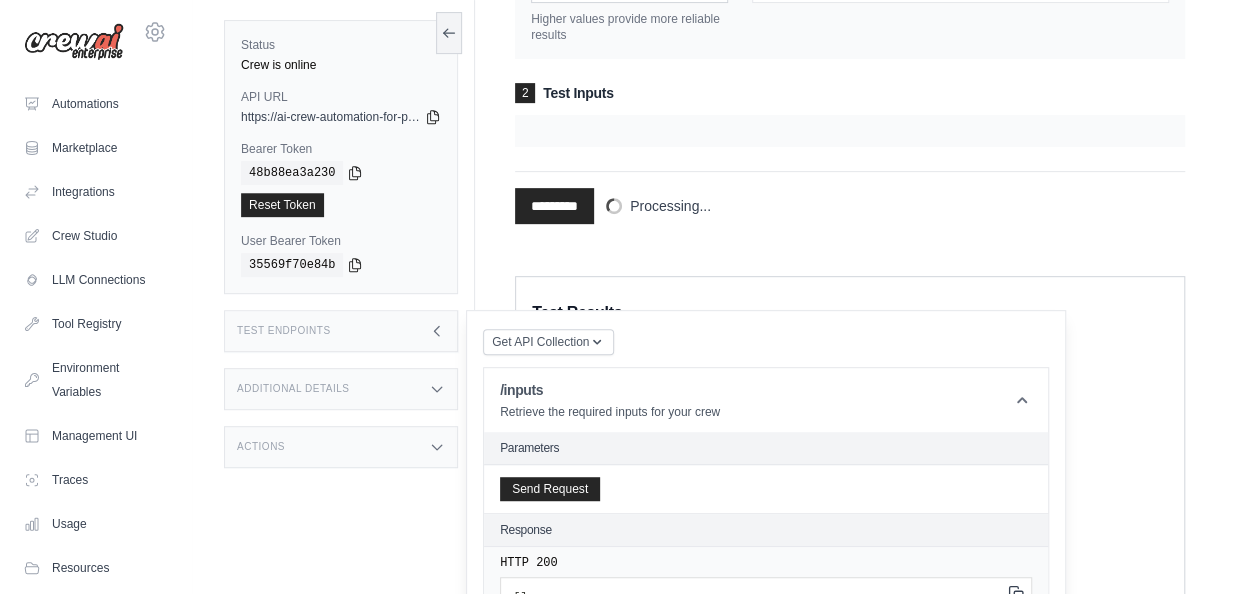 click on "Parameters" at bounding box center [766, 448] 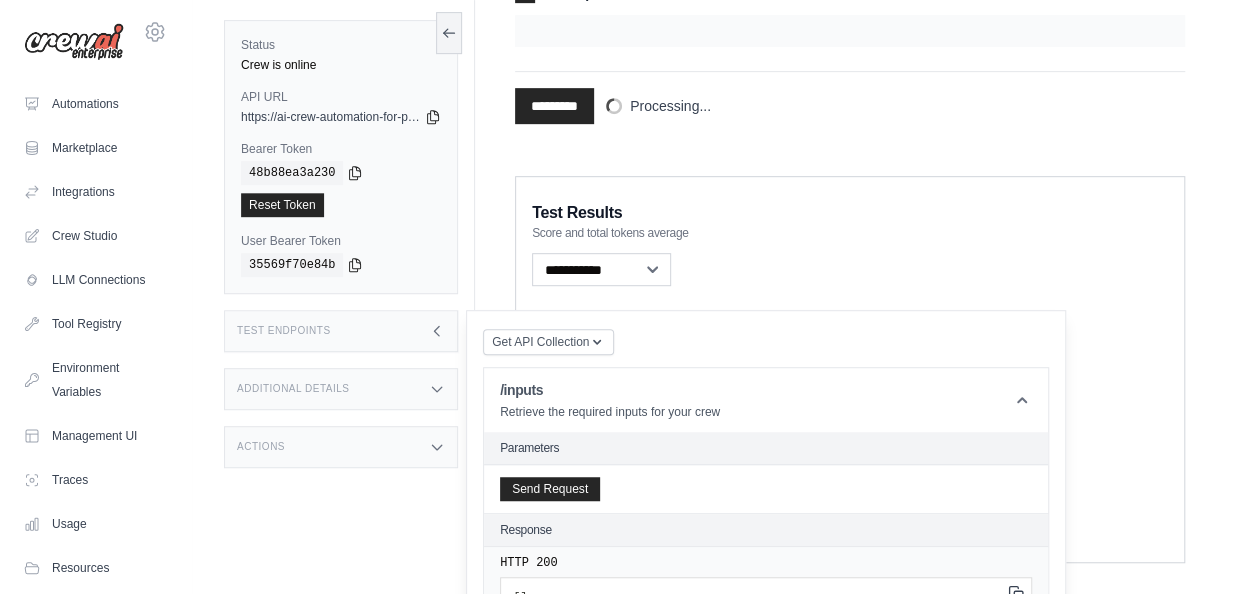 scroll, scrollTop: 362, scrollLeft: 0, axis: vertical 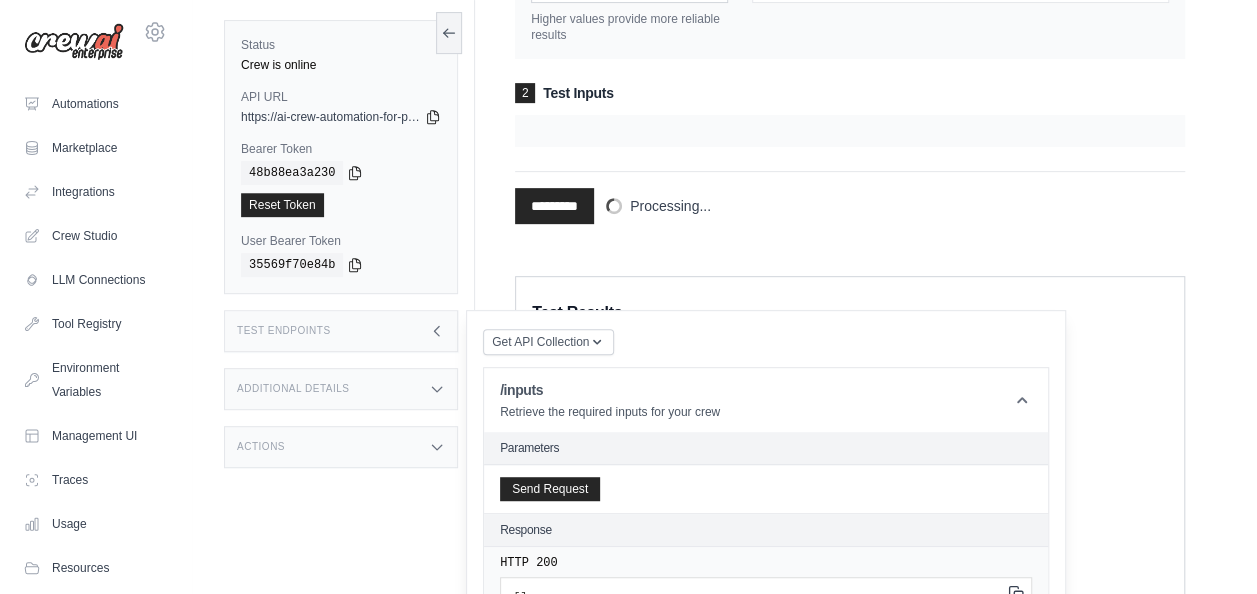 click on "Test Endpoints" at bounding box center (341, 331) 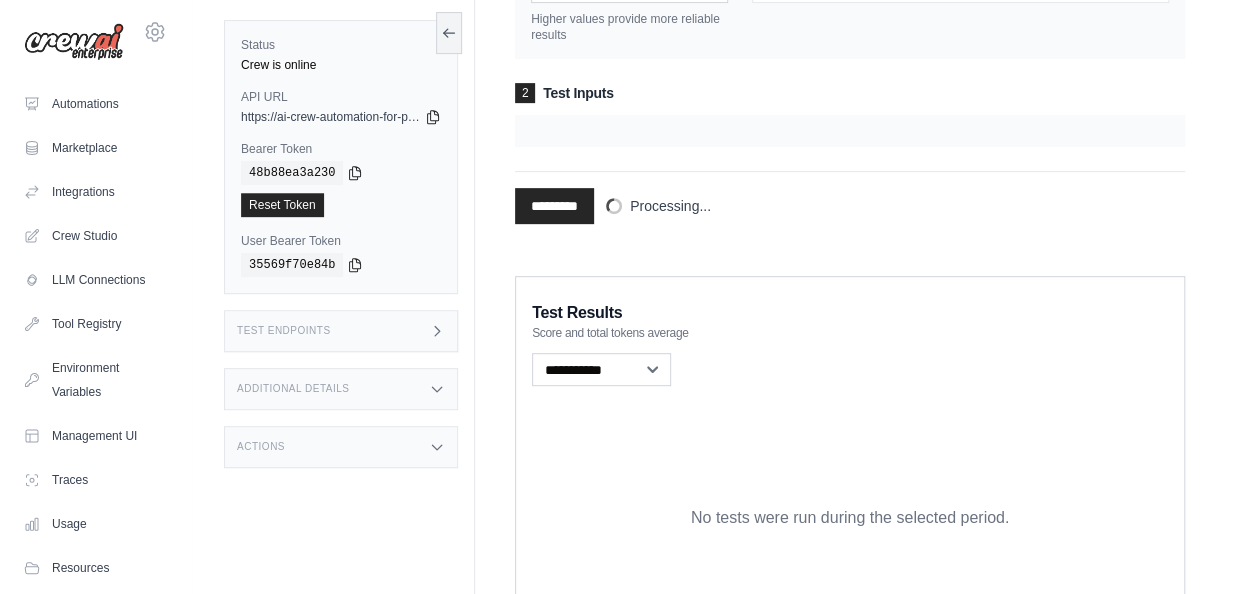 click on "Additional Details" at bounding box center (341, 389) 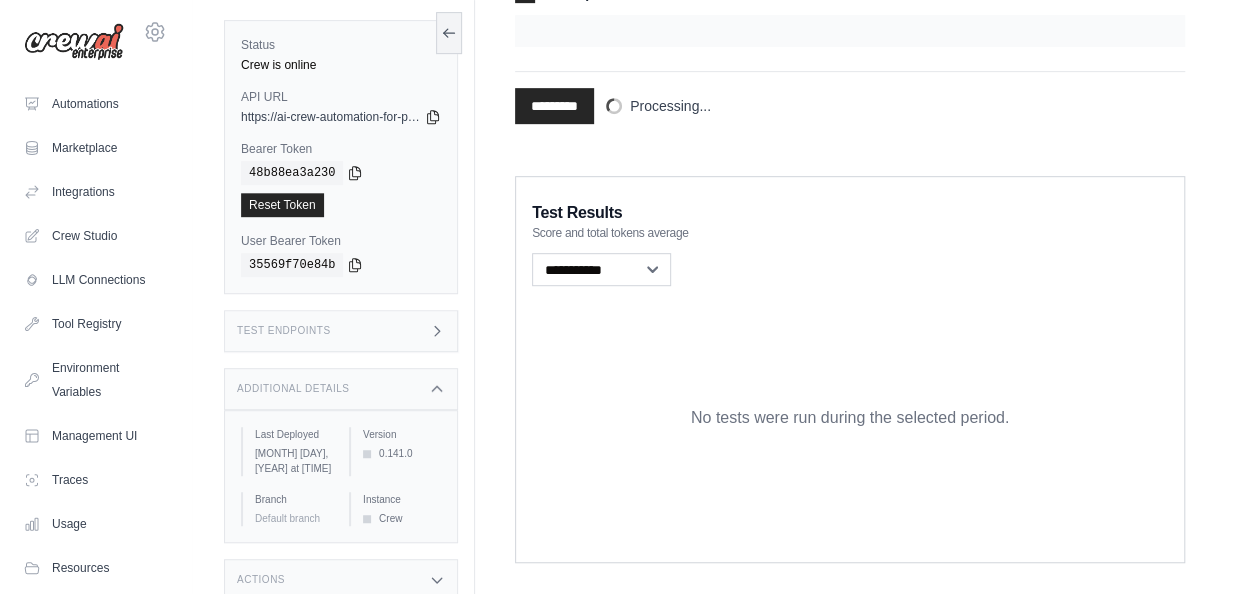 scroll, scrollTop: 362, scrollLeft: 0, axis: vertical 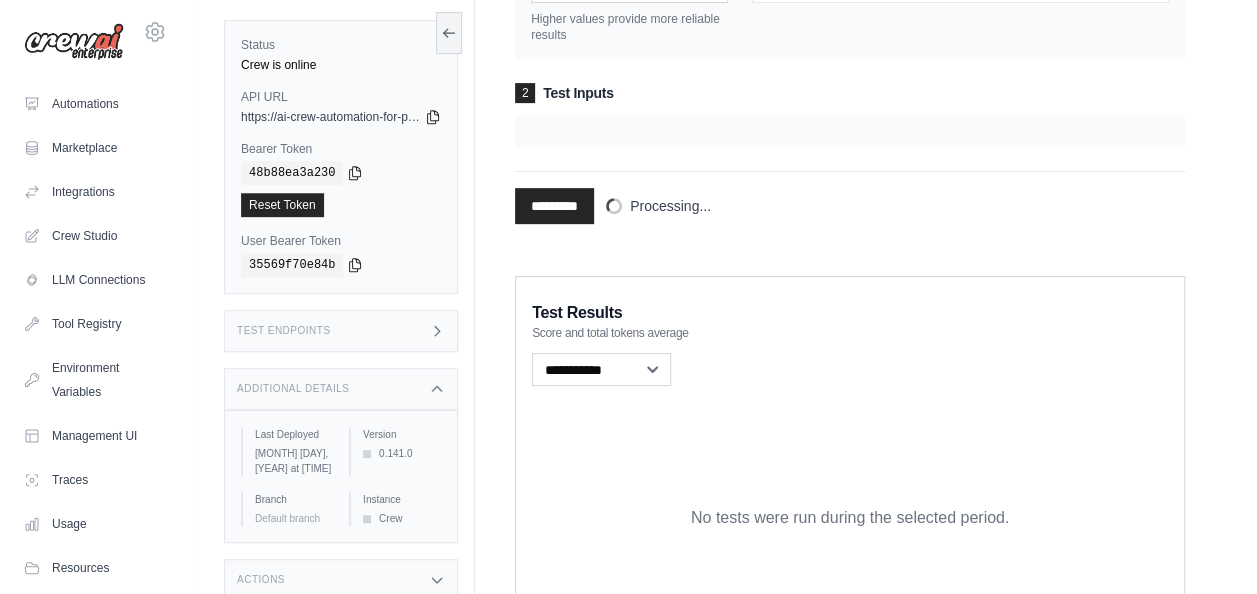 click on "Additional Details" at bounding box center (341, 389) 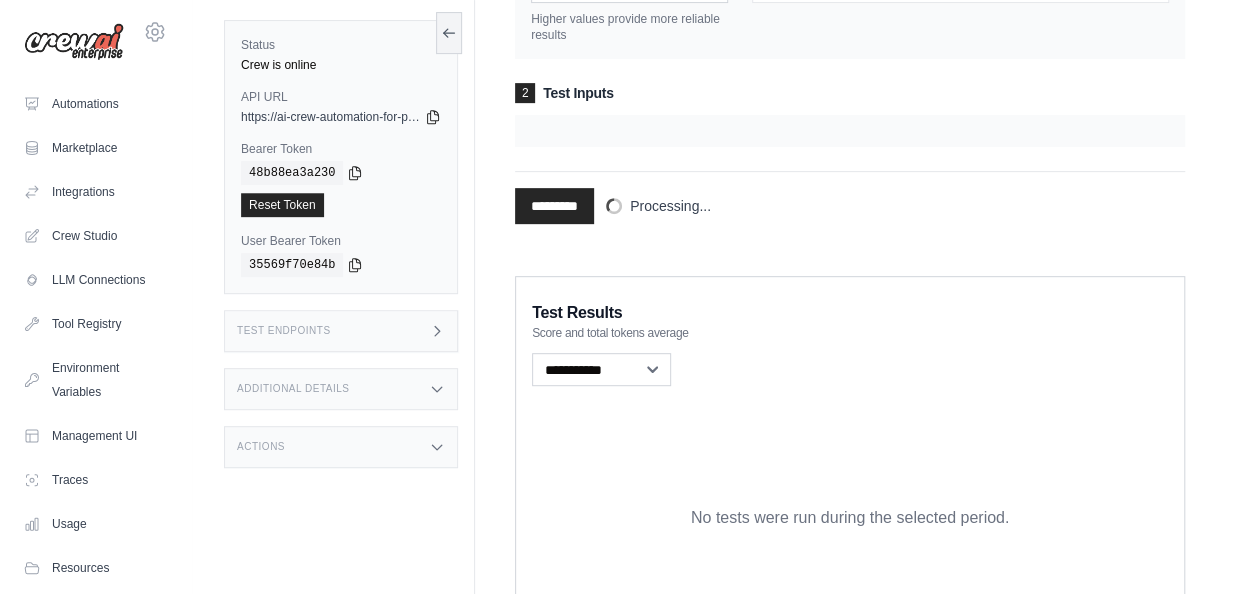 click on "Actions" at bounding box center [341, 447] 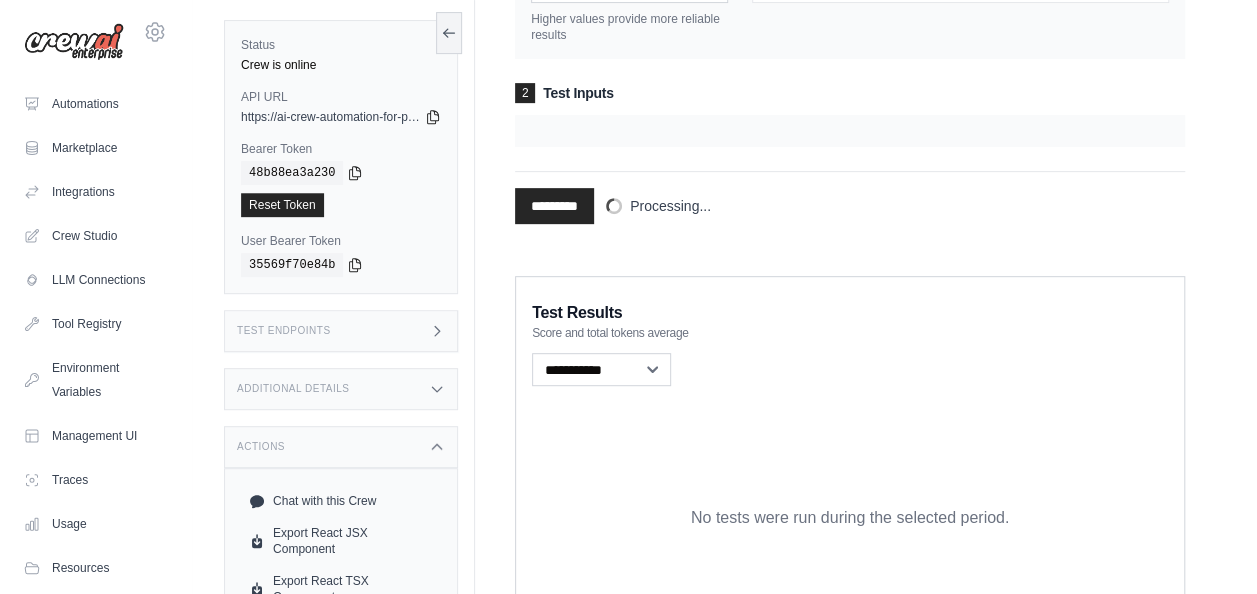 scroll, scrollTop: 462, scrollLeft: 0, axis: vertical 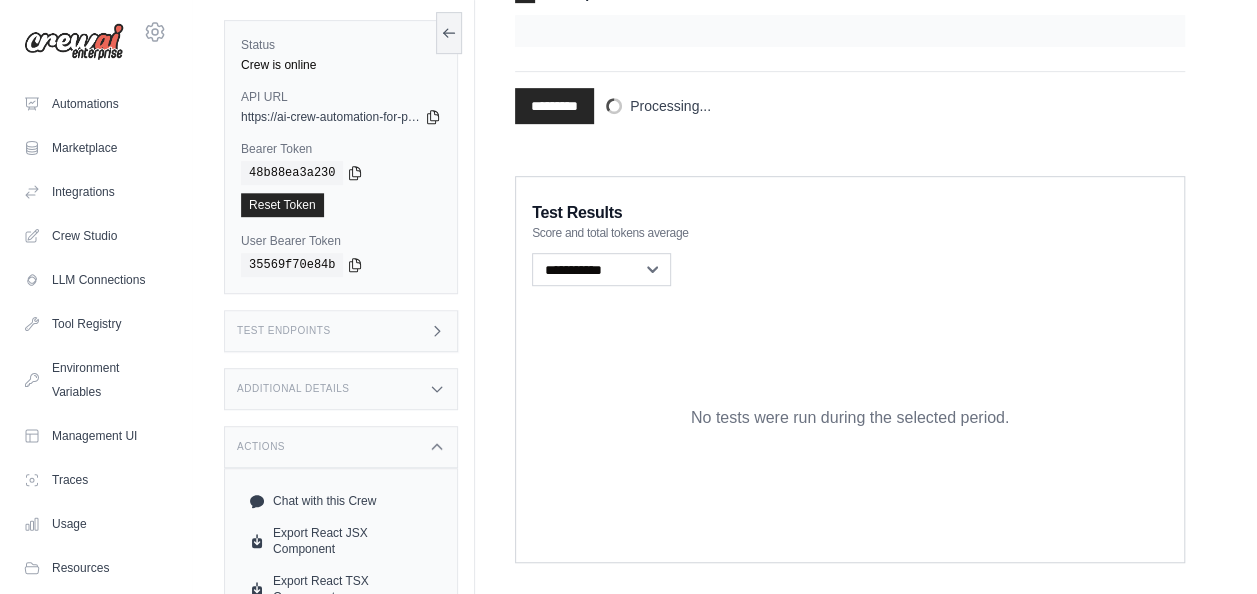click on "Actions" at bounding box center [341, 447] 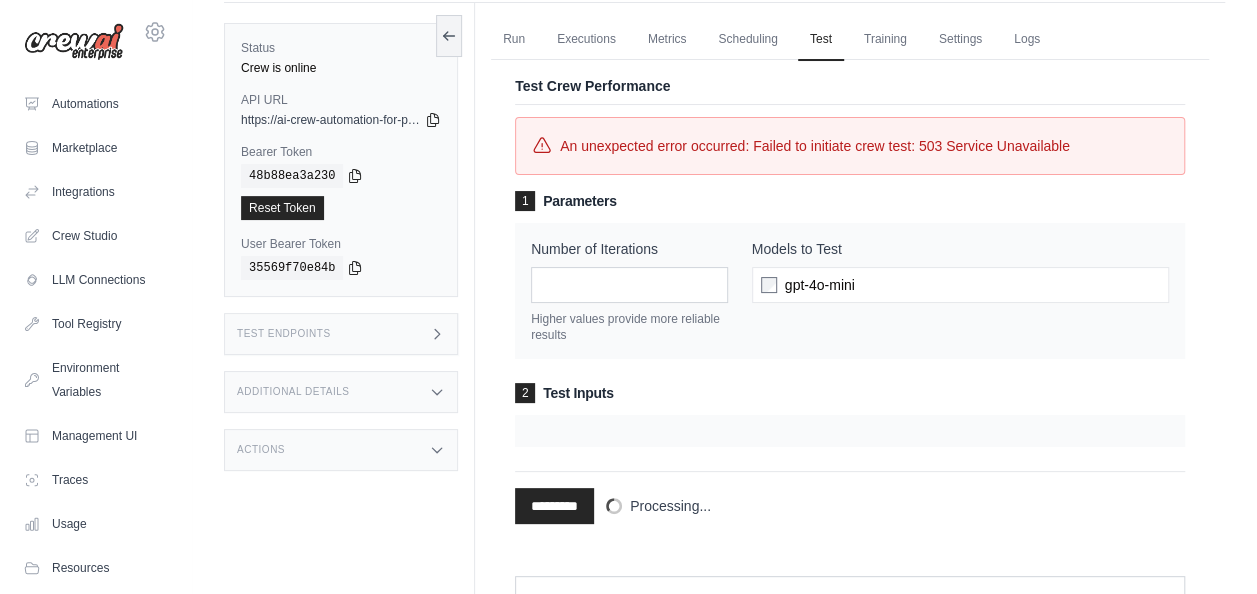 scroll, scrollTop: 0, scrollLeft: 0, axis: both 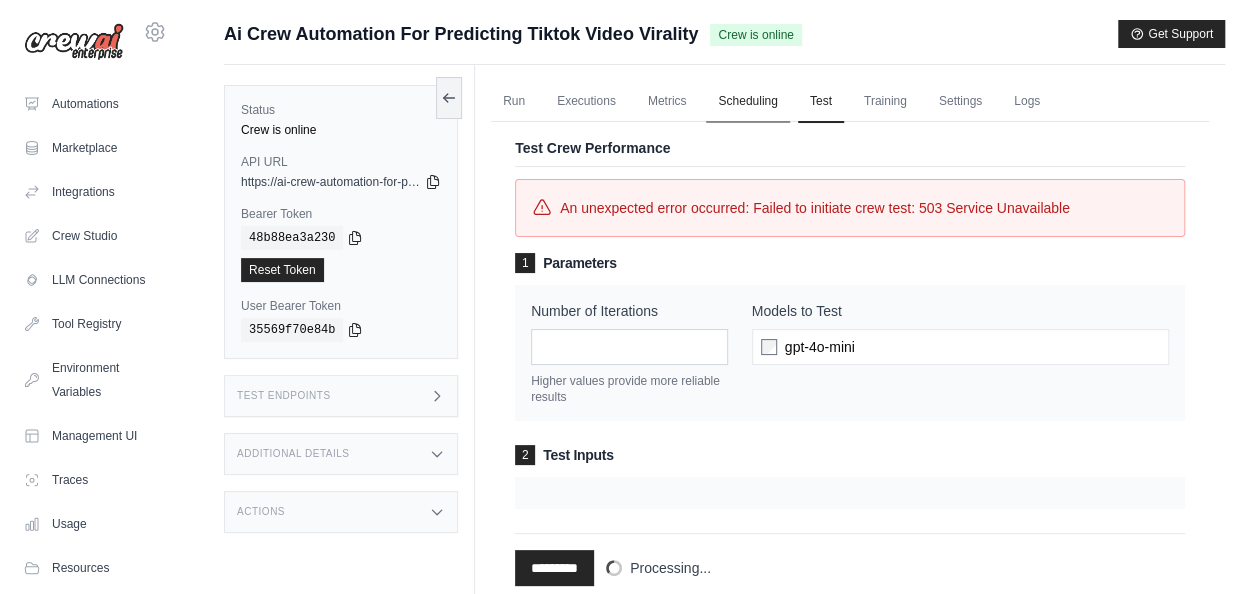 click on "Scheduling" at bounding box center (747, 102) 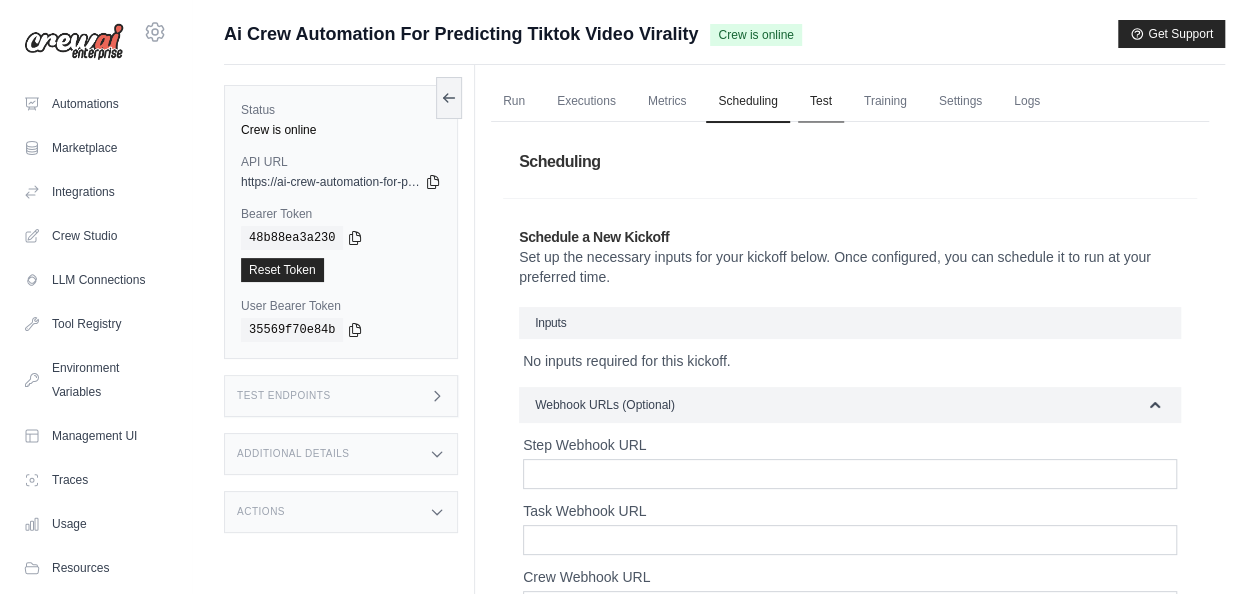 click on "Test" at bounding box center [821, 102] 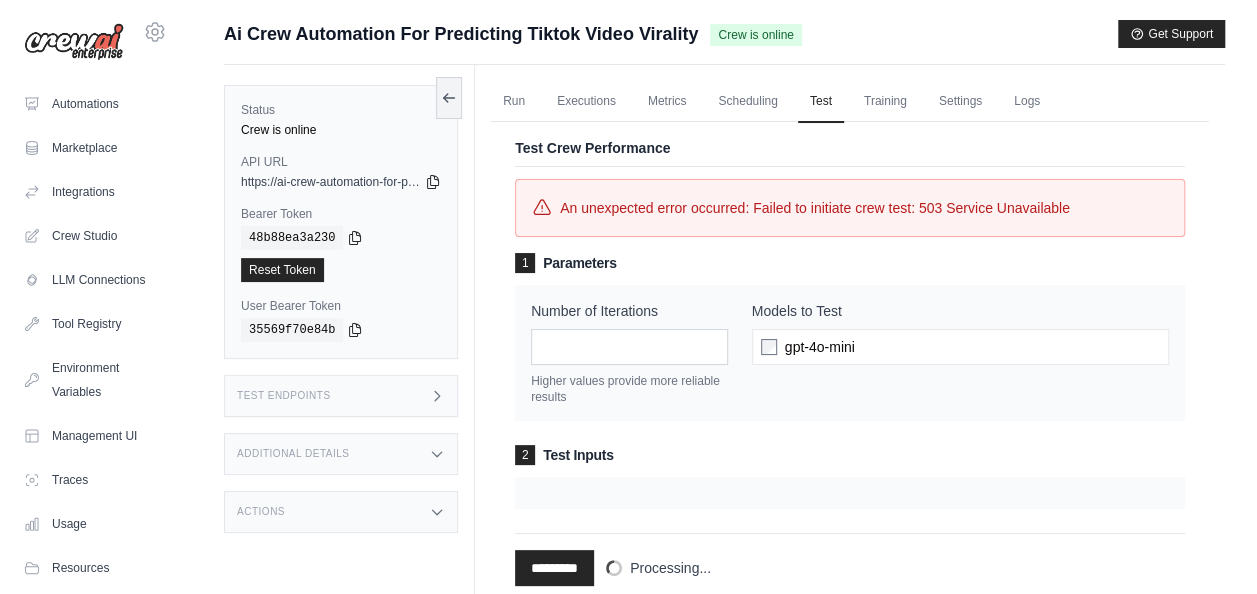 scroll, scrollTop: 100, scrollLeft: 0, axis: vertical 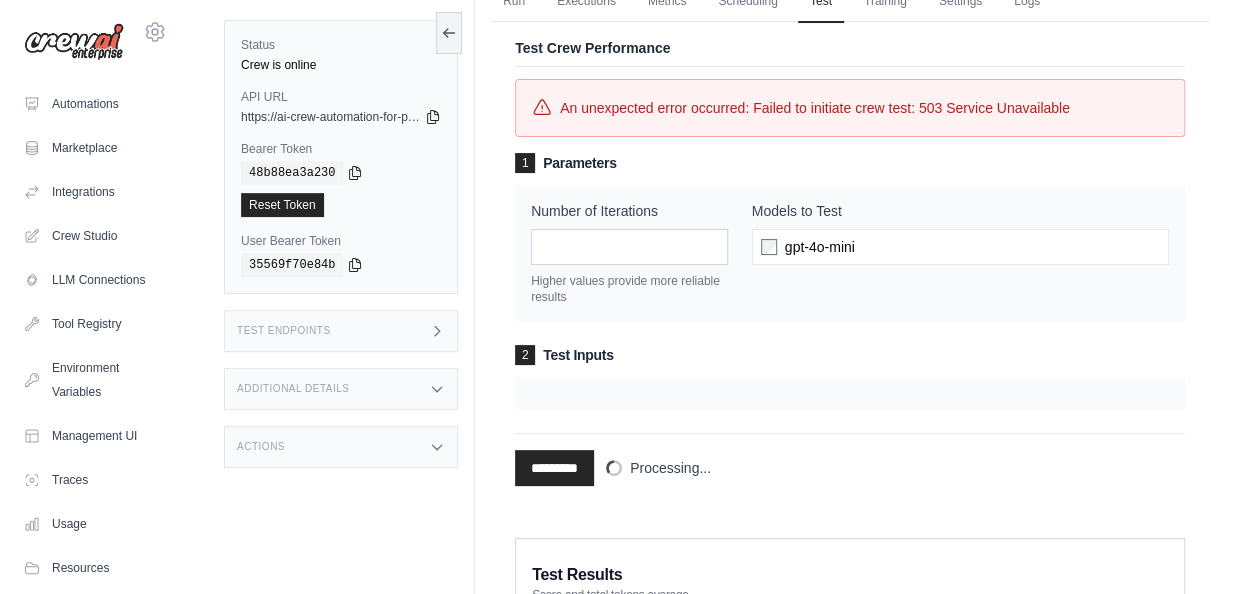 click on "2
Test Inputs" at bounding box center [850, 355] 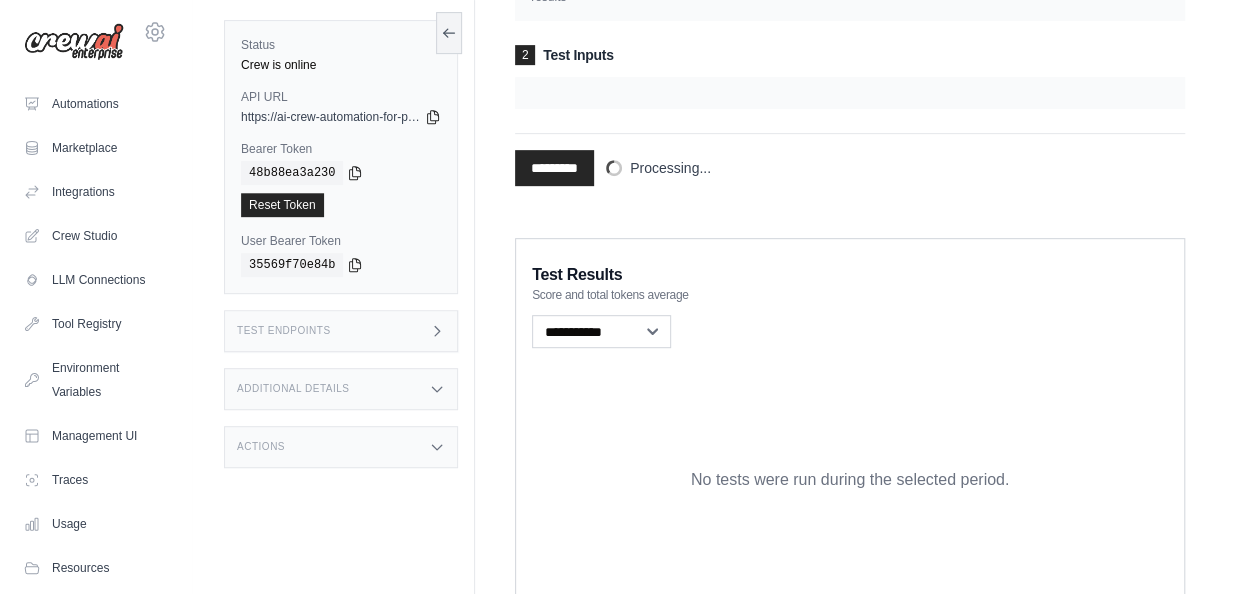 scroll, scrollTop: 488, scrollLeft: 0, axis: vertical 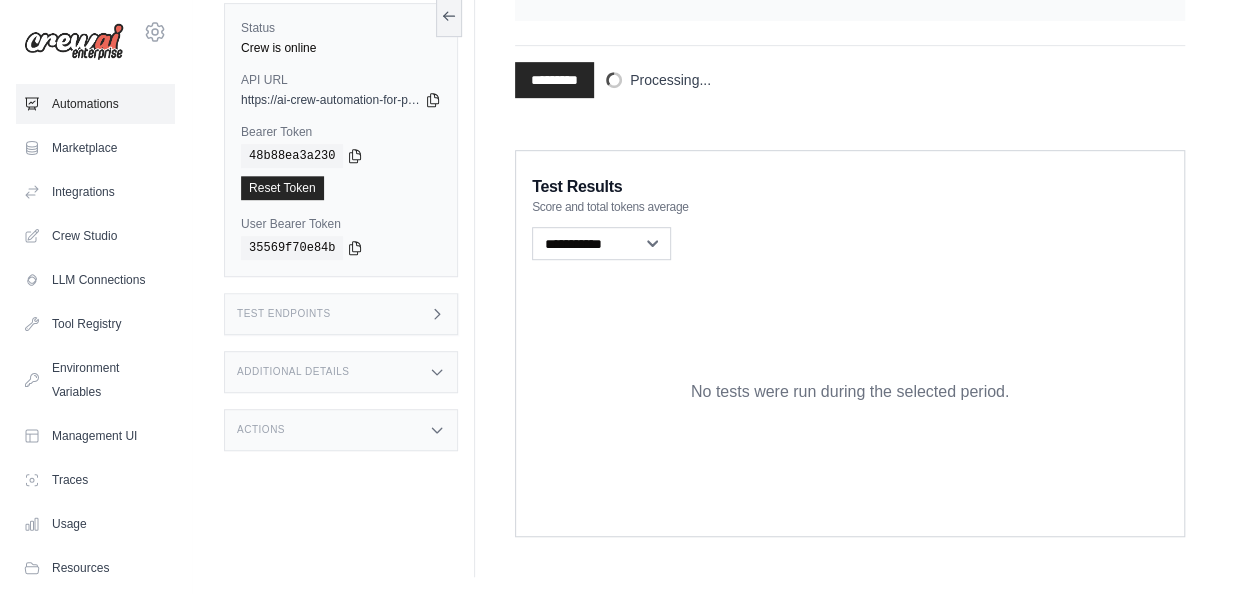 click on "Automations" at bounding box center [95, 104] 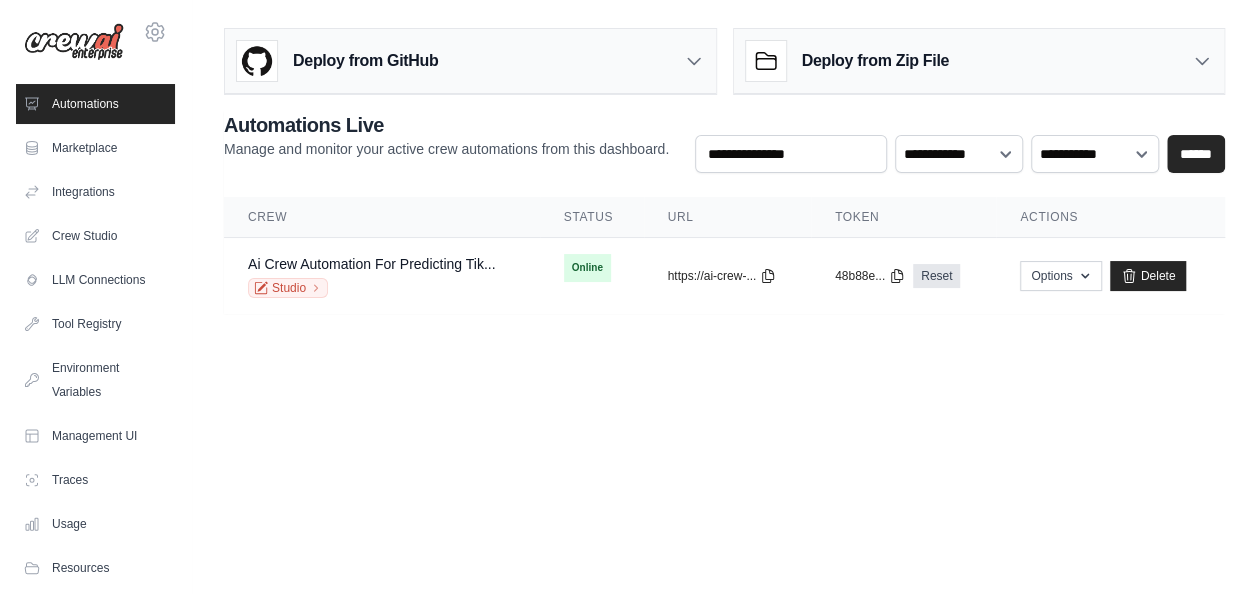 scroll, scrollTop: 0, scrollLeft: 0, axis: both 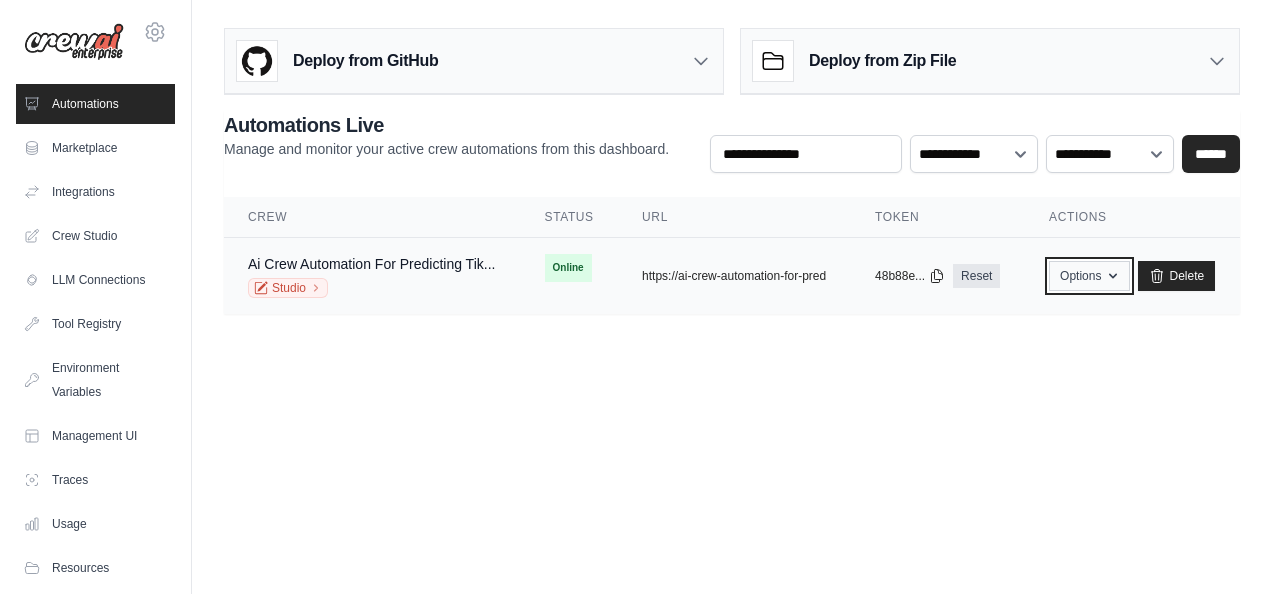 click on "Options" at bounding box center (1089, 276) 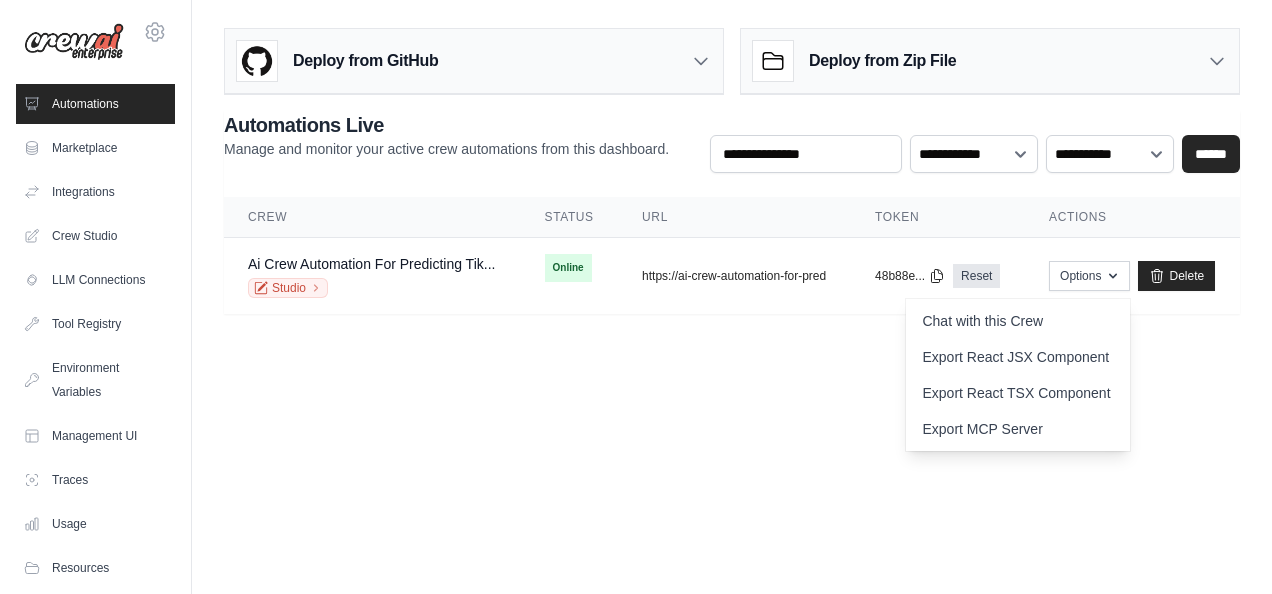 click on "[EMAIL]
Settings
Automations
Marketplace
Integrations" at bounding box center (636, 297) 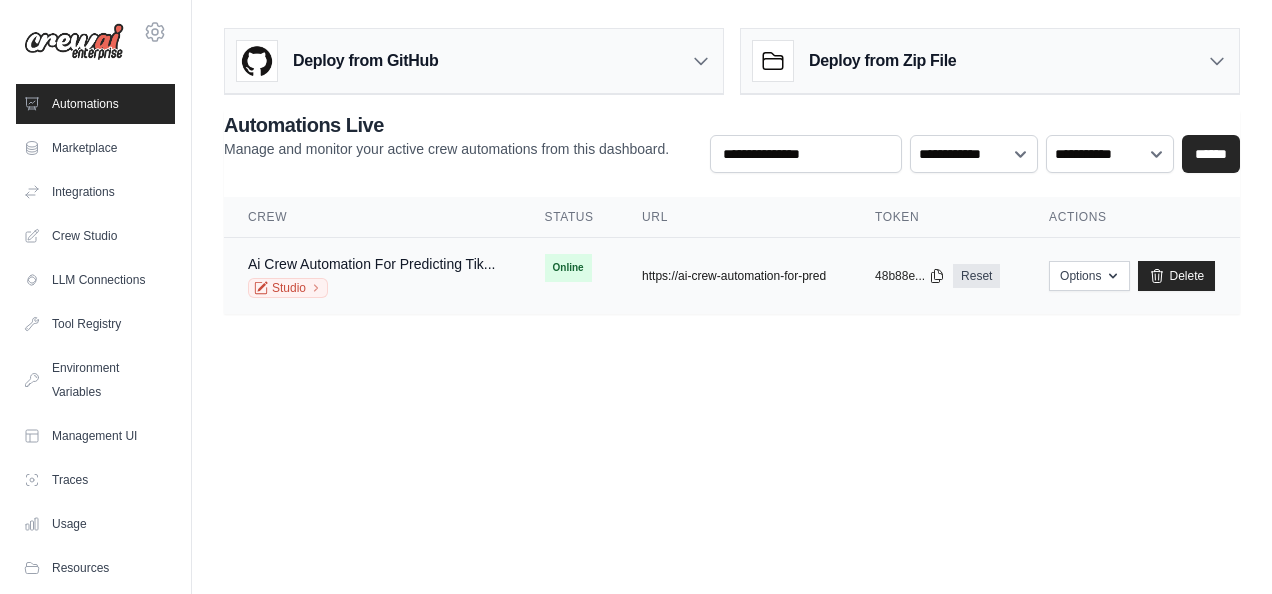 click on "https://ai-crew-automation-for-pred" at bounding box center [734, 276] 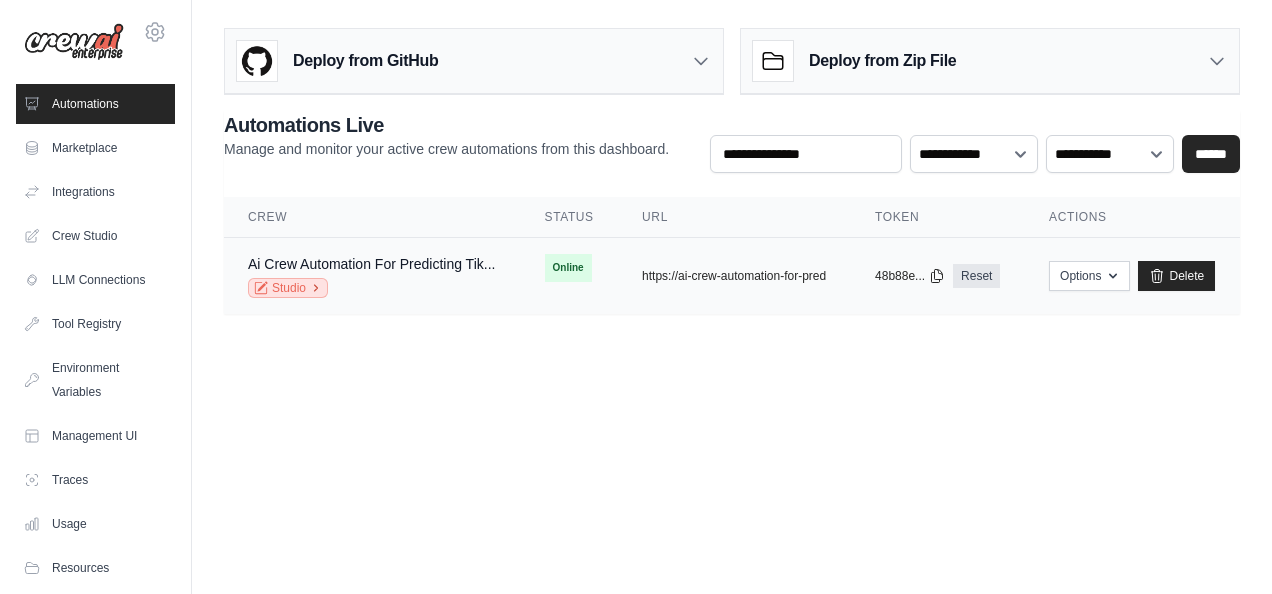 click on "Studio" at bounding box center [288, 288] 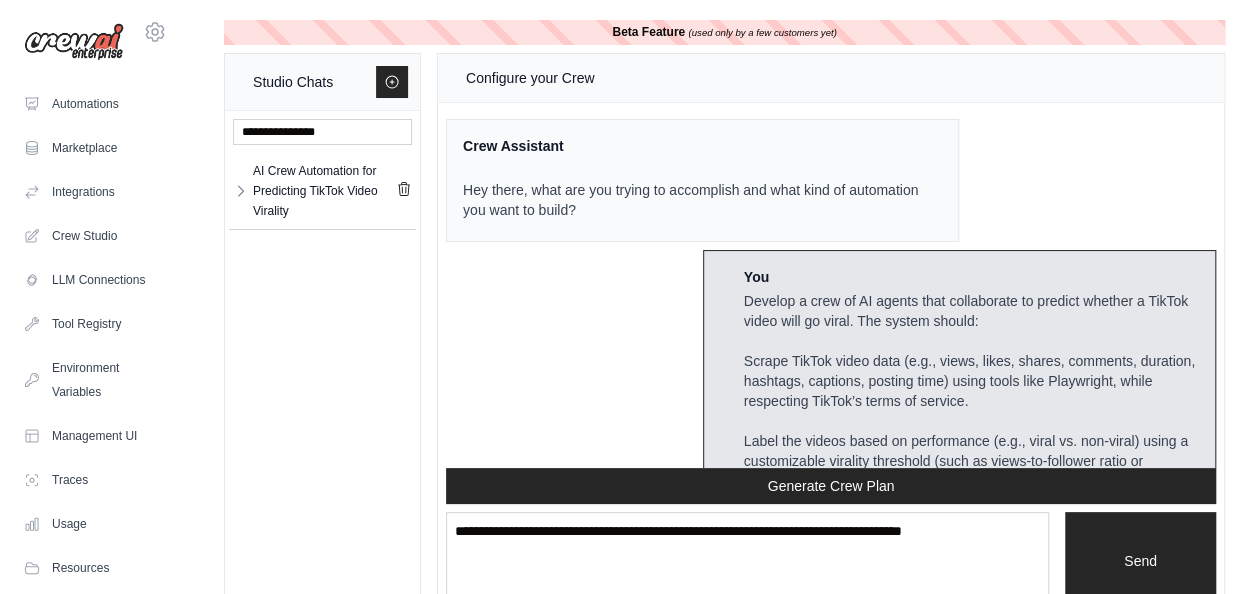 scroll, scrollTop: 7160, scrollLeft: 0, axis: vertical 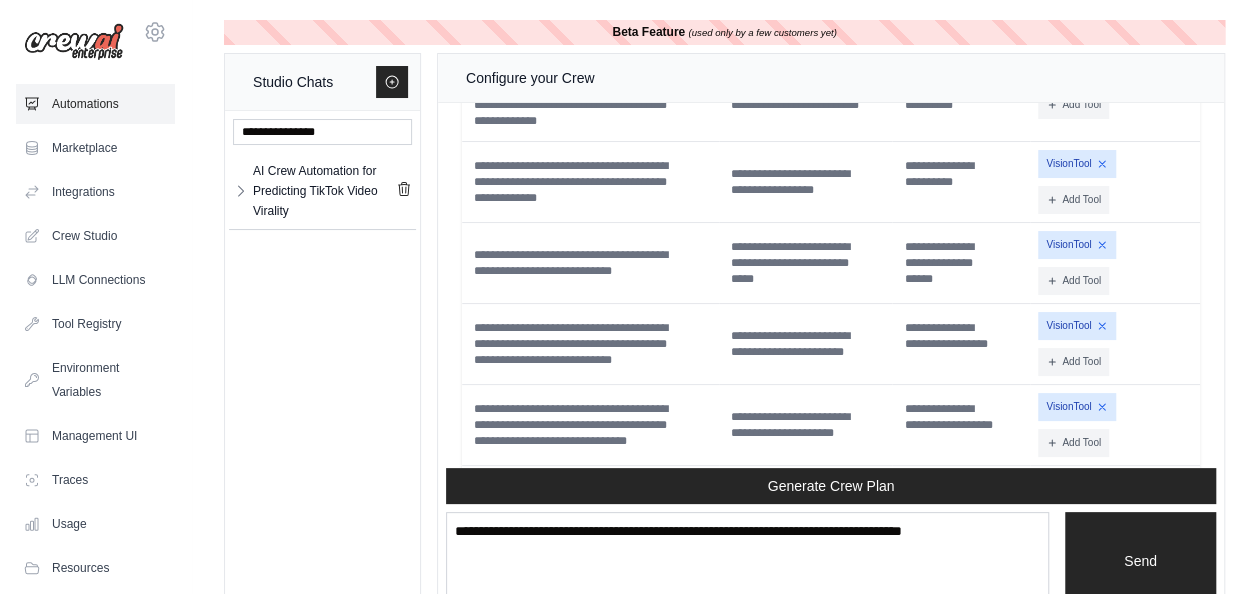 click on "Automations" at bounding box center [95, 104] 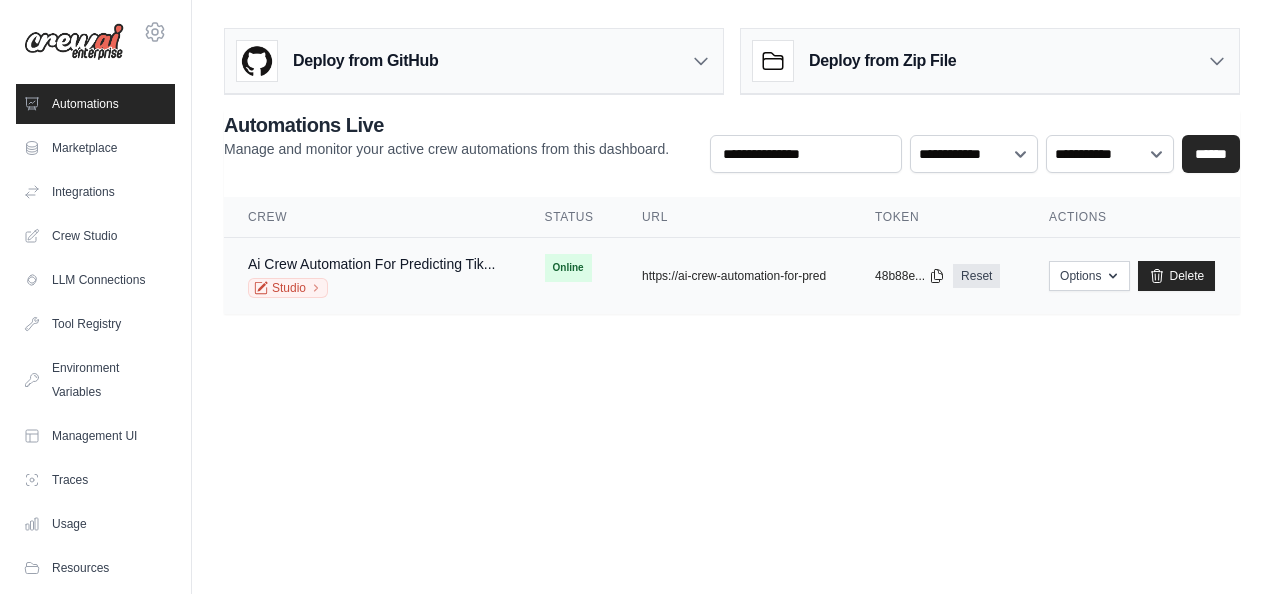 click on "Studio" at bounding box center (371, 288) 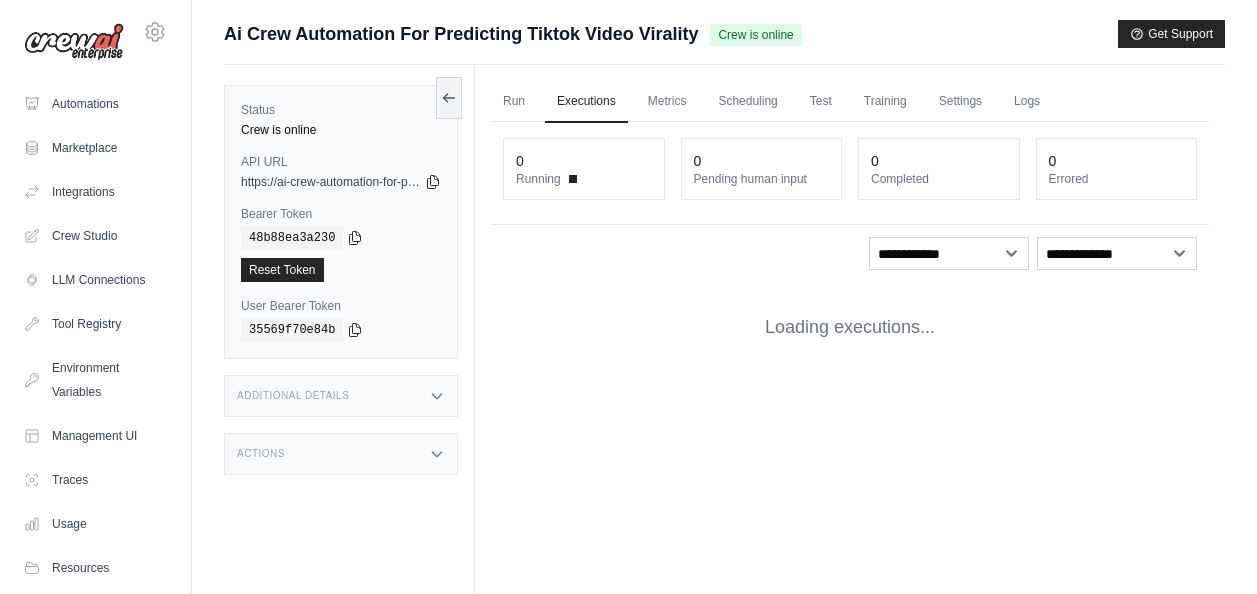 scroll, scrollTop: 0, scrollLeft: 0, axis: both 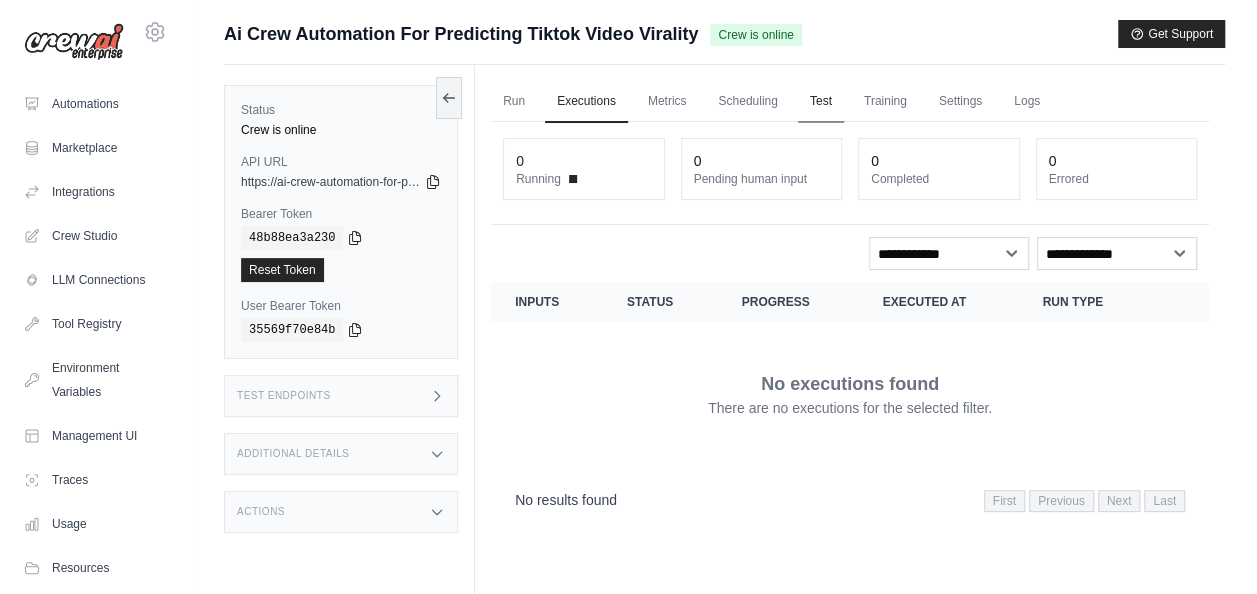 click on "Test" at bounding box center [821, 102] 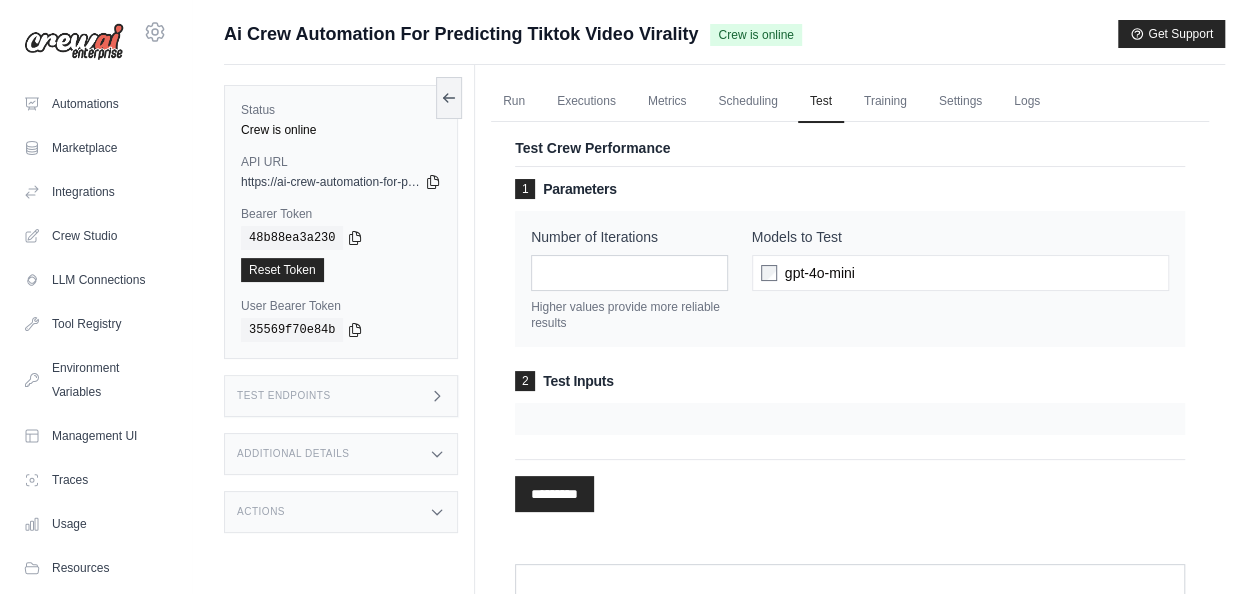 click at bounding box center [850, 419] 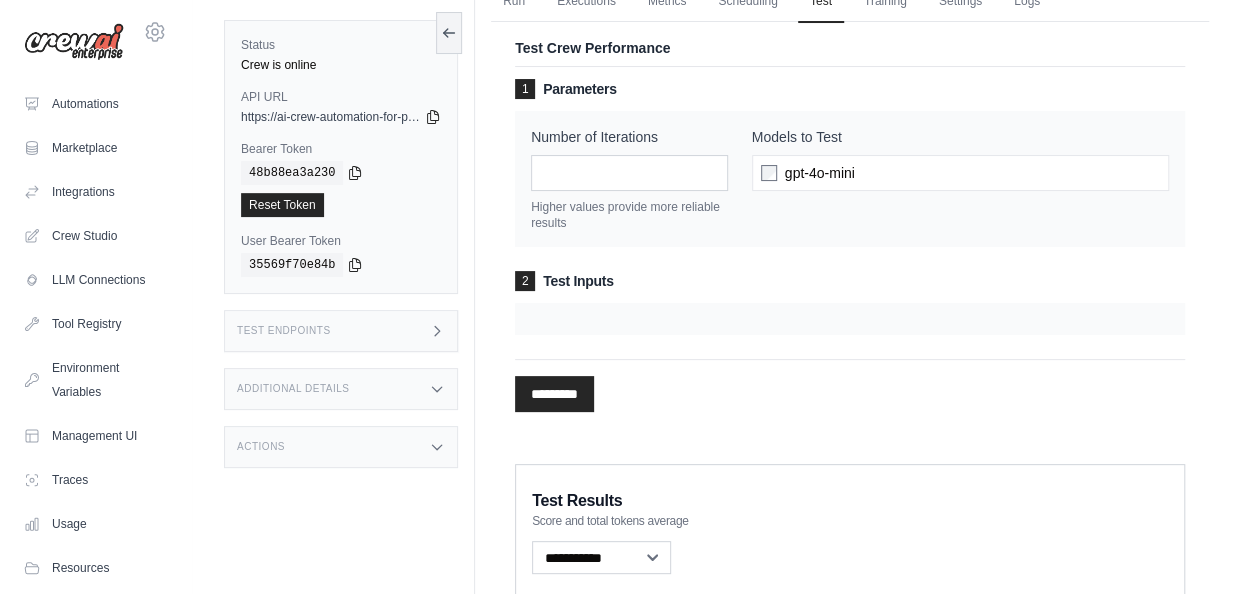 click at bounding box center [850, 319] 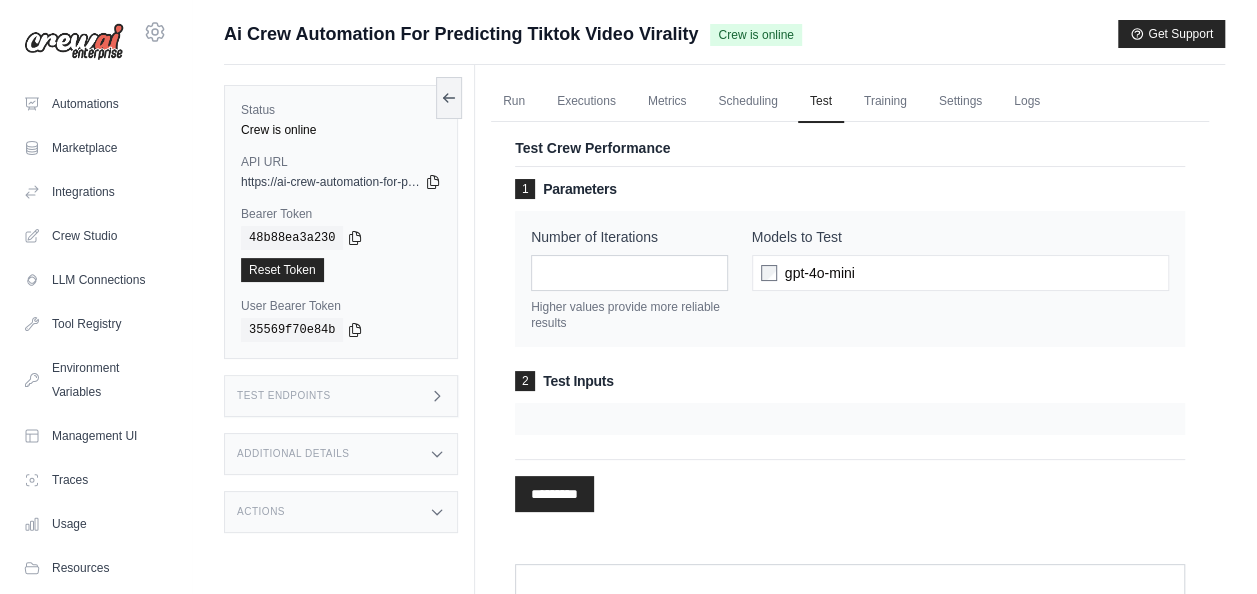 click on "Test
Crew
Performance" at bounding box center (850, 148) 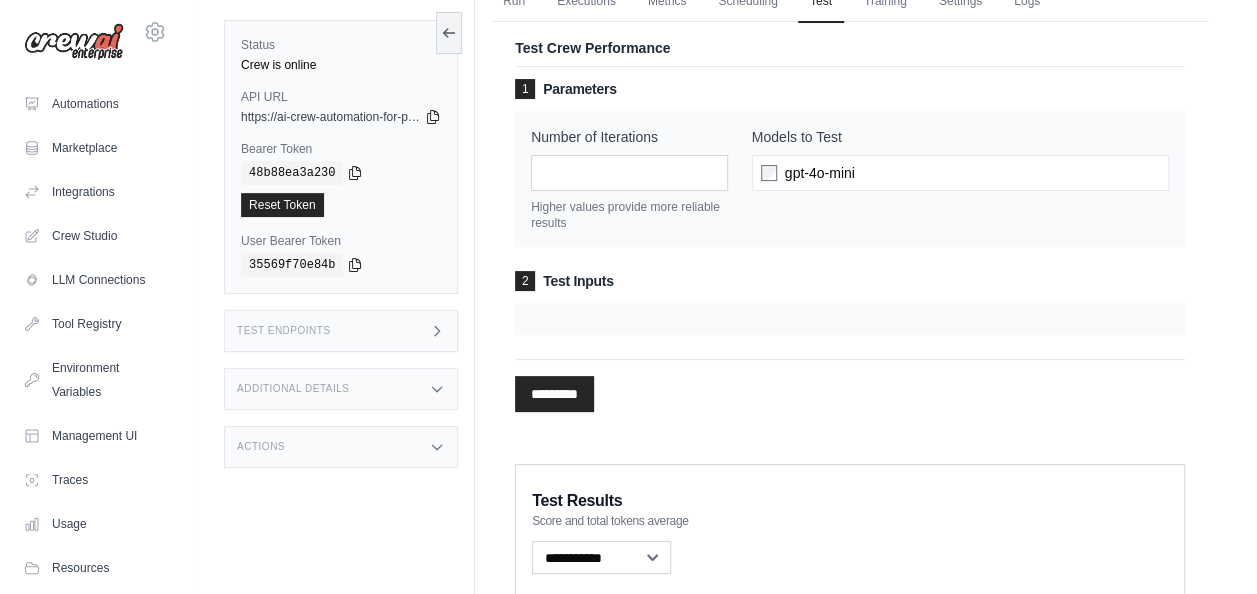 scroll, scrollTop: 0, scrollLeft: 0, axis: both 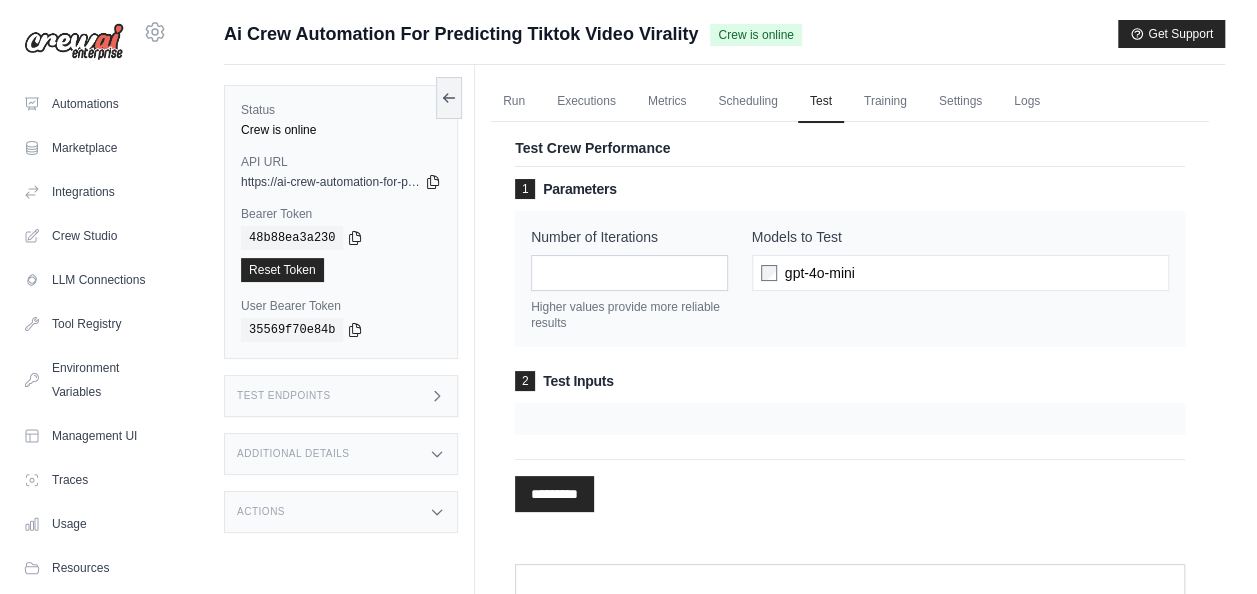 click on "2
Test Inputs" at bounding box center [850, 403] 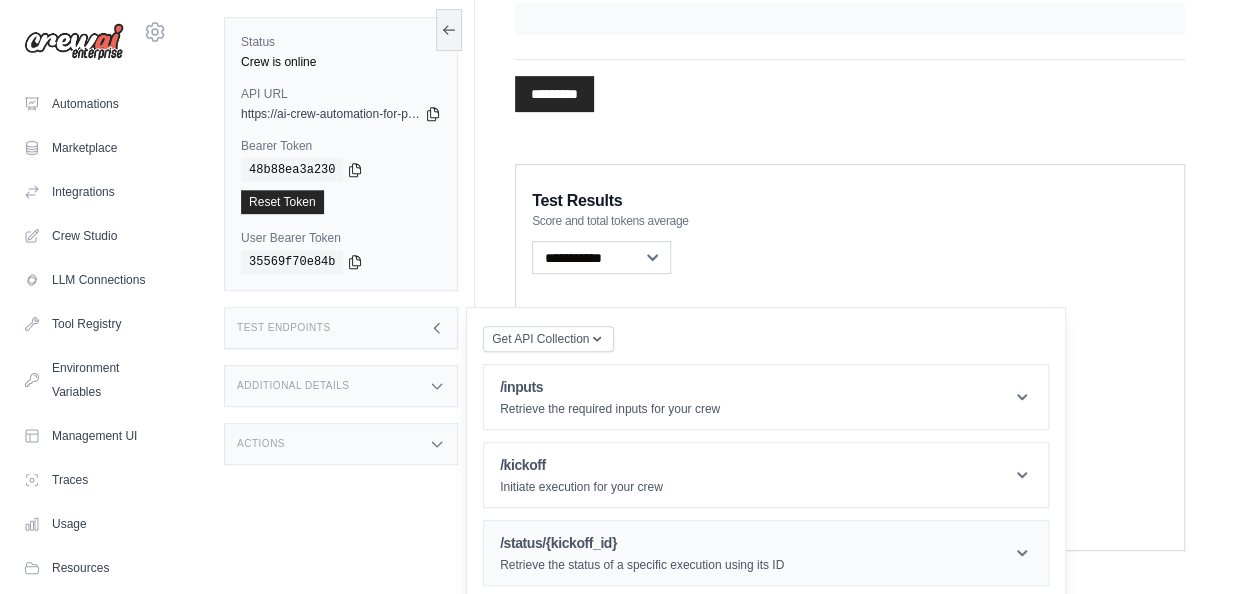 scroll, scrollTop: 415, scrollLeft: 0, axis: vertical 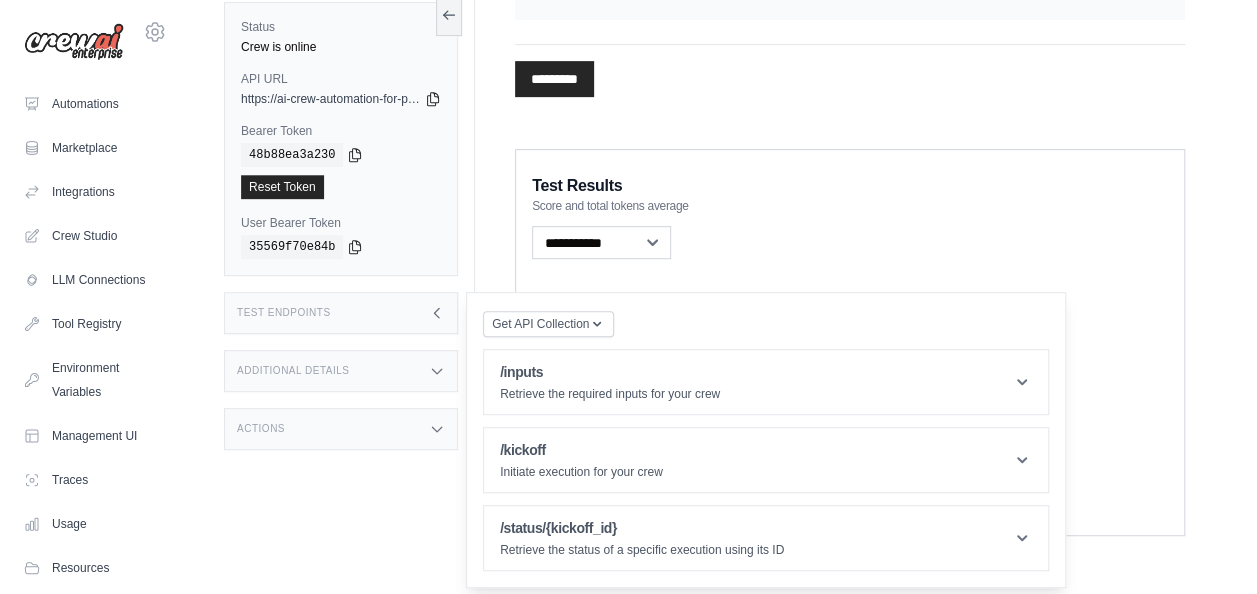 click on "Test Endpoints" at bounding box center (284, 313) 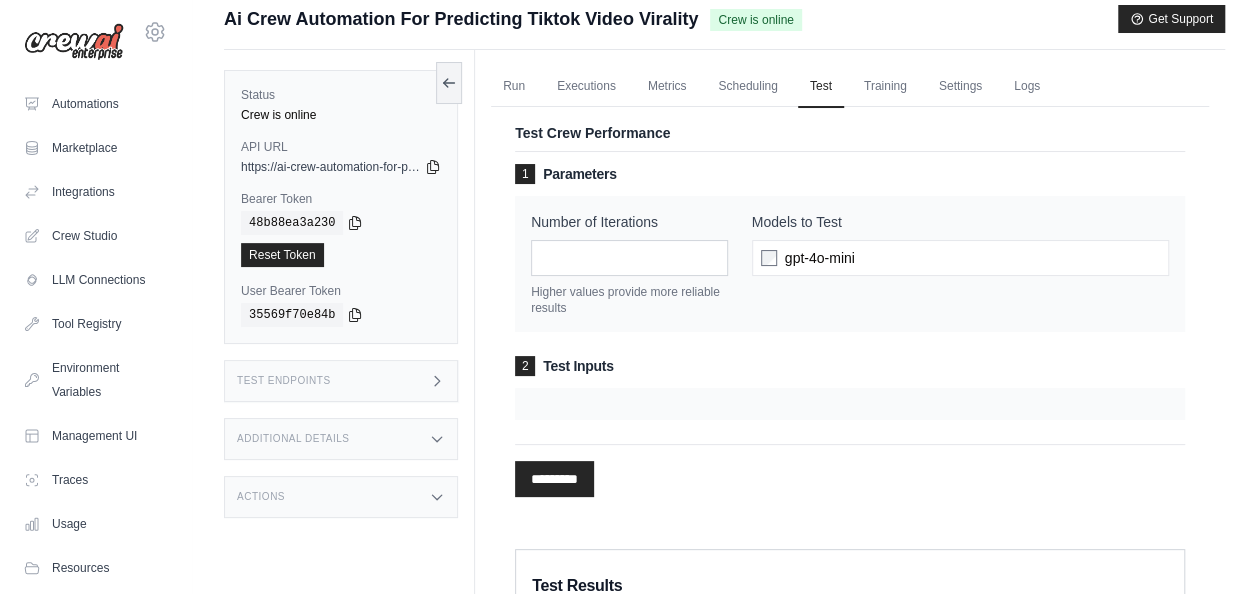 scroll, scrollTop: 0, scrollLeft: 0, axis: both 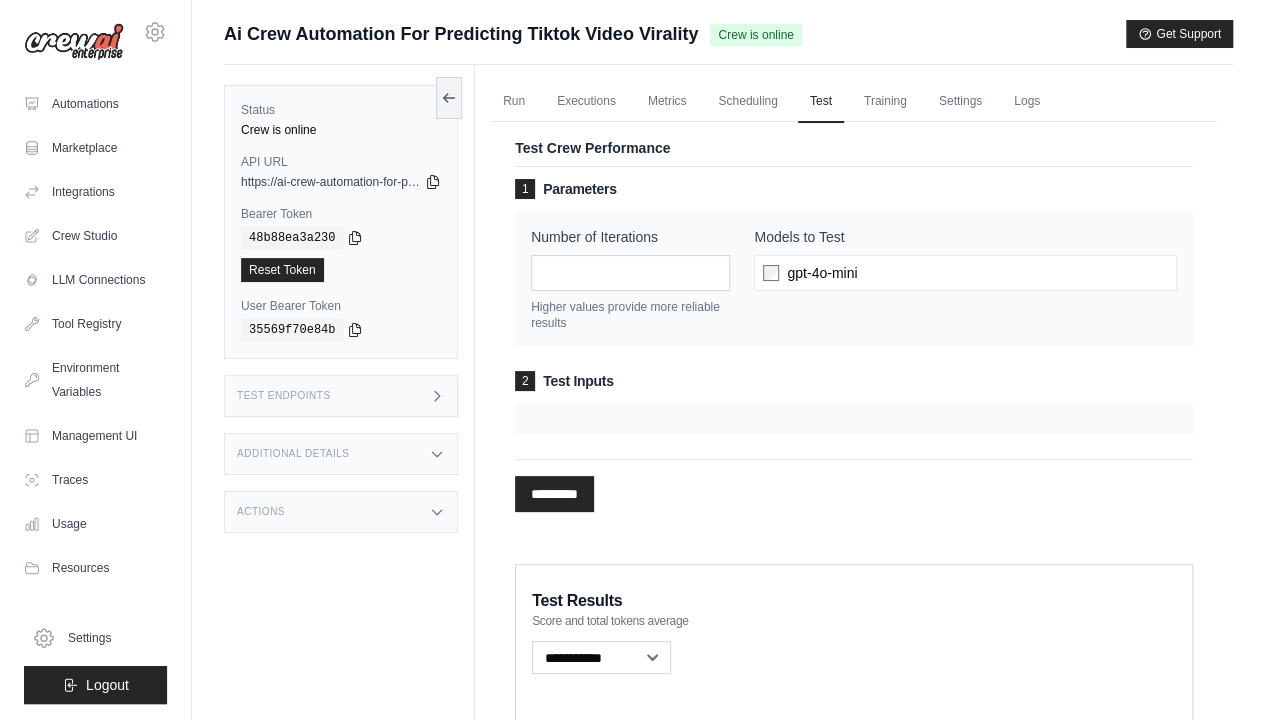 click at bounding box center [854, 419] 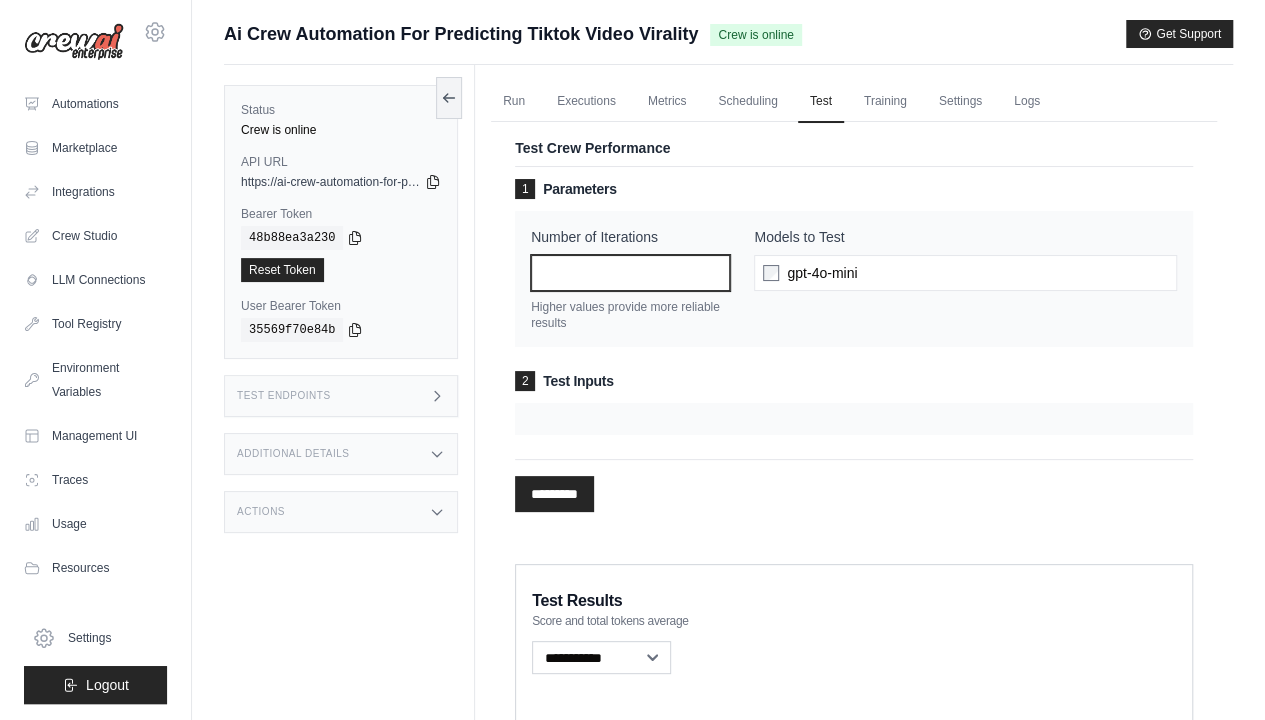 click on "*" at bounding box center [630, 273] 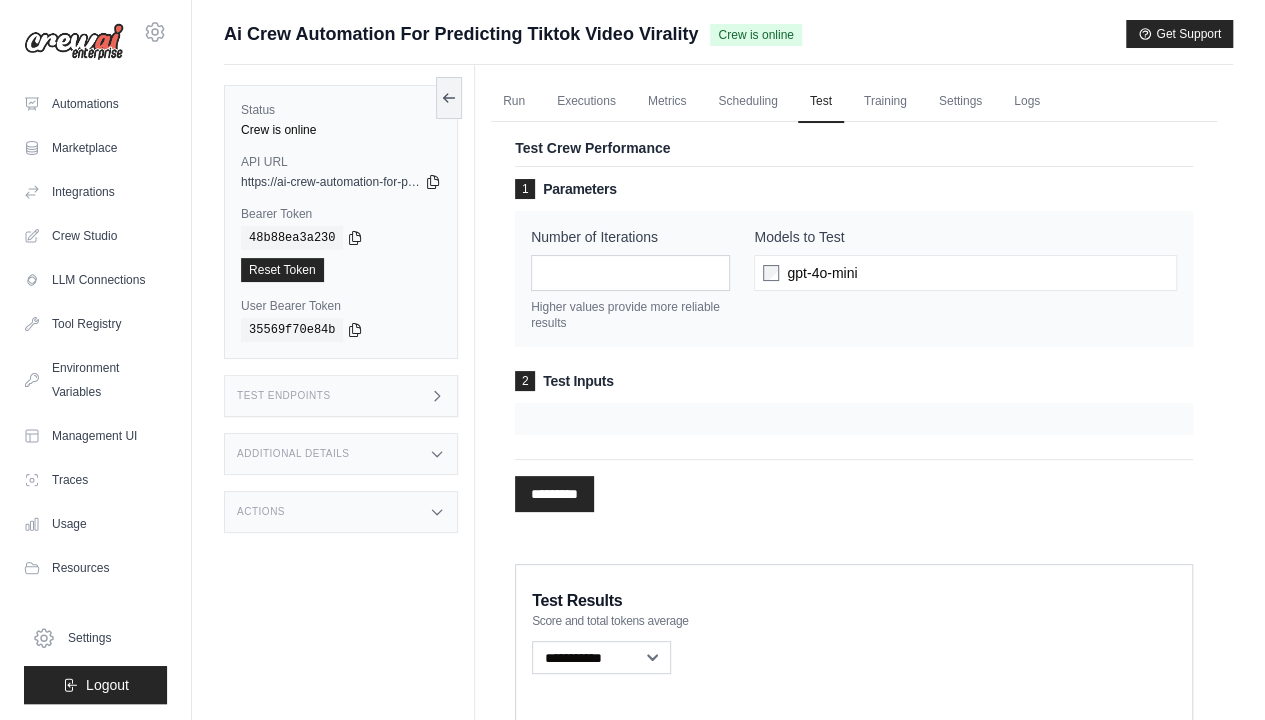 click on "2
Test Inputs" at bounding box center (854, 381) 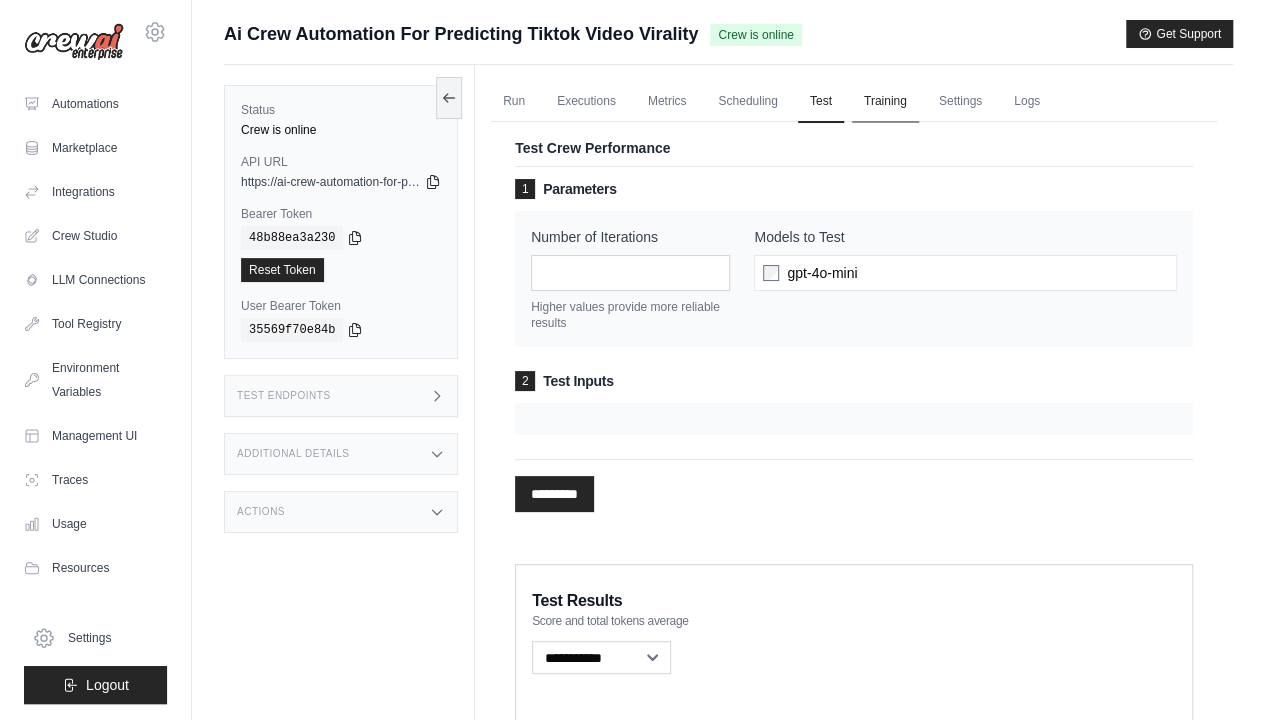 click on "Training" at bounding box center [885, 102] 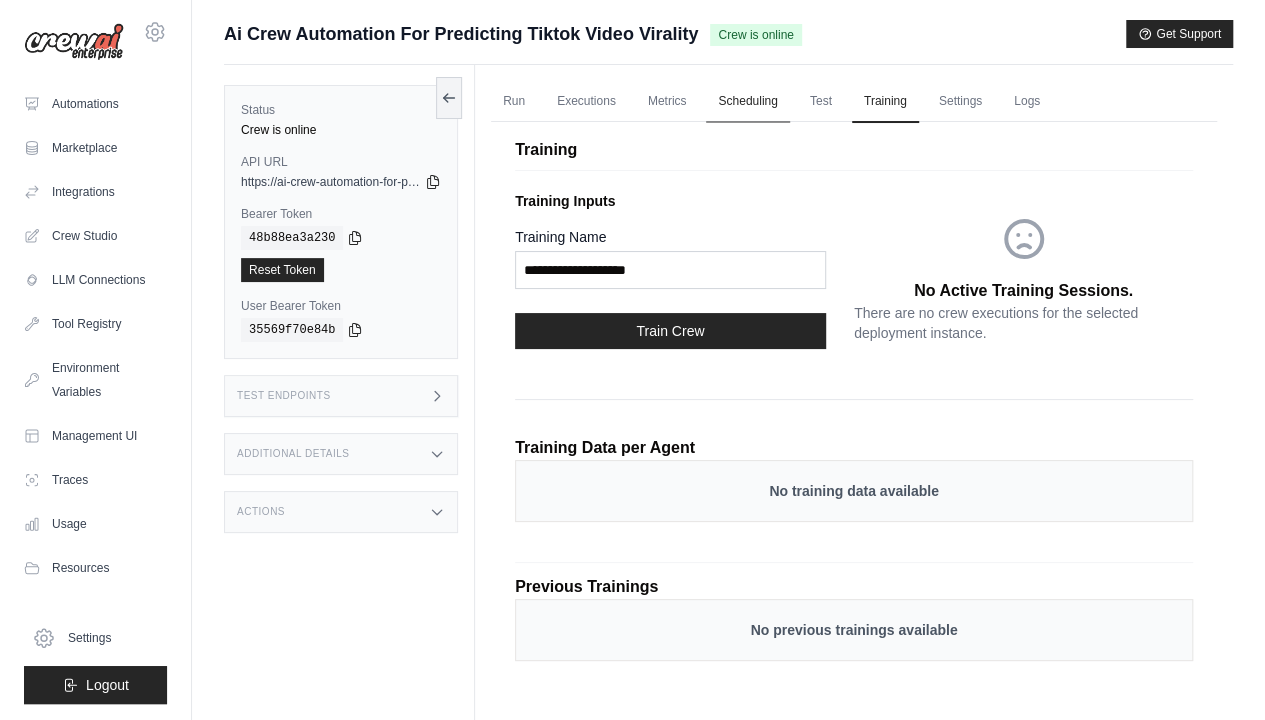 click on "Scheduling" at bounding box center [747, 102] 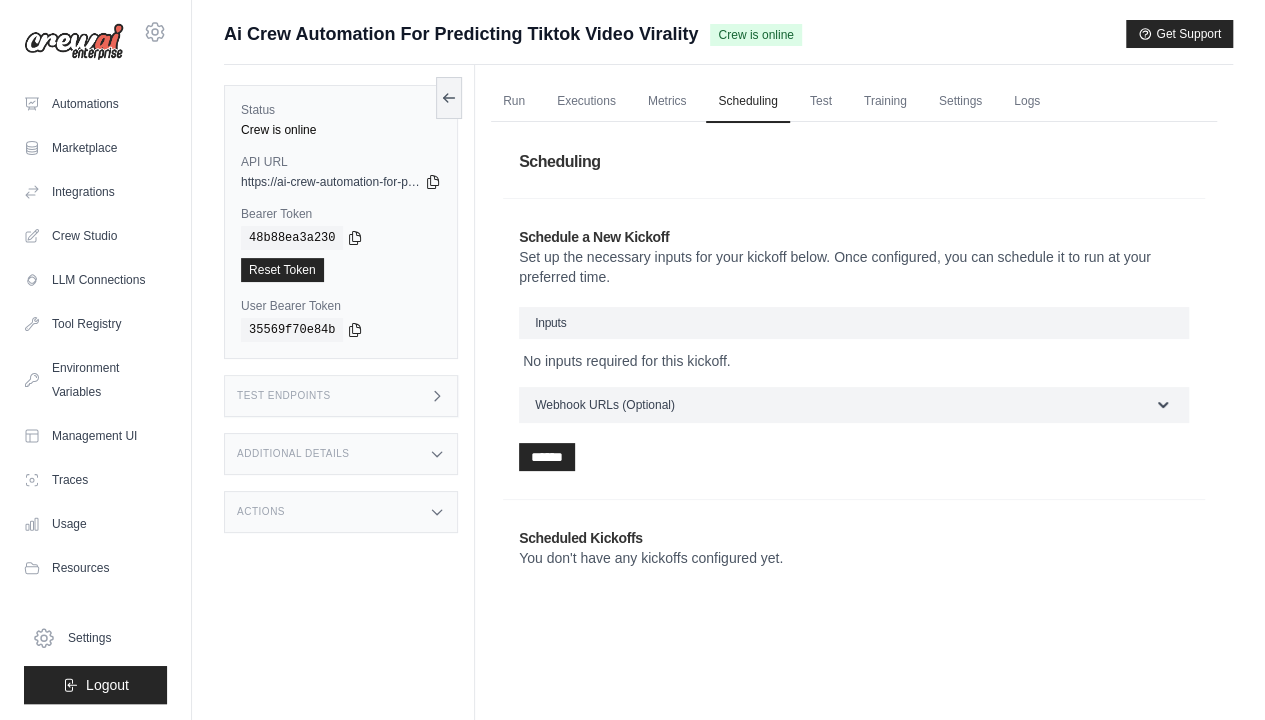 click on "Inputs" at bounding box center (854, 323) 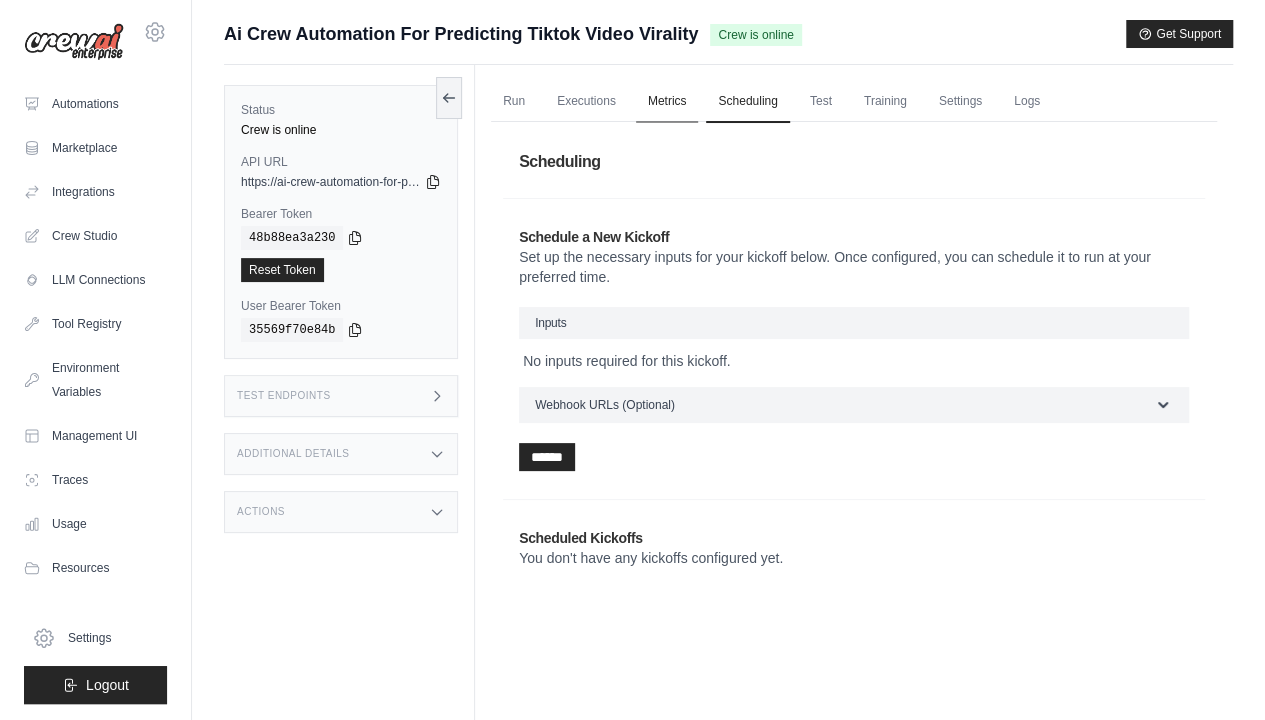 click on "Metrics" at bounding box center [667, 102] 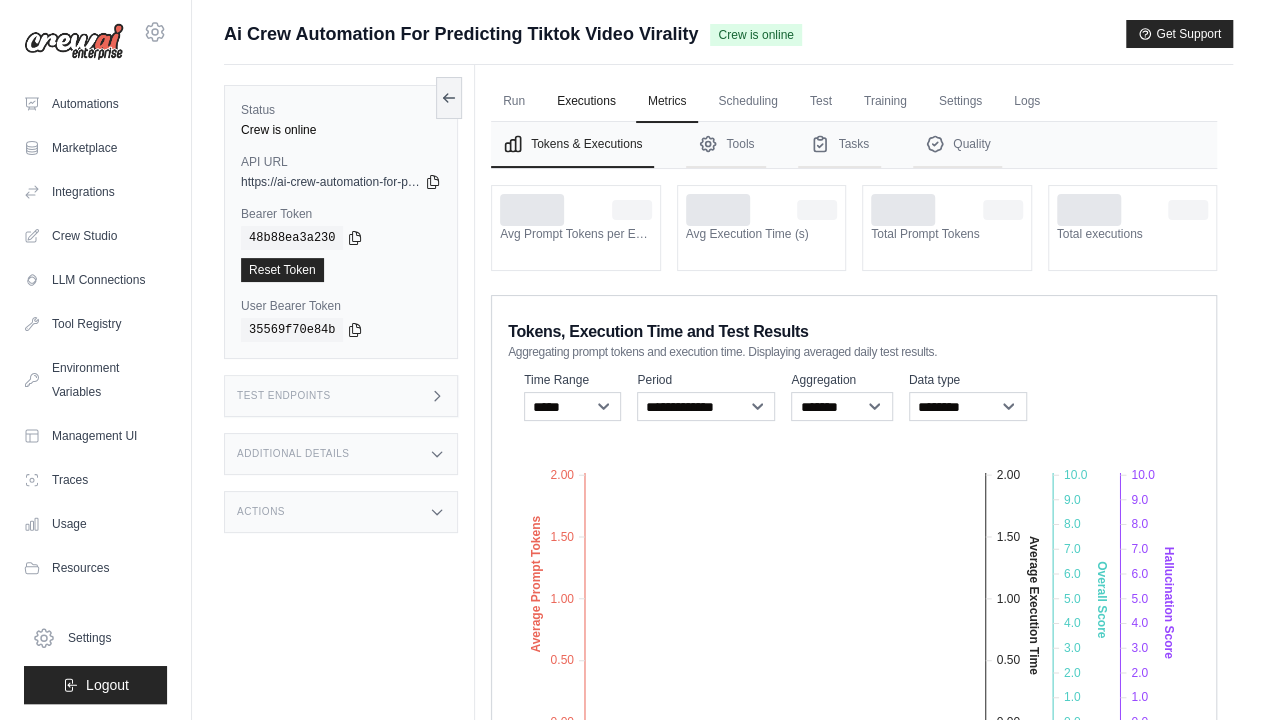 click on "Executions" at bounding box center (586, 102) 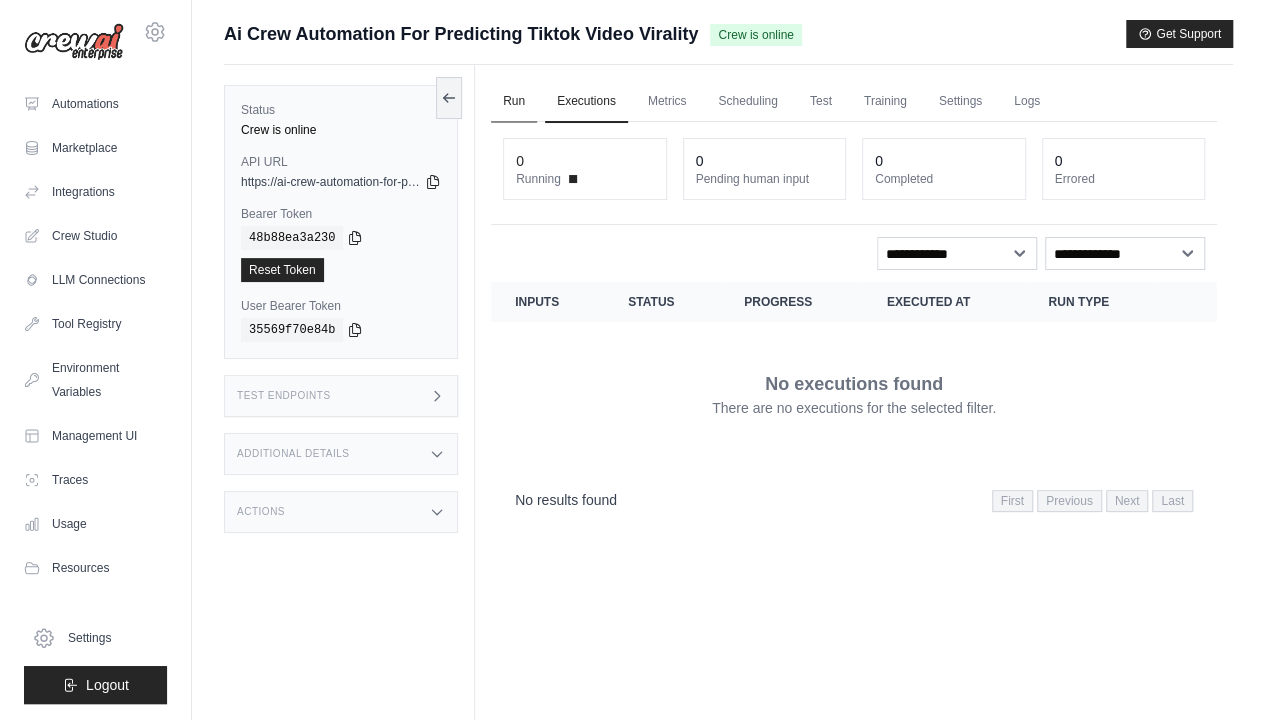 click on "Run" at bounding box center (514, 102) 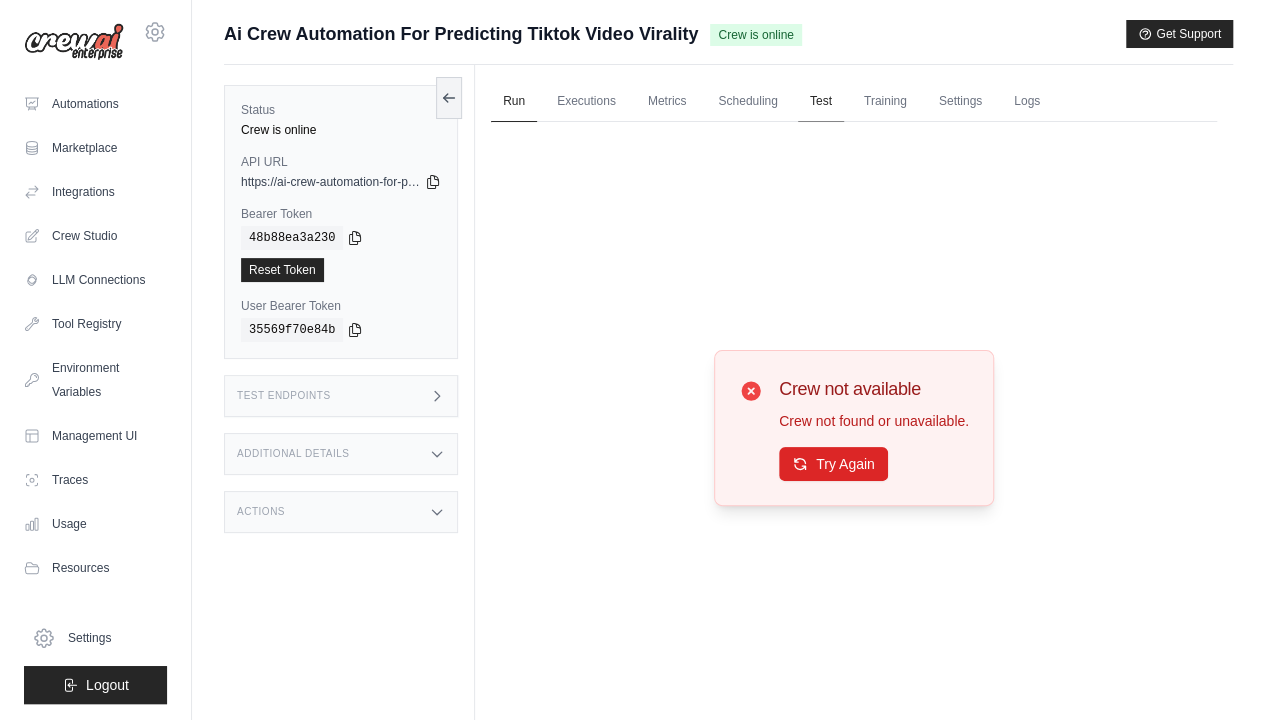 click on "Test" at bounding box center [821, 102] 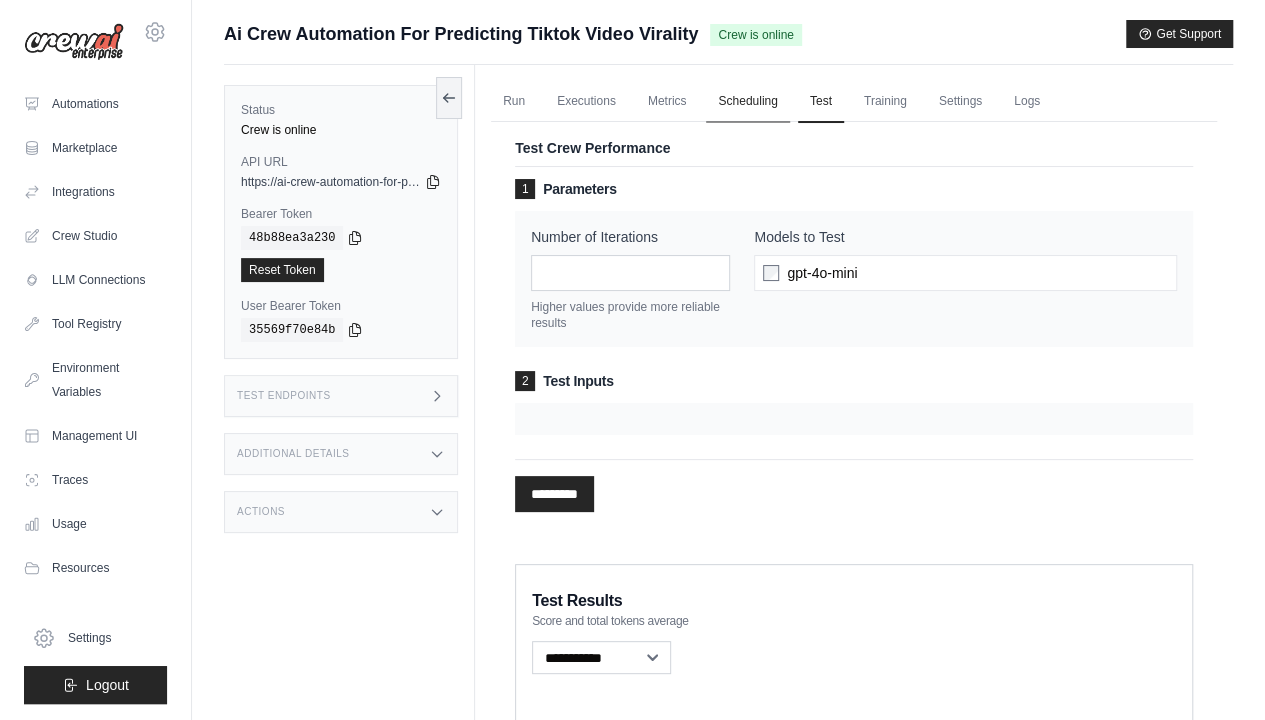 click on "Scheduling" at bounding box center (747, 102) 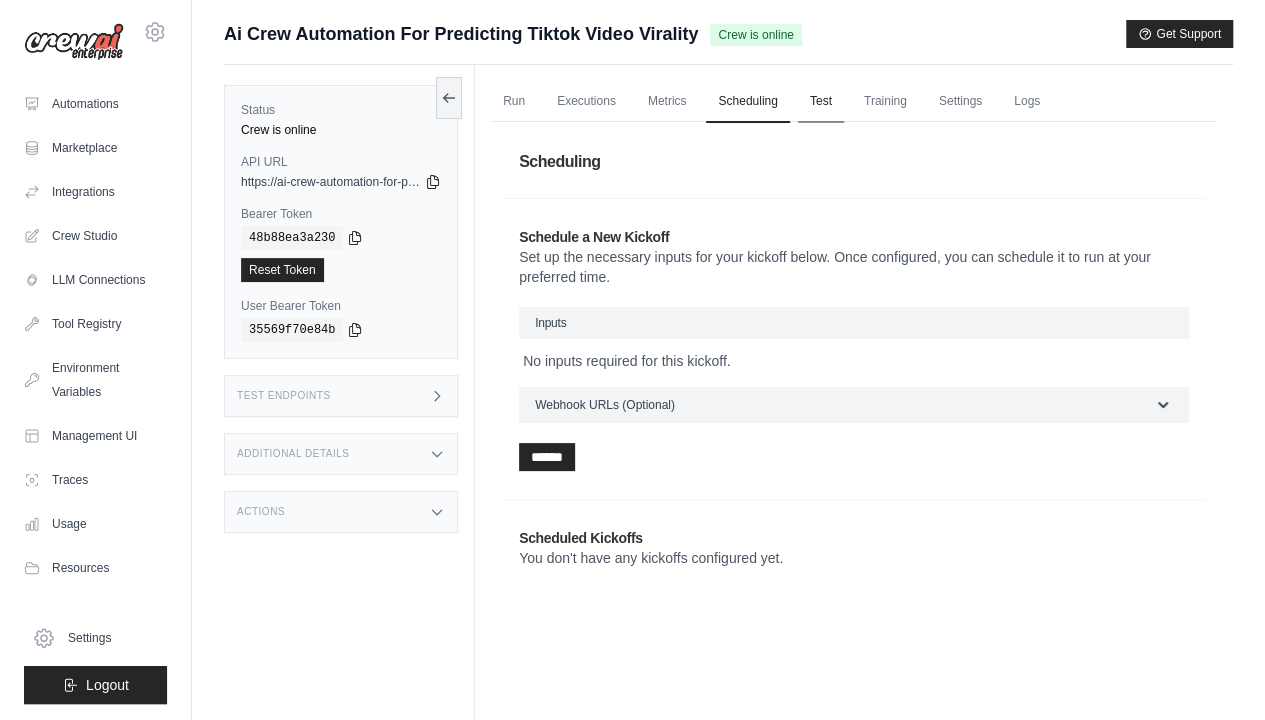 click on "Test" at bounding box center (821, 102) 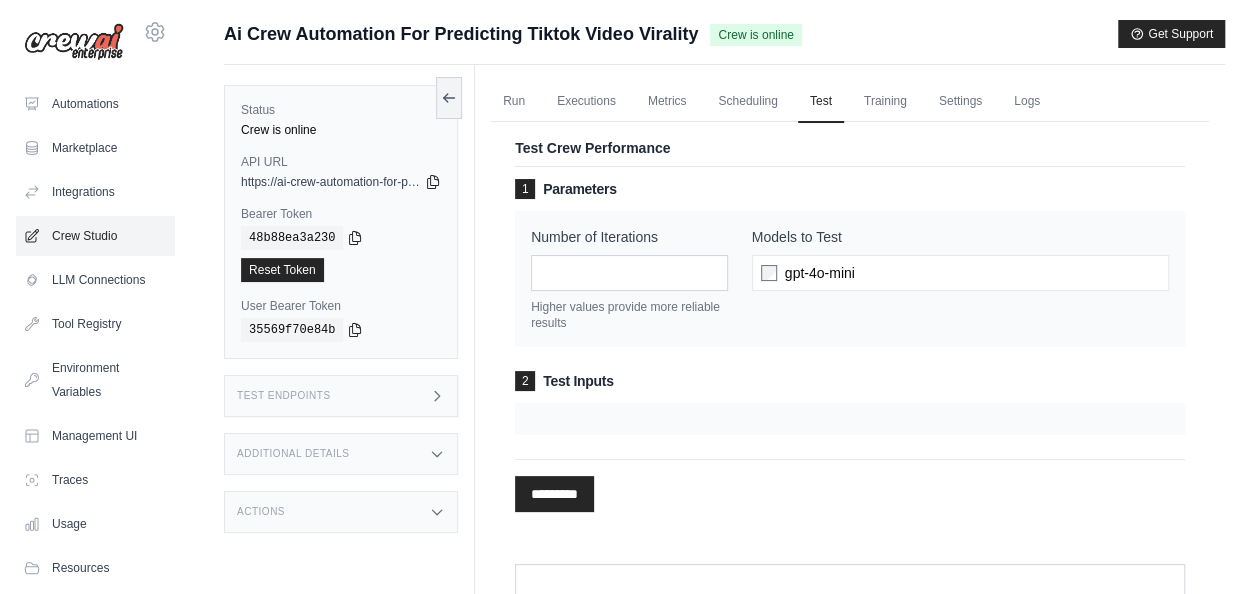 click on "Crew Studio" at bounding box center [95, 236] 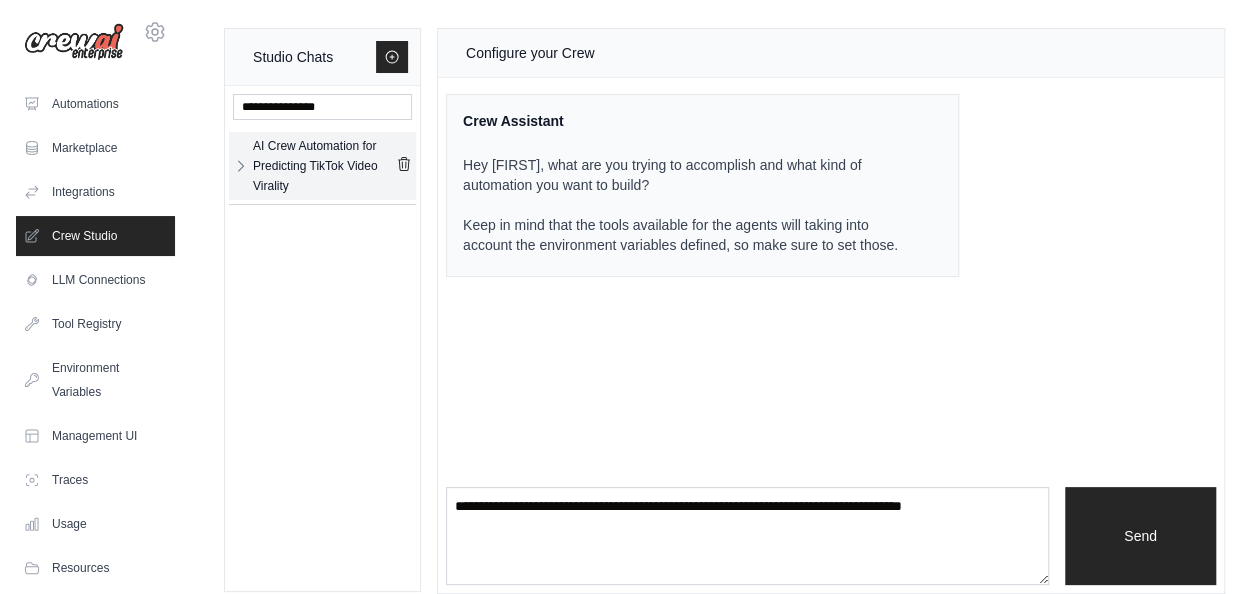 click on "AI Crew Automation for Predicting TikTok Video Virality" at bounding box center [324, 166] 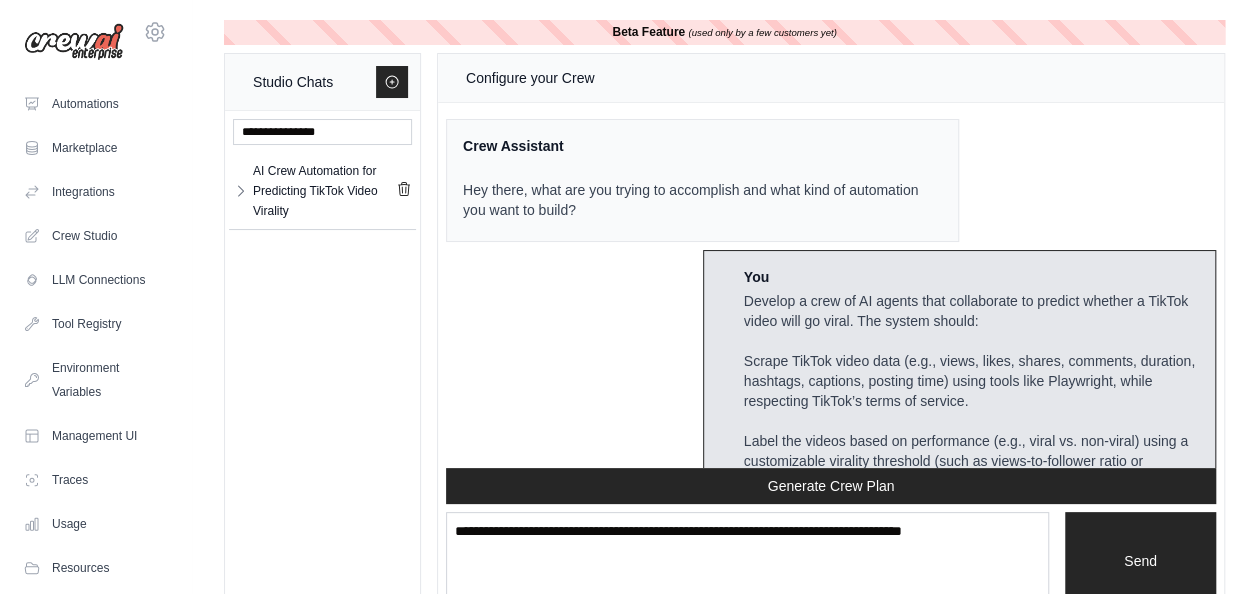 scroll, scrollTop: 7160, scrollLeft: 0, axis: vertical 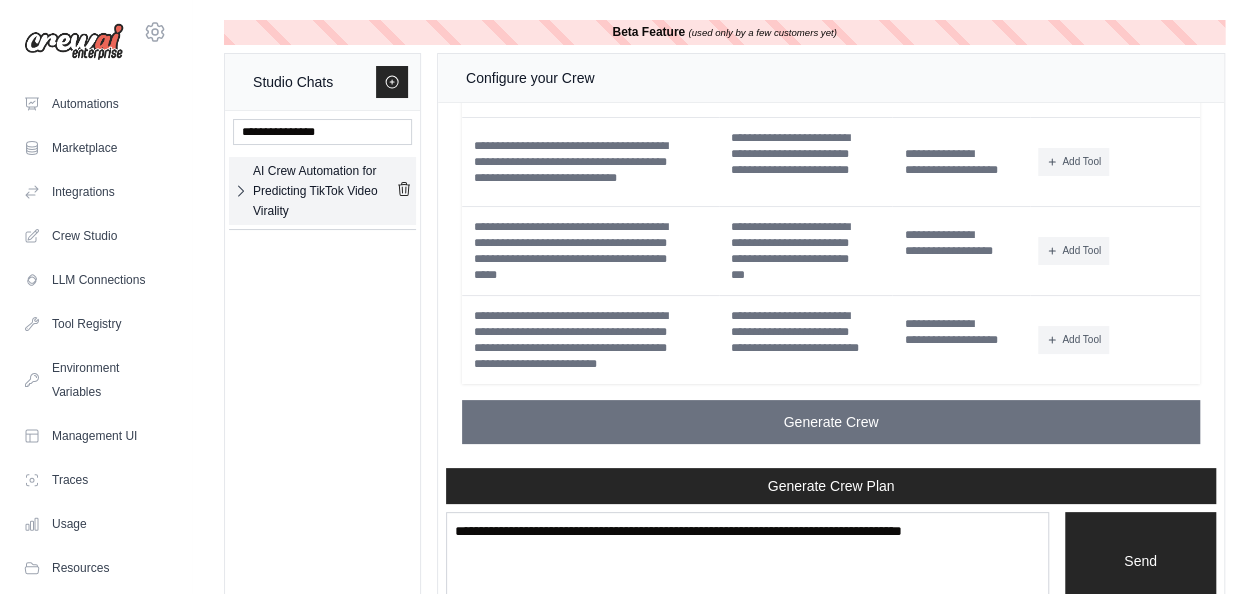 click 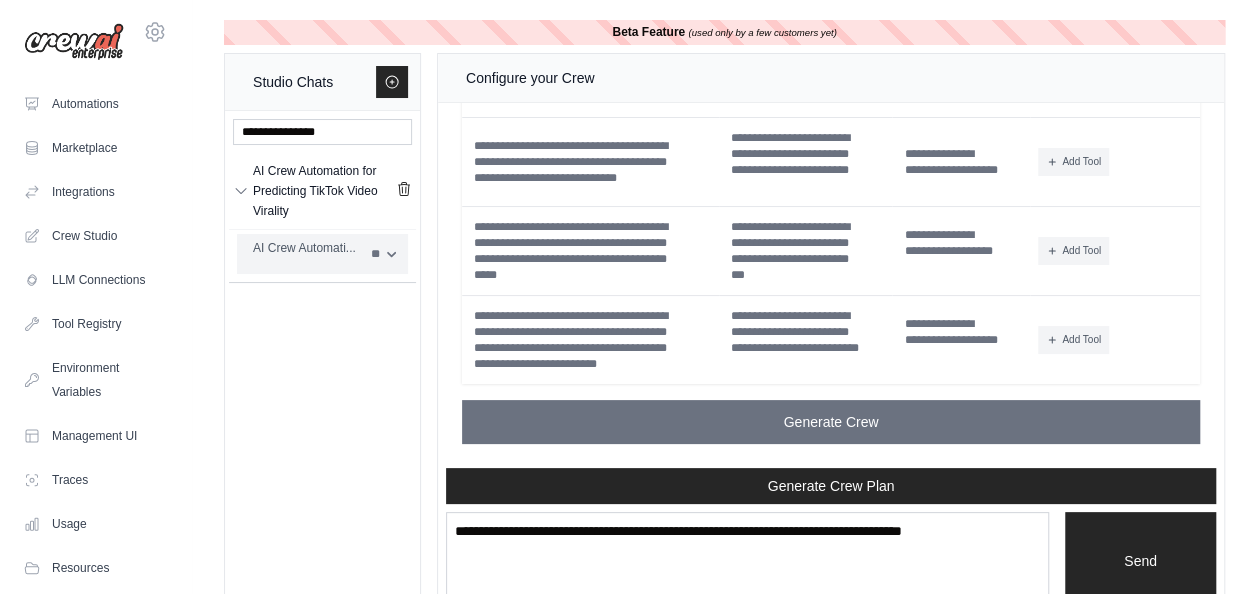 click on "AI Crew Automati..." at bounding box center (306, 254) 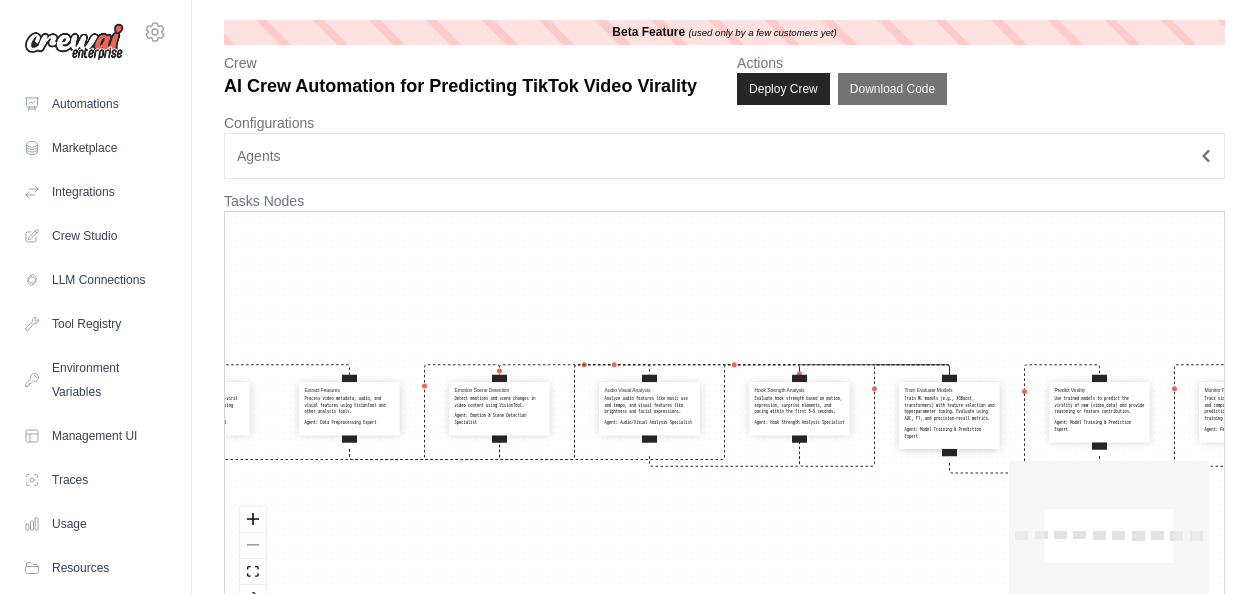 scroll, scrollTop: 0, scrollLeft: 0, axis: both 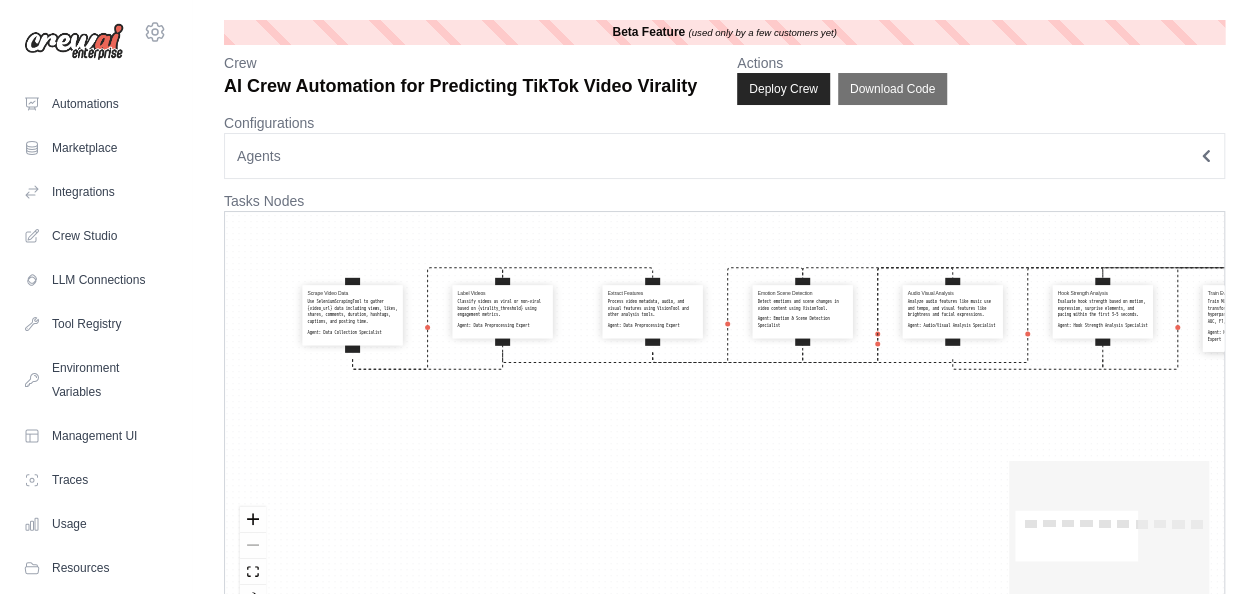 drag, startPoint x: 661, startPoint y: 346, endPoint x: 969, endPoint y: 249, distance: 322.9133 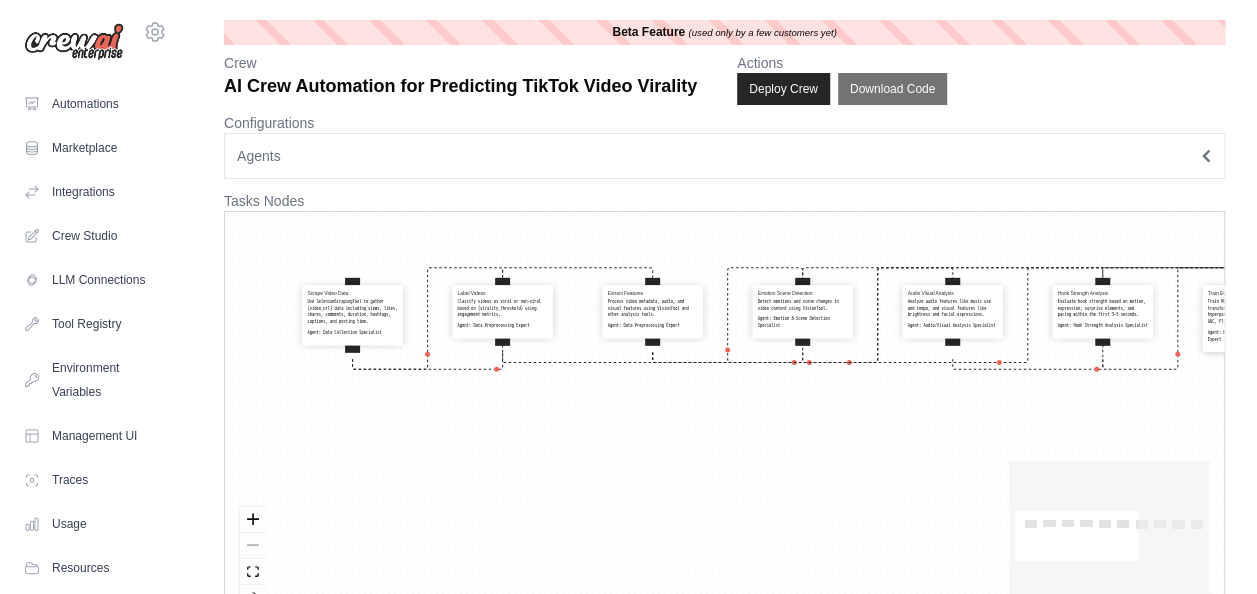 click on "Scrape Video Data Use SeleniumScrapingTool to gather {video_url} data including views, likes, shares, comments, duration, hashtags, captions, and posting time. Agent:   Data Collection Specialist Label Videos Classify videos as viral or non-viral based on {virality_threshold} using engagement metrics. Agent:   Data Preprocessing Expert Extract Features Process video metadata, audio, and visual features using VisionTool and other analysis tools. Agent:   Data Preprocessing Expert Emotion Scene Detection Detect emotions and scene changes in video content using VisionTool. Agent:   Emotion & Scene Detection Specialist Audio Visual Analysis Analyze audio features like music use and tempo, and visual features like brightness and facial expressions. Agent:   Audio/Visual Analysis Specialist Hook Strength Analysis Evaluate hook strength based on motion, expression, surprise elements, and pacing within the first 3–5 seconds. Agent:   Hook Strength Analysis Specialist Train Evaluate Models Agent:   Predict Virality" at bounding box center (724, 419) 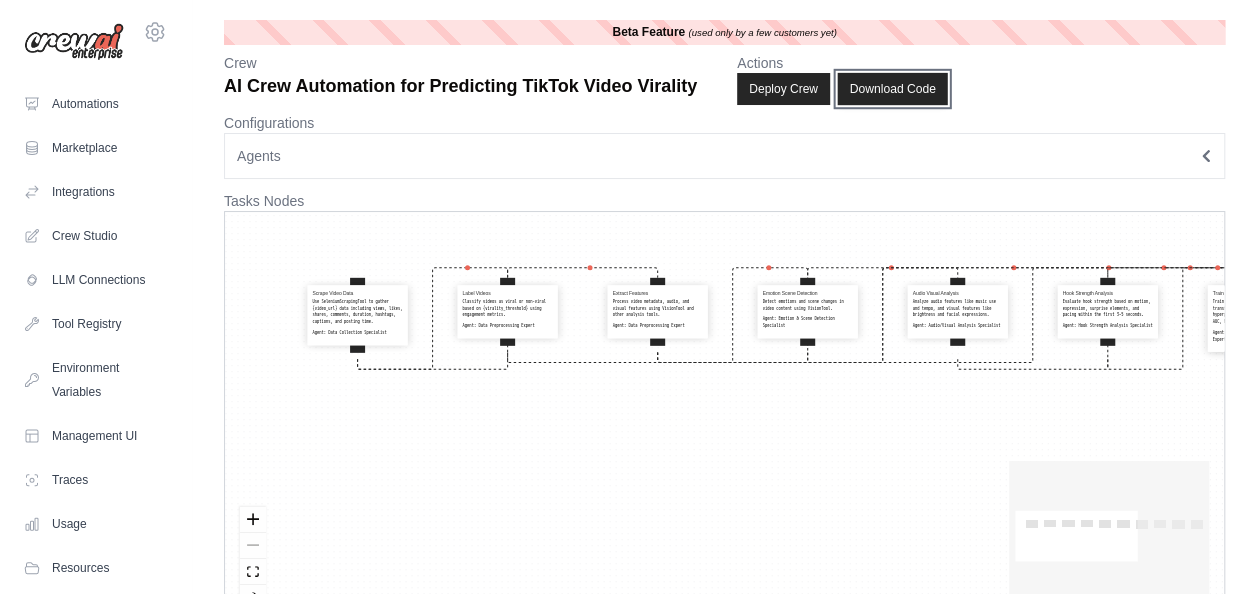 click on "Download Code" at bounding box center [892, 89] 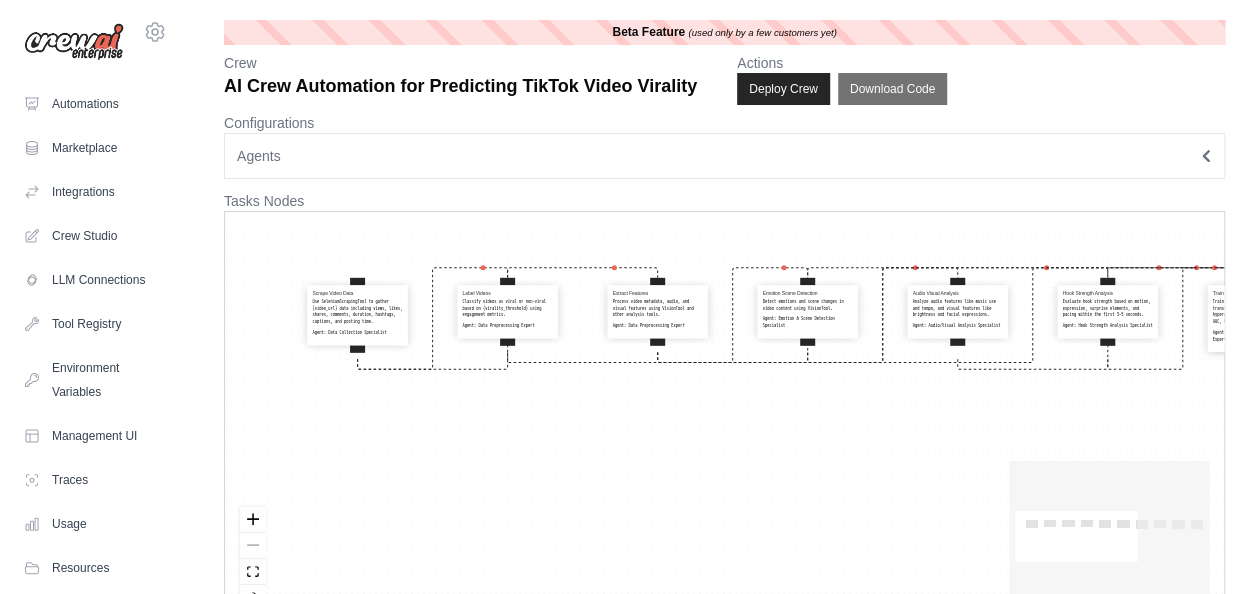 click on "Agents" at bounding box center (724, 156) 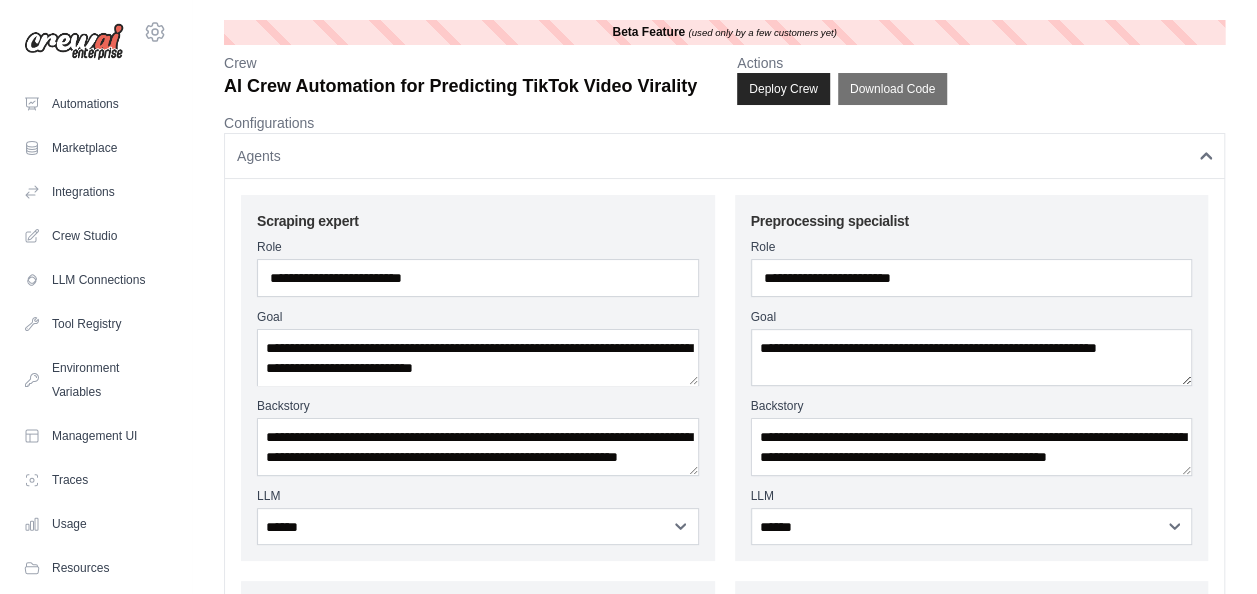 click on "Agents" at bounding box center (724, 156) 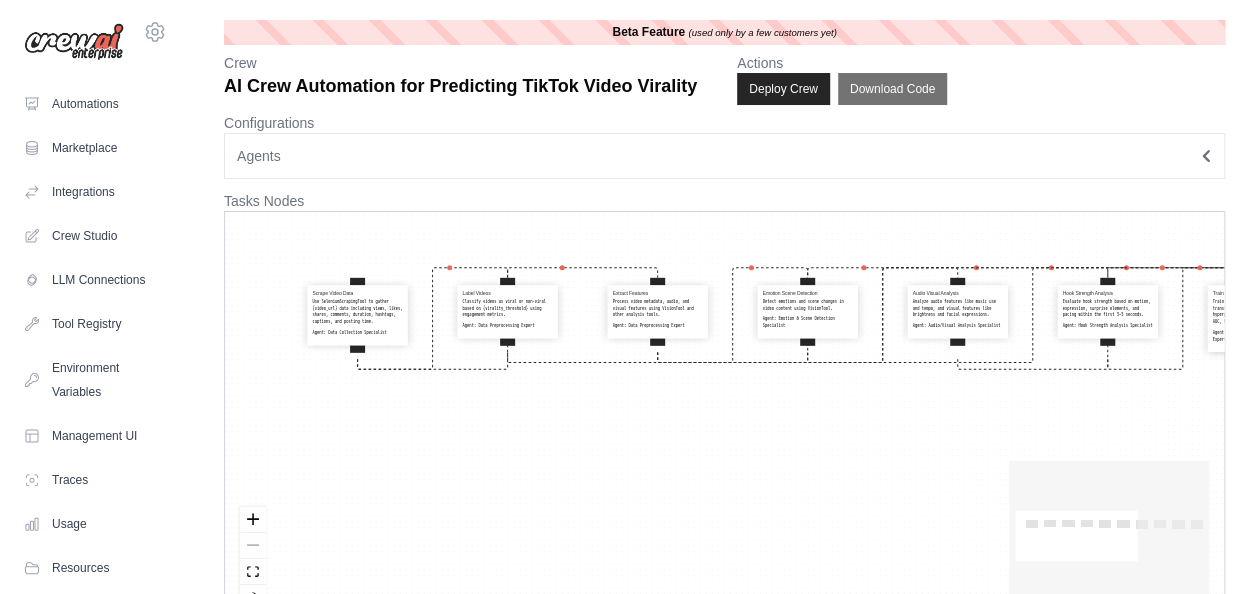 click on "Agents" at bounding box center (724, 156) 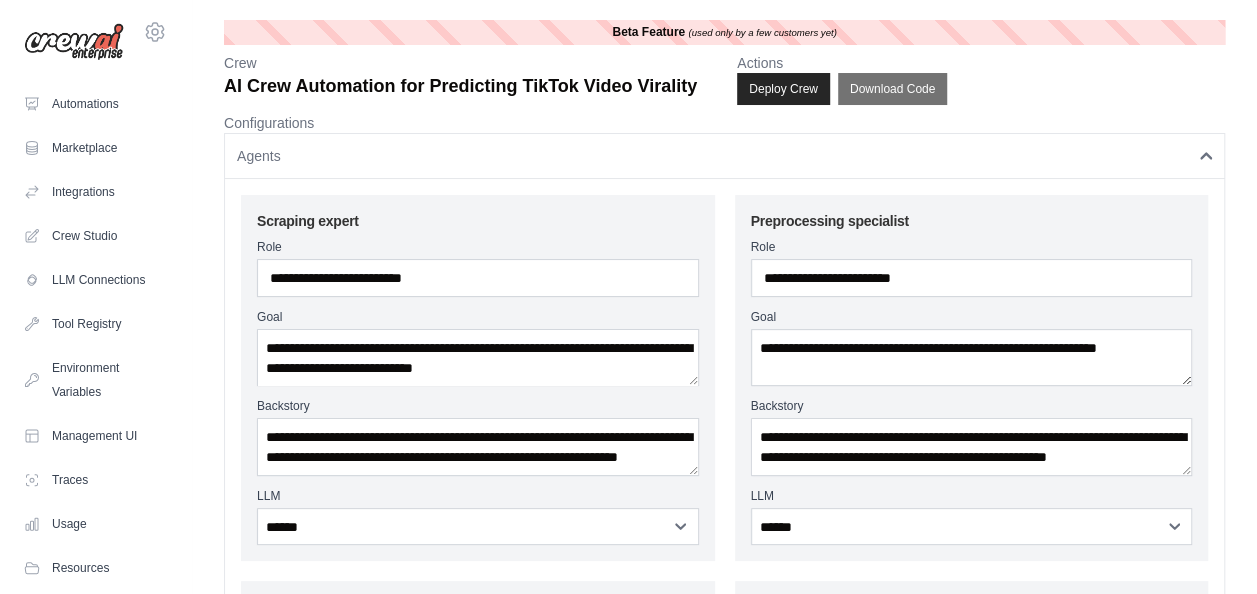 click on "Agents" at bounding box center (724, 156) 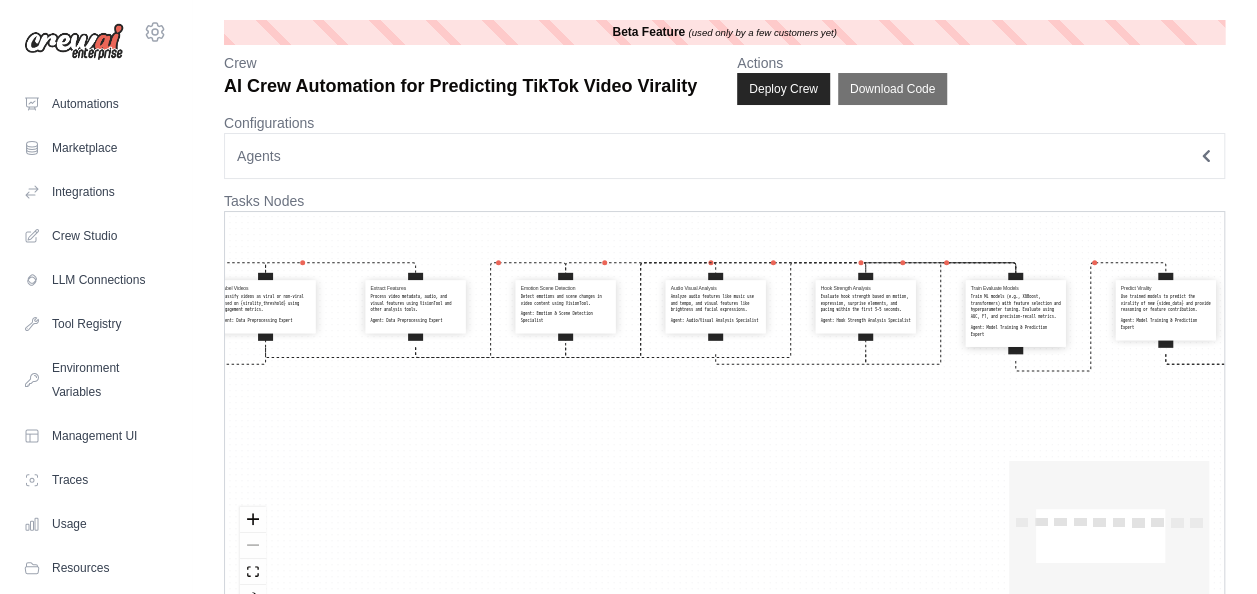 drag, startPoint x: 784, startPoint y: 488, endPoint x: 534, endPoint y: 489, distance: 250.002 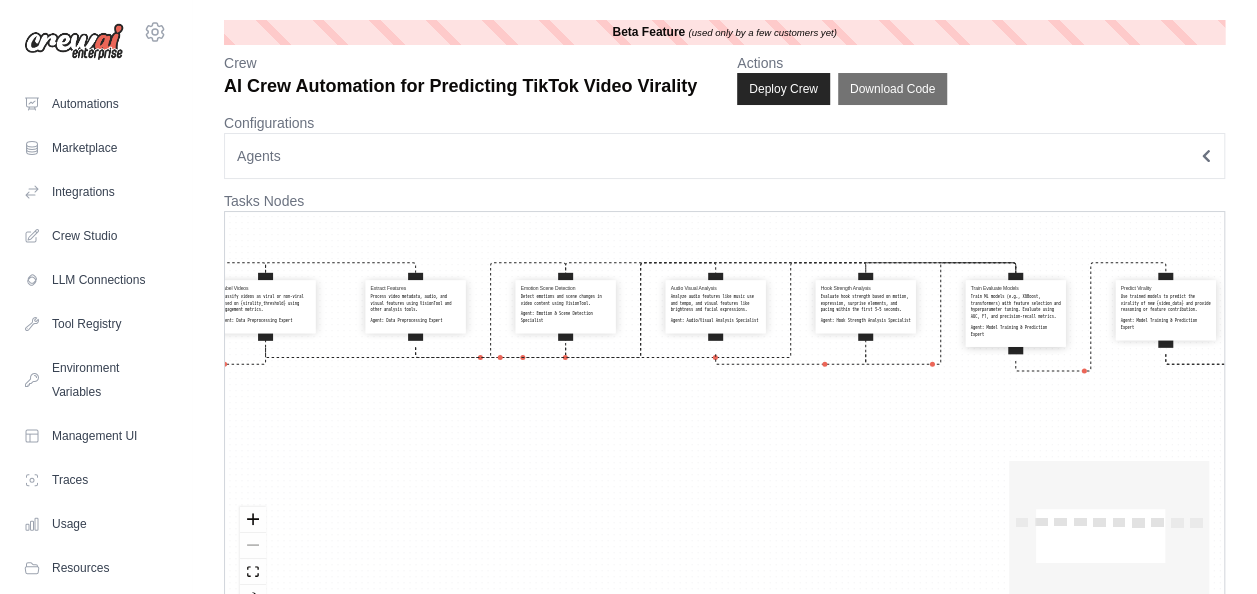 click on "Scrape Video Data Use SeleniumScrapingTool to gather {video_url} data including views, likes, shares, comments, duration, hashtags, captions, and posting time. Agent:   Data Collection Specialist Label Videos Classify videos as viral or non-viral based on {virality_threshold} using engagement metrics. Agent:   Data Preprocessing Expert Extract Features Process video metadata, audio, and visual features using VisionTool and other analysis tools. Agent:   Data Preprocessing Expert Emotion Scene Detection Detect emotions and scene changes in video content using VisionTool. Agent:   Emotion & Scene Detection Specialist Audio Visual Analysis Analyze audio features like music use and tempo, and visual features like brightness and facial expressions. Agent:   Audio/Visual Analysis Specialist Hook Strength Analysis Evaluate hook strength based on motion, expression, surprise elements, and pacing within the first 3–5 seconds. Agent:   Hook Strength Analysis Specialist Train Evaluate Models Agent:   Predict Virality" at bounding box center [724, 419] 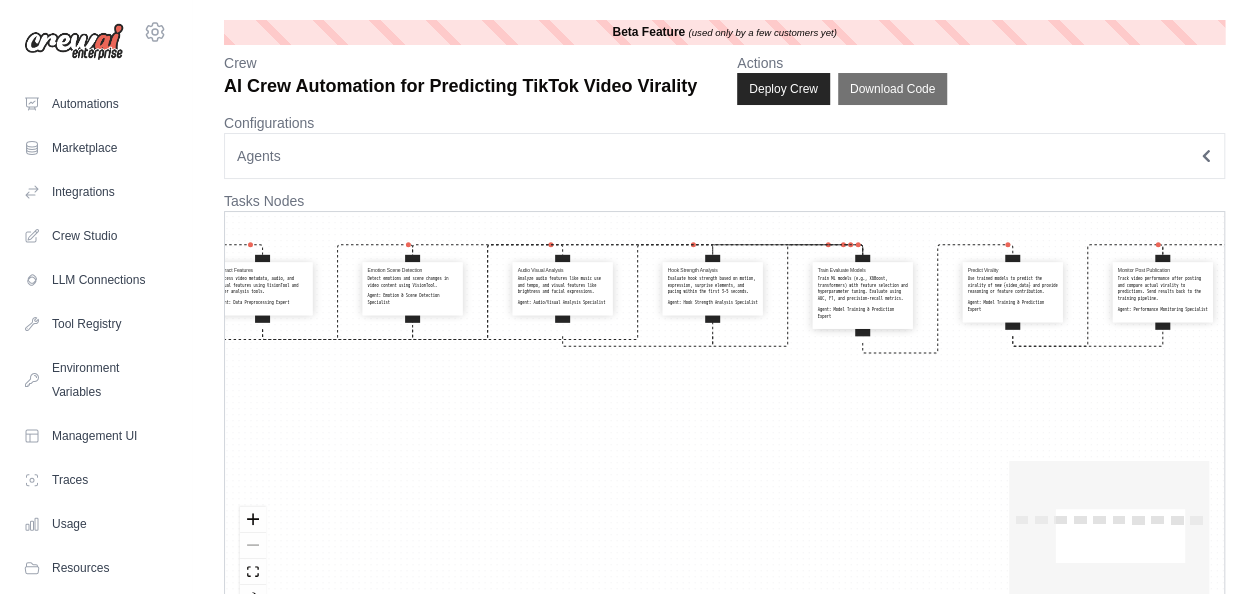 drag, startPoint x: 663, startPoint y: 476, endPoint x: 414, endPoint y: 444, distance: 251.0478 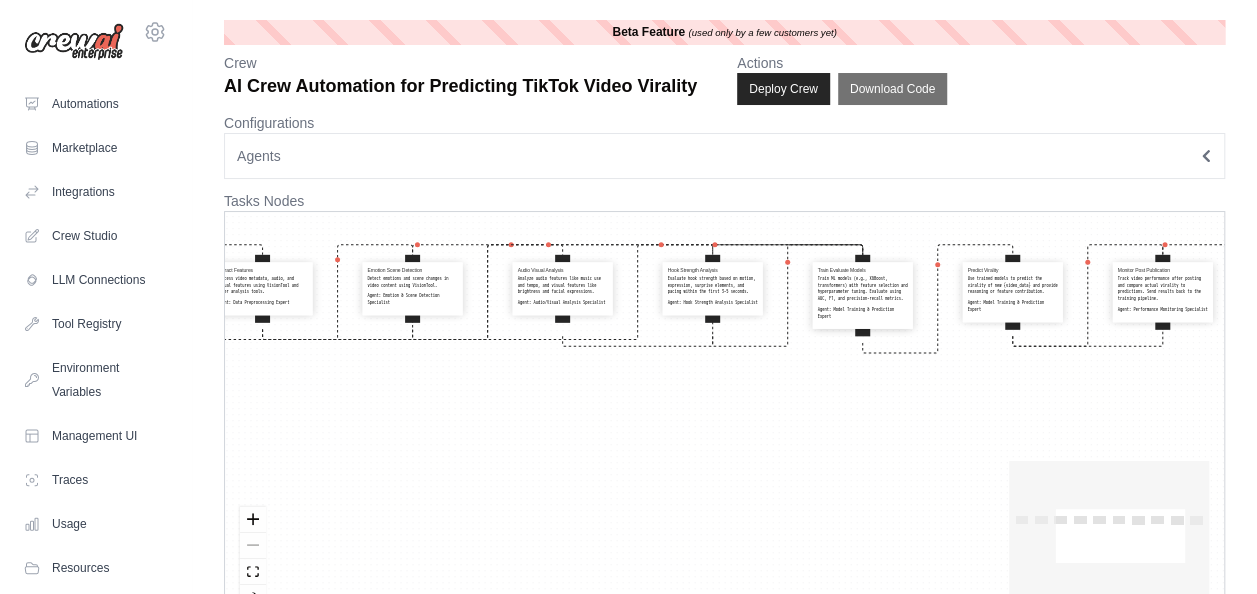 click on "Scrape Video Data Use SeleniumScrapingTool to gather {video_url} data including views, likes, shares, comments, duration, hashtags, captions, and posting time. Agent:   Data Collection Specialist Label Videos Classify videos as viral or non-viral based on {virality_threshold} using engagement metrics. Agent:   Data Preprocessing Expert Extract Features Process video metadata, audio, and visual features using VisionTool and other analysis tools. Agent:   Data Preprocessing Expert Emotion Scene Detection Detect emotions and scene changes in video content using VisionTool. Agent:   Emotion & Scene Detection Specialist Audio Visual Analysis Analyze audio features like music use and tempo, and visual features like brightness and facial expressions. Agent:   Audio/Visual Analysis Specialist Hook Strength Analysis Evaluate hook strength based on motion, expression, surprise elements, and pacing within the first 3–5 seconds. Agent:   Hook Strength Analysis Specialist Train Evaluate Models Agent:   Predict Virality" at bounding box center (724, 419) 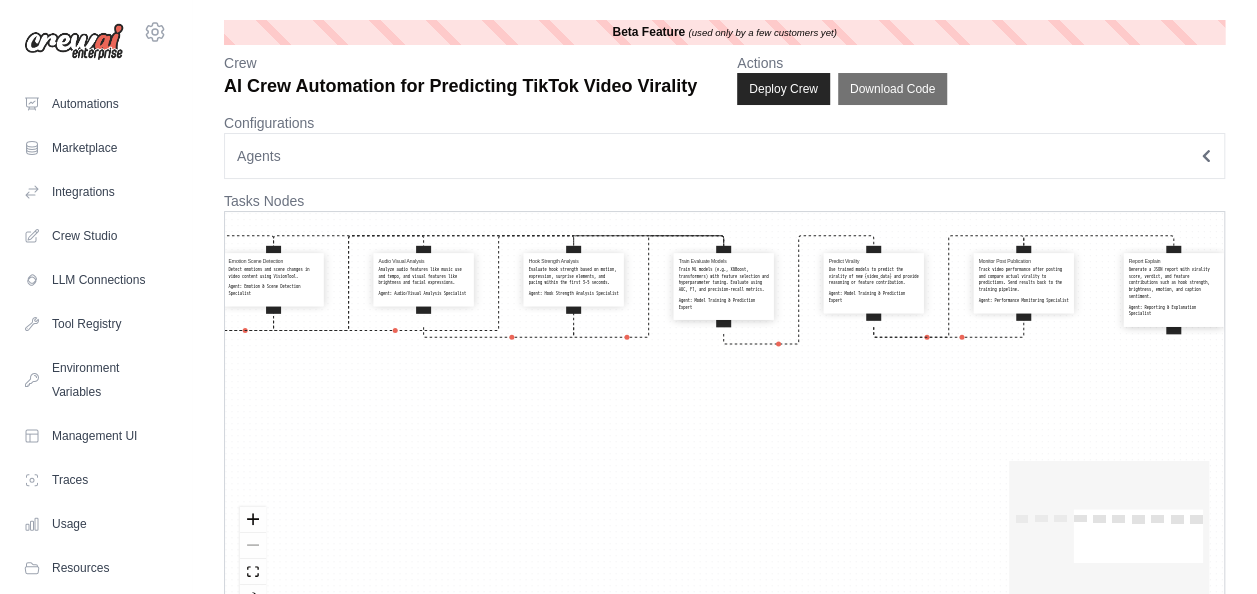 drag, startPoint x: 689, startPoint y: 434, endPoint x: 551, endPoint y: 448, distance: 138.70833 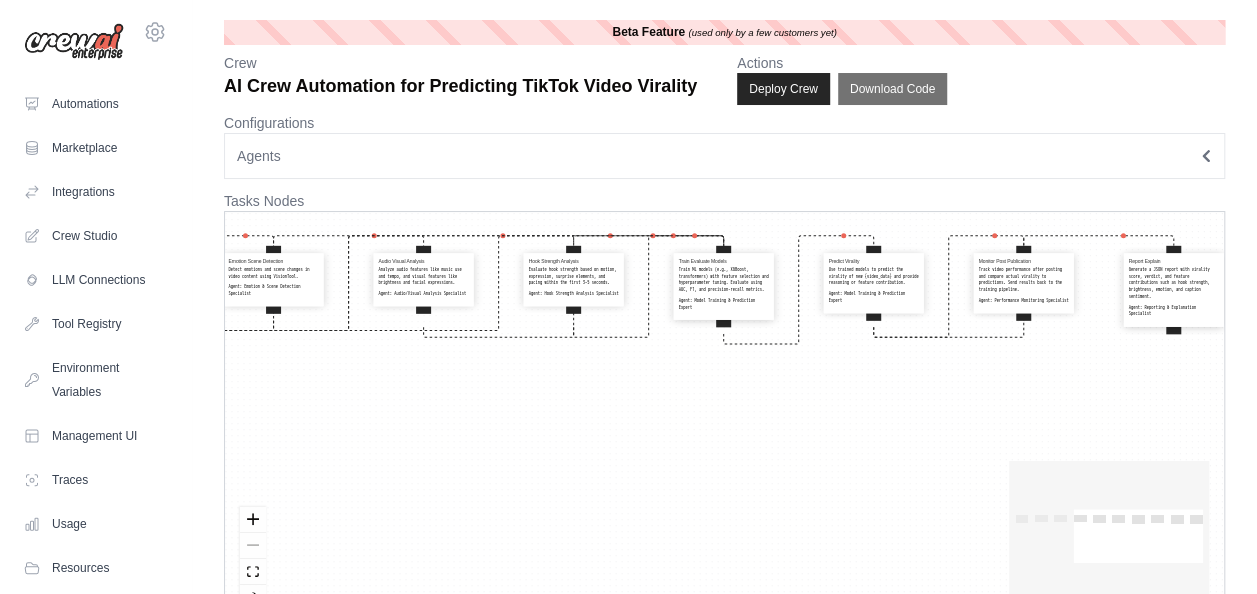 click on "Scrape Video Data Use SeleniumScrapingTool to gather {video_url} data including views, likes, shares, comments, duration, hashtags, captions, and posting time. Agent:   Data Collection Specialist Label Videos Classify videos as viral or non-viral based on {virality_threshold} using engagement metrics. Agent:   Data Preprocessing Expert Extract Features Process video metadata, audio, and visual features using VisionTool and other analysis tools. Agent:   Data Preprocessing Expert Emotion Scene Detection Detect emotions and scene changes in video content using VisionTool. Agent:   Emotion & Scene Detection Specialist Audio Visual Analysis Analyze audio features like music use and tempo, and visual features like brightness and facial expressions. Agent:   Audio/Visual Analysis Specialist Hook Strength Analysis Evaluate hook strength based on motion, expression, surprise elements, and pacing within the first 3–5 seconds. Agent:   Hook Strength Analysis Specialist Train Evaluate Models Agent:   Predict Virality" at bounding box center (724, 419) 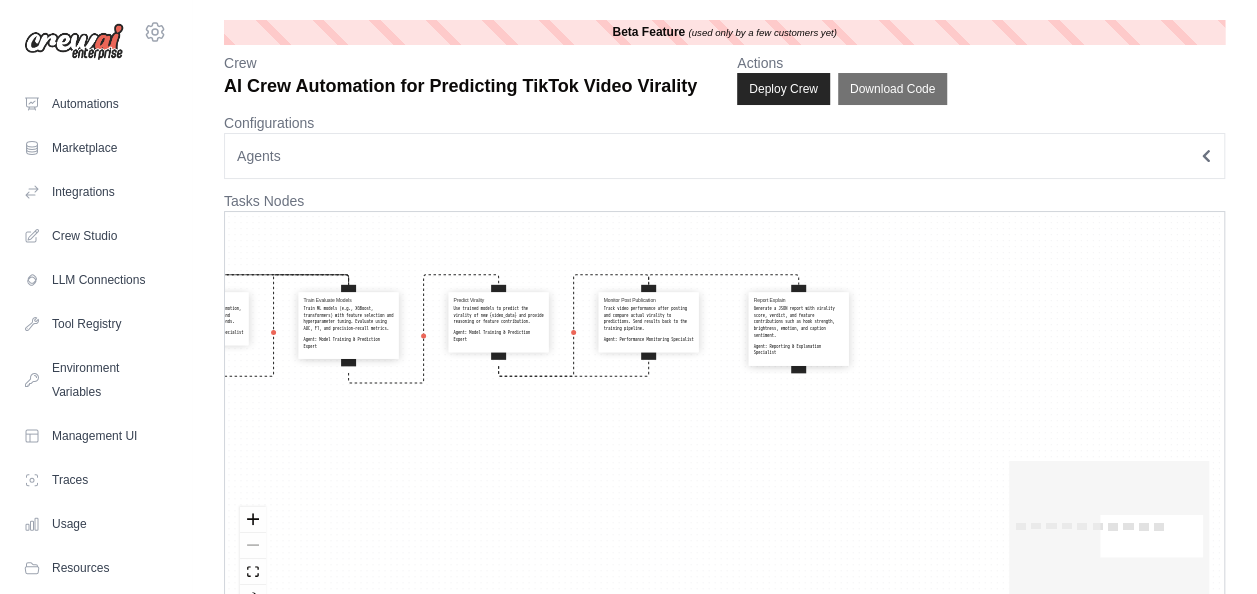 drag, startPoint x: 783, startPoint y: 434, endPoint x: 545, endPoint y: 458, distance: 239.20702 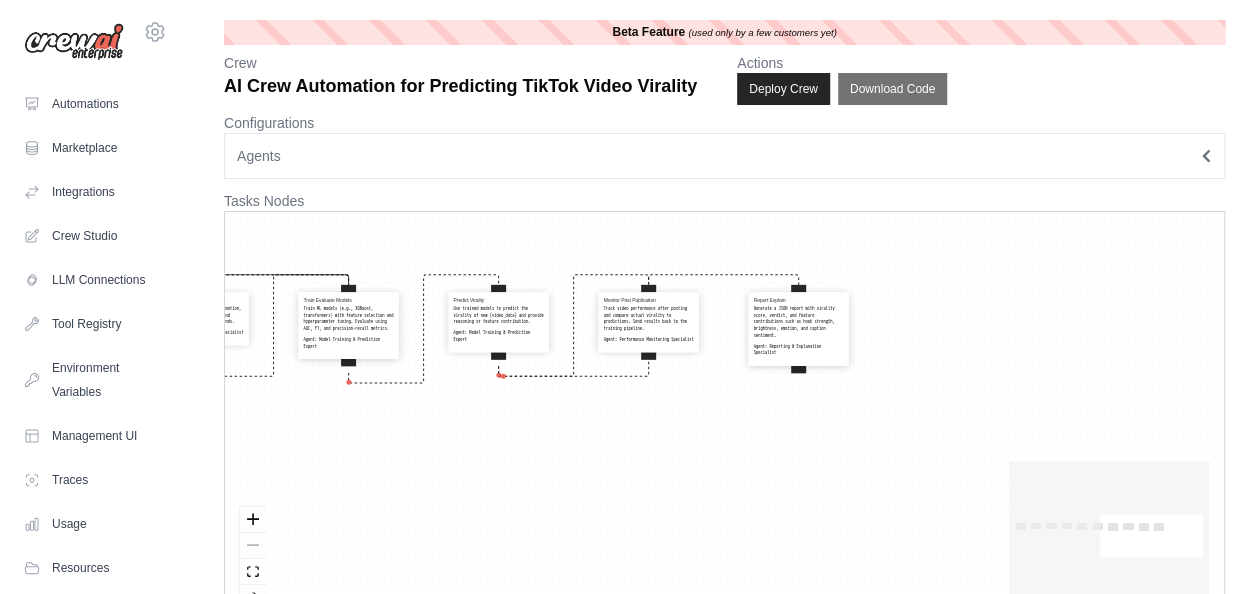 click on "Scrape Video Data Use SeleniumScrapingTool to gather {video_url} data including views, likes, shares, comments, duration, hashtags, captions, and posting time. Agent:   Data Collection Specialist Label Videos Classify videos as viral or non-viral based on {virality_threshold} using engagement metrics. Agent:   Data Preprocessing Expert Extract Features Process video metadata, audio, and visual features using VisionTool and other analysis tools. Agent:   Data Preprocessing Expert Emotion Scene Detection Detect emotions and scene changes in video content using VisionTool. Agent:   Emotion & Scene Detection Specialist Audio Visual Analysis Analyze audio features like music use and tempo, and visual features like brightness and facial expressions. Agent:   Audio/Visual Analysis Specialist Hook Strength Analysis Evaluate hook strength based on motion, expression, surprise elements, and pacing within the first 3–5 seconds. Agent:   Hook Strength Analysis Specialist Train Evaluate Models Agent:   Predict Virality" at bounding box center (724, 419) 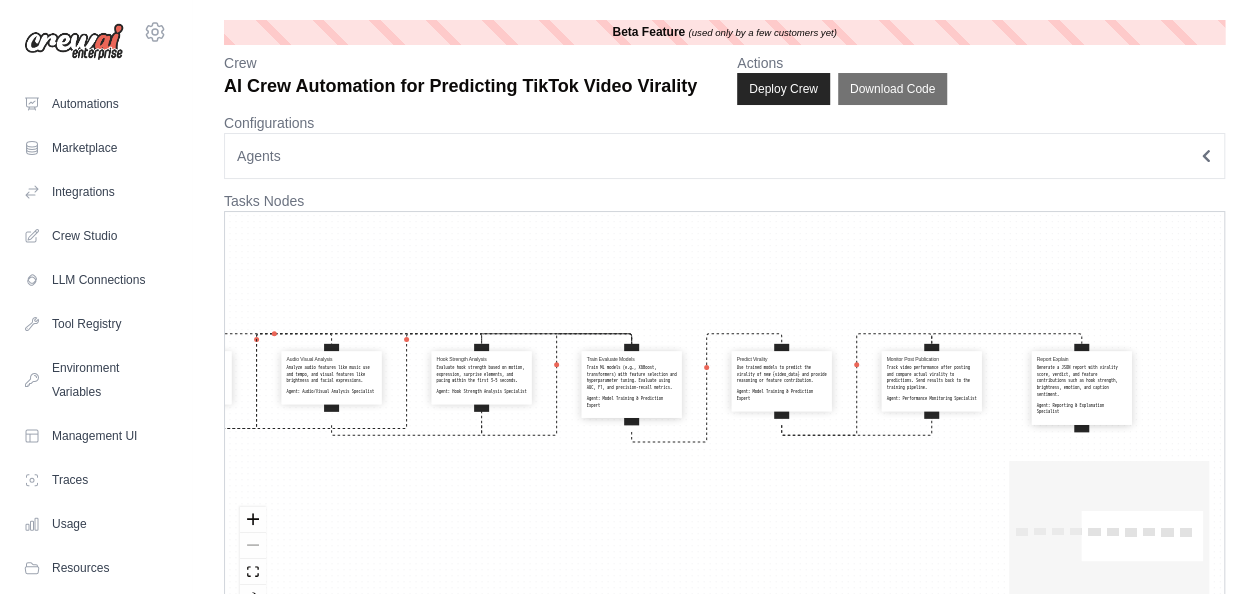 drag, startPoint x: 871, startPoint y: 279, endPoint x: 976, endPoint y: 268, distance: 105.574615 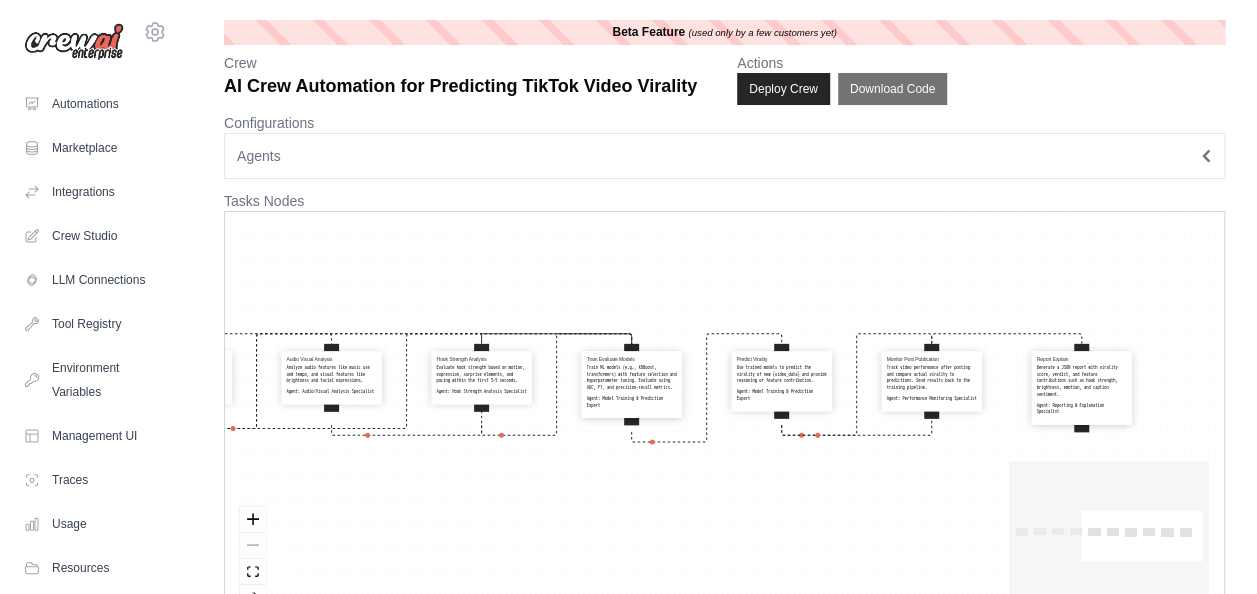click on "Scrape Video Data Use SeleniumScrapingTool to gather {video_url} data including views, likes, shares, comments, duration, hashtags, captions, and posting time. Agent:   Data Collection Specialist Label Videos Classify videos as viral or non-viral based on {virality_threshold} using engagement metrics. Agent:   Data Preprocessing Expert Extract Features Process video metadata, audio, and visual features using VisionTool and other analysis tools. Agent:   Data Preprocessing Expert Emotion Scene Detection Detect emotions and scene changes in video content using VisionTool. Agent:   Emotion & Scene Detection Specialist Audio Visual Analysis Analyze audio features like music use and tempo, and visual features like brightness and facial expressions. Agent:   Audio/Visual Analysis Specialist Hook Strength Analysis Evaluate hook strength based on motion, expression, surprise elements, and pacing within the first 3–5 seconds. Agent:   Hook Strength Analysis Specialist Train Evaluate Models Agent:   Predict Virality" at bounding box center (724, 419) 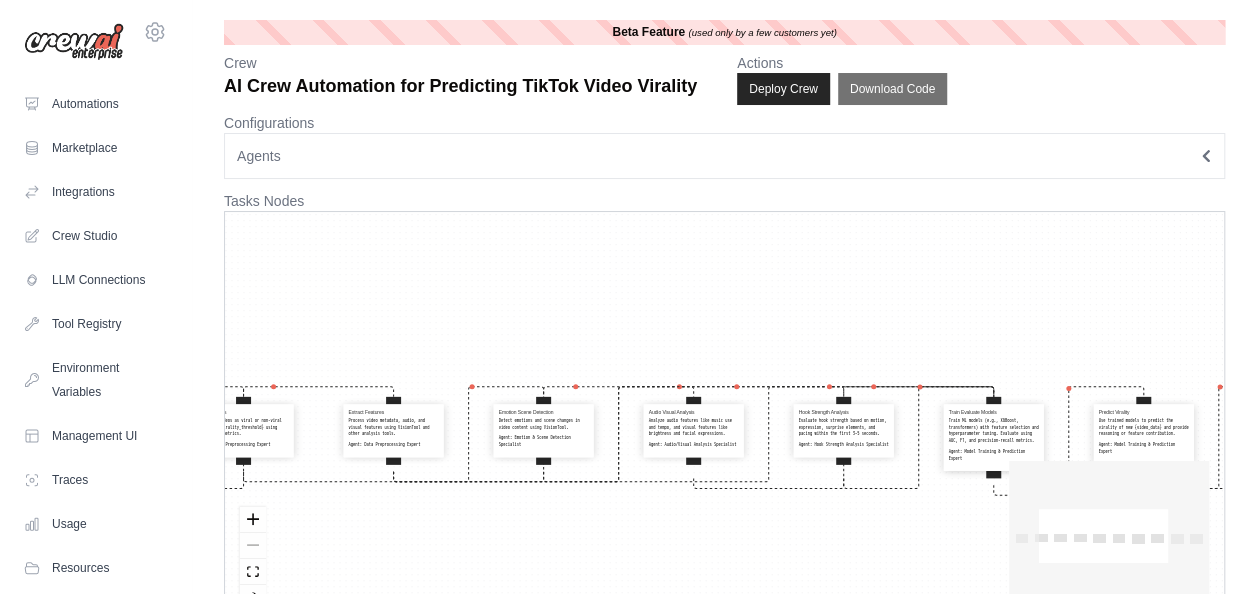 drag, startPoint x: 638, startPoint y: 248, endPoint x: 914, endPoint y: 284, distance: 278.33792 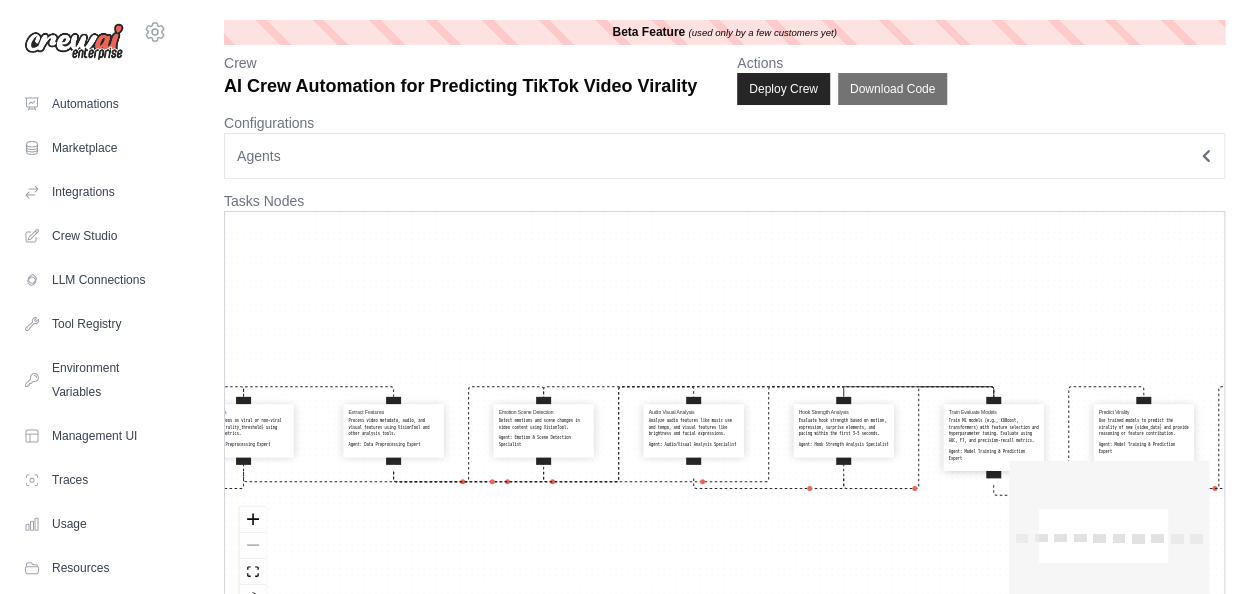 click on "Scrape Video Data Use SeleniumScrapingTool to gather {video_url} data including views, likes, shares, comments, duration, hashtags, captions, and posting time. Agent:   Data Collection Specialist Label Videos Classify videos as viral or non-viral based on {virality_threshold} using engagement metrics. Agent:   Data Preprocessing Expert Extract Features Process video metadata, audio, and visual features using VisionTool and other analysis tools. Agent:   Data Preprocessing Expert Emotion Scene Detection Detect emotions and scene changes in video content using VisionTool. Agent:   Emotion & Scene Detection Specialist Audio Visual Analysis Analyze audio features like music use and tempo, and visual features like brightness and facial expressions. Agent:   Audio/Visual Analysis Specialist Hook Strength Analysis Evaluate hook strength based on motion, expression, surprise elements, and pacing within the first 3–5 seconds. Agent:   Hook Strength Analysis Specialist Train Evaluate Models Agent:   Predict Virality" at bounding box center (724, 419) 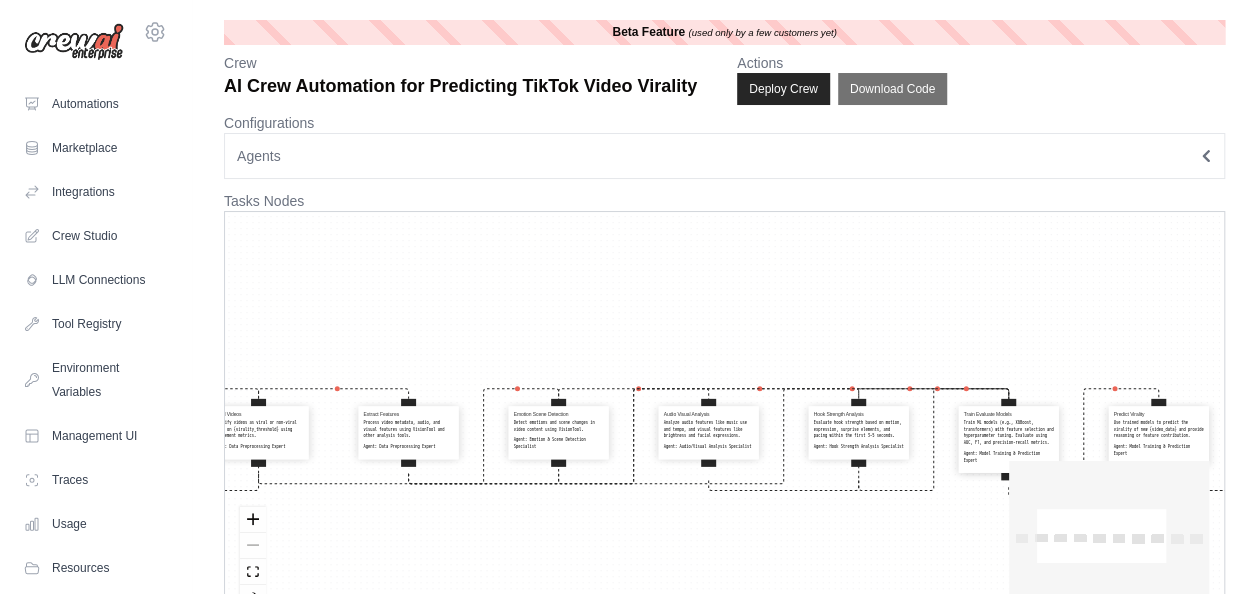 drag, startPoint x: 668, startPoint y: 272, endPoint x: 706, endPoint y: 220, distance: 64.40497 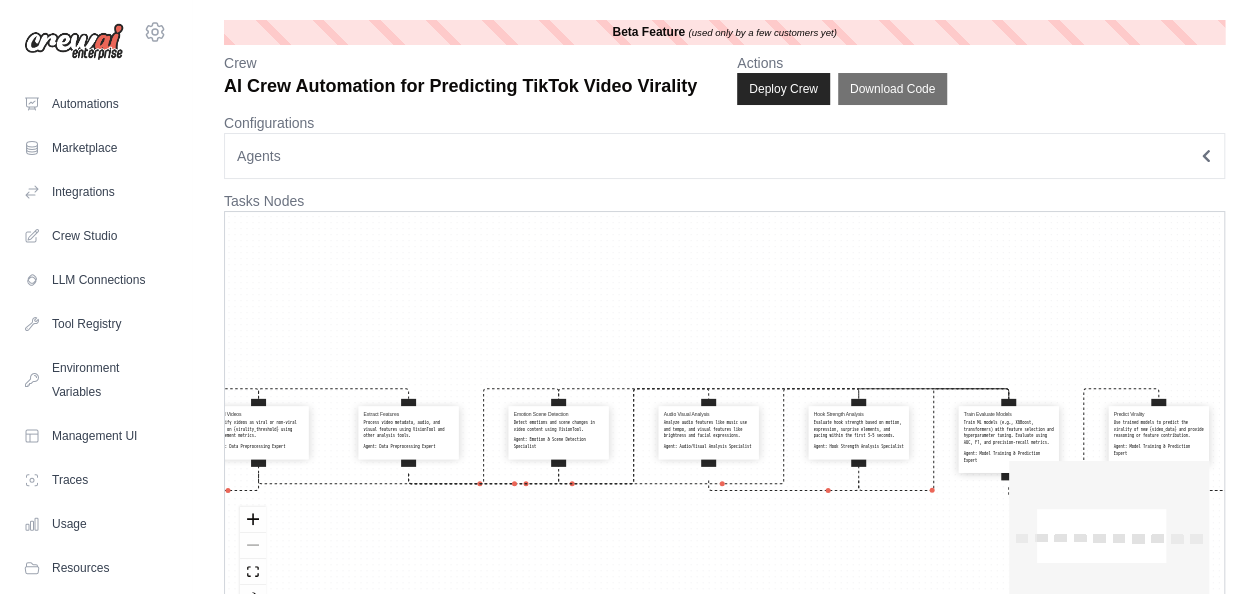 click on "Scrape Video Data Use SeleniumScrapingTool to gather {video_url} data including views, likes, shares, comments, duration, hashtags, captions, and posting time. Agent:   Data Collection Specialist Label Videos Classify videos as viral or non-viral based on {virality_threshold} using engagement metrics. Agent:   Data Preprocessing Expert Extract Features Process video metadata, audio, and visual features using VisionTool and other analysis tools. Agent:   Data Preprocessing Expert Emotion Scene Detection Detect emotions and scene changes in video content using VisionTool. Agent:   Emotion & Scene Detection Specialist Audio Visual Analysis Analyze audio features like music use and tempo, and visual features like brightness and facial expressions. Agent:   Audio/Visual Analysis Specialist Hook Strength Analysis Evaluate hook strength based on motion, expression, surprise elements, and pacing within the first 3–5 seconds. Agent:   Hook Strength Analysis Specialist Train Evaluate Models Agent:   Predict Virality" at bounding box center (724, 419) 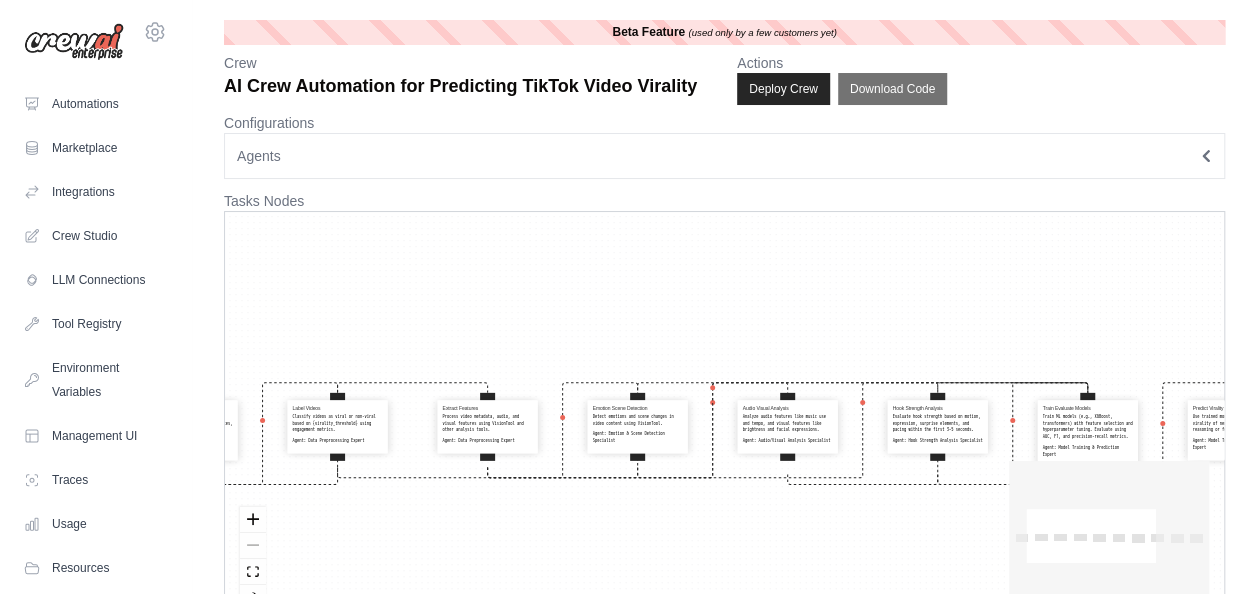 scroll, scrollTop: 52, scrollLeft: 0, axis: vertical 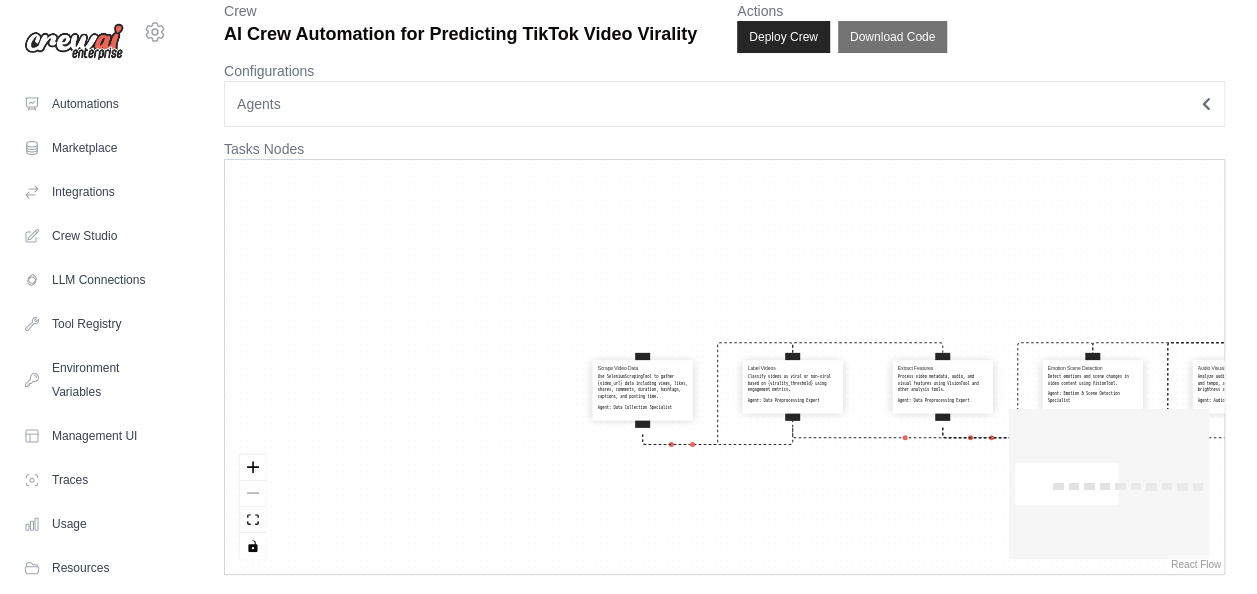 drag, startPoint x: 424, startPoint y: 530, endPoint x: 833, endPoint y: 522, distance: 409.07825 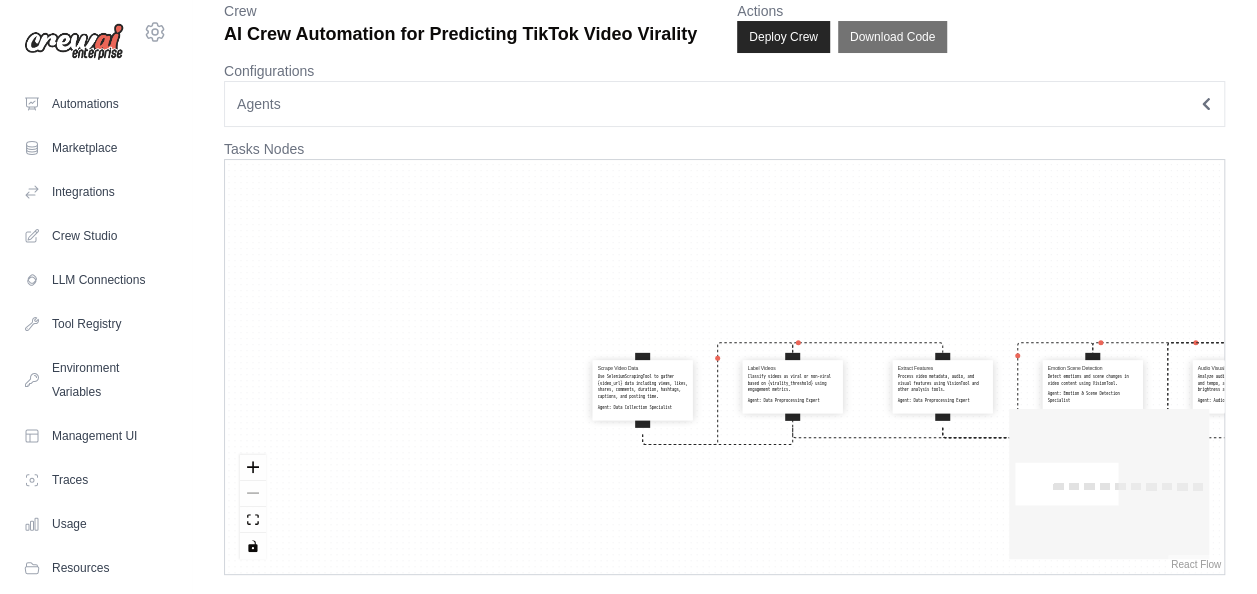 click on "Scrape Video Data Use SeleniumScrapingTool to gather {video_url} data including views, likes, shares, comments, duration, hashtags, captions, and posting time. Agent:   Data Collection Specialist Label Videos Classify videos as viral or non-viral based on {virality_threshold} using engagement metrics. Agent:   Data Preprocessing Expert Extract Features Process video metadata, audio, and visual features using VisionTool and other analysis tools. Agent:   Data Preprocessing Expert Emotion Scene Detection Detect emotions and scene changes in video content using VisionTool. Agent:   Emotion & Scene Detection Specialist Audio Visual Analysis Analyze audio features like music use and tempo, and visual features like brightness and facial expressions. Agent:   Audio/Visual Analysis Specialist Hook Strength Analysis Evaluate hook strength based on motion, expression, surprise elements, and pacing within the first 3–5 seconds. Agent:   Hook Strength Analysis Specialist Train Evaluate Models Agent:   Predict Virality" at bounding box center [724, 367] 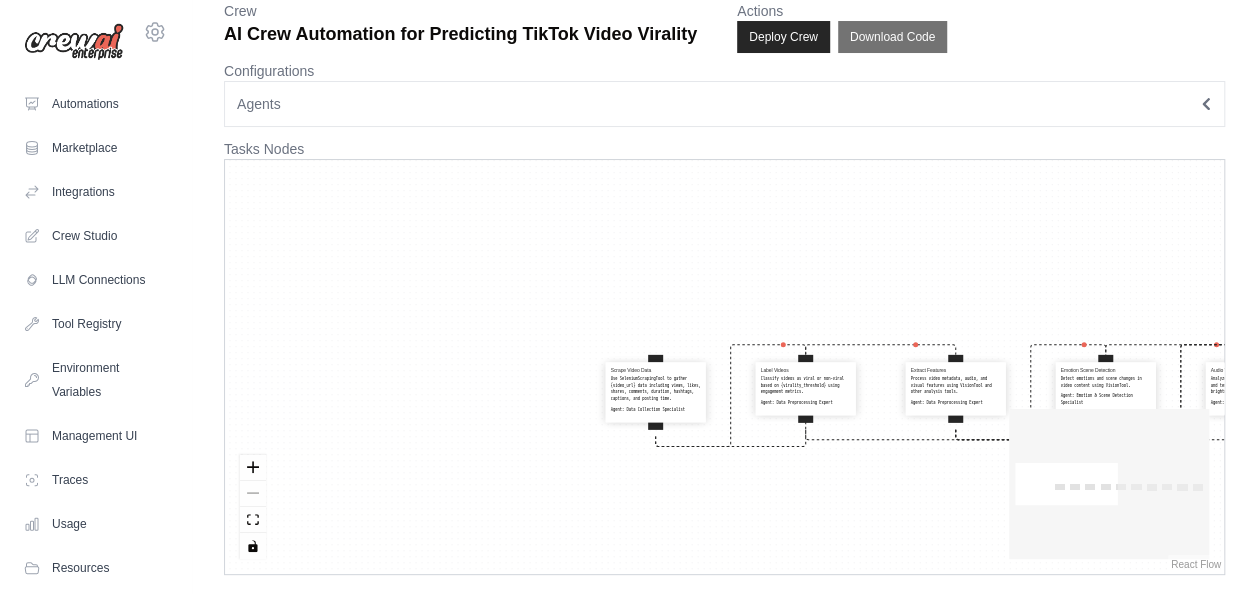 scroll, scrollTop: 0, scrollLeft: 0, axis: both 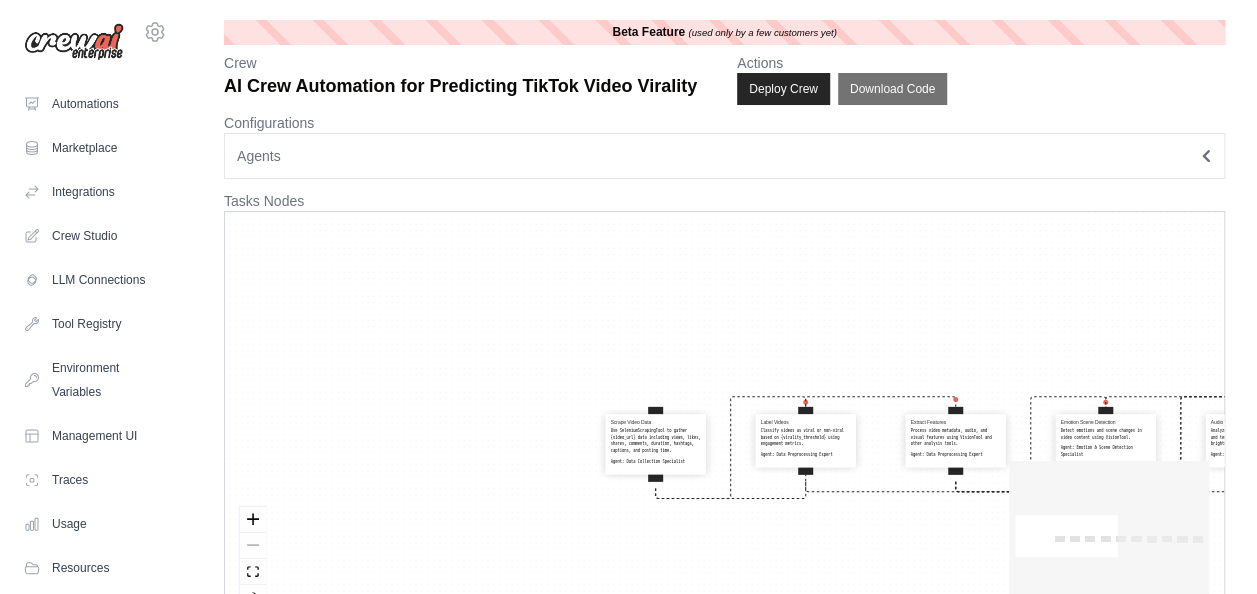 click on "Agents" at bounding box center (724, 156) 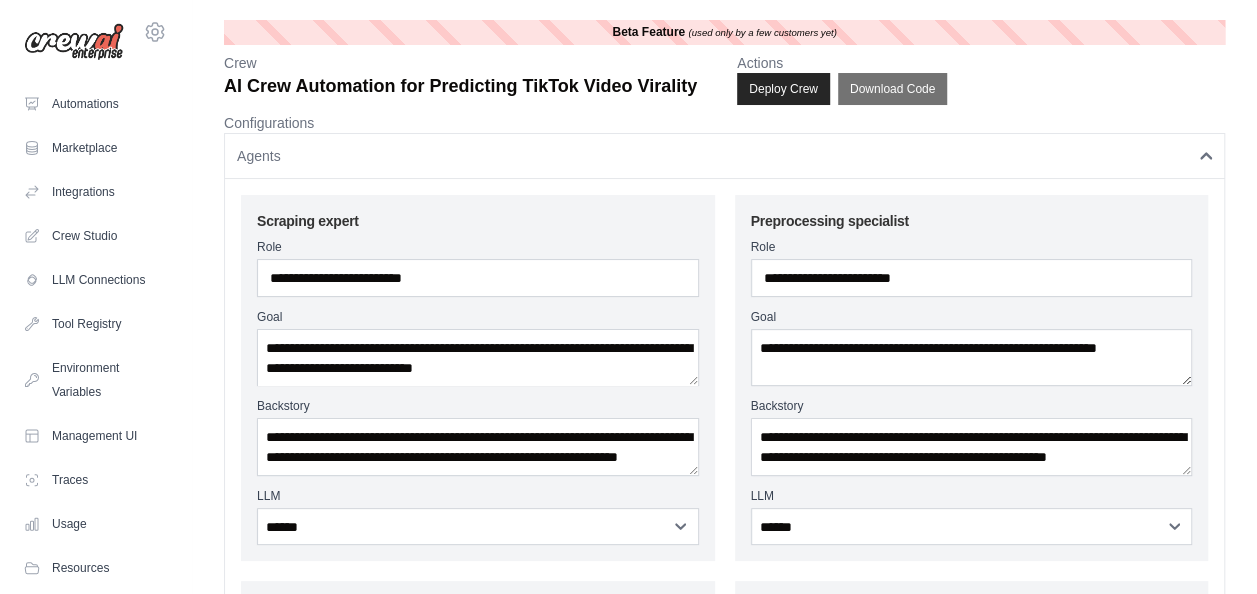 scroll, scrollTop: 20, scrollLeft: 0, axis: vertical 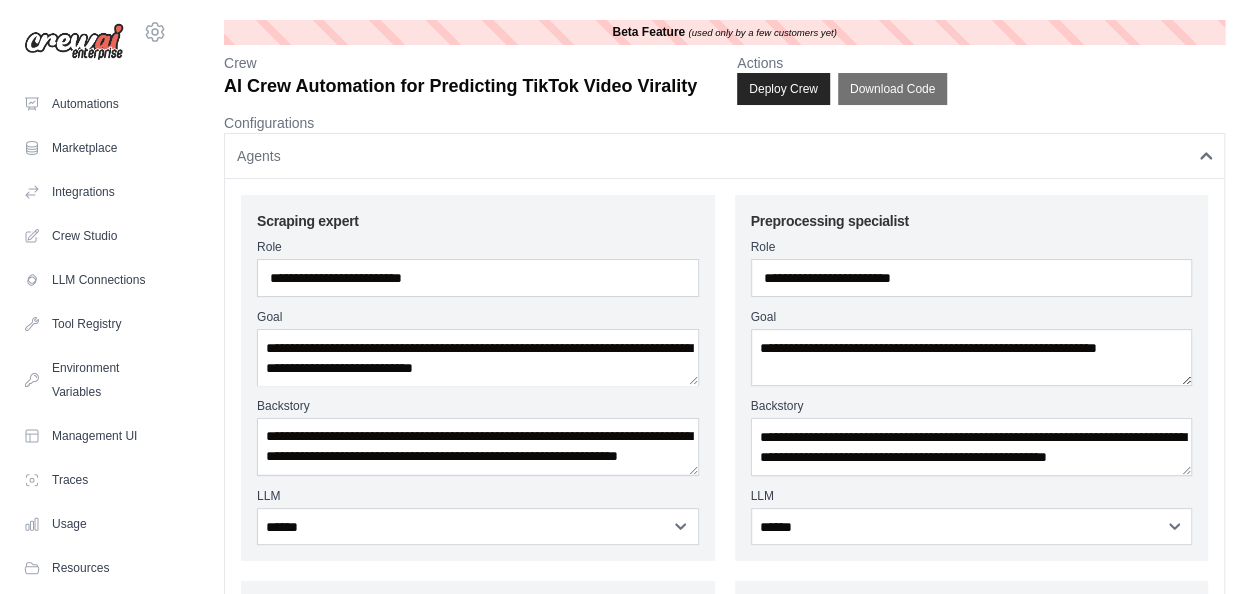 click on "Agents" at bounding box center [724, 156] 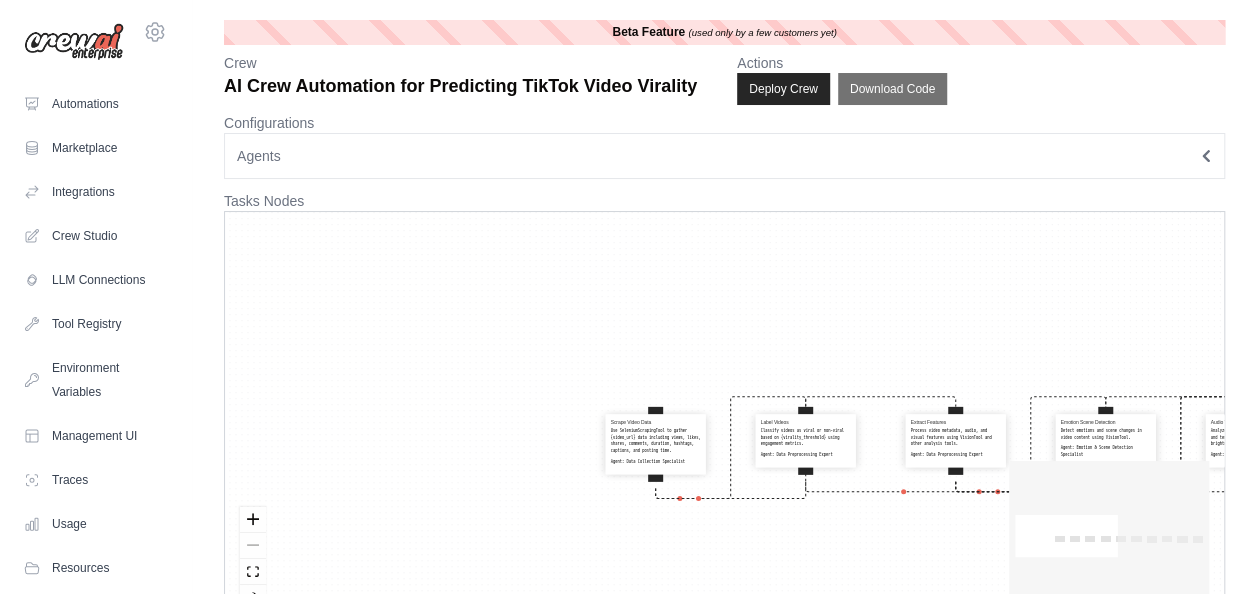 click on "Agents" at bounding box center [724, 156] 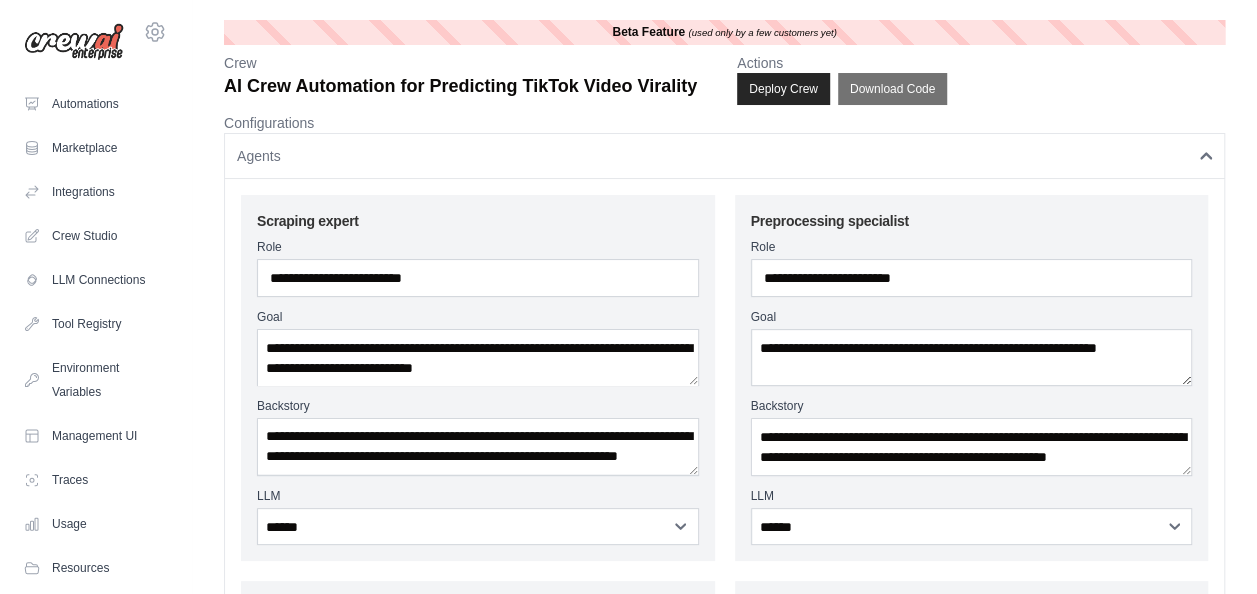 click on "Agents" at bounding box center (724, 156) 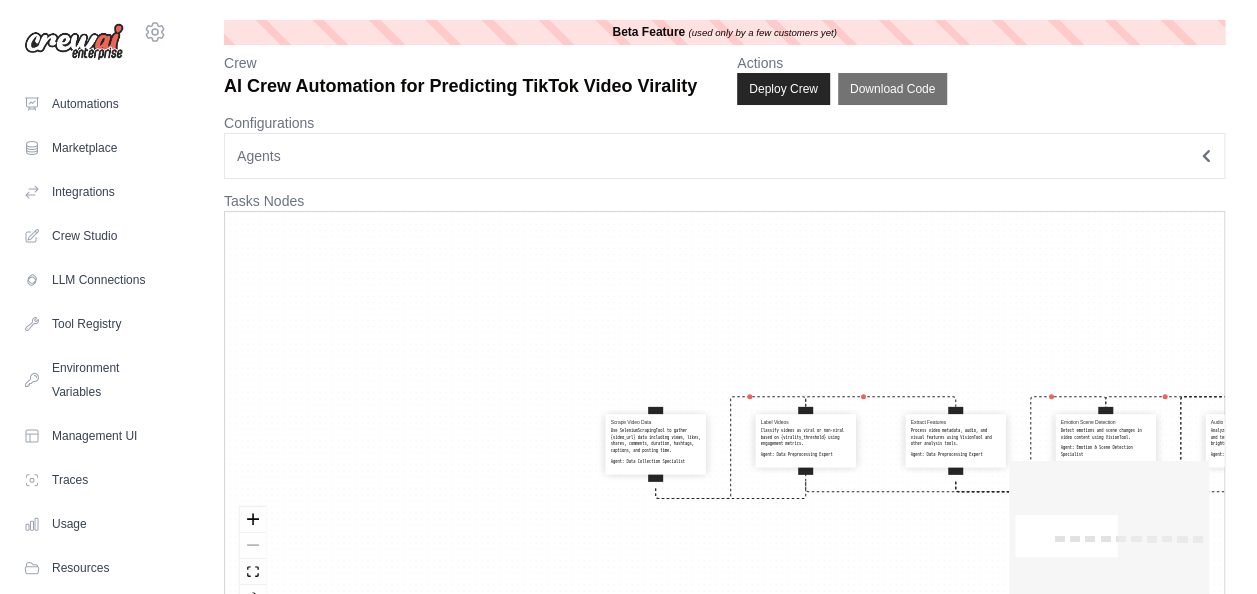 click on "Beta Feature" at bounding box center [648, 32] 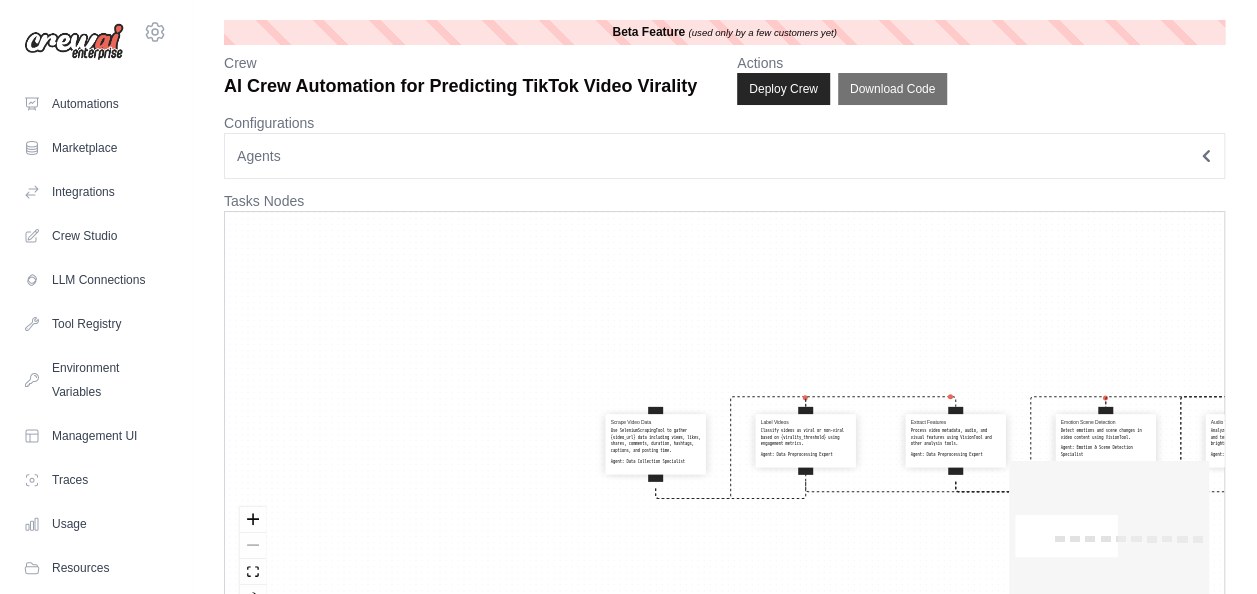 click on "Beta Feature
(used only by a few customers yet)" at bounding box center [724, 32] 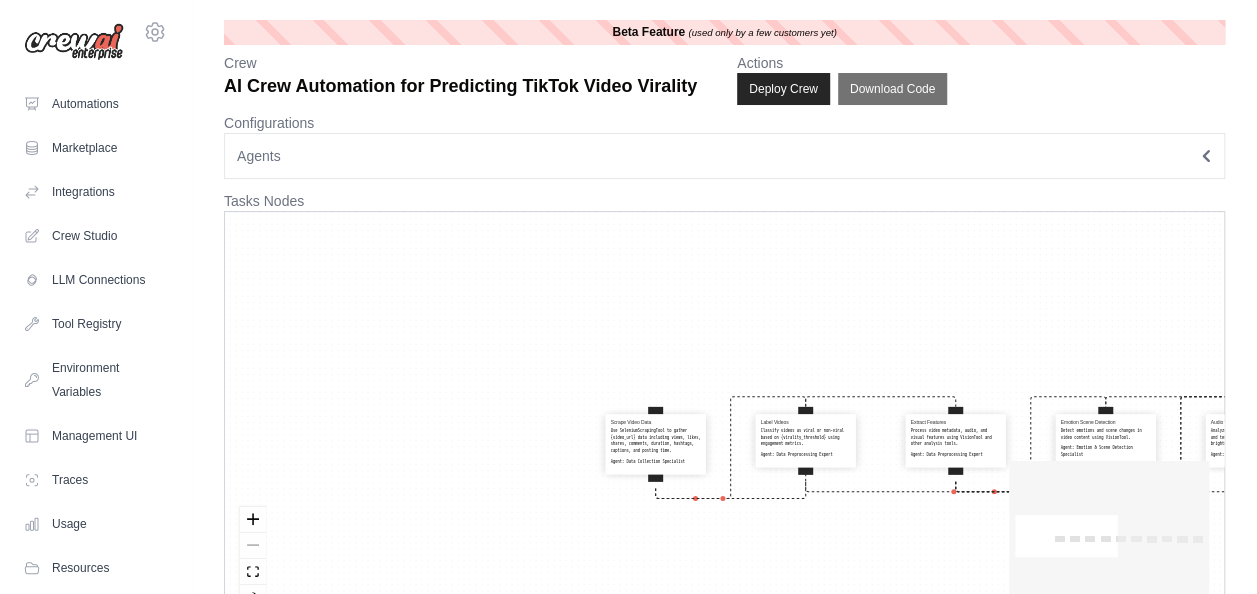 click on "**********" at bounding box center [724, 323] 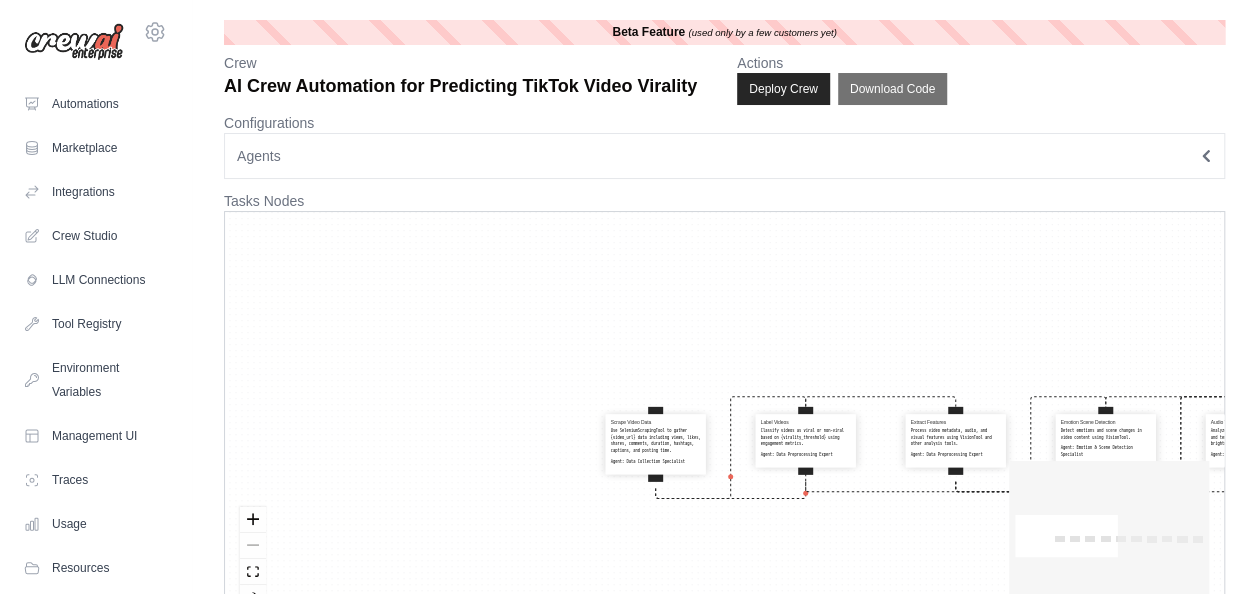 click on "(used only by a few customers yet)" at bounding box center (762, 32) 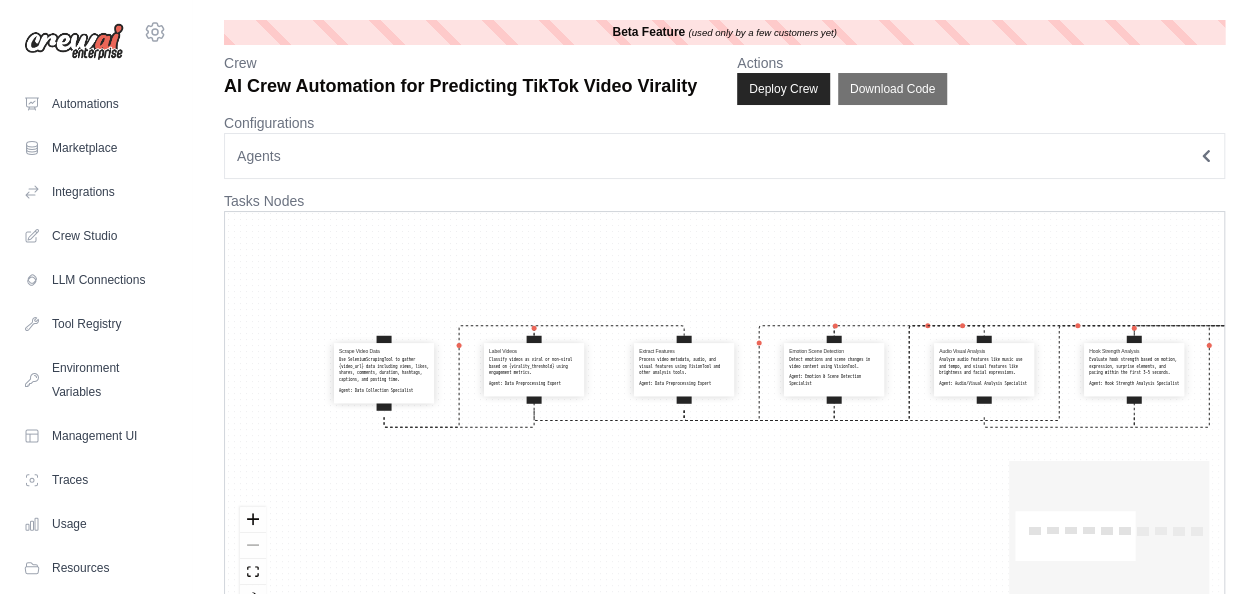 drag, startPoint x: 774, startPoint y: 321, endPoint x: 560, endPoint y: 306, distance: 214.52505 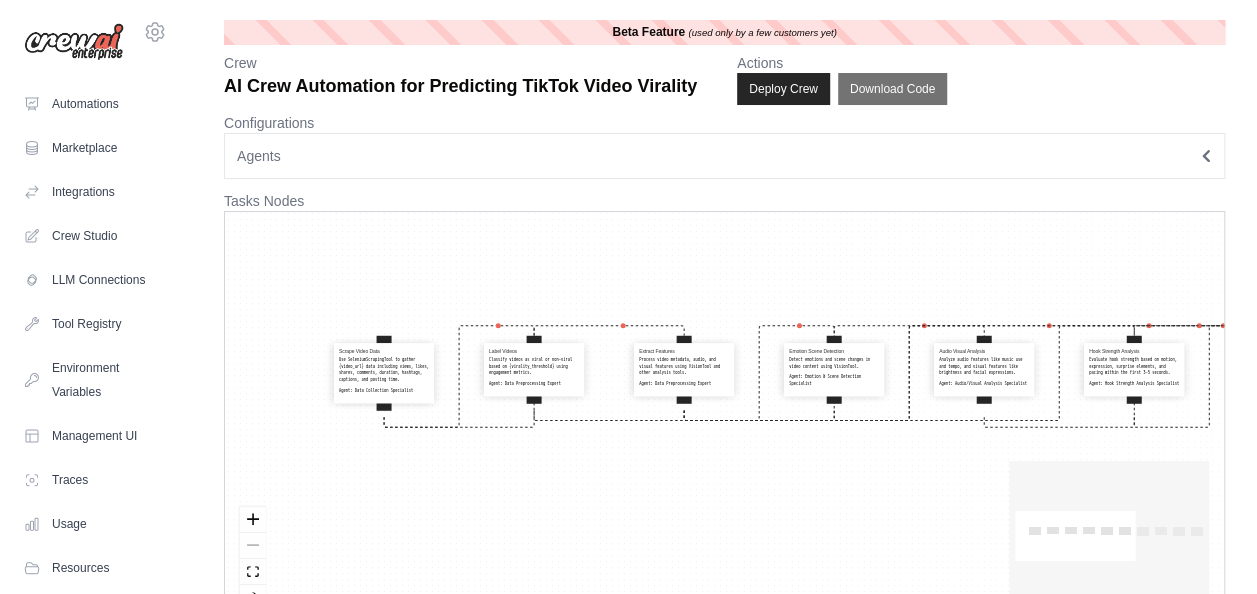 click on "Scrape Video Data Use SeleniumScrapingTool to gather {video_url} data including views, likes, shares, comments, duration, hashtags, captions, and posting time. Agent:   Data Collection Specialist Label Videos Classify videos as viral or non-viral based on {virality_threshold} using engagement metrics. Agent:   Data Preprocessing Expert Extract Features Process video metadata, audio, and visual features using VisionTool and other analysis tools. Agent:   Data Preprocessing Expert Emotion Scene Detection Detect emotions and scene changes in video content using VisionTool. Agent:   Emotion & Scene Detection Specialist Audio Visual Analysis Analyze audio features like music use and tempo, and visual features like brightness and facial expressions. Agent:   Audio/Visual Analysis Specialist Hook Strength Analysis Evaluate hook strength based on motion, expression, surprise elements, and pacing within the first 3–5 seconds. Agent:   Hook Strength Analysis Specialist Train Evaluate Models Agent:   Predict Virality" at bounding box center (724, 419) 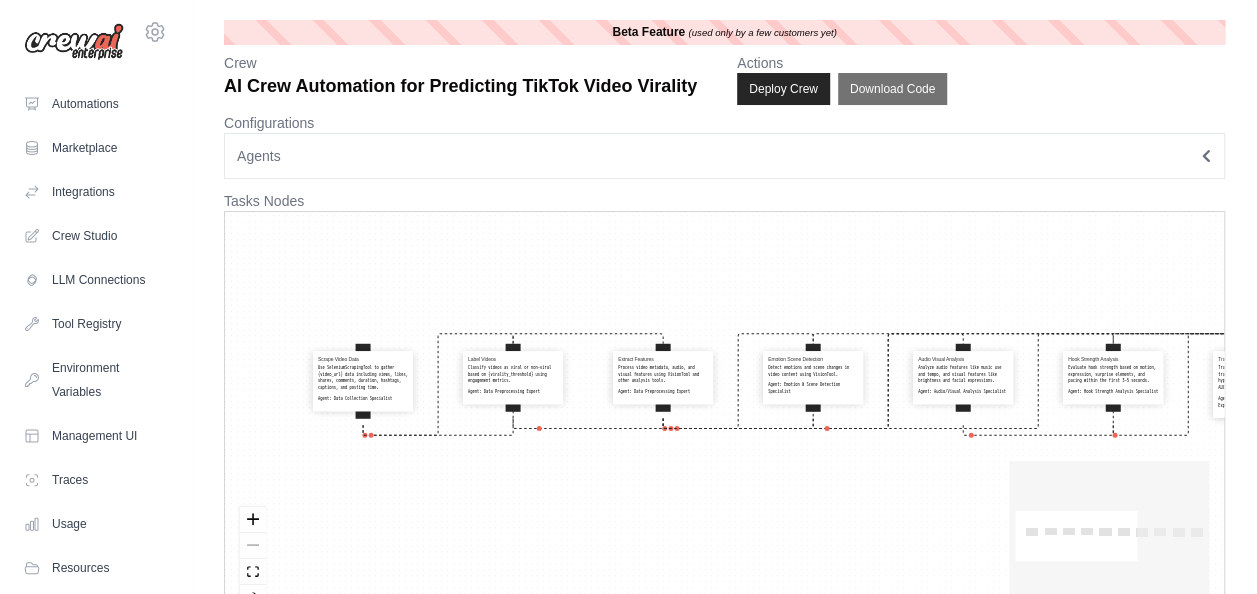 drag, startPoint x: 732, startPoint y: 522, endPoint x: 560, endPoint y: 487, distance: 175.52493 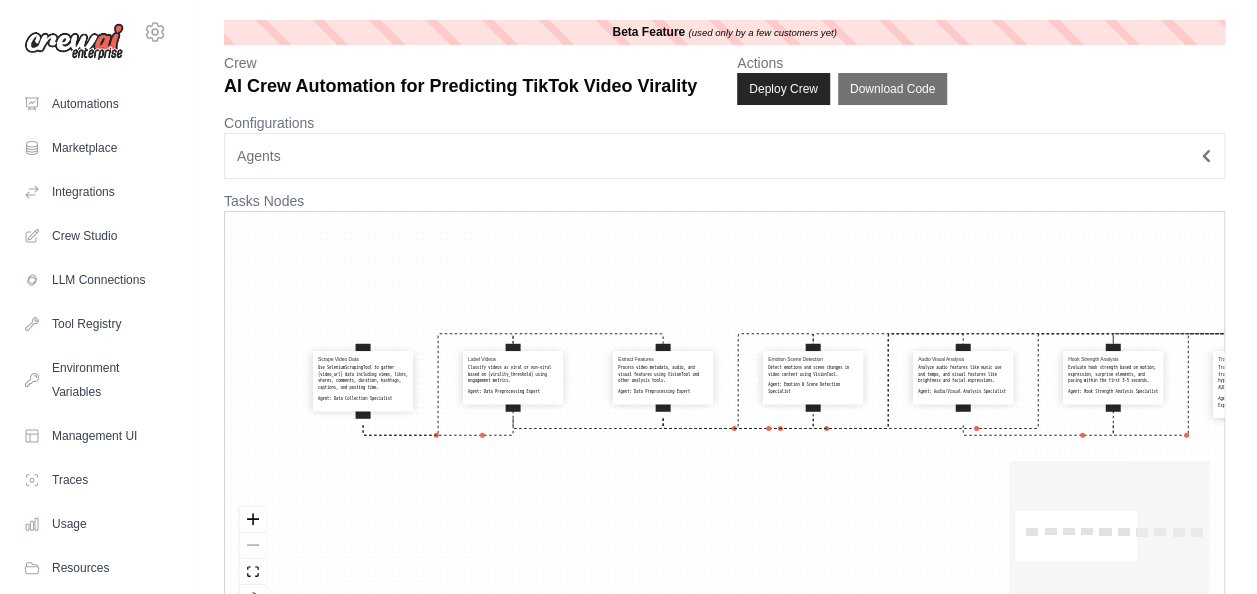 click on "Scrape Video Data Use SeleniumScrapingTool to gather {video_url} data including views, likes, shares, comments, duration, hashtags, captions, and posting time. Agent:   Data Collection Specialist Label Videos Classify videos as viral or non-viral based on {virality_threshold} using engagement metrics. Agent:   Data Preprocessing Expert Extract Features Process video metadata, audio, and visual features using VisionTool and other analysis tools. Agent:   Data Preprocessing Expert Emotion Scene Detection Detect emotions and scene changes in video content using VisionTool. Agent:   Emotion & Scene Detection Specialist Audio Visual Analysis Analyze audio features like music use and tempo, and visual features like brightness and facial expressions. Agent:   Audio/Visual Analysis Specialist Hook Strength Analysis Evaluate hook strength based on motion, expression, surprise elements, and pacing within the first 3–5 seconds. Agent:   Hook Strength Analysis Specialist Train Evaluate Models Agent:   Predict Virality" at bounding box center [724, 419] 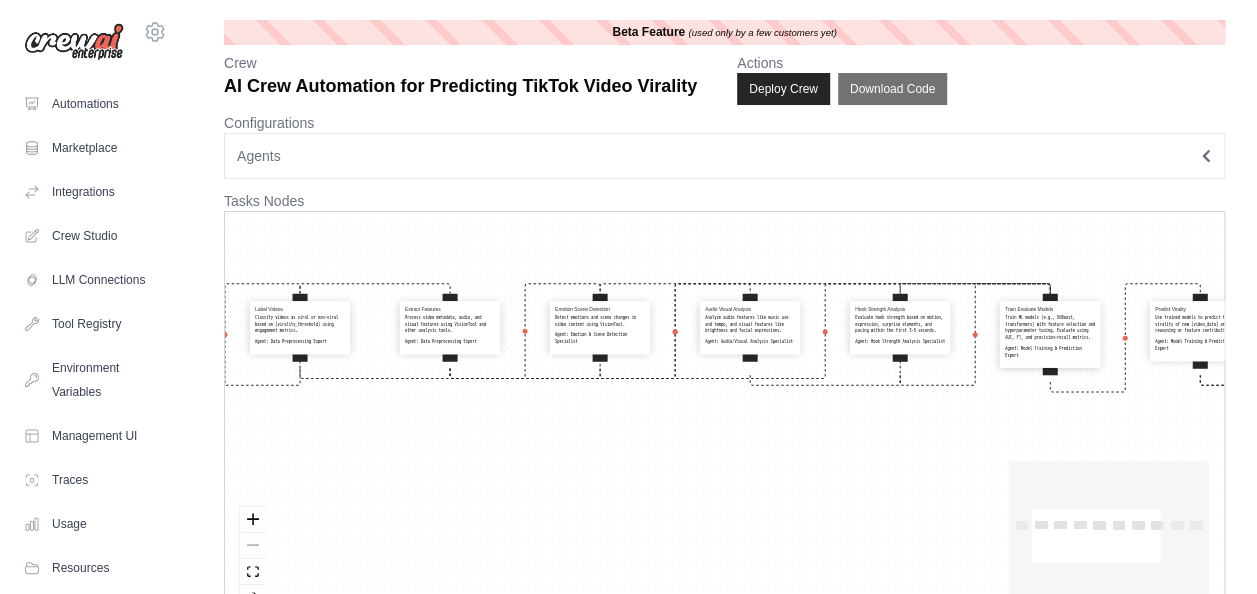 drag, startPoint x: 646, startPoint y: 502, endPoint x: 974, endPoint y: 548, distance: 331.2099 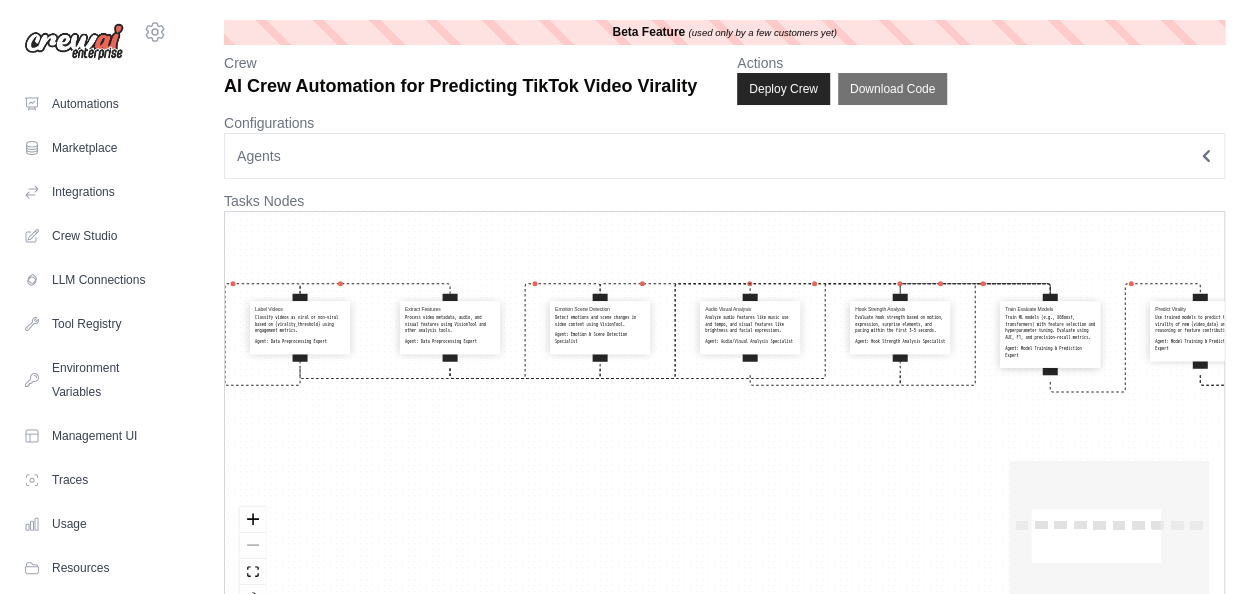 click on "Scrape Video Data Use SeleniumScrapingTool to gather {video_url} data including views, likes, shares, comments, duration, hashtags, captions, and posting time. Agent:   Data Collection Specialist Label Videos Classify videos as viral or non-viral based on {virality_threshold} using engagement metrics. Agent:   Data Preprocessing Expert Extract Features Process video metadata, audio, and visual features using VisionTool and other analysis tools. Agent:   Data Preprocessing Expert Emotion Scene Detection Detect emotions and scene changes in video content using VisionTool. Agent:   Emotion & Scene Detection Specialist Audio Visual Analysis Analyze audio features like music use and tempo, and visual features like brightness and facial expressions. Agent:   Audio/Visual Analysis Specialist Hook Strength Analysis Evaluate hook strength based on motion, expression, surprise elements, and pacing within the first 3–5 seconds. Agent:   Hook Strength Analysis Specialist Train Evaluate Models Agent:   Predict Virality" at bounding box center (724, 419) 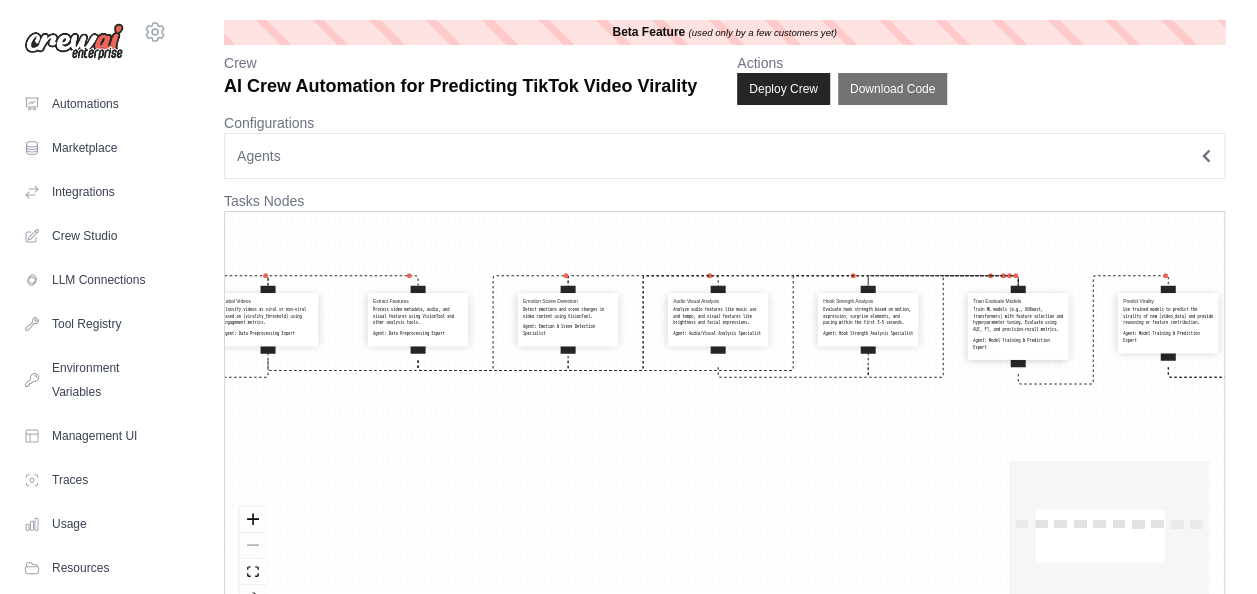 drag, startPoint x: 1122, startPoint y: 534, endPoint x: 890, endPoint y: 456, distance: 244.76111 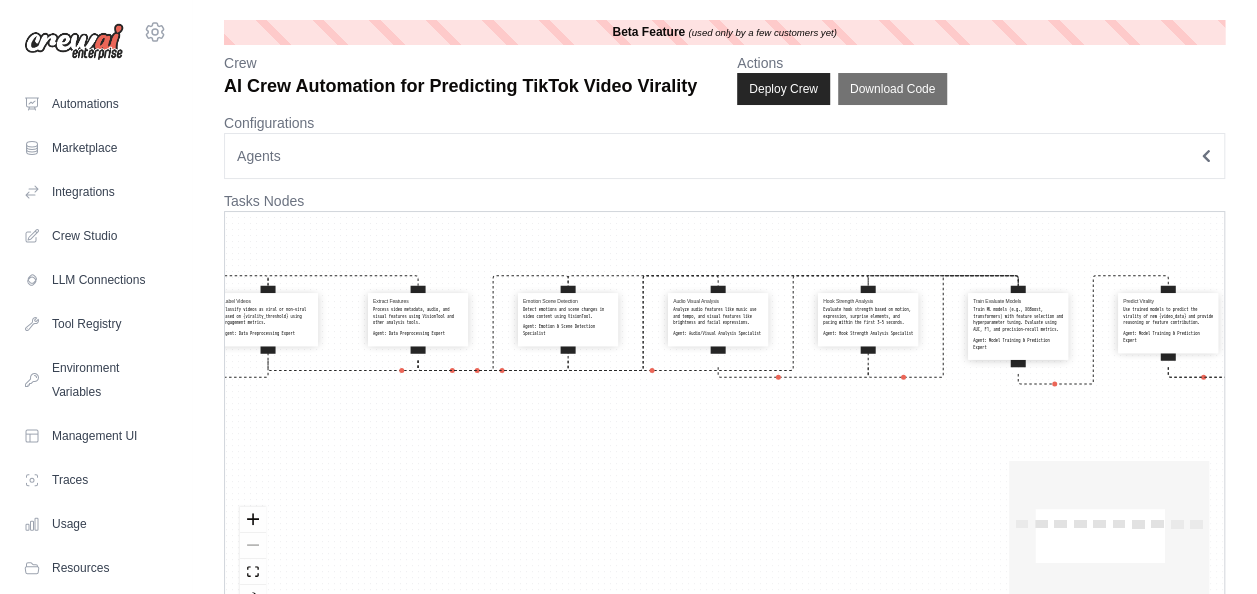 click on "Scrape Video Data Use SeleniumScrapingTool to gather {video_url} data including views, likes, shares, comments, duration, hashtags, captions, and posting time. Agent:   Data Collection Specialist Label Videos Classify videos as viral or non-viral based on {virality_threshold} using engagement metrics. Agent:   Data Preprocessing Expert Extract Features Process video metadata, audio, and visual features using VisionTool and other analysis tools. Agent:   Data Preprocessing Expert Emotion Scene Detection Detect emotions and scene changes in video content using VisionTool. Agent:   Emotion & Scene Detection Specialist Audio Visual Analysis Analyze audio features like music use and tempo, and visual features like brightness and facial expressions. Agent:   Audio/Visual Analysis Specialist Hook Strength Analysis Evaluate hook strength based on motion, expression, surprise elements, and pacing within the first 3–5 seconds. Agent:   Hook Strength Analysis Specialist Train Evaluate Models Agent:   Predict Virality" at bounding box center [724, 419] 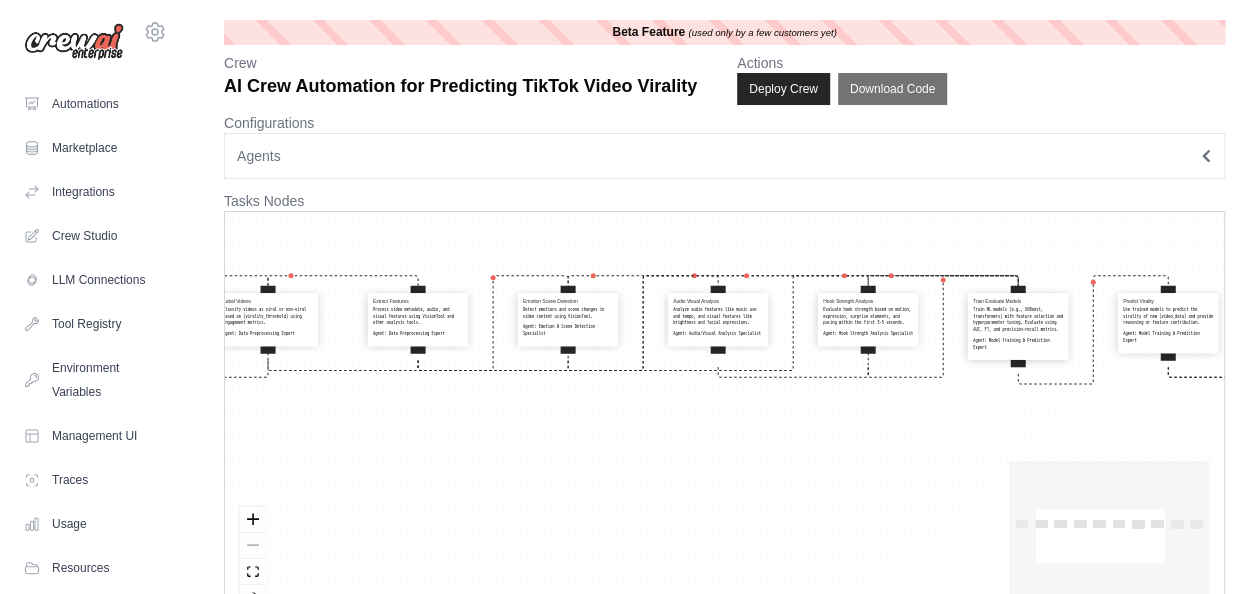 click on "Agents" at bounding box center (724, 156) 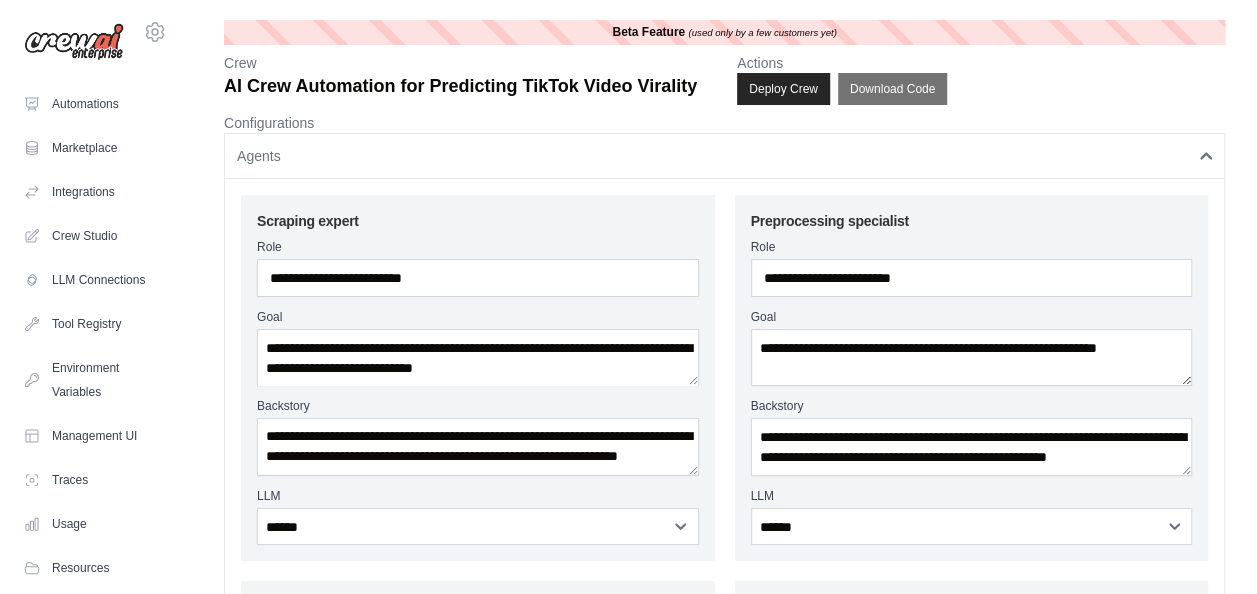 drag, startPoint x: 360, startPoint y: 138, endPoint x: 350, endPoint y: 157, distance: 21.470911 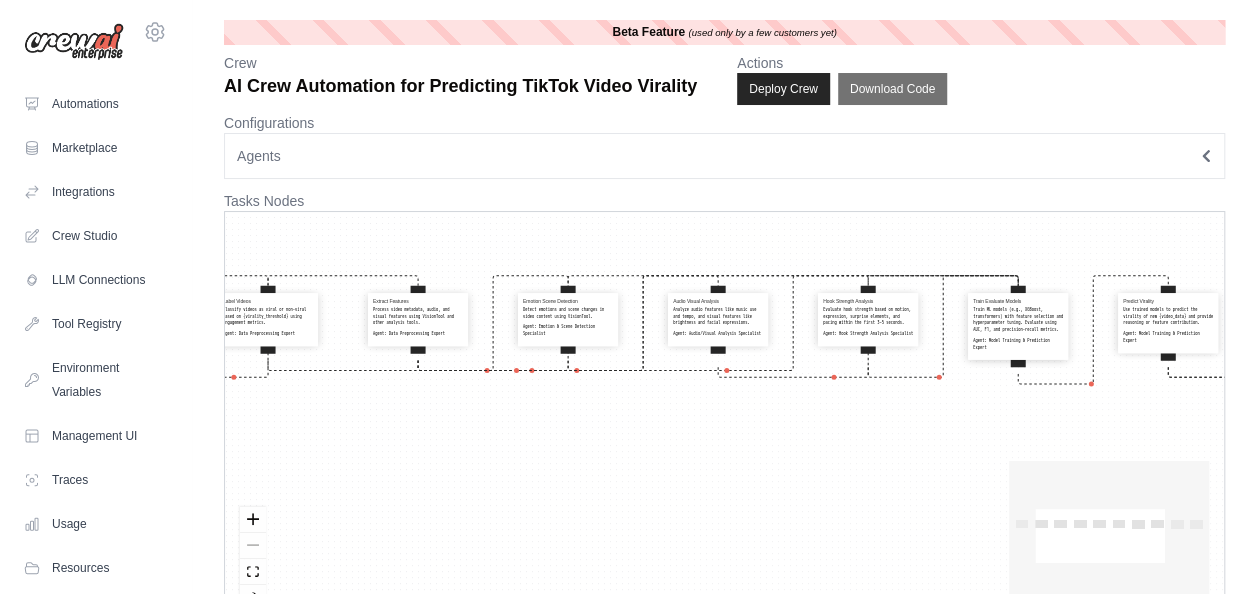 click on "Agents" at bounding box center [724, 156] 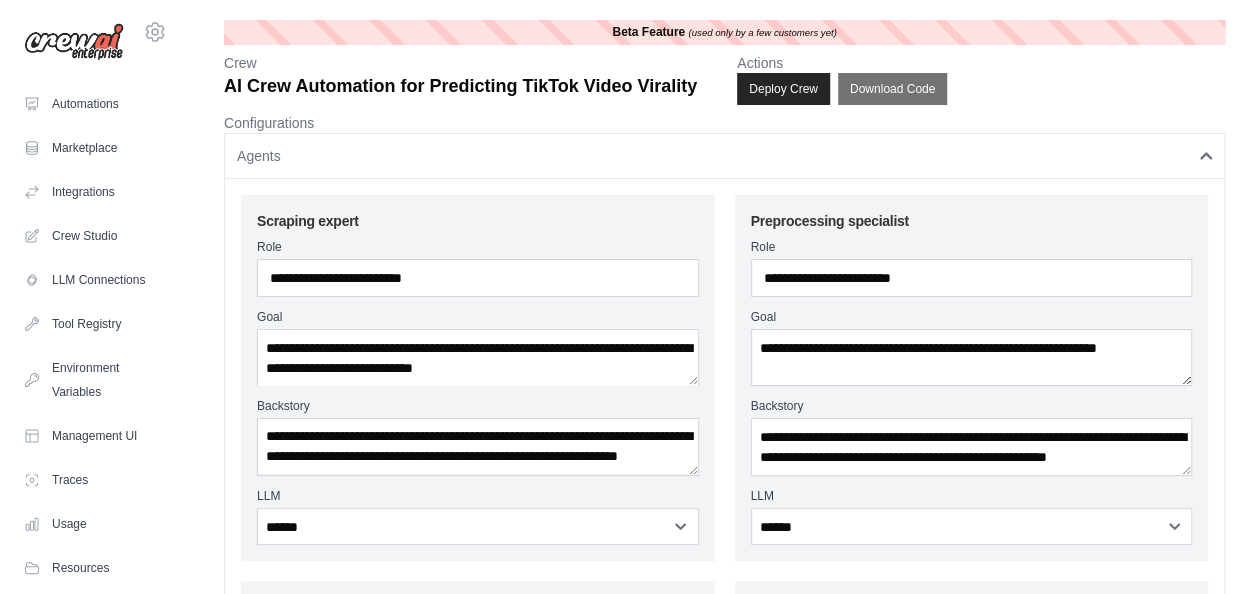 click on "Scraping expert" at bounding box center (478, 221) 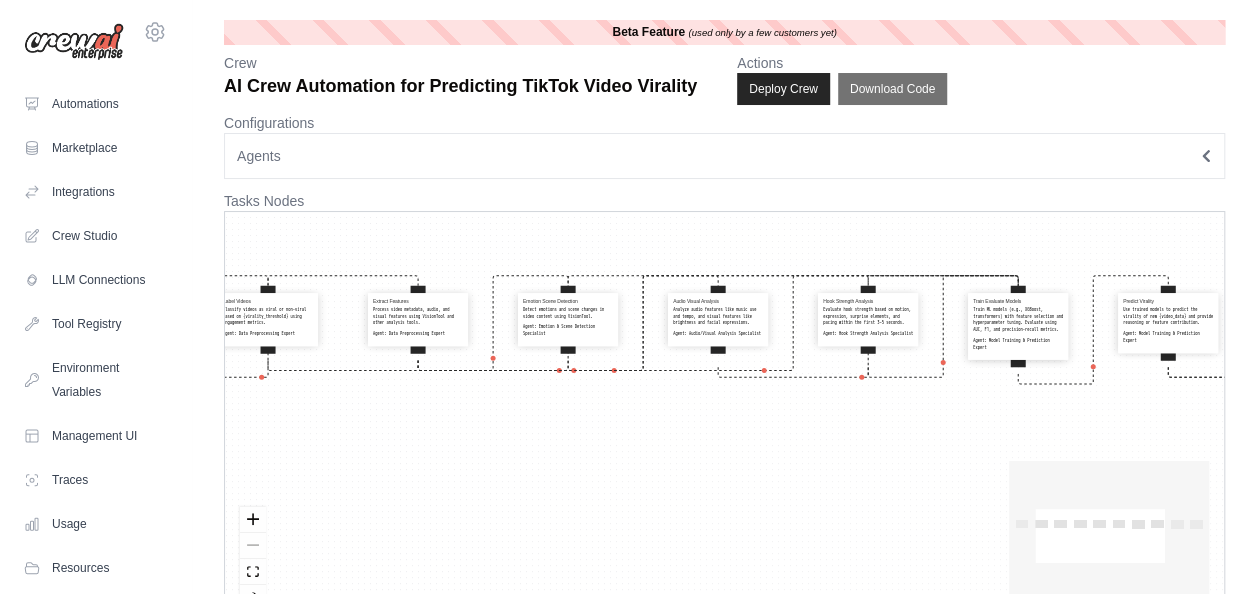 click on "Agent:   Data Preprocessing Expert" at bounding box center (268, 333) 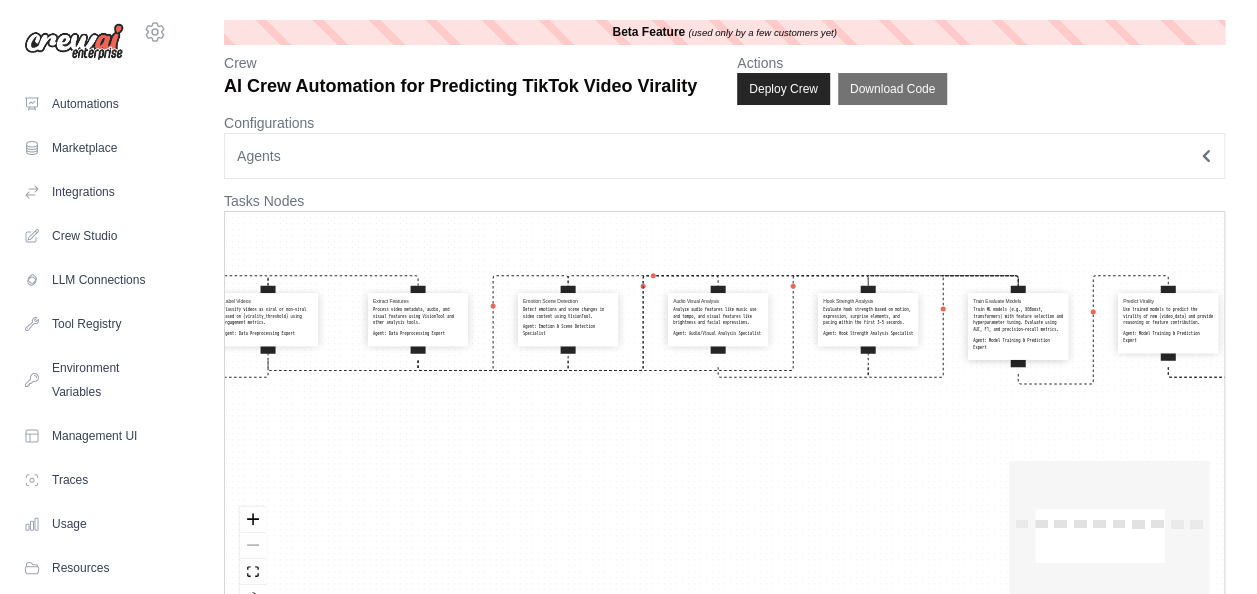 select on "**********" 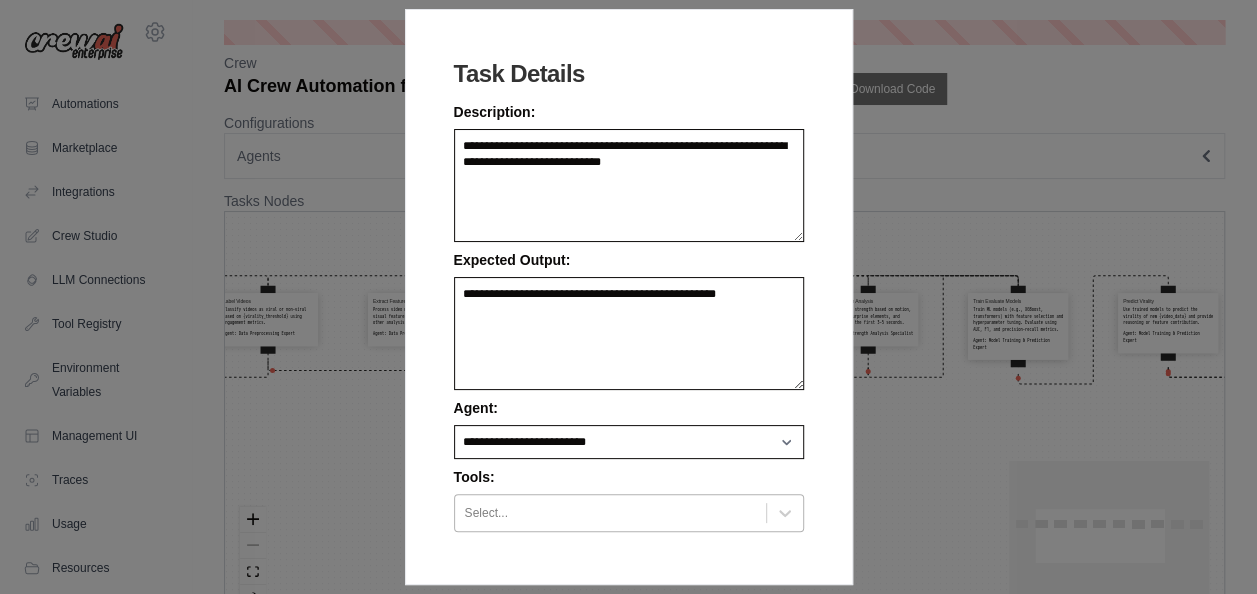 scroll, scrollTop: 52, scrollLeft: 0, axis: vertical 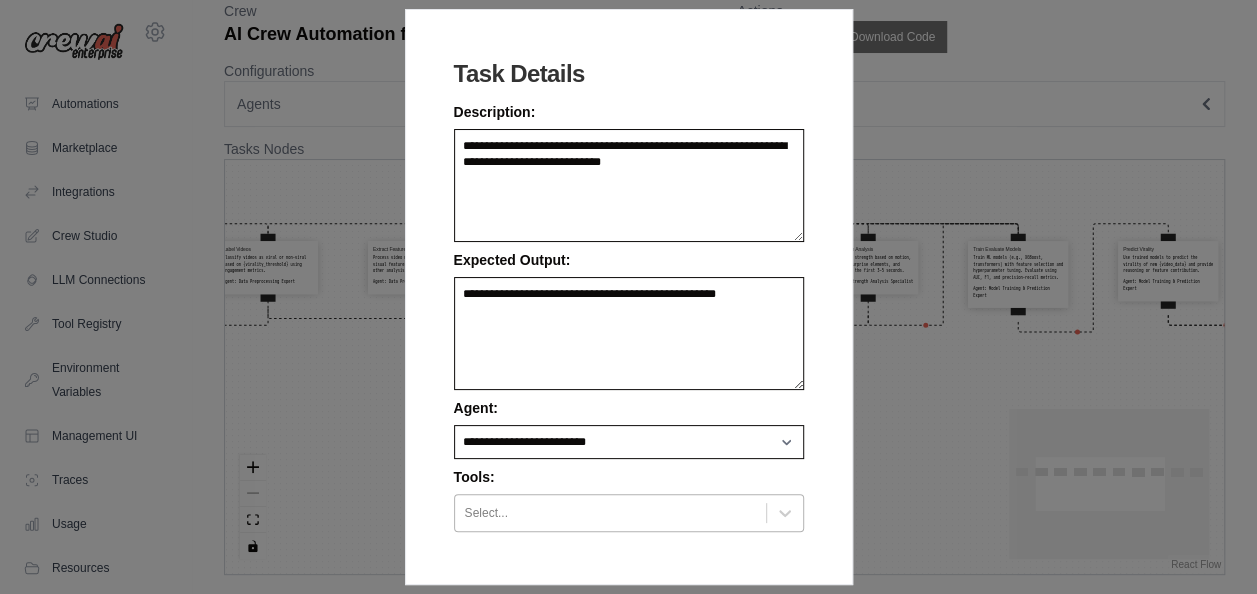click at bounding box center (610, 513) 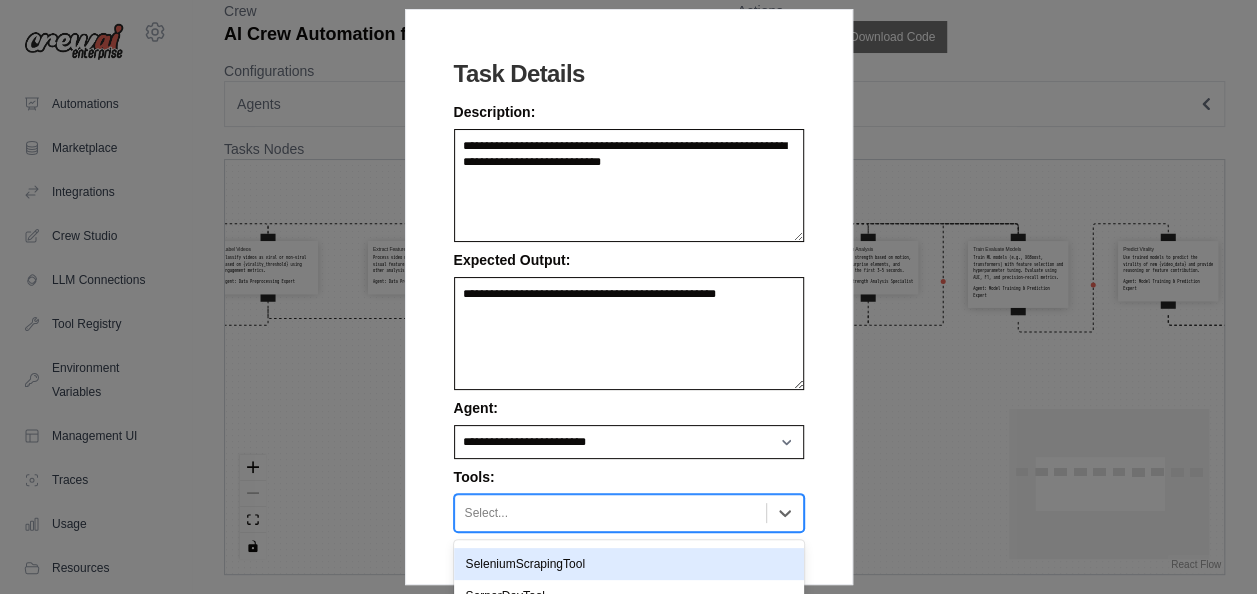 scroll, scrollTop: 0, scrollLeft: 0, axis: both 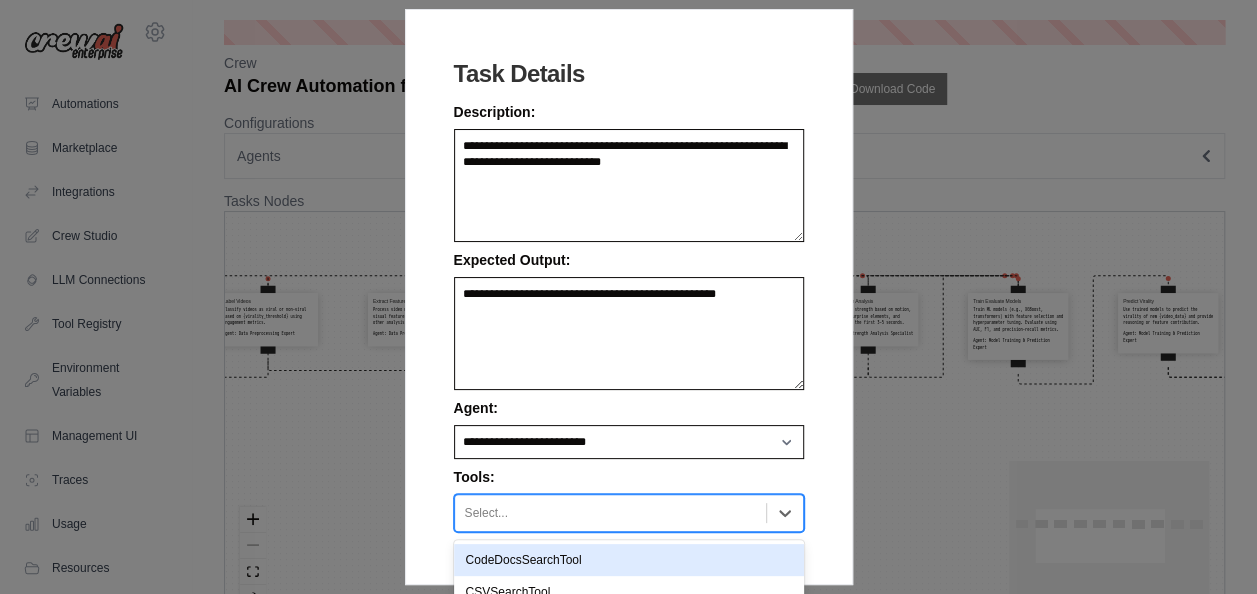 click on "**********" at bounding box center (628, 297) 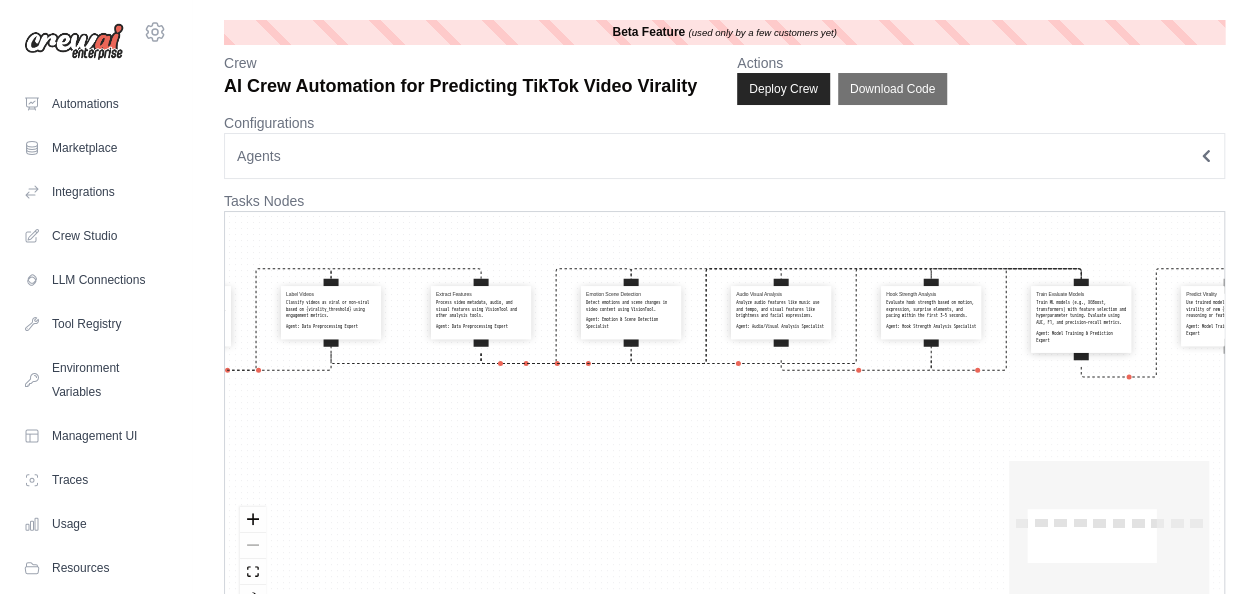 drag, startPoint x: 489, startPoint y: 405, endPoint x: 662, endPoint y: 384, distance: 174.26991 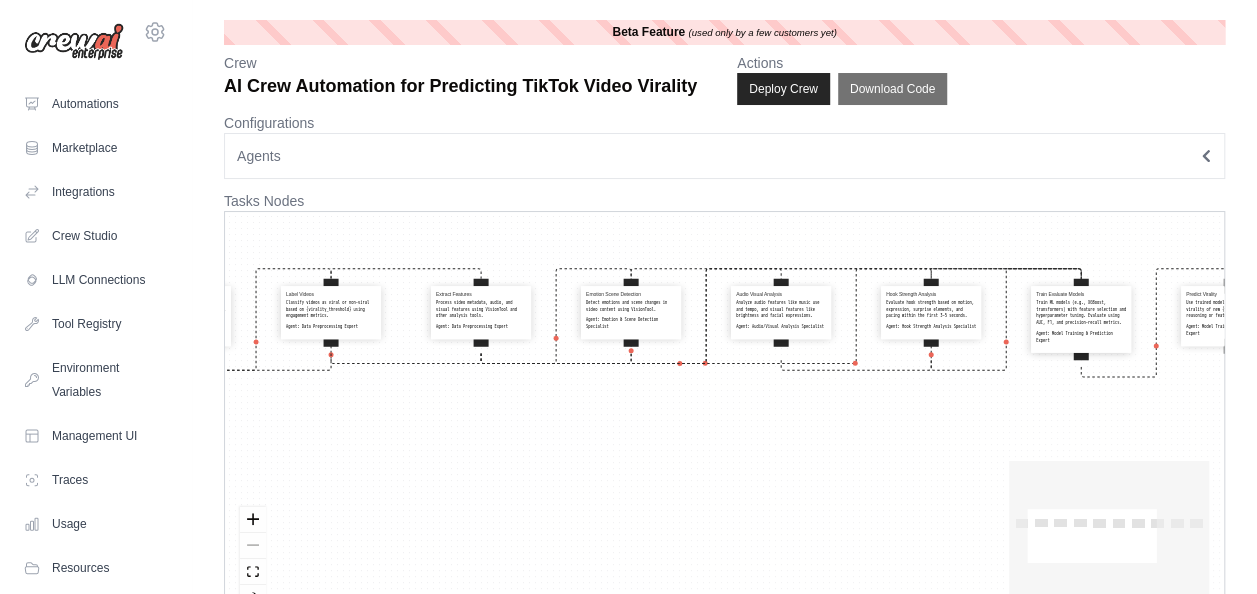 click on "Scrape Video Data Use SeleniumScrapingTool to gather {video_url} data including views, likes, shares, comments, duration, hashtags, captions, and posting time. Agent:   Data Collection Specialist Label Videos Classify videos as viral or non-viral based on {virality_threshold} using engagement metrics. Agent:   Data Preprocessing Expert Extract Features Process video metadata, audio, and visual features using VisionTool and other analysis tools. Agent:   Data Preprocessing Expert Emotion Scene Detection Detect emotions and scene changes in video content using VisionTool. Agent:   Emotion & Scene Detection Specialist Audio Visual Analysis Analyze audio features like music use and tempo, and visual features like brightness and facial expressions. Agent:   Audio/Visual Analysis Specialist Hook Strength Analysis Evaluate hook strength based on motion, expression, surprise elements, and pacing within the first 3–5 seconds. Agent:   Hook Strength Analysis Specialist Train Evaluate Models Agent:   Predict Virality" at bounding box center [724, 419] 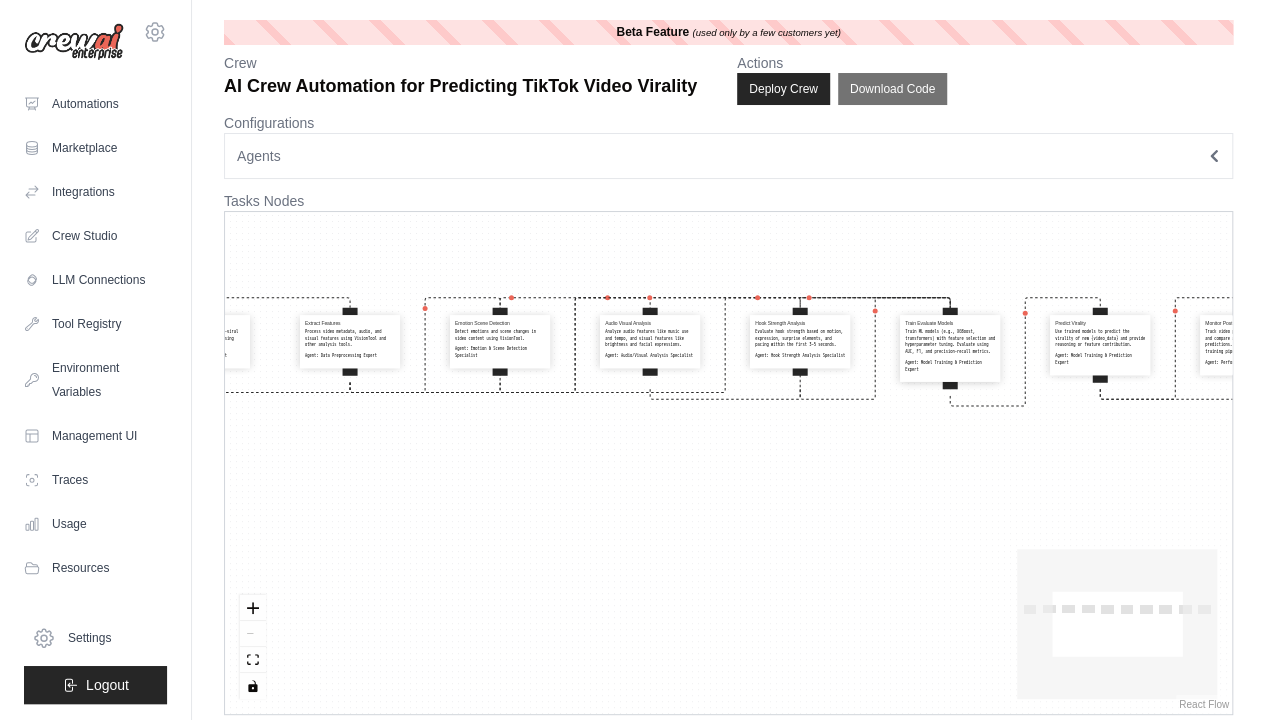 drag, startPoint x: 613, startPoint y: 532, endPoint x: 308, endPoint y: 582, distance: 309.0712 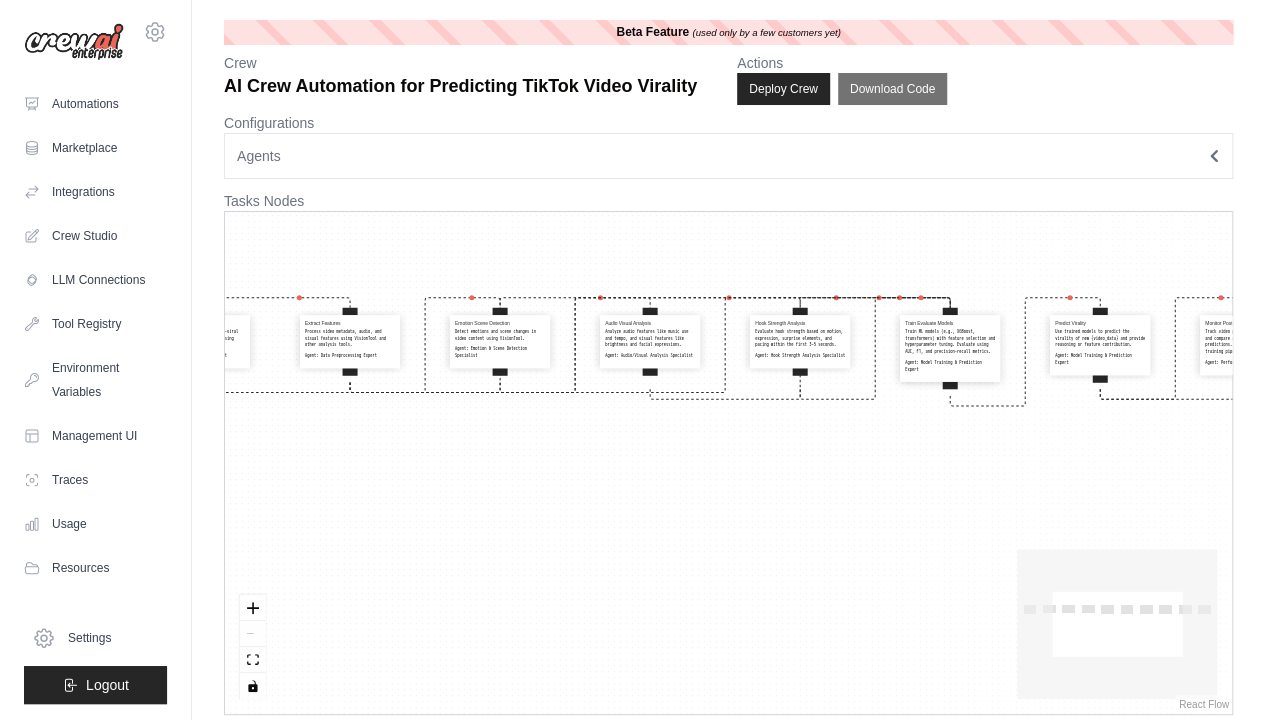 click on "Scrape Video Data Use SeleniumScrapingTool to gather {video_url} data including views, likes, shares, comments, duration, hashtags, captions, and posting time. Agent:   Data Collection Specialist Label Videos Classify videos as viral or non-viral based on {virality_threshold} using engagement metrics. Agent:   Data Preprocessing Expert Extract Features Process video metadata, audio, and visual features using VisionTool and other analysis tools. Agent:   Data Preprocessing Expert Emotion Scene Detection Detect emotions and scene changes in video content using VisionTool. Agent:   Emotion & Scene Detection Specialist Audio Visual Analysis Analyze audio features like music use and tempo, and visual features like brightness and facial expressions. Agent:   Audio/Visual Analysis Specialist Hook Strength Analysis Evaluate hook strength based on motion, expression, surprise elements, and pacing within the first 3–5 seconds. Agent:   Hook Strength Analysis Specialist Train Evaluate Models Agent:   Predict Virality" at bounding box center (728, 463) 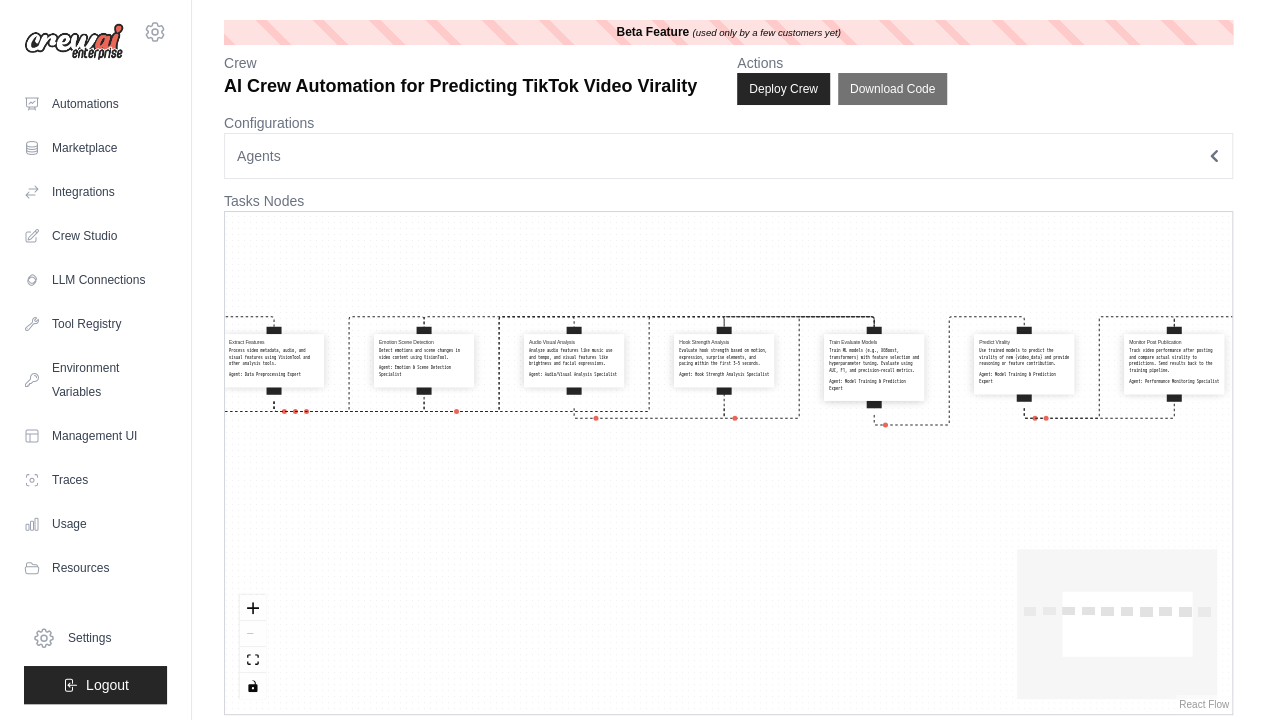 drag, startPoint x: 604, startPoint y: 525, endPoint x: 439, endPoint y: 568, distance: 170.511 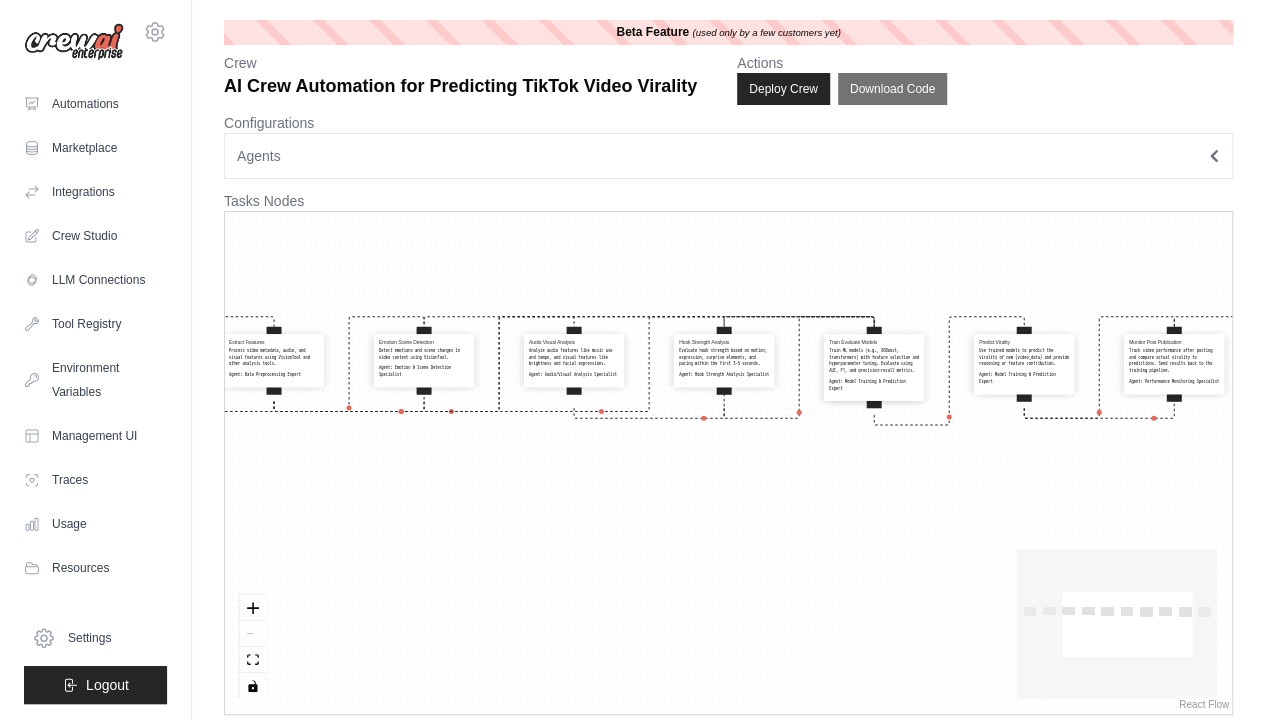 click on "Scrape Video Data Use SeleniumScrapingTool to gather {video_url} data including views, likes, shares, comments, duration, hashtags, captions, and posting time. Agent:   Data Collection Specialist Label Videos Classify videos as viral or non-viral based on {virality_threshold} using engagement metrics. Agent:   Data Preprocessing Expert Extract Features Process video metadata, audio, and visual features using VisionTool and other analysis tools. Agent:   Data Preprocessing Expert Emotion Scene Detection Detect emotions and scene changes in video content using VisionTool. Agent:   Emotion & Scene Detection Specialist Audio Visual Analysis Analyze audio features like music use and tempo, and visual features like brightness and facial expressions. Agent:   Audio/Visual Analysis Specialist Hook Strength Analysis Evaluate hook strength based on motion, expression, surprise elements, and pacing within the first 3–5 seconds. Agent:   Hook Strength Analysis Specialist Train Evaluate Models Agent:   Predict Virality" at bounding box center (728, 463) 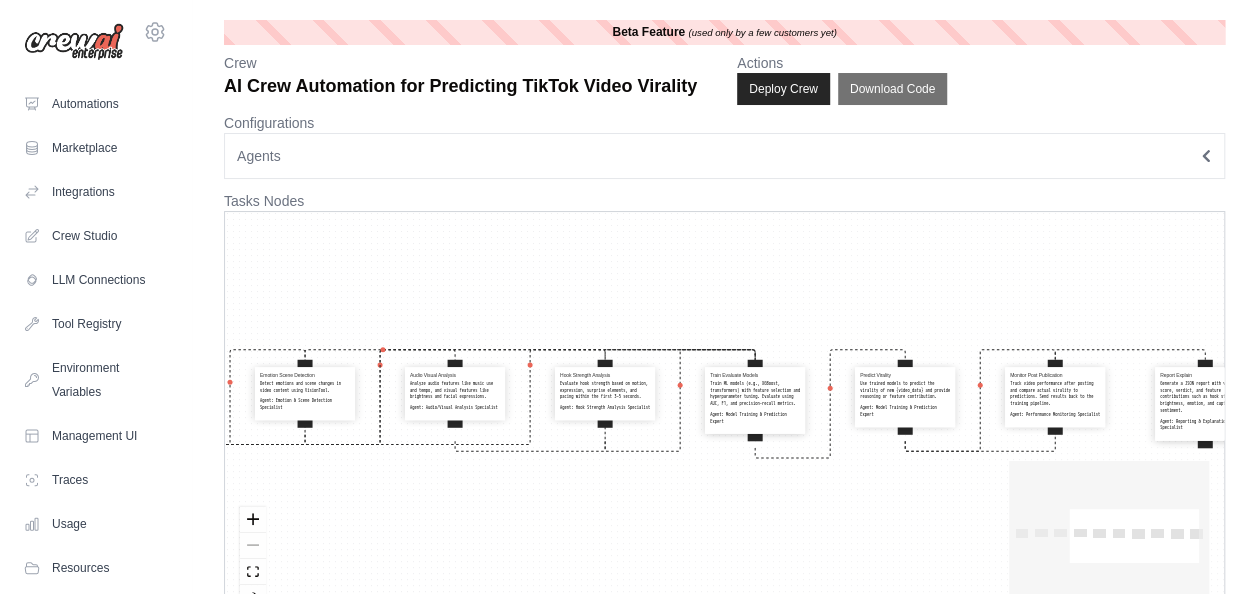 drag, startPoint x: 586, startPoint y: 66, endPoint x: 624, endPoint y: 138, distance: 81.41253 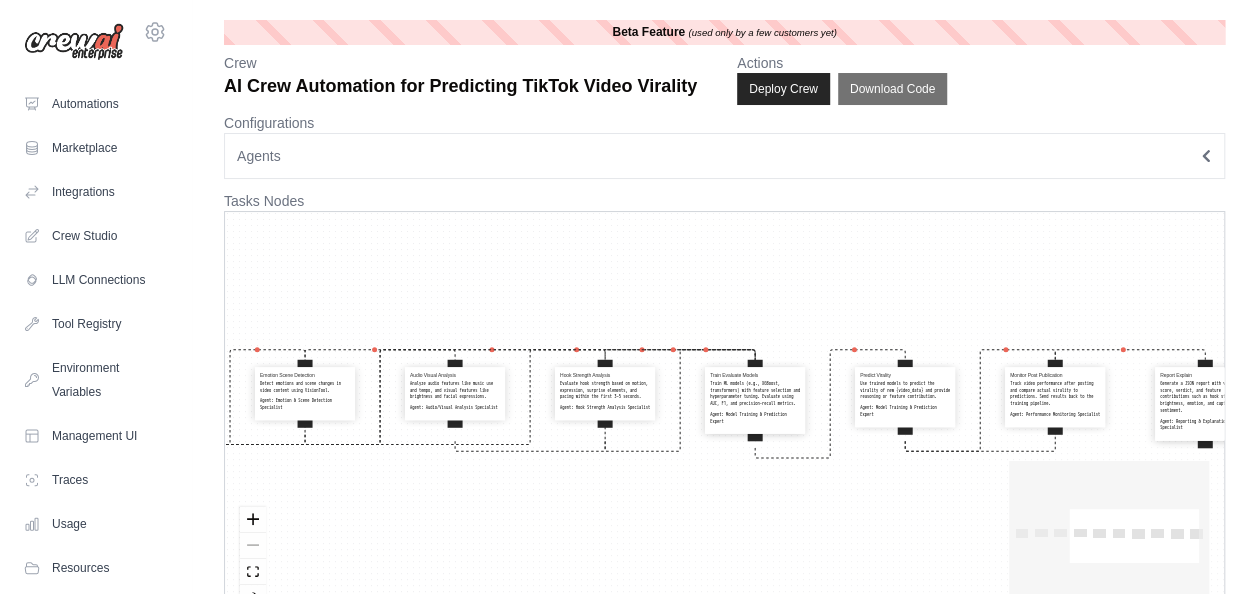 click on "**********" at bounding box center (724, 116) 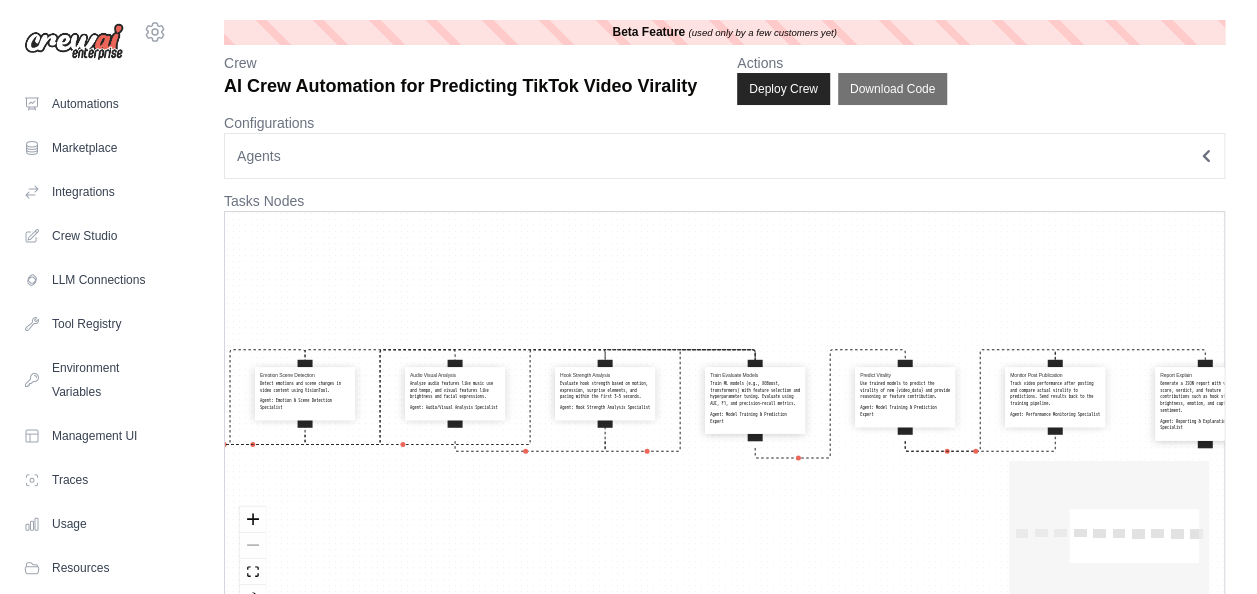 drag, startPoint x: 624, startPoint y: 138, endPoint x: 528, endPoint y: 166, distance: 100 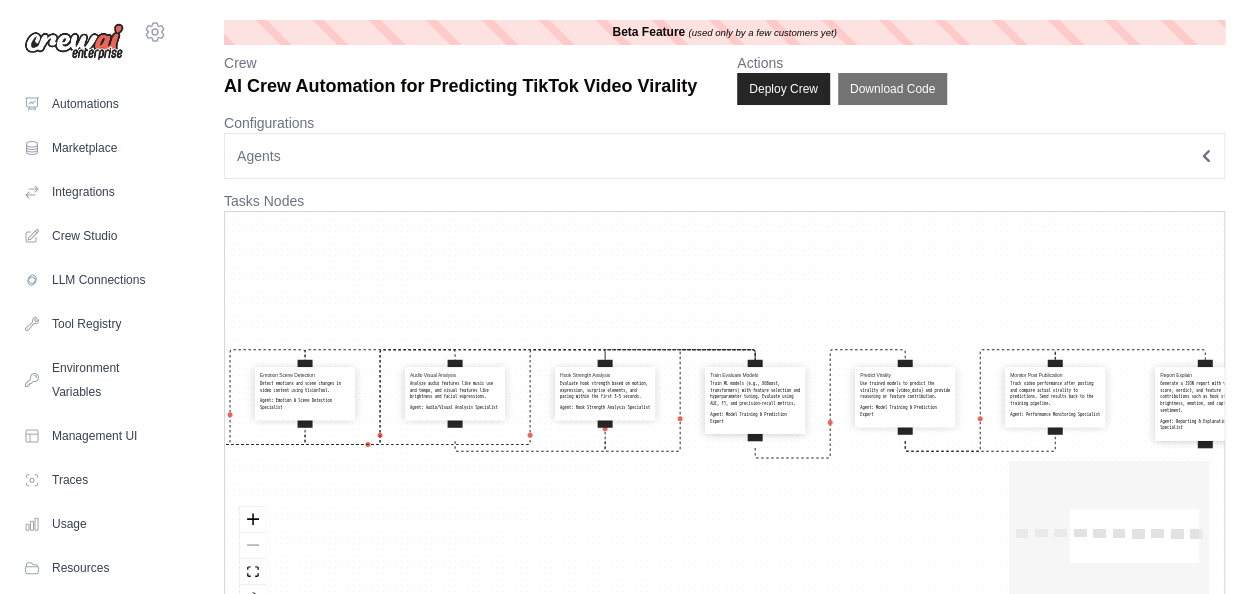 click on "Agents" at bounding box center [724, 156] 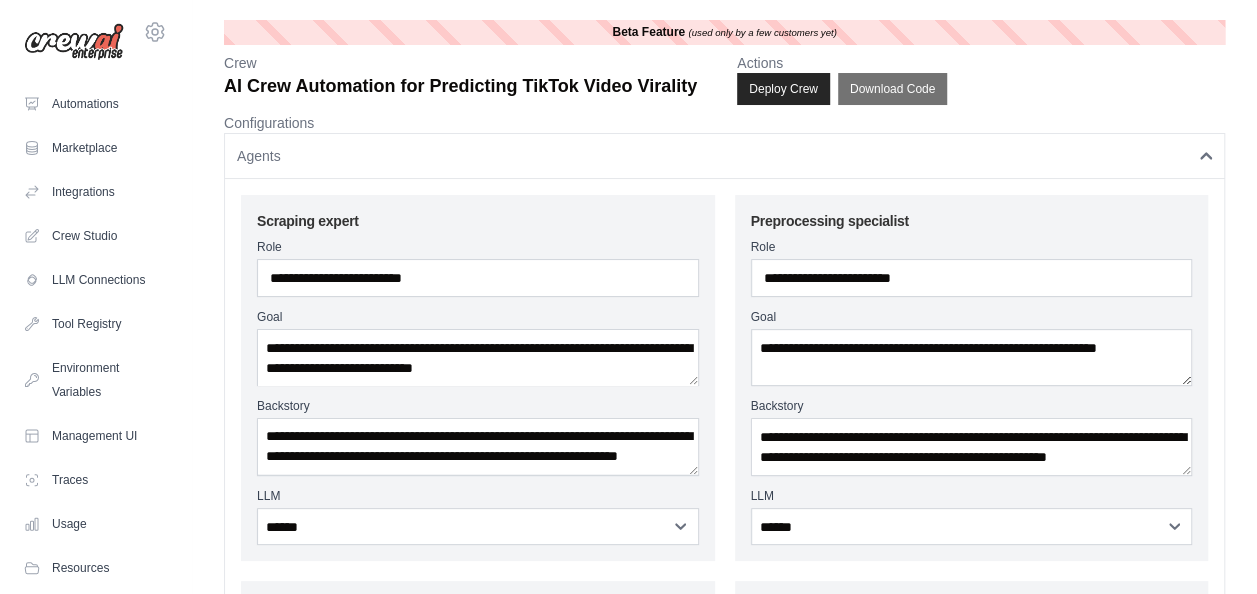 click on "**********" at bounding box center (724, 894) 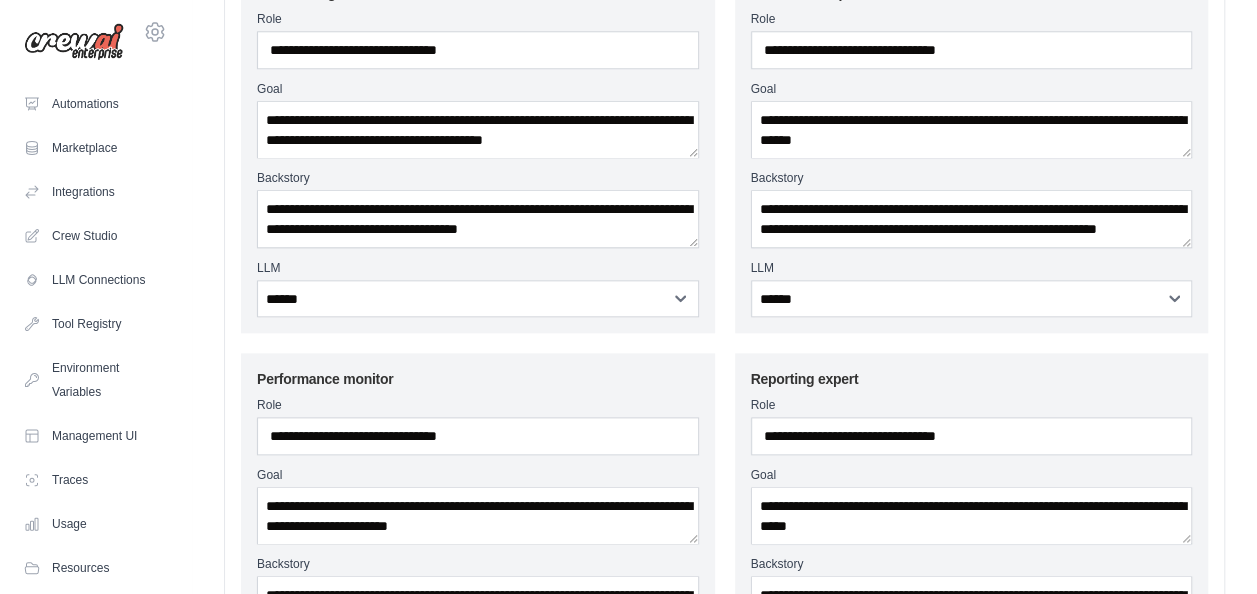 scroll, scrollTop: 1600, scrollLeft: 0, axis: vertical 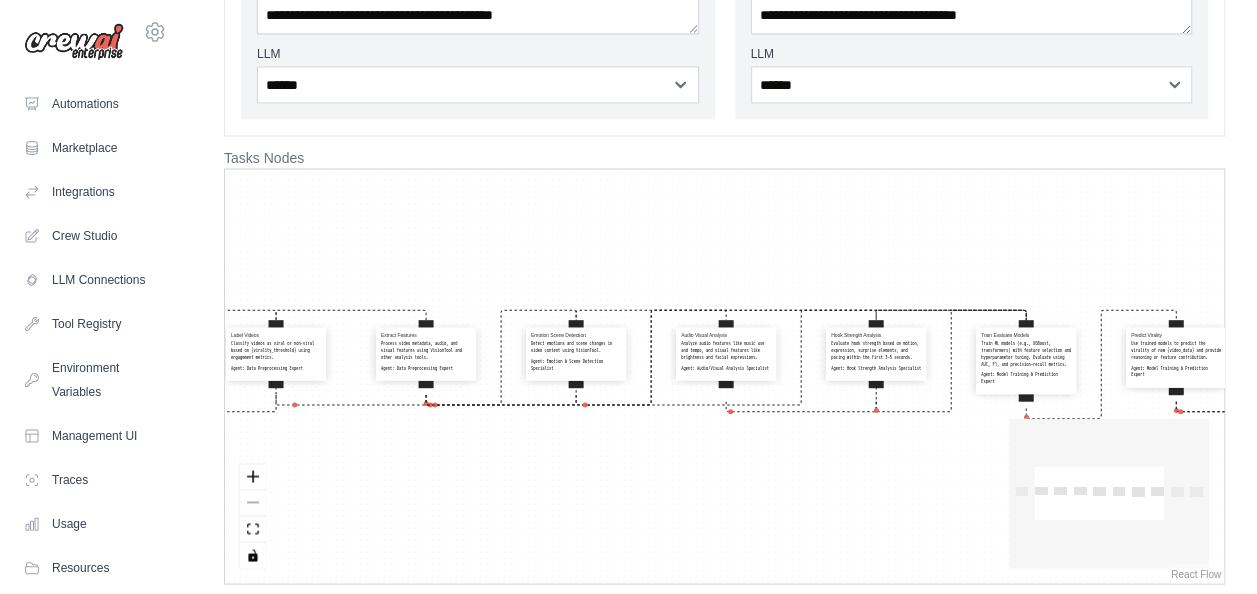 drag, startPoint x: 414, startPoint y: 489, endPoint x: 692, endPoint y: 490, distance: 278.0018 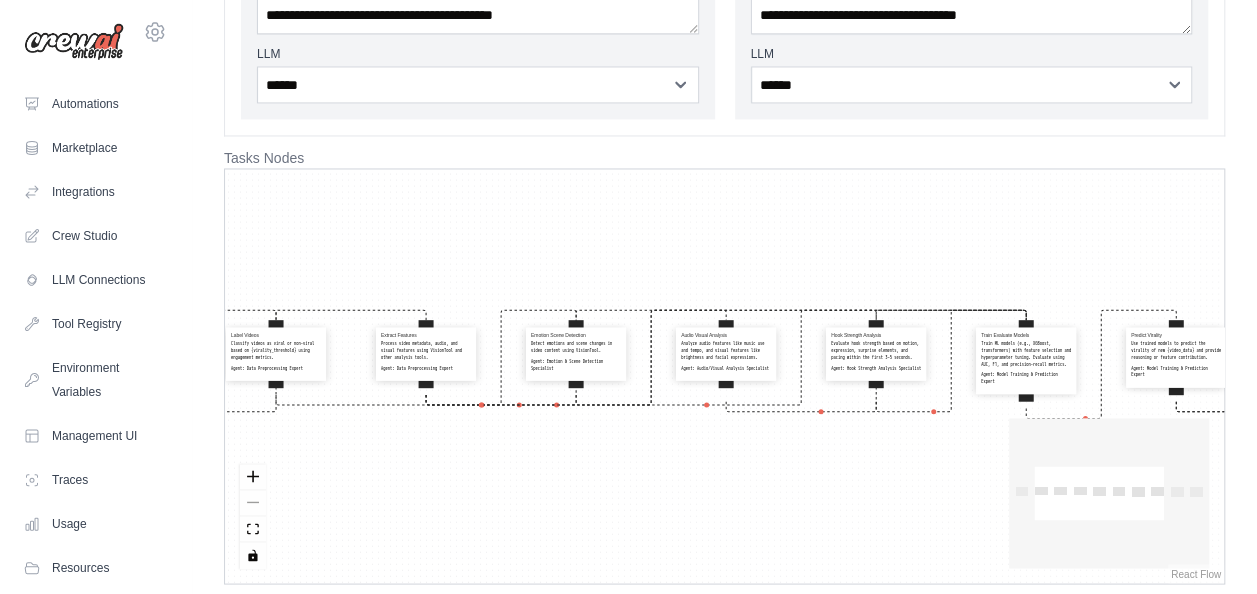 click on "Scrape Video Data Use SeleniumScrapingTool to gather {video_url} data including views, likes, shares, comments, duration, hashtags, captions, and posting time. Agent:   Data Collection Specialist Label Videos Classify videos as viral or non-viral based on {virality_threshold} using engagement metrics. Agent:   Data Preprocessing Expert Extract Features Process video metadata, audio, and visual features using VisionTool and other analysis tools. Agent:   Data Preprocessing Expert Emotion Scene Detection Detect emotions and scene changes in video content using VisionTool. Agent:   Emotion & Scene Detection Specialist Audio Visual Analysis Analyze audio features like music use and tempo, and visual features like brightness and facial expressions. Agent:   Audio/Visual Analysis Specialist Hook Strength Analysis Evaluate hook strength based on motion, expression, surprise elements, and pacing within the first 3–5 seconds. Agent:   Hook Strength Analysis Specialist Train Evaluate Models Agent:   Predict Virality" at bounding box center [724, 376] 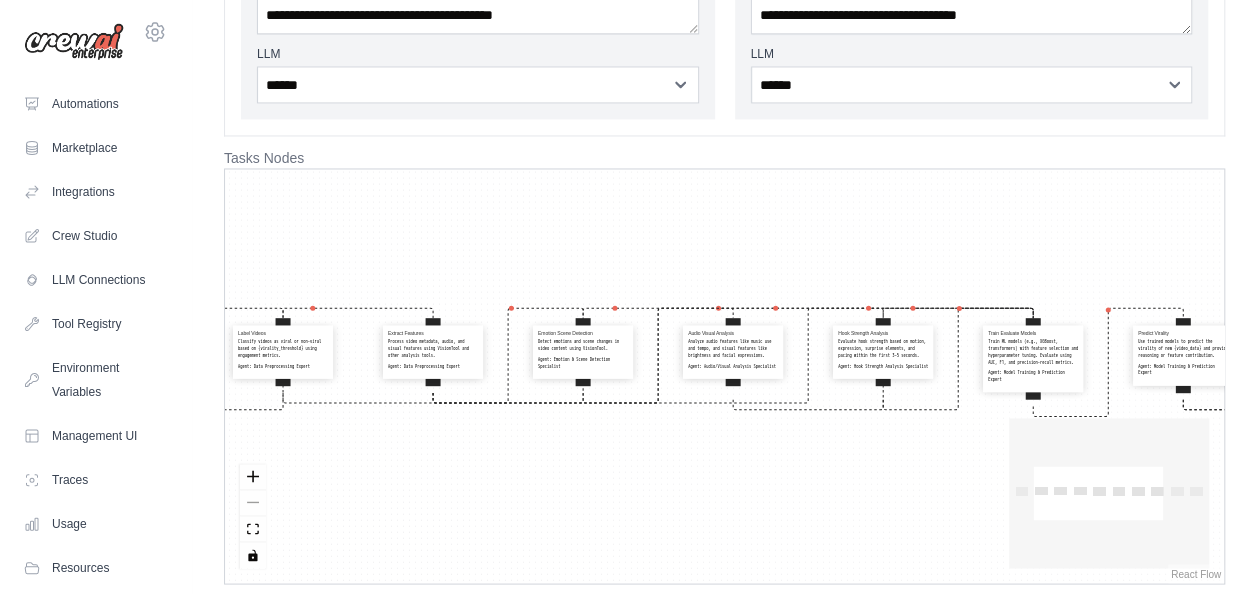 click on "Process video metadata, audio, and visual features using VisionTool and other analysis tools." at bounding box center [433, 348] 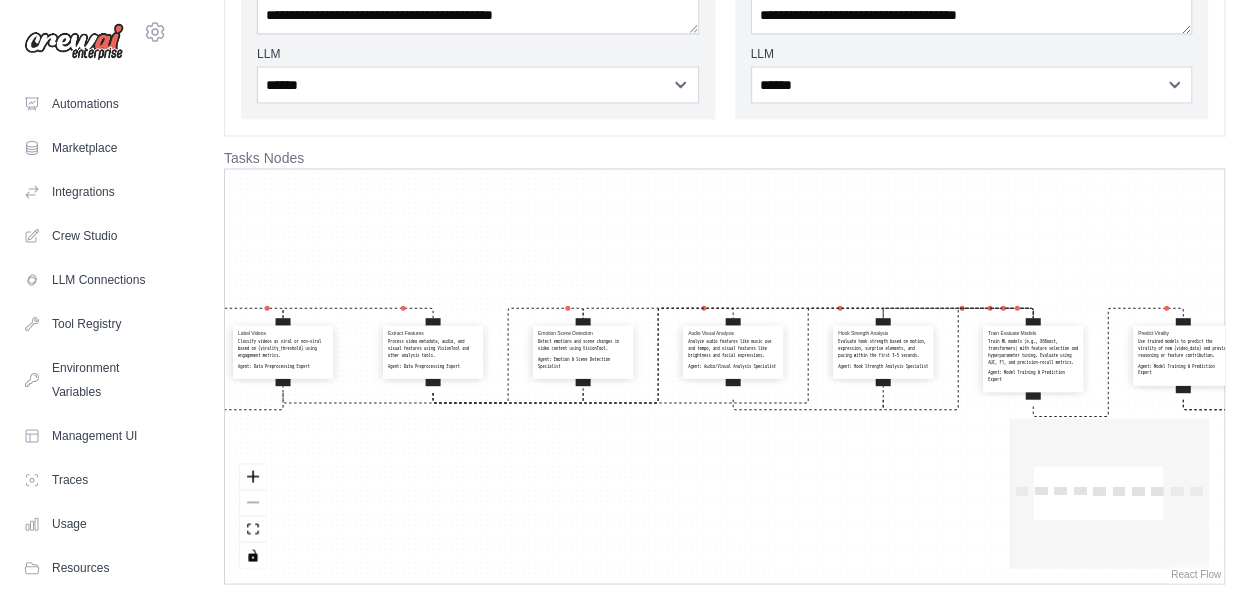 select on "**********" 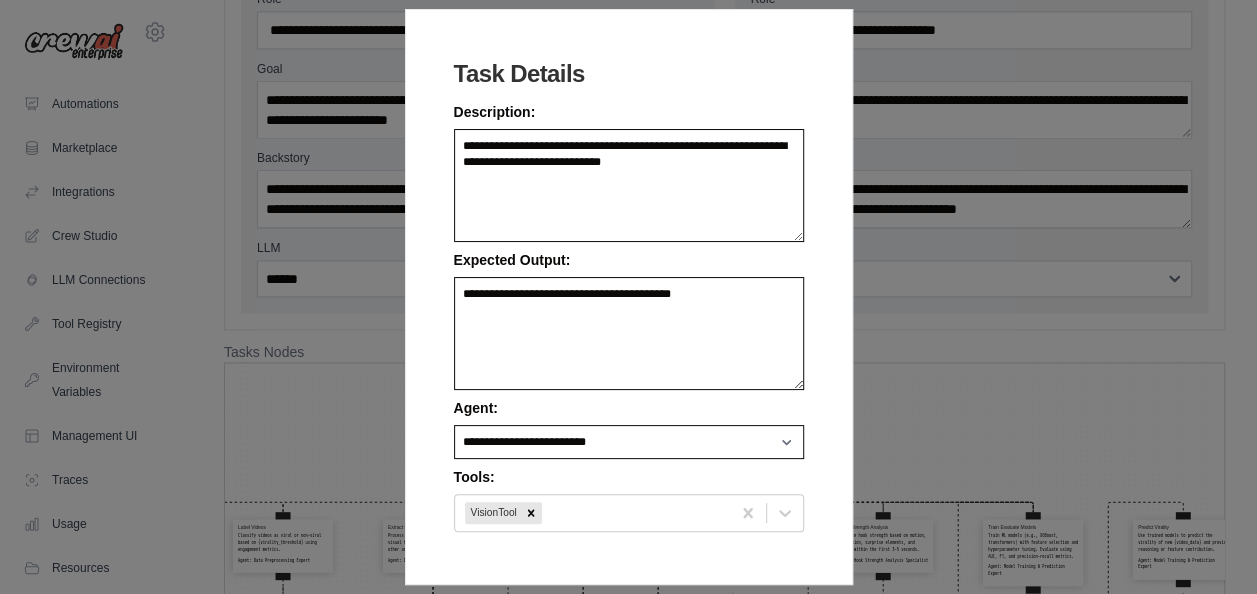 scroll, scrollTop: 1606, scrollLeft: 0, axis: vertical 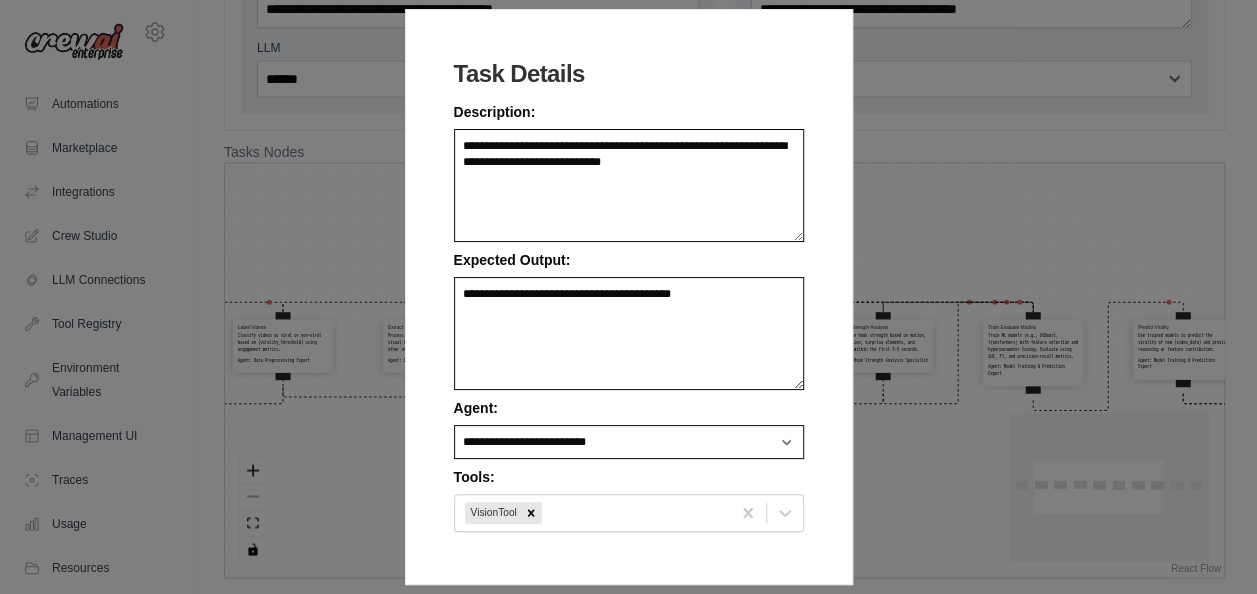 click on "**********" at bounding box center [628, 297] 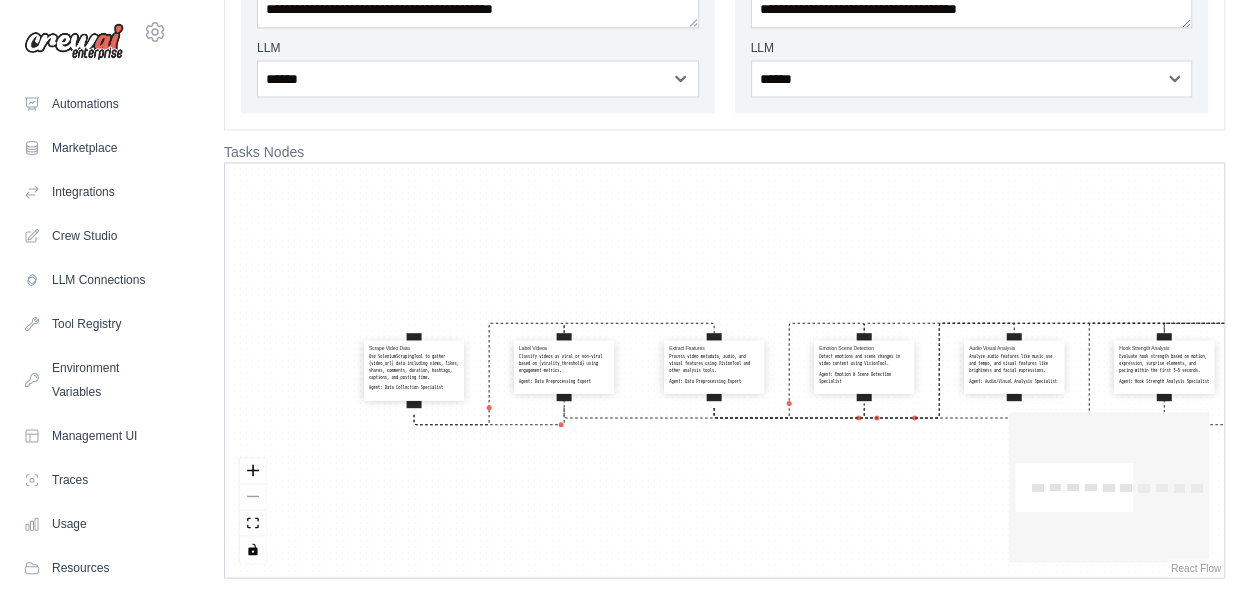 drag, startPoint x: 564, startPoint y: 491, endPoint x: 635, endPoint y: 492, distance: 71.00704 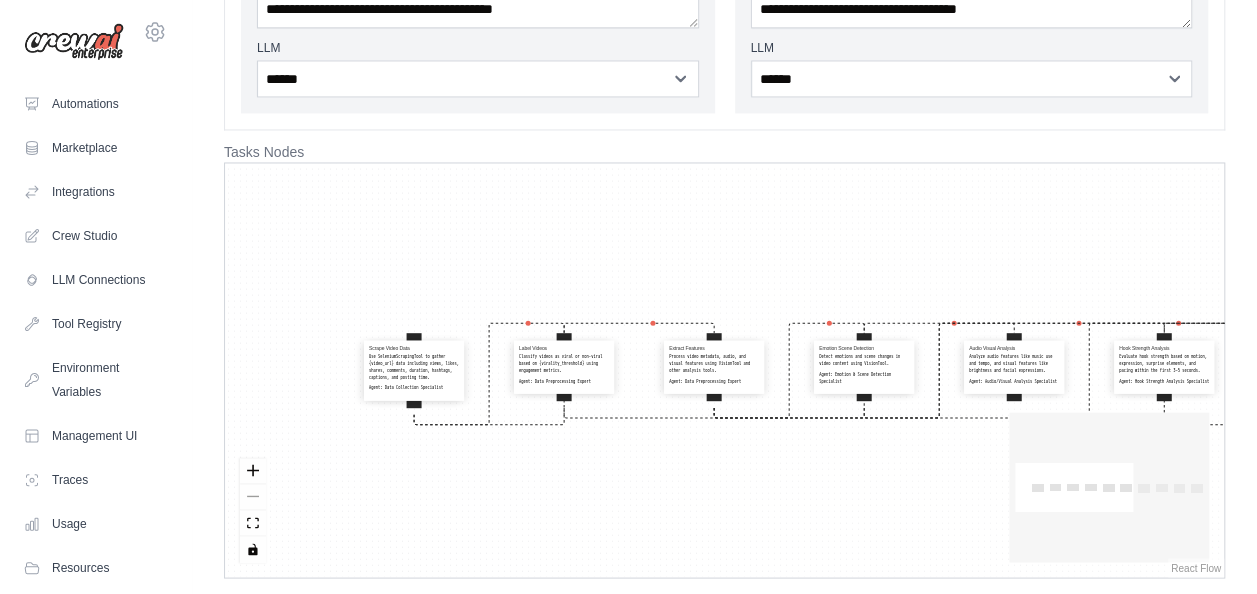 click on "Scrape Video Data Use SeleniumScrapingTool to gather {video_url} data including views, likes, shares, comments, duration, hashtags, captions, and posting time. Agent:   Data Collection Specialist Label Videos Classify videos as viral or non-viral based on {virality_threshold} using engagement metrics. Agent:   Data Preprocessing Expert Extract Features Process video metadata, audio, and visual features using VisionTool and other analysis tools. Agent:   Data Preprocessing Expert Emotion Scene Detection Detect emotions and scene changes in video content using VisionTool. Agent:   Emotion & Scene Detection Specialist Audio Visual Analysis Analyze audio features like music use and tempo, and visual features like brightness and facial expressions. Agent:   Audio/Visual Analysis Specialist Hook Strength Analysis Evaluate hook strength based on motion, expression, surprise elements, and pacing within the first 3–5 seconds. Agent:   Hook Strength Analysis Specialist Train Evaluate Models Agent:   Predict Virality" at bounding box center (724, 370) 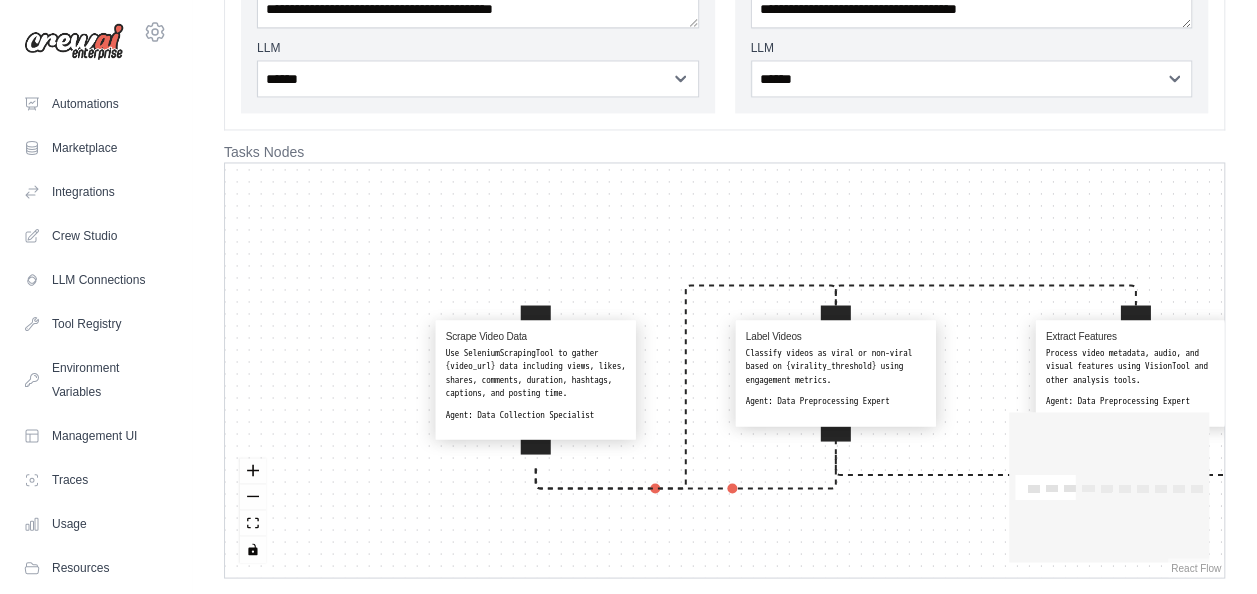 drag, startPoint x: 469, startPoint y: 466, endPoint x: 810, endPoint y: 600, distance: 366.38367 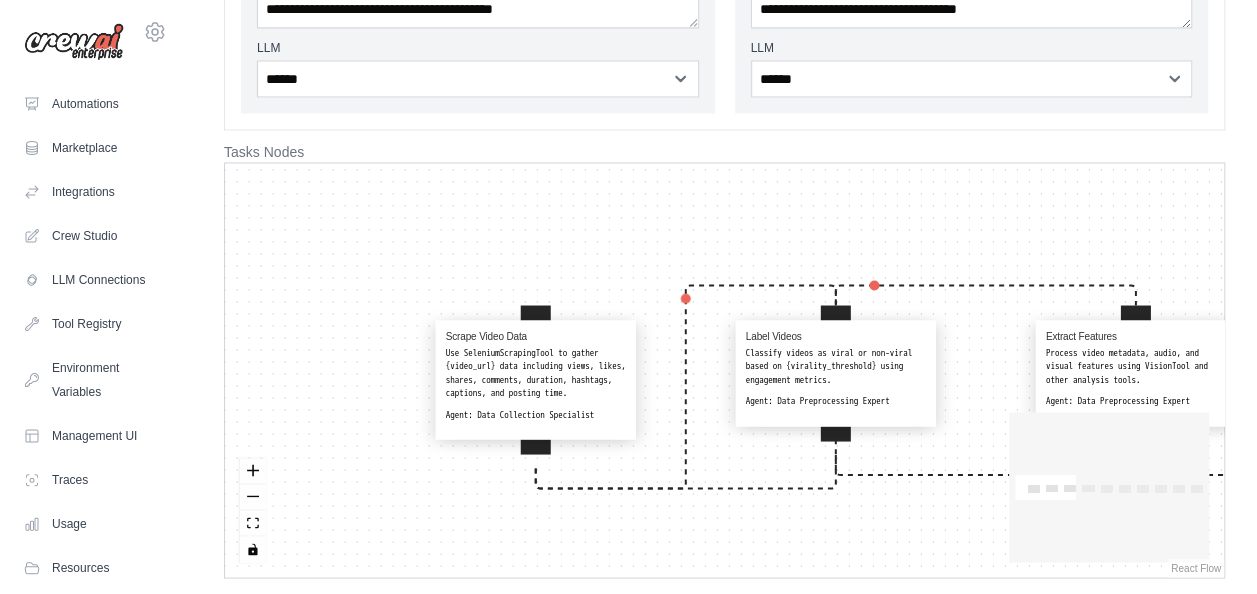 click on "ak2011gaming@gmail.com
Settings
Automations
Marketplace
Integrations" at bounding box center (628, -504) 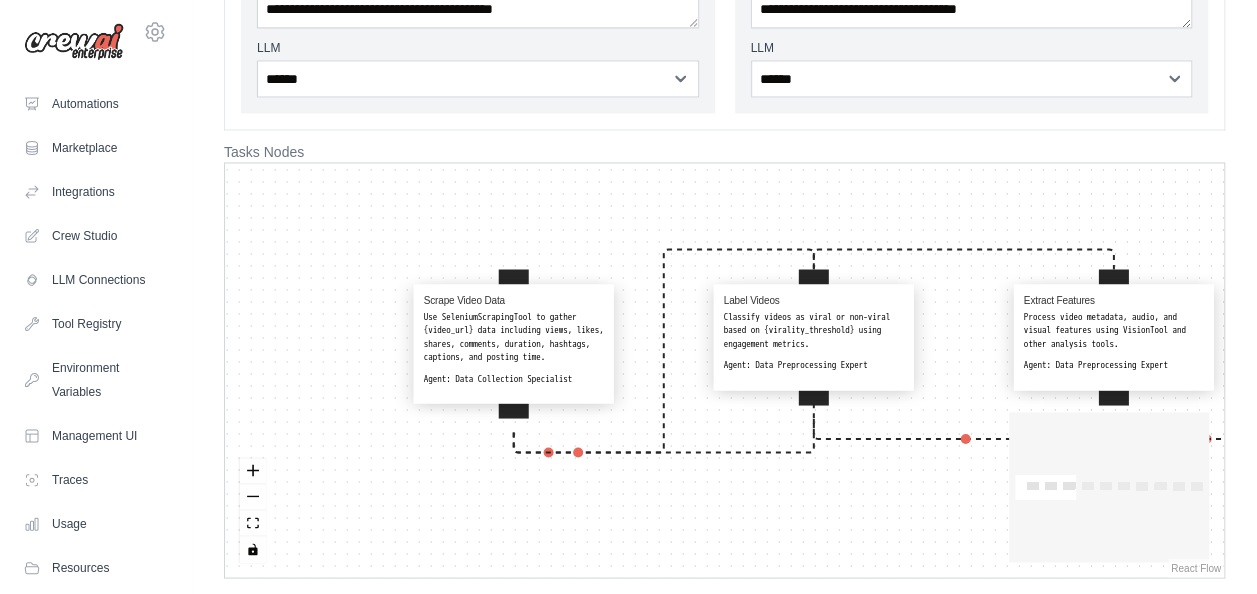 drag, startPoint x: 419, startPoint y: 536, endPoint x: 505, endPoint y: 354, distance: 201.2958 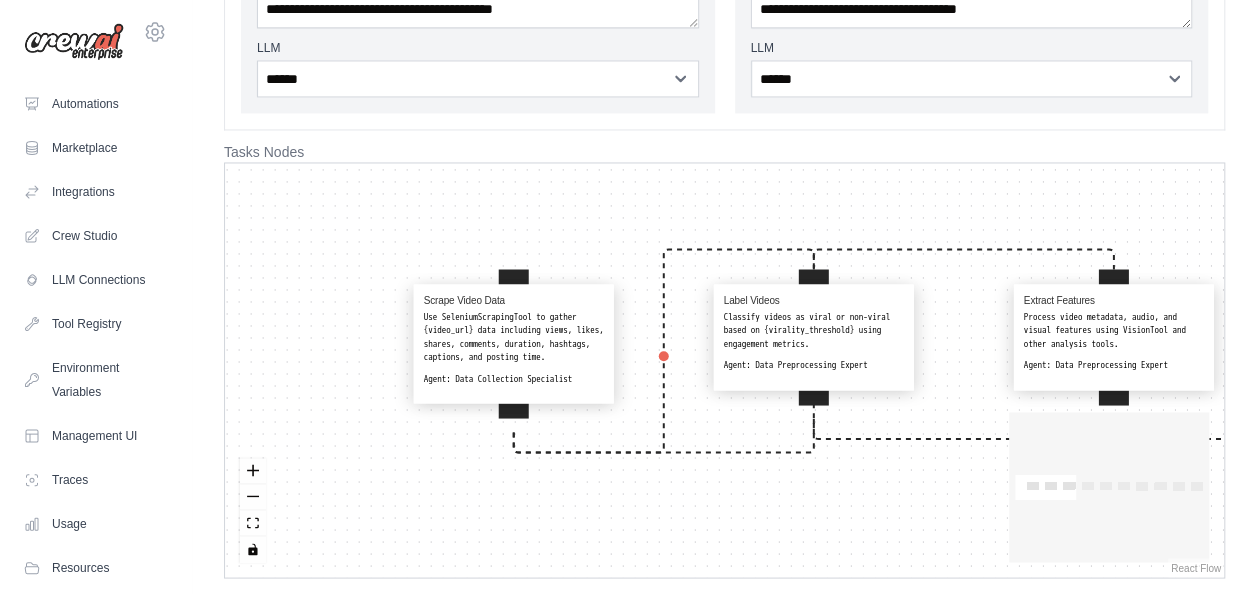 click on "Scrape Video Data Use SeleniumScrapingTool to gather {video_url} data including views, likes, shares, comments, duration, hashtags, captions, and posting time. Agent:   Data Collection Specialist Label Videos Classify videos as viral or non-viral based on {virality_threshold} using engagement metrics. Agent:   Data Preprocessing Expert Extract Features Process video metadata, audio, and visual features using VisionTool and other analysis tools. Agent:   Data Preprocessing Expert Emotion Scene Detection Detect emotions and scene changes in video content using VisionTool. Agent:   Emotion & Scene Detection Specialist Audio Visual Analysis Analyze audio features like music use and tempo, and visual features like brightness and facial expressions. Agent:   Audio/Visual Analysis Specialist Hook Strength Analysis Evaluate hook strength based on motion, expression, surprise elements, and pacing within the first 3–5 seconds. Agent:   Hook Strength Analysis Specialist Train Evaluate Models Agent:   Predict Virality" at bounding box center [724, 370] 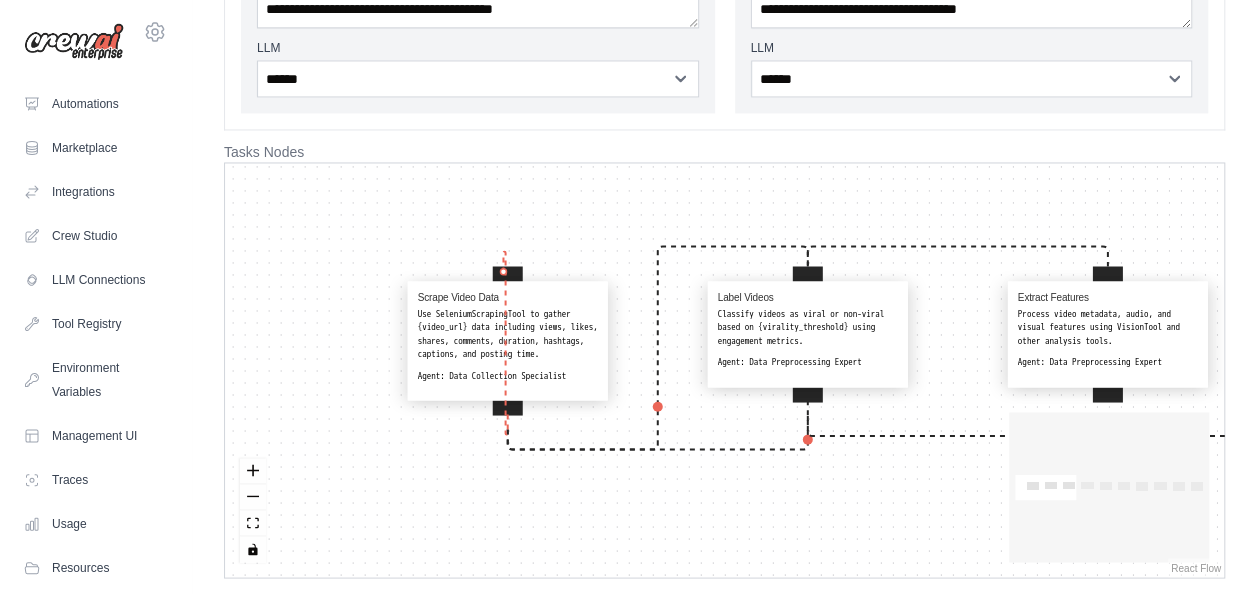 click at bounding box center [508, 281] 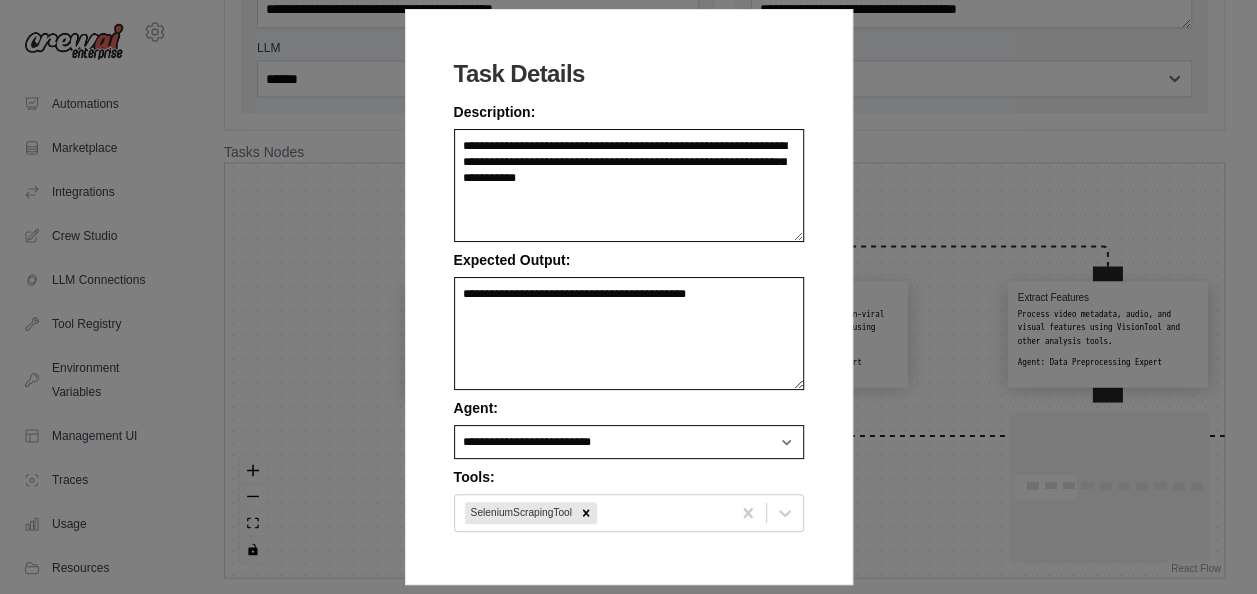 click on "**********" at bounding box center (628, 297) 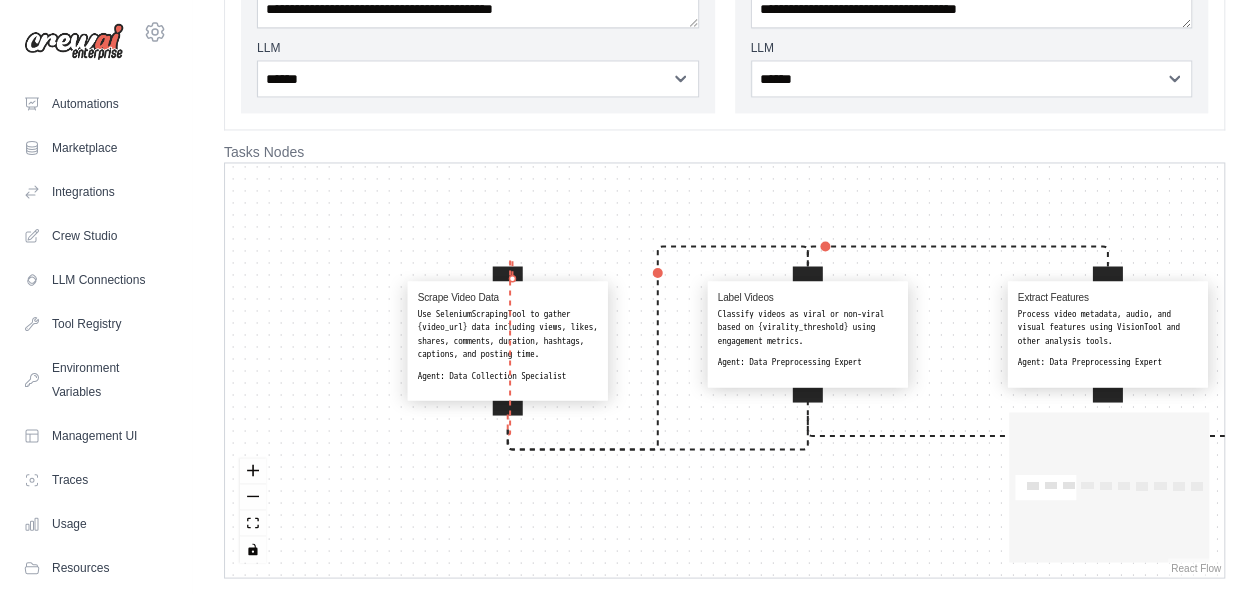 drag, startPoint x: 519, startPoint y: 265, endPoint x: 511, endPoint y: 274, distance: 12.0415945 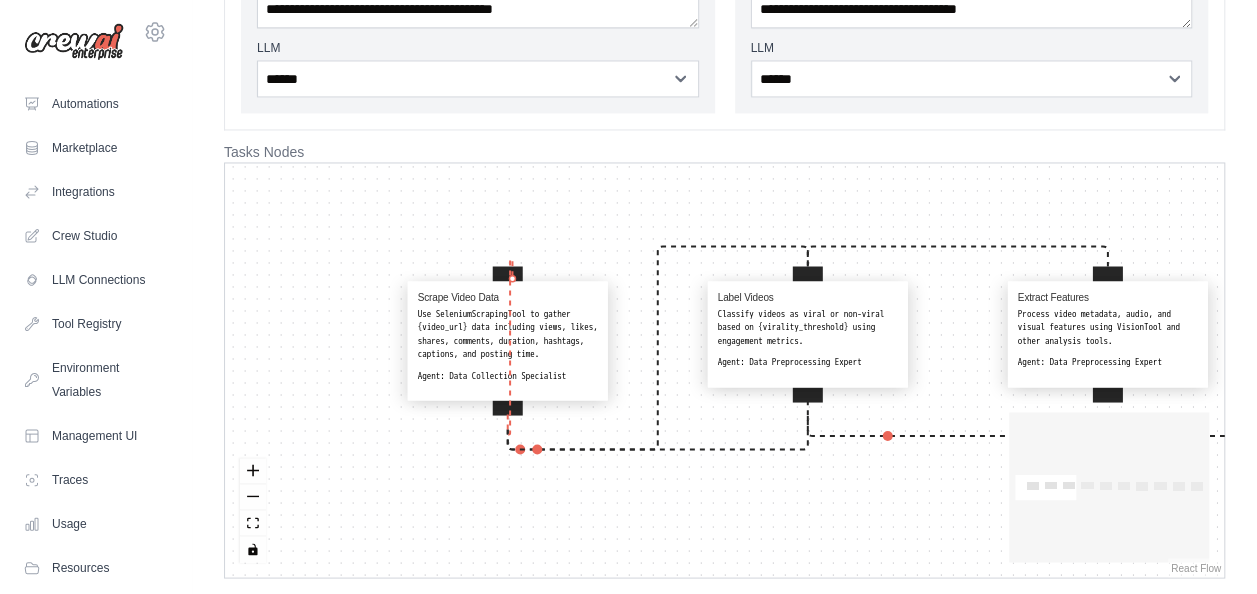 click at bounding box center [508, 281] 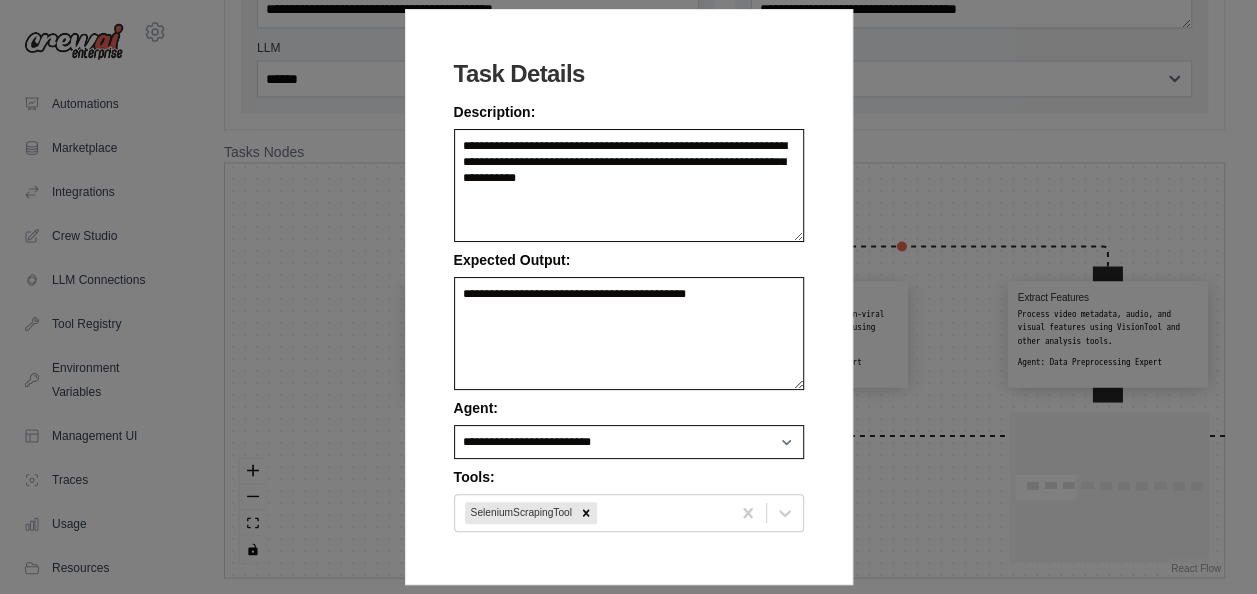 click on "**********" at bounding box center [628, 297] 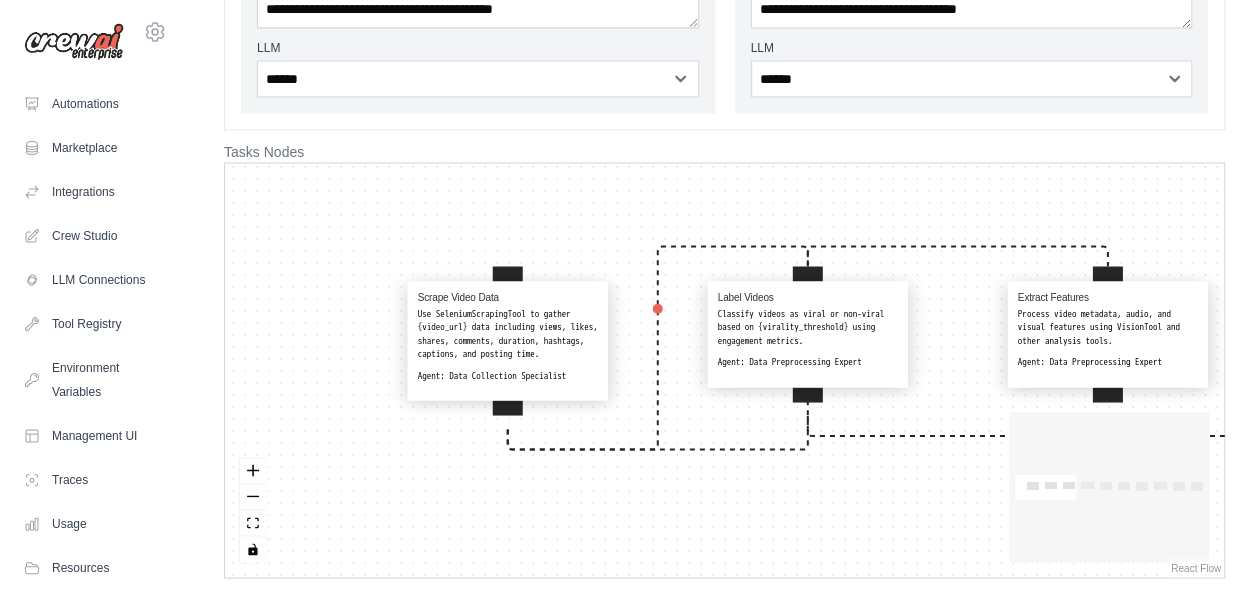 click on "Use SeleniumScrapingTool to gather {video_url} data including views, likes, shares, comments, duration, hashtags, captions, and posting time." at bounding box center [508, 334] 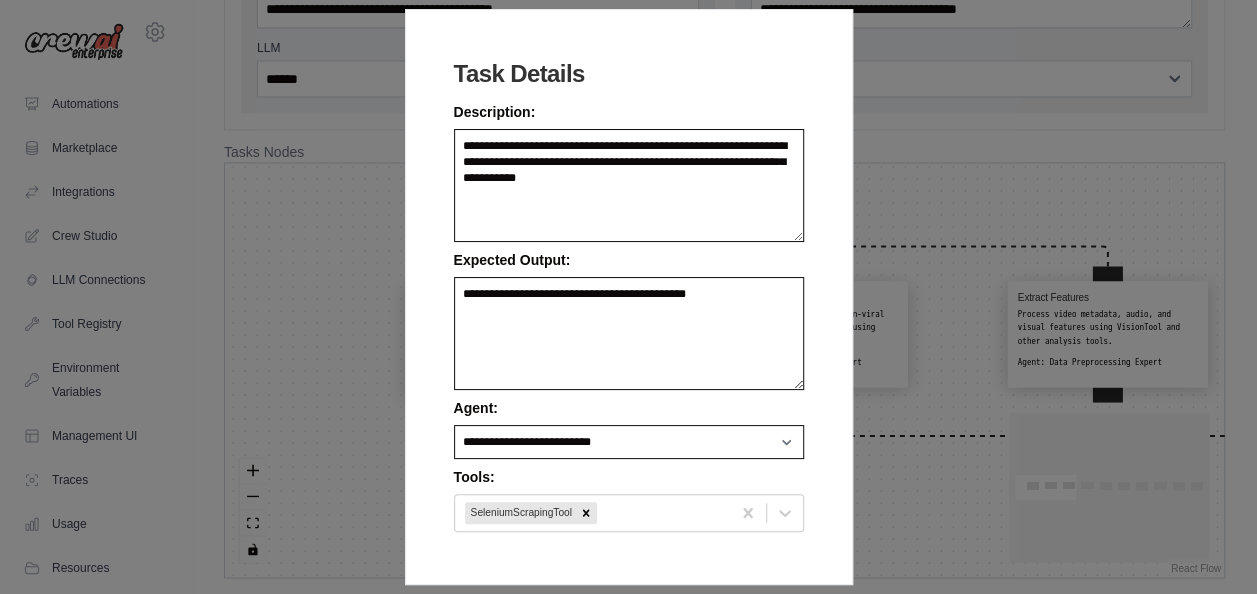 click on "**********" at bounding box center [628, 297] 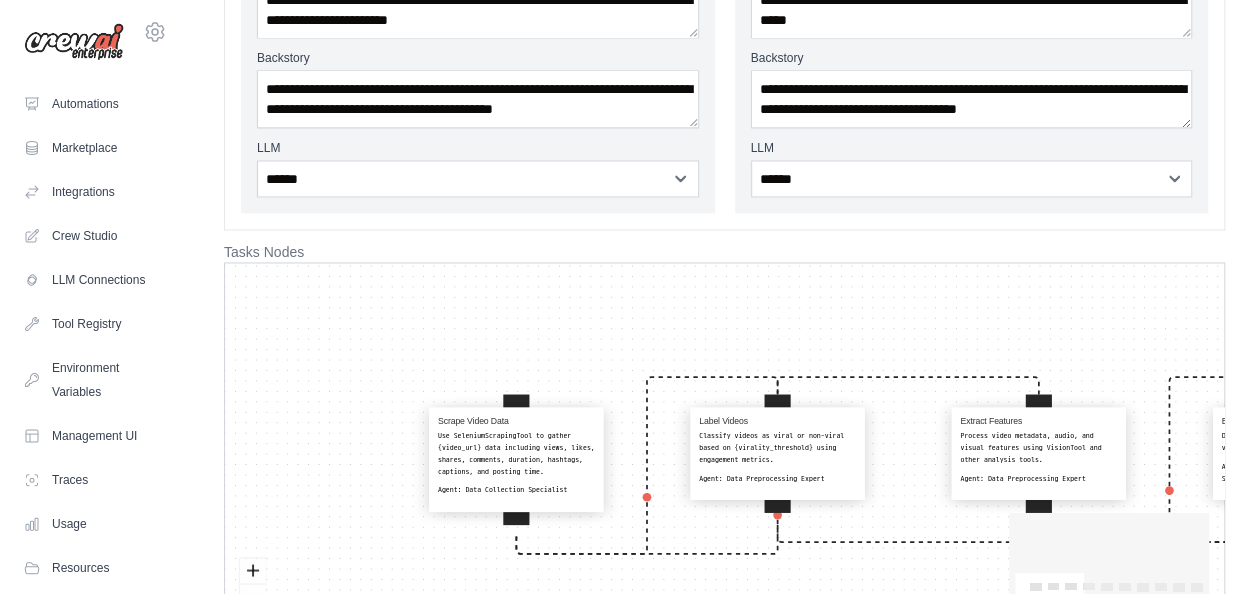 scroll, scrollTop: 1406, scrollLeft: 0, axis: vertical 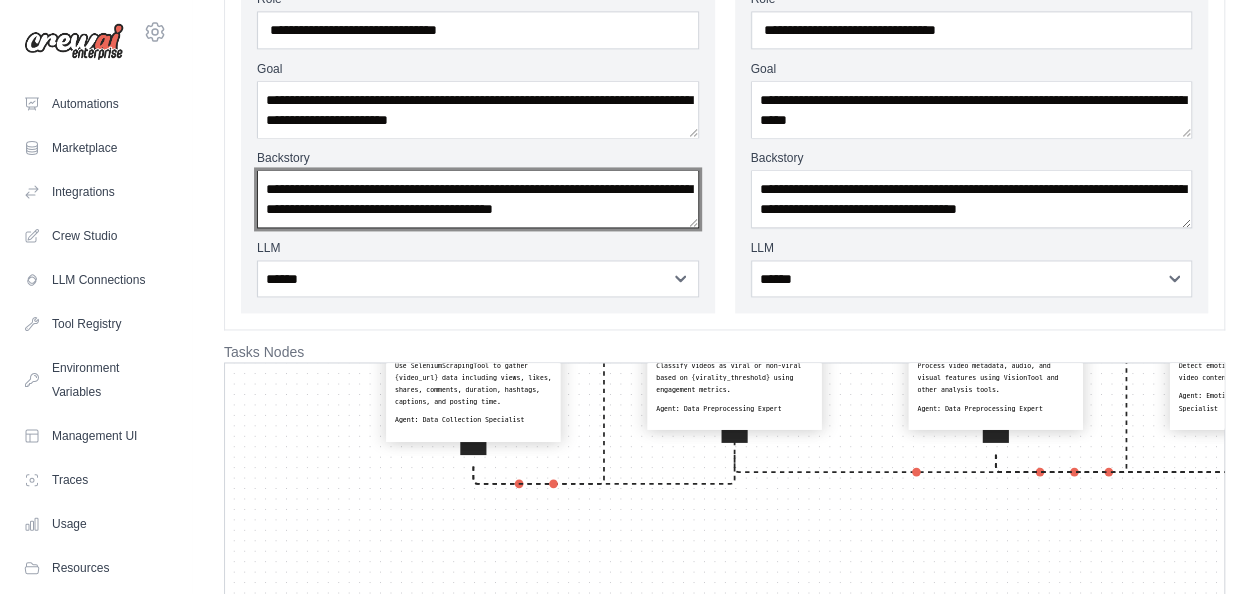 drag, startPoint x: 643, startPoint y: 378, endPoint x: 575, endPoint y: 162, distance: 226.45088 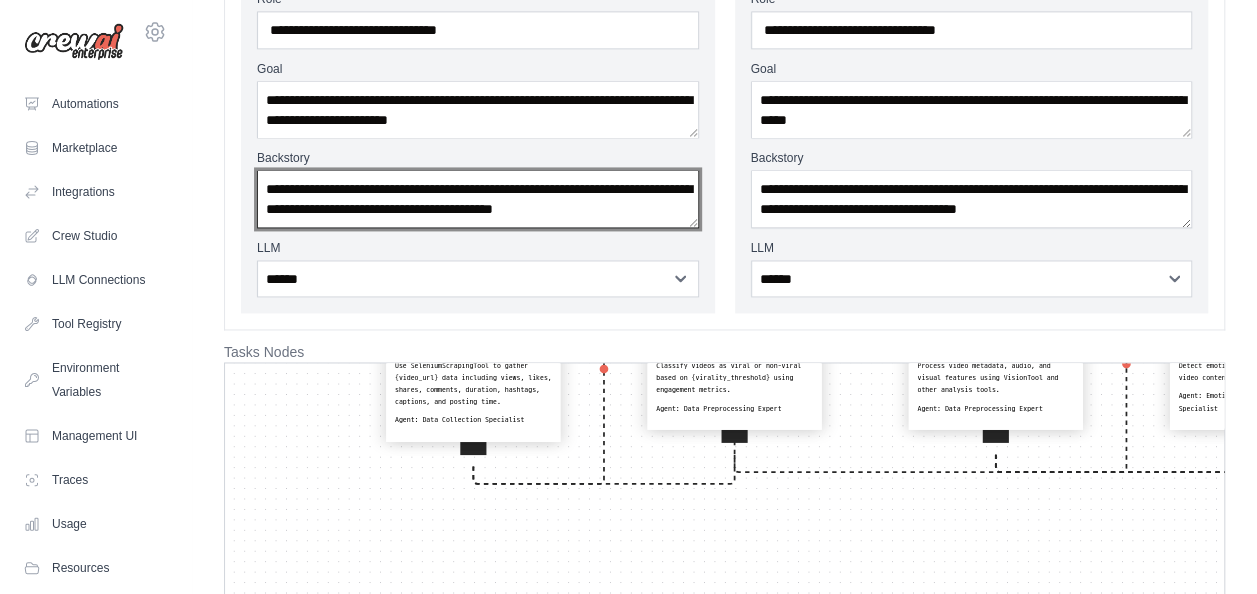 click on "**********" at bounding box center [724, -304] 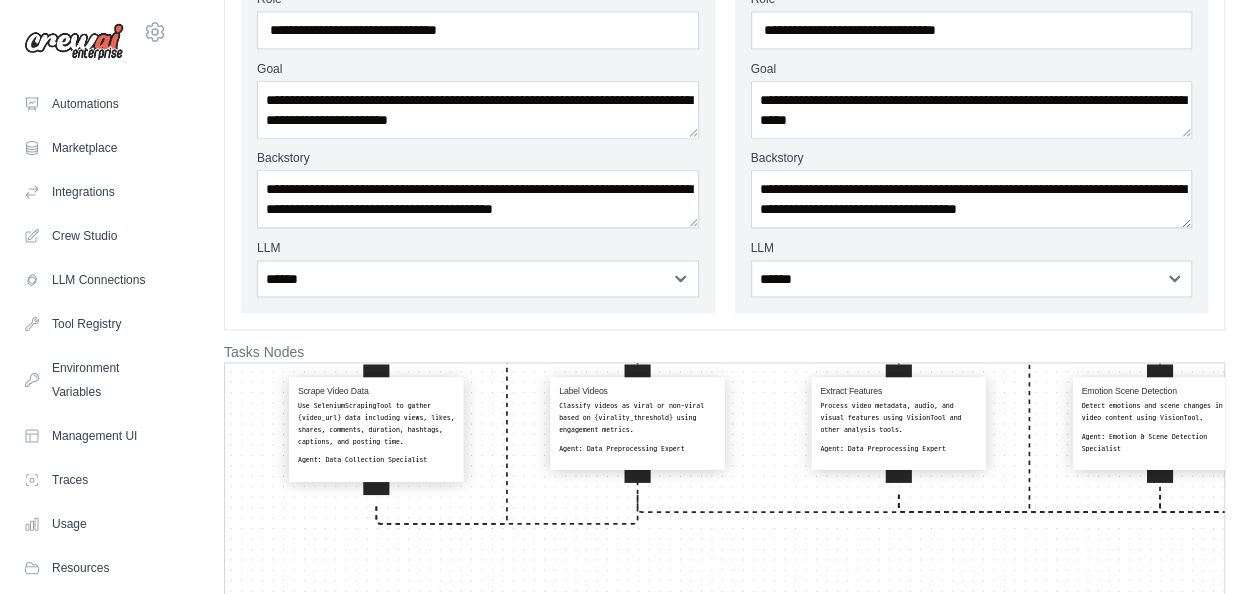 drag, startPoint x: 676, startPoint y: 504, endPoint x: 603, endPoint y: 590, distance: 112.805145 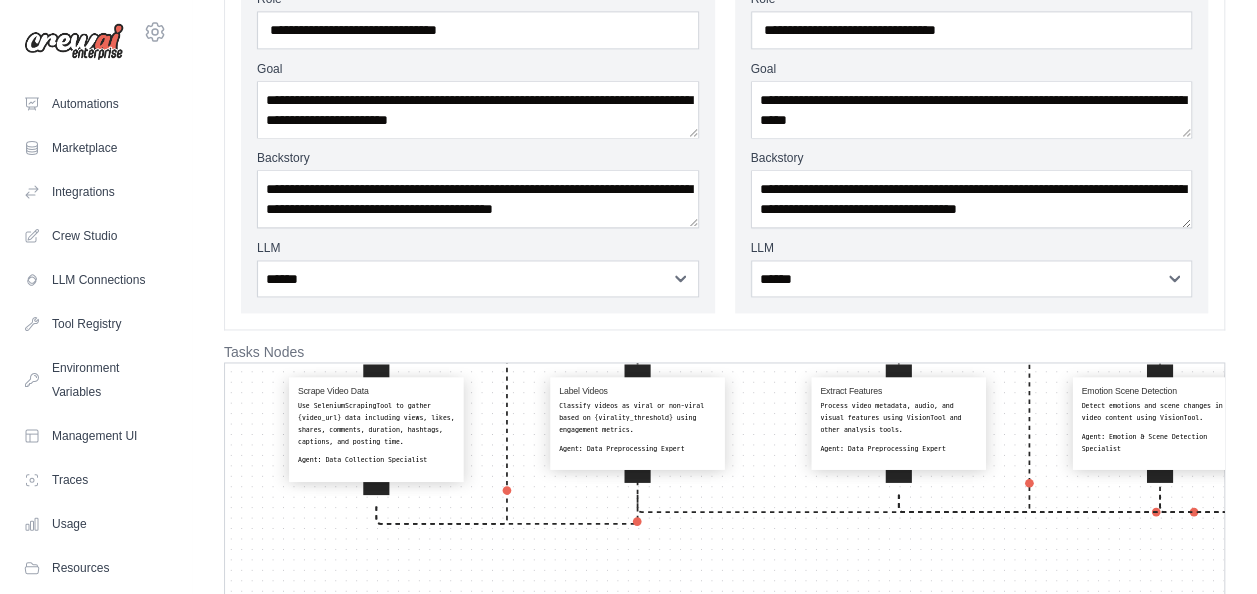 click on "ak2011gaming@gmail.com
Settings
Automations
Marketplace
Integrations" at bounding box center [628, -304] 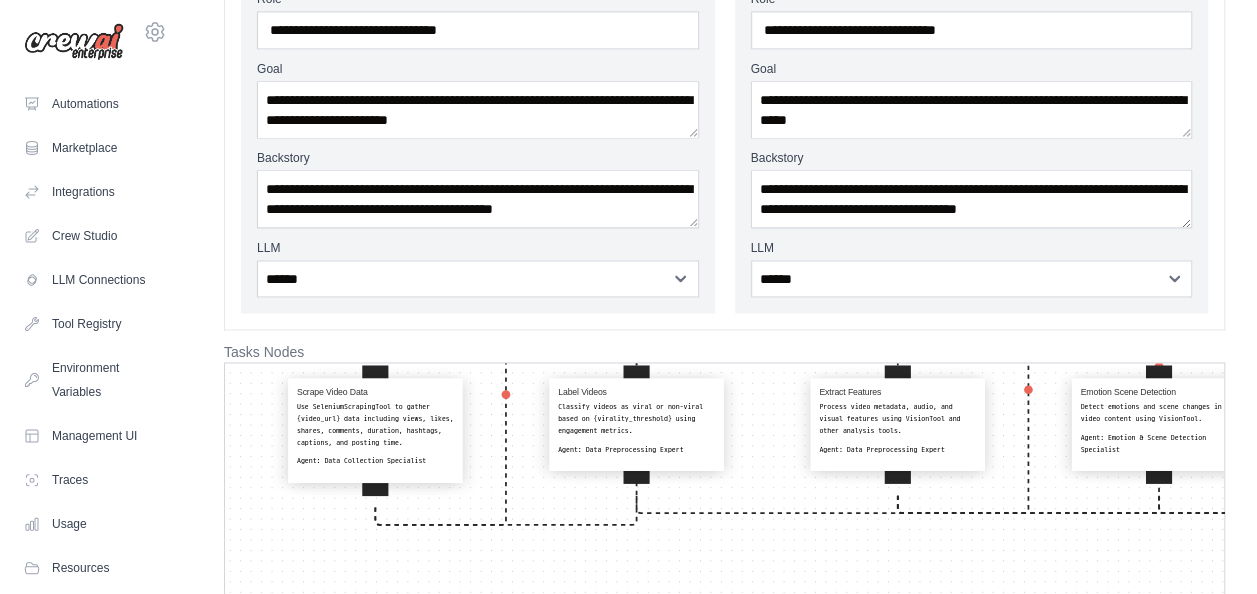 scroll, scrollTop: 1506, scrollLeft: 0, axis: vertical 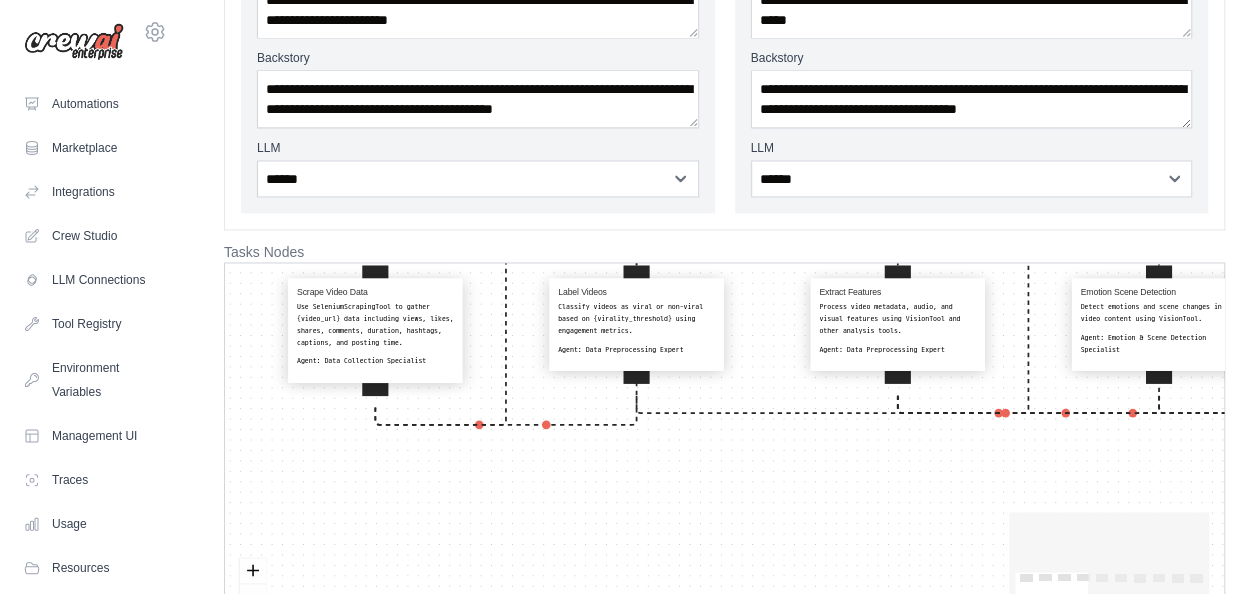 click on "Scrape Video Data Use SeleniumScrapingTool to gather {video_url} data including views, likes, shares, comments, duration, hashtags, captions, and posting time. Agent:   Data Collection Specialist Label Videos Classify videos as viral or non-viral based on {virality_threshold} using engagement metrics. Agent:   Data Preprocessing Expert Extract Features Process video metadata, audio, and visual features using VisionTool and other analysis tools. Agent:   Data Preprocessing Expert Emotion Scene Detection Detect emotions and scene changes in video content using VisionTool. Agent:   Emotion & Scene Detection Specialist Audio Visual Analysis Analyze audio features like music use and tempo, and visual features like brightness and facial expressions. Agent:   Audio/Visual Analysis Specialist Hook Strength Analysis Evaluate hook strength based on motion, expression, surprise elements, and pacing within the first 3–5 seconds. Agent:   Hook Strength Analysis Specialist Train Evaluate Models Agent:   Predict Virality" at bounding box center (724, 470) 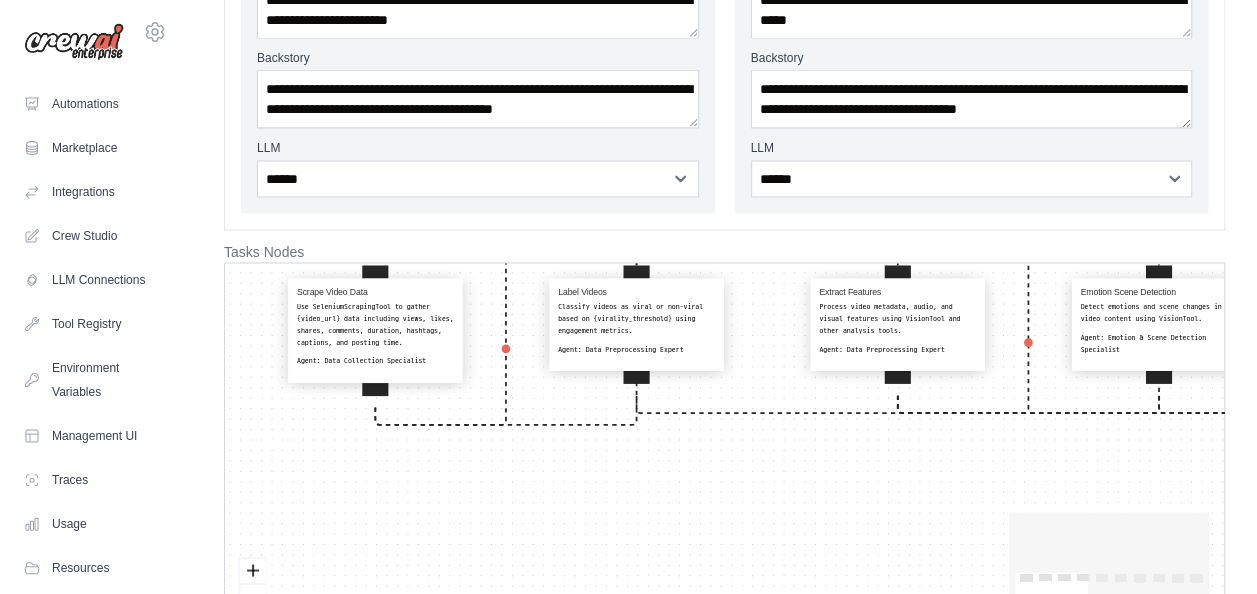 click on "Scrape Video Data Use SeleniumScrapingTool to gather {video_url} data including views, likes, shares, comments, duration, hashtags, captions, and posting time. Agent:   Data Collection Specialist Label Videos Classify videos as viral or non-viral based on {virality_threshold} using engagement metrics. Agent:   Data Preprocessing Expert Extract Features Process video metadata, audio, and visual features using VisionTool and other analysis tools. Agent:   Data Preprocessing Expert Emotion Scene Detection Detect emotions and scene changes in video content using VisionTool. Agent:   Emotion & Scene Detection Specialist Audio Visual Analysis Analyze audio features like music use and tempo, and visual features like brightness and facial expressions. Agent:   Audio/Visual Analysis Specialist Hook Strength Analysis Evaluate hook strength based on motion, expression, surprise elements, and pacing within the first 3–5 seconds. Agent:   Hook Strength Analysis Specialist Train Evaluate Models Agent:   Predict Virality" at bounding box center [724, 470] 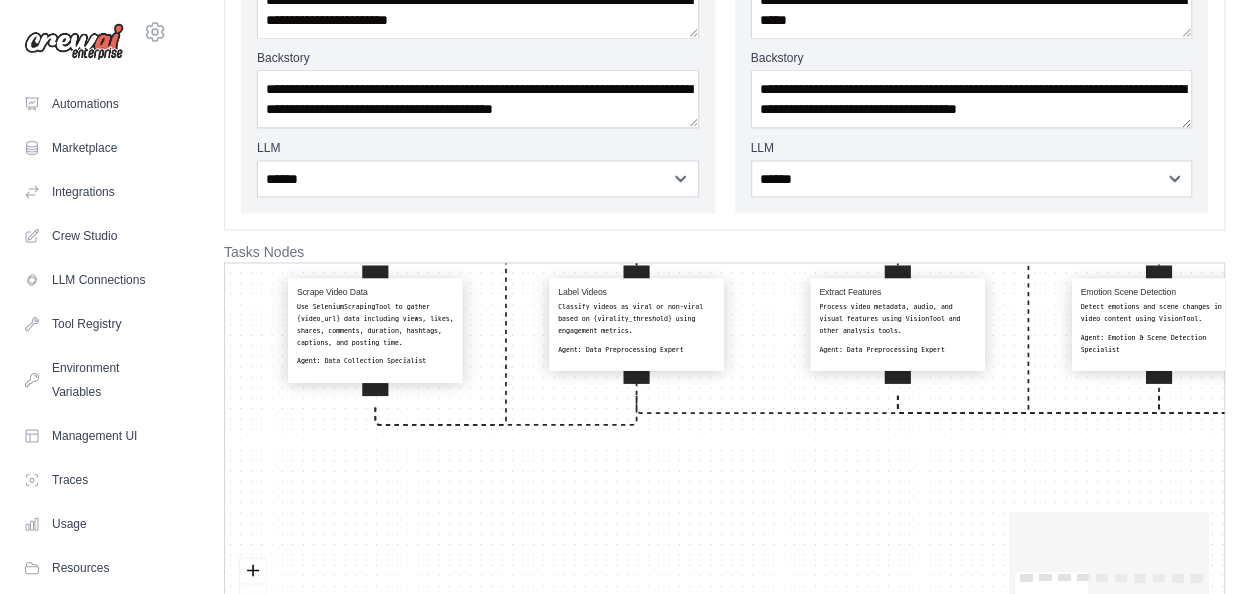 click on "Scrape Video Data Use SeleniumScrapingTool to gather {video_url} data including views, likes, shares, comments, duration, hashtags, captions, and posting time. Agent:   Data Collection Specialist Label Videos Classify videos as viral or non-viral based on {virality_threshold} using engagement metrics. Agent:   Data Preprocessing Expert Extract Features Process video metadata, audio, and visual features using VisionTool and other analysis tools. Agent:   Data Preprocessing Expert Emotion Scene Detection Detect emotions and scene changes in video content using VisionTool. Agent:   Emotion & Scene Detection Specialist Audio Visual Analysis Analyze audio features like music use and tempo, and visual features like brightness and facial expressions. Agent:   Audio/Visual Analysis Specialist Hook Strength Analysis Evaluate hook strength based on motion, expression, surprise elements, and pacing within the first 3–5 seconds. Agent:   Hook Strength Analysis Specialist Train Evaluate Models Agent:   Predict Virality" at bounding box center (724, 470) 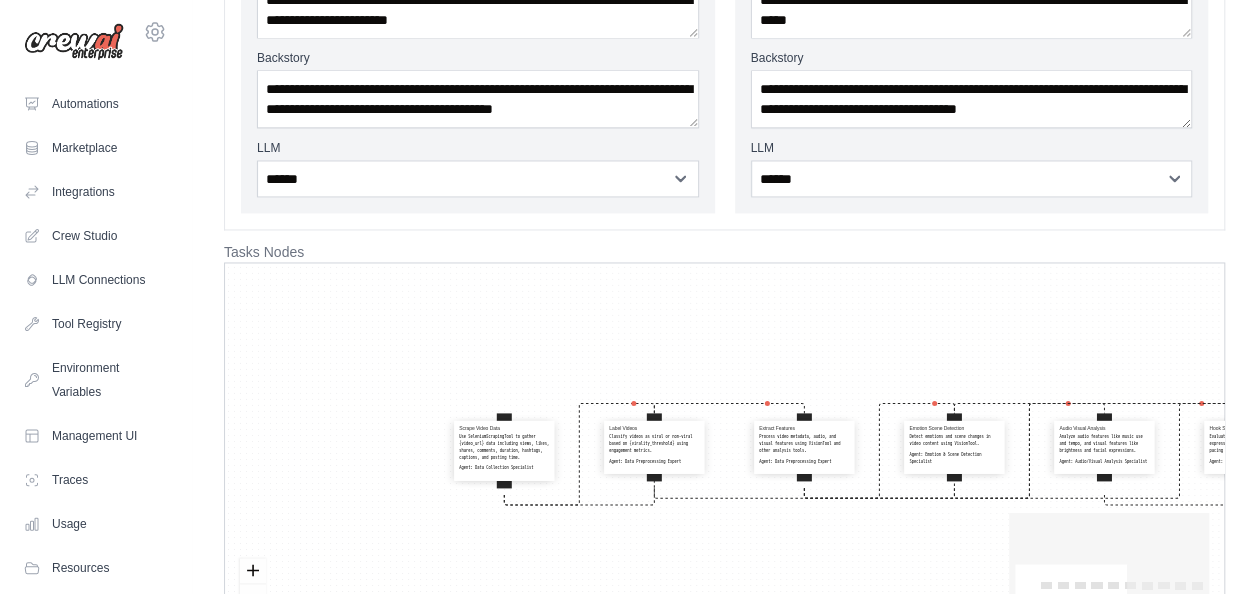 drag, startPoint x: 736, startPoint y: 428, endPoint x: 699, endPoint y: 524, distance: 102.88343 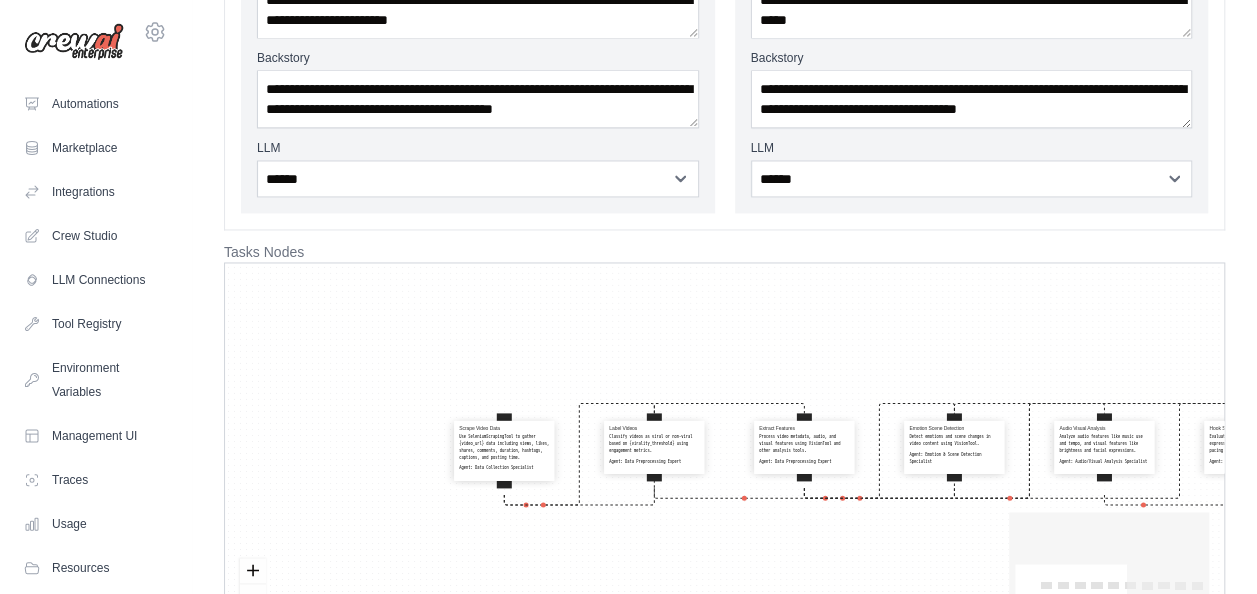 click on "Scrape Video Data Use SeleniumScrapingTool to gather {video_url} data including views, likes, shares, comments, duration, hashtags, captions, and posting time. Agent:   Data Collection Specialist Label Videos Classify videos as viral or non-viral based on {virality_threshold} using engagement metrics. Agent:   Data Preprocessing Expert Extract Features Process video metadata, audio, and visual features using VisionTool and other analysis tools. Agent:   Data Preprocessing Expert Emotion Scene Detection Detect emotions and scene changes in video content using VisionTool. Agent:   Emotion & Scene Detection Specialist Audio Visual Analysis Analyze audio features like music use and tempo, and visual features like brightness and facial expressions. Agent:   Audio/Visual Analysis Specialist Hook Strength Analysis Evaluate hook strength based on motion, expression, surprise elements, and pacing within the first 3–5 seconds. Agent:   Hook Strength Analysis Specialist Train Evaluate Models Agent:   Predict Virality" at bounding box center [724, 470] 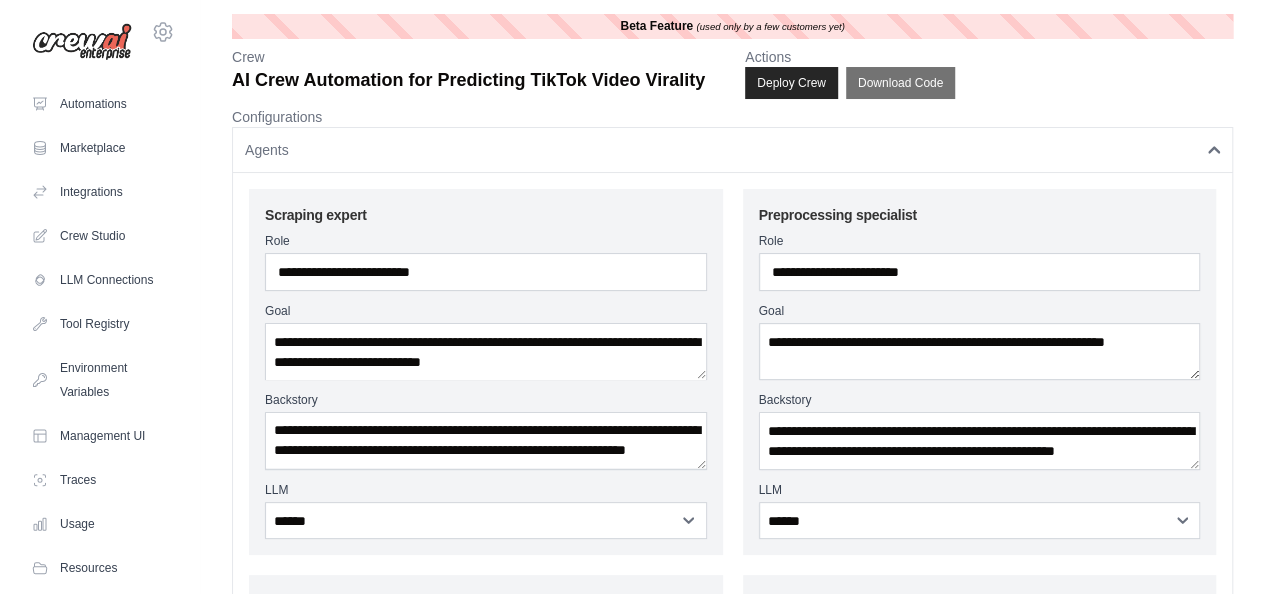 scroll, scrollTop: 0, scrollLeft: 0, axis: both 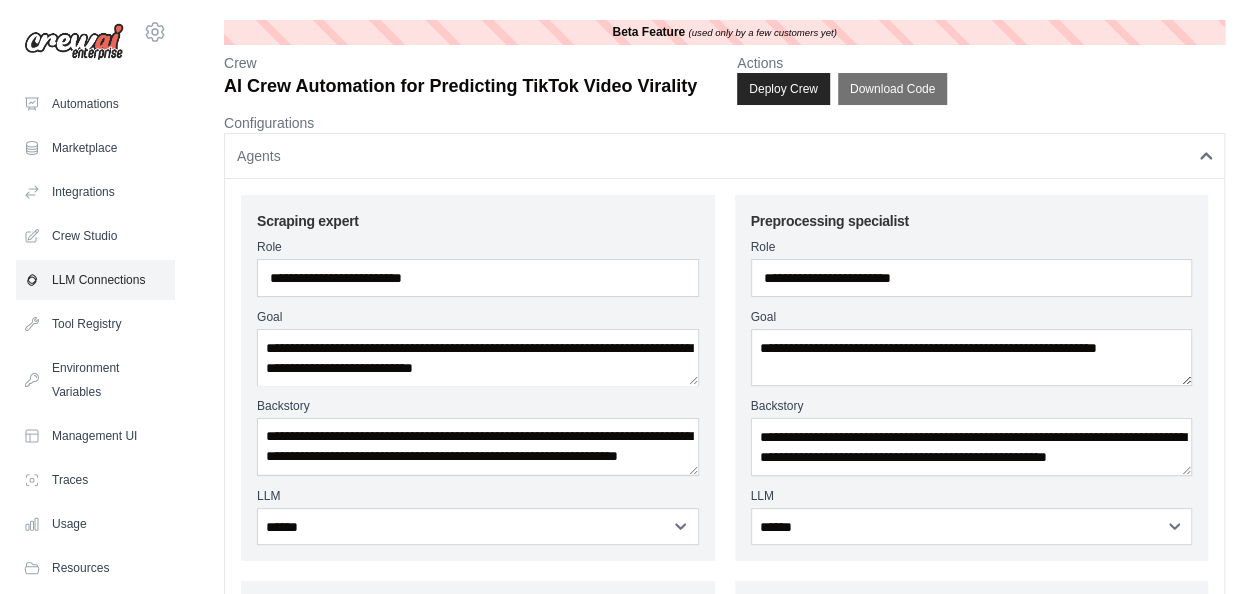 click on "LLM Connections" at bounding box center [95, 280] 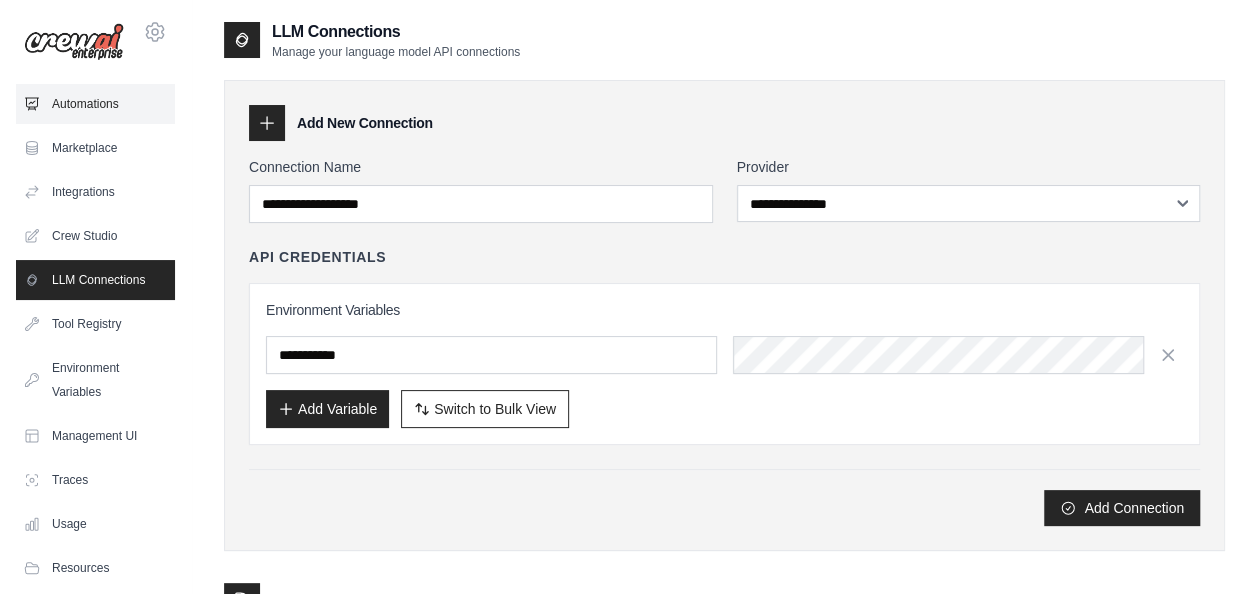 click on "Automations" at bounding box center (95, 104) 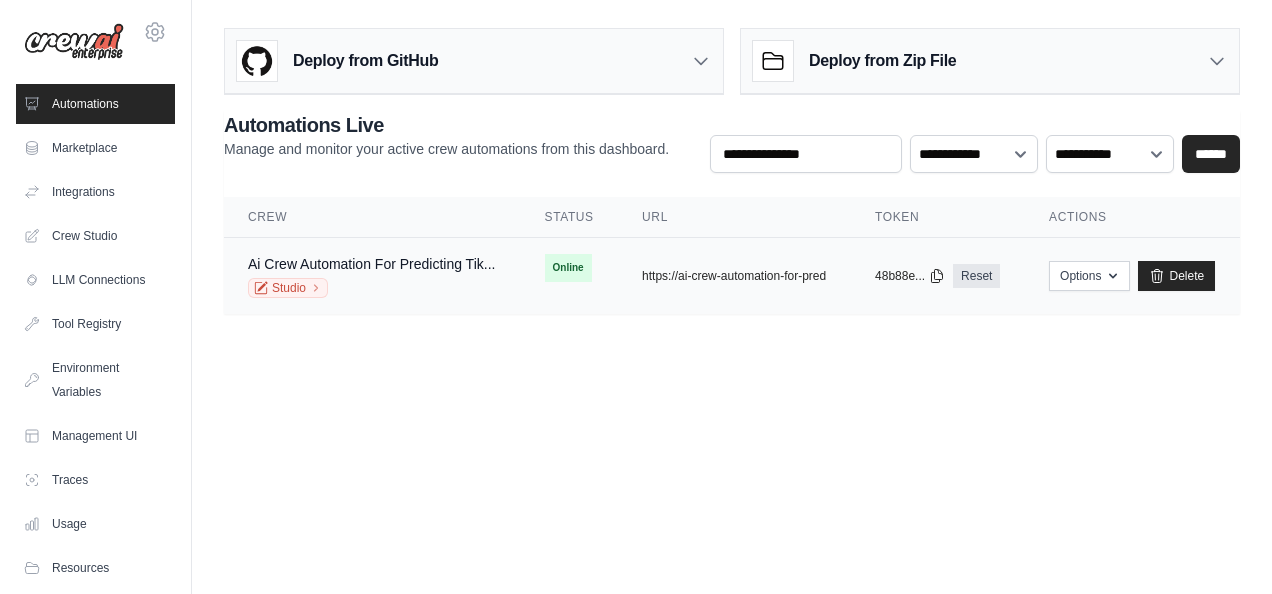 click on "Ai Crew Automation For Predicting Tik...
Studio" at bounding box center [372, 276] 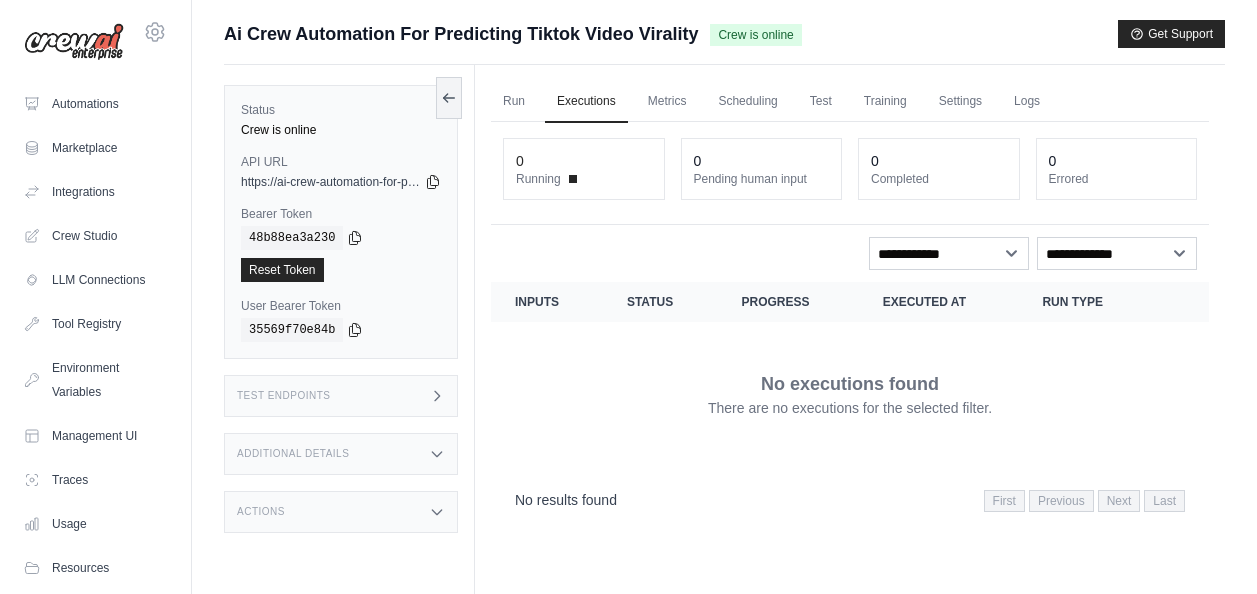 scroll, scrollTop: 0, scrollLeft: 0, axis: both 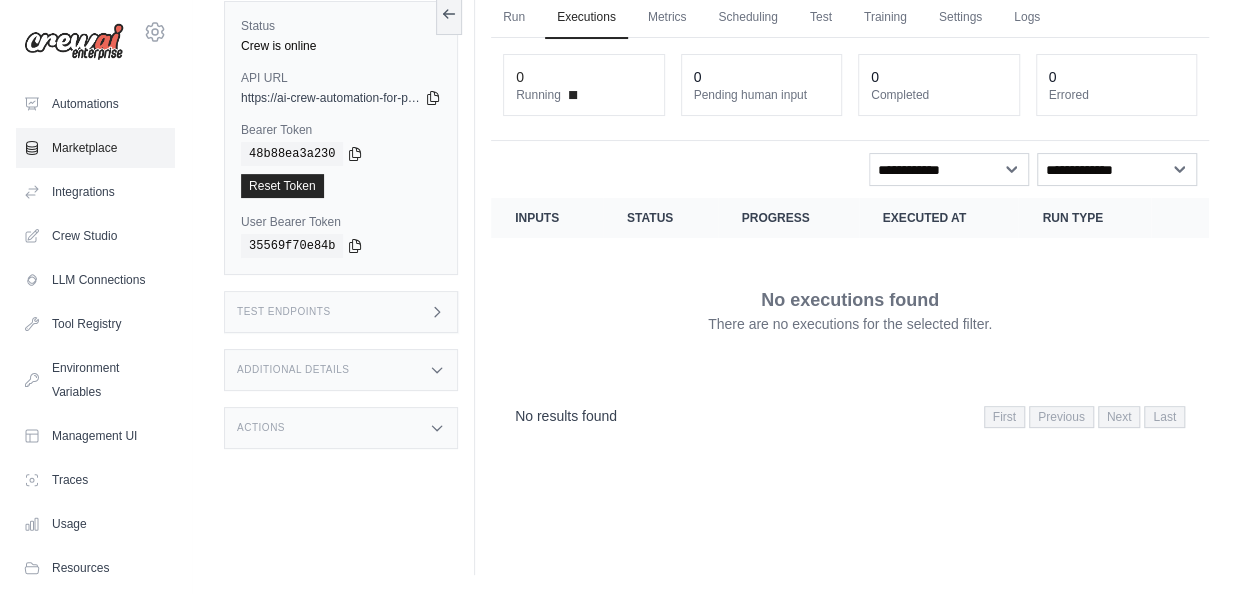 click on "Marketplace" at bounding box center (95, 148) 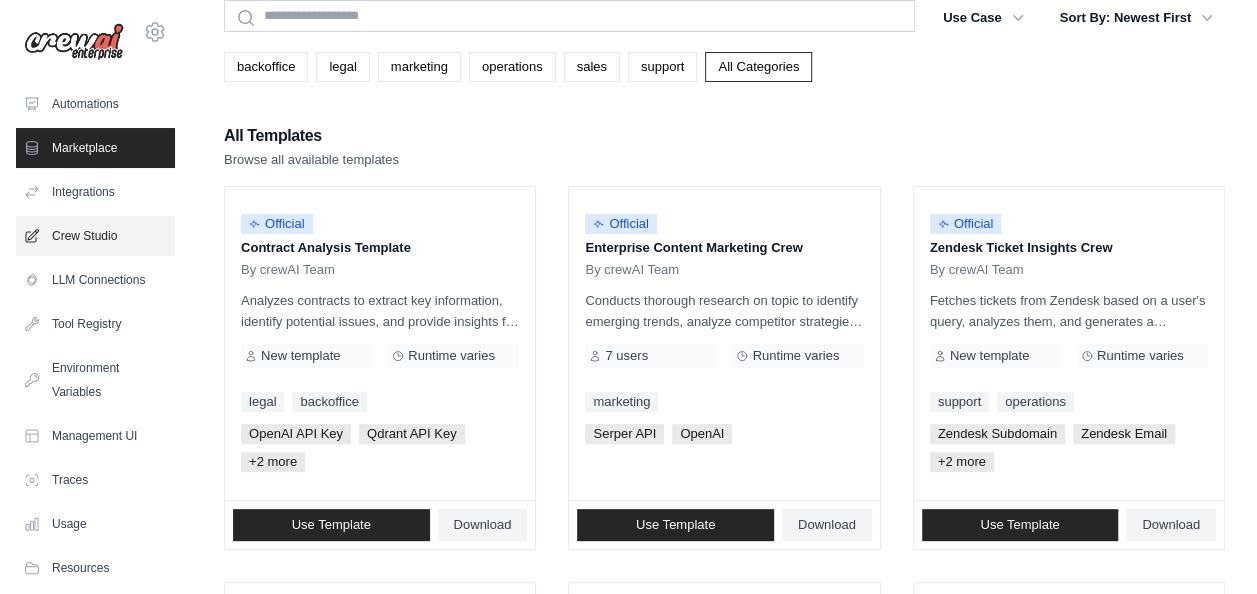 scroll, scrollTop: 0, scrollLeft: 0, axis: both 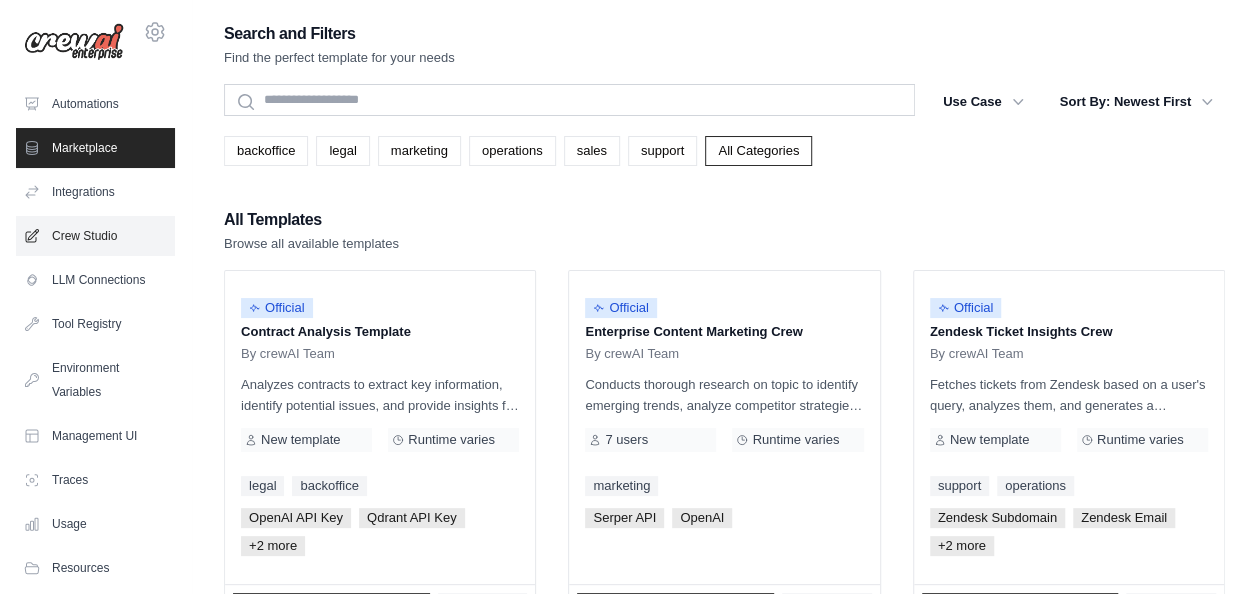 click on "Crew Studio" at bounding box center (95, 236) 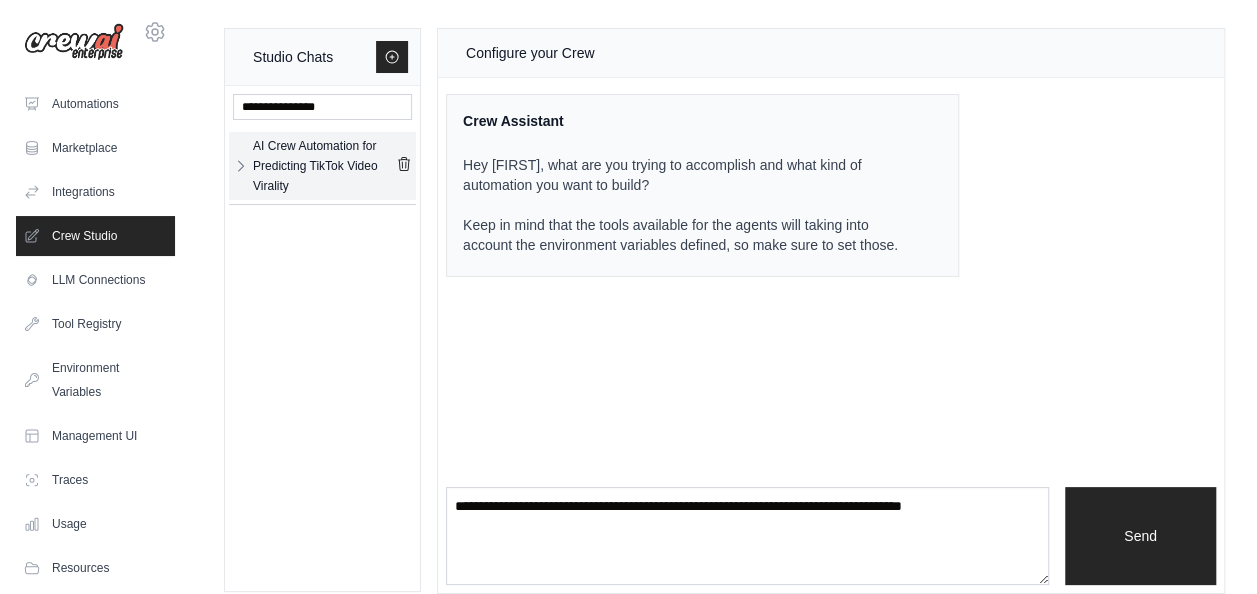 click on "AI Crew Automation for Predicting TikTok Video Virality" at bounding box center [324, 166] 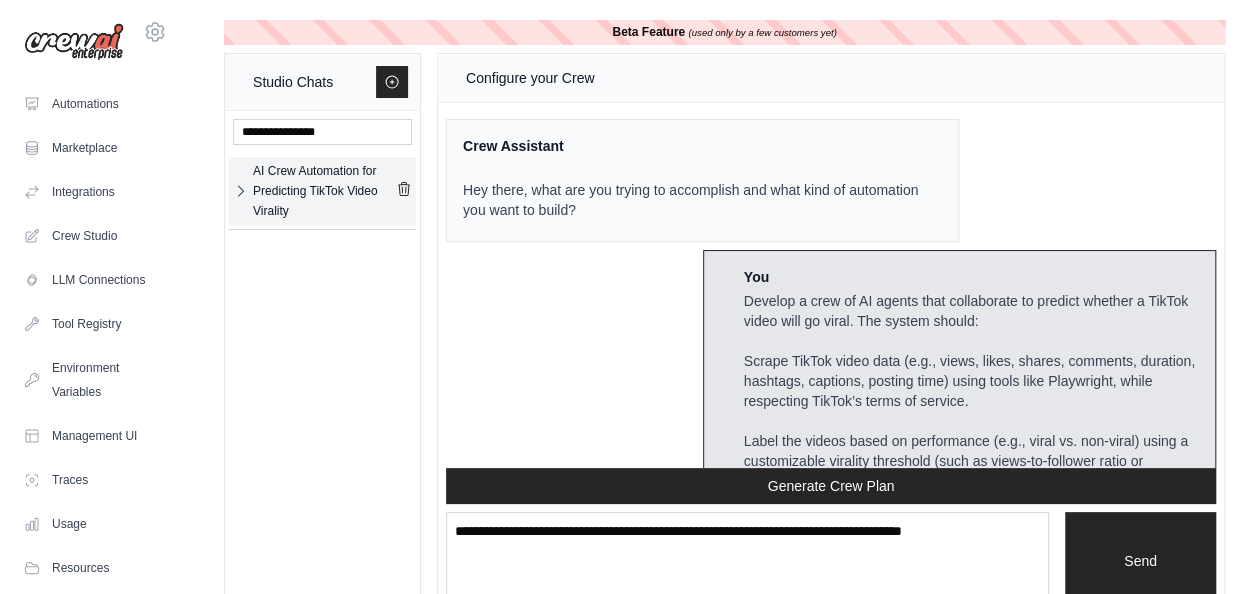 scroll, scrollTop: 7160, scrollLeft: 0, axis: vertical 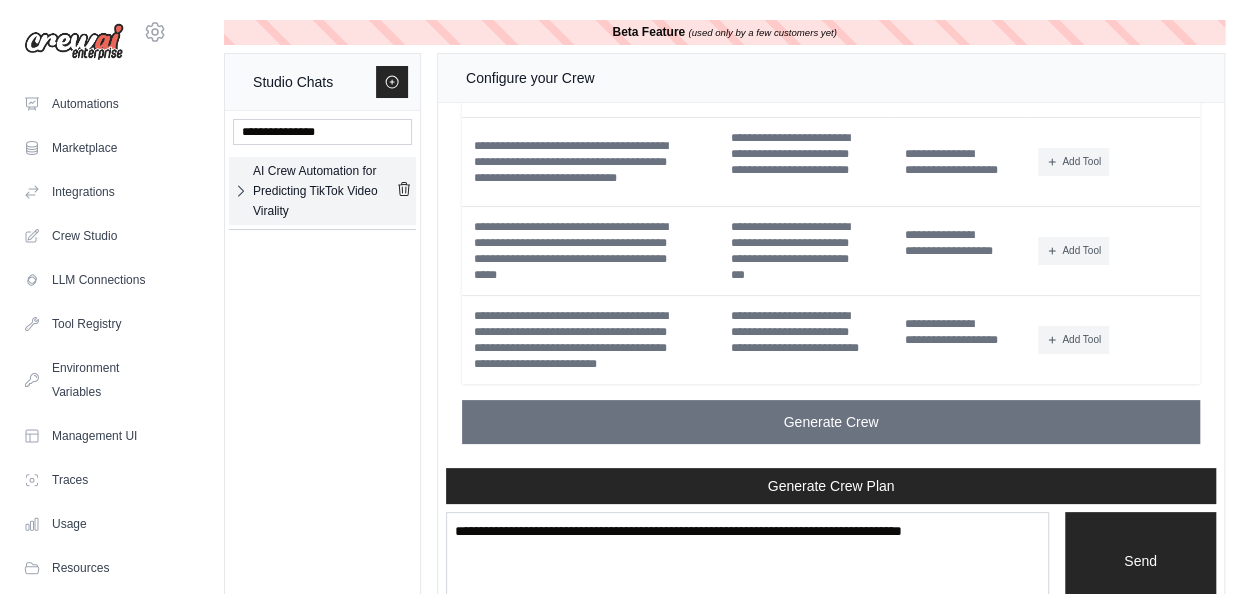 click at bounding box center [241, 191] 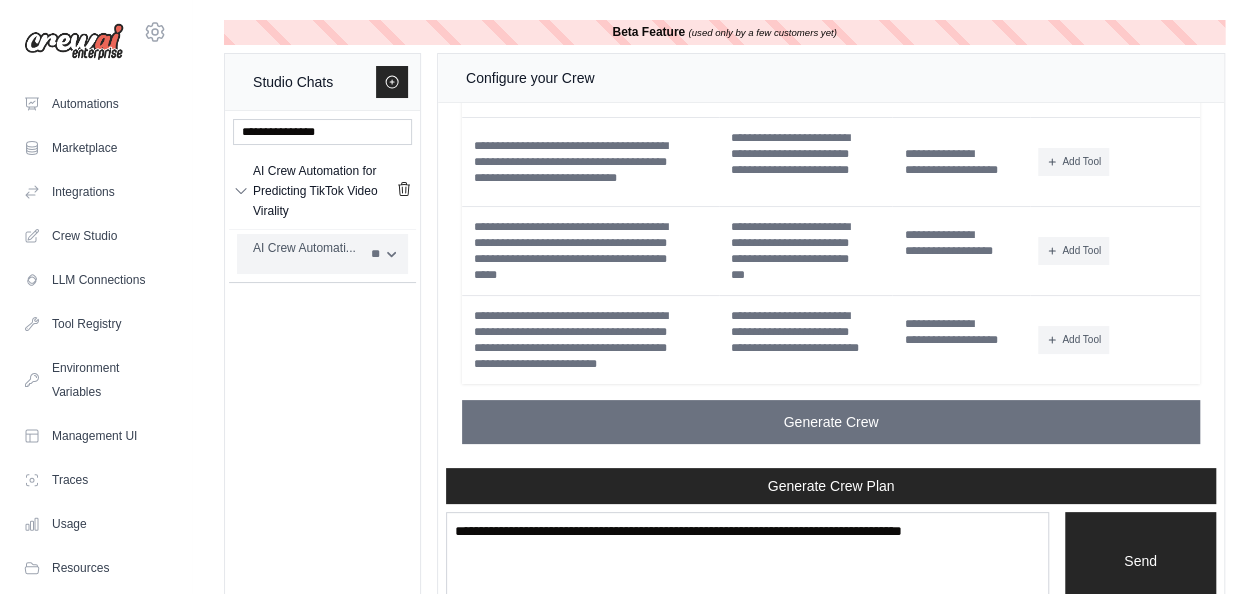 click on "**" at bounding box center (383, 254) 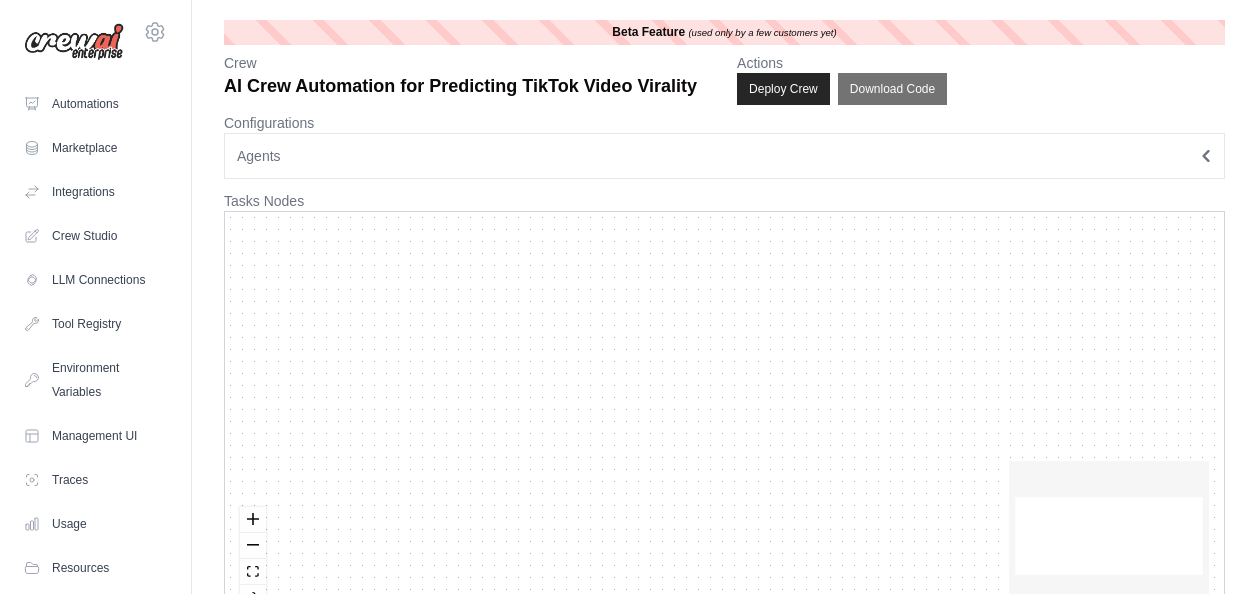 scroll, scrollTop: 0, scrollLeft: 0, axis: both 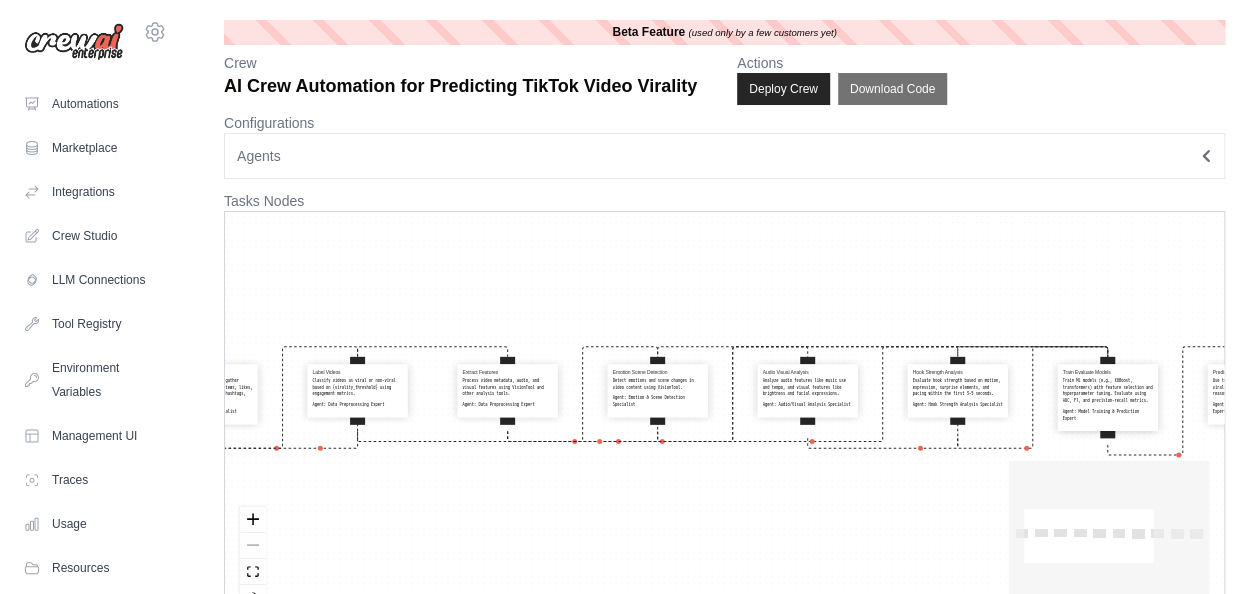 drag, startPoint x: 682, startPoint y: 298, endPoint x: 840, endPoint y: 280, distance: 159.02202 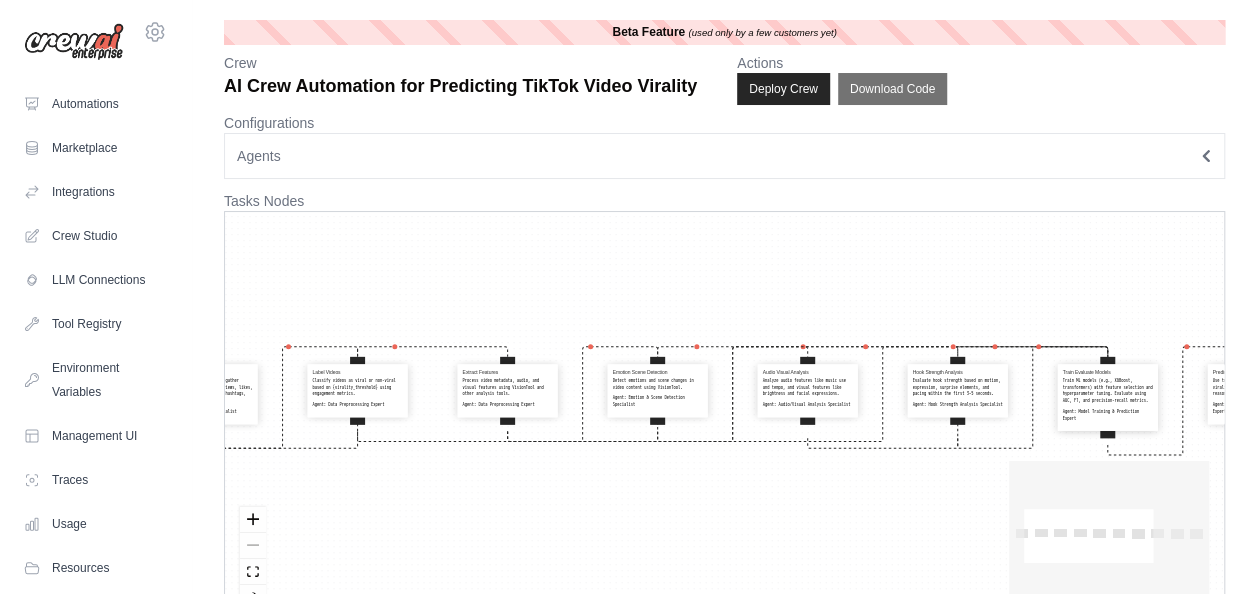 click on "Scrape Video Data Use SeleniumScrapingTool to gather {video_url} data including views, likes, shares, comments, duration, hashtags, captions, and posting time. Agent:   Data Collection Specialist Label Videos Classify videos as viral or non-viral based on {virality_threshold} using engagement metrics. Agent:   Data Preprocessing Expert Extract Features Process video metadata, audio, and visual features using VisionTool and other analysis tools. Agent:   Data Preprocessing Expert Emotion Scene Detection Detect emotions and scene changes in video content using VisionTool. Agent:   Emotion & Scene Detection Specialist Audio Visual Analysis Analyze audio features like music use and tempo, and visual features like brightness and facial expressions. Agent:   Audio/Visual Analysis Specialist Hook Strength Analysis Evaluate hook strength based on motion, expression, surprise elements, and pacing within the first 3–5 seconds. Agent:   Hook Strength Analysis Specialist Train Evaluate Models Agent:   Predict Virality" at bounding box center (724, 419) 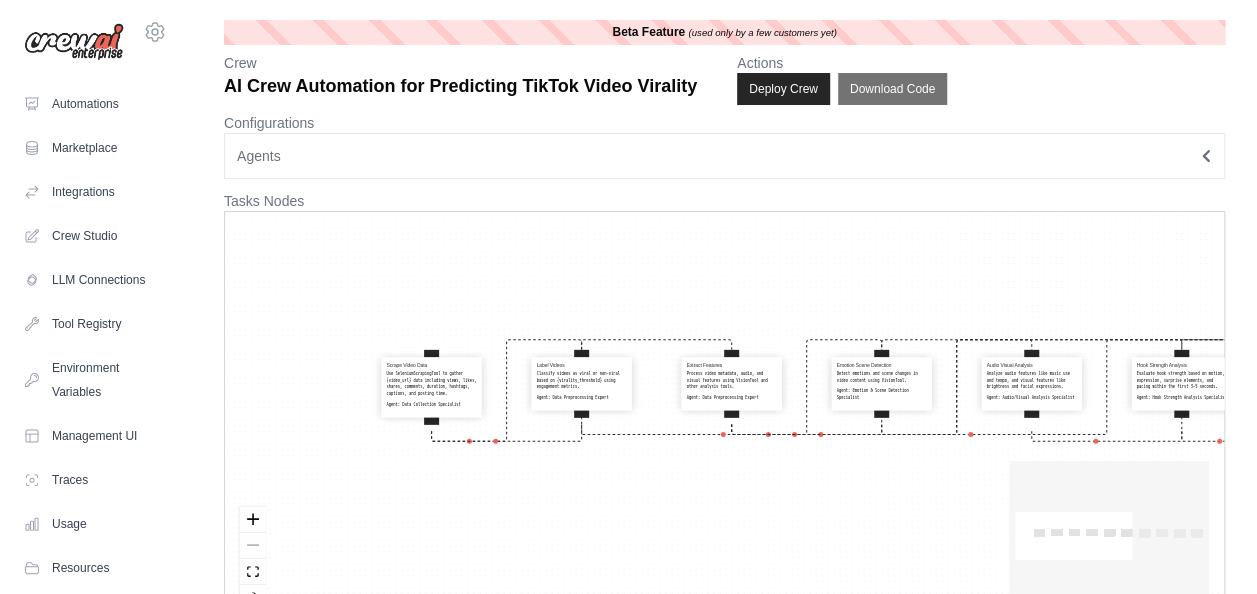 drag, startPoint x: 848, startPoint y: 277, endPoint x: 890, endPoint y: 263, distance: 44.27189 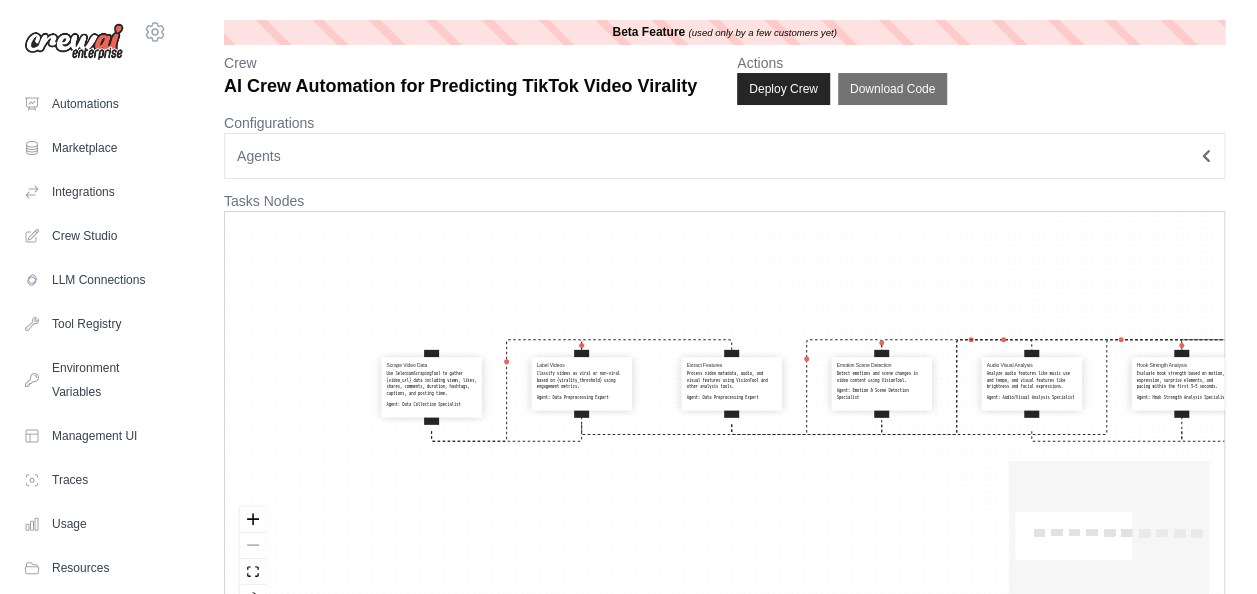click on "Scrape Video Data Use SeleniumScrapingTool to gather {video_url} data including views, likes, shares, comments, duration, hashtags, captions, and posting time. Agent:   Data Collection Specialist Label Videos Classify videos as viral or non-viral based on {virality_threshold} using engagement metrics. Agent:   Data Preprocessing Expert Extract Features Process video metadata, audio, and visual features using VisionTool and other analysis tools. Agent:   Data Preprocessing Expert Emotion Scene Detection Detect emotions and scene changes in video content using VisionTool. Agent:   Emotion & Scene Detection Specialist Audio Visual Analysis Analyze audio features like music use and tempo, and visual features like brightness and facial expressions. Agent:   Audio/Visual Analysis Specialist Hook Strength Analysis Evaluate hook strength based on motion, expression, surprise elements, and pacing within the first 3–5 seconds. Agent:   Hook Strength Analysis Specialist Train Evaluate Models Agent:   Predict Virality" at bounding box center (724, 419) 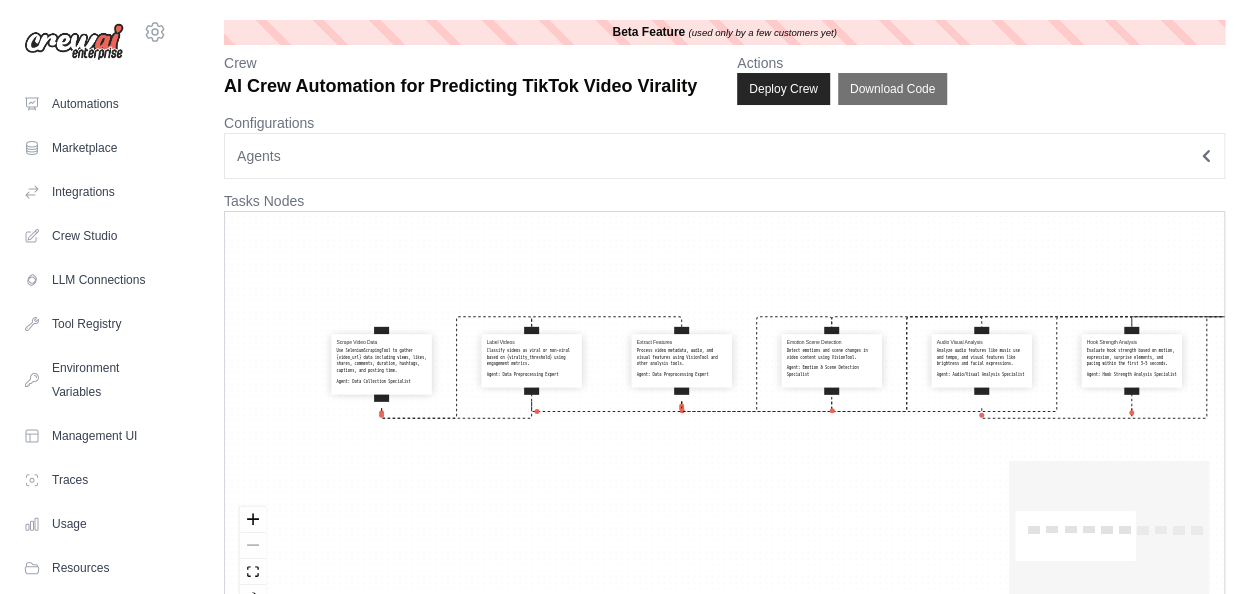drag, startPoint x: 788, startPoint y: 264, endPoint x: 491, endPoint y: 256, distance: 297.10773 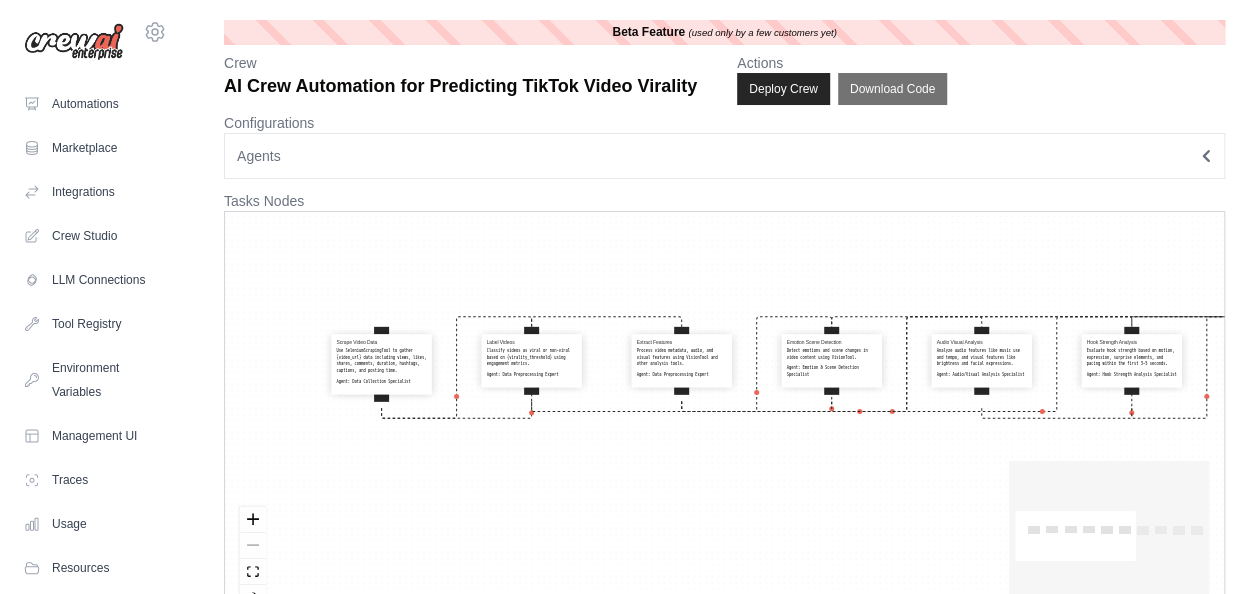 click on "Scrape Video Data Use SeleniumScrapingTool to gather {video_url} data including views, likes, shares, comments, duration, hashtags, captions, and posting time. Agent:   Data Collection Specialist Label Videos Classify videos as viral or non-viral based on {virality_threshold} using engagement metrics. Agent:   Data Preprocessing Expert Extract Features Process video metadata, audio, and visual features using VisionTool and other analysis tools. Agent:   Data Preprocessing Expert Emotion Scene Detection Detect emotions and scene changes in video content using VisionTool. Agent:   Emotion & Scene Detection Specialist Audio Visual Analysis Analyze audio features like music use and tempo, and visual features like brightness and facial expressions. Agent:   Audio/Visual Analysis Specialist Hook Strength Analysis Evaluate hook strength based on motion, expression, surprise elements, and pacing within the first 3–5 seconds. Agent:   Hook Strength Analysis Specialist Train Evaluate Models Agent:   Predict Virality" at bounding box center [724, 419] 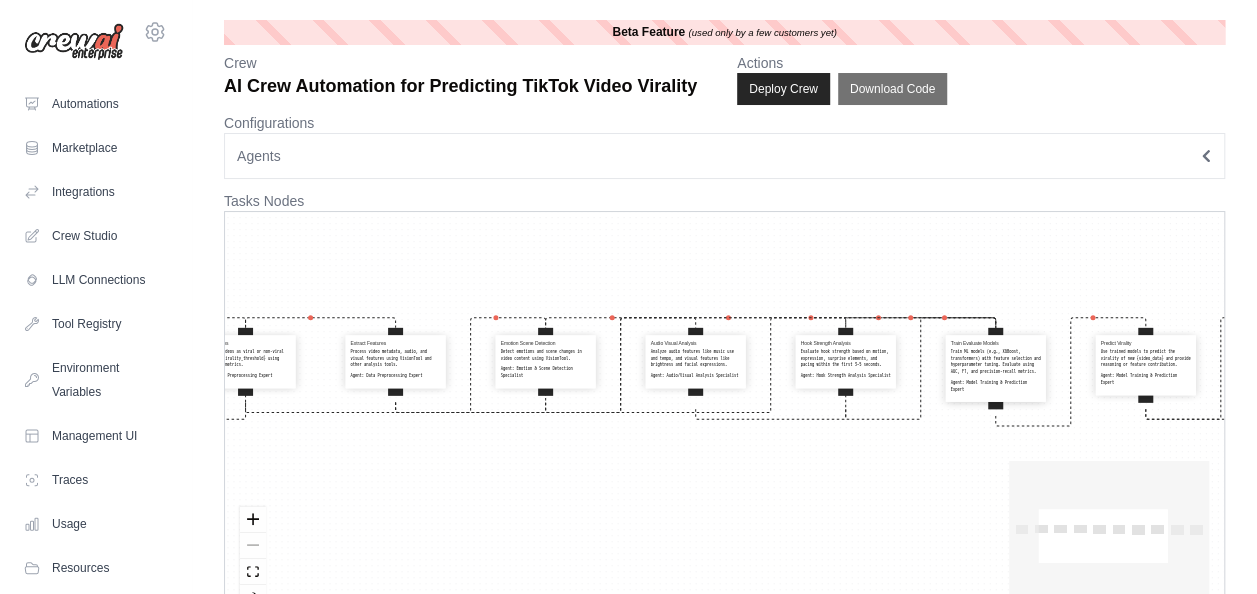 drag, startPoint x: 769, startPoint y: 507, endPoint x: 433, endPoint y: 499, distance: 336.0952 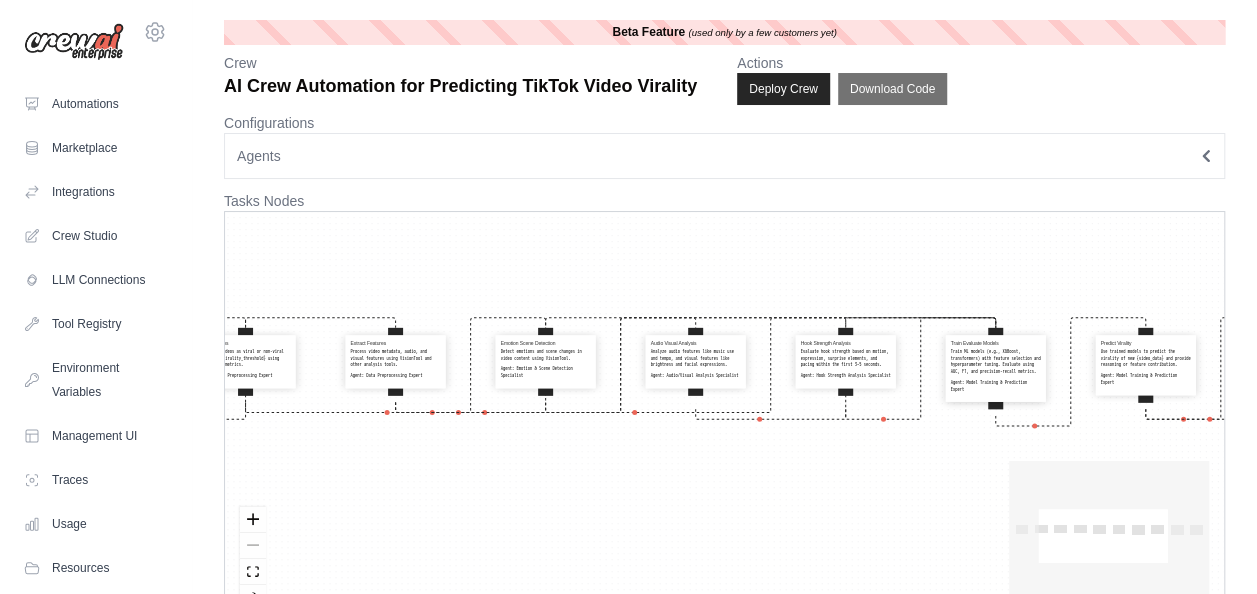 click on "Scrape Video Data Use SeleniumScrapingTool to gather {video_url} data including views, likes, shares, comments, duration, hashtags, captions, and posting time. Agent:   Data Collection Specialist Label Videos Classify videos as viral or non-viral based on {virality_threshold} using engagement metrics. Agent:   Data Preprocessing Expert Extract Features Process video metadata, audio, and visual features using VisionTool and other analysis tools. Agent:   Data Preprocessing Expert Emotion Scene Detection Detect emotions and scene changes in video content using VisionTool. Agent:   Emotion & Scene Detection Specialist Audio Visual Analysis Analyze audio features like music use and tempo, and visual features like brightness and facial expressions. Agent:   Audio/Visual Analysis Specialist Hook Strength Analysis Evaluate hook strength based on motion, expression, surprise elements, and pacing within the first 3–5 seconds. Agent:   Hook Strength Analysis Specialist Train Evaluate Models Agent:   Predict Virality" at bounding box center (724, 419) 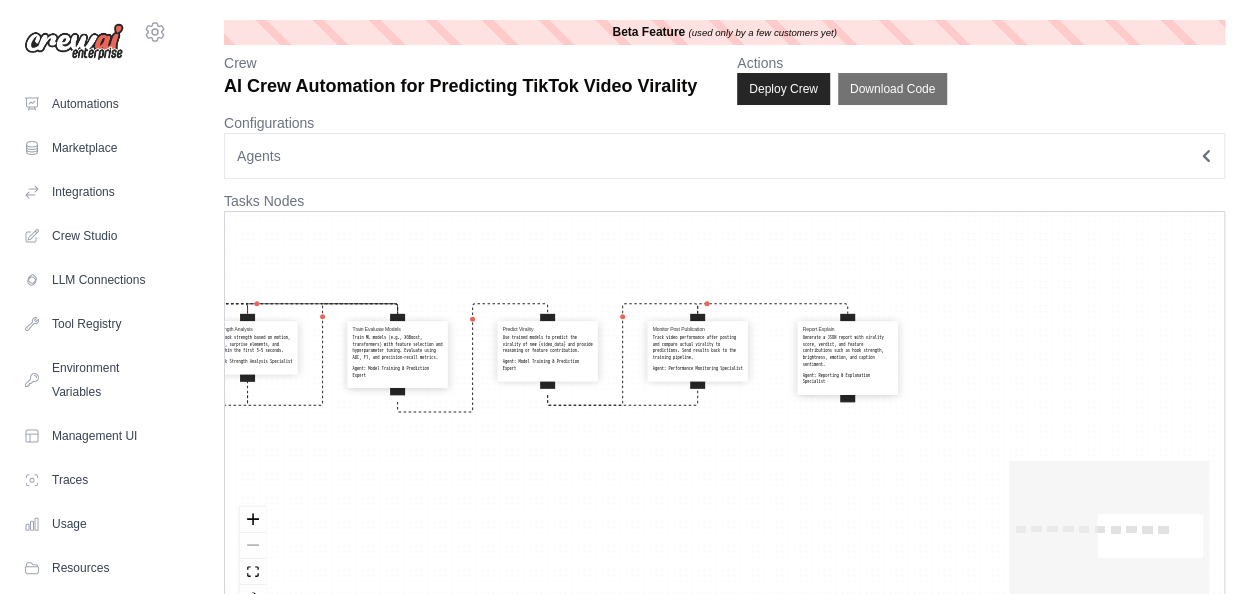 drag, startPoint x: 594, startPoint y: 517, endPoint x: 344, endPoint y: 522, distance: 250.04999 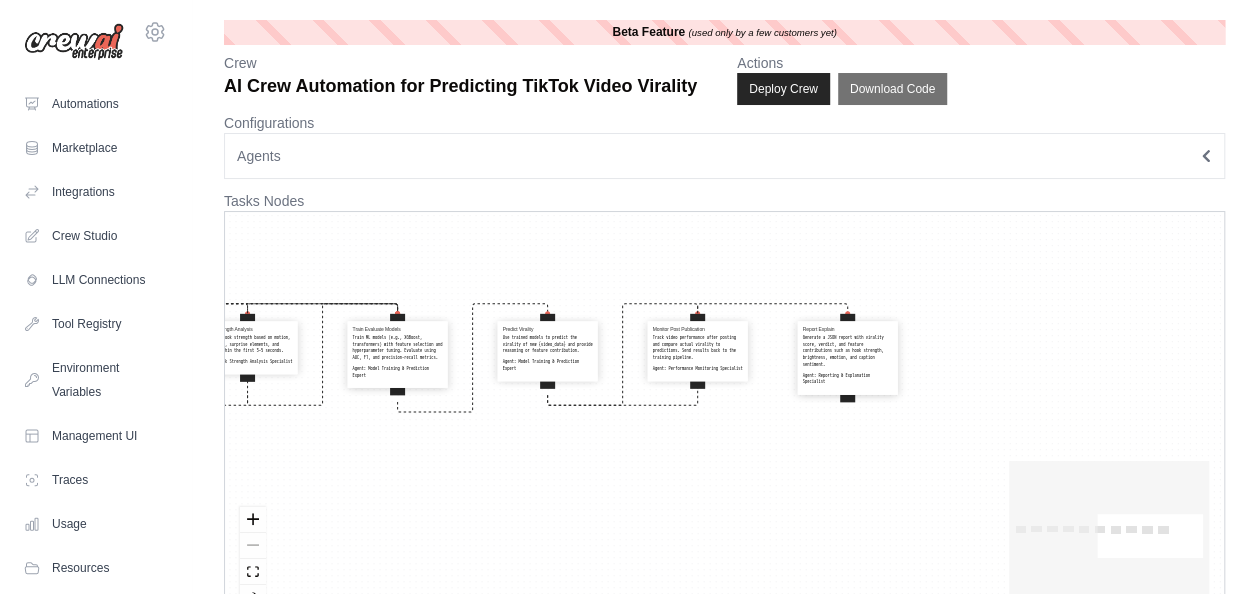 click on "Scrape Video Data Use SeleniumScrapingTool to gather {video_url} data including views, likes, shares, comments, duration, hashtags, captions, and posting time. Agent:   Data Collection Specialist Label Videos Classify videos as viral or non-viral based on {virality_threshold} using engagement metrics. Agent:   Data Preprocessing Expert Extract Features Process video metadata, audio, and visual features using VisionTool and other analysis tools. Agent:   Data Preprocessing Expert Emotion Scene Detection Detect emotions and scene changes in video content using VisionTool. Agent:   Emotion & Scene Detection Specialist Audio Visual Analysis Analyze audio features like music use and tempo, and visual features like brightness and facial expressions. Agent:   Audio/Visual Analysis Specialist Hook Strength Analysis Evaluate hook strength based on motion, expression, surprise elements, and pacing within the first 3–5 seconds. Agent:   Hook Strength Analysis Specialist Train Evaluate Models Agent:   Predict Virality" at bounding box center [724, 419] 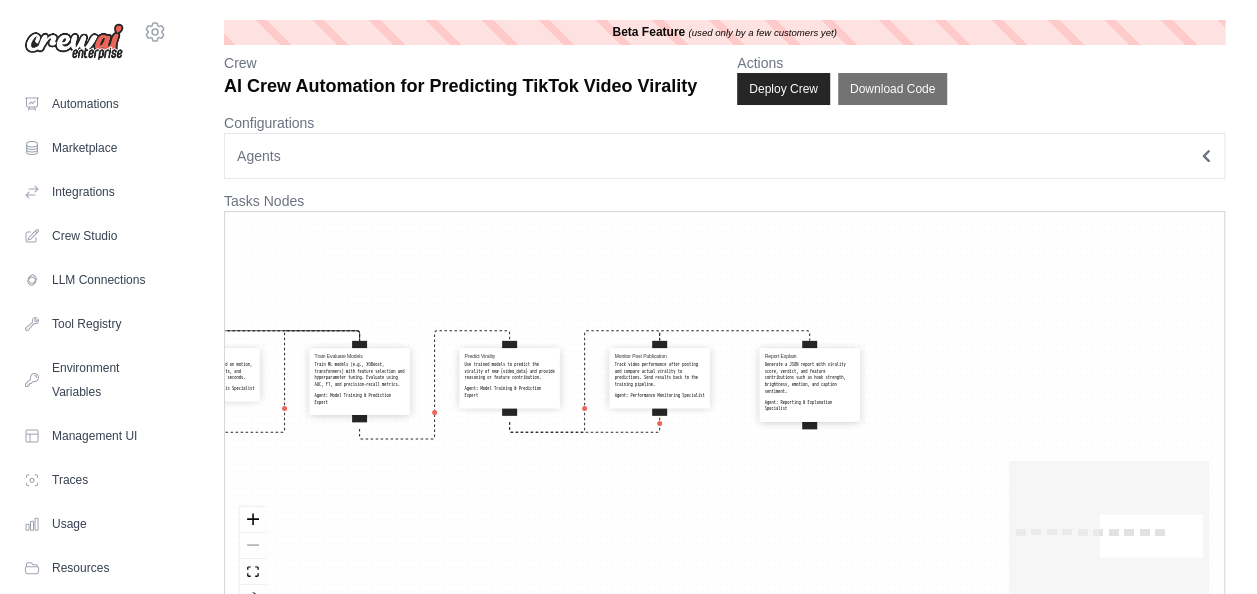 drag, startPoint x: 661, startPoint y: 516, endPoint x: 639, endPoint y: 550, distance: 40.496914 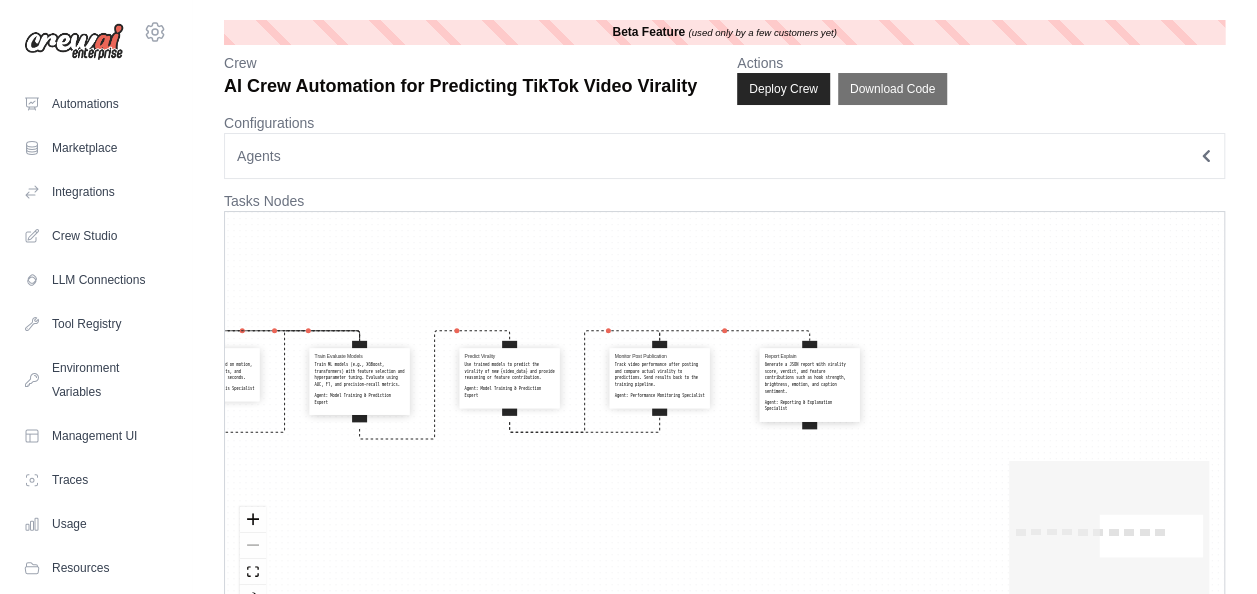click on "Scrape Video Data Use SeleniumScrapingTool to gather {video_url} data including views, likes, shares, comments, duration, hashtags, captions, and posting time. Agent:   Data Collection Specialist Label Videos Classify videos as viral or non-viral based on {virality_threshold} using engagement metrics. Agent:   Data Preprocessing Expert Extract Features Process video metadata, audio, and visual features using VisionTool and other analysis tools. Agent:   Data Preprocessing Expert Emotion Scene Detection Detect emotions and scene changes in video content using VisionTool. Agent:   Emotion & Scene Detection Specialist Audio Visual Analysis Analyze audio features like music use and tempo, and visual features like brightness and facial expressions. Agent:   Audio/Visual Analysis Specialist Hook Strength Analysis Evaluate hook strength based on motion, expression, surprise elements, and pacing within the first 3–5 seconds. Agent:   Hook Strength Analysis Specialist Train Evaluate Models Agent:   Predict Virality" at bounding box center [724, 419] 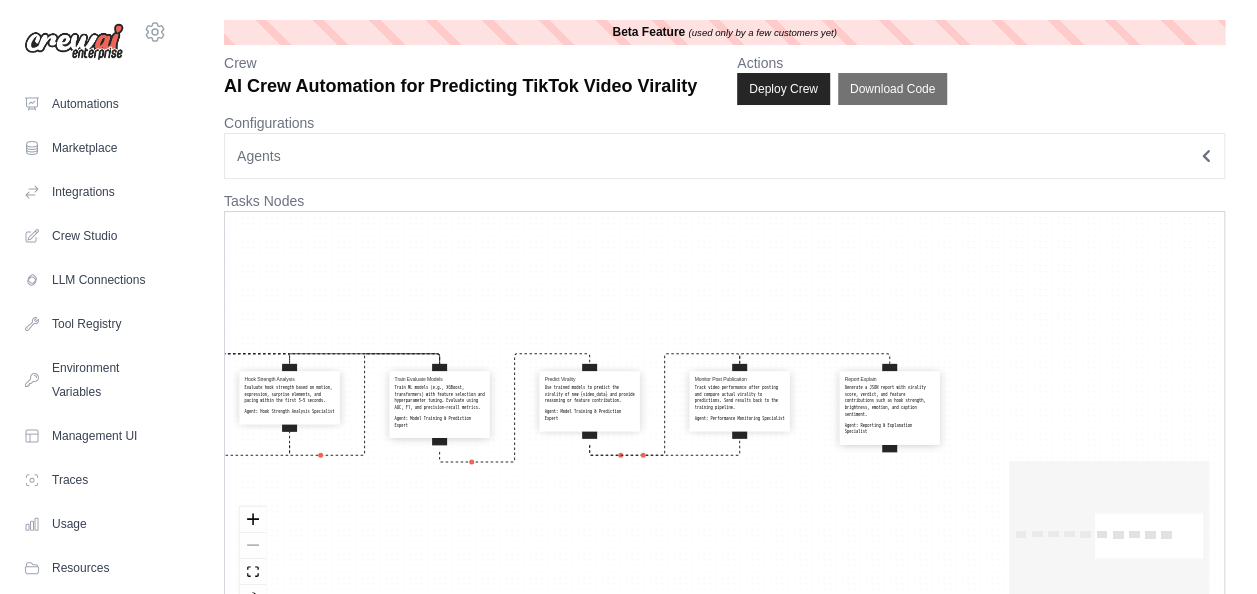 drag, startPoint x: 644, startPoint y: 269, endPoint x: 780, endPoint y: 290, distance: 137.61177 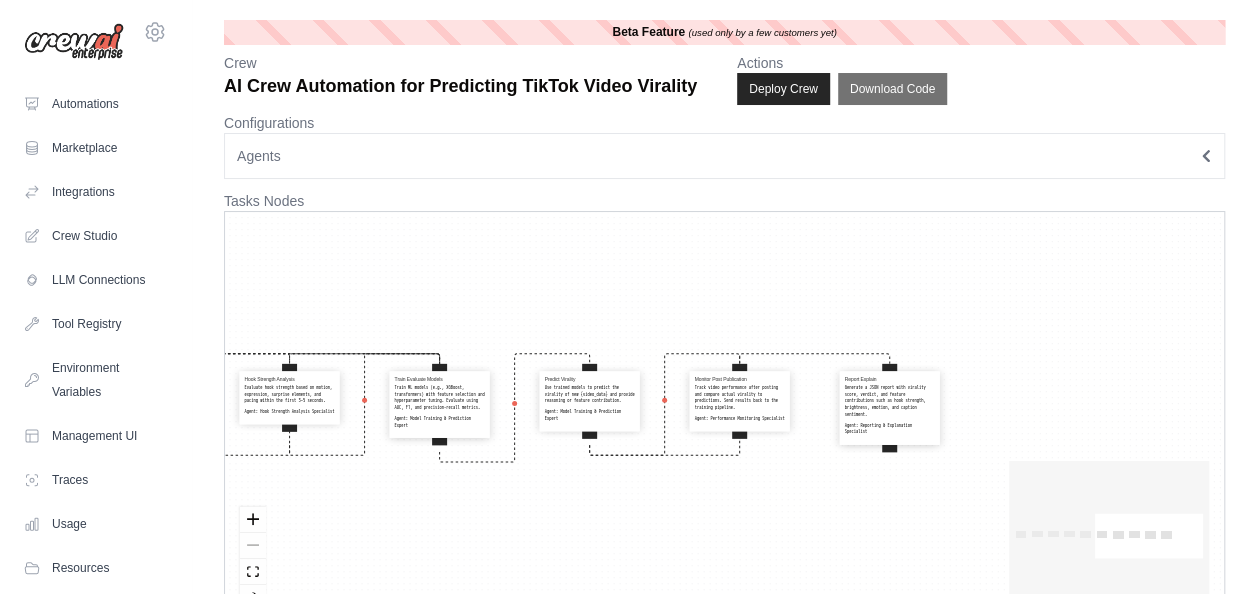 click on "Scrape Video Data Use SeleniumScrapingTool to gather {video_url} data including views, likes, shares, comments, duration, hashtags, captions, and posting time. Agent:   Data Collection Specialist Label Videos Classify videos as viral or non-viral based on {virality_threshold} using engagement metrics. Agent:   Data Preprocessing Expert Extract Features Process video metadata, audio, and visual features using VisionTool and other analysis tools. Agent:   Data Preprocessing Expert Emotion Scene Detection Detect emotions and scene changes in video content using VisionTool. Agent:   Emotion & Scene Detection Specialist Audio Visual Analysis Analyze audio features like music use and tempo, and visual features like brightness and facial expressions. Agent:   Audio/Visual Analysis Specialist Hook Strength Analysis Evaluate hook strength based on motion, expression, surprise elements, and pacing within the first 3–5 seconds. Agent:   Hook Strength Analysis Specialist Train Evaluate Models Agent:   Predict Virality" at bounding box center [724, 419] 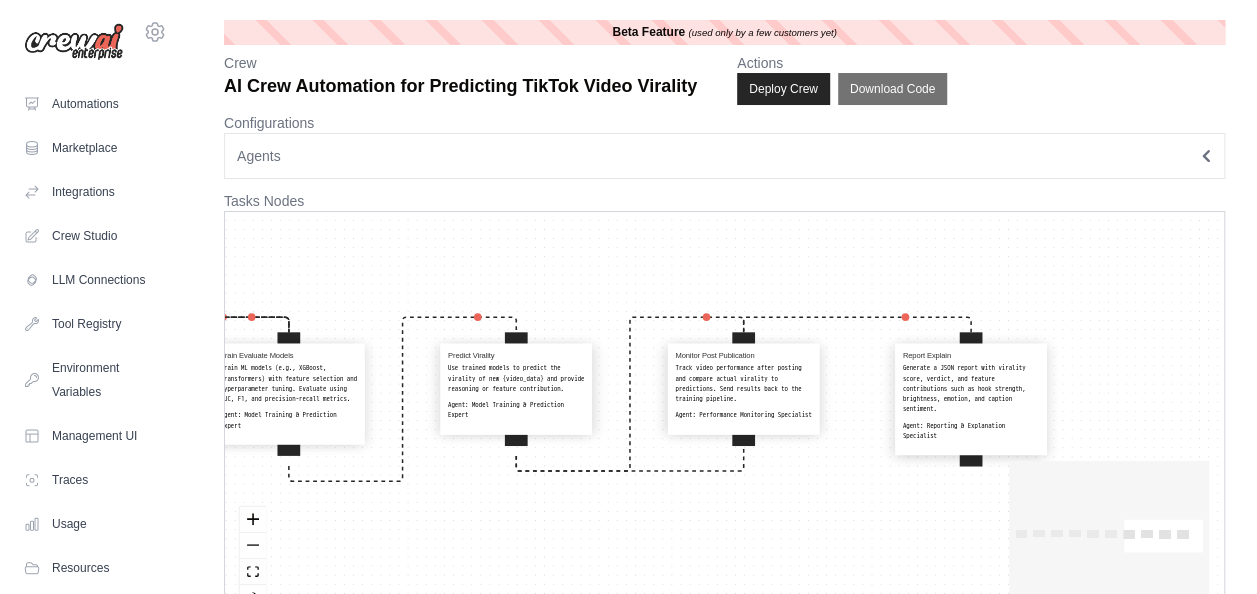 drag, startPoint x: 932, startPoint y: 288, endPoint x: 872, endPoint y: 248, distance: 72.11102 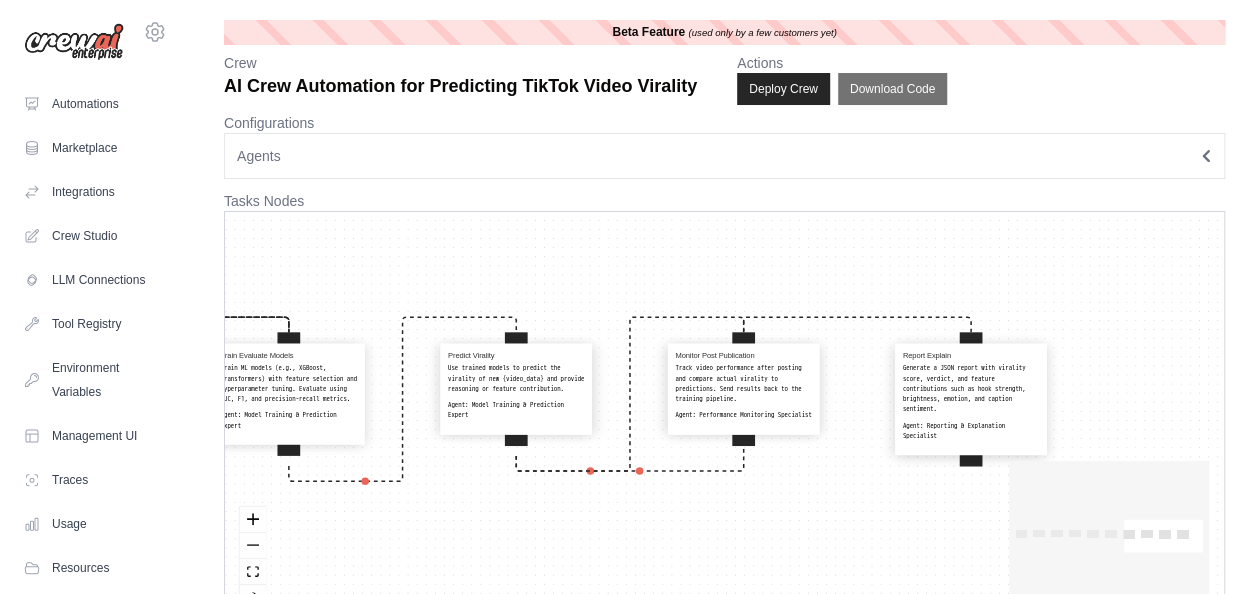 click on "Scrape Video Data Use SeleniumScrapingTool to gather {video_url} data including views, likes, shares, comments, duration, hashtags, captions, and posting time. Agent:   Data Collection Specialist Label Videos Classify videos as viral or non-viral based on {virality_threshold} using engagement metrics. Agent:   Data Preprocessing Expert Extract Features Process video metadata, audio, and visual features using VisionTool and other analysis tools. Agent:   Data Preprocessing Expert Emotion Scene Detection Detect emotions and scene changes in video content using VisionTool. Agent:   Emotion & Scene Detection Specialist Audio Visual Analysis Analyze audio features like music use and tempo, and visual features like brightness and facial expressions. Agent:   Audio/Visual Analysis Specialist Hook Strength Analysis Evaluate hook strength based on motion, expression, surprise elements, and pacing within the first 3–5 seconds. Agent:   Hook Strength Analysis Specialist Train Evaluate Models Agent:   Predict Virality" at bounding box center (724, 419) 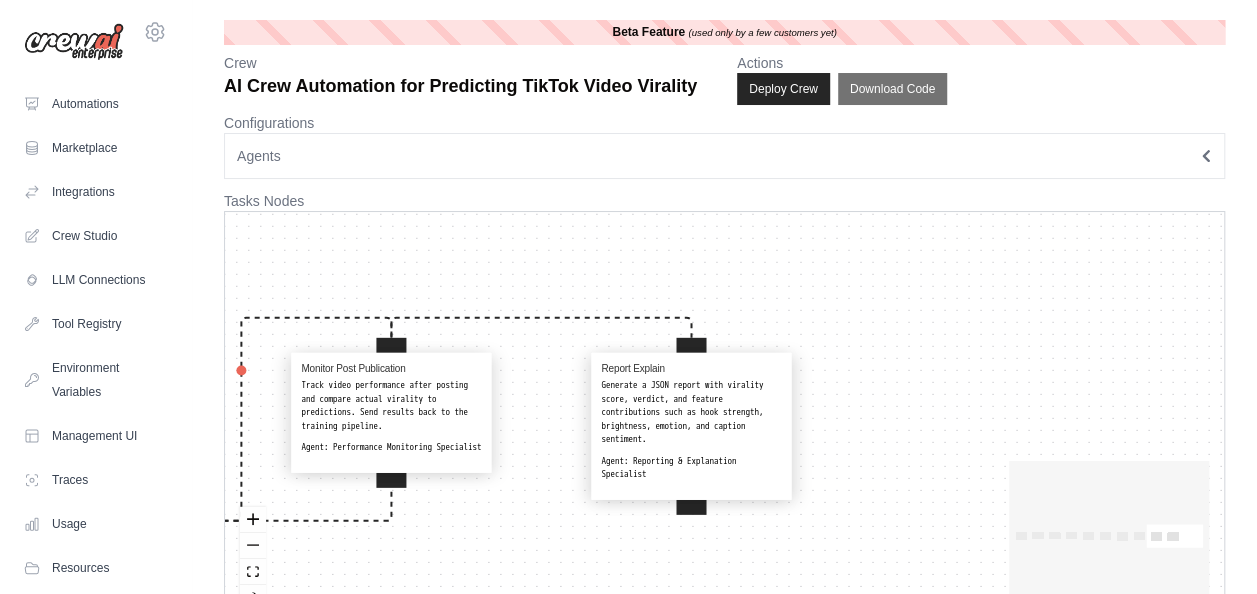 drag, startPoint x: 824, startPoint y: 306, endPoint x: 516, endPoint y: 266, distance: 310.58655 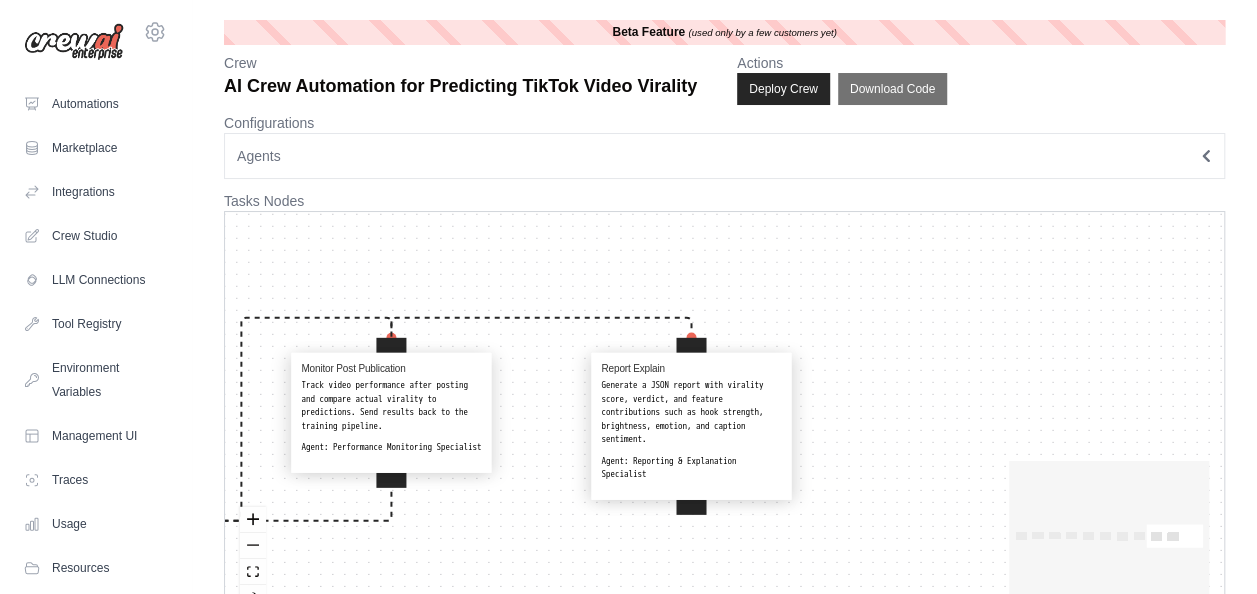 click on "Scrape Video Data Use SeleniumScrapingTool to gather {video_url} data including views, likes, shares, comments, duration, hashtags, captions, and posting time. Agent:   Data Collection Specialist Label Videos Classify videos as viral or non-viral based on {virality_threshold} using engagement metrics. Agent:   Data Preprocessing Expert Extract Features Process video metadata, audio, and visual features using VisionTool and other analysis tools. Agent:   Data Preprocessing Expert Emotion Scene Detection Detect emotions and scene changes in video content using VisionTool. Agent:   Emotion & Scene Detection Specialist Audio Visual Analysis Analyze audio features like music use and tempo, and visual features like brightness and facial expressions. Agent:   Audio/Visual Analysis Specialist Hook Strength Analysis Evaluate hook strength based on motion, expression, surprise elements, and pacing within the first 3–5 seconds. Agent:   Hook Strength Analysis Specialist Train Evaluate Models Agent:   Predict Virality" at bounding box center (724, 419) 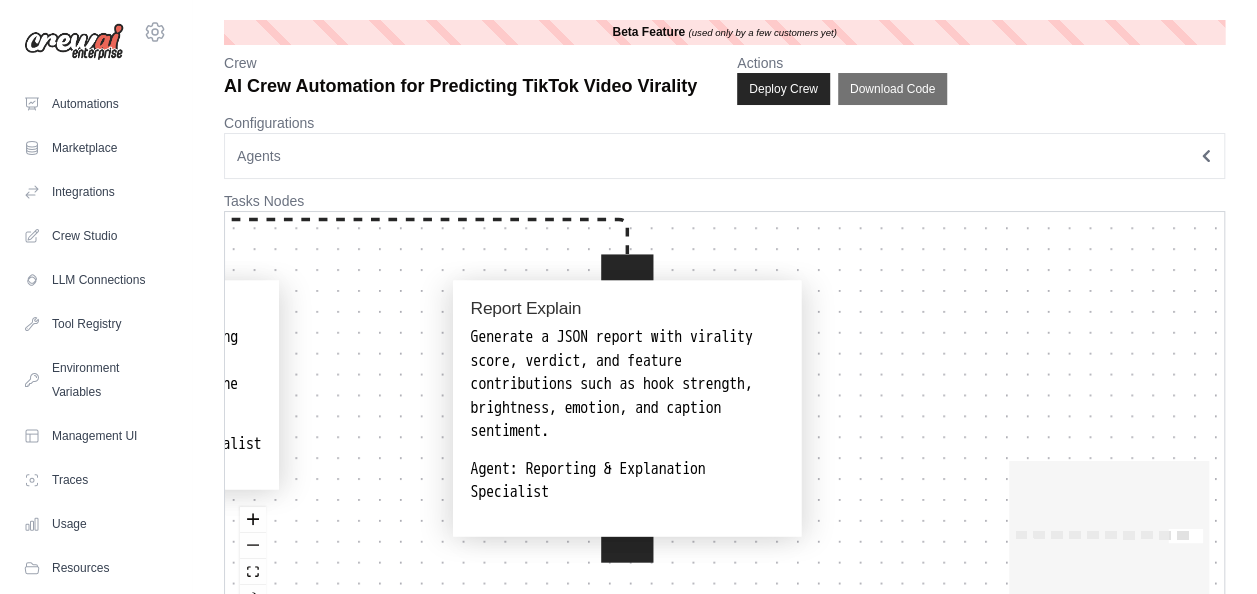 drag, startPoint x: 804, startPoint y: 389, endPoint x: 916, endPoint y: 384, distance: 112.11155 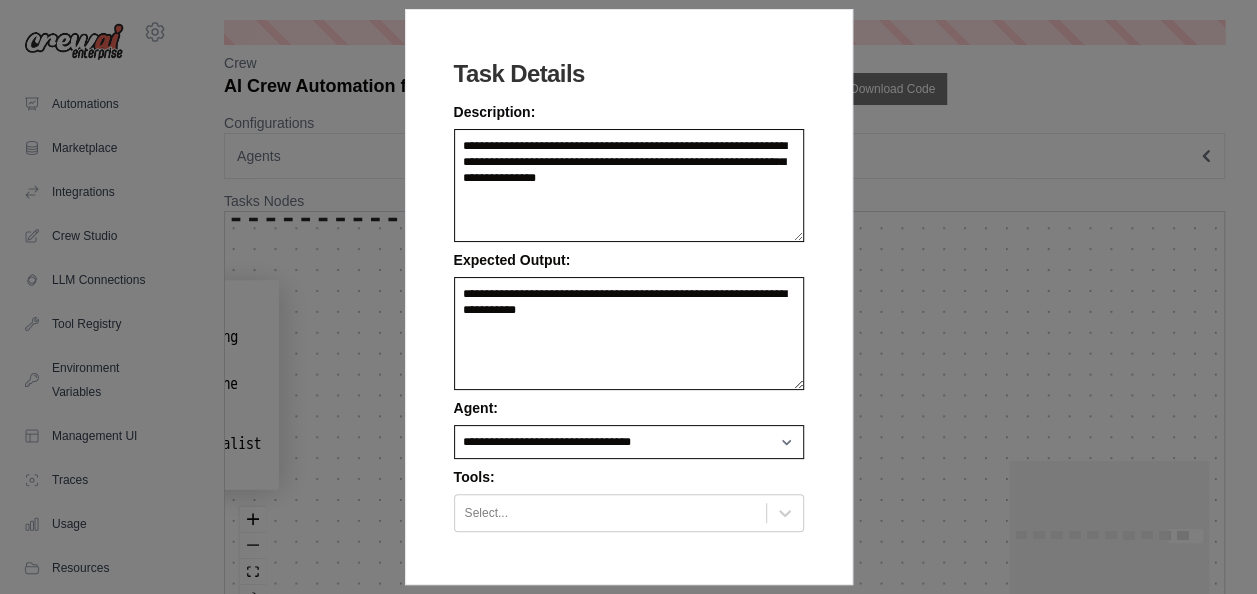 scroll, scrollTop: 52, scrollLeft: 0, axis: vertical 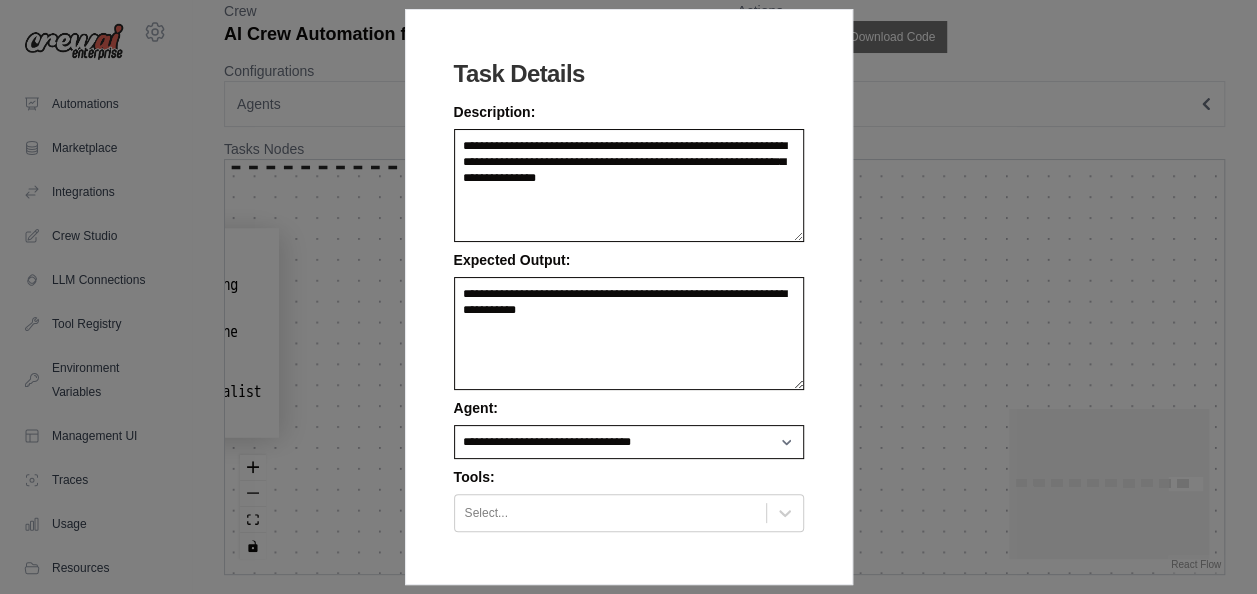 click on "**********" at bounding box center [628, 297] 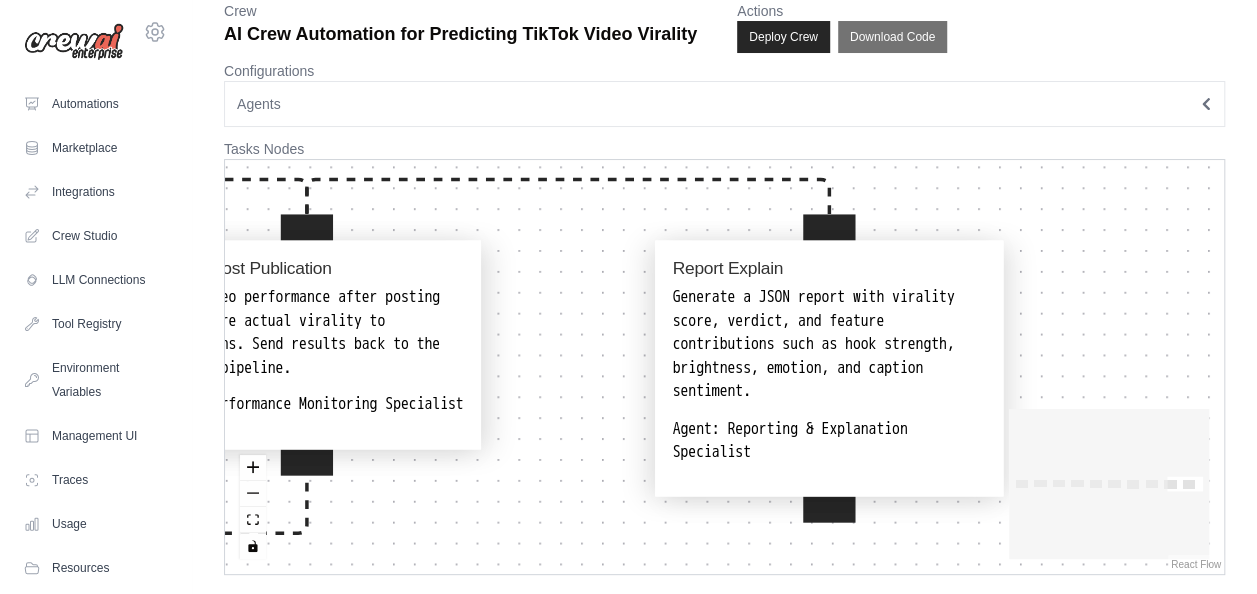 drag, startPoint x: 1034, startPoint y: 361, endPoint x: 1271, endPoint y: 475, distance: 262.9924 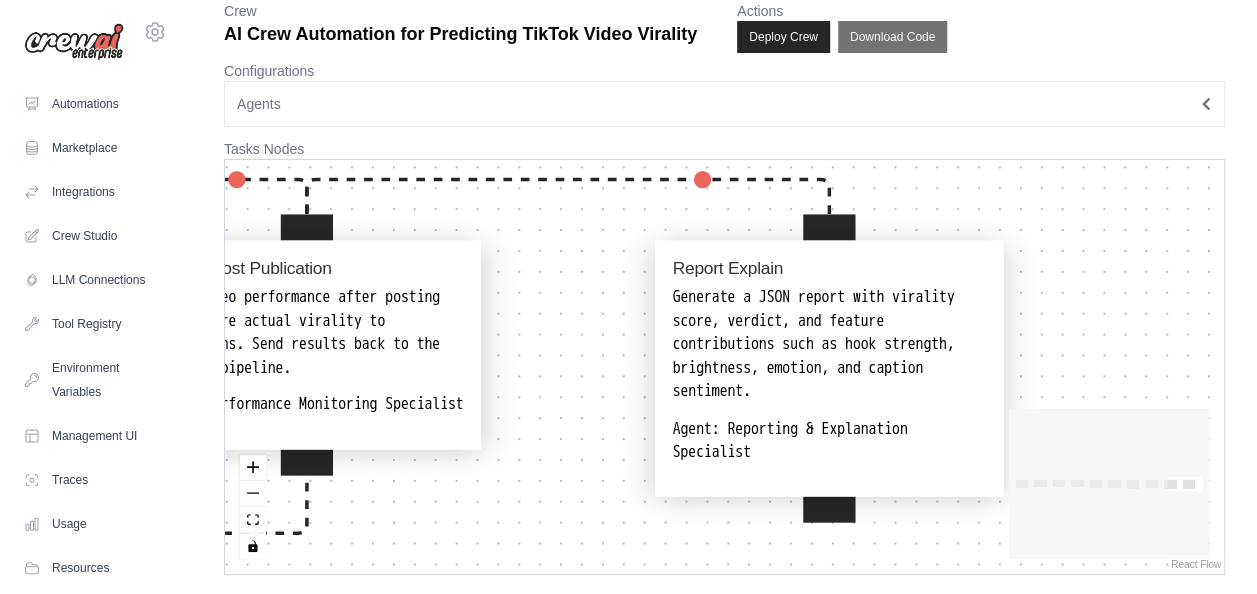 click on "ak2011gaming@gmail.com
Settings
Automations
Marketplace
Integrations" at bounding box center (628, 271) 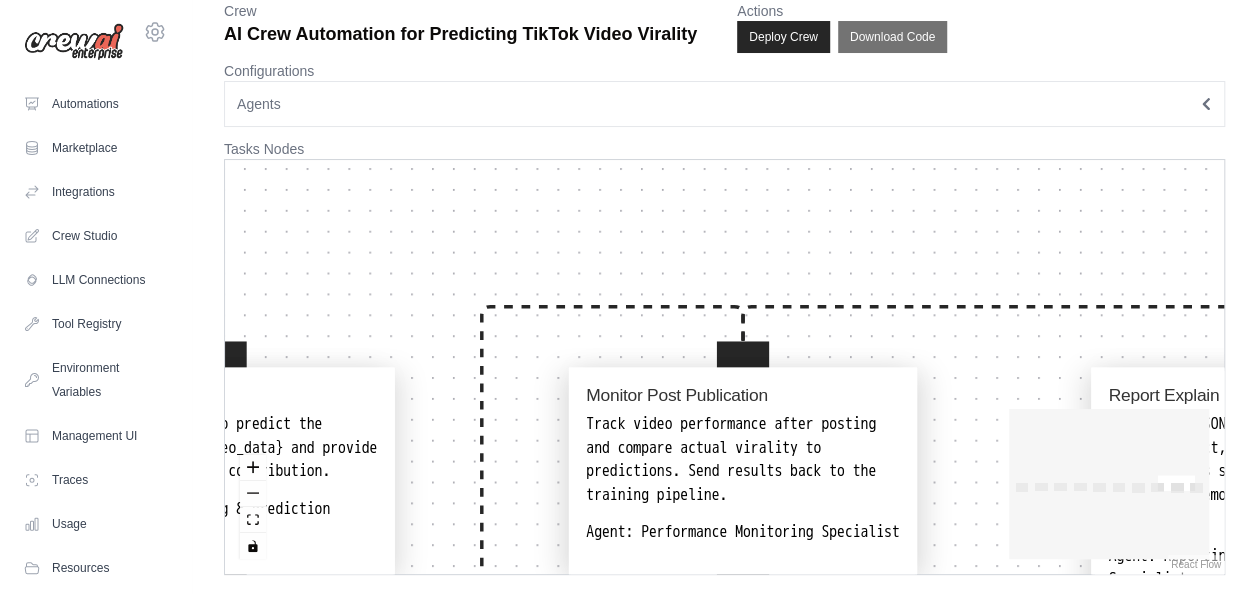drag, startPoint x: 696, startPoint y: 222, endPoint x: 1266, endPoint y: 252, distance: 570.78894 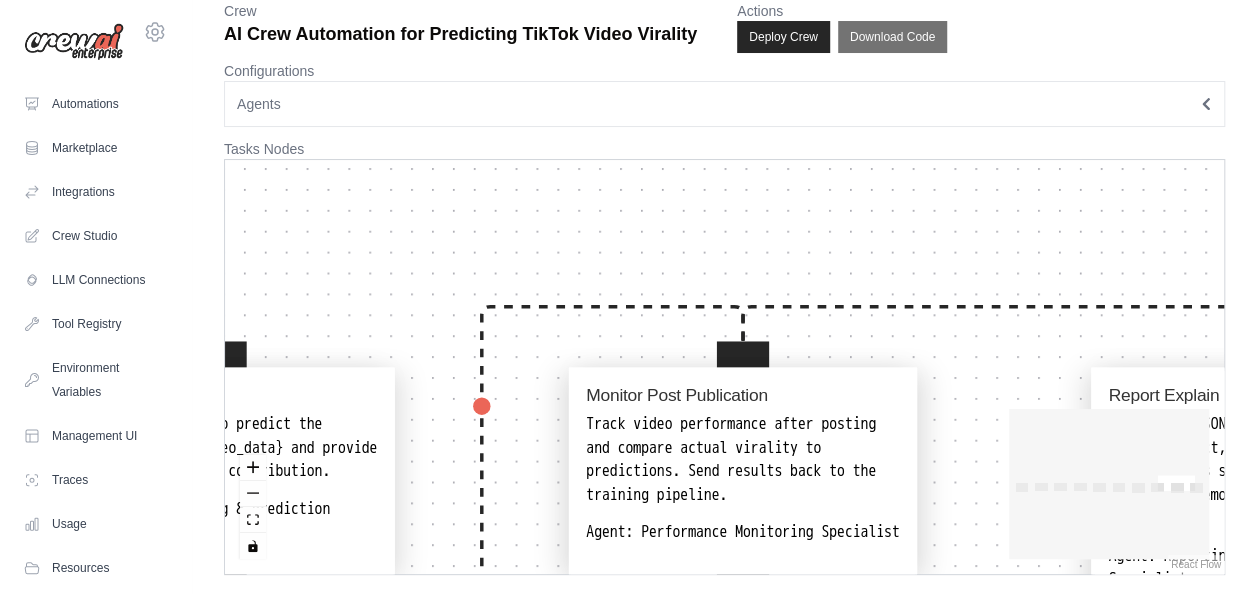 click on "ak2011gaming@gmail.com
Settings
Automations
Marketplace
Integrations" at bounding box center (628, 271) 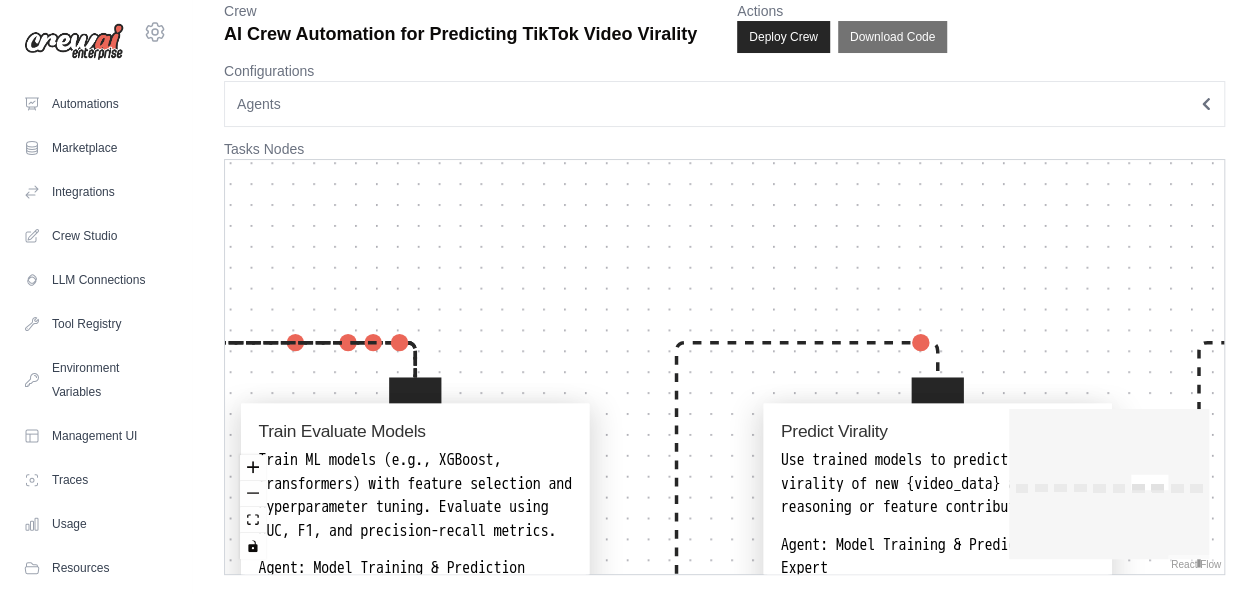 drag, startPoint x: 530, startPoint y: 228, endPoint x: 1186, endPoint y: 184, distance: 657.47394 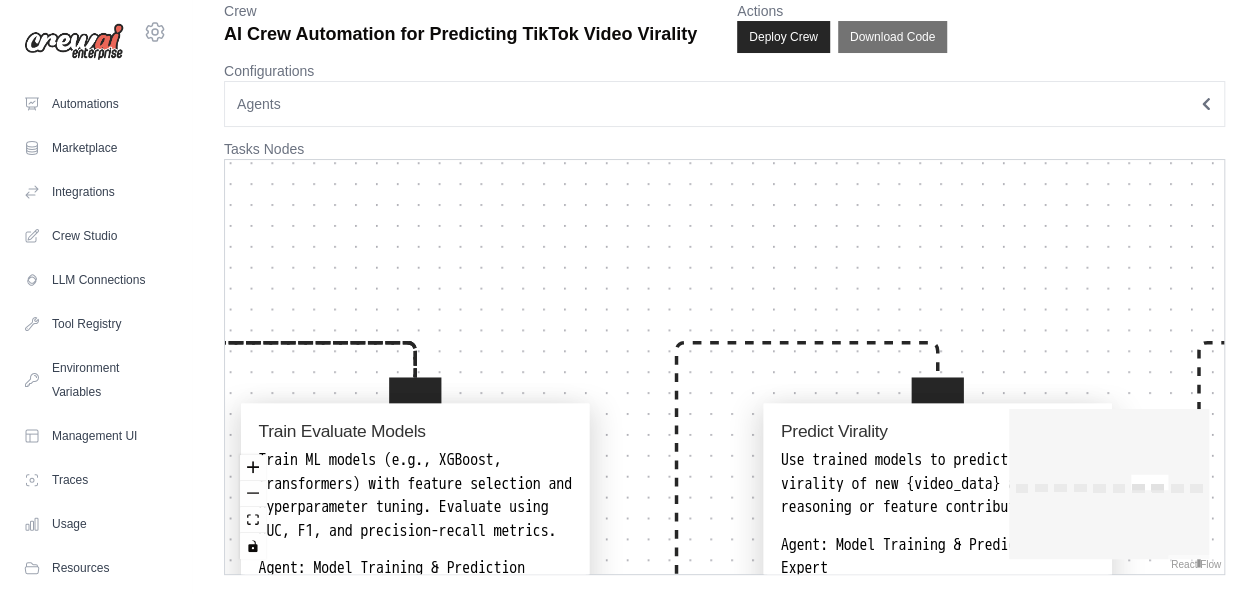 click on "ak2011gaming@gmail.com
Settings
Automations
Marketplace
Integrations" at bounding box center (628, 271) 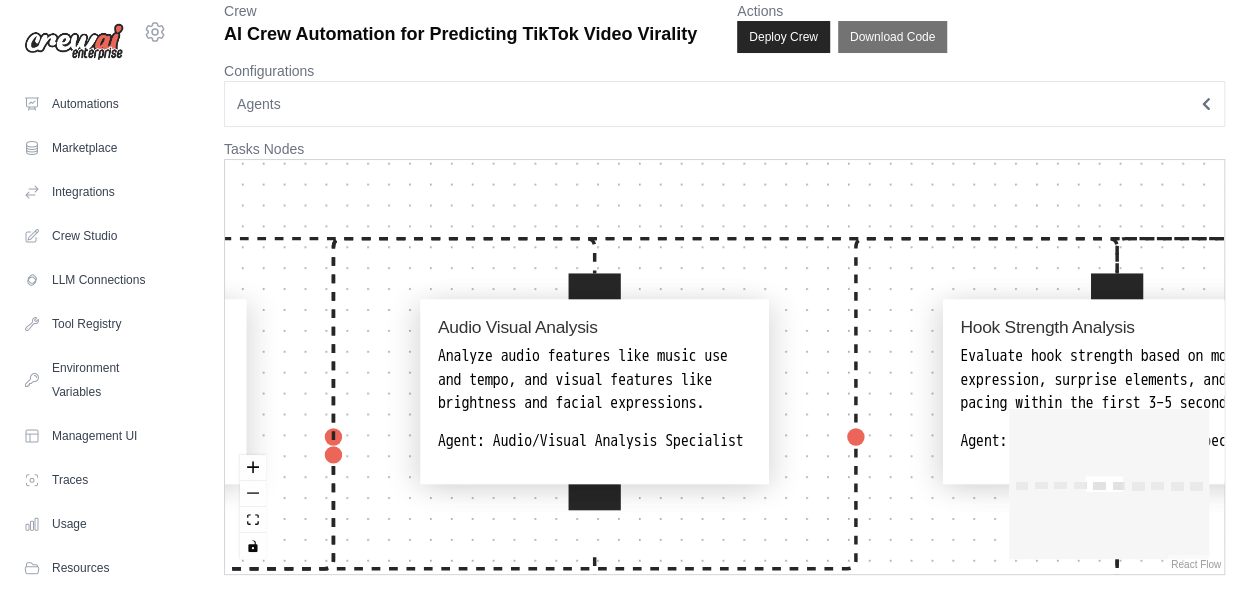drag, startPoint x: 659, startPoint y: 266, endPoint x: 1161, endPoint y: 222, distance: 503.9246 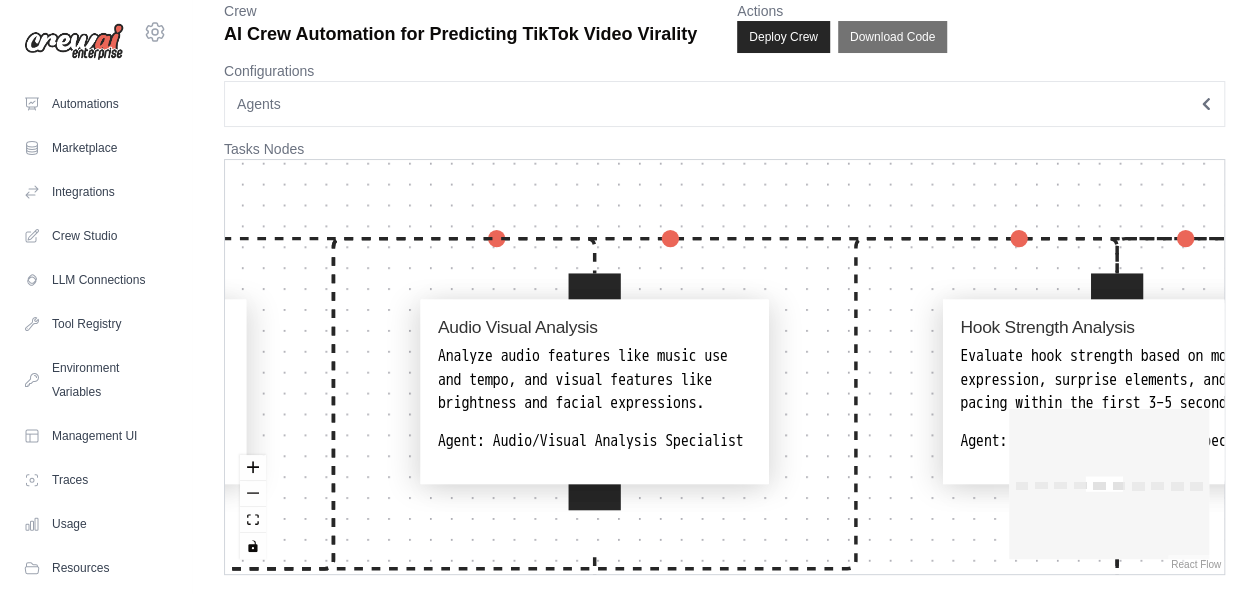 click on "ak2011gaming@gmail.com
Settings
Automations
Marketplace
Integrations" at bounding box center (628, 271) 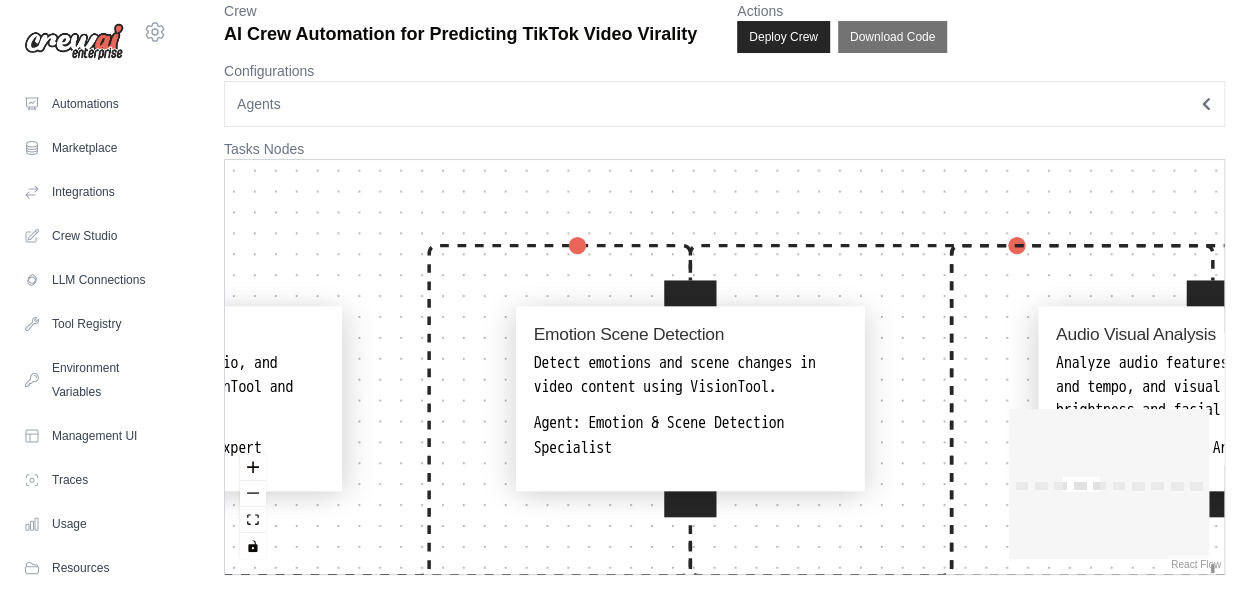 drag, startPoint x: 430, startPoint y: 197, endPoint x: 1046, endPoint y: 205, distance: 616.05194 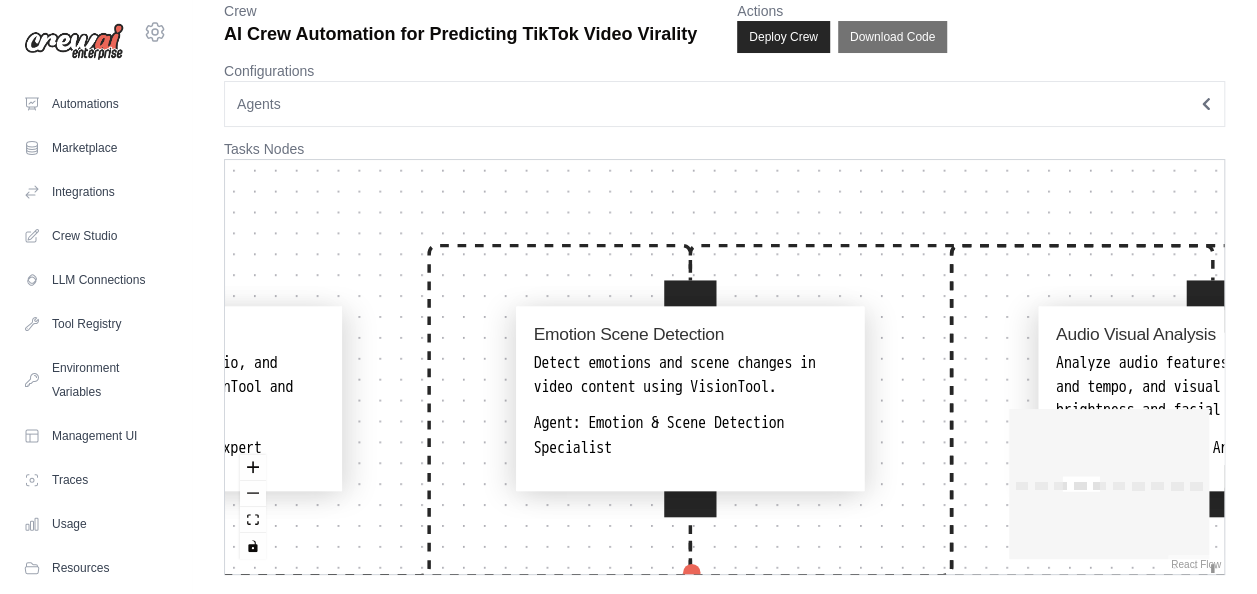 click on "Scrape Video Data Use SeleniumScrapingTool to gather {video_url} data including views, likes, shares, comments, duration, hashtags, captions, and posting time. Agent:   Data Collection Specialist Label Videos Classify videos as viral or non-viral based on {virality_threshold} using engagement metrics. Agent:   Data Preprocessing Expert Extract Features Process video metadata, audio, and visual features using VisionTool and other analysis tools. Agent:   Data Preprocessing Expert Emotion Scene Detection Detect emotions and scene changes in video content using VisionTool. Agent:   Emotion & Scene Detection Specialist Audio Visual Analysis Analyze audio features like music use and tempo, and visual features like brightness and facial expressions. Agent:   Audio/Visual Analysis Specialist Hook Strength Analysis Evaluate hook strength based on motion, expression, surprise elements, and pacing within the first 3–5 seconds. Agent:   Hook Strength Analysis Specialist Train Evaluate Models Agent:   Predict Virality" at bounding box center [724, 367] 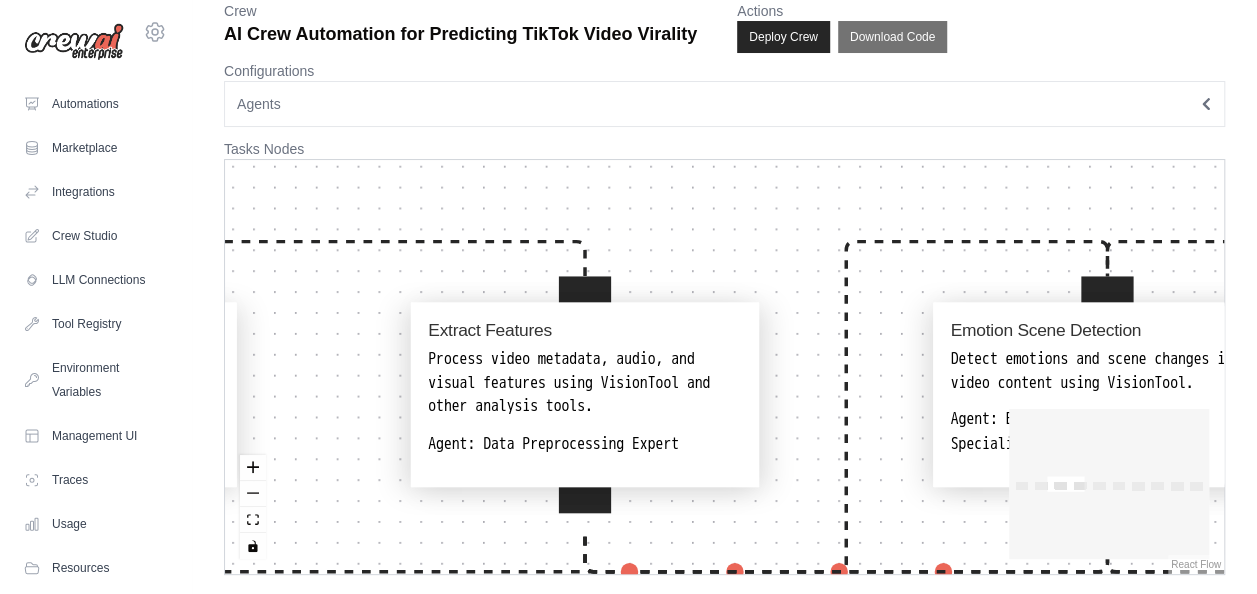 drag, startPoint x: 682, startPoint y: 224, endPoint x: 1120, endPoint y: 218, distance: 438.0411 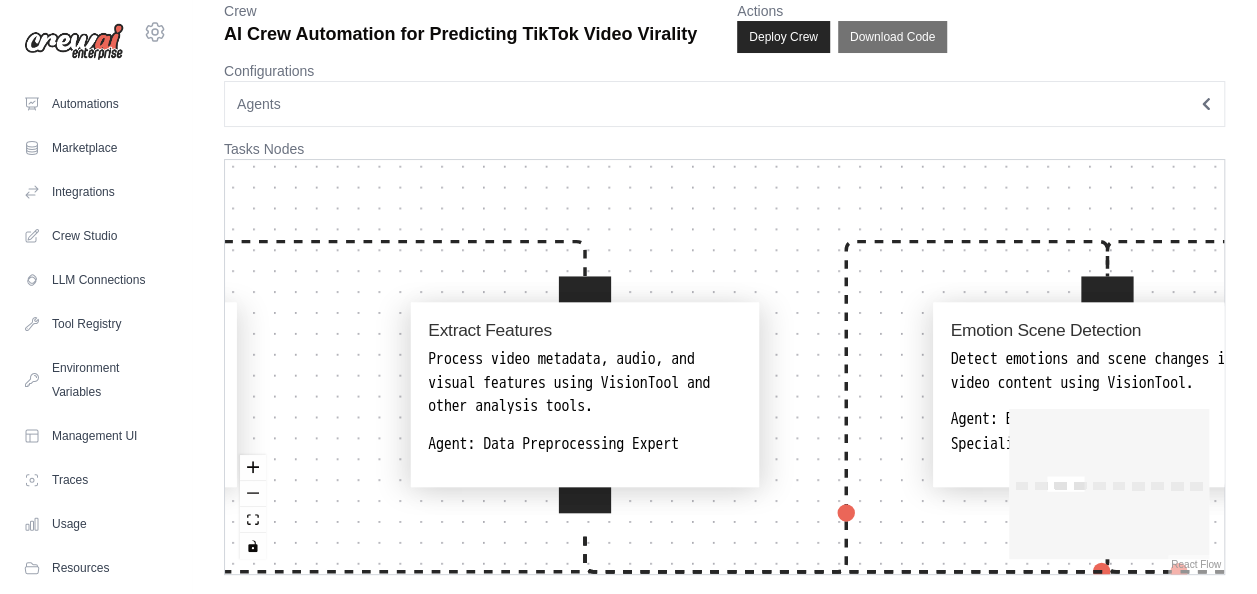 click on "Scrape Video Data Use SeleniumScrapingTool to gather {video_url} data including views, likes, shares, comments, duration, hashtags, captions, and posting time. Agent:   Data Collection Specialist Label Videos Classify videos as viral or non-viral based on {virality_threshold} using engagement metrics. Agent:   Data Preprocessing Expert Extract Features Process video metadata, audio, and visual features using VisionTool and other analysis tools. Agent:   Data Preprocessing Expert Emotion Scene Detection Detect emotions and scene changes in video content using VisionTool. Agent:   Emotion & Scene Detection Specialist Audio Visual Analysis Analyze audio features like music use and tempo, and visual features like brightness and facial expressions. Agent:   Audio/Visual Analysis Specialist Hook Strength Analysis Evaluate hook strength based on motion, expression, surprise elements, and pacing within the first 3–5 seconds. Agent:   Hook Strength Analysis Specialist Train Evaluate Models Agent:   Predict Virality" at bounding box center (724, 367) 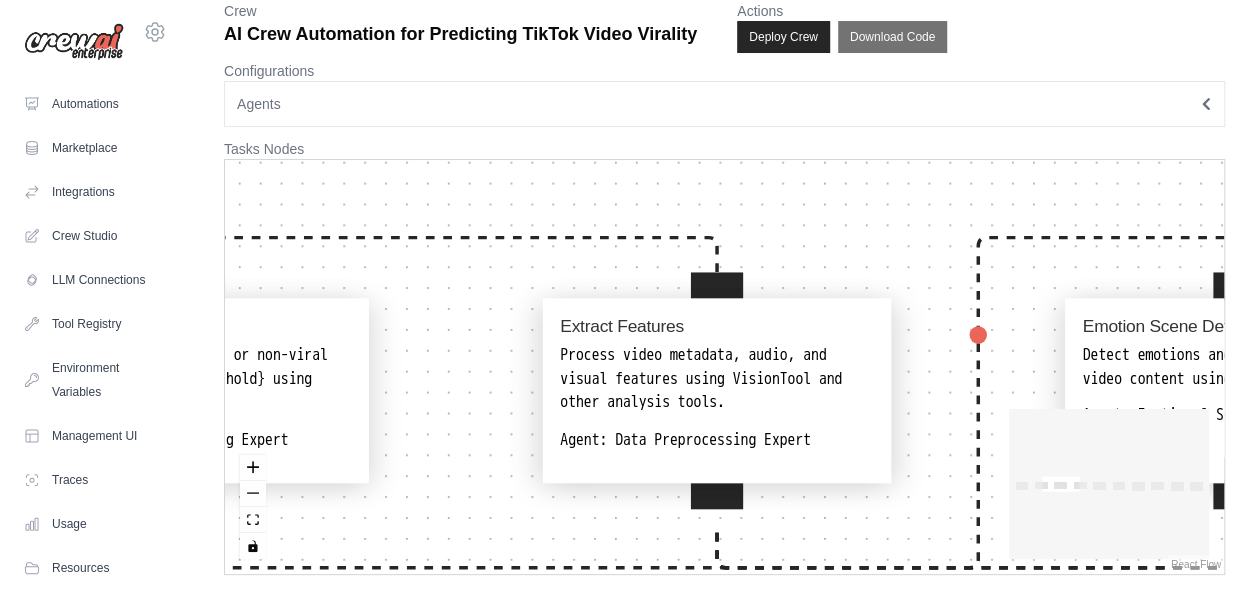drag, startPoint x: 710, startPoint y: 216, endPoint x: 1215, endPoint y: 230, distance: 505.19403 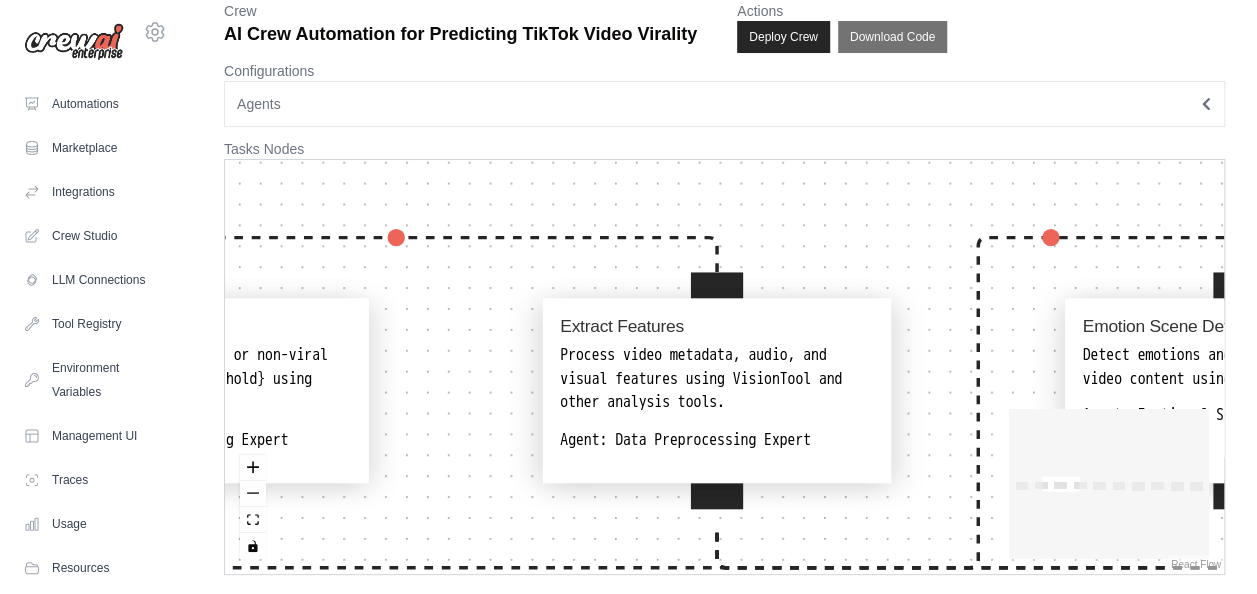 click on "**********" at bounding box center (724, 271) 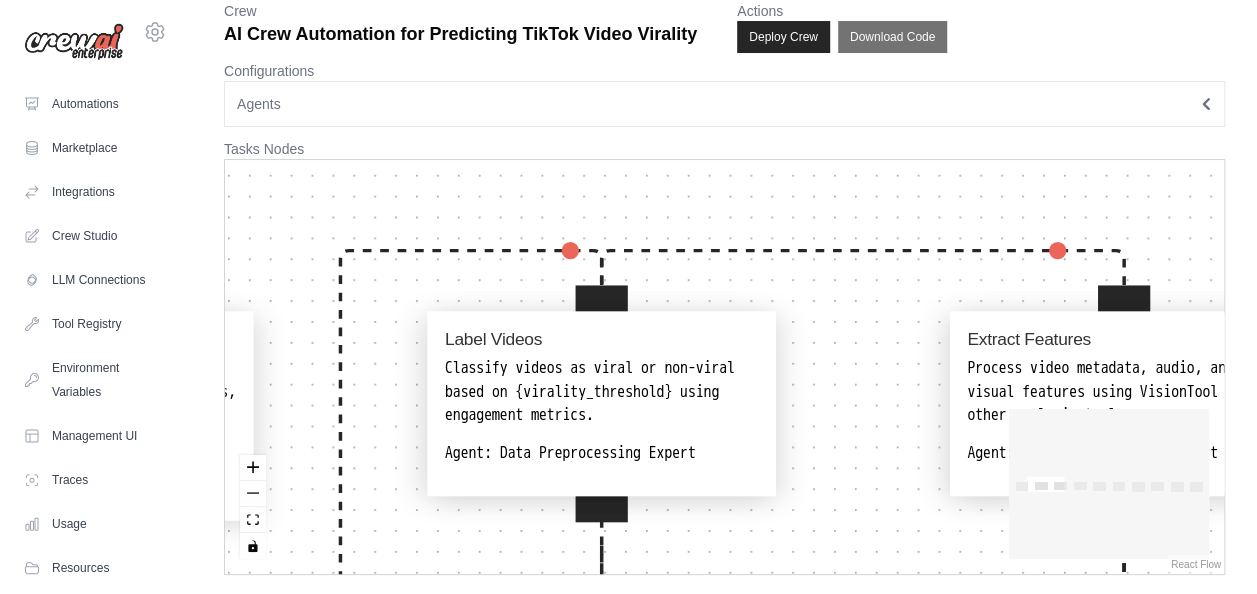 drag, startPoint x: 716, startPoint y: 220, endPoint x: 1204, endPoint y: 248, distance: 488.8026 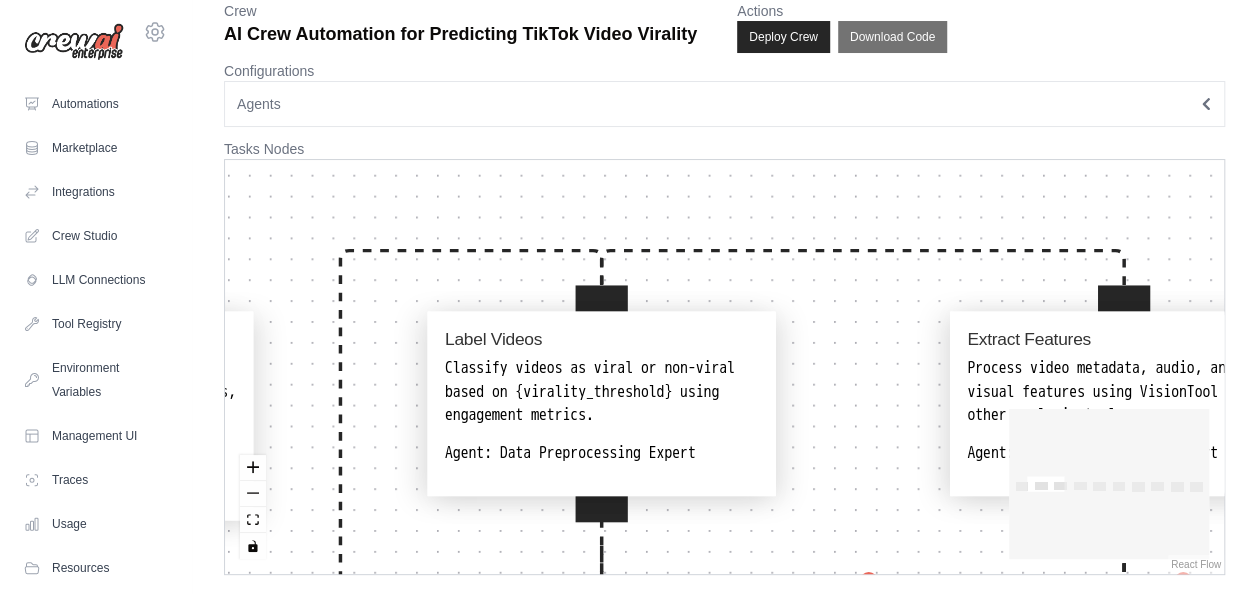 click on "Scrape Video Data Use SeleniumScrapingTool to gather {video_url} data including views, likes, shares, comments, duration, hashtags, captions, and posting time. Agent:   Data Collection Specialist Label Videos Classify videos as viral or non-viral based on {virality_threshold} using engagement metrics. Agent:   Data Preprocessing Expert Extract Features Process video metadata, audio, and visual features using VisionTool and other analysis tools. Agent:   Data Preprocessing Expert Emotion Scene Detection Detect emotions and scene changes in video content using VisionTool. Agent:   Emotion & Scene Detection Specialist Audio Visual Analysis Analyze audio features like music use and tempo, and visual features like brightness and facial expressions. Agent:   Audio/Visual Analysis Specialist Hook Strength Analysis Evaluate hook strength based on motion, expression, surprise elements, and pacing within the first 3–5 seconds. Agent:   Hook Strength Analysis Specialist Train Evaluate Models Agent:   Predict Virality" at bounding box center (724, 367) 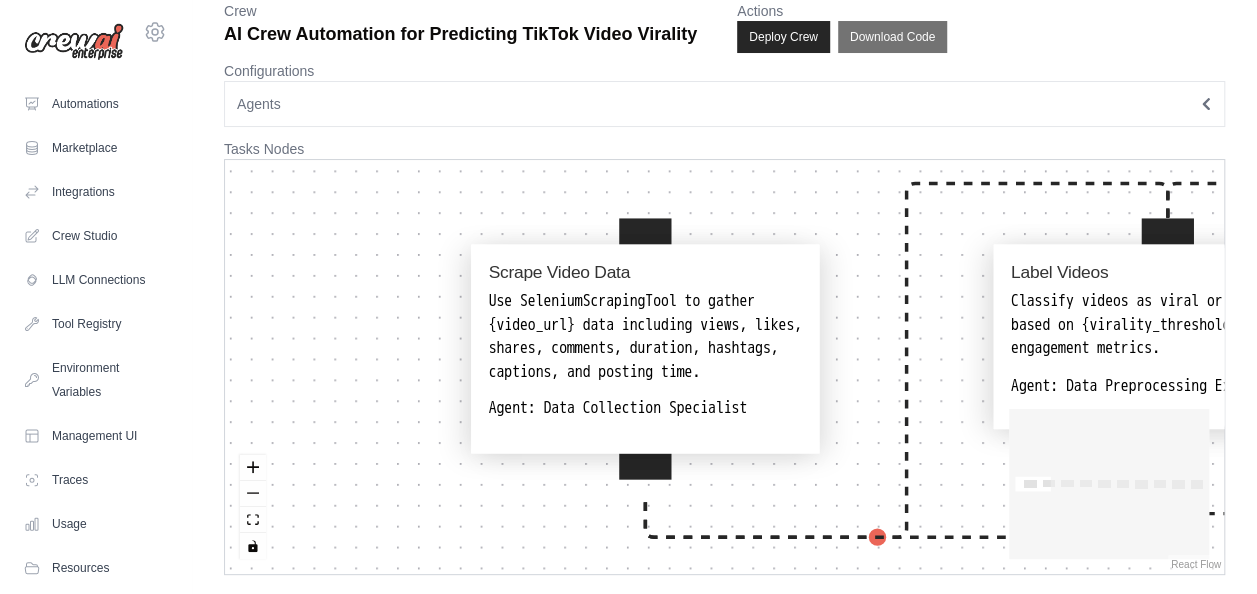 drag, startPoint x: 702, startPoint y: 246, endPoint x: 780, endPoint y: 151, distance: 122.91867 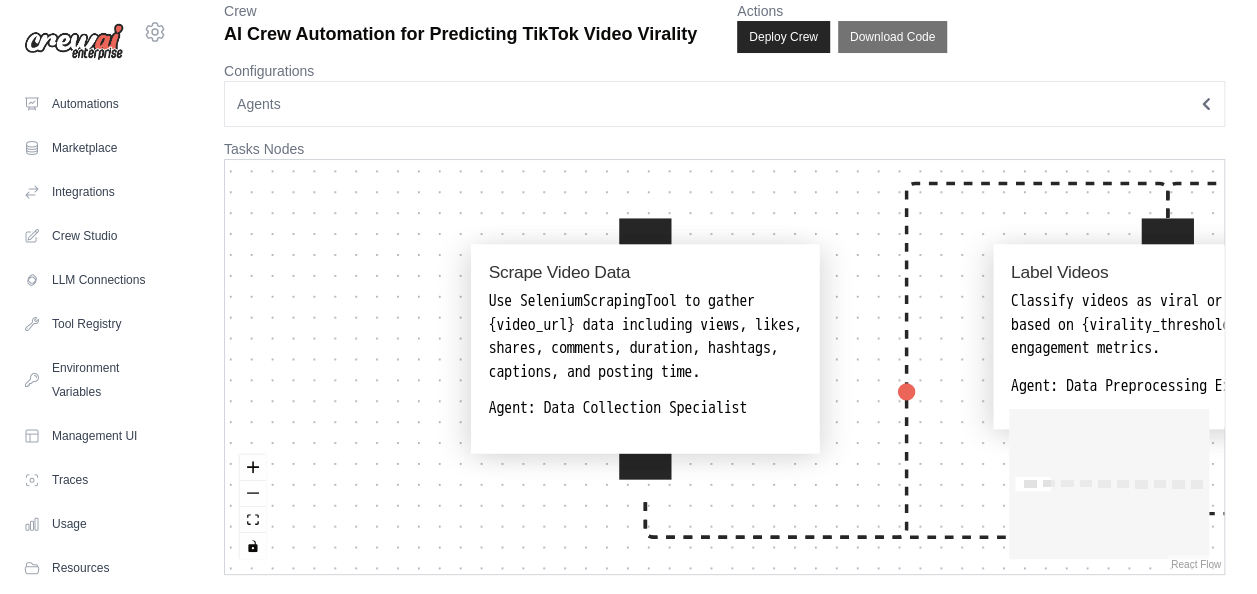 click on "**********" at bounding box center [724, 271] 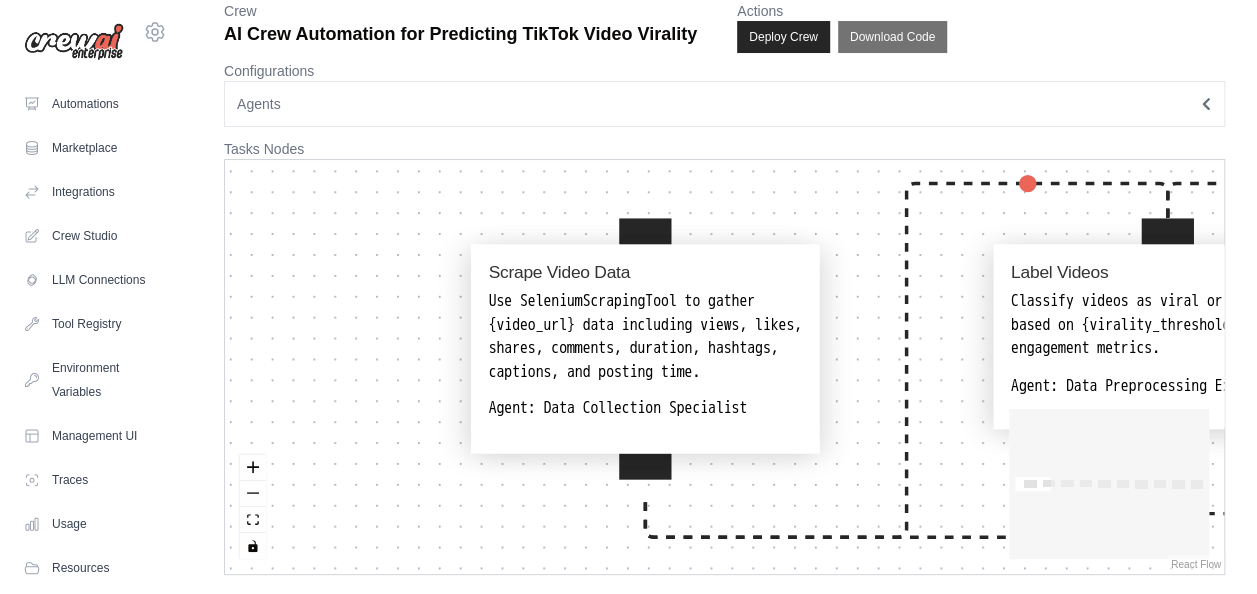 click on "Use SeleniumScrapingTool to gather {video_url} data including views, likes, shares, comments, duration, hashtags, captions, and posting time." at bounding box center (645, 337) 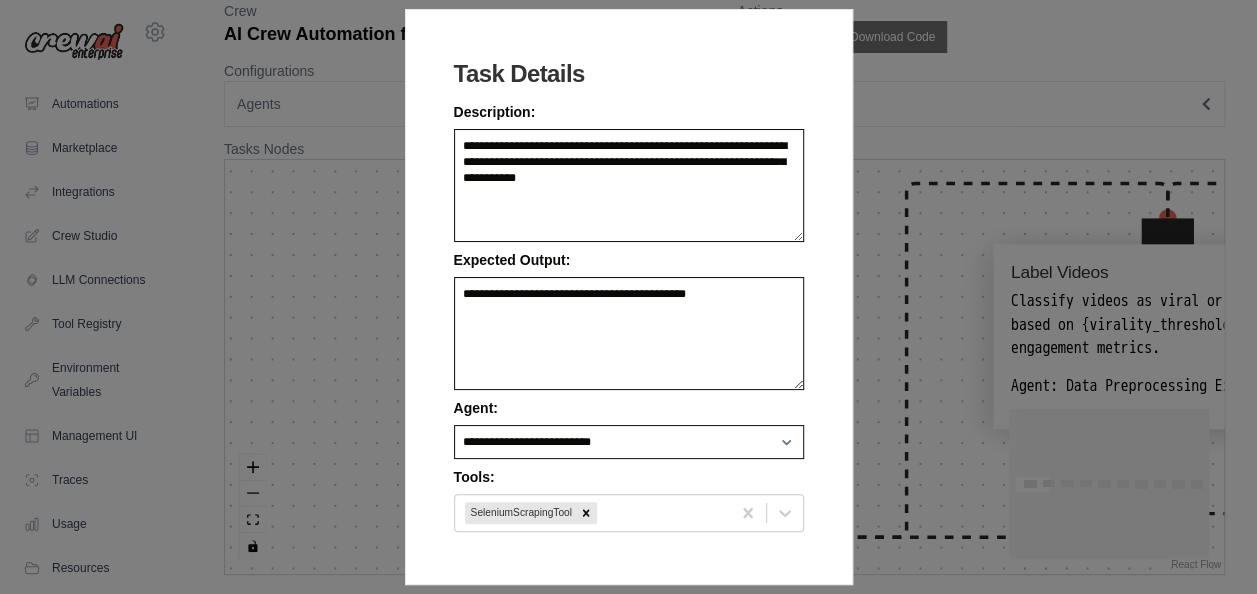 click on "**********" at bounding box center [628, 297] 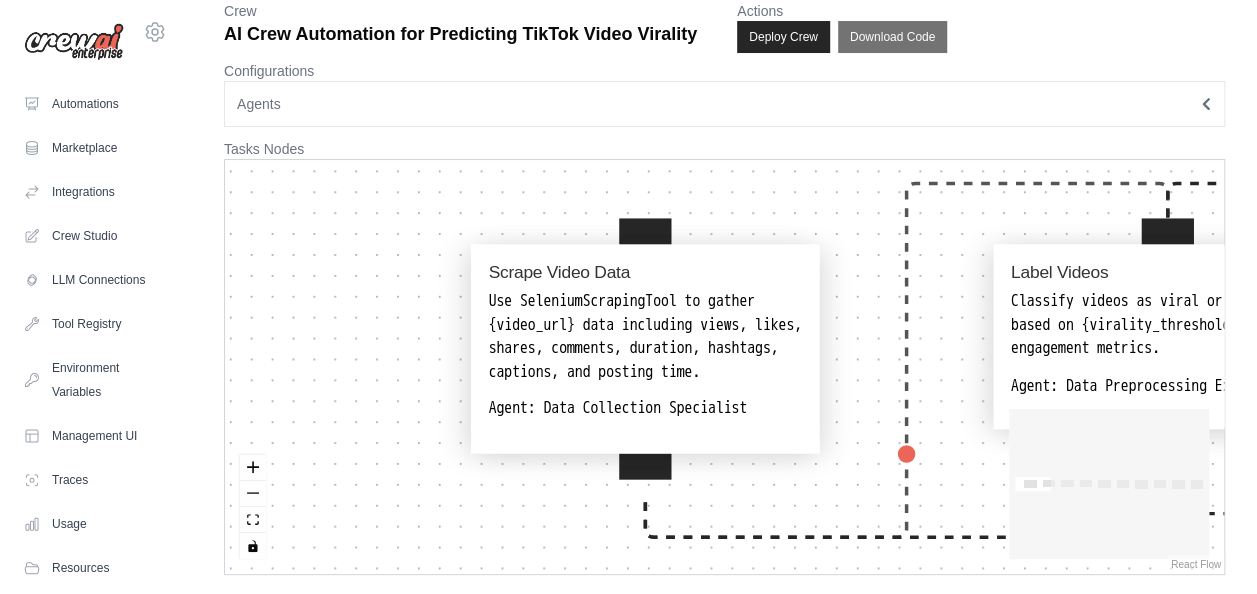 drag, startPoint x: 892, startPoint y: 232, endPoint x: 709, endPoint y: 236, distance: 183.04372 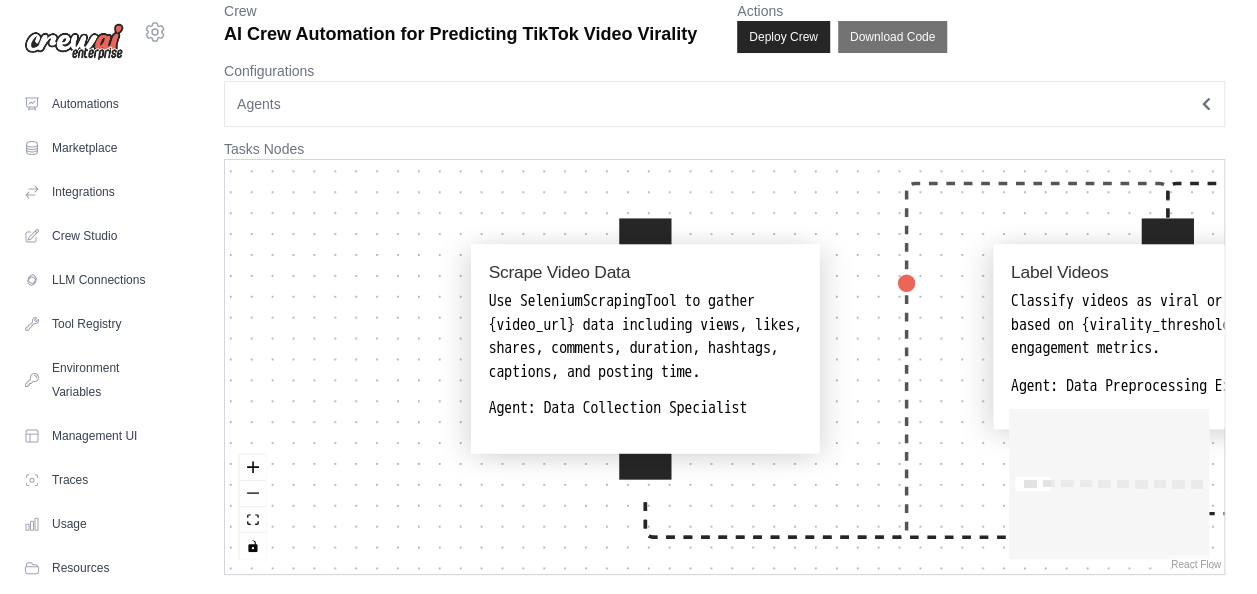 click on "Scrape Video Data Use SeleniumScrapingTool to gather {video_url} data including views, likes, shares, comments, duration, hashtags, captions, and posting time. Agent:   Data Collection Specialist Label Videos Classify videos as viral or non-viral based on {virality_threshold} using engagement metrics. Agent:   Data Preprocessing Expert Extract Features Process video metadata, audio, and visual features using VisionTool and other analysis tools. Agent:   Data Preprocessing Expert Emotion Scene Detection Detect emotions and scene changes in video content using VisionTool. Agent:   Emotion & Scene Detection Specialist Audio Visual Analysis Analyze audio features like music use and tempo, and visual features like brightness and facial expressions. Agent:   Audio/Visual Analysis Specialist Hook Strength Analysis Evaluate hook strength based on motion, expression, surprise elements, and pacing within the first 3–5 seconds. Agent:   Hook Strength Analysis Specialist Train Evaluate Models Agent:   Predict Virality" at bounding box center [724, 367] 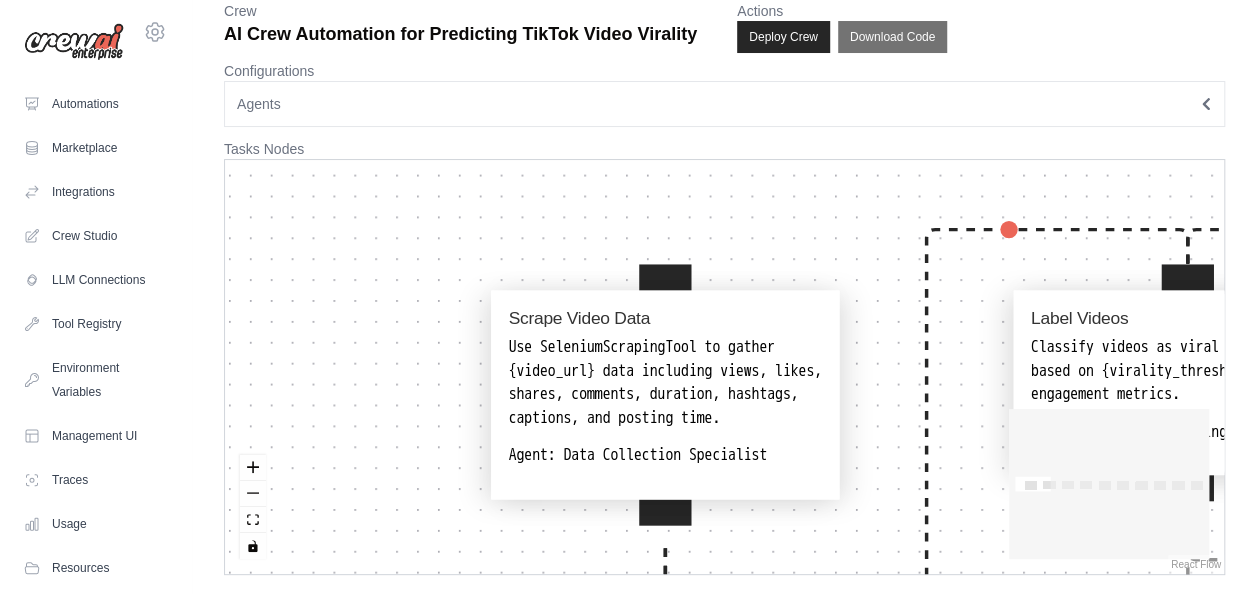 drag, startPoint x: 834, startPoint y: 206, endPoint x: 846, endPoint y: 257, distance: 52.392746 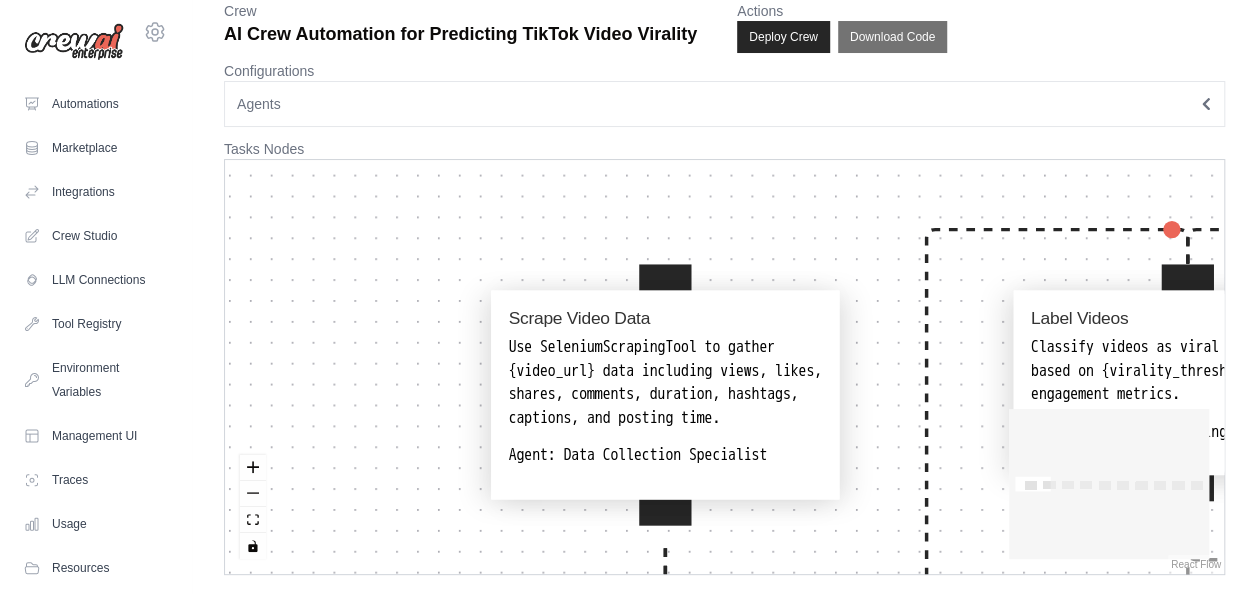 click on "Scrape Video Data Use SeleniumScrapingTool to gather {video_url} data including views, likes, shares, comments, duration, hashtags, captions, and posting time. Agent:   Data Collection Specialist Label Videos Classify videos as viral or non-viral based on {virality_threshold} using engagement metrics. Agent:   Data Preprocessing Expert Extract Features Process video metadata, audio, and visual features using VisionTool and other analysis tools. Agent:   Data Preprocessing Expert Emotion Scene Detection Detect emotions and scene changes in video content using VisionTool. Agent:   Emotion & Scene Detection Specialist Audio Visual Analysis Analyze audio features like music use and tempo, and visual features like brightness and facial expressions. Agent:   Audio/Visual Analysis Specialist Hook Strength Analysis Evaluate hook strength based on motion, expression, surprise elements, and pacing within the first 3–5 seconds. Agent:   Hook Strength Analysis Specialist Train Evaluate Models Agent:   Predict Virality" at bounding box center [724, 367] 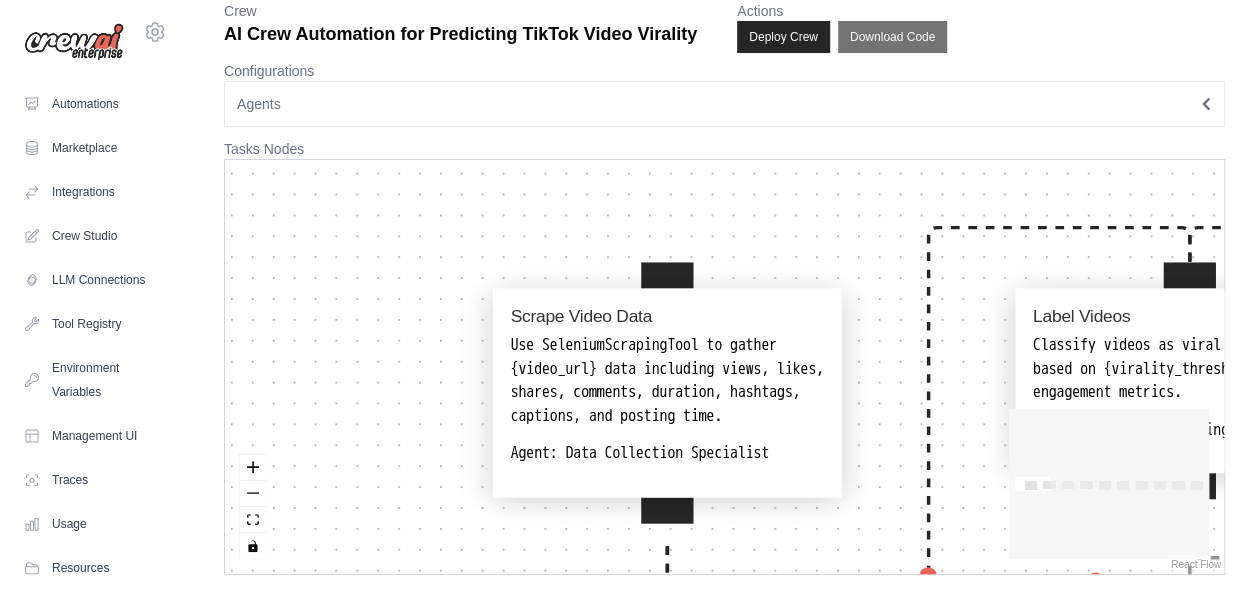 click on "Use SeleniumScrapingTool to gather {video_url} data including views, likes, shares, comments, duration, hashtags, captions, and posting time." at bounding box center [667, 381] 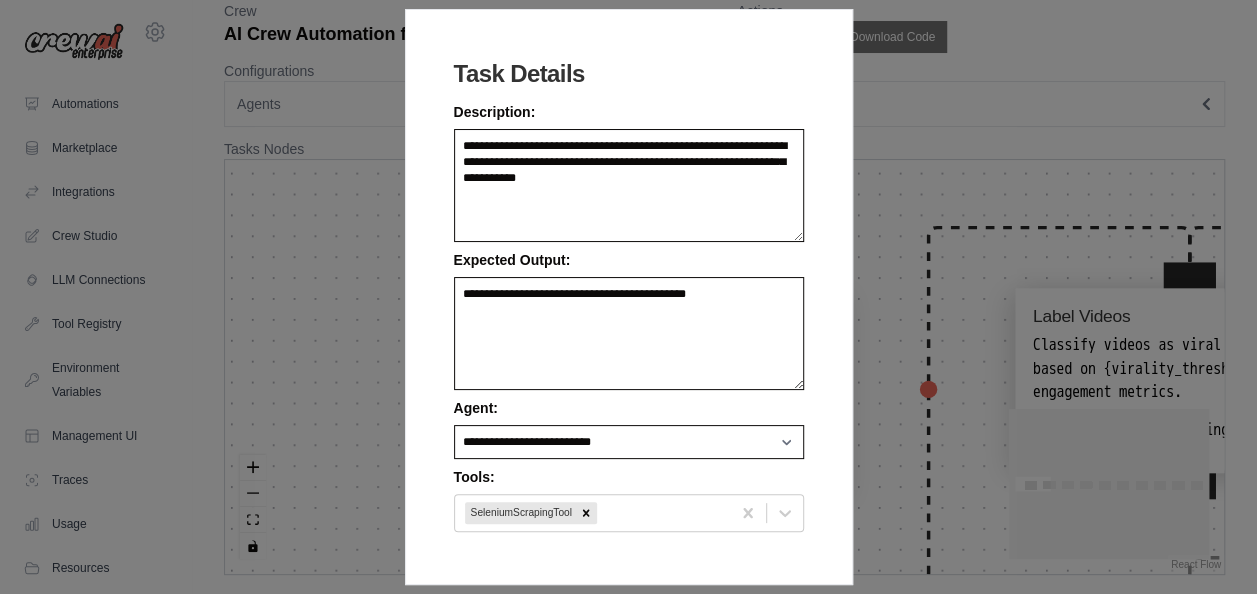 scroll, scrollTop: 0, scrollLeft: 0, axis: both 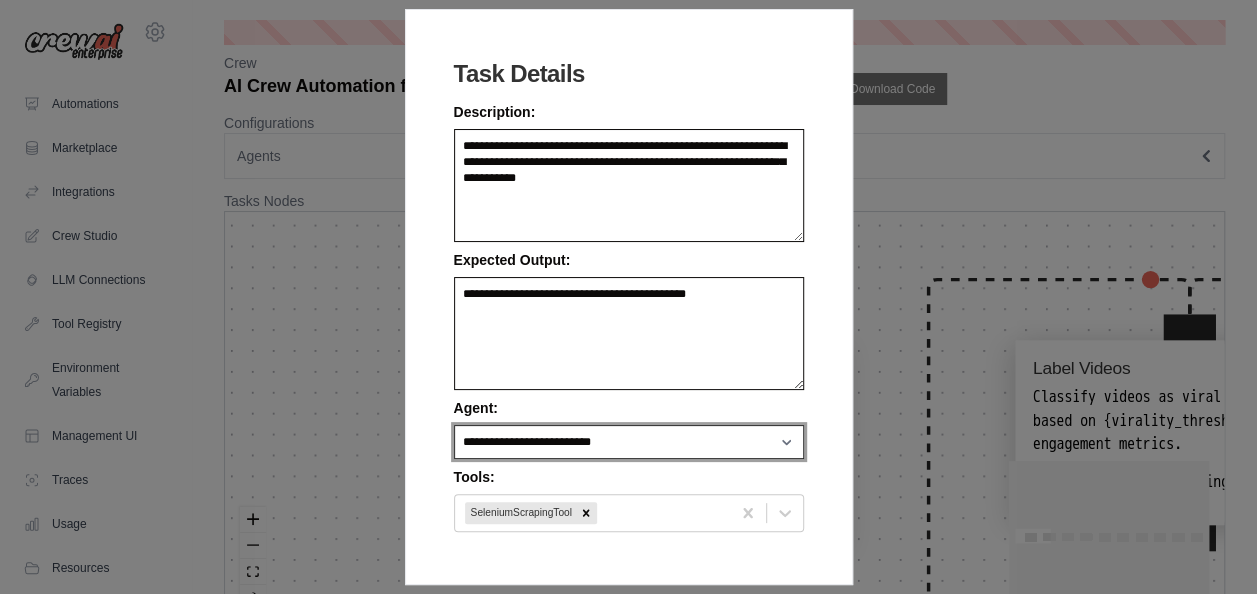 click on "**********" at bounding box center [629, 442] 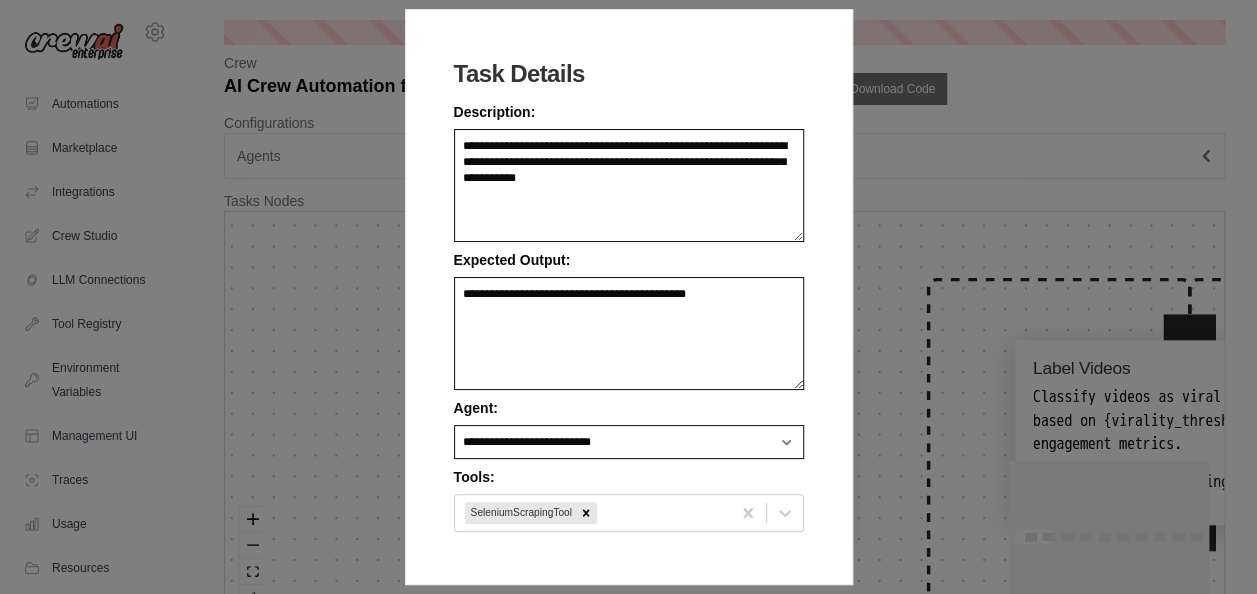 click on "Tools: SeleniumScrapingTool" at bounding box center (629, 497) 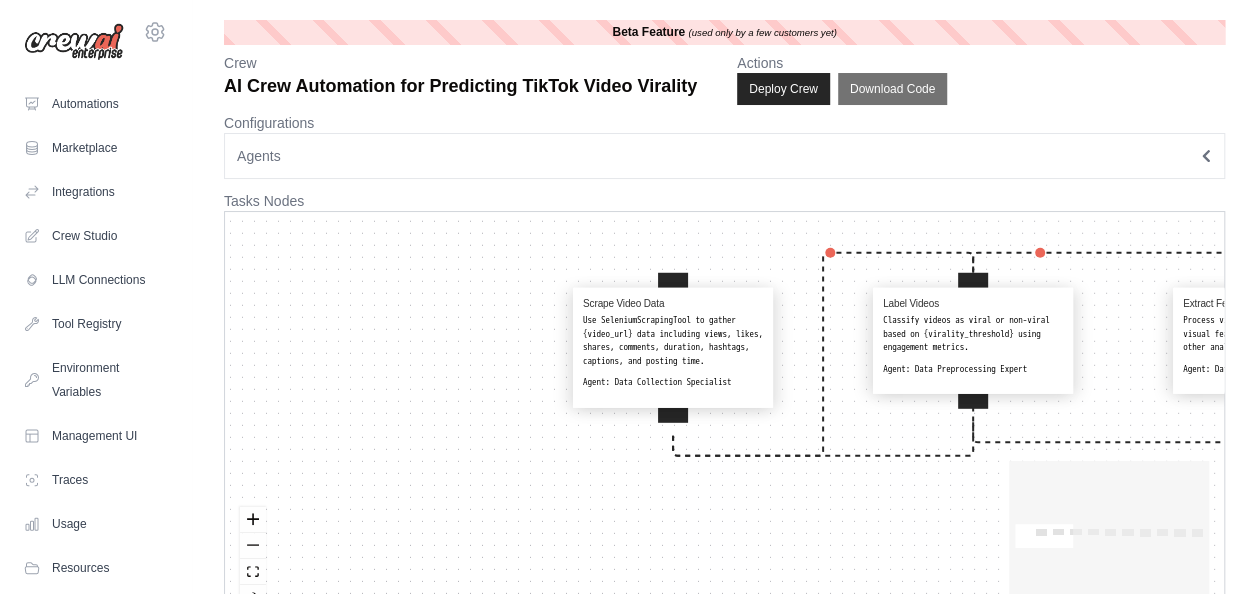 click on "Agents" at bounding box center [724, 156] 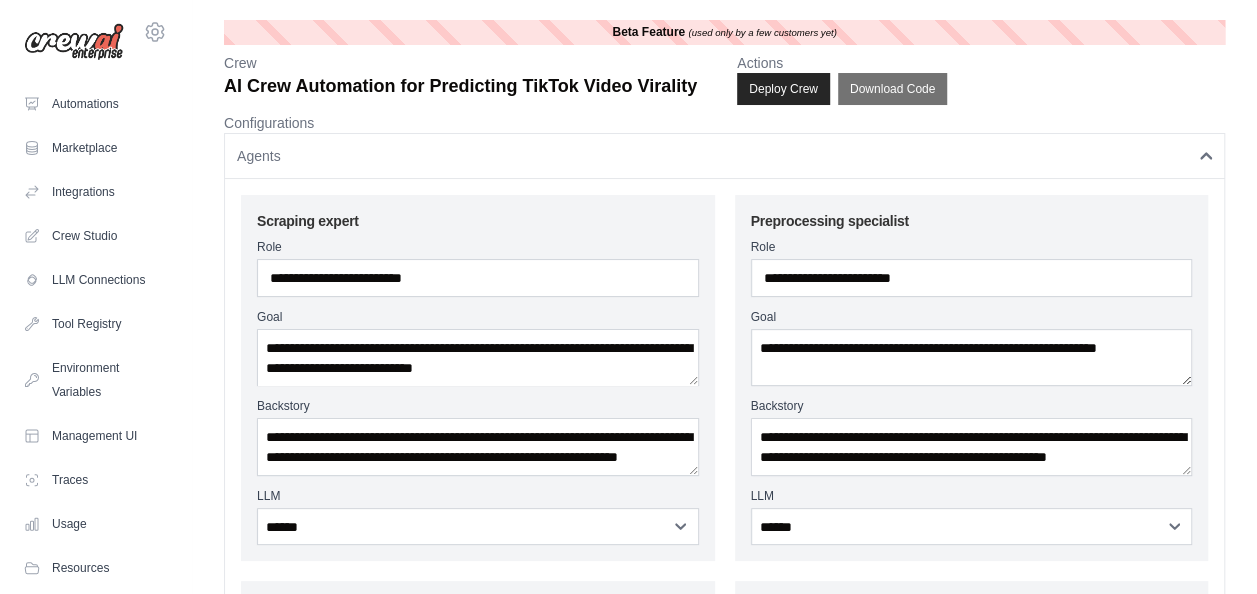 click on "Agents" at bounding box center [724, 156] 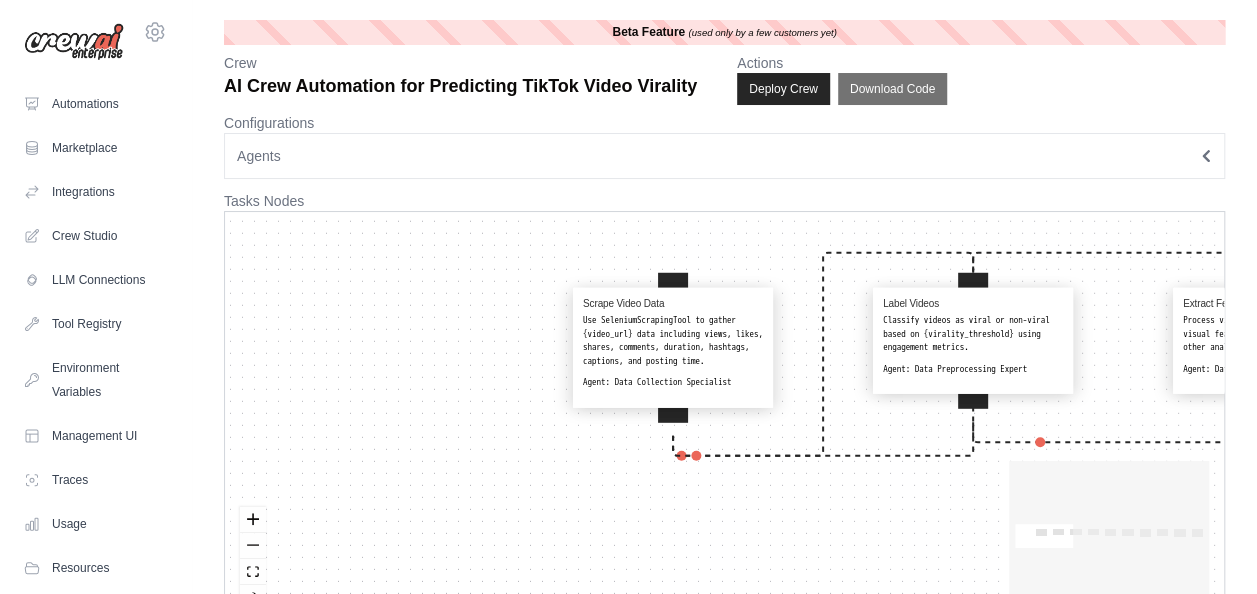 click on "Agents" at bounding box center [724, 156] 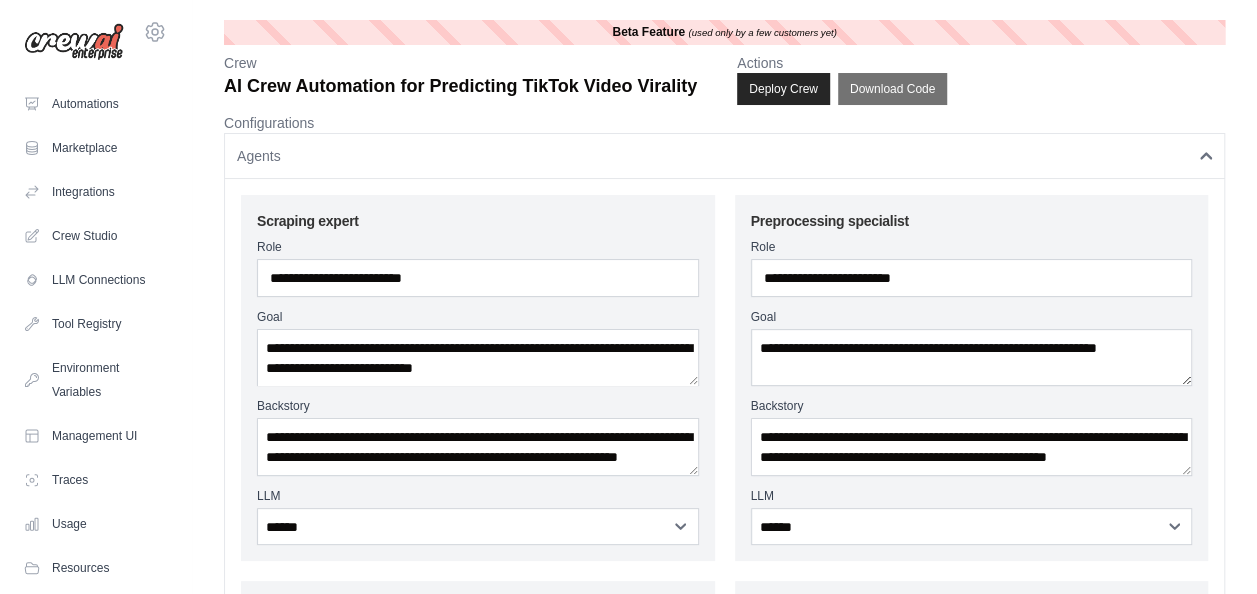 click on "Agents" at bounding box center [724, 156] 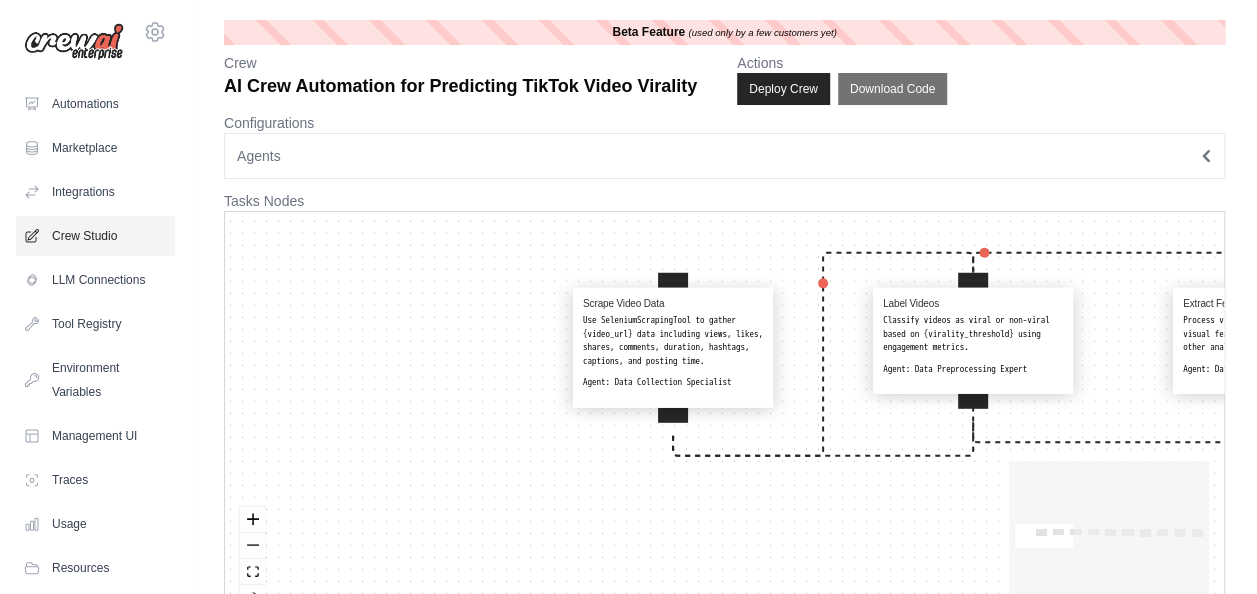 click on "Crew Studio" at bounding box center [95, 236] 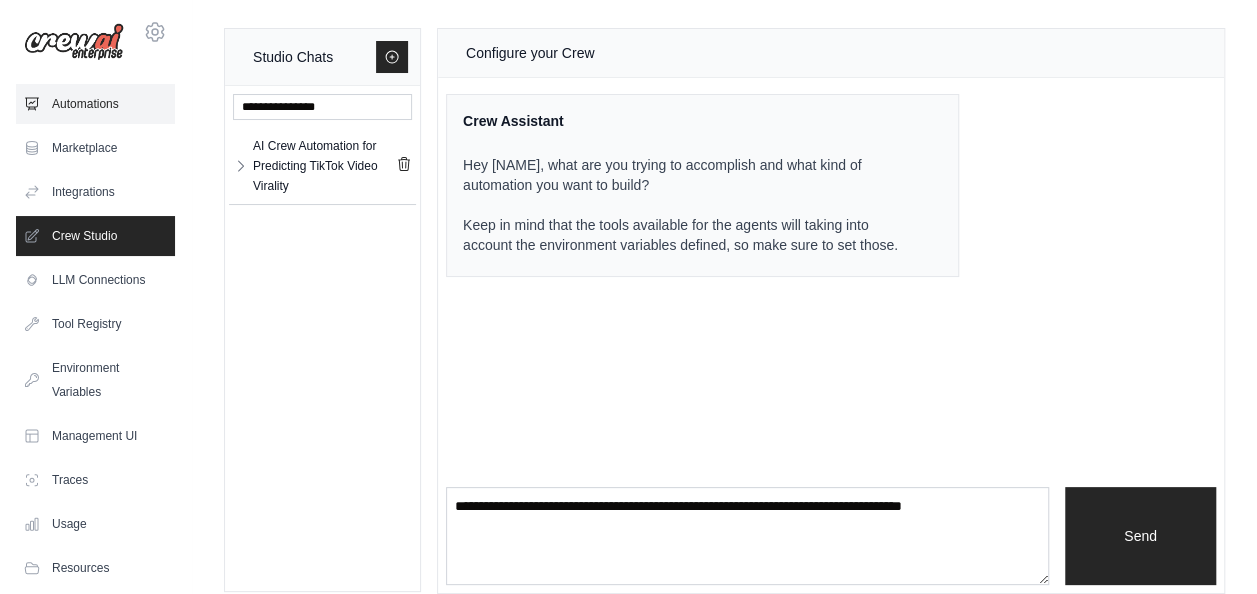 click on "Automations" at bounding box center (95, 104) 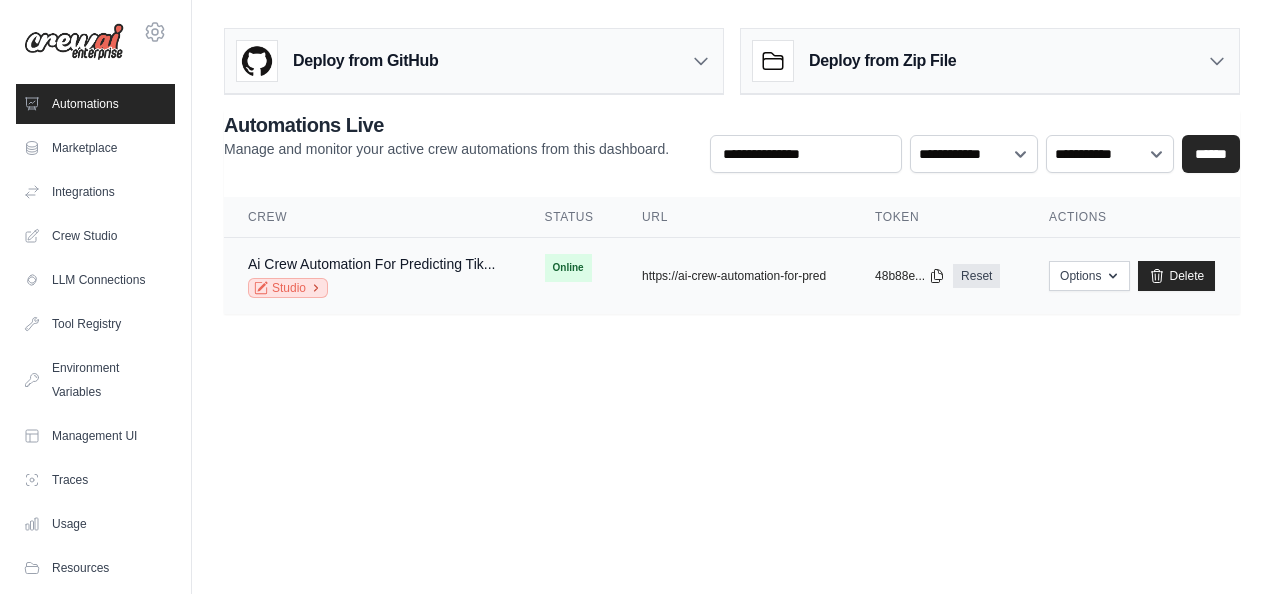 click on "Studio" at bounding box center [288, 288] 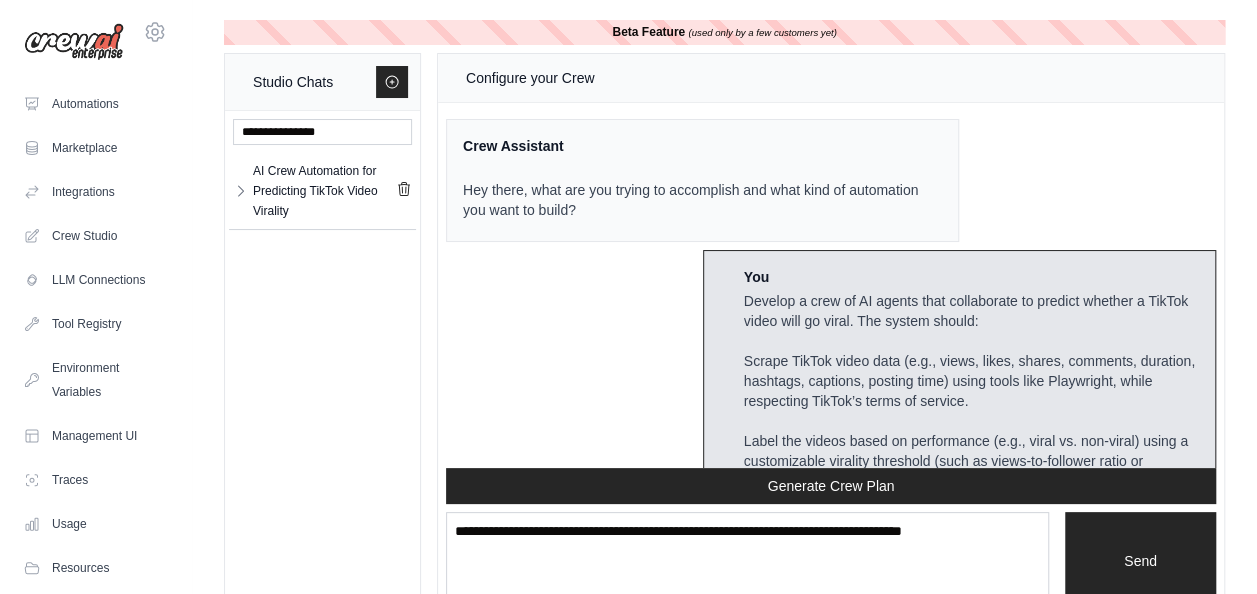 scroll, scrollTop: 7160, scrollLeft: 0, axis: vertical 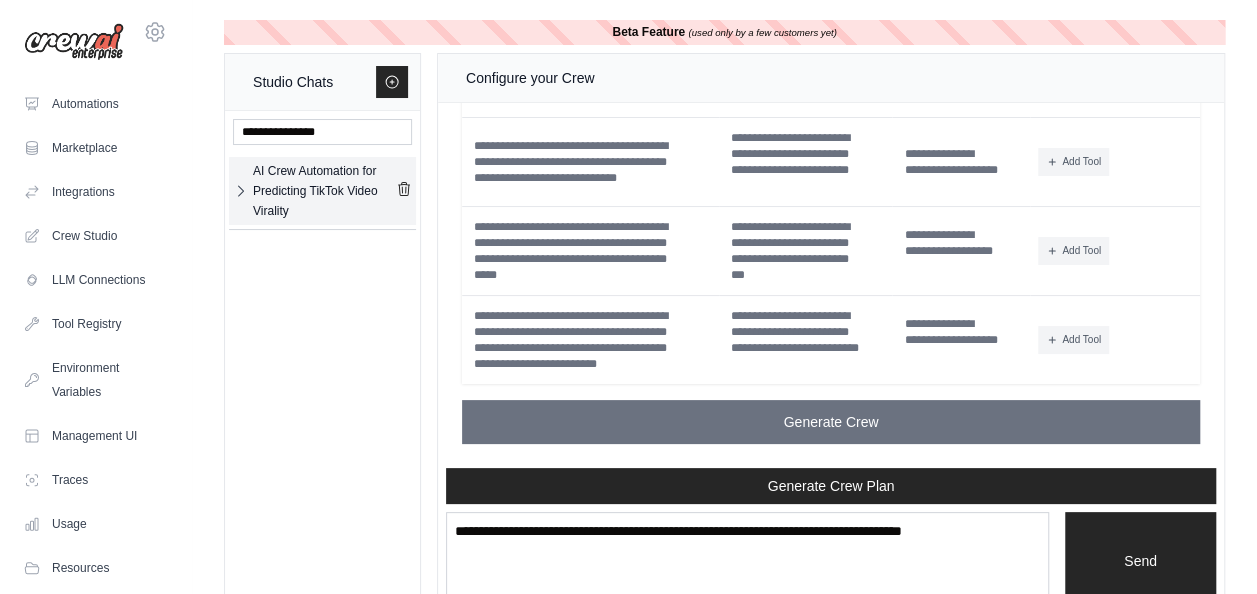 click 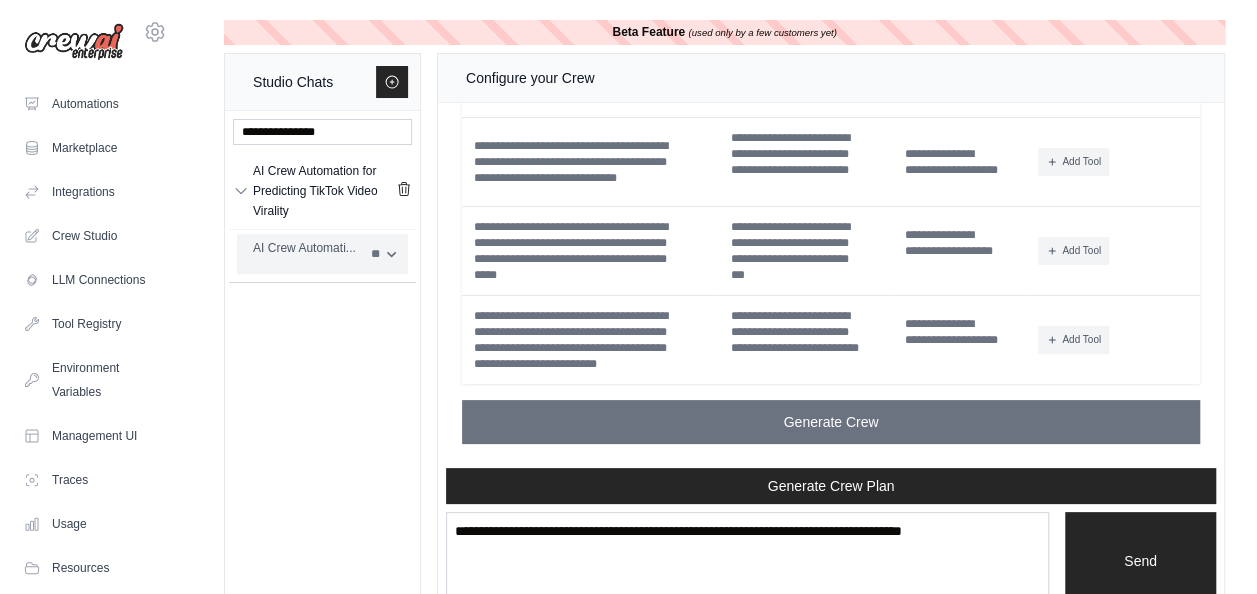 click on "AI Crew Automati..." at bounding box center [306, 254] 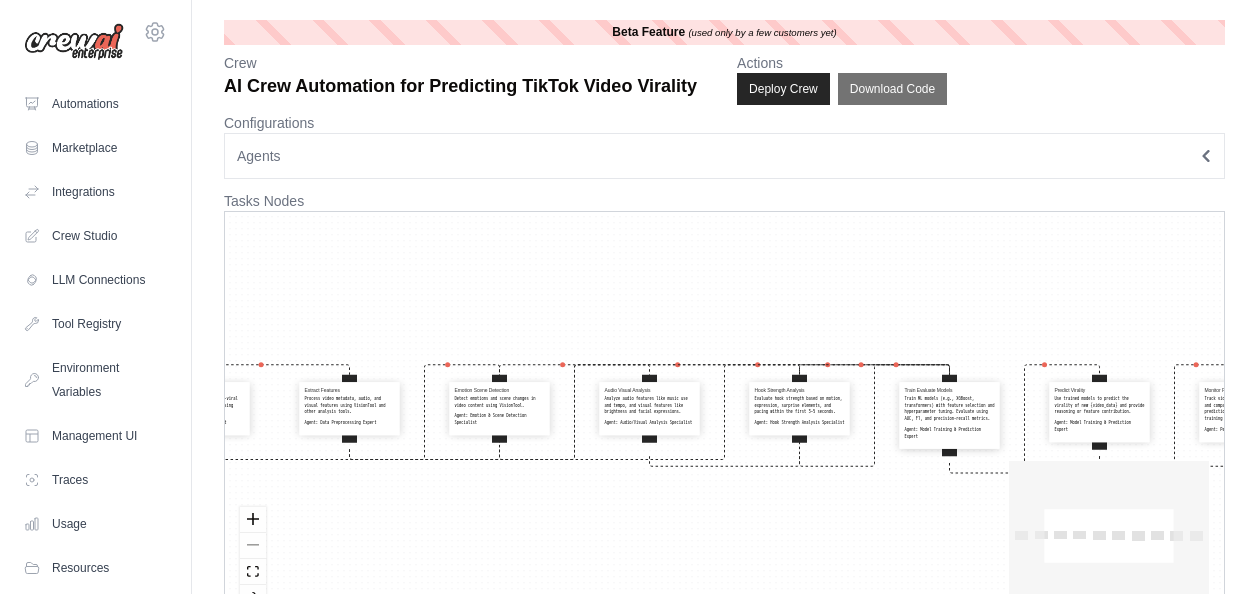 scroll, scrollTop: 0, scrollLeft: 0, axis: both 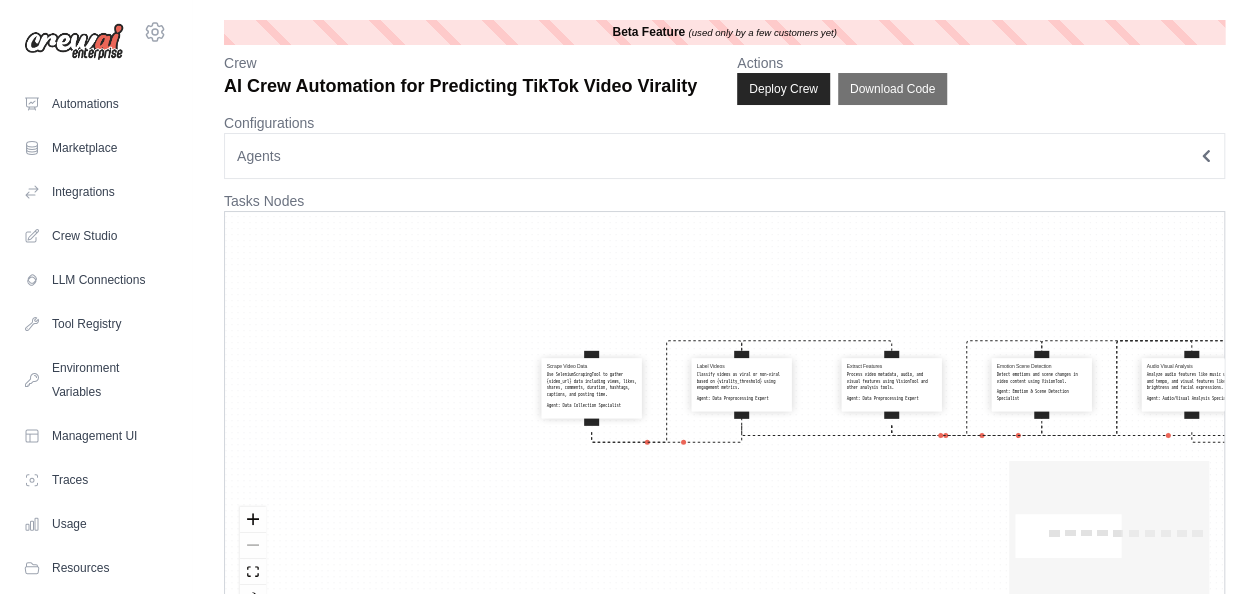 drag, startPoint x: 641, startPoint y: 322, endPoint x: 1182, endPoint y: 298, distance: 541.5321 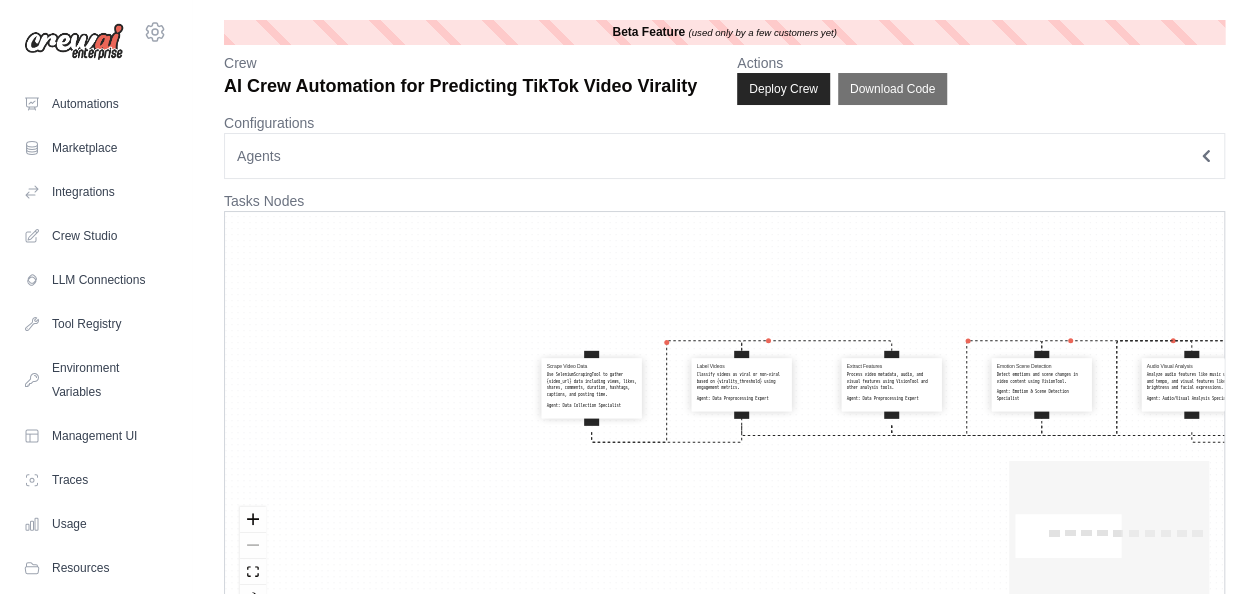 click on "Scrape Video Data Use SeleniumScrapingTool to gather {video_url} data including views, likes, shares, comments, duration, hashtags, captions, and posting time. Agent:   Data Collection Specialist Label Videos Classify videos as viral or non-viral based on {virality_threshold} using engagement metrics. Agent:   Data Preprocessing Expert Extract Features Process video metadata, audio, and visual features using VisionTool and other analysis tools. Agent:   Data Preprocessing Expert Emotion Scene Detection Detect emotions and scene changes in video content using VisionTool. Agent:   Emotion & Scene Detection Specialist Audio Visual Analysis Analyze audio features like music use and tempo, and visual features like brightness and facial expressions. Agent:   Audio/Visual Analysis Specialist Hook Strength Analysis Evaluate hook strength based on motion, expression, surprise elements, and pacing within the first 3–5 seconds. Agent:   Hook Strength Analysis Specialist Train Evaluate Models Agent:   Predict Virality" at bounding box center (724, 419) 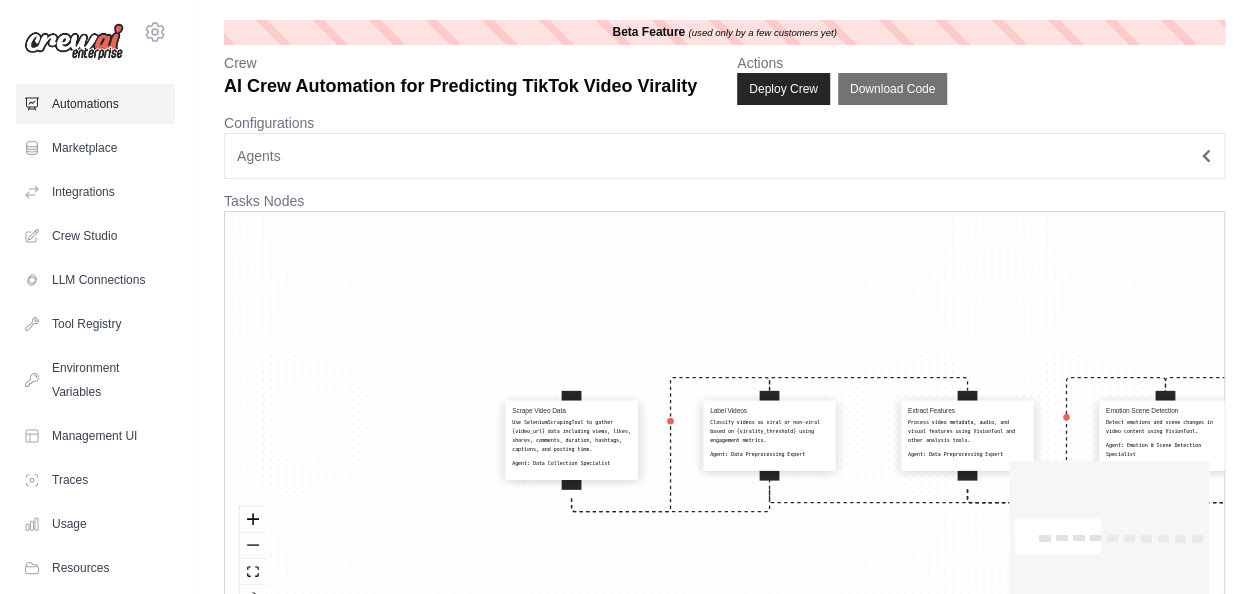 click on "Automations" at bounding box center (95, 104) 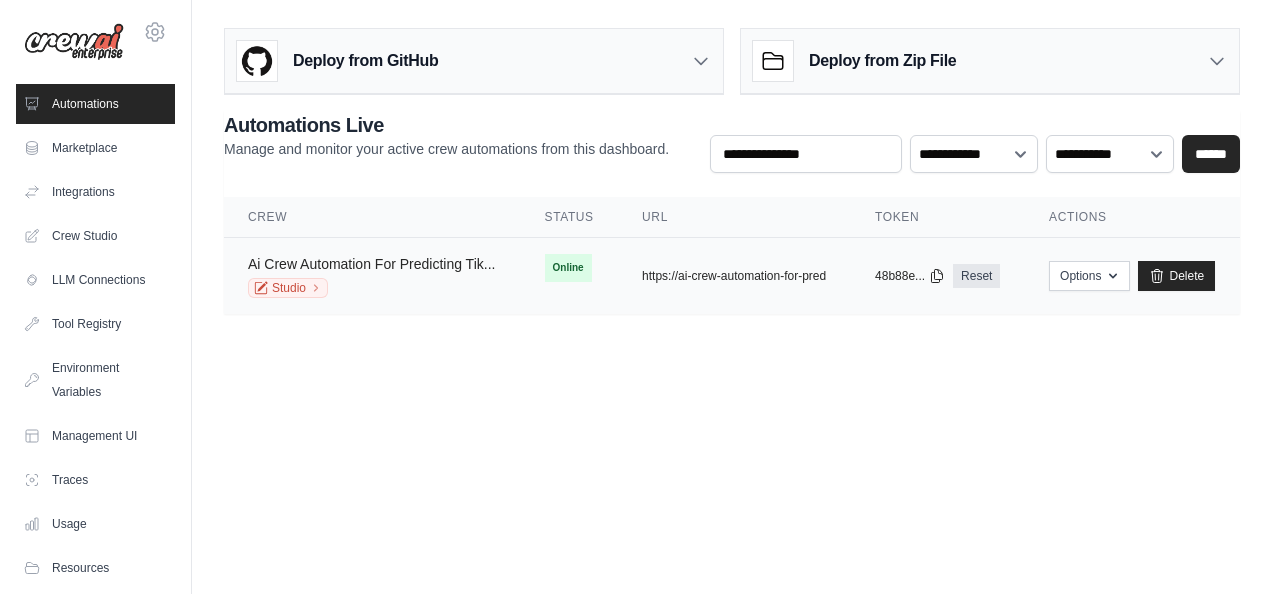click on "Ai Crew Automation For Predicting Tik..." at bounding box center [371, 264] 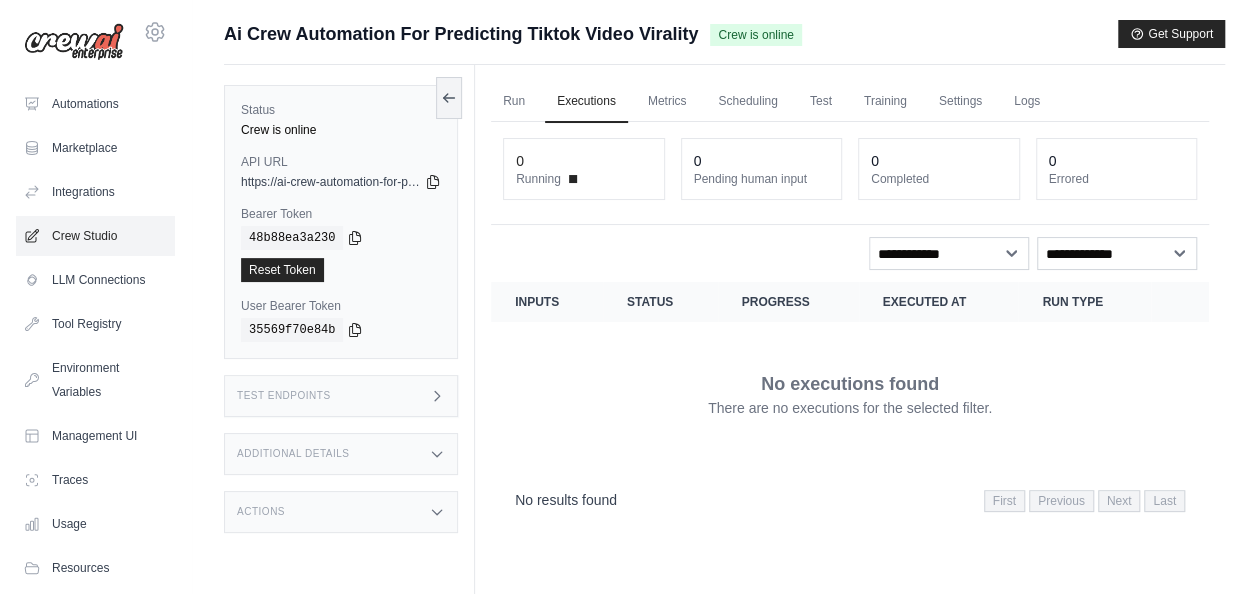 click on "Crew Studio" at bounding box center (95, 236) 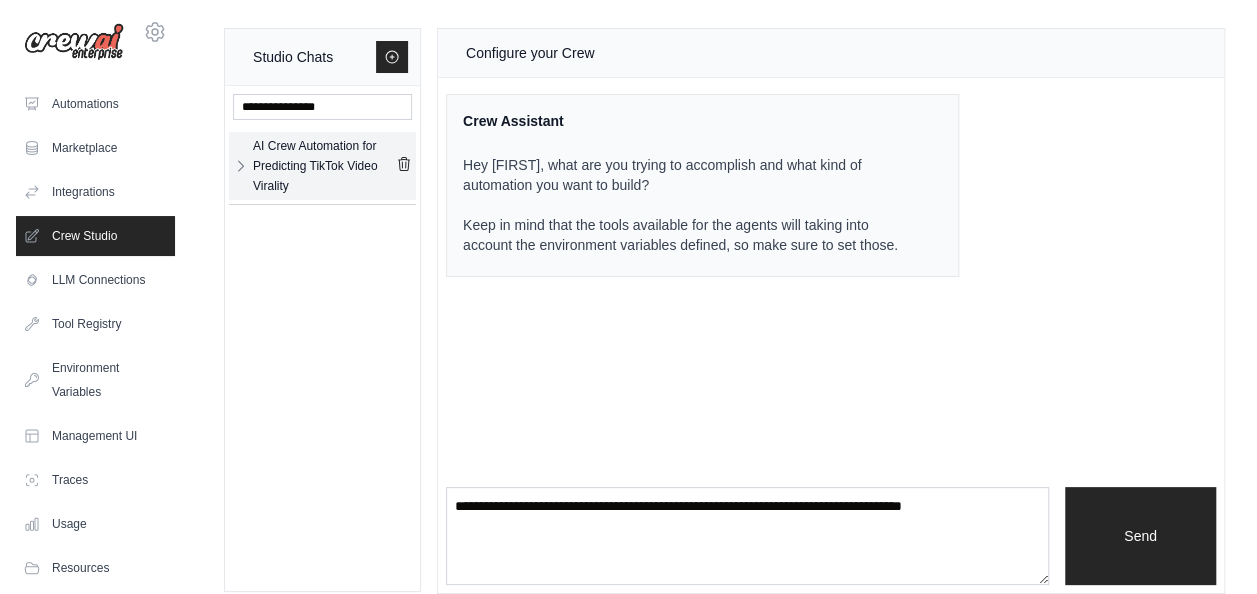 click on "AI Crew Automation for Predicting TikTok Video Virality" at bounding box center [324, 166] 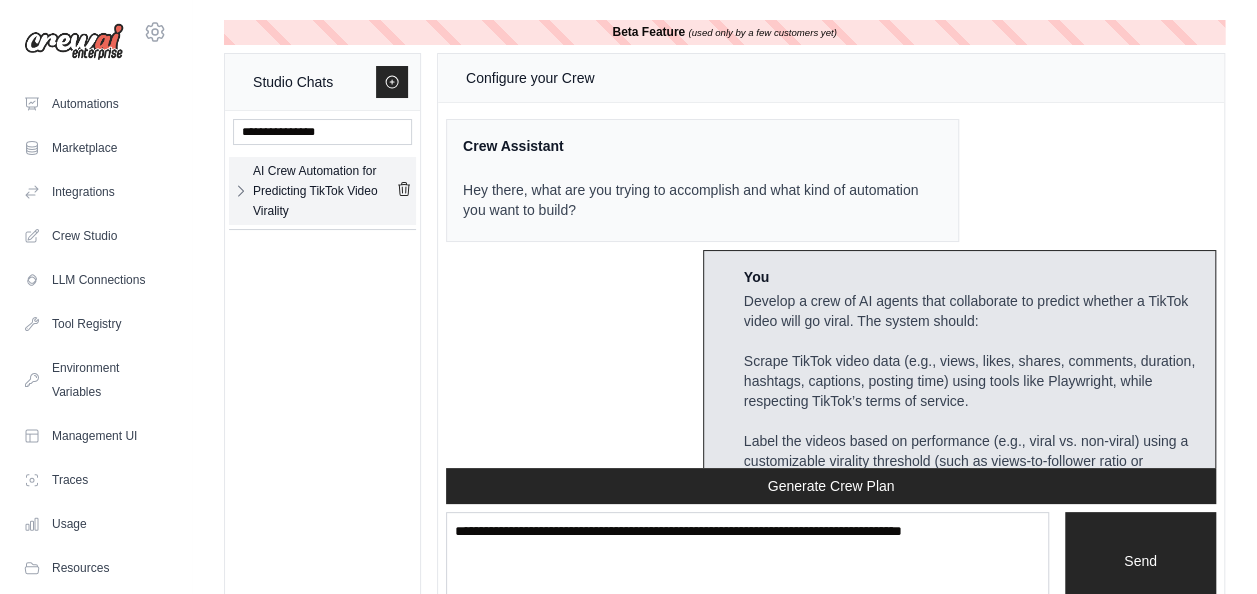 scroll, scrollTop: 7160, scrollLeft: 0, axis: vertical 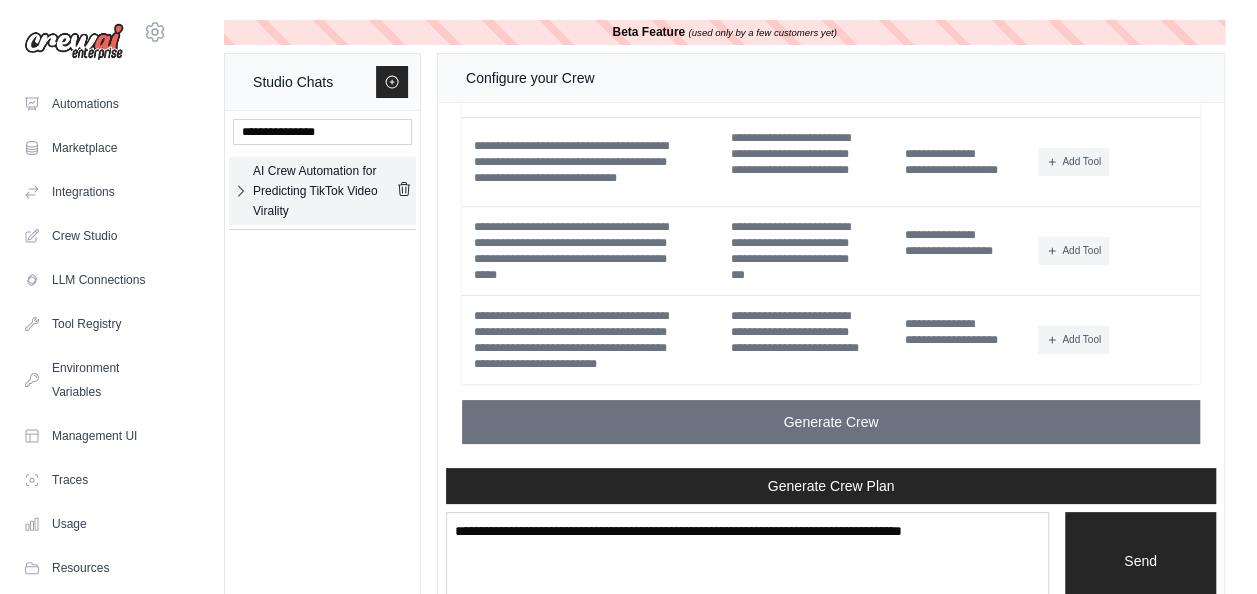 click 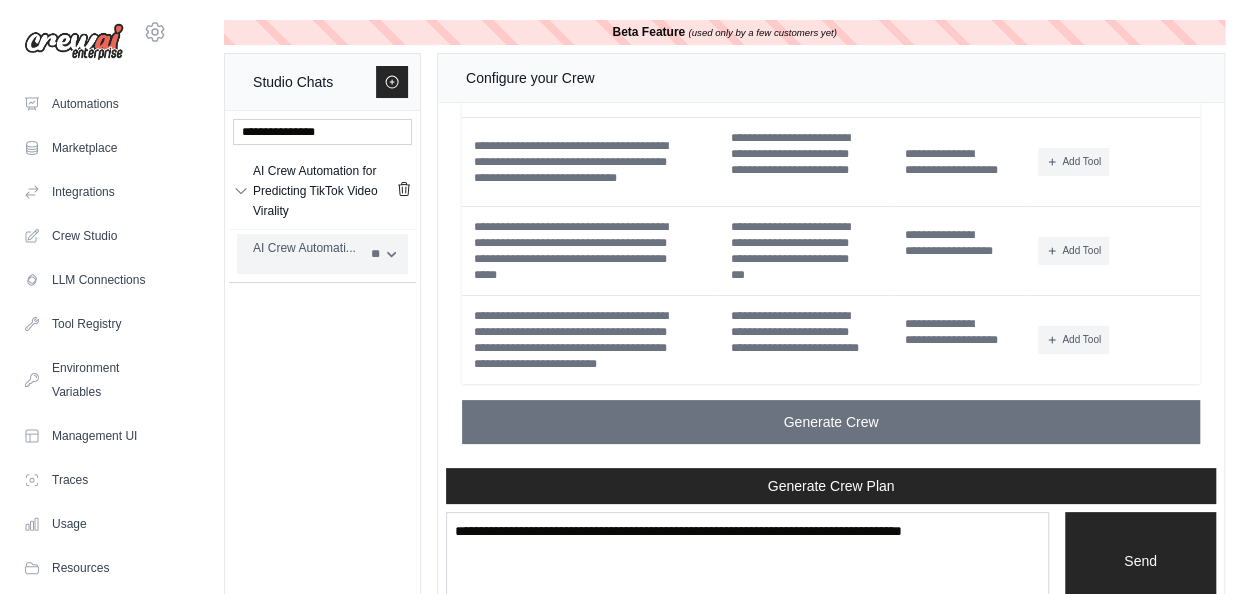 click on "AI Crew Automati..." at bounding box center [306, 248] 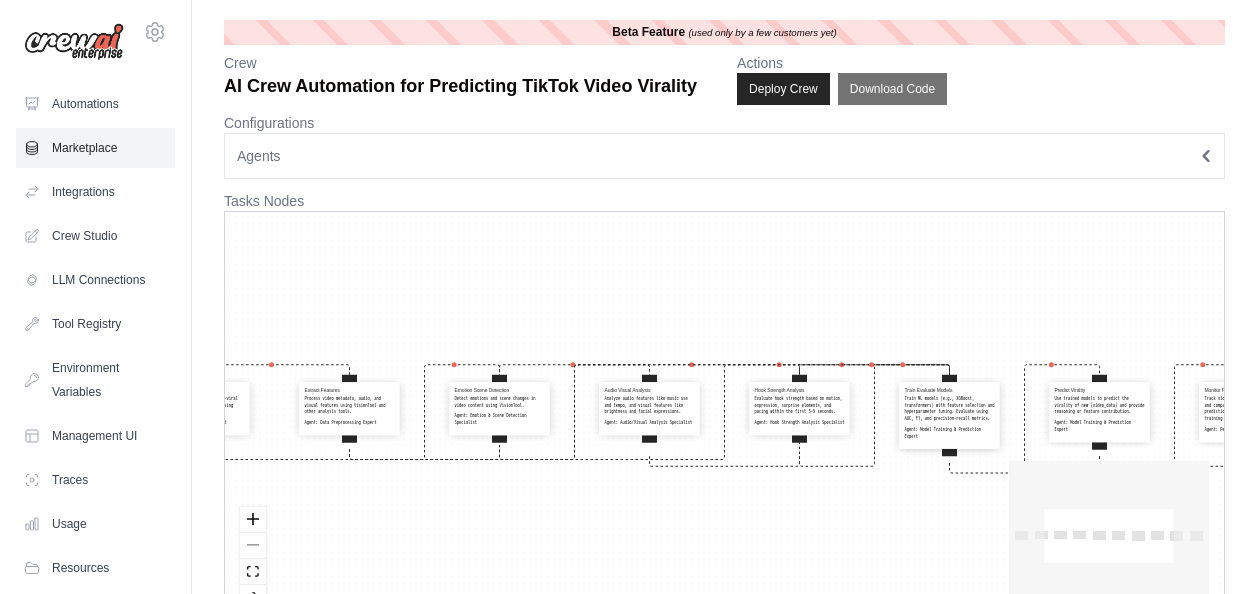 scroll, scrollTop: 0, scrollLeft: 0, axis: both 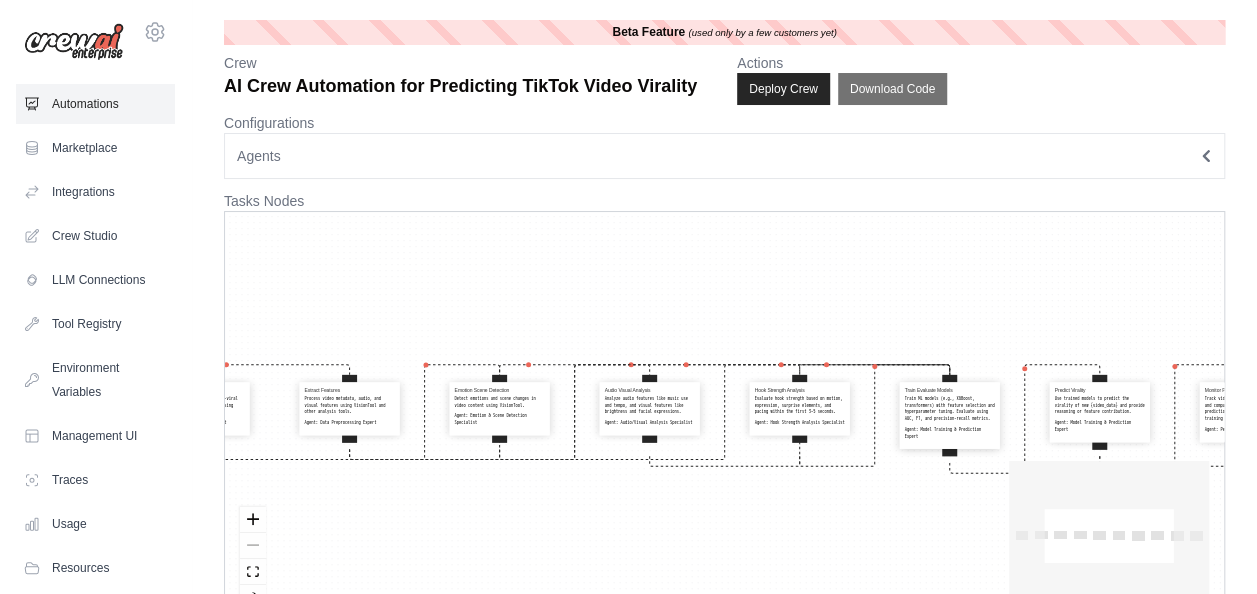 click on "Automations" at bounding box center (95, 104) 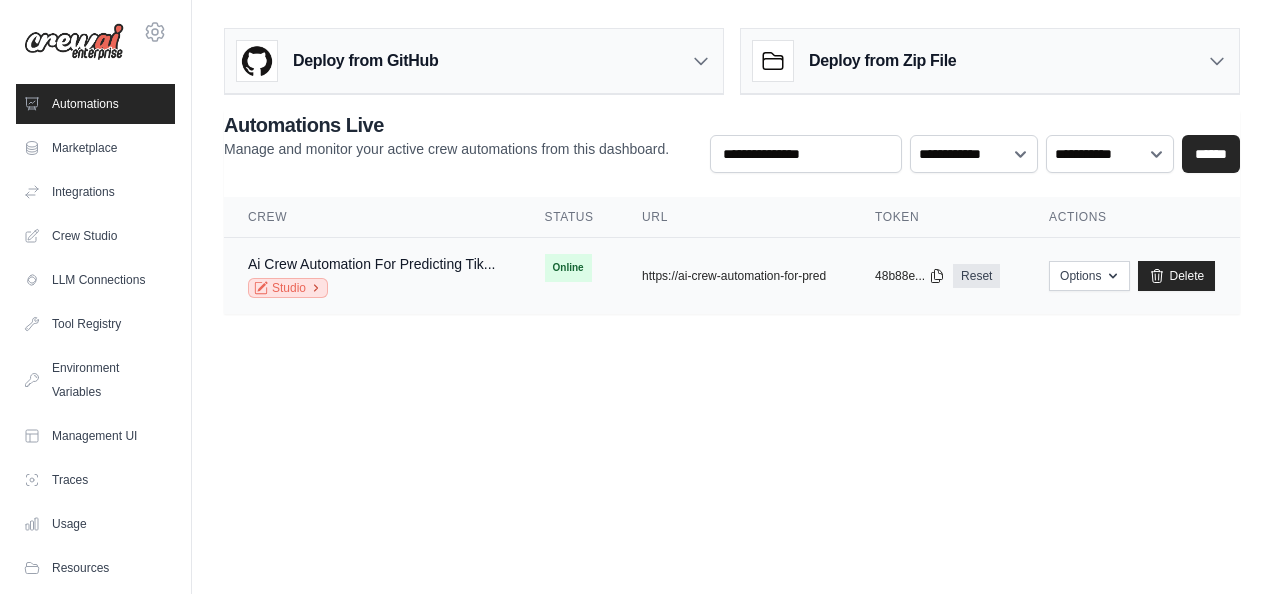 click on "Studio" at bounding box center [288, 288] 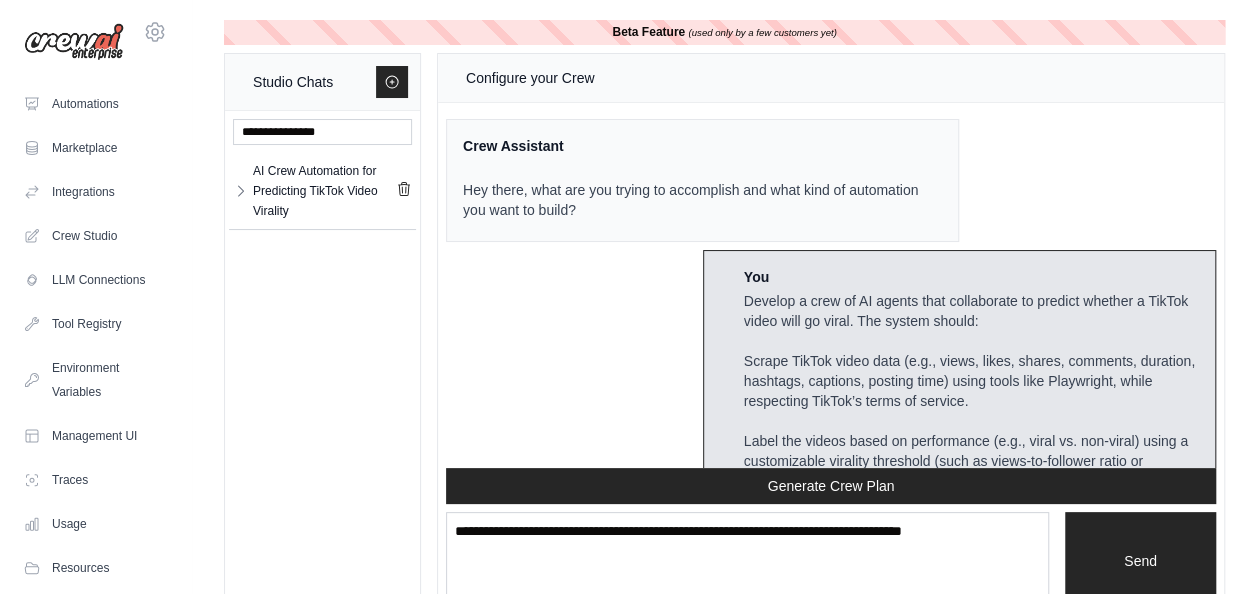 scroll, scrollTop: 7160, scrollLeft: 0, axis: vertical 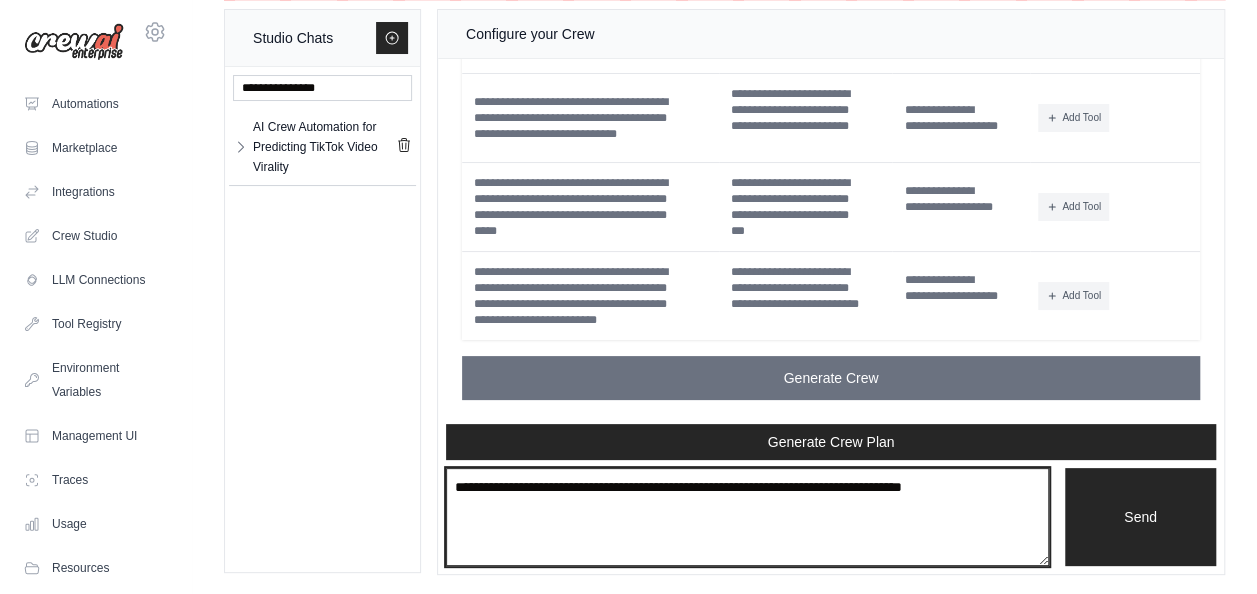click at bounding box center [747, 517] 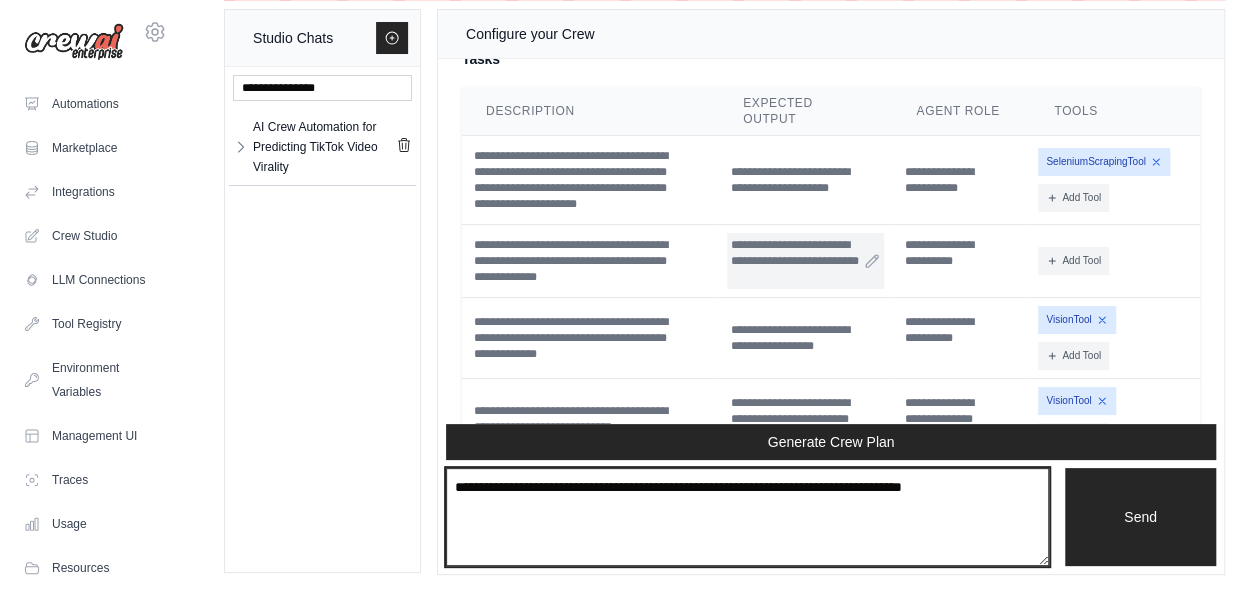 scroll, scrollTop: 6560, scrollLeft: 0, axis: vertical 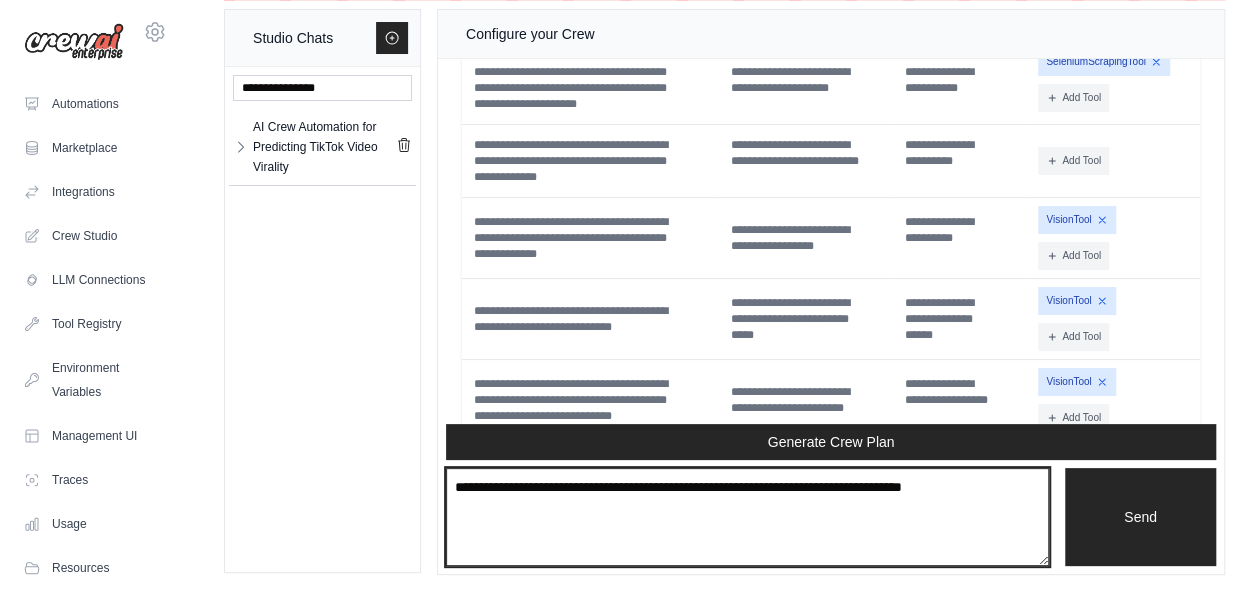 click at bounding box center (747, 517) 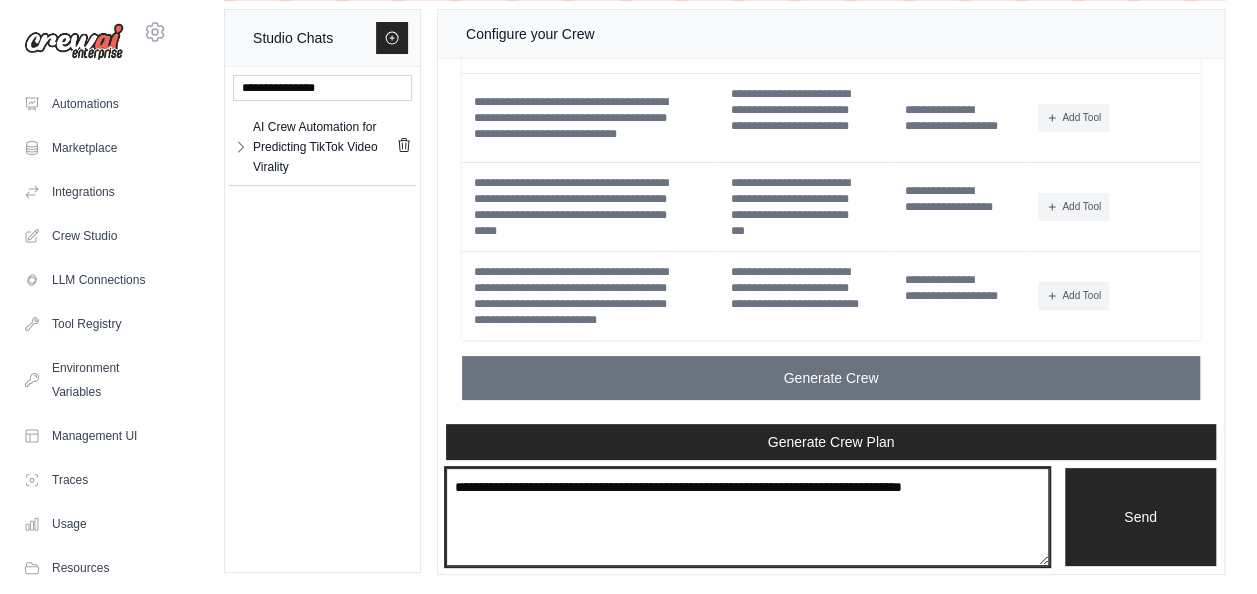 click at bounding box center (747, 517) 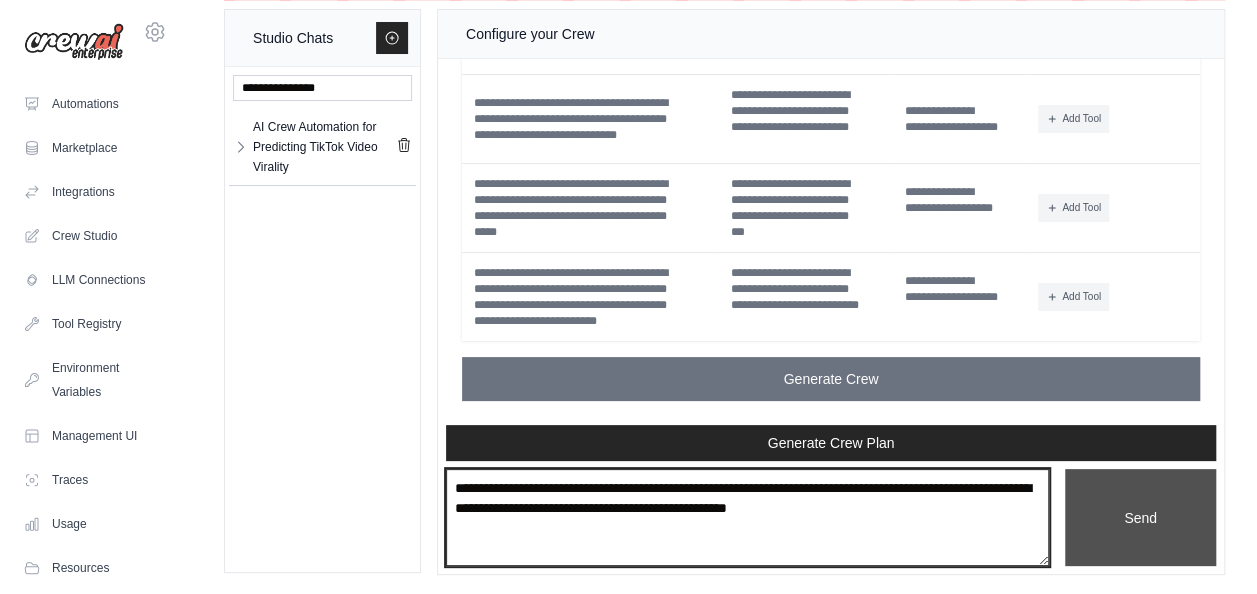 type on "**********" 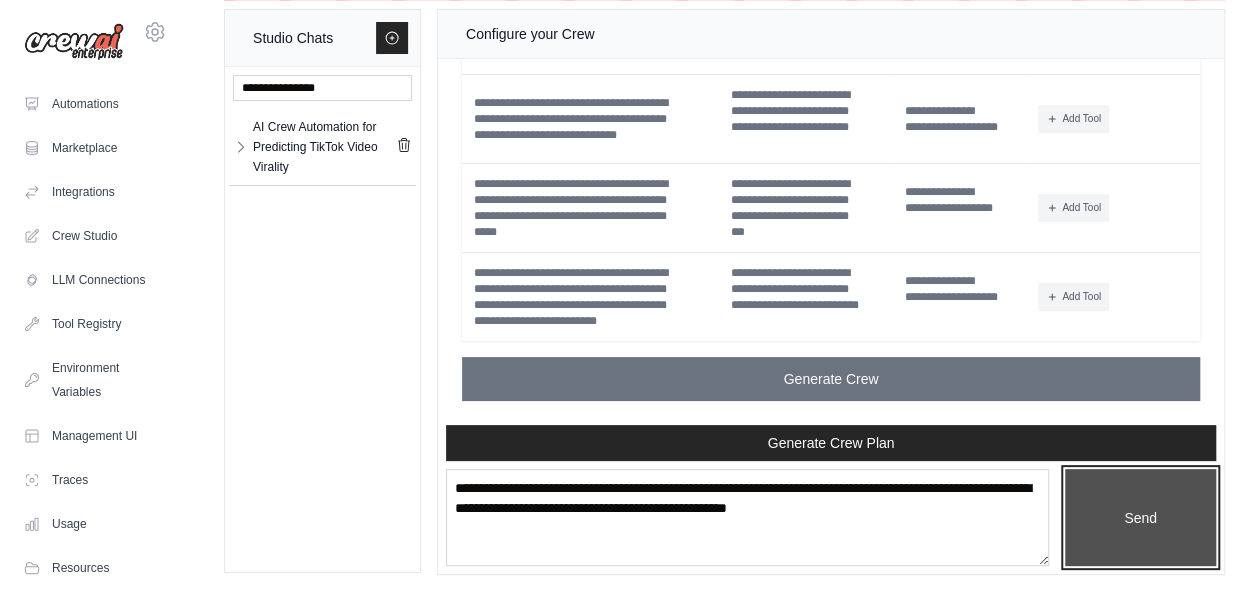 click on "Send" at bounding box center [1140, 517] 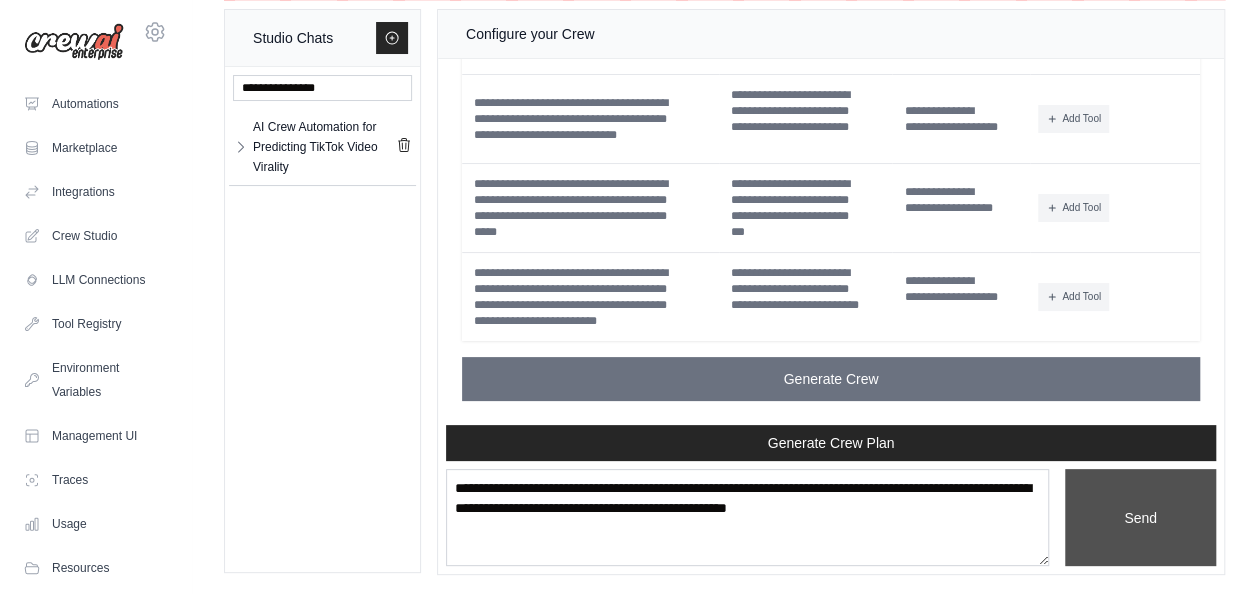 type 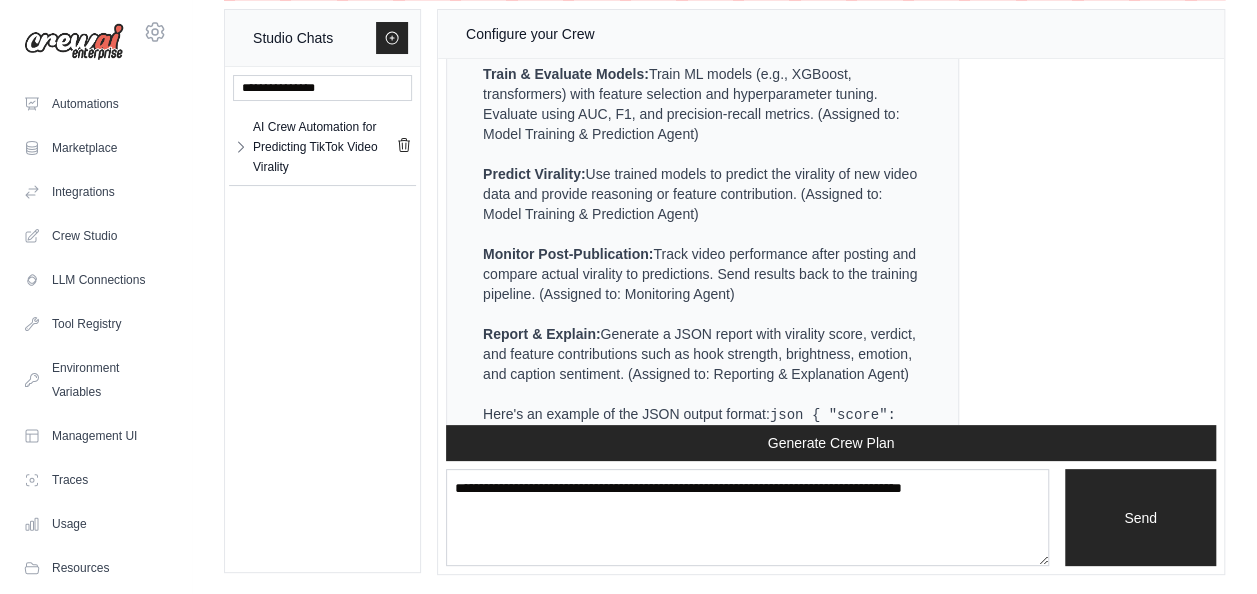 scroll, scrollTop: 9459, scrollLeft: 0, axis: vertical 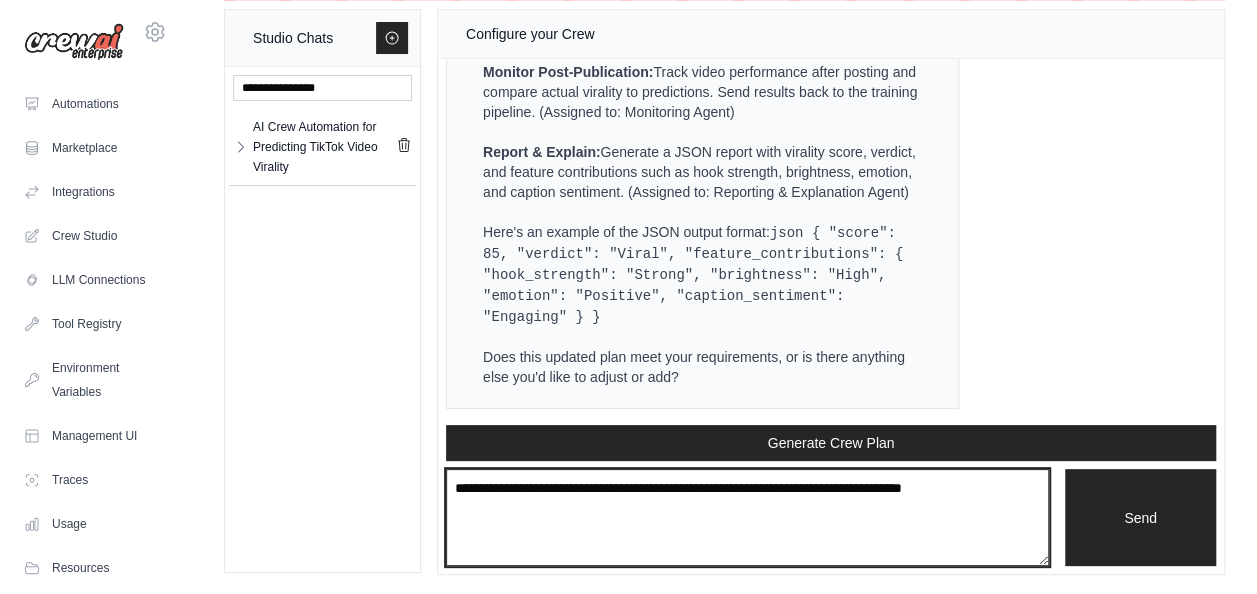 click at bounding box center (747, 517) 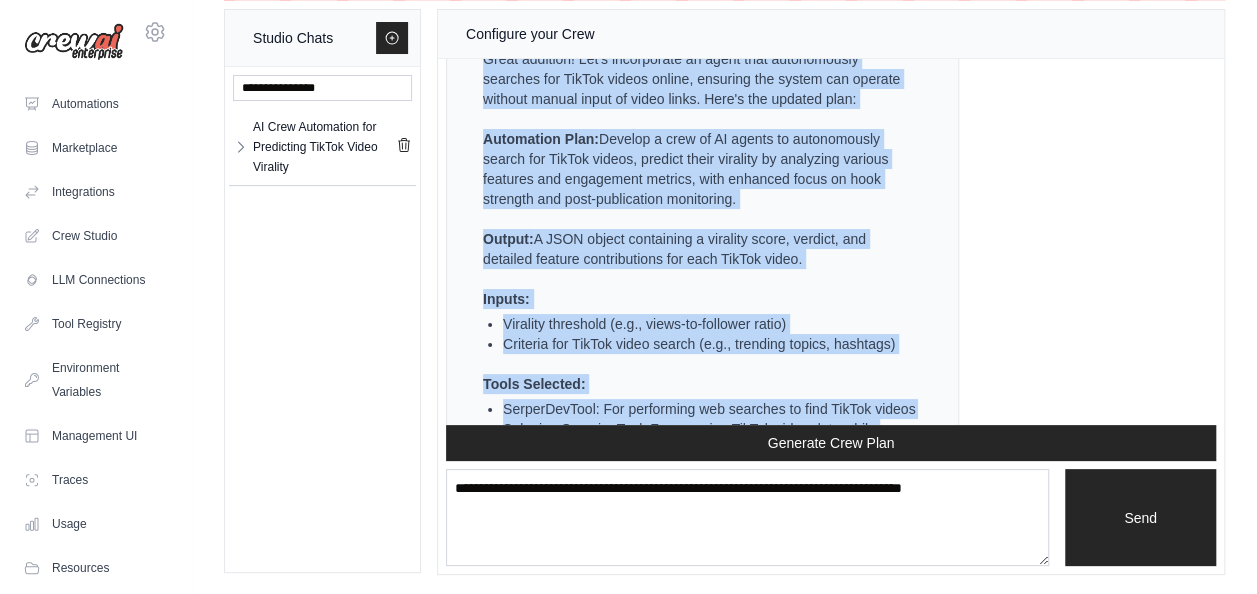 scroll, scrollTop: 7459, scrollLeft: 0, axis: vertical 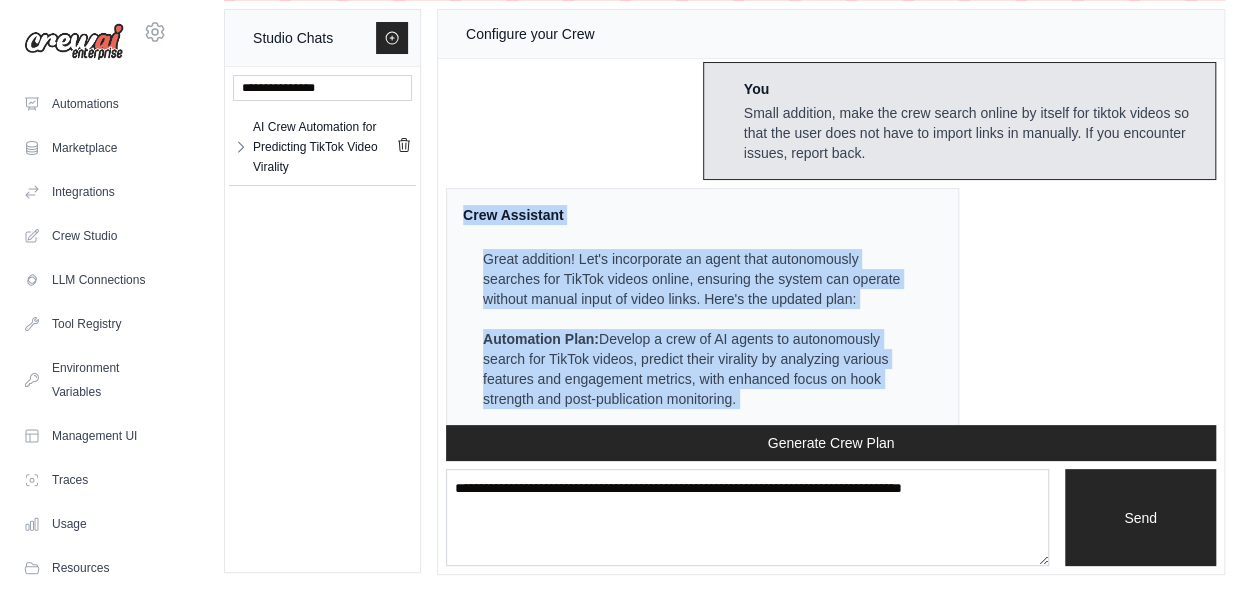 drag, startPoint x: 700, startPoint y: 386, endPoint x: 462, endPoint y: 275, distance: 262.61188 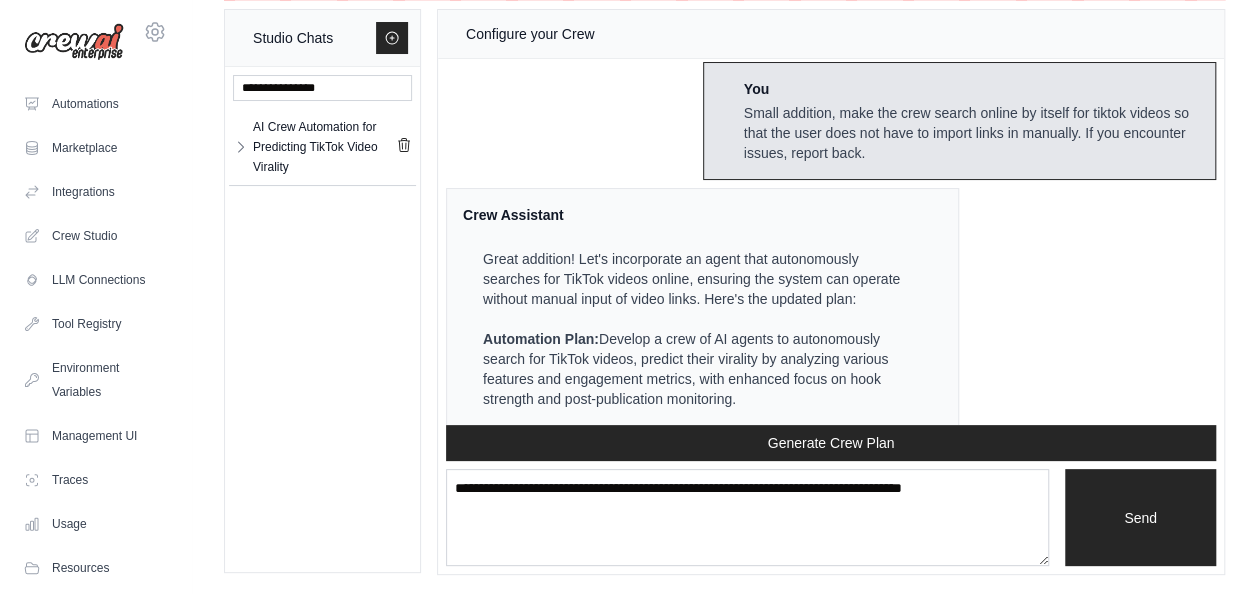 click on "Crew Assistant Hey there, what are you trying to accomplish and what kind of automation you want to build?
You Develop a crew of AI agents that collaborate to predict whether a TikTok video will go viral. The system should: Scrape TikTok video data (e.g., views, likes, shares, comments, duration, hashtags, captions, posting time) using tools like Playwright, while respecting TikTok’s terms of service. Label the videos based on performance (e.g., viral vs. non-viral) using a customizable virality threshold (such as views-to-follower ratio or percentile benchmarks). Extract and process features including: Video metadata (length, hashtags, caption sentiment, upload time) Audio features (music use, tempo, speech) Visual features (scene changes, brightness, facial expressions, presence of people, hook strength) Engagement metrics (view count growth over time, like/comment/share ratios) Continuously learn and improve by ingesting new TikToks, tracking their eventual performance, and retraining as needed." at bounding box center (831, 242) 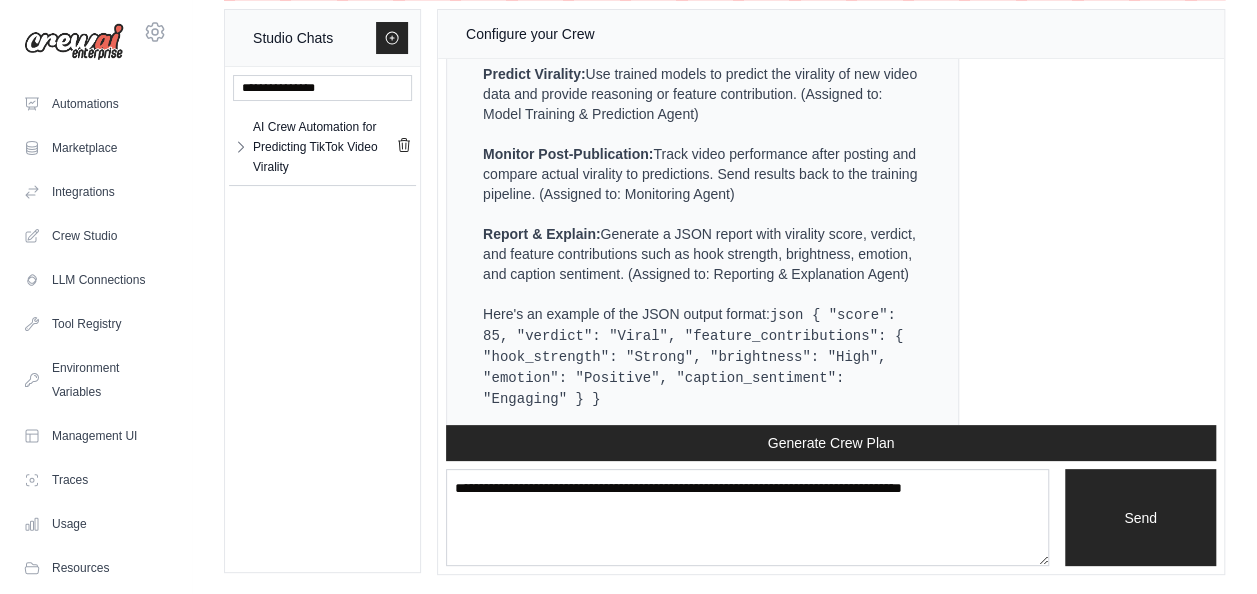 scroll, scrollTop: 9459, scrollLeft: 0, axis: vertical 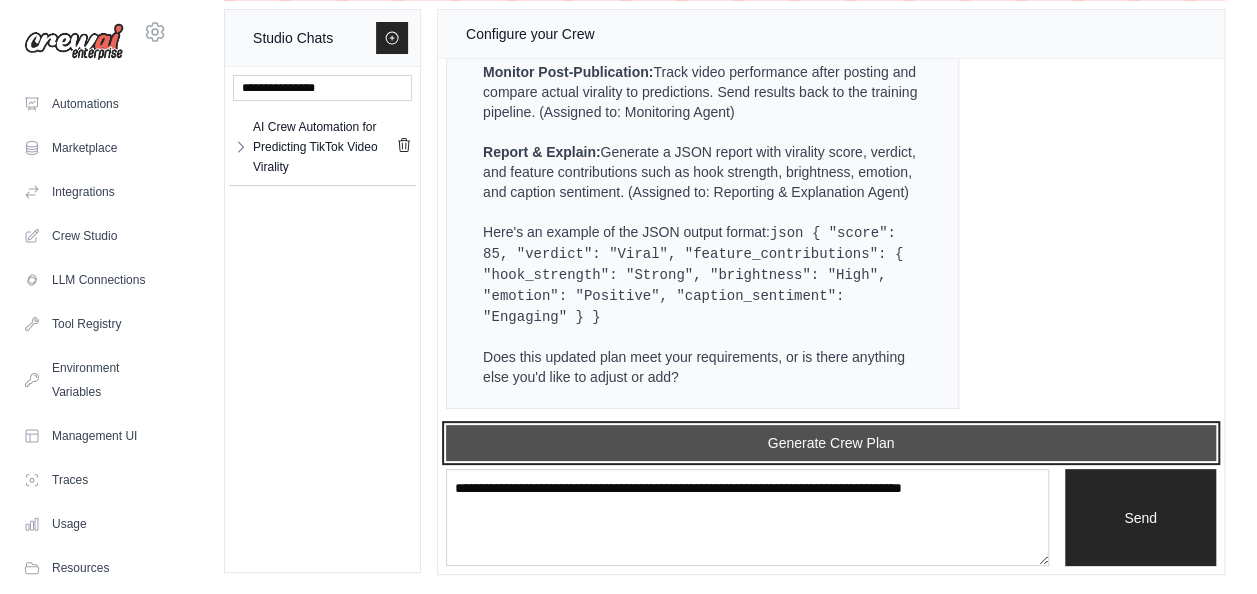 click on "Generate Crew Plan" at bounding box center [831, 443] 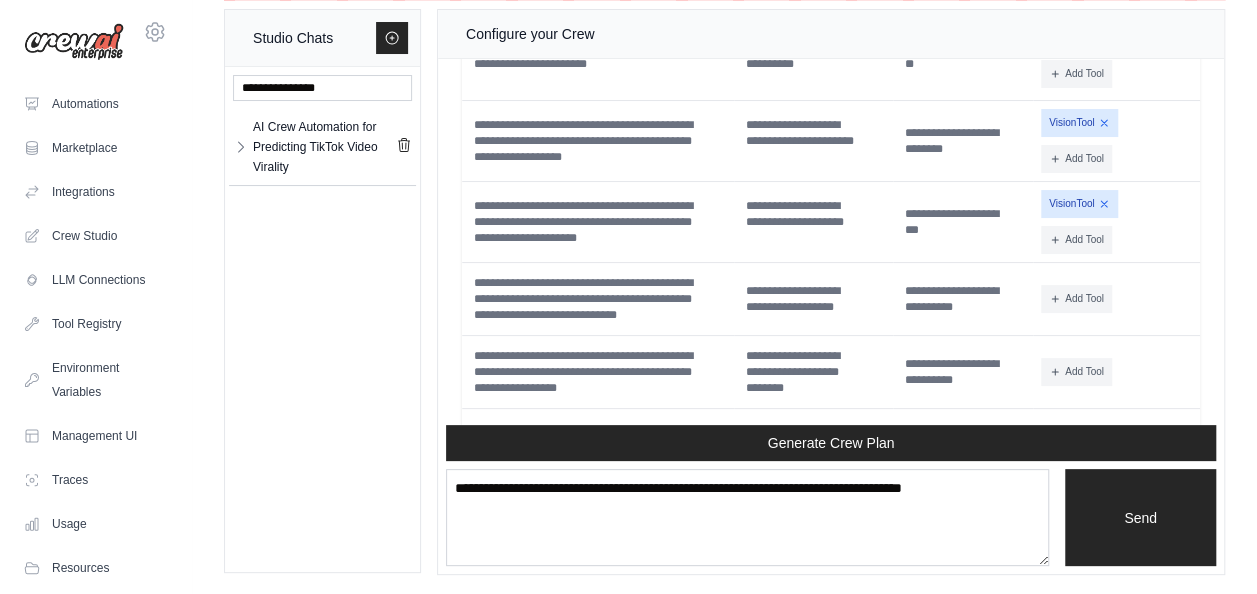 scroll, scrollTop: 11874, scrollLeft: 0, axis: vertical 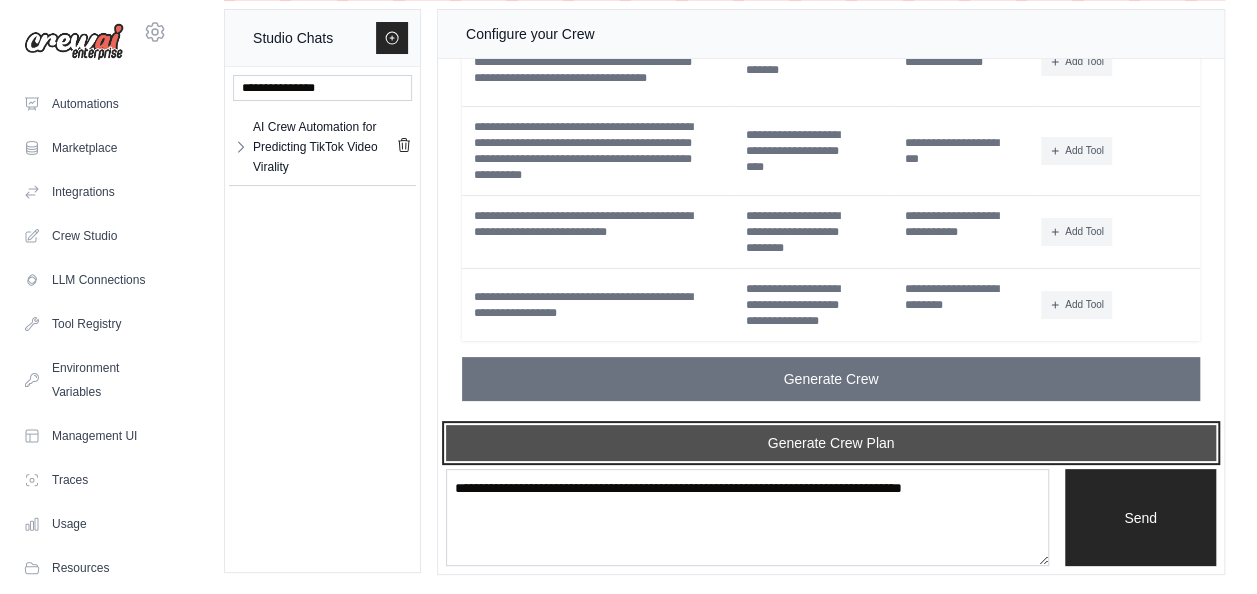 click on "Generate Crew Plan" at bounding box center (831, 443) 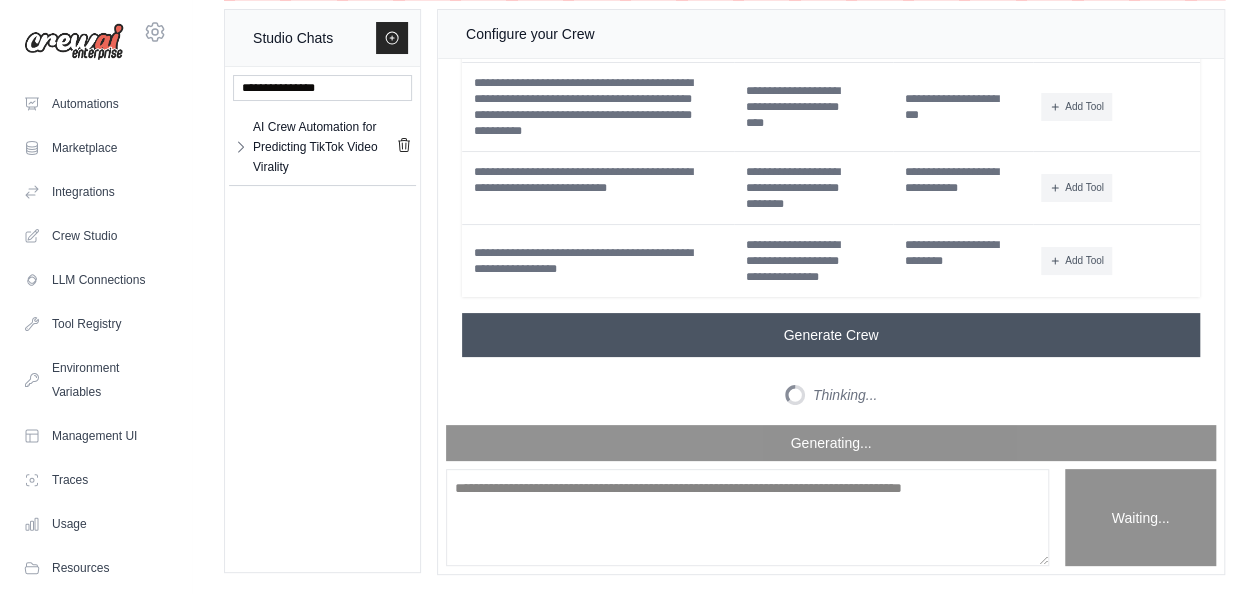 click on "Generate Crew" at bounding box center (831, 335) 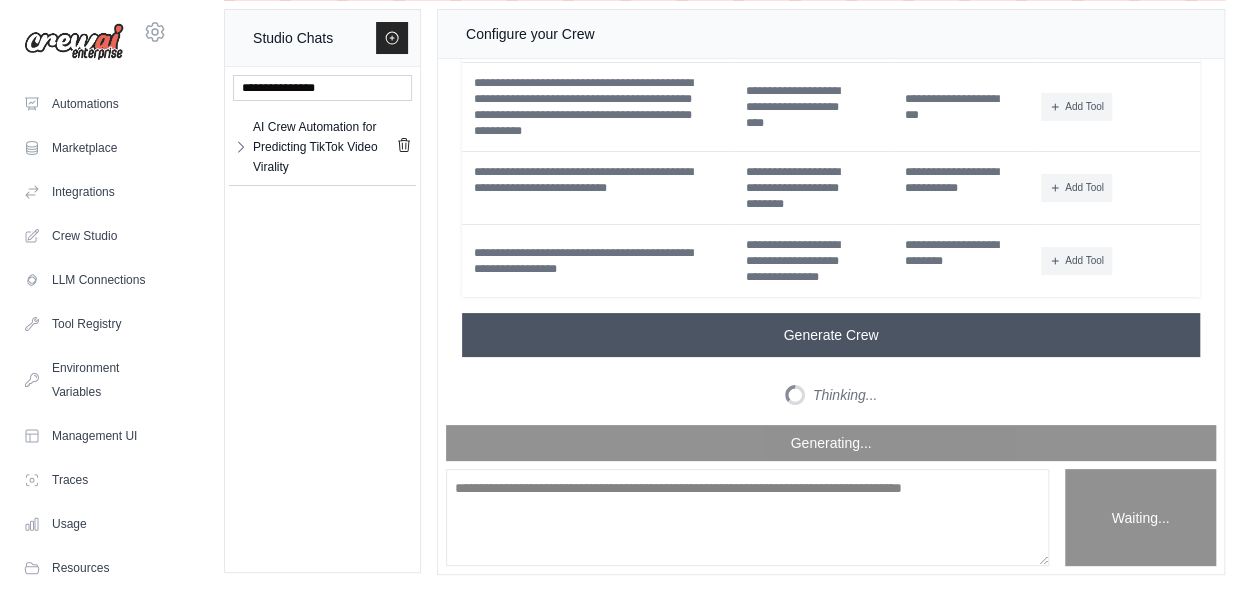 scroll, scrollTop: 11918, scrollLeft: 0, axis: vertical 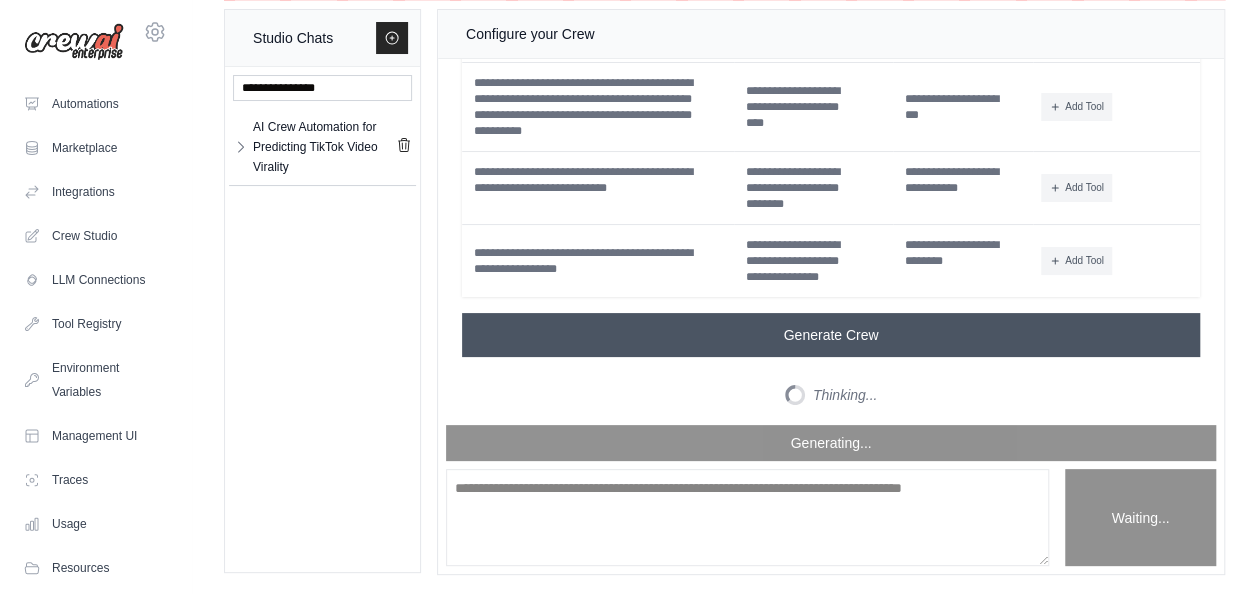click on "Generate Crew" at bounding box center [831, 335] 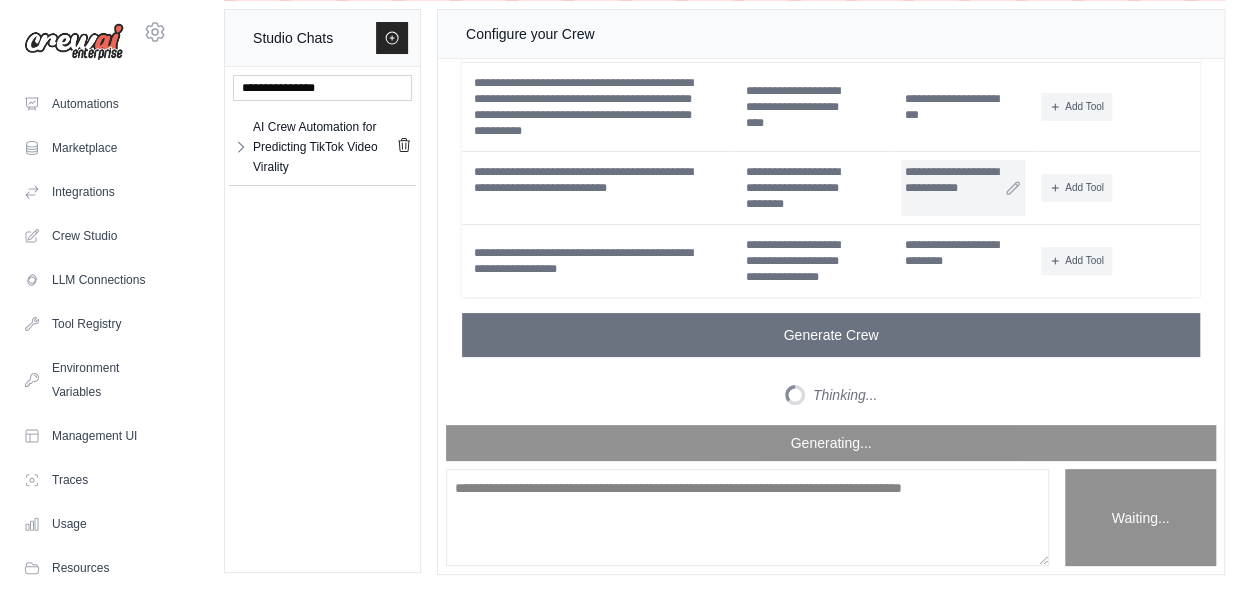 scroll, scrollTop: 11618, scrollLeft: 0, axis: vertical 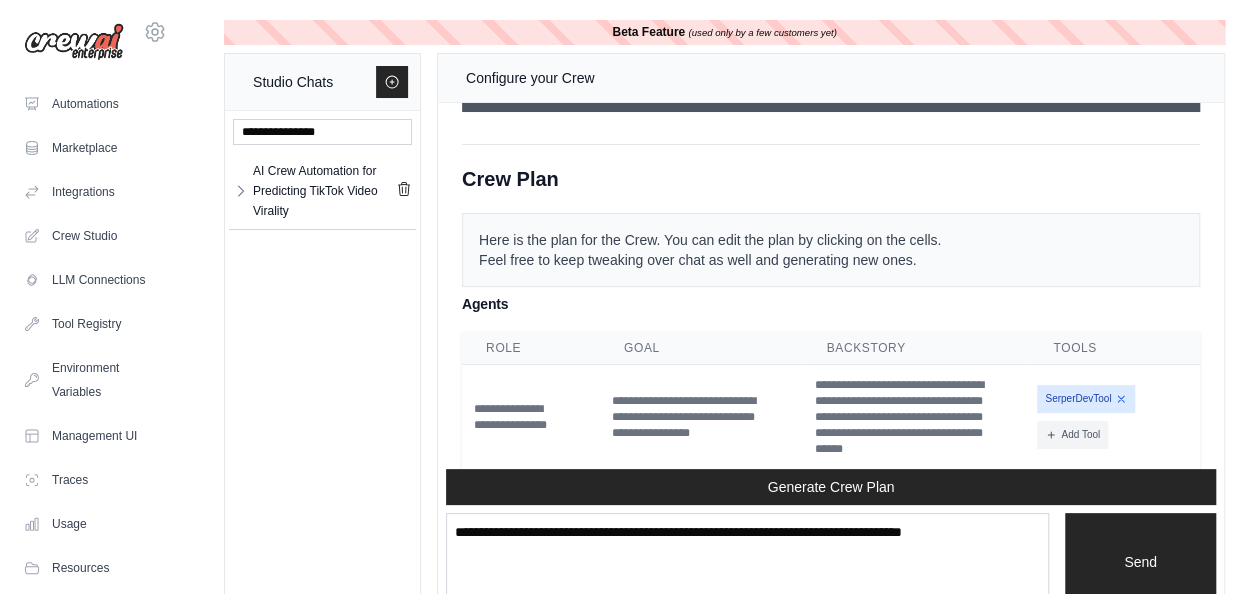 click on "Generate Crew" at bounding box center [831, 90] 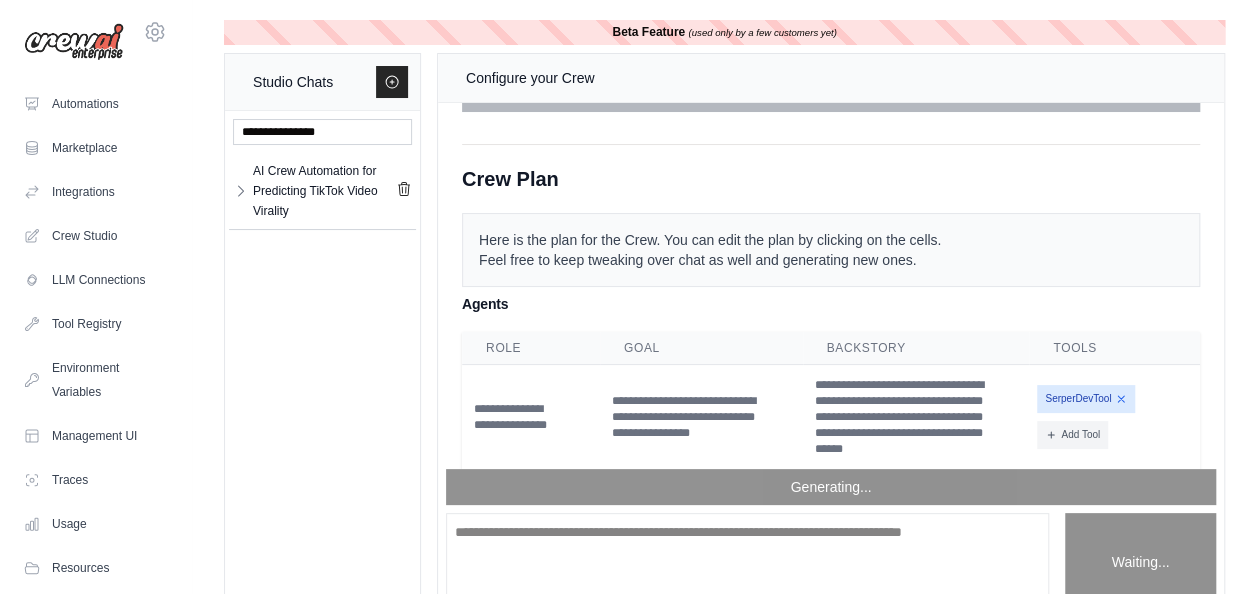 scroll, scrollTop: 13998, scrollLeft: 0, axis: vertical 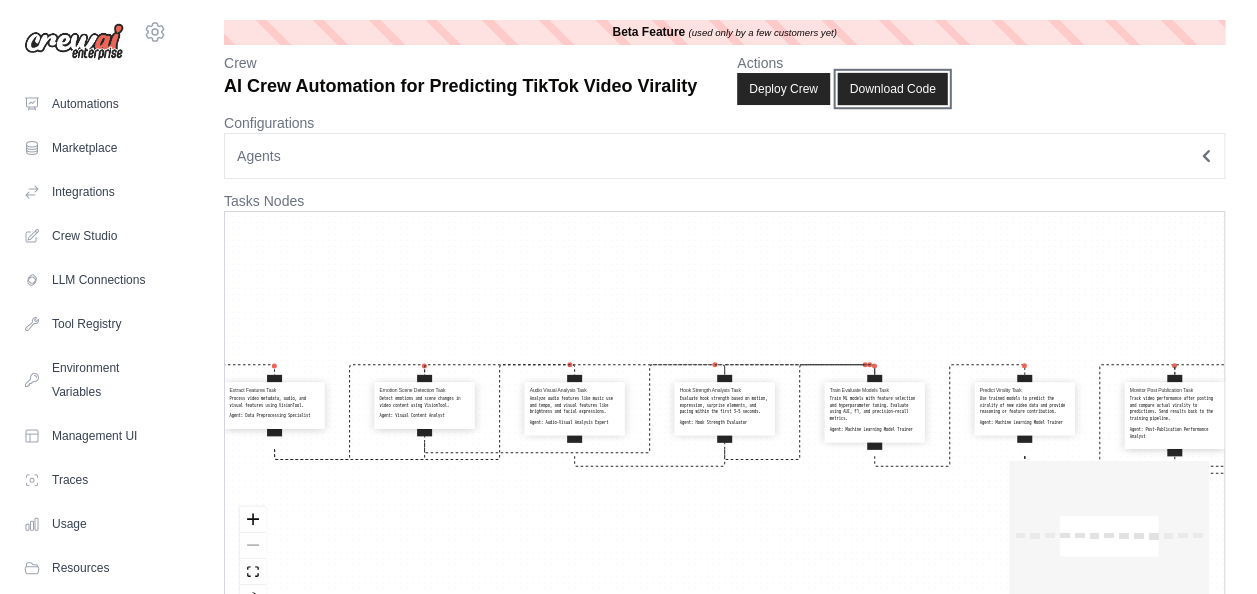 click on "Download Code" at bounding box center [892, 89] 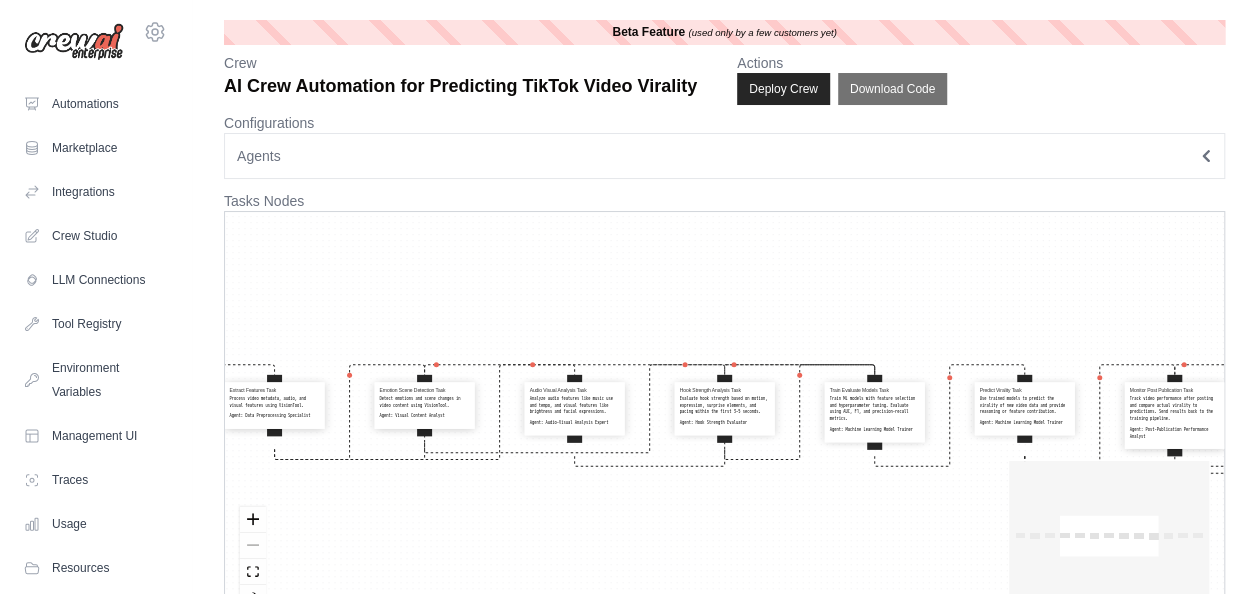 click on "Search Tiktok Videos Task Use SerperDevTool to search for TikTok videos based on trending topics or hashtags. Agent:   Online Video Search Specialist Scrape Video Data Task Use SeleniumScrapingTool to gather data from TikTok videos including views, likes, shares, comments, duration, hashtags, captions, and posting time. Agent:   Data Collection Expert Label Videos Task Classify videos as viral or non-viral based on engagement metrics and virality threshold. Agent:   Data Preprocessing Specialist Extract Features Task Process video metadata, audio, and visual features using VisionTool. Agent:   Data Preprocessing Specialist Emotion Scene Detection Task Detect emotions and scene changes in video content using VisionTool. Agent:   Visual Content Analyst Audio Visual Analysis Task Analyze audio features like music use and tempo, and visual features like brightness and facial expressions. Agent:   Audio-Visual Analysis Expert Hook Strength Analysis Task Agent:   Hook Strength Evaluator Train Evaluate Models Task" at bounding box center (724, 419) 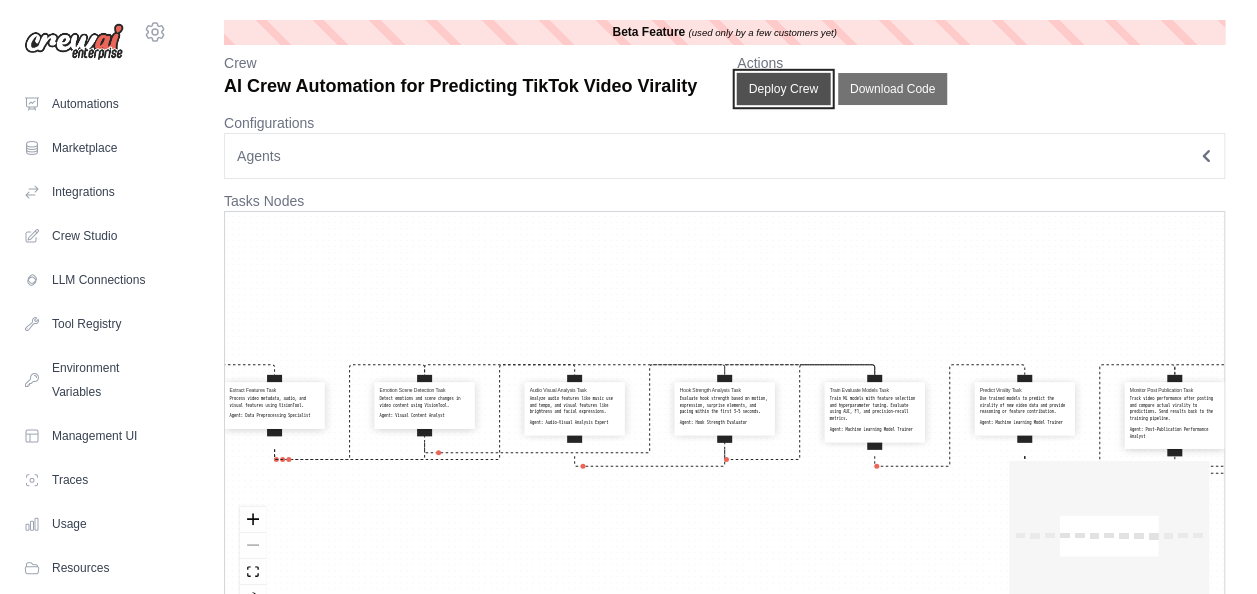 click on "Deploy Crew" at bounding box center (784, 89) 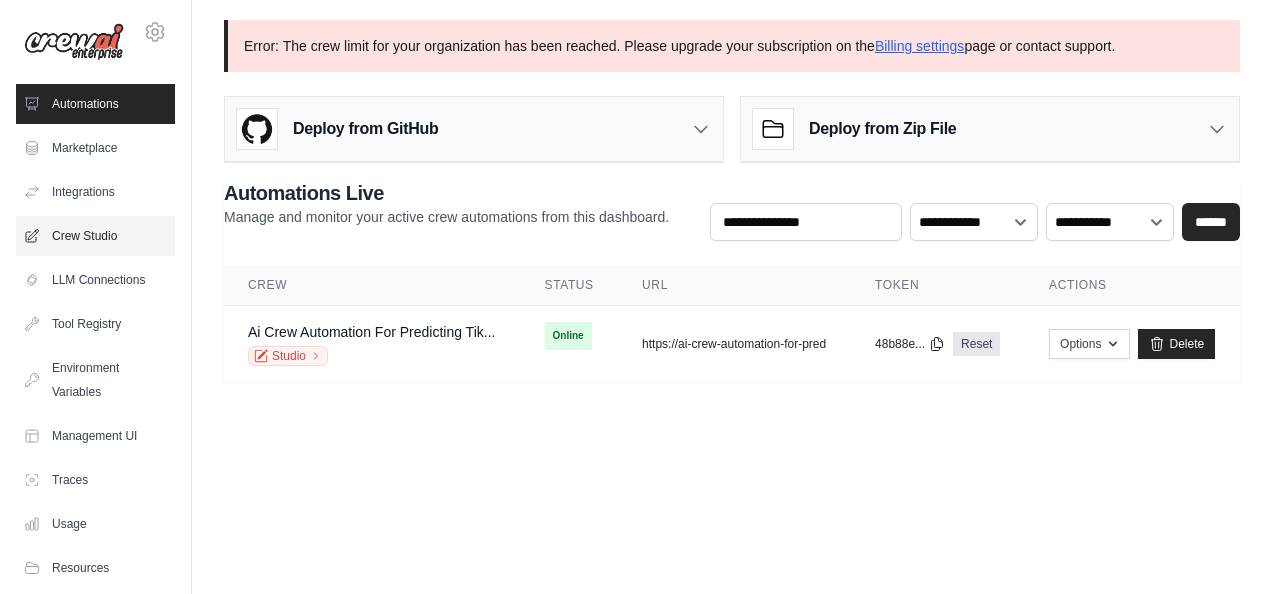 click on "Crew Studio" at bounding box center [95, 236] 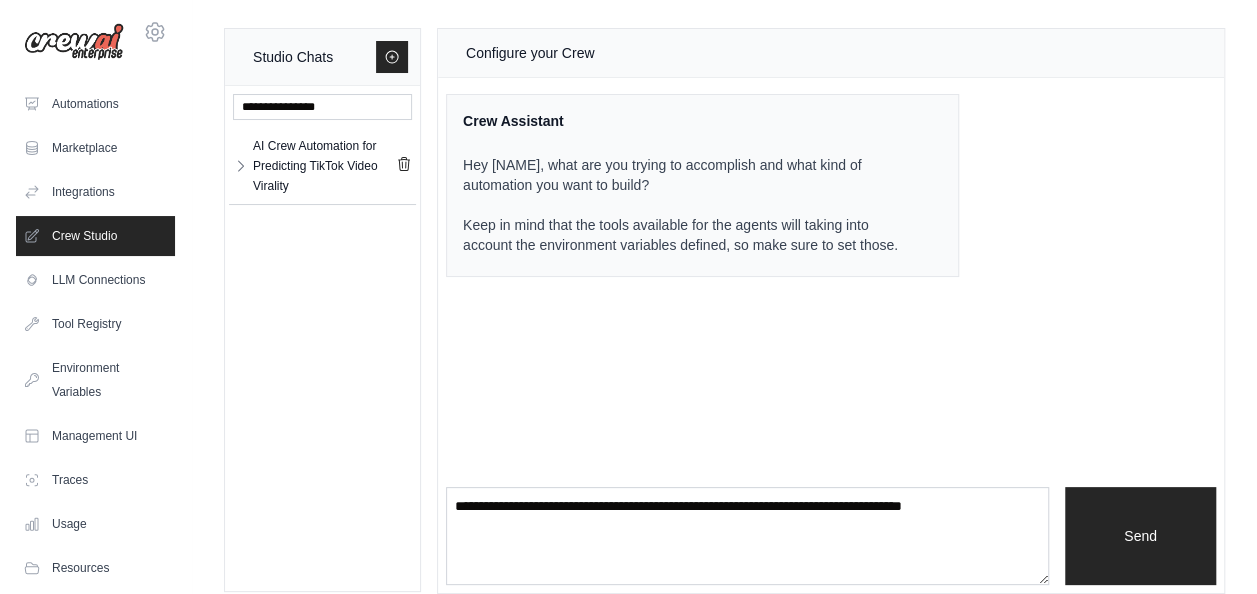 scroll, scrollTop: 19, scrollLeft: 0, axis: vertical 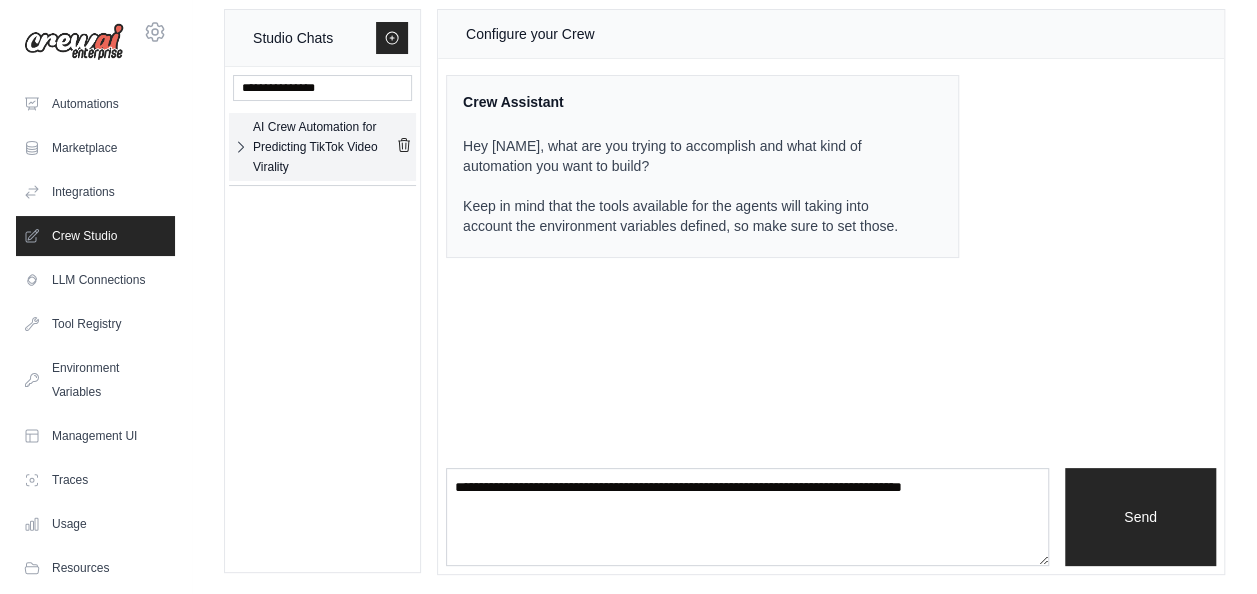 click 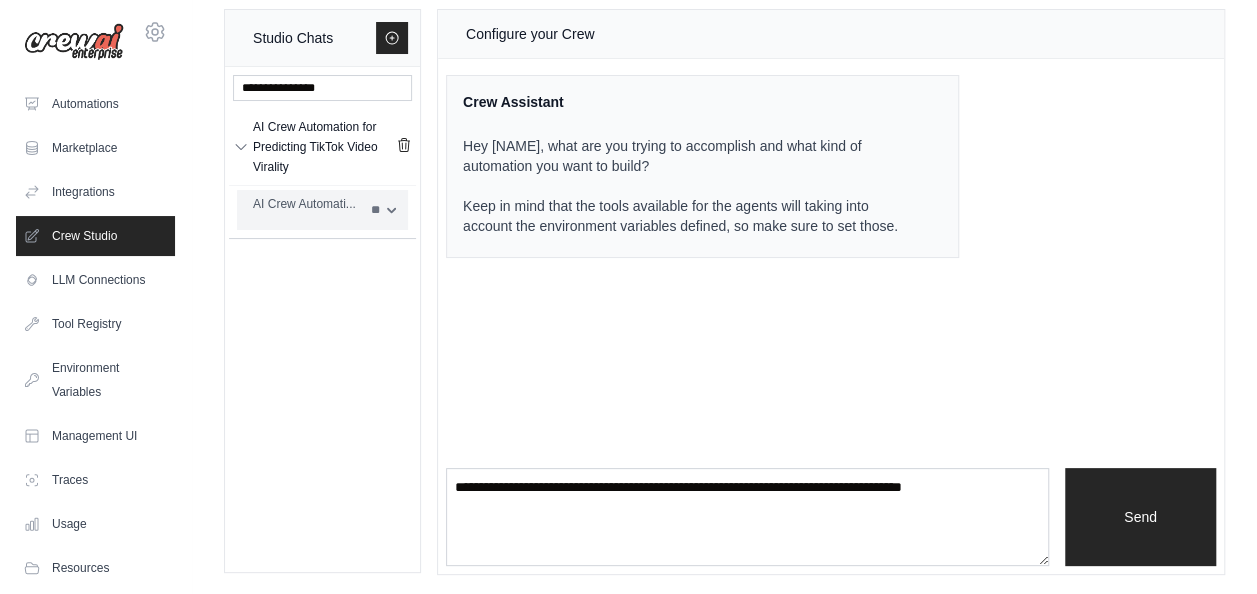 click on "**
**" at bounding box center [383, 210] 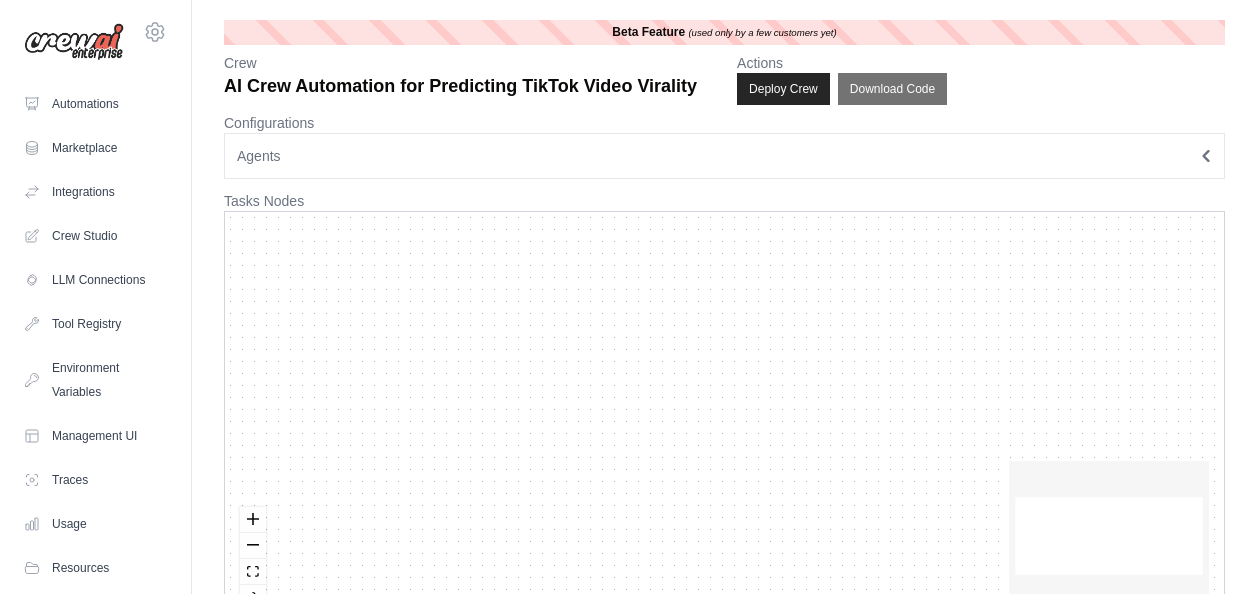 scroll, scrollTop: 0, scrollLeft: 0, axis: both 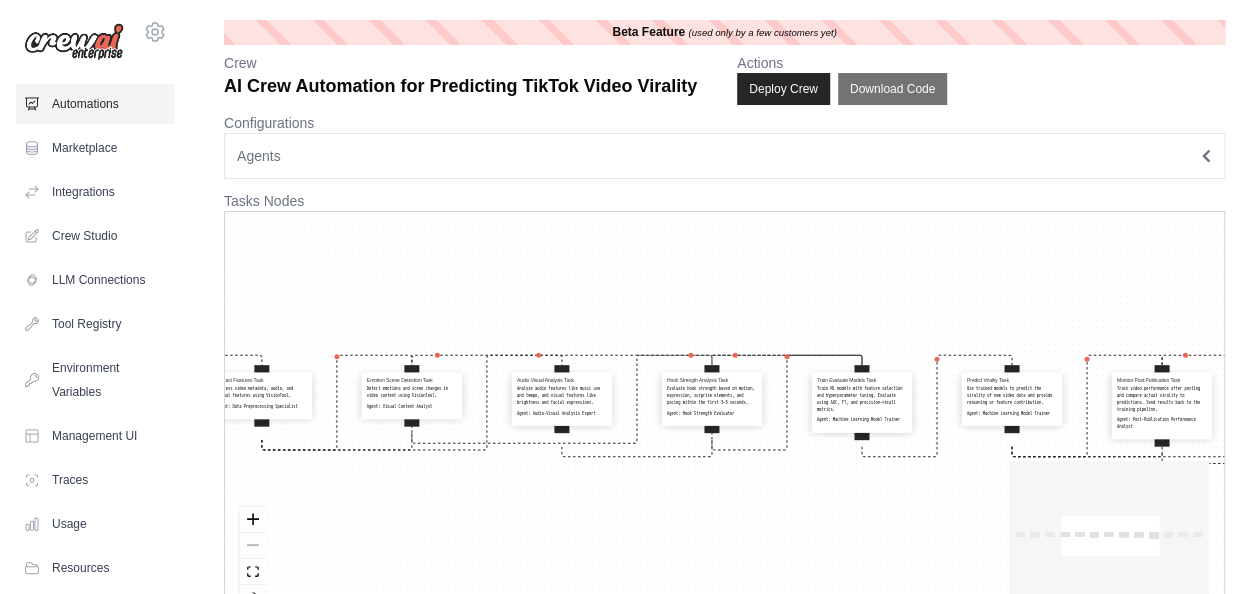 click on "Automations" at bounding box center [95, 104] 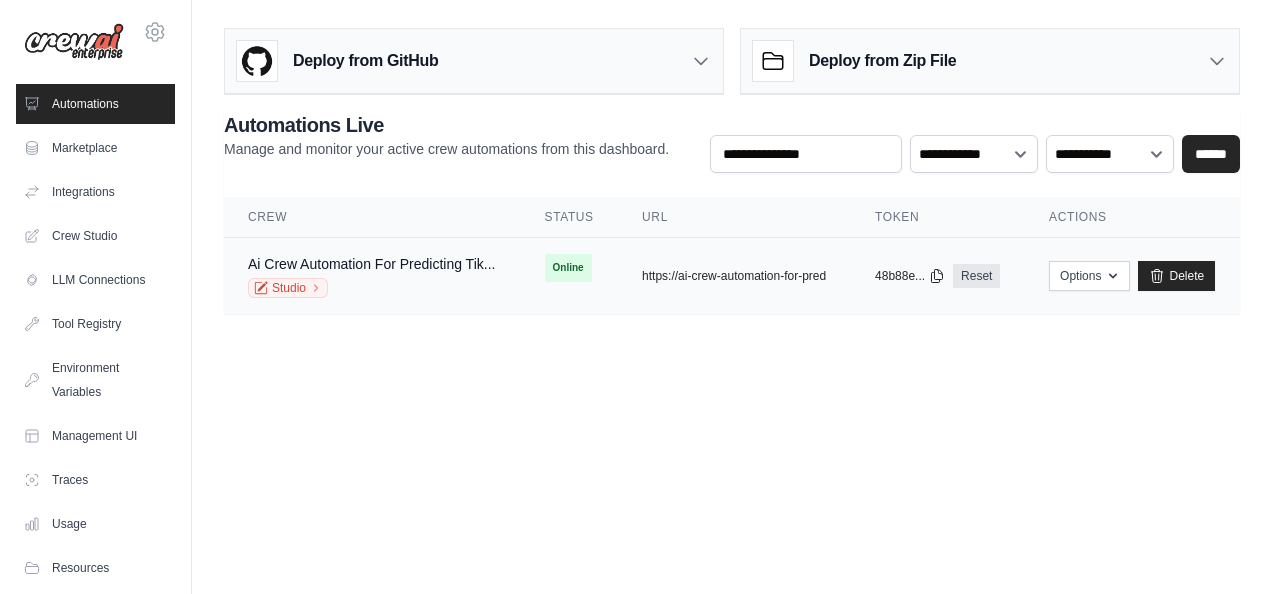 click on "Ai Crew Automation For Predicting Tik...
Studio" at bounding box center (372, 276) 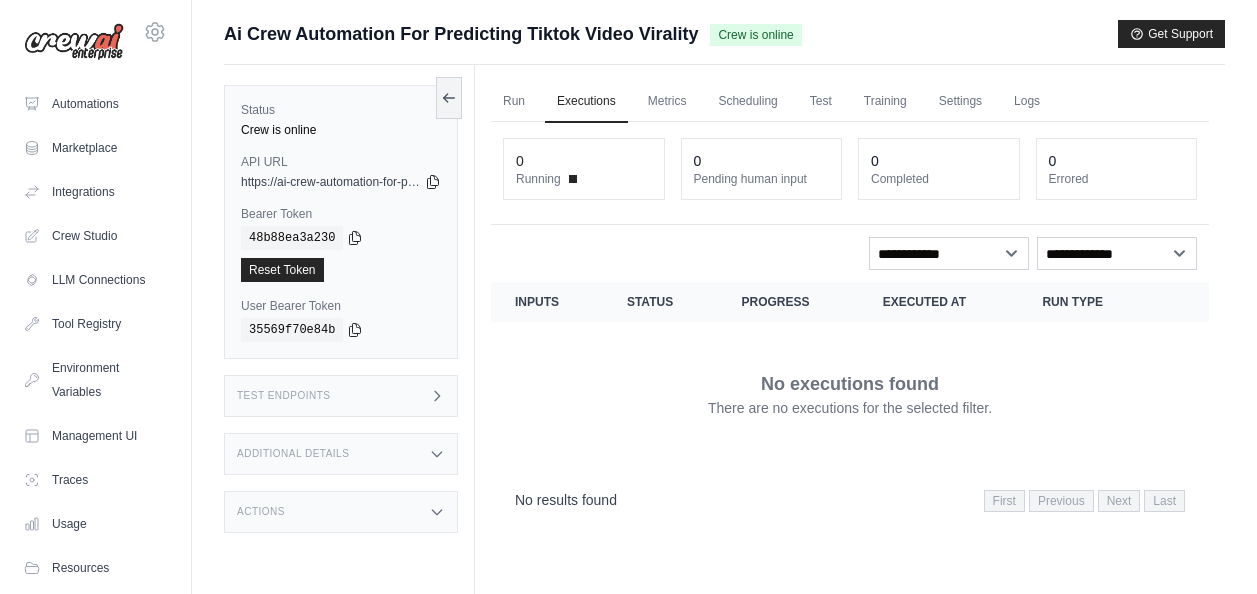 scroll, scrollTop: 0, scrollLeft: 0, axis: both 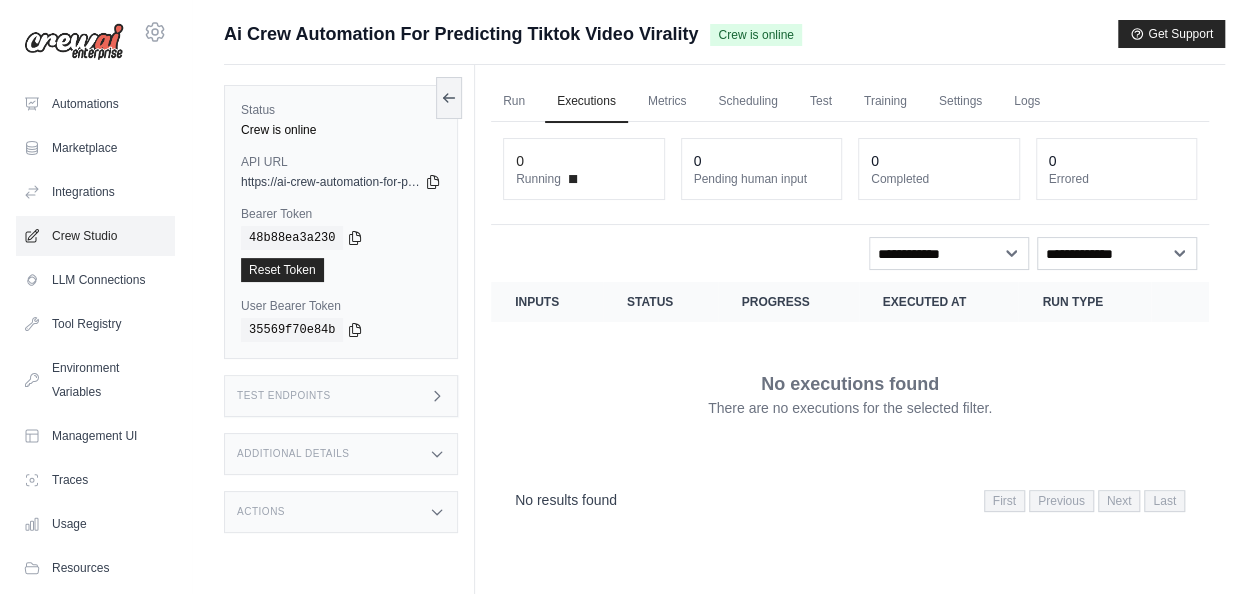click on "Crew Studio" at bounding box center [95, 236] 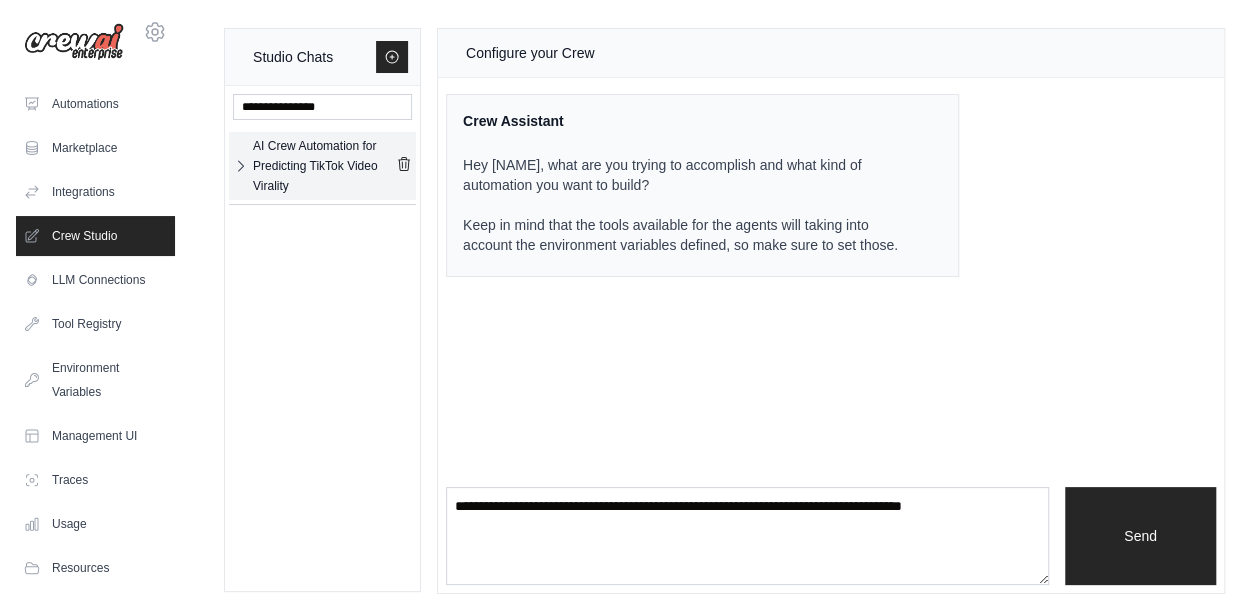 click 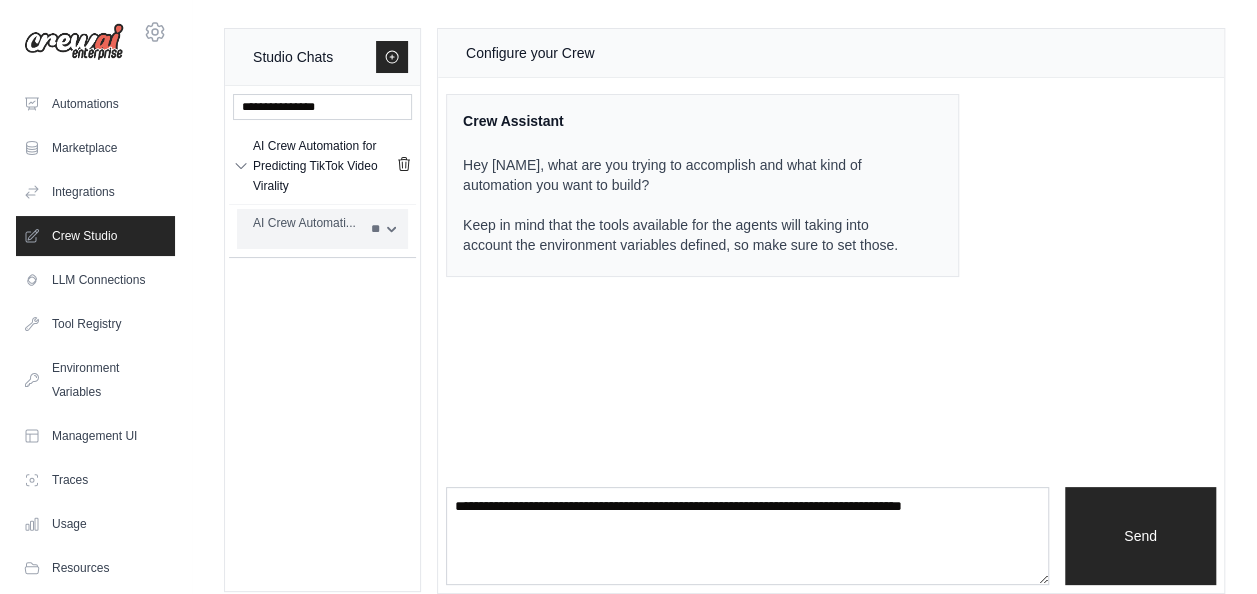 click on "AI Crew Automati..." at bounding box center [306, 223] 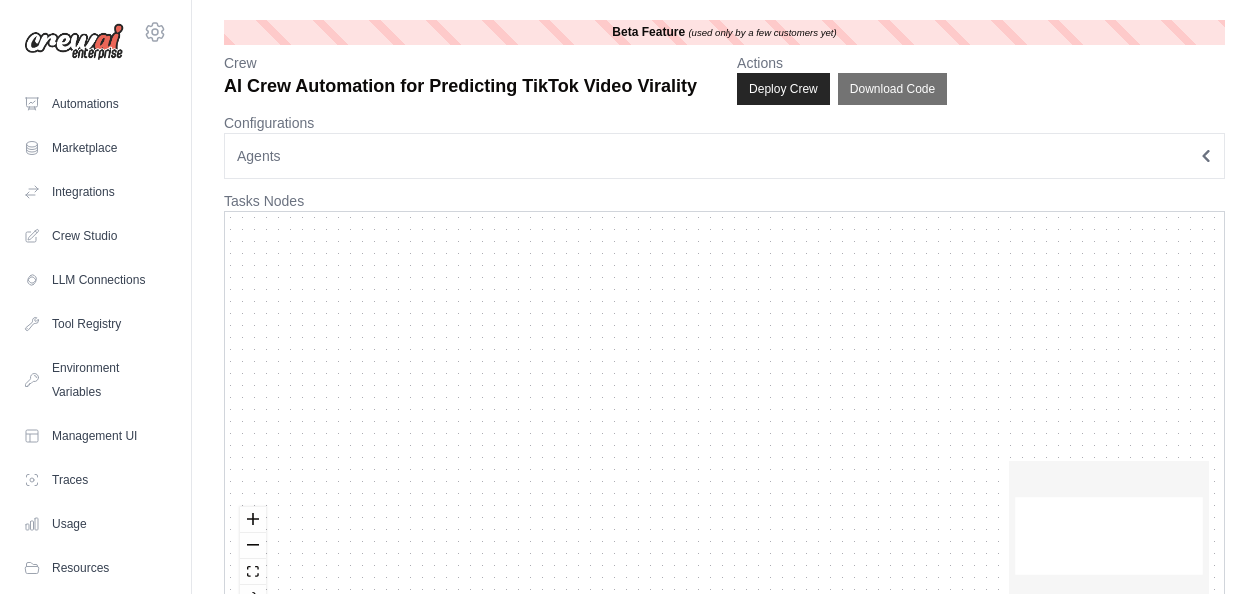 scroll, scrollTop: 0, scrollLeft: 0, axis: both 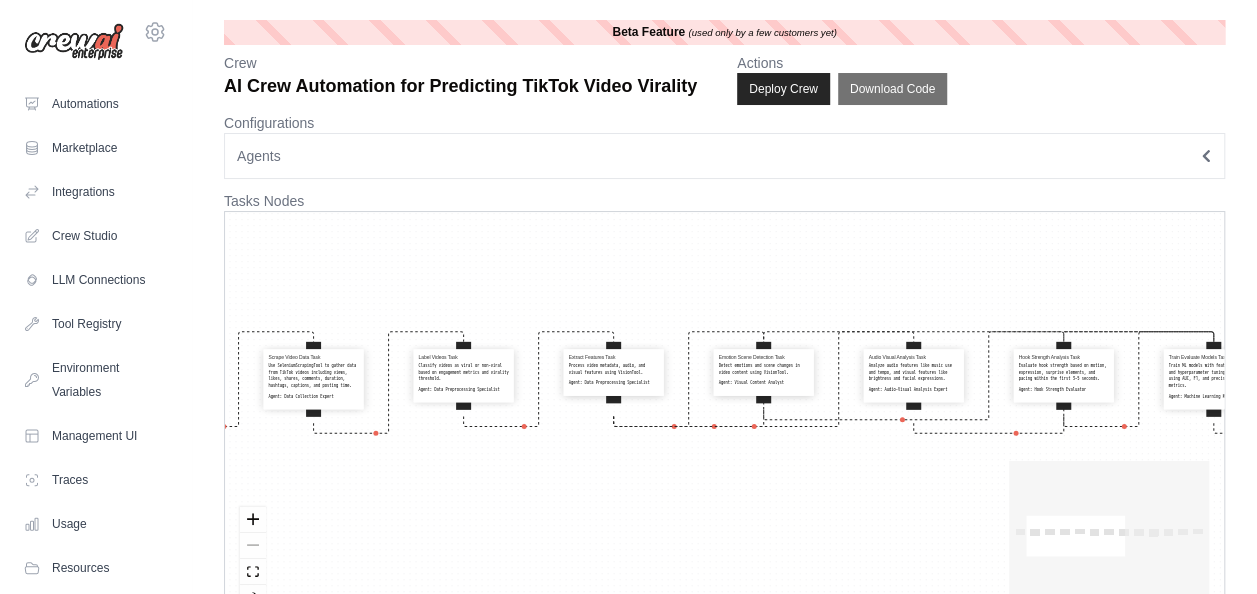 drag, startPoint x: 697, startPoint y: 326, endPoint x: 1012, endPoint y: 292, distance: 316.82962 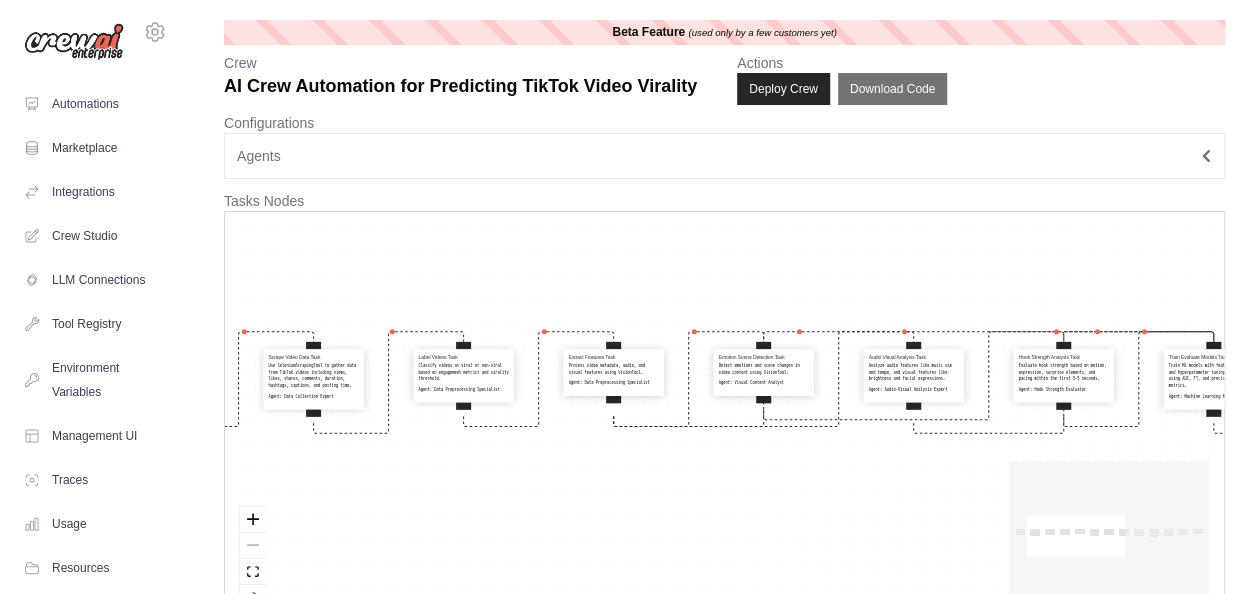 click on "Search Tiktok Videos Task Use SerperDevTool to search for TikTok videos based on trending topics or hashtags. Agent:   Online Video Search Specialist Scrape Video Data Task Use SeleniumScrapingTool to gather data from TikTok videos including views, likes, shares, comments, duration, hashtags, captions, and posting time. Agent:   Data Collection Expert Label Videos Task Classify videos as viral or non-viral based on engagement metrics and virality threshold. Agent:   Data Preprocessing Specialist Extract Features Task Process video metadata, audio, and visual features using VisionTool. Agent:   Data Preprocessing Specialist Emotion Scene Detection Task Detect emotions and scene changes in video content using VisionTool. Agent:   Visual Content Analyst Audio Visual Analysis Task Analyze audio features like music use and tempo, and visual features like brightness and facial expressions. Agent:   Audio-Visual Analysis Expert Hook Strength Analysis Task Agent:   Hook Strength Evaluator Train Evaluate Models Task" at bounding box center (724, 419) 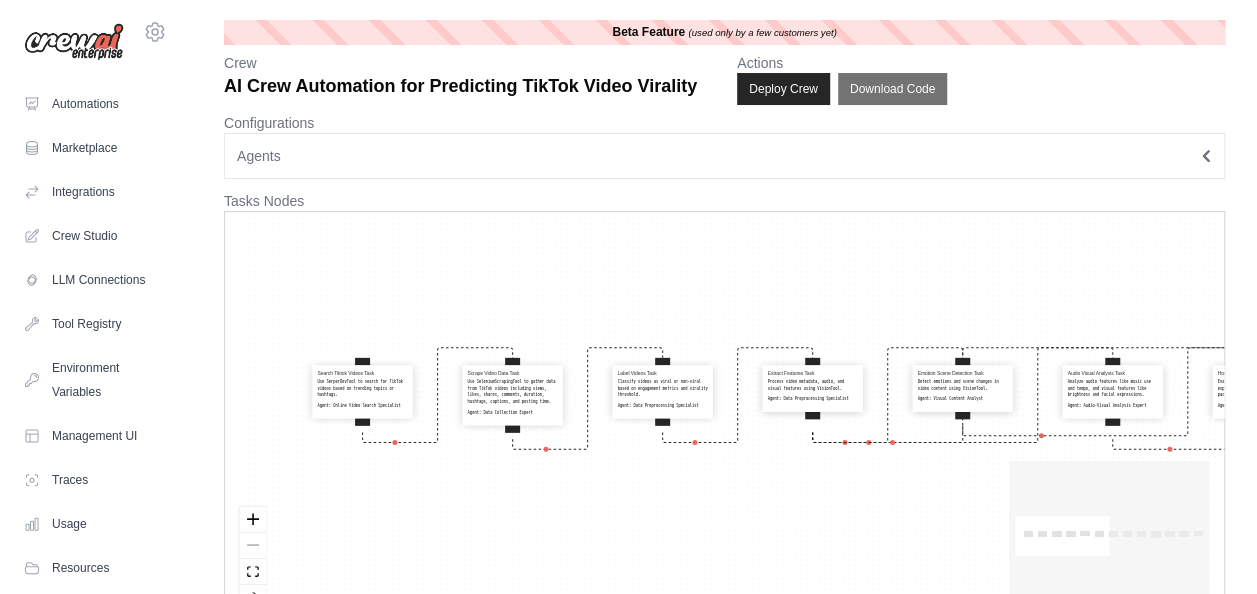 drag, startPoint x: 523, startPoint y: 259, endPoint x: 964, endPoint y: 266, distance: 441.05554 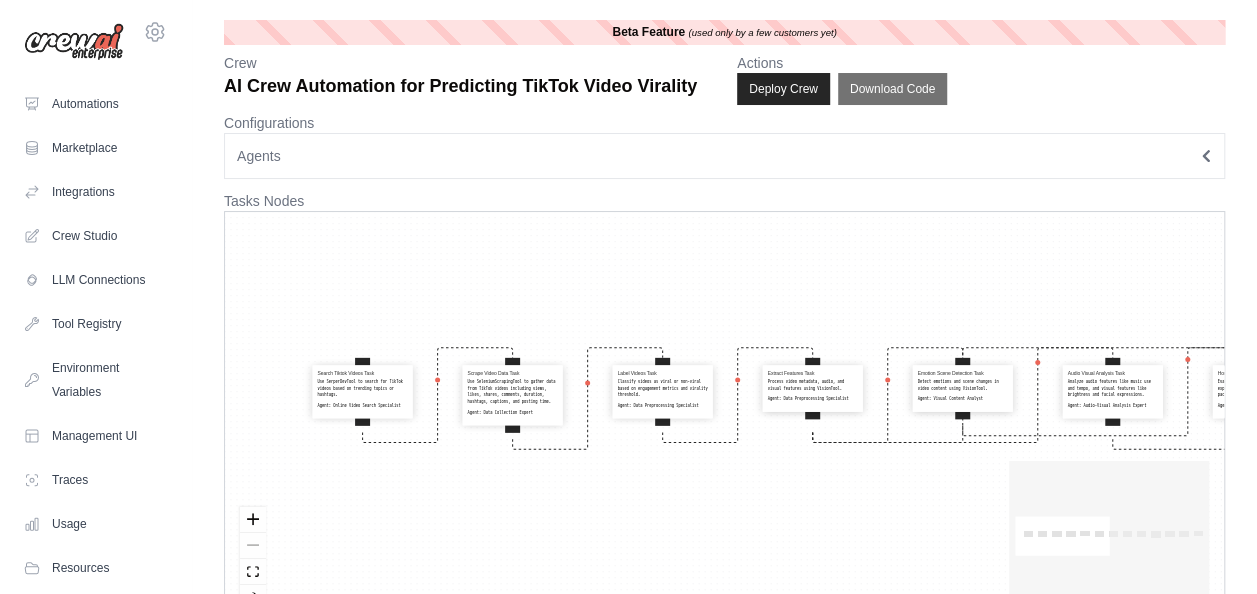 click on "Search Tiktok Videos Task Use SerperDevTool to search for TikTok videos based on trending topics or hashtags. Agent:   Online Video Search Specialist Scrape Video Data Task Use SeleniumScrapingTool to gather data from TikTok videos including views, likes, shares, comments, duration, hashtags, captions, and posting time. Agent:   Data Collection Expert Label Videos Task Classify videos as viral or non-viral based on engagement metrics and virality threshold. Agent:   Data Preprocessing Specialist Extract Features Task Process video metadata, audio, and visual features using VisionTool. Agent:   Data Preprocessing Specialist Emotion Scene Detection Task Detect emotions and scene changes in video content using VisionTool. Agent:   Visual Content Analyst Audio Visual Analysis Task Analyze audio features like music use and tempo, and visual features like brightness and facial expressions. Agent:   Audio-Visual Analysis Expert Hook Strength Analysis Task Agent:   Hook Strength Evaluator Train Evaluate Models Task" at bounding box center [724, 419] 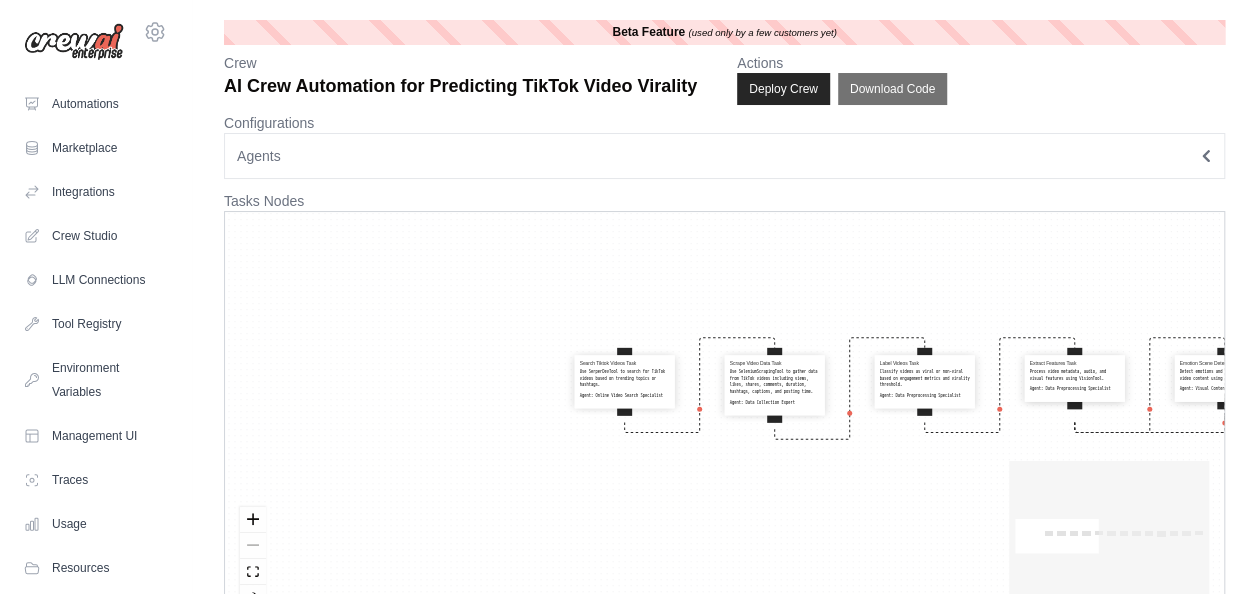 click on "Agent:   Online Video Search Specialist" at bounding box center (625, 396) 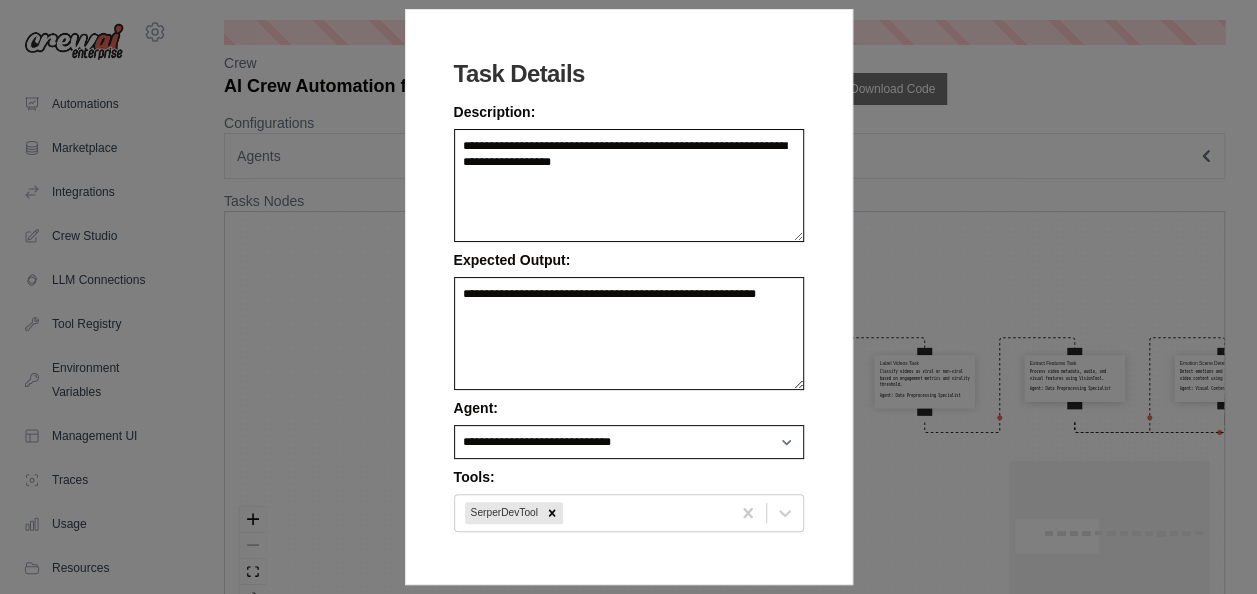 click on "**********" at bounding box center (628, 297) 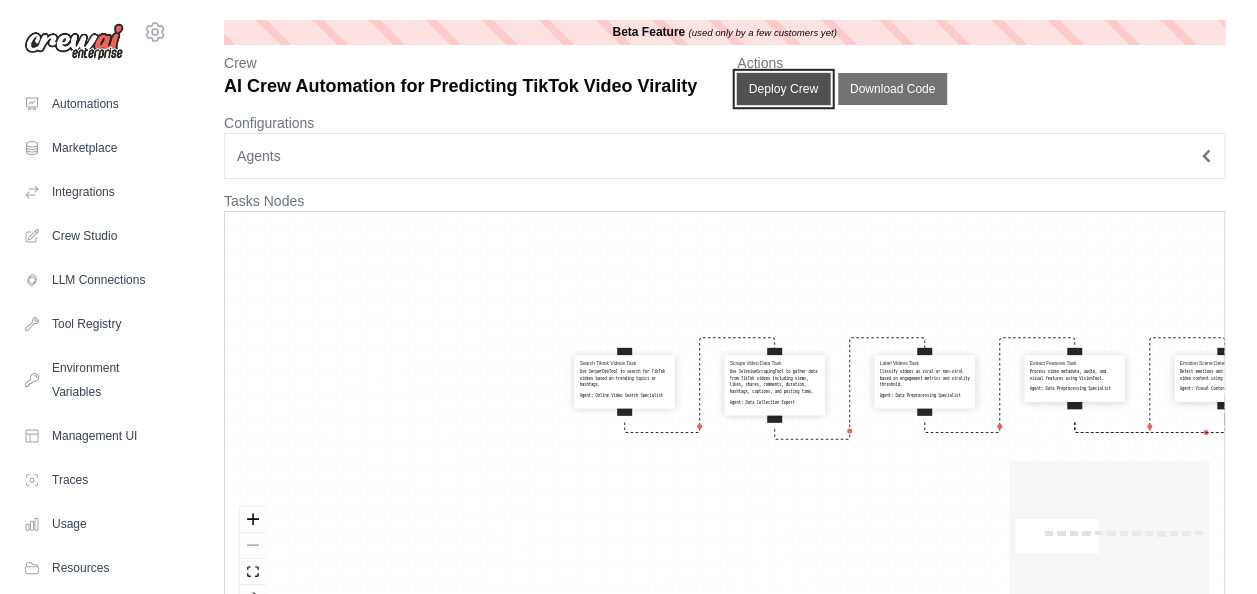 click on "Deploy Crew" at bounding box center (784, 89) 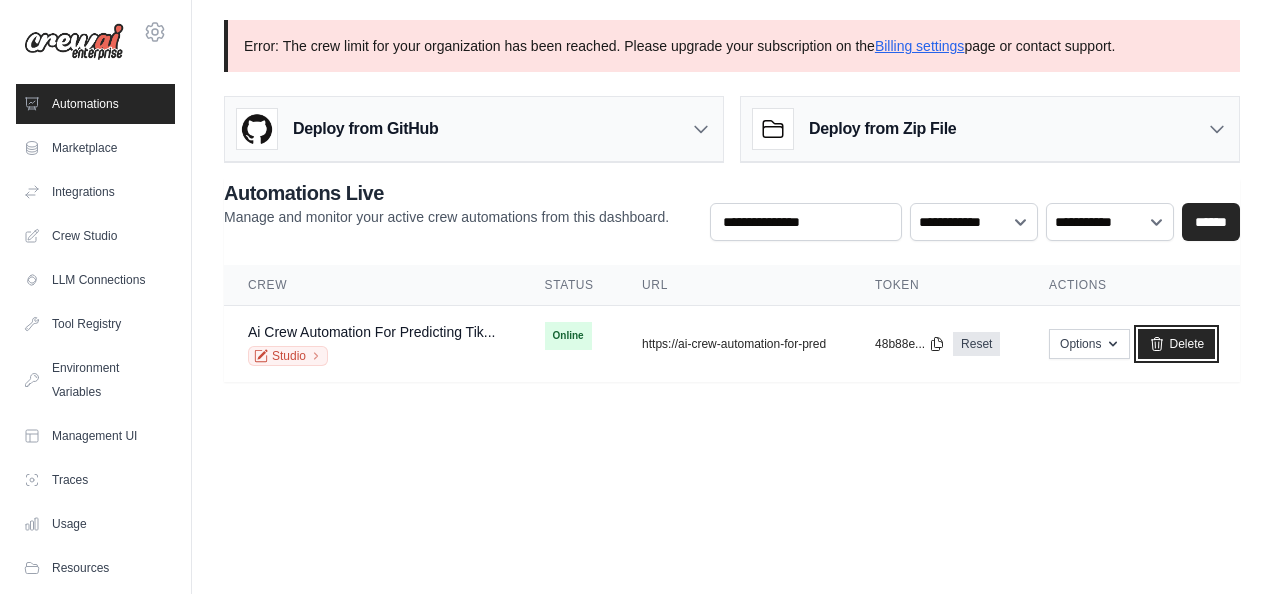drag, startPoint x: 1172, startPoint y: 338, endPoint x: 734, endPoint y: 74, distance: 511.40982 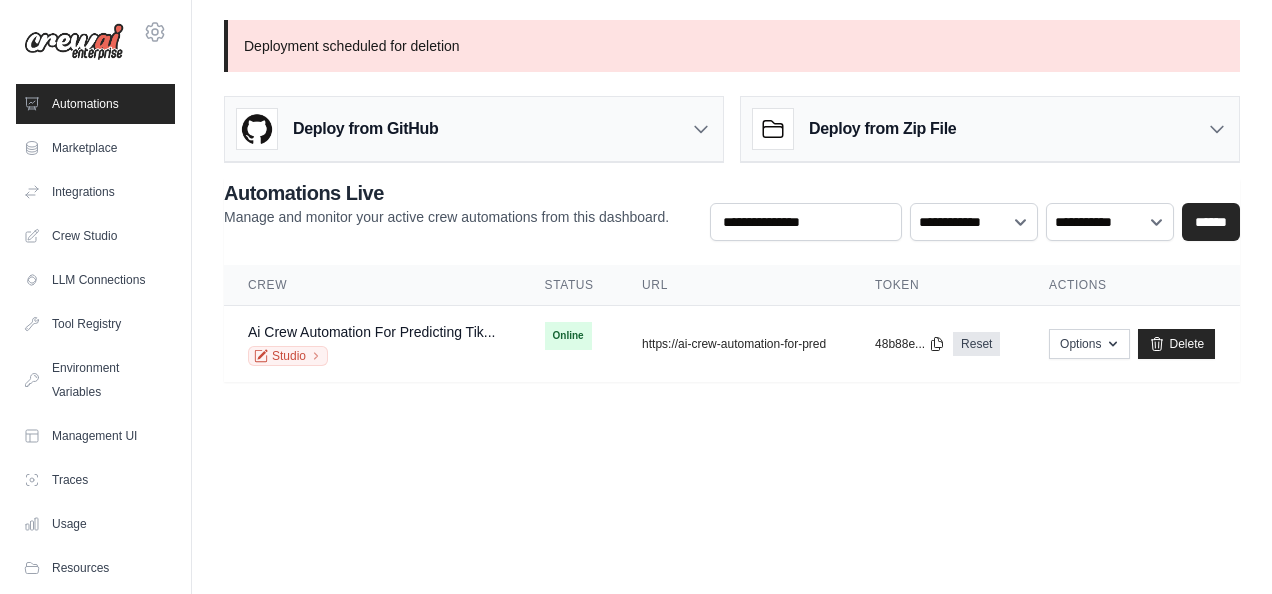scroll, scrollTop: 0, scrollLeft: 0, axis: both 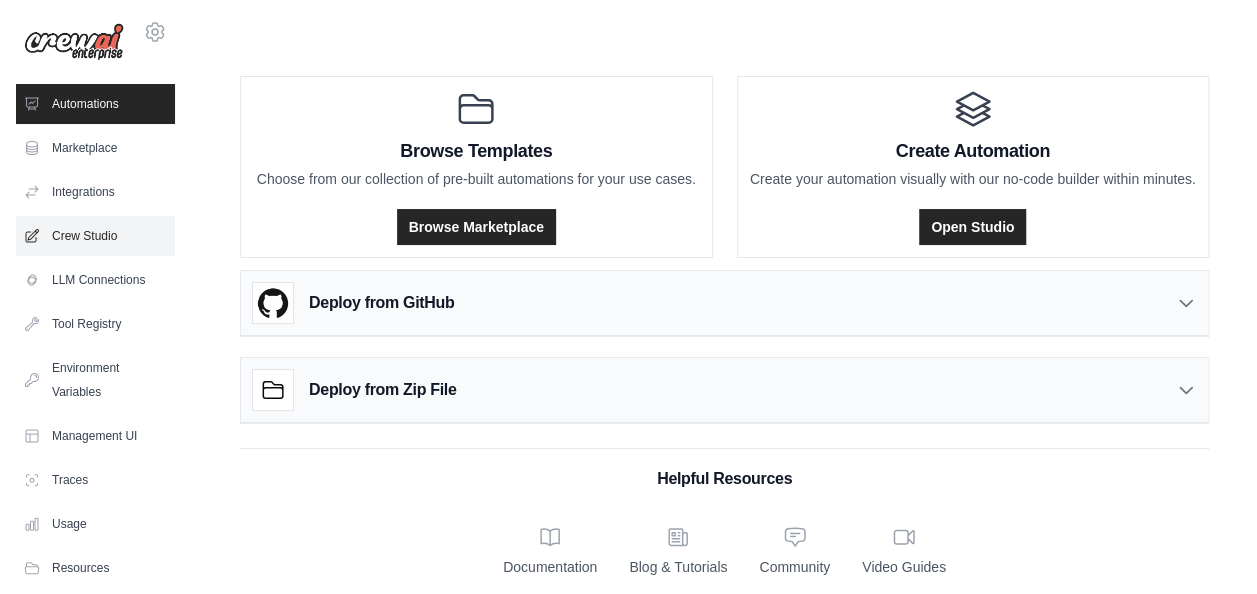 click on "Crew Studio" at bounding box center (95, 236) 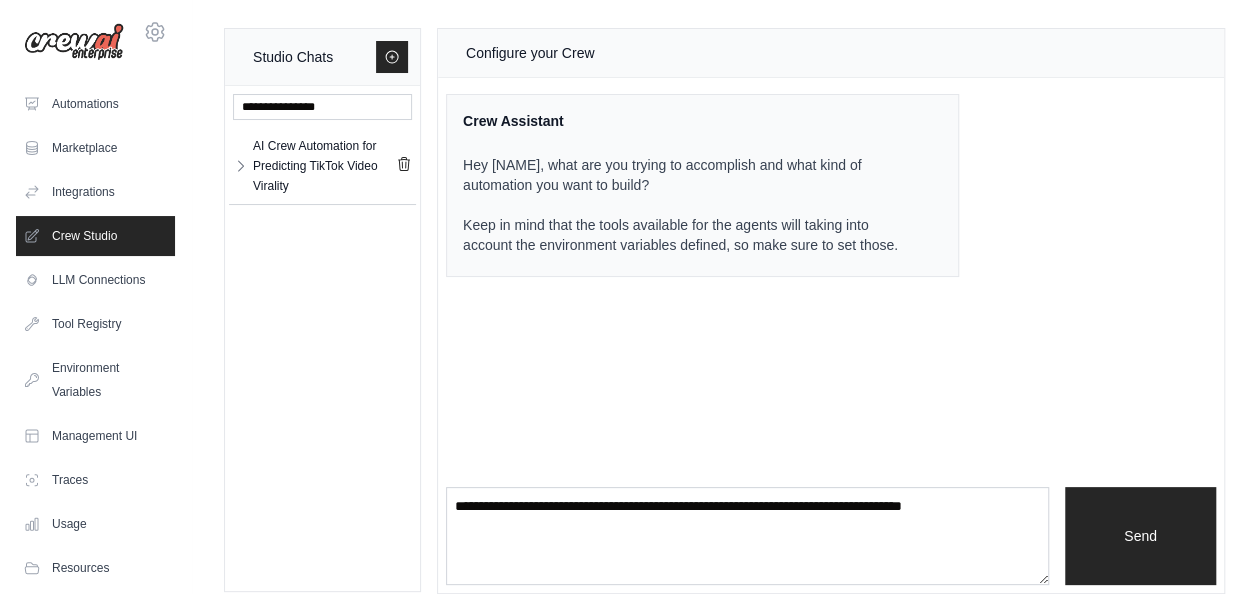 scroll, scrollTop: 19, scrollLeft: 0, axis: vertical 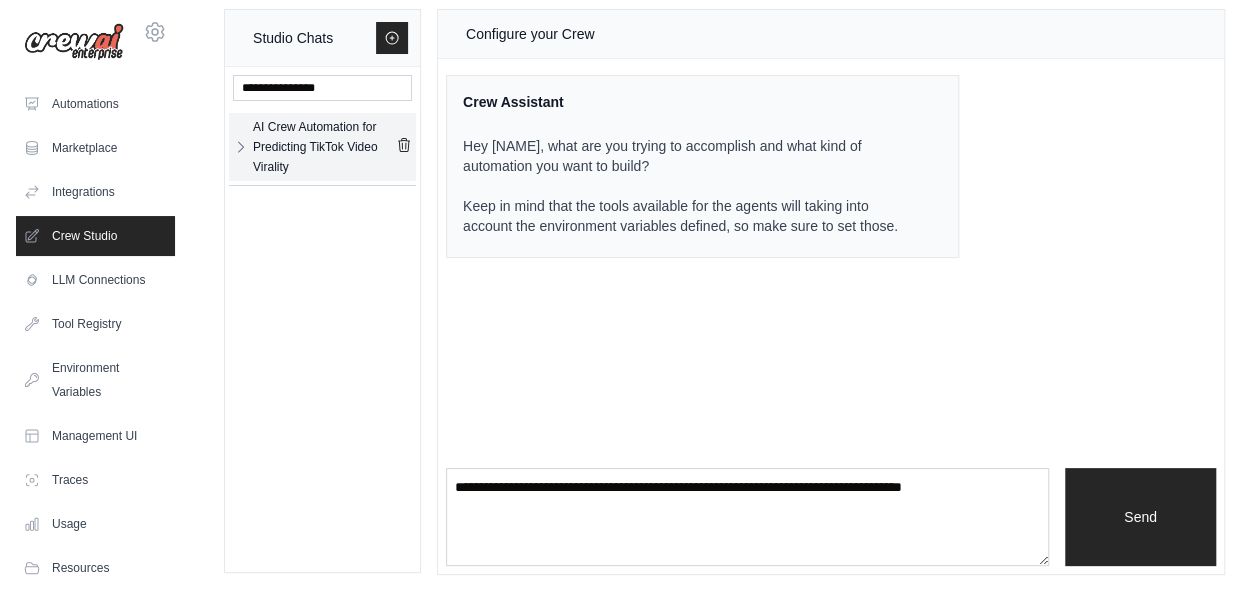 click on "AI Crew Automation for Predicting TikTok Video Virality" at bounding box center (324, 147) 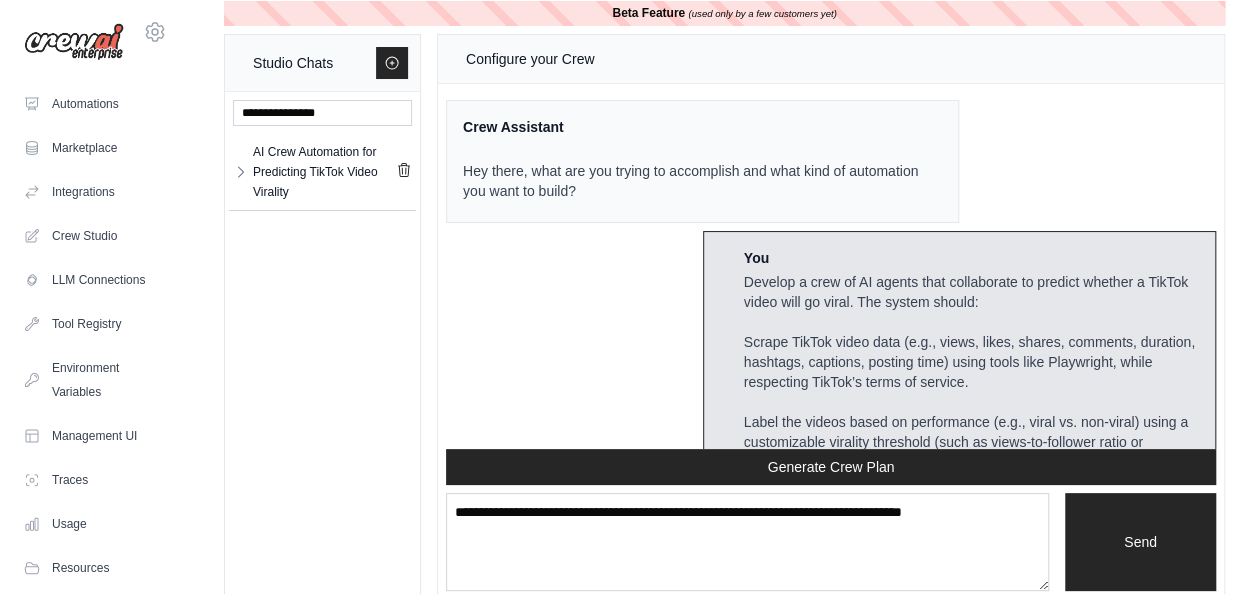 scroll, scrollTop: 0, scrollLeft: 0, axis: both 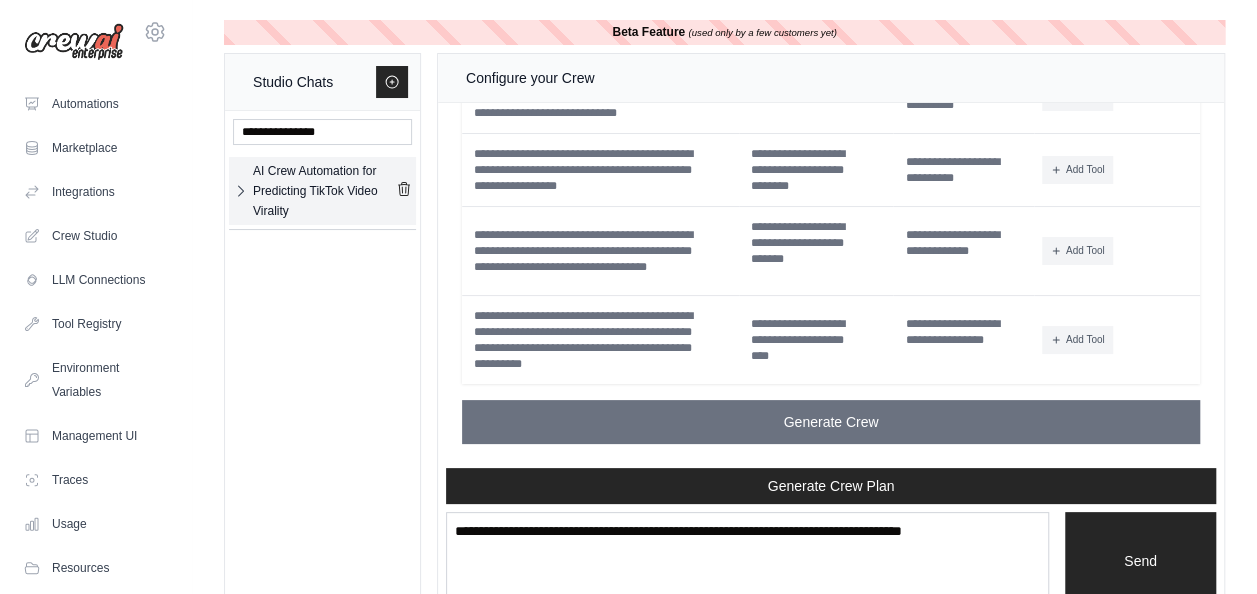 click 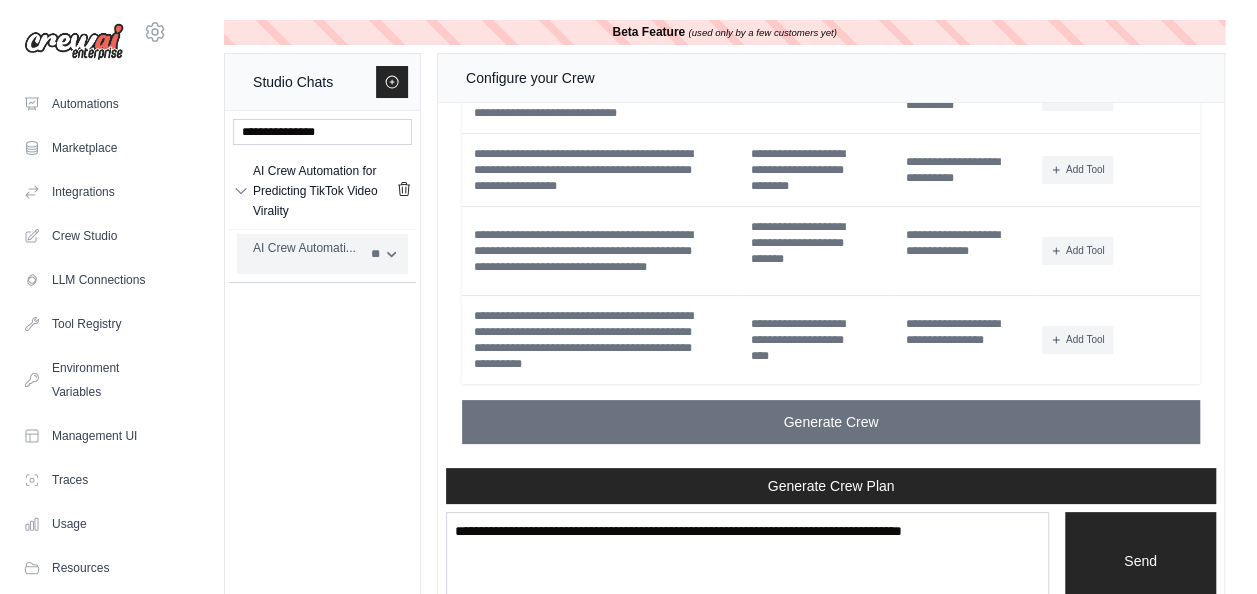 click on "AI Crew Automati..." at bounding box center [306, 248] 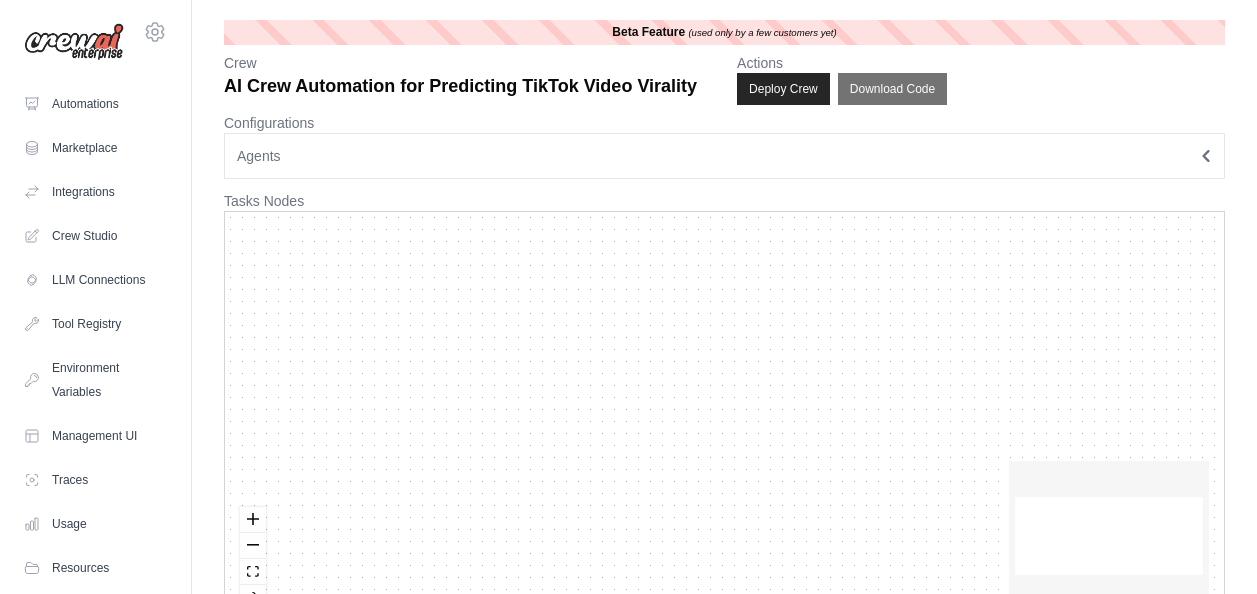 scroll, scrollTop: 0, scrollLeft: 0, axis: both 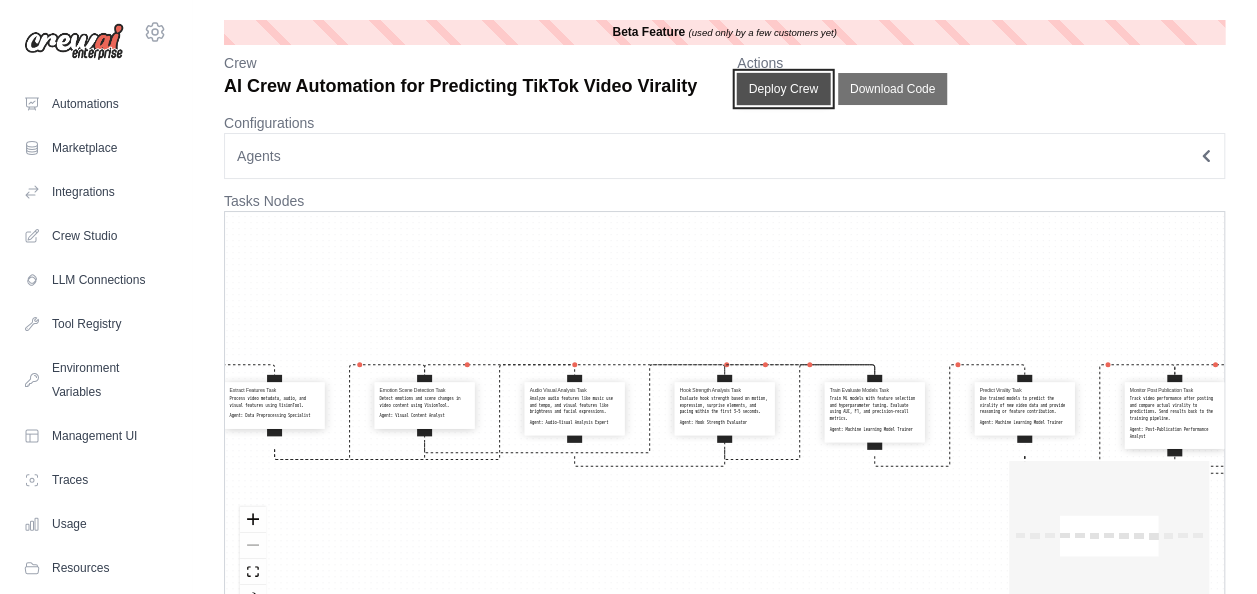 click on "Deploy Crew" at bounding box center [784, 89] 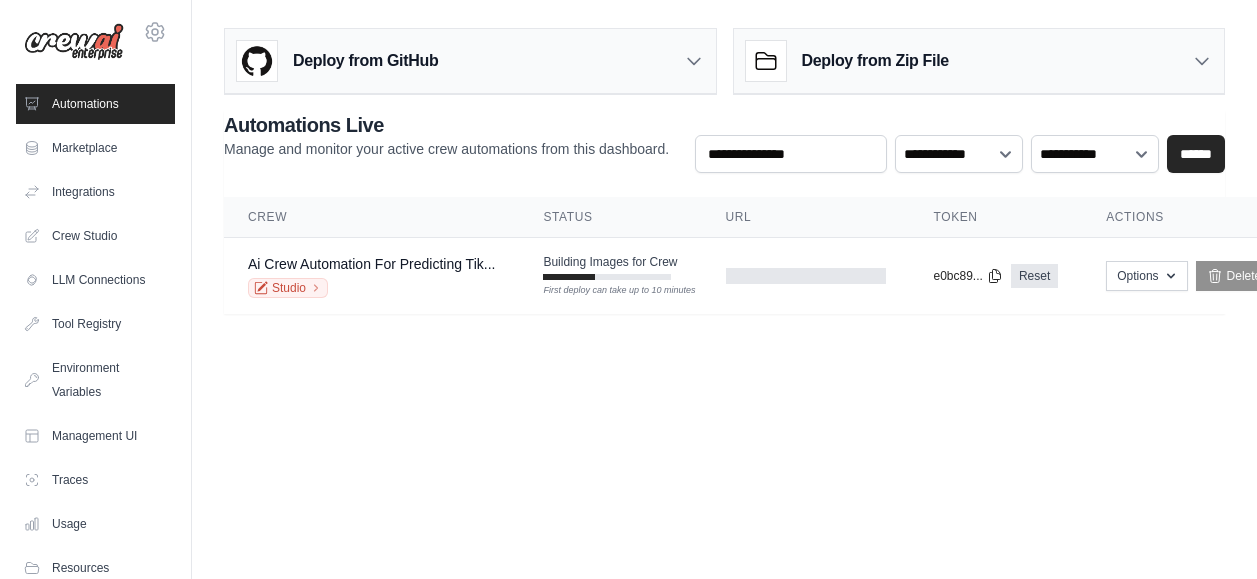 scroll, scrollTop: 0, scrollLeft: 0, axis: both 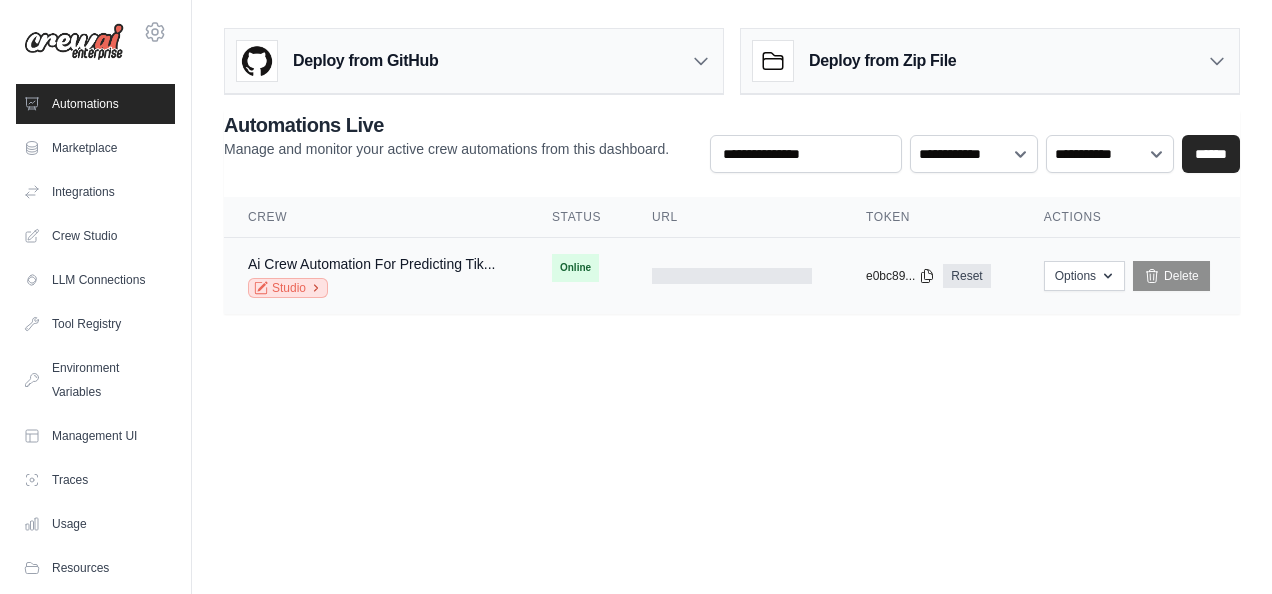 click on "Studio" at bounding box center [288, 288] 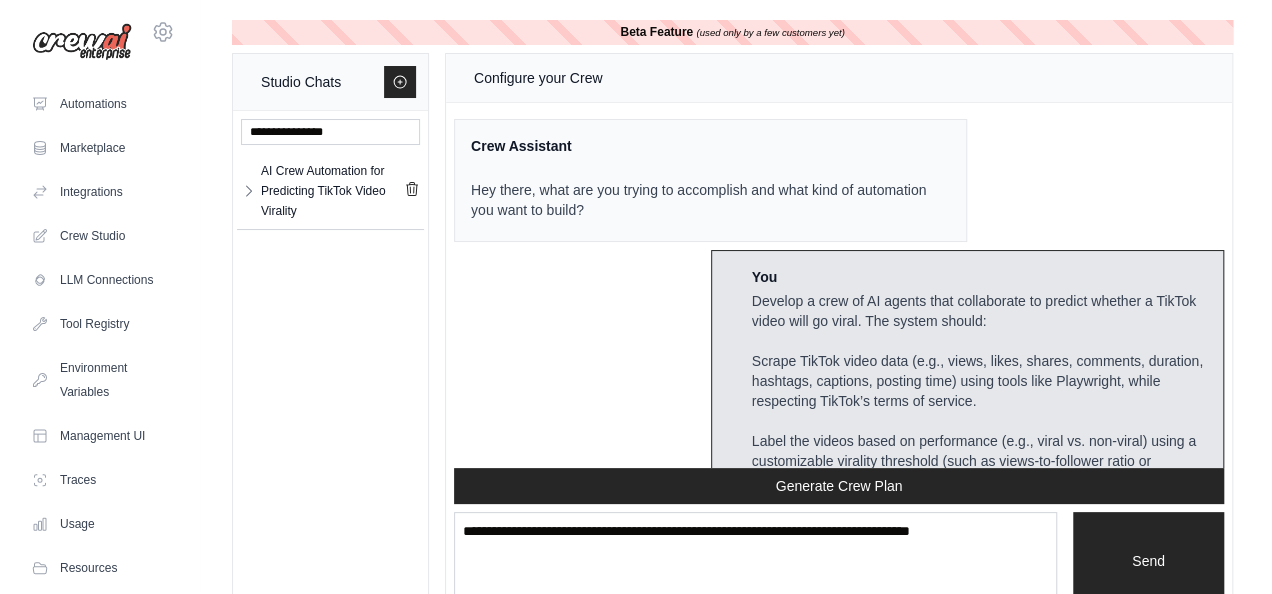 scroll, scrollTop: 13998, scrollLeft: 0, axis: vertical 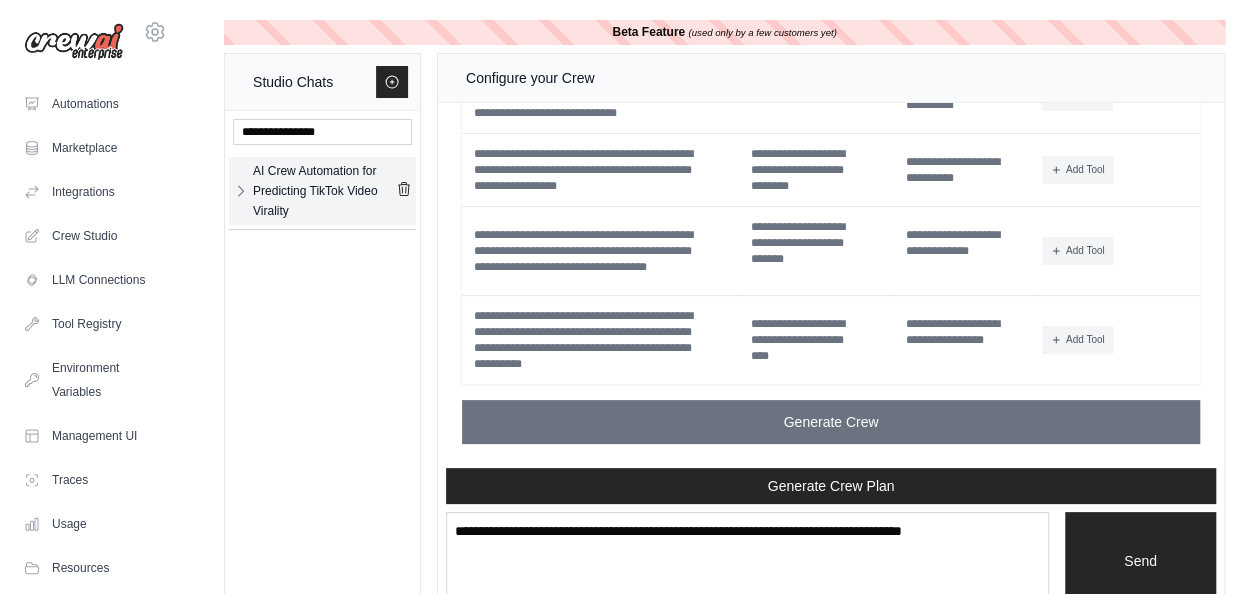 click at bounding box center [241, 191] 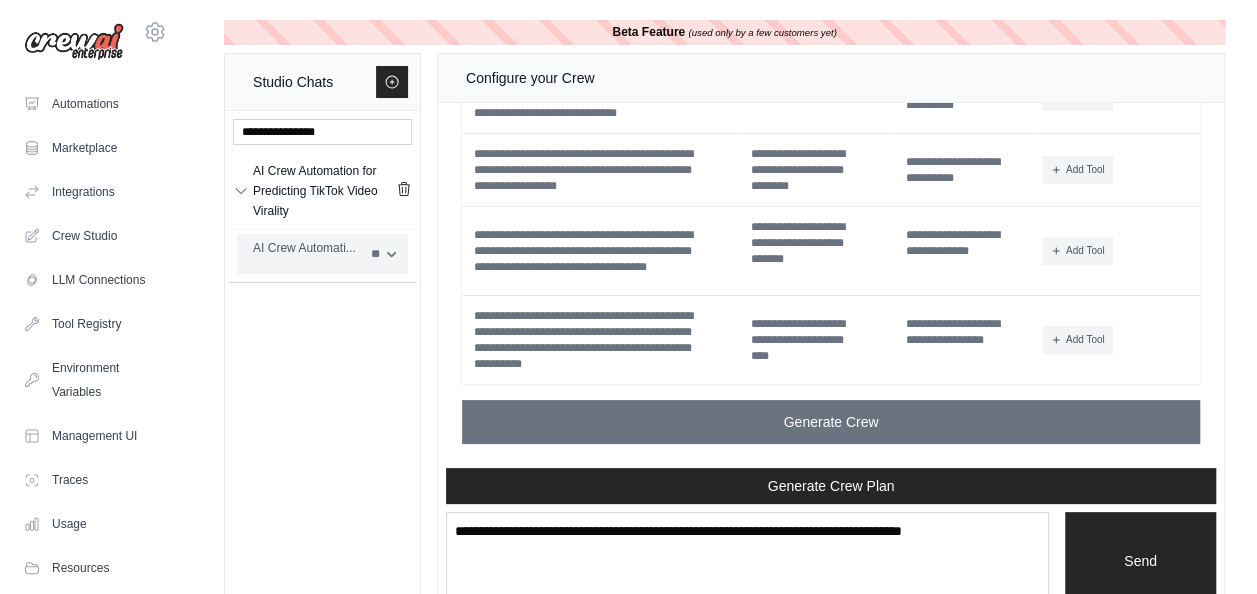 click on "**
**" at bounding box center [383, 254] 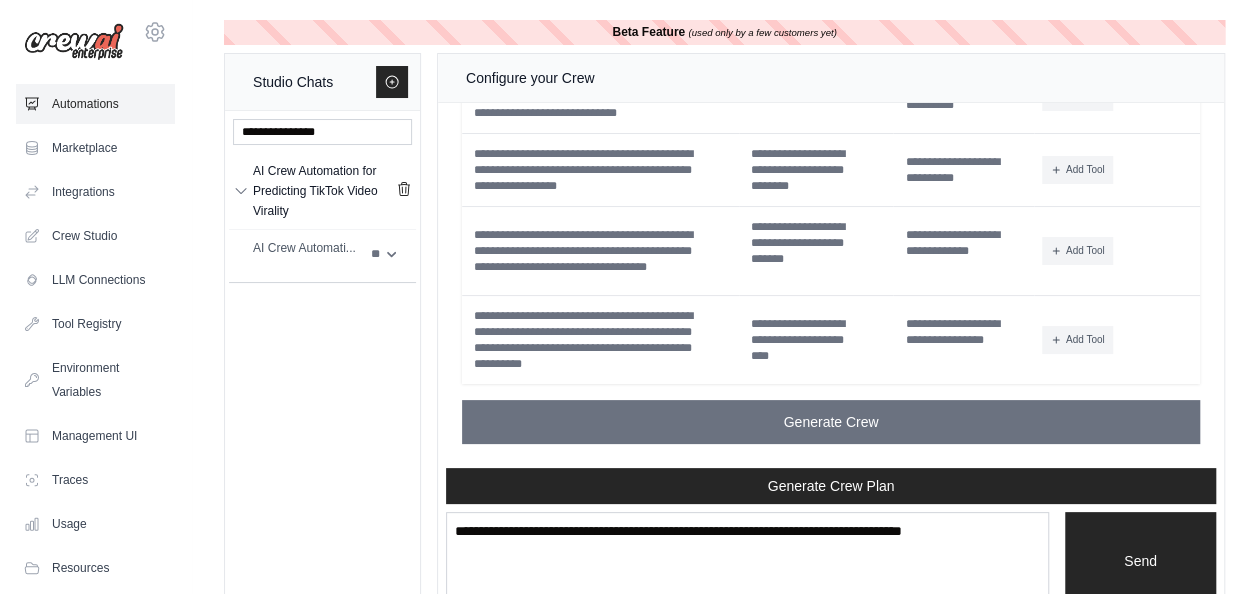 click on "Automations" at bounding box center (95, 104) 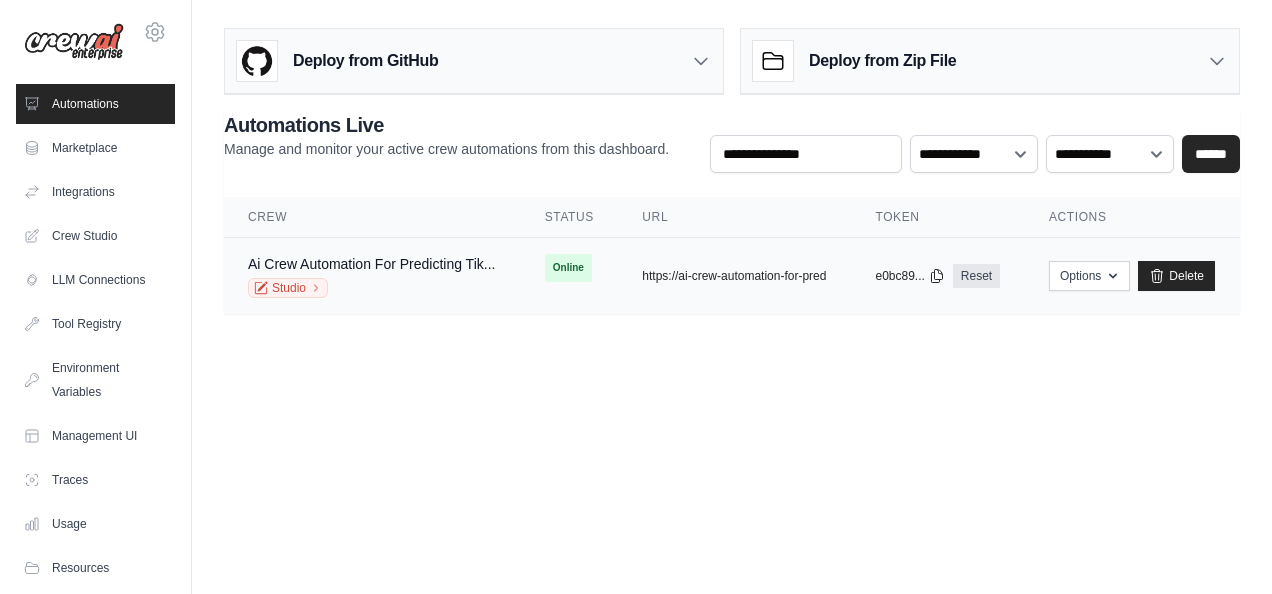 click on "Studio" at bounding box center (371, 288) 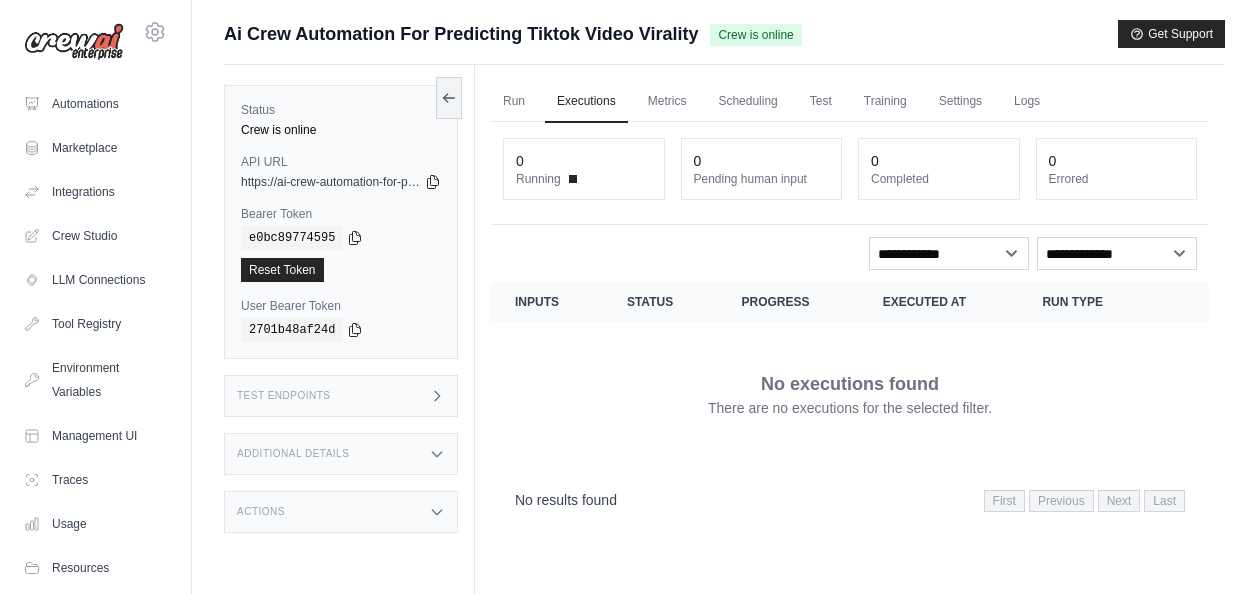 scroll, scrollTop: 0, scrollLeft: 0, axis: both 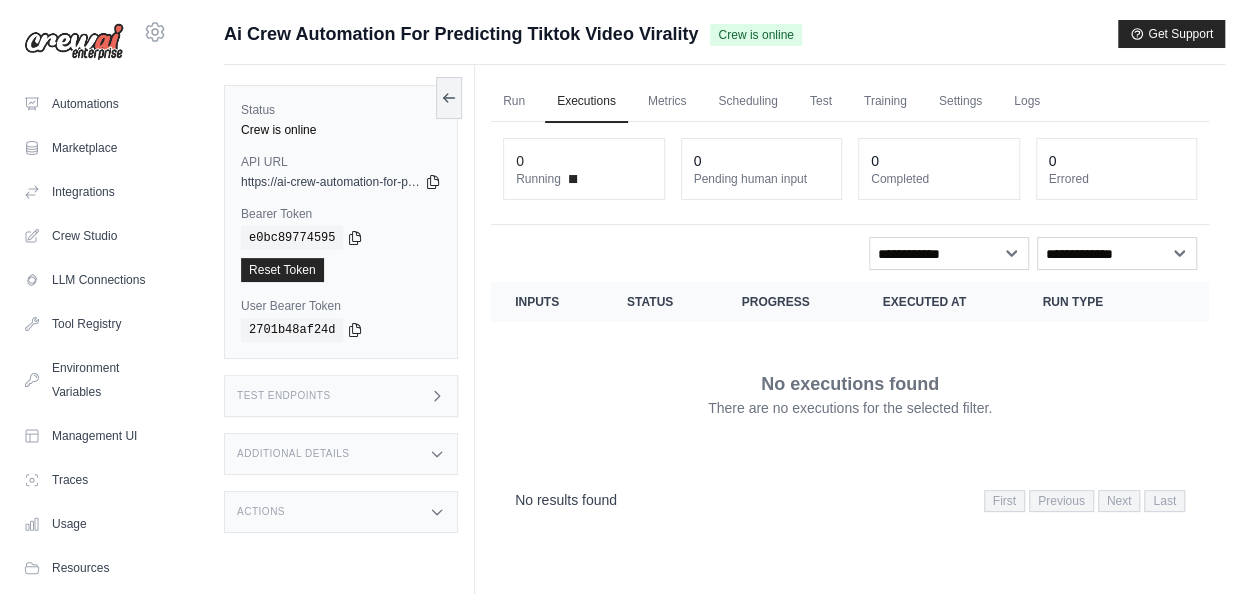 click on "Inputs" at bounding box center (547, 302) 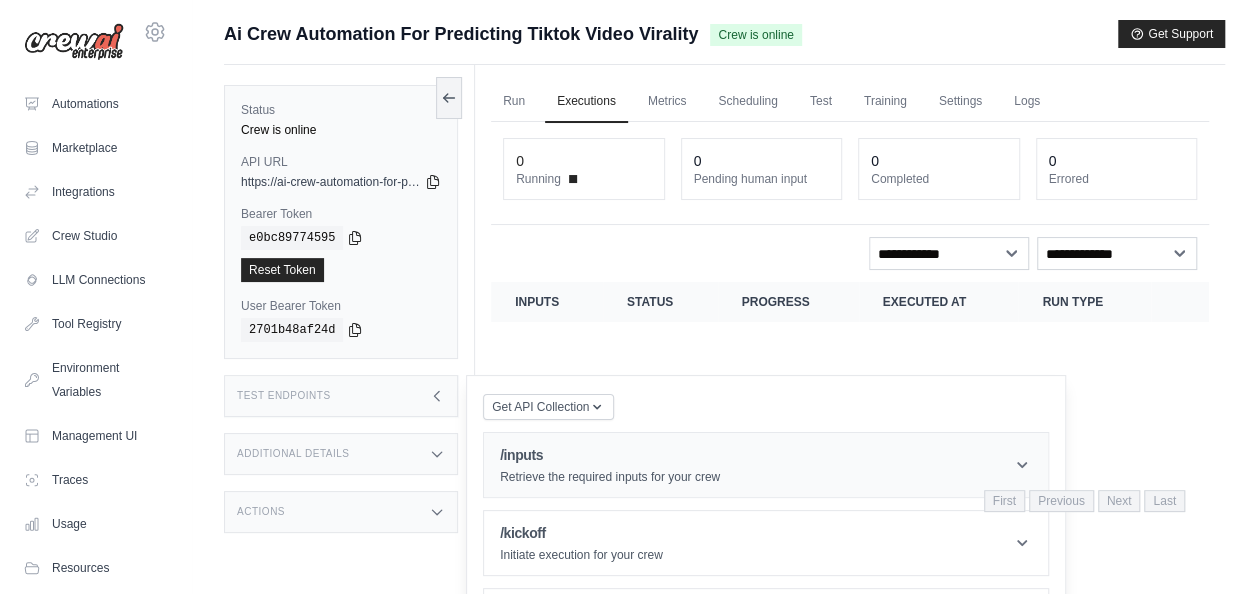 click on "/inputs" at bounding box center (610, 455) 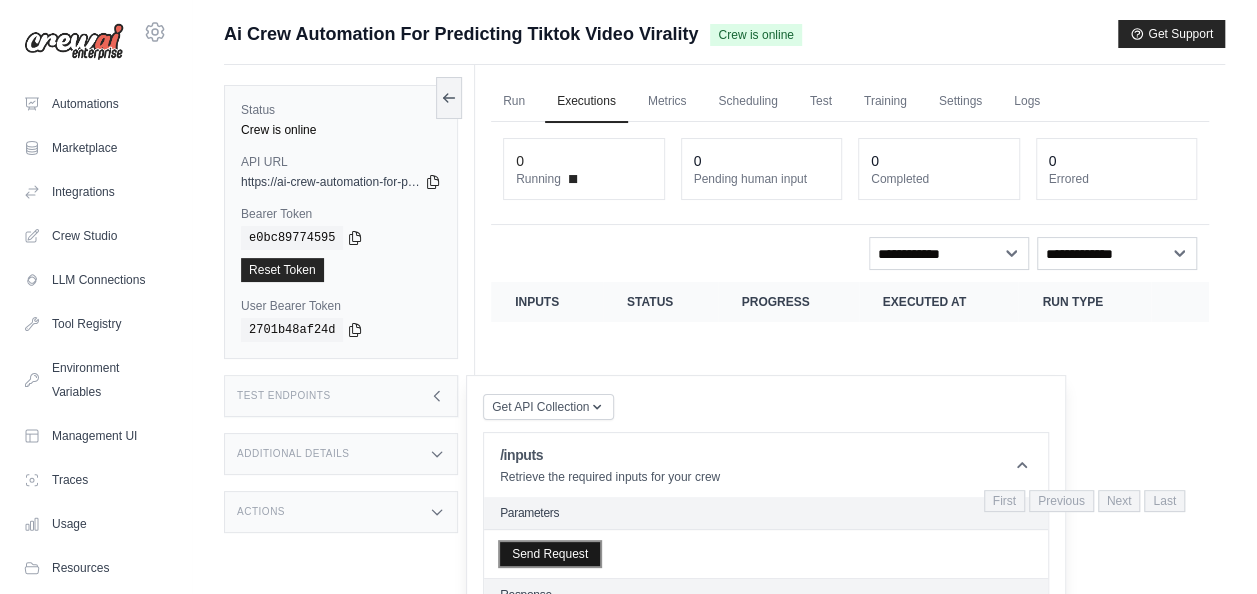 click on "Send Request" at bounding box center [550, 554] 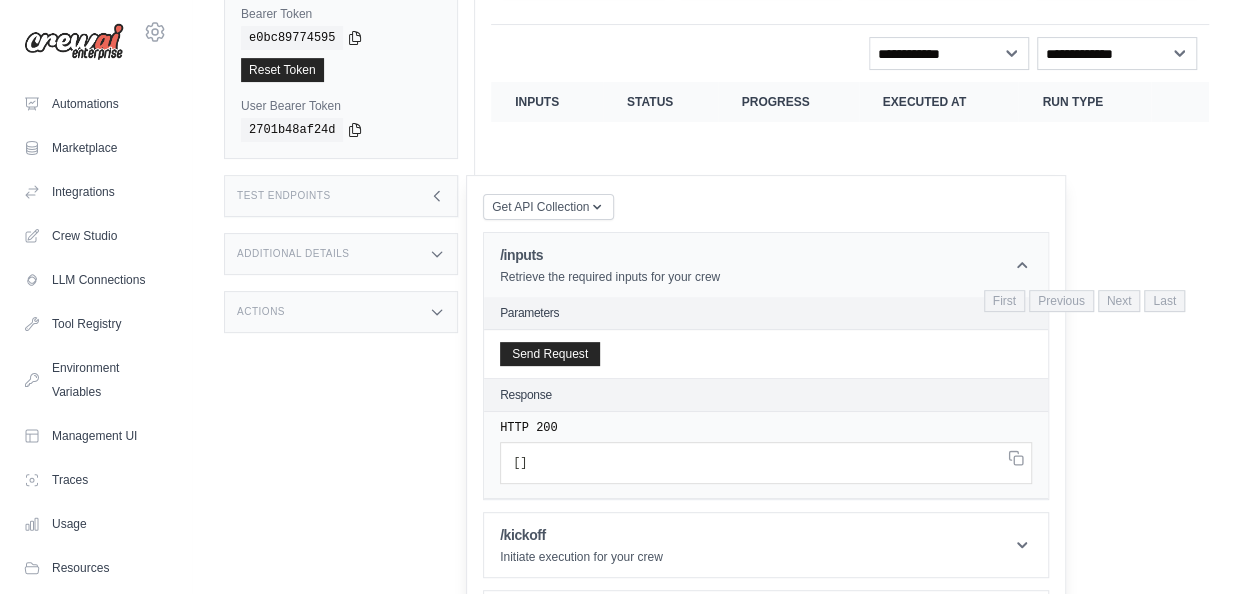 scroll, scrollTop: 274, scrollLeft: 0, axis: vertical 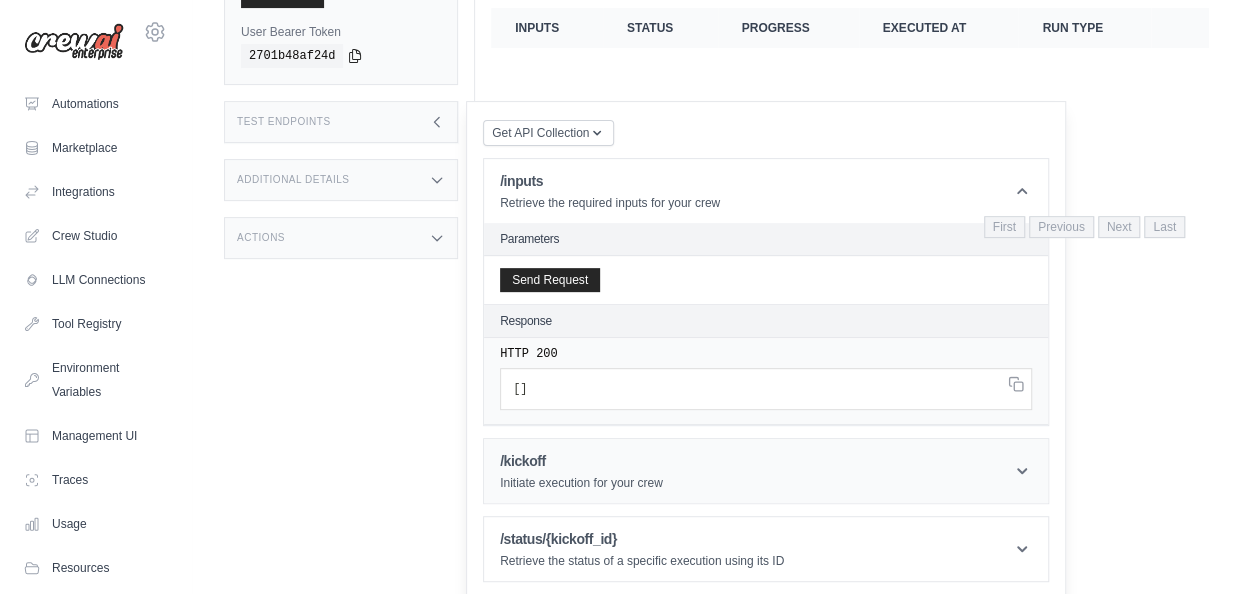 click on "/kickoff" at bounding box center (581, 461) 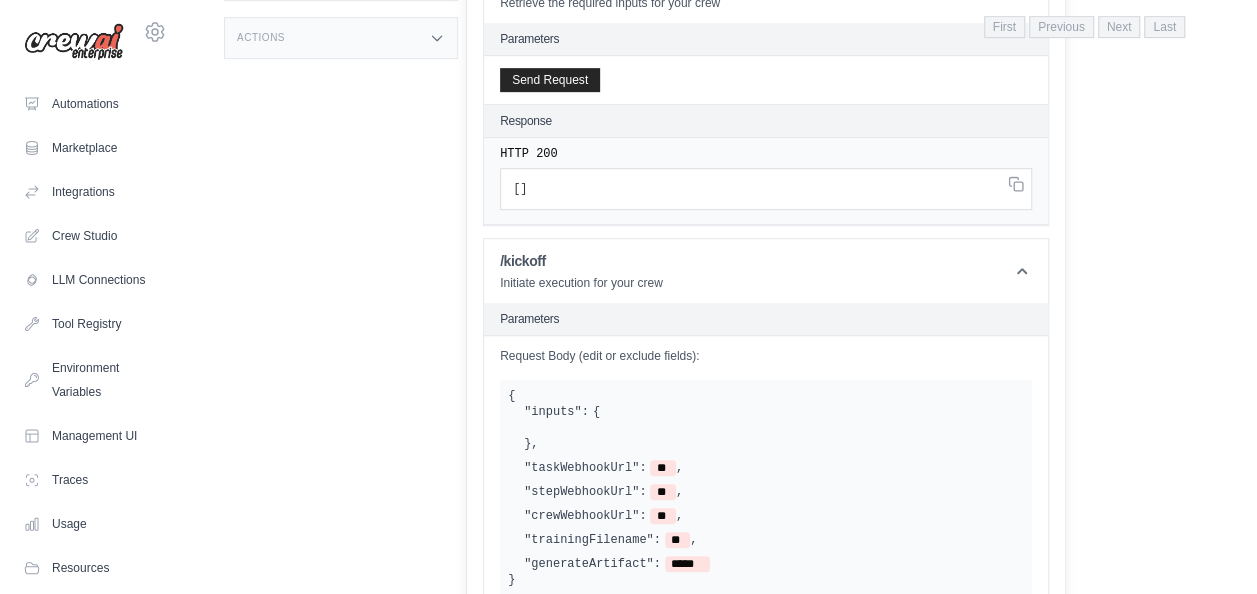 scroll, scrollTop: 574, scrollLeft: 0, axis: vertical 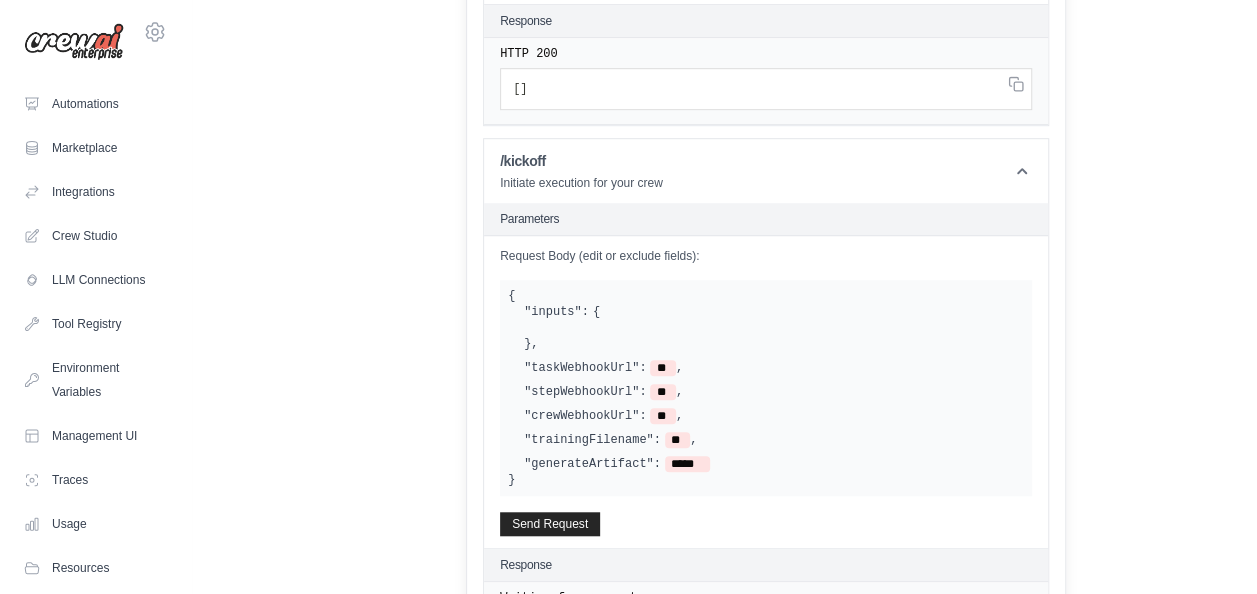 click on "Request Body (edit or exclude fields):" at bounding box center [766, 256] 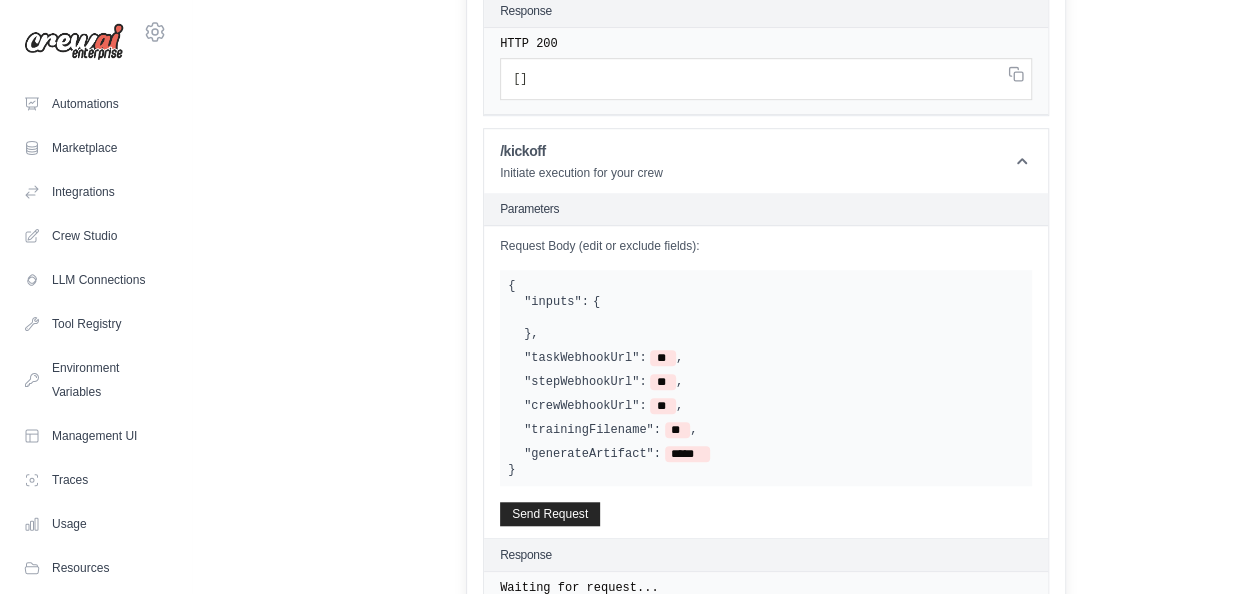 scroll, scrollTop: 684, scrollLeft: 0, axis: vertical 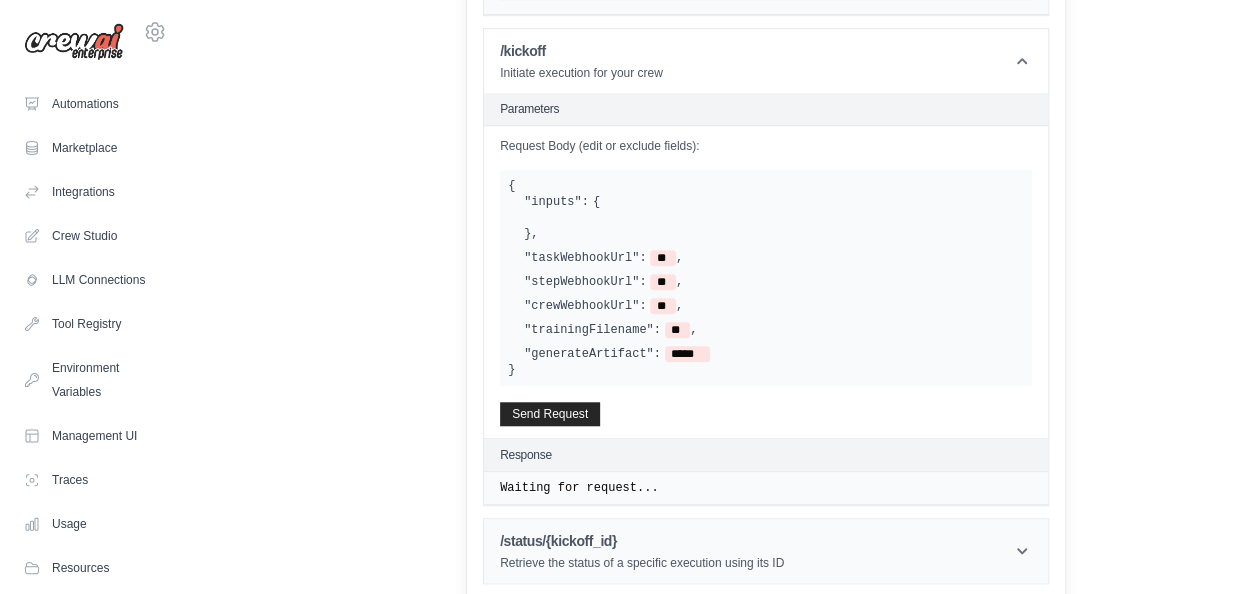 click on "/status/{kickoff_id}
Retrieve the status of a specific execution using its ID" at bounding box center (642, 551) 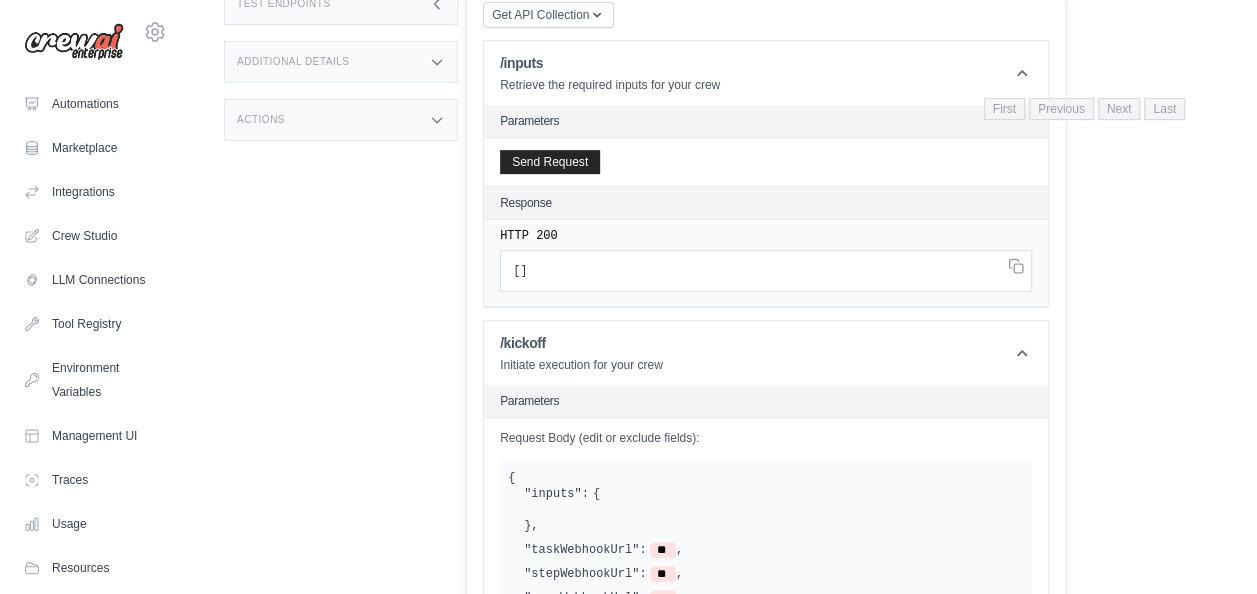scroll, scrollTop: 0, scrollLeft: 0, axis: both 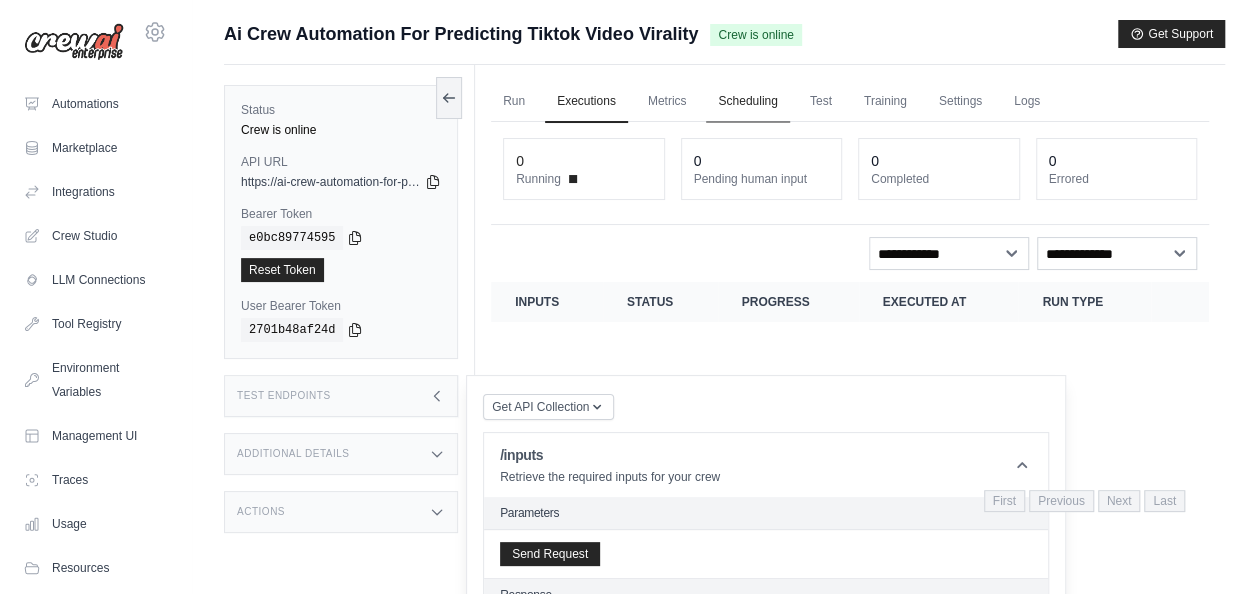 click on "Scheduling" at bounding box center [747, 102] 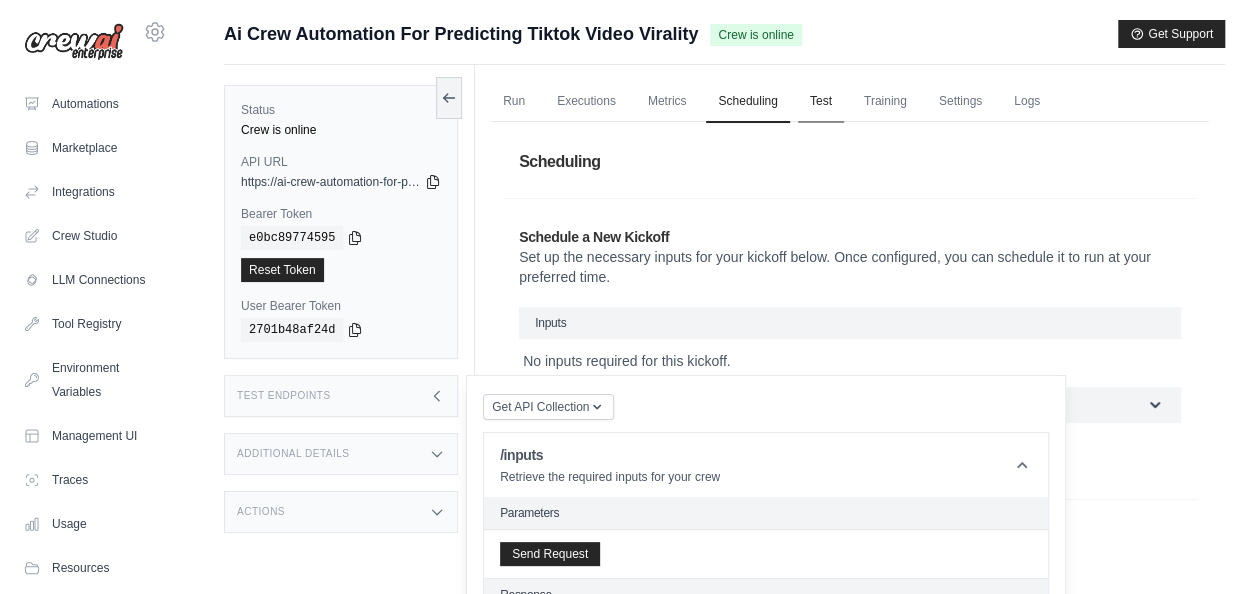 click on "Test" at bounding box center (821, 102) 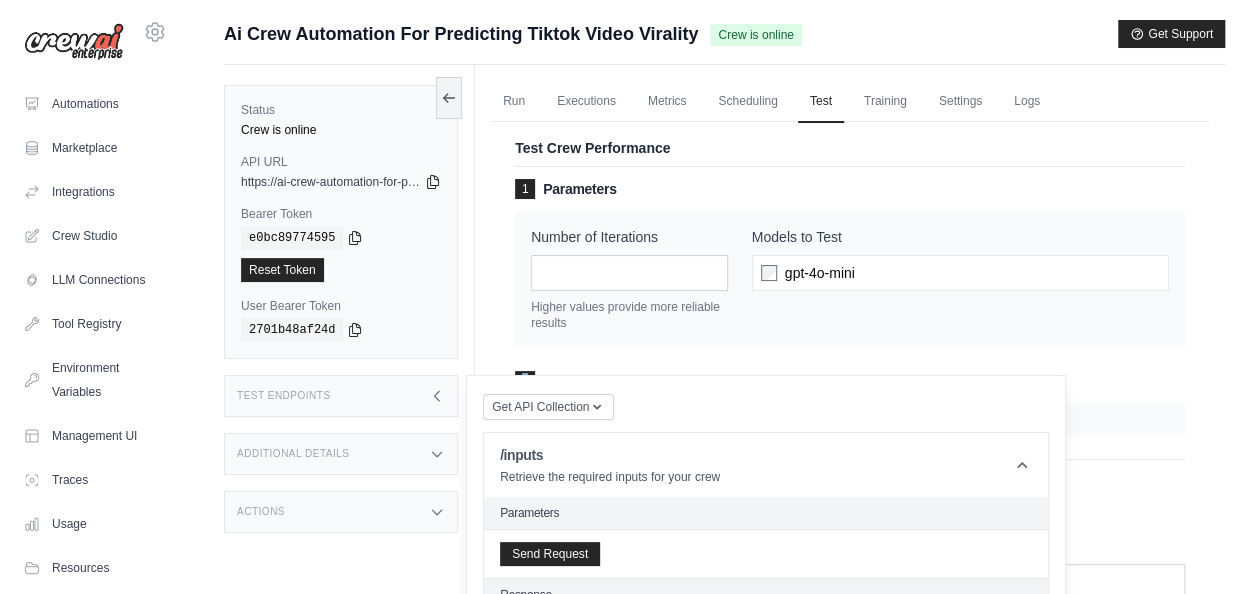drag, startPoint x: 521, startPoint y: 372, endPoint x: 722, endPoint y: 374, distance: 201.00995 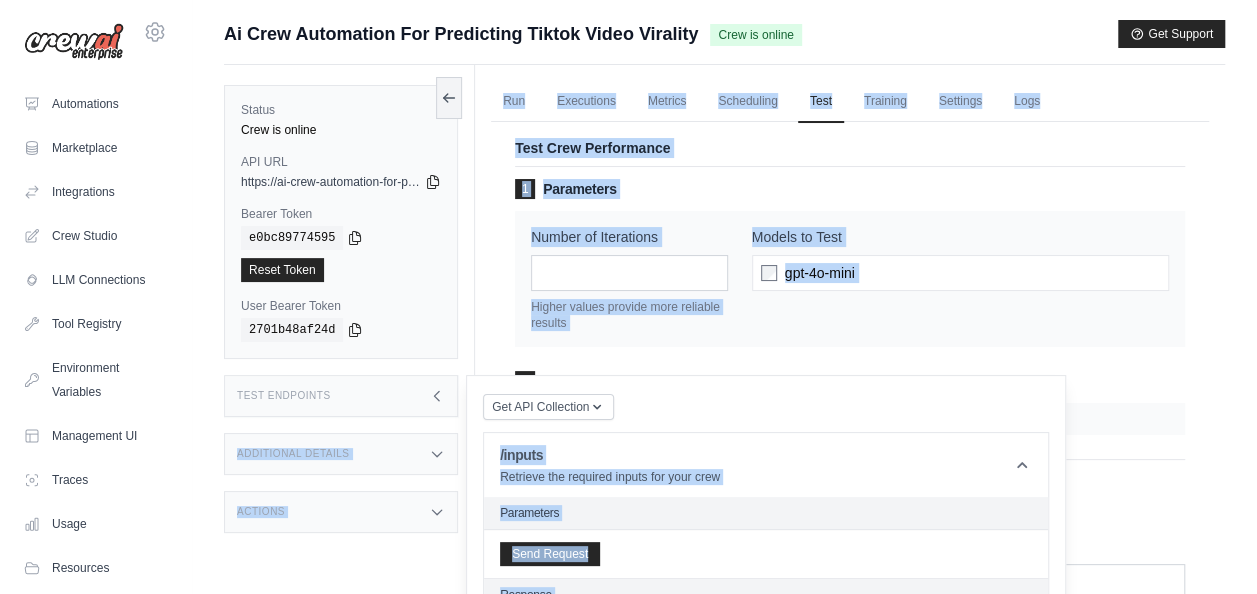 drag, startPoint x: 722, startPoint y: 374, endPoint x: 994, endPoint y: 392, distance: 272.59494 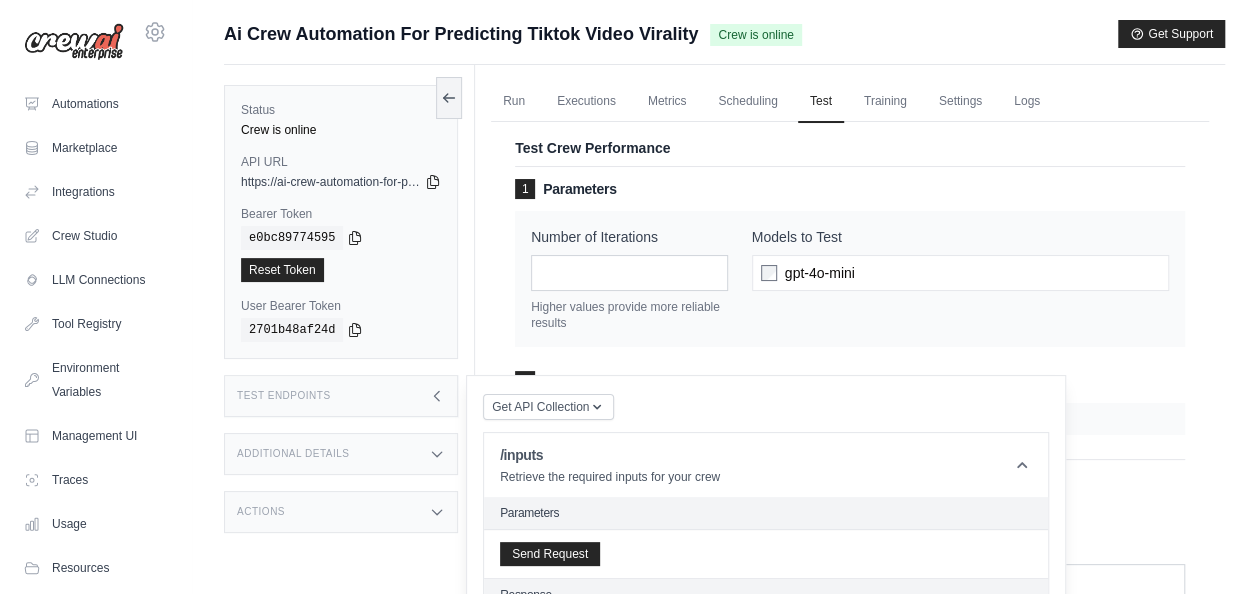 click on "Test Endpoints" at bounding box center [341, 396] 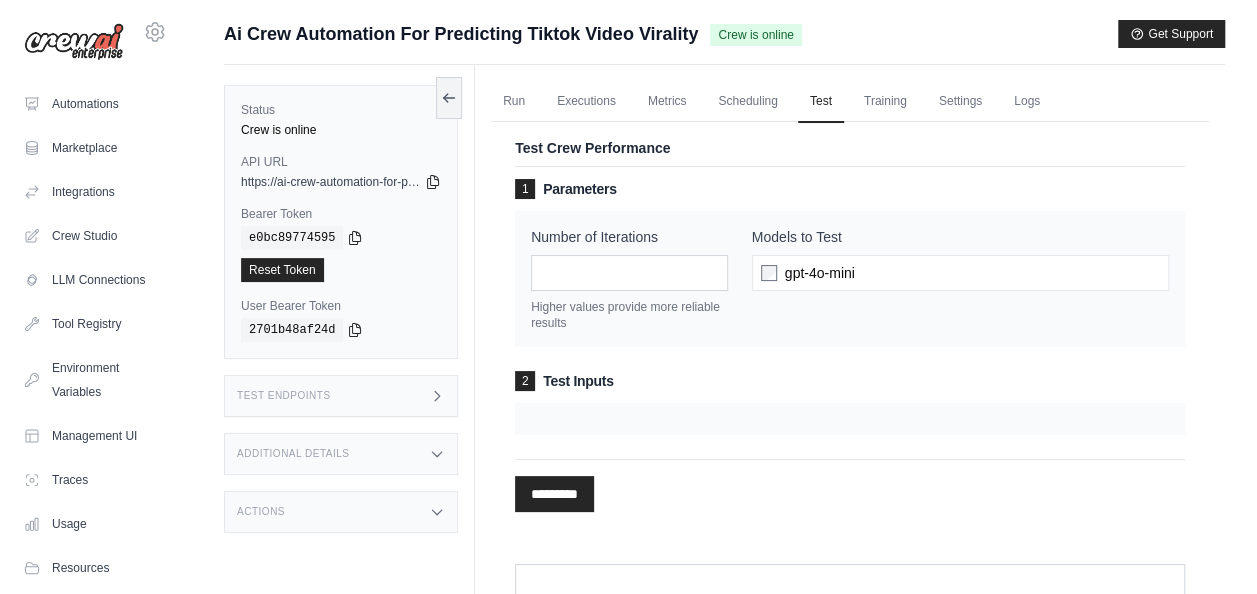scroll, scrollTop: 100, scrollLeft: 0, axis: vertical 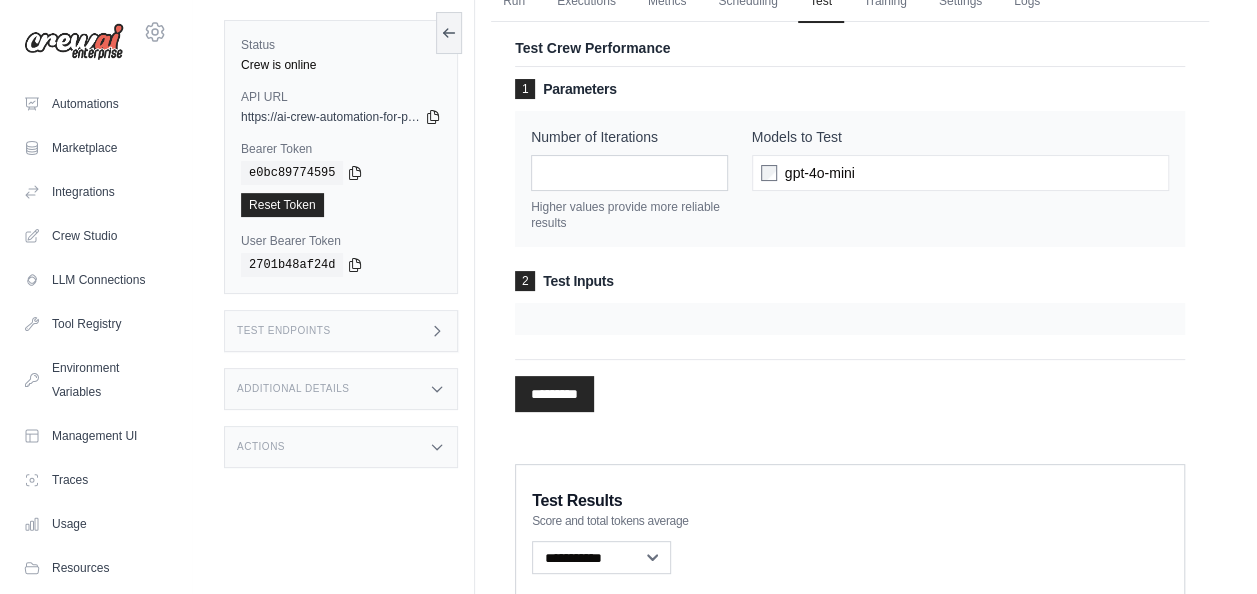 click at bounding box center [850, 319] 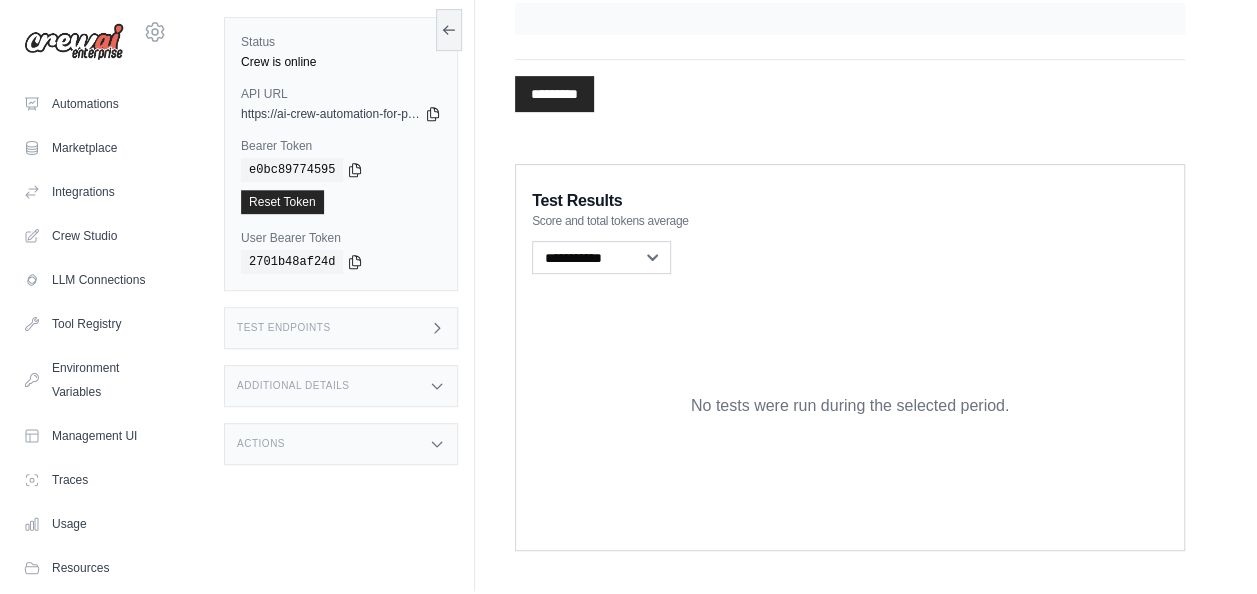 scroll, scrollTop: 0, scrollLeft: 0, axis: both 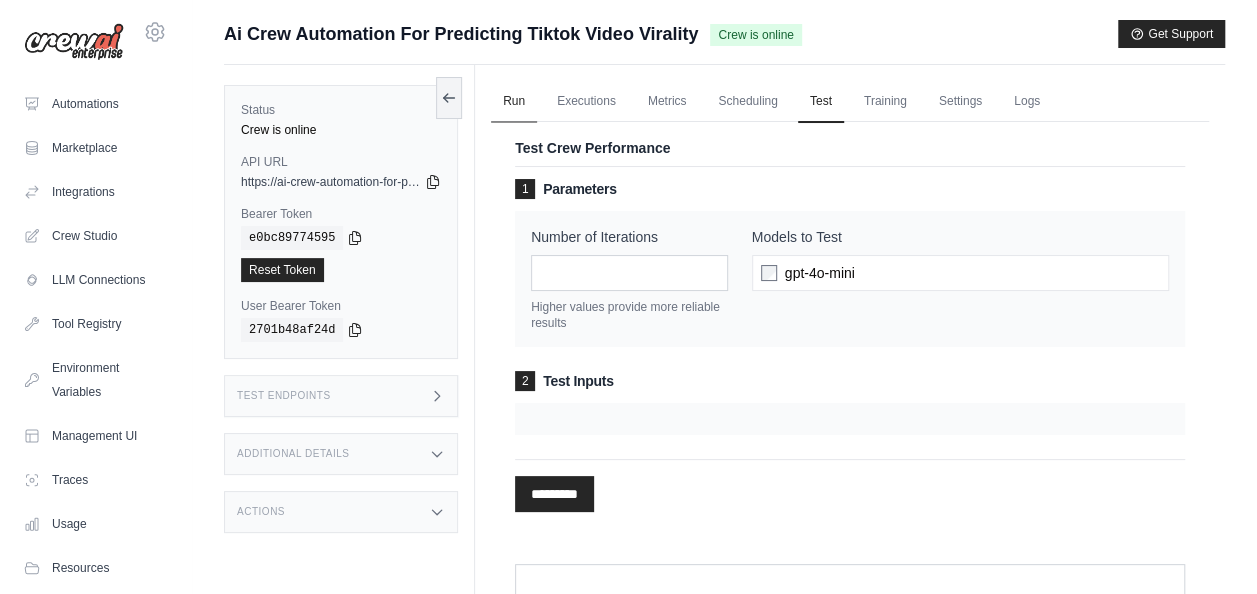 click on "Run" at bounding box center [514, 102] 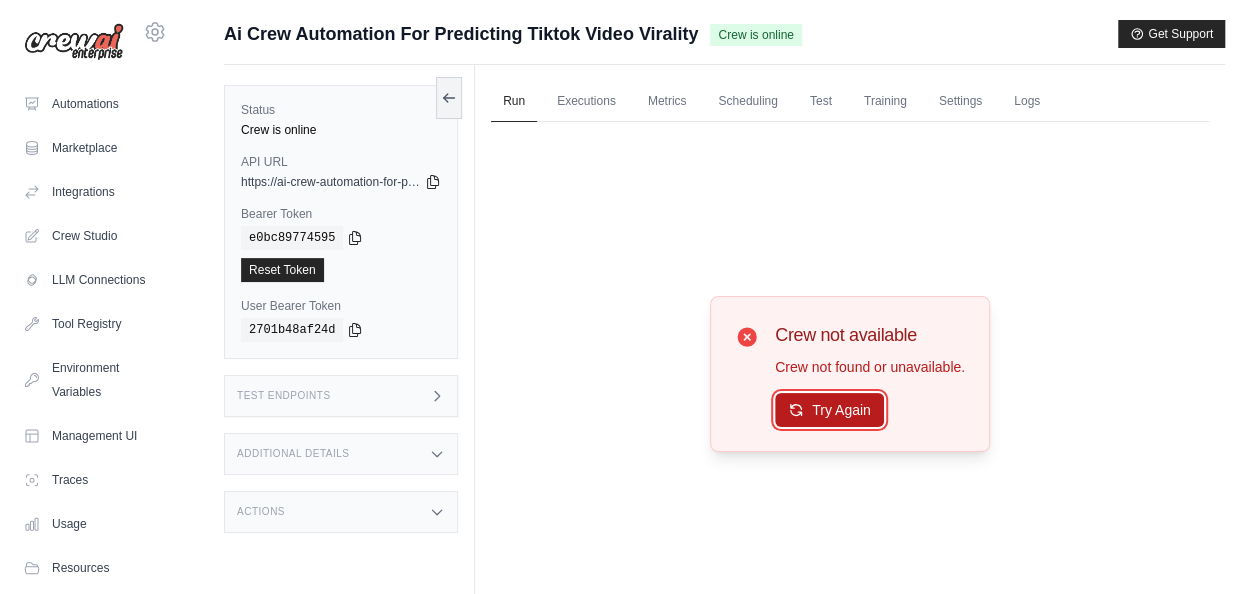 click on "Try Again" at bounding box center (829, 410) 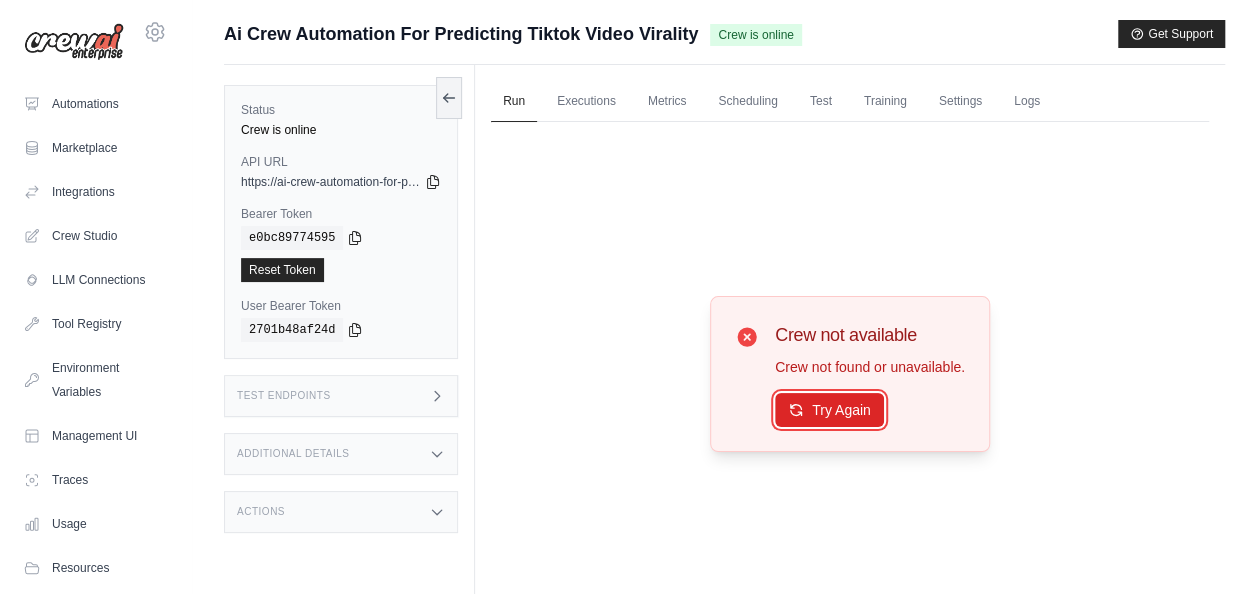click on "Try Again" at bounding box center [829, 410] 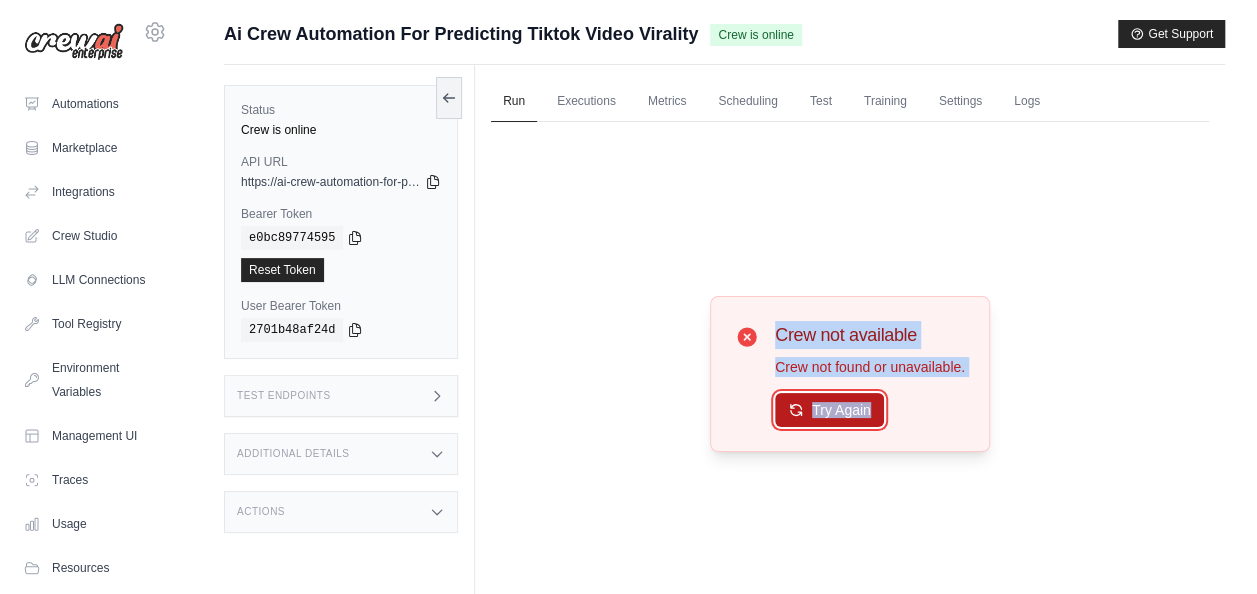 click on "Try Again" at bounding box center (829, 410) 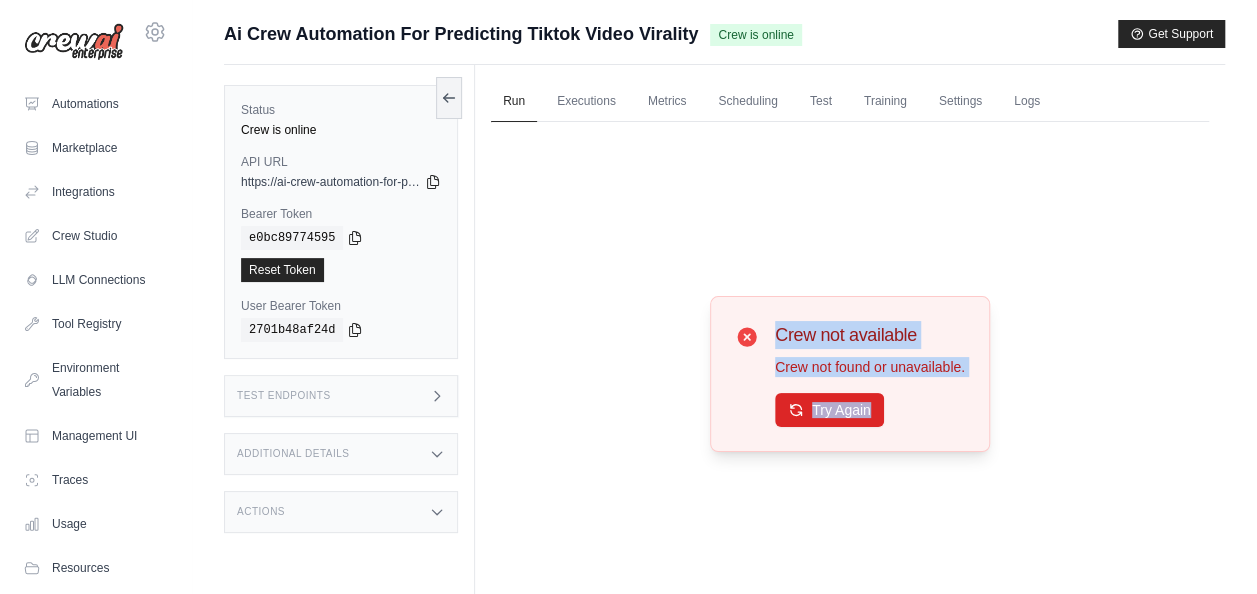 click on "Crew not available Crew not found or unavailable. Try Again" at bounding box center (850, 374) 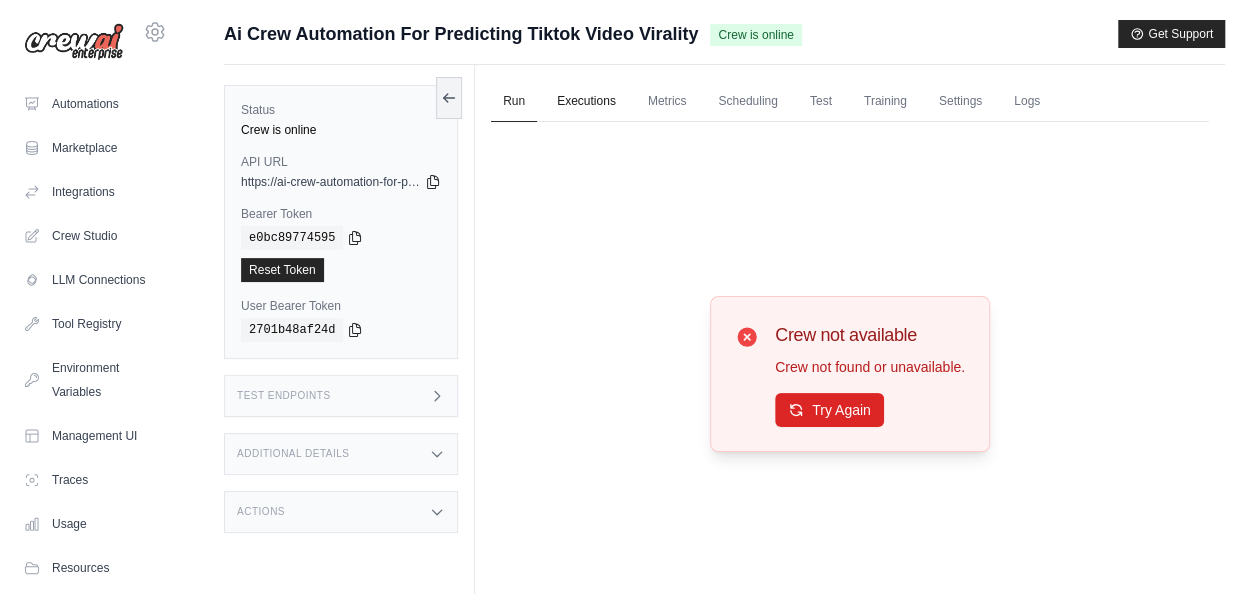 click on "Executions" at bounding box center [586, 102] 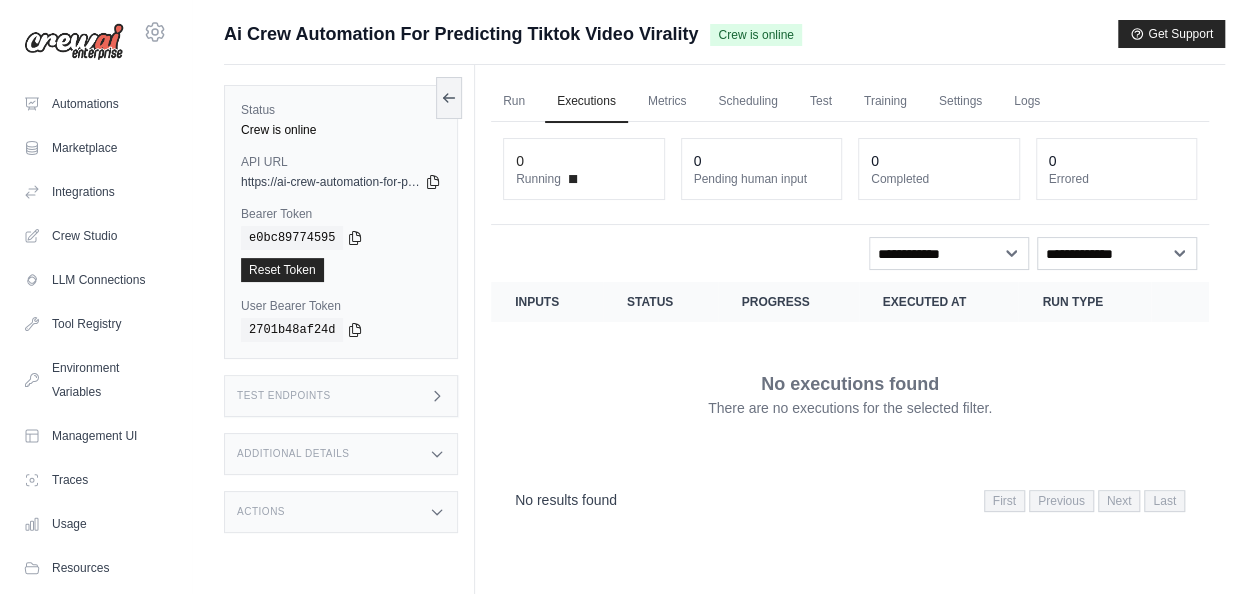 drag, startPoint x: 750, startPoint y: 266, endPoint x: 750, endPoint y: 296, distance: 30 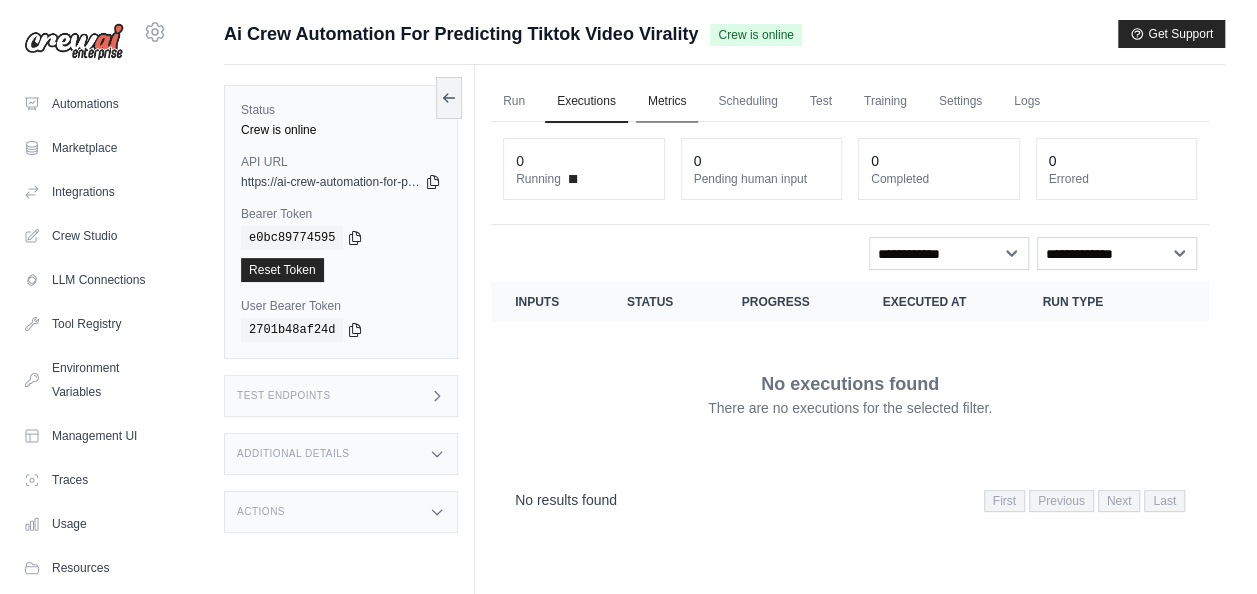 click on "Metrics" at bounding box center (667, 102) 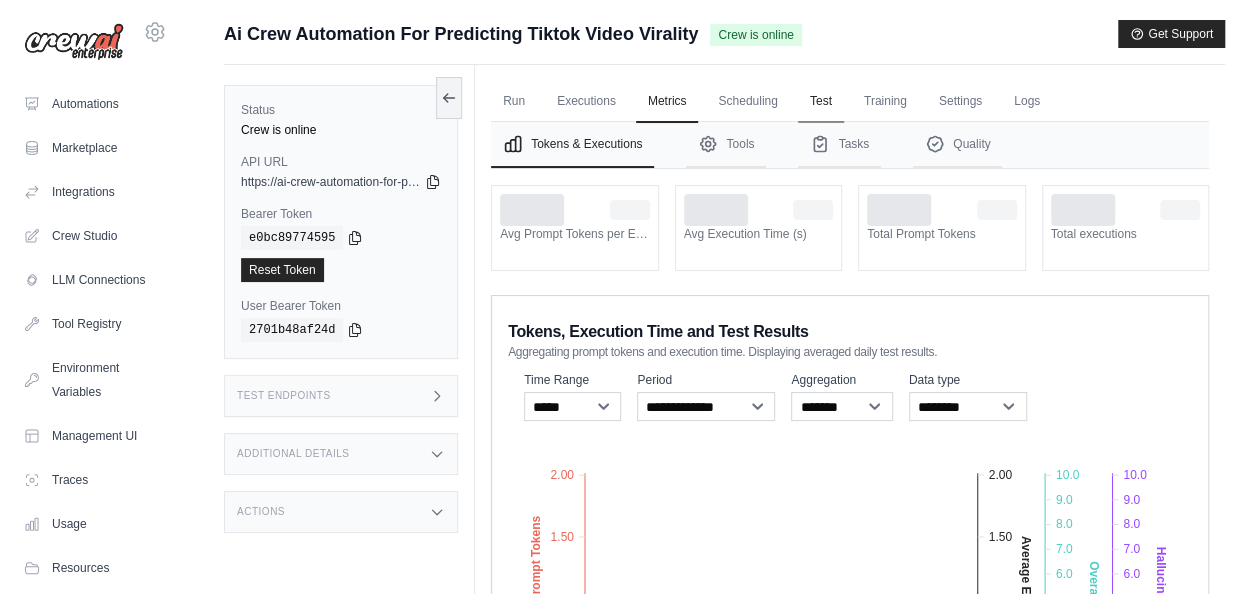 click on "Test" at bounding box center (821, 102) 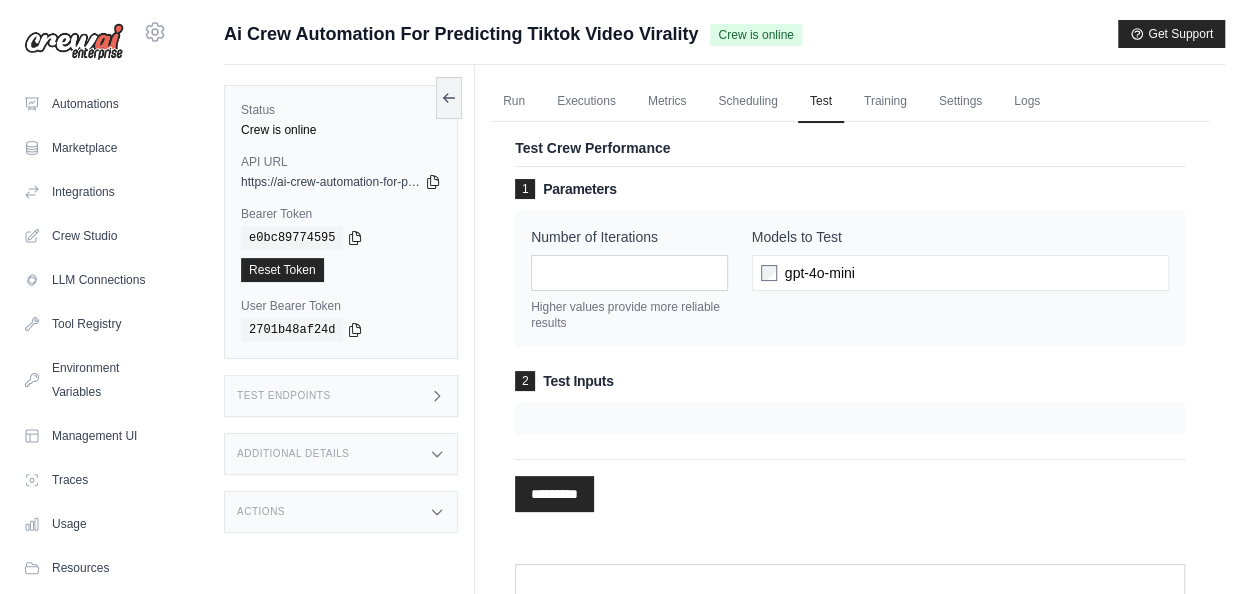 scroll, scrollTop: 100, scrollLeft: 0, axis: vertical 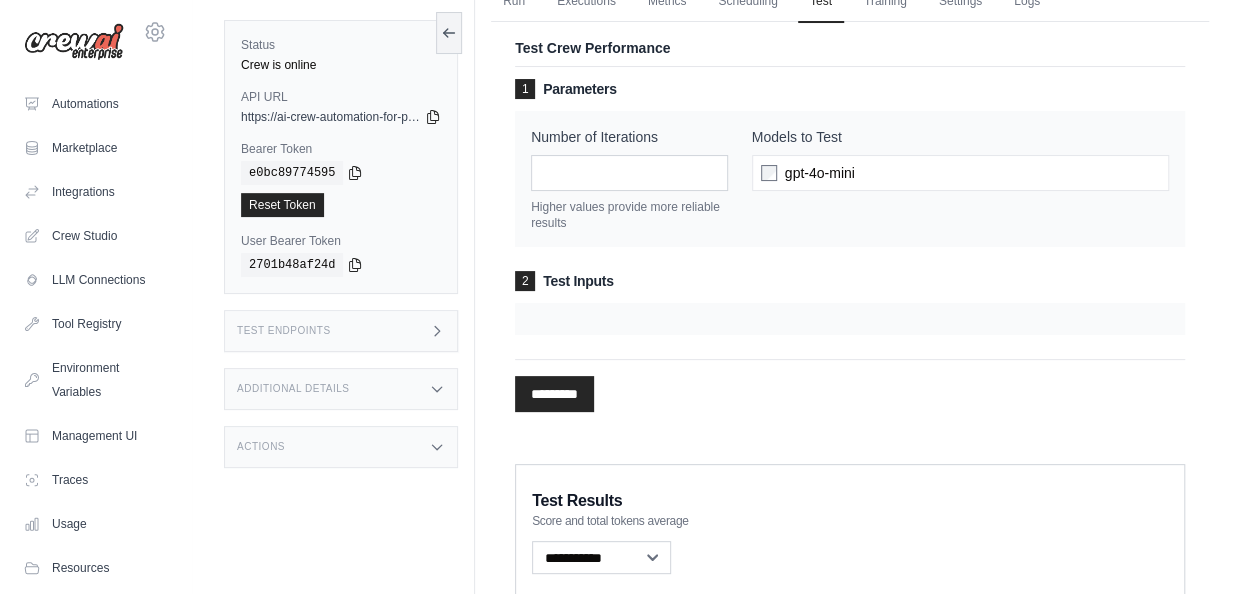 click at bounding box center [850, 319] 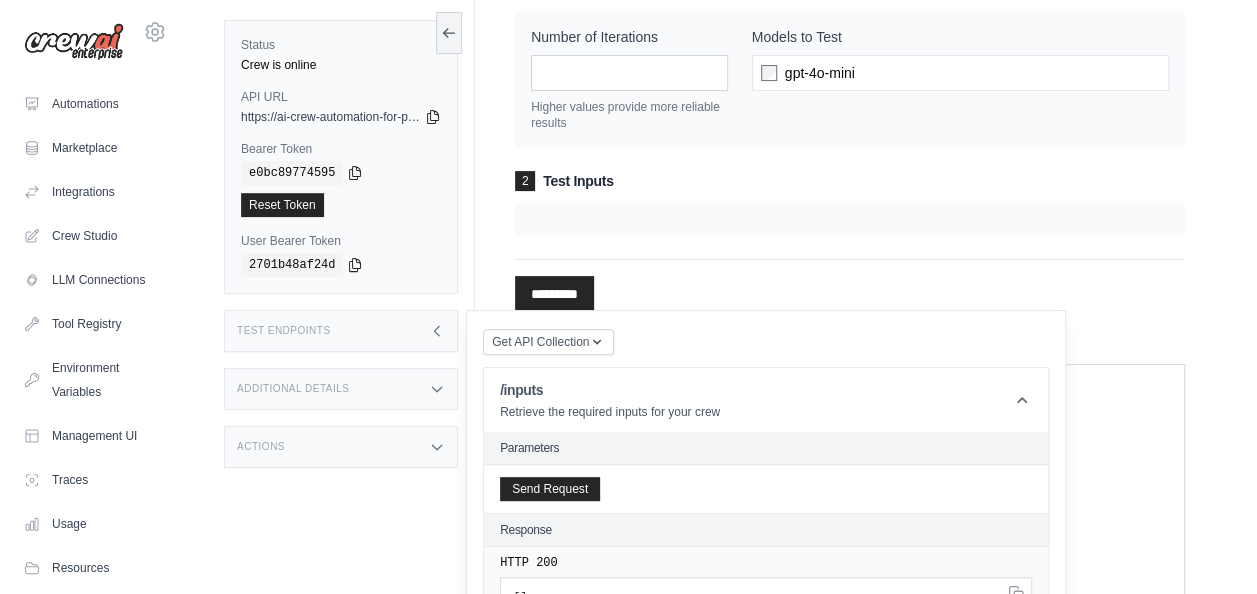 scroll, scrollTop: 300, scrollLeft: 0, axis: vertical 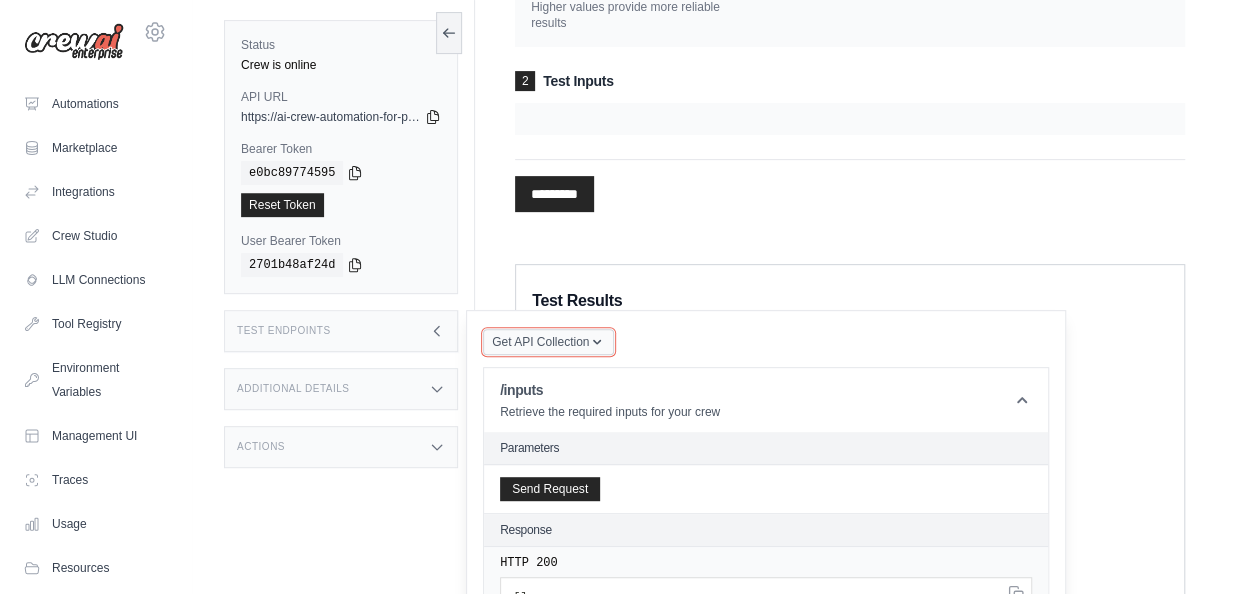 click on "Get API Collection" at bounding box center (540, 342) 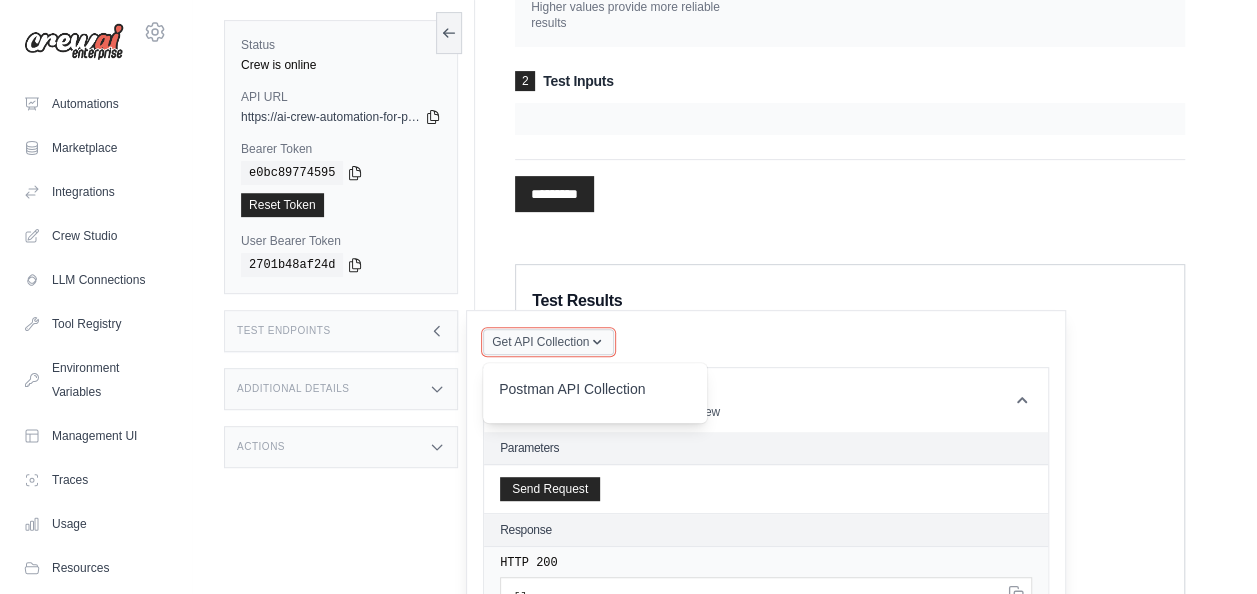 click on "Get API Collection" at bounding box center (540, 342) 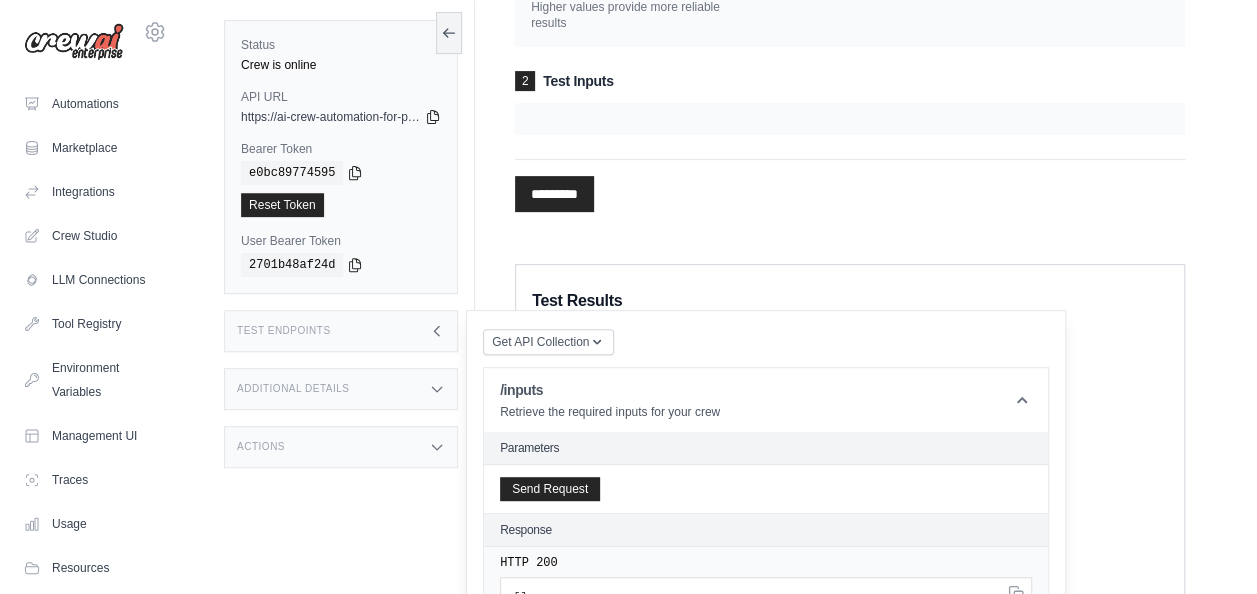 click on "Additional Details" at bounding box center [341, 389] 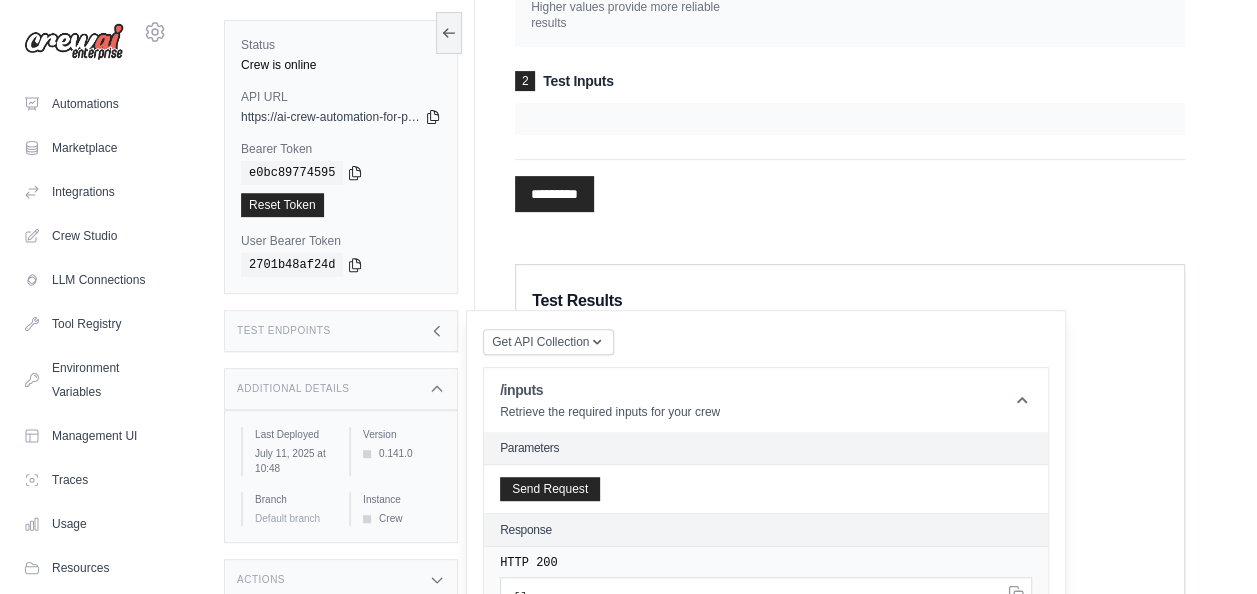 click on "Test Endpoints" at bounding box center [341, 331] 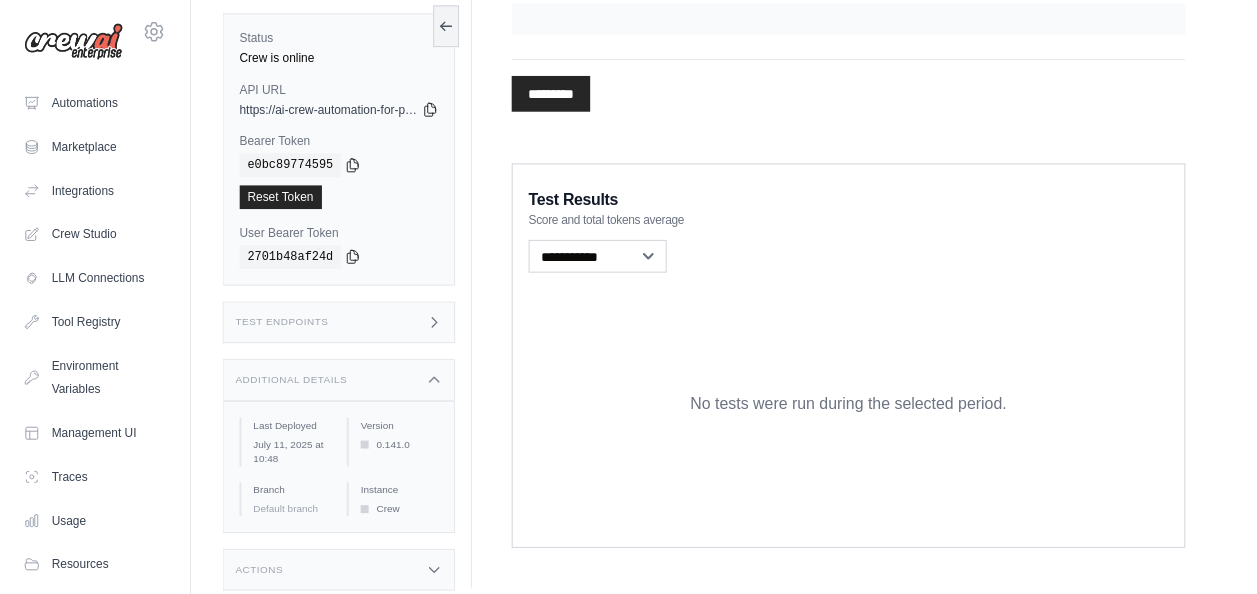 scroll, scrollTop: 289, scrollLeft: 0, axis: vertical 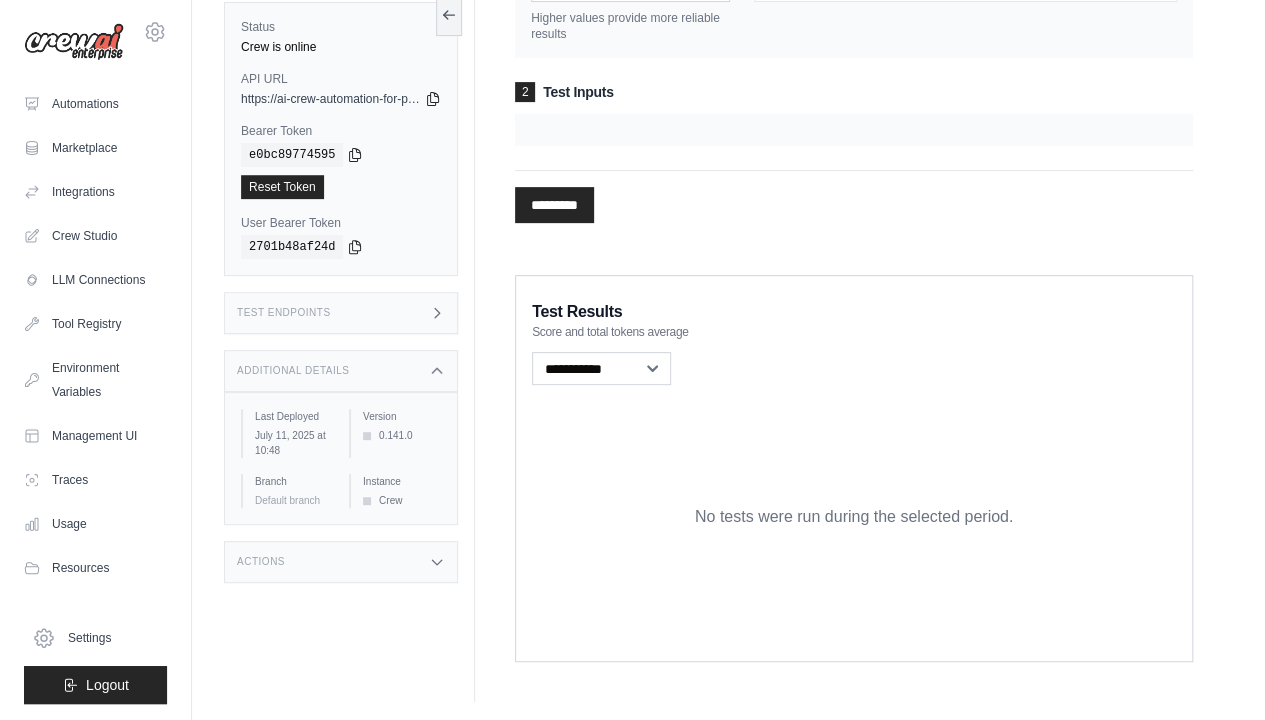 click on "Additional Details" at bounding box center (293, 371) 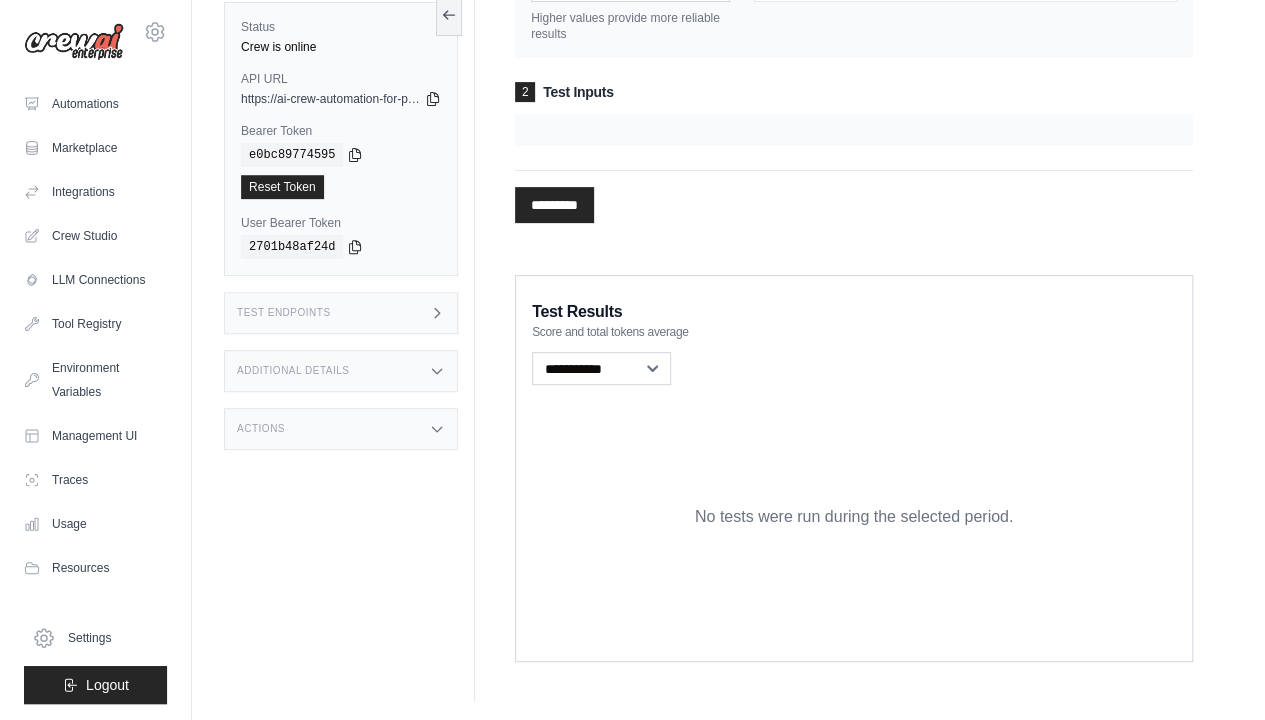 click on "Actions" at bounding box center [341, 429] 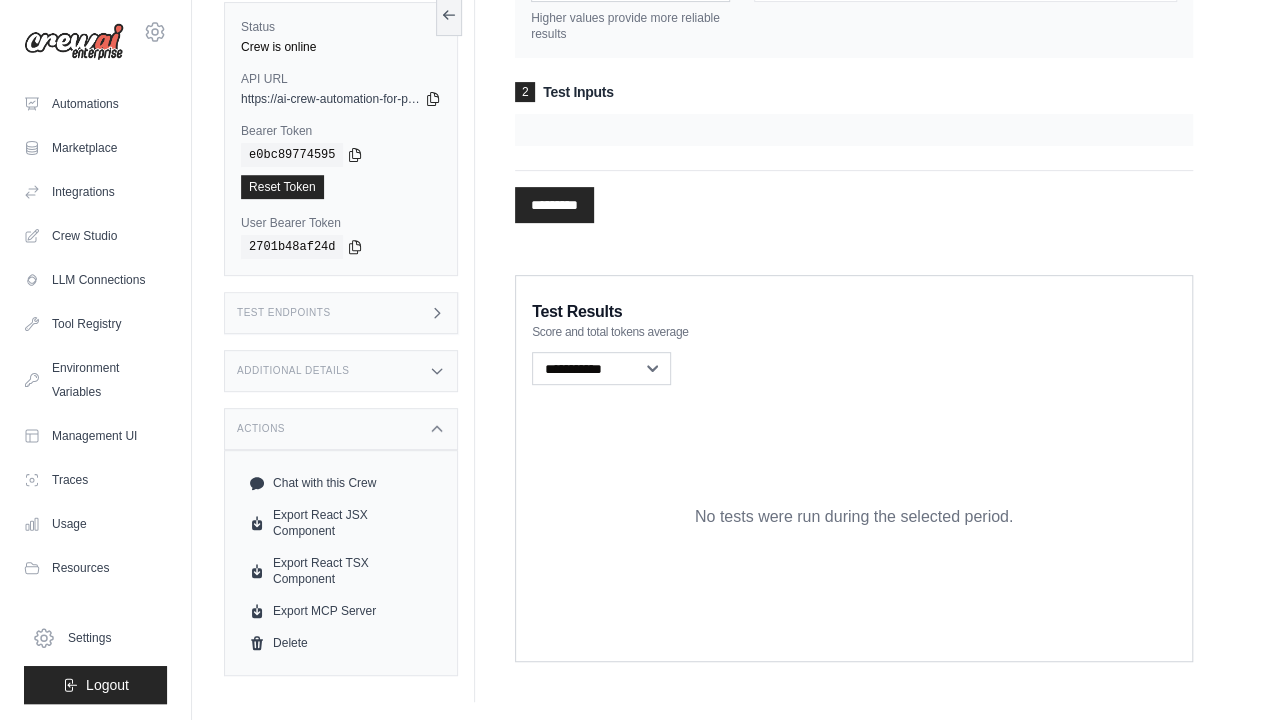 click on "Actions" at bounding box center (341, 429) 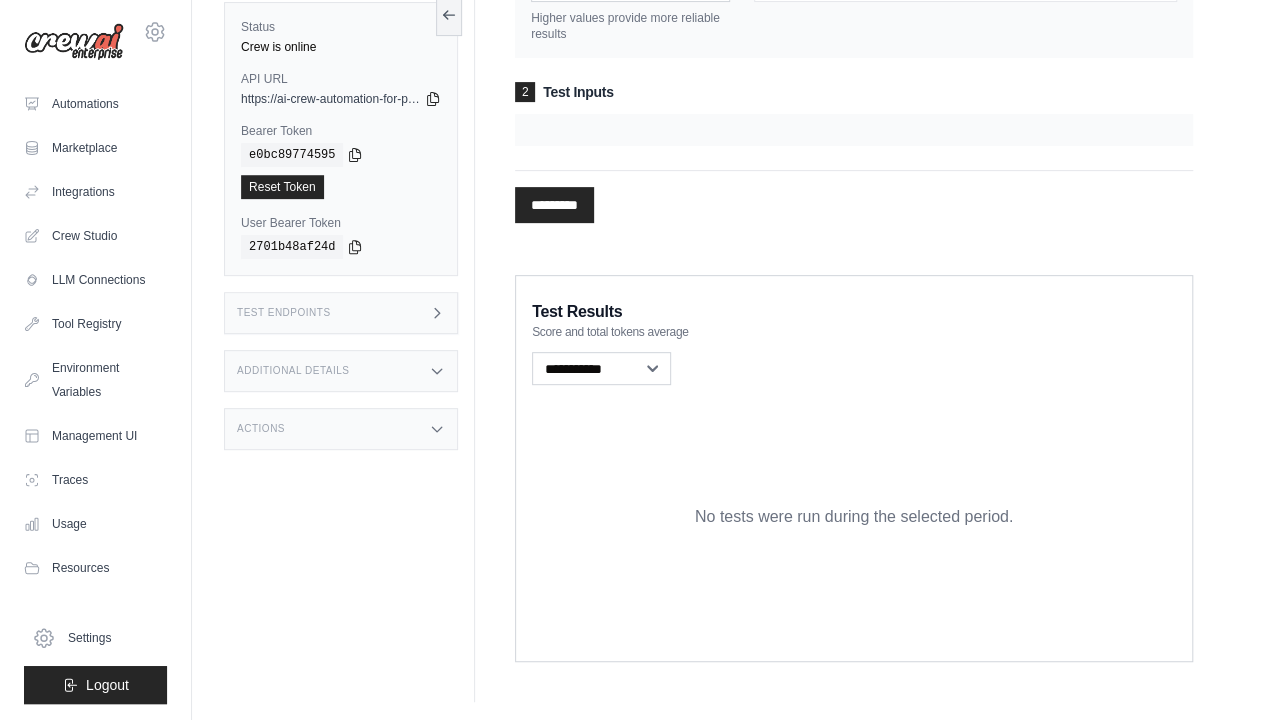 click on "Test Endpoints" at bounding box center (341, 313) 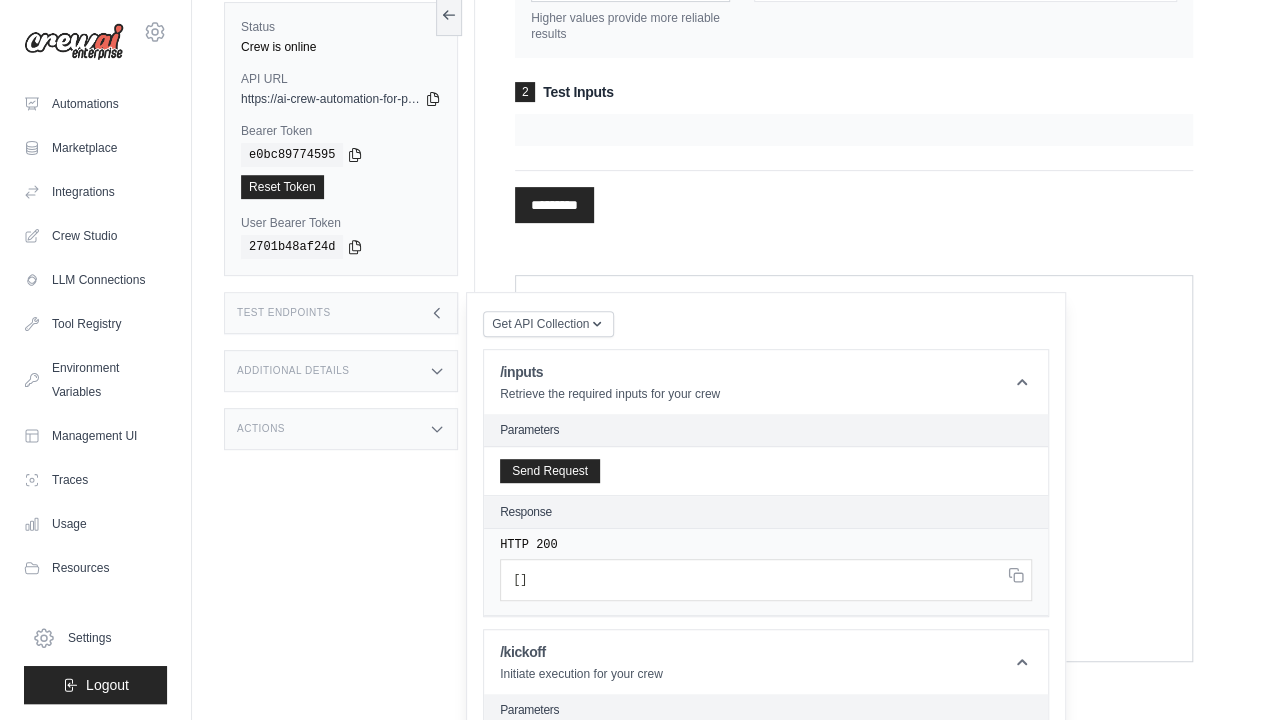 click on "Test Endpoints" at bounding box center [341, 313] 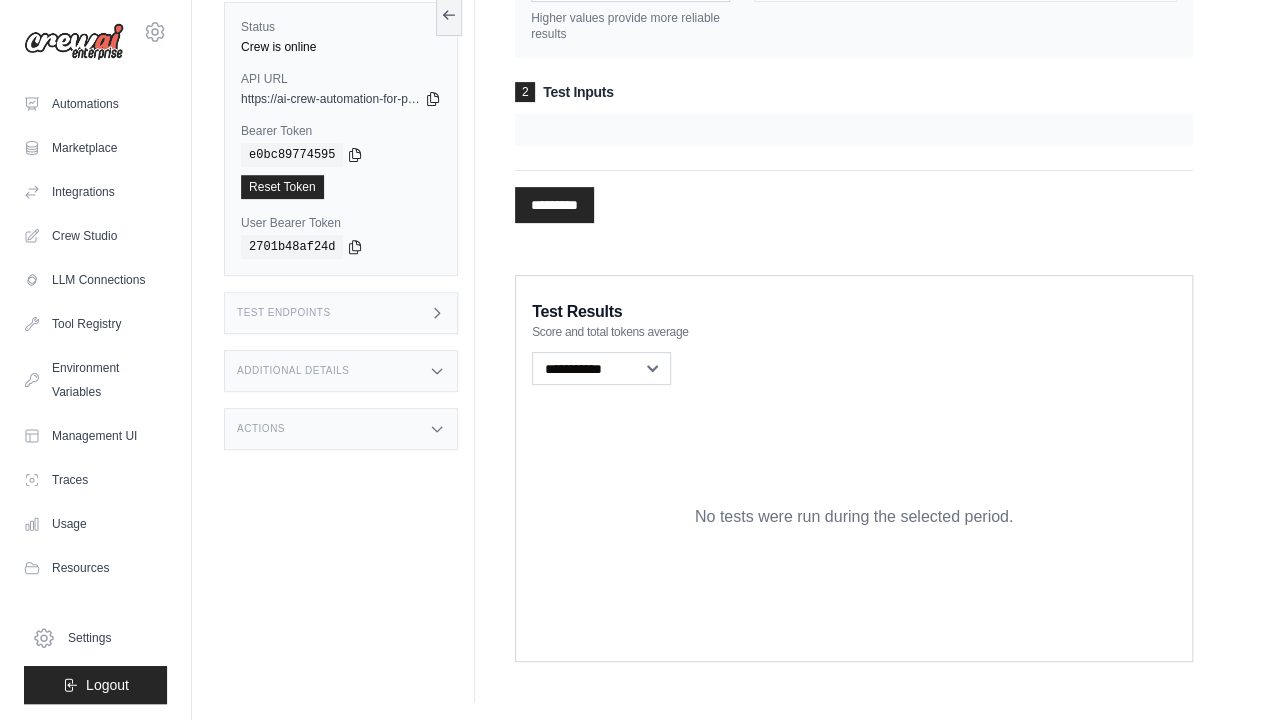 click on "Actions" at bounding box center [341, 429] 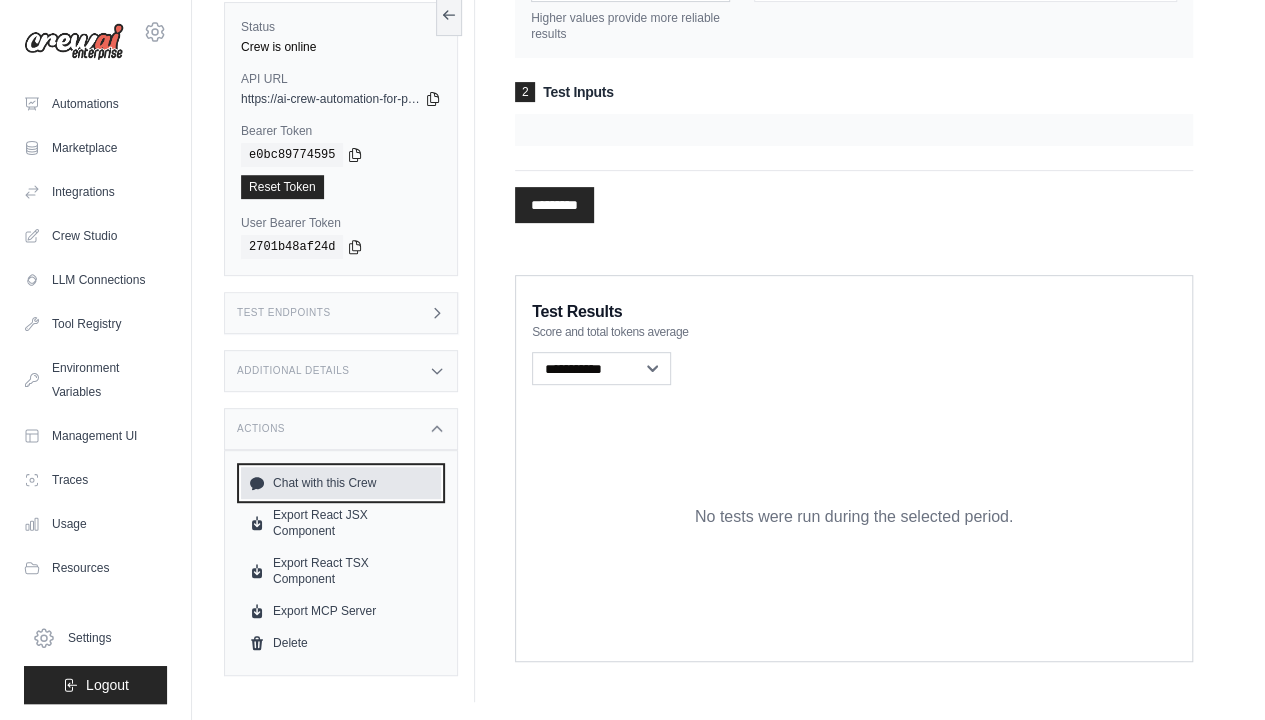click on "Chat with this
Crew" at bounding box center (341, 483) 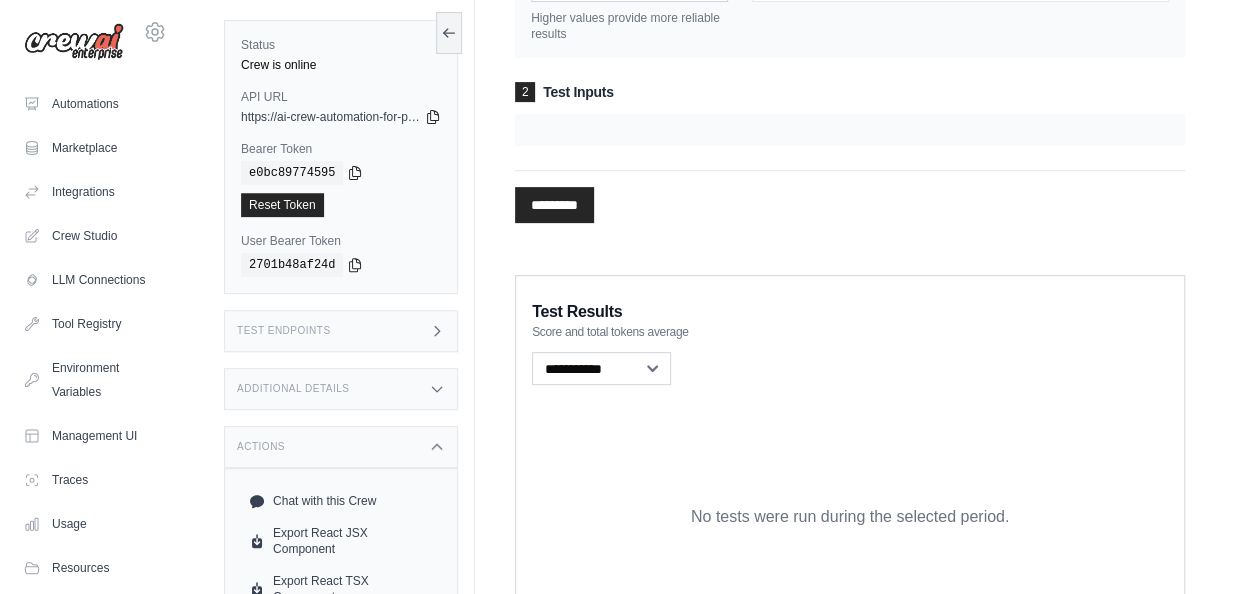 click on "*********
Processing..." at bounding box center [850, 196] 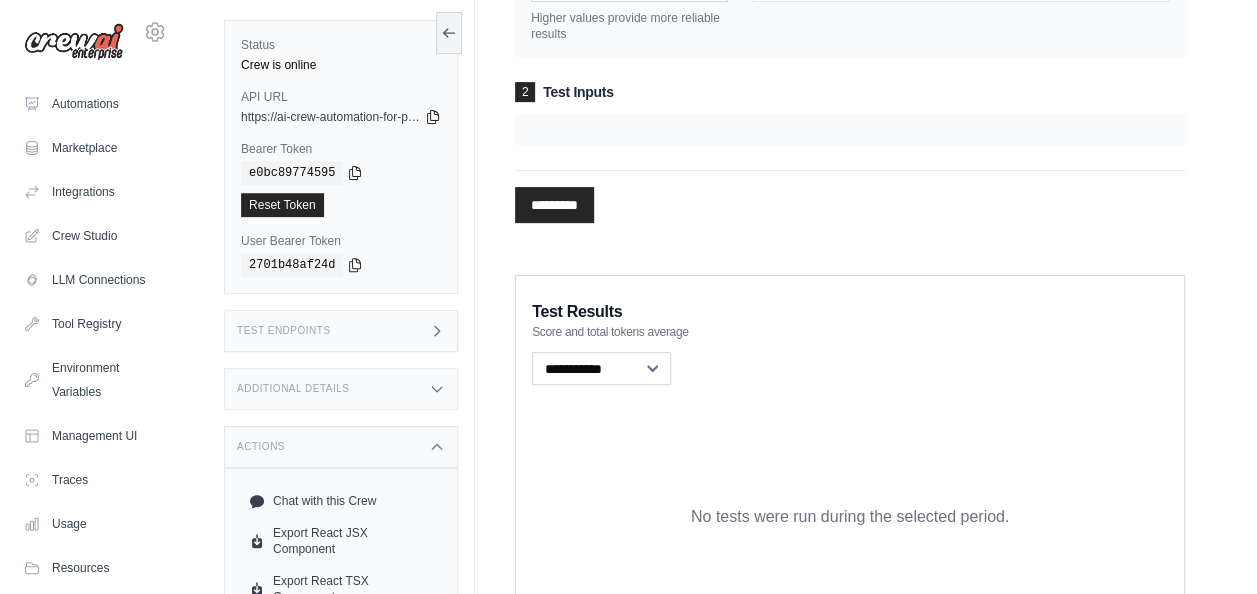 scroll, scrollTop: 0, scrollLeft: 0, axis: both 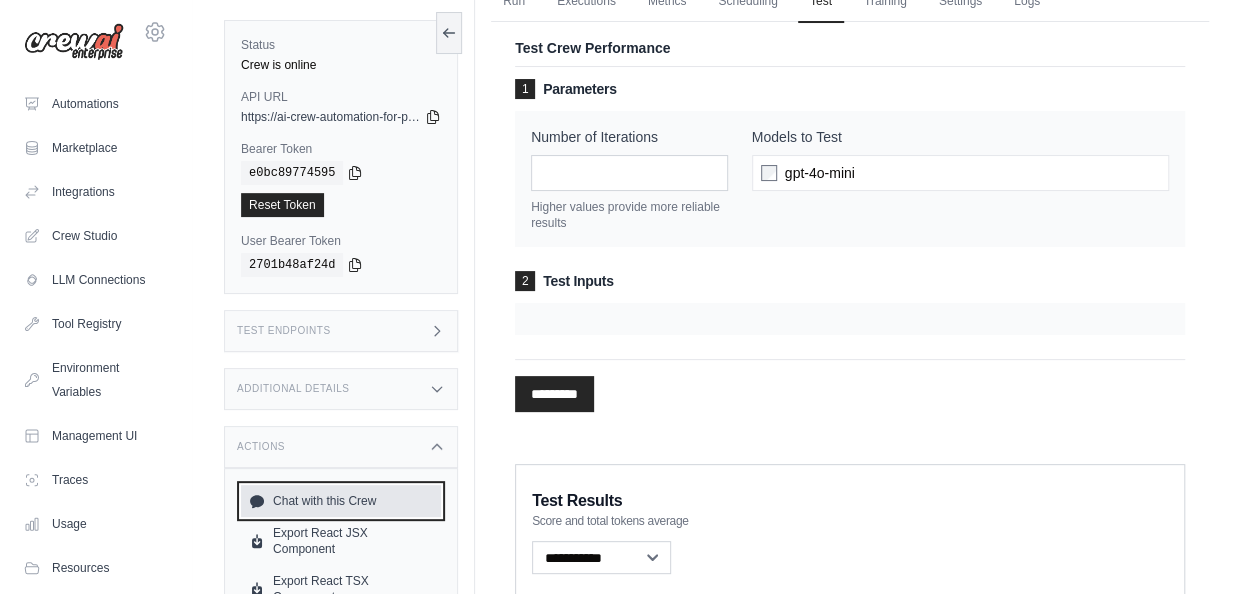 click on "Chat with this
Crew" at bounding box center (341, 501) 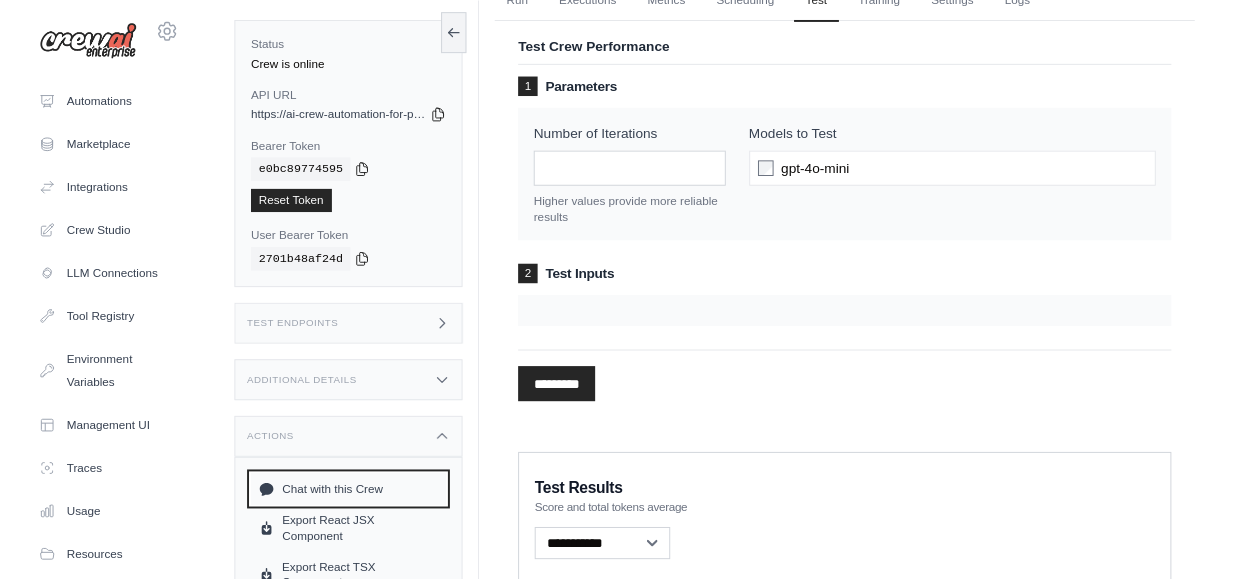 scroll, scrollTop: 0, scrollLeft: 0, axis: both 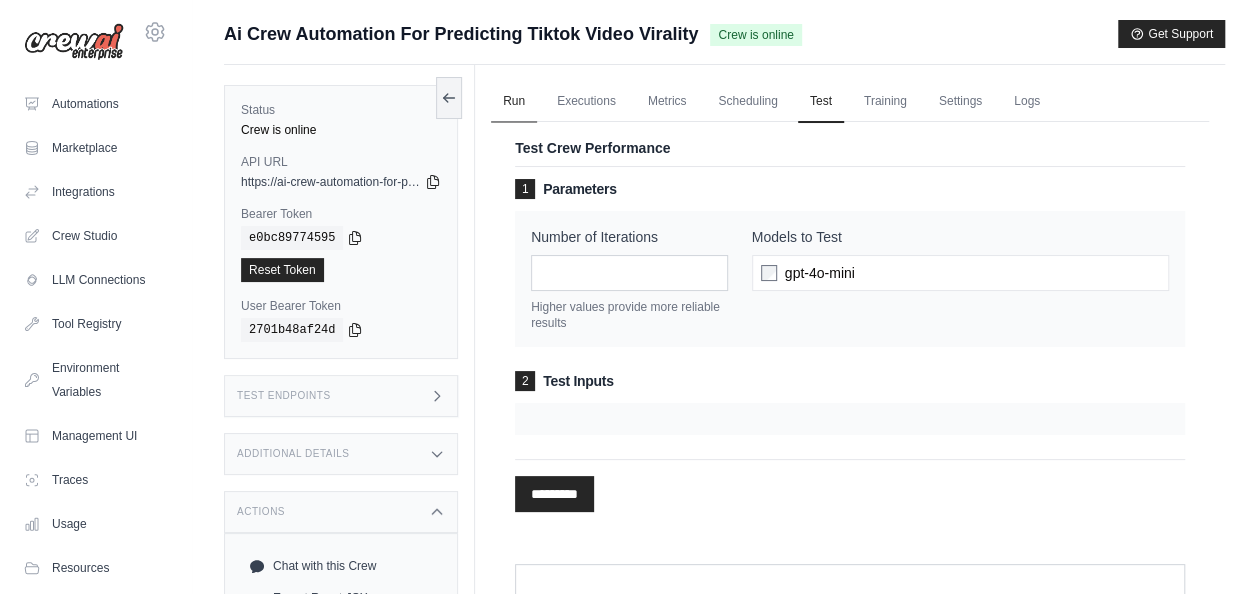 click on "Run" at bounding box center [514, 102] 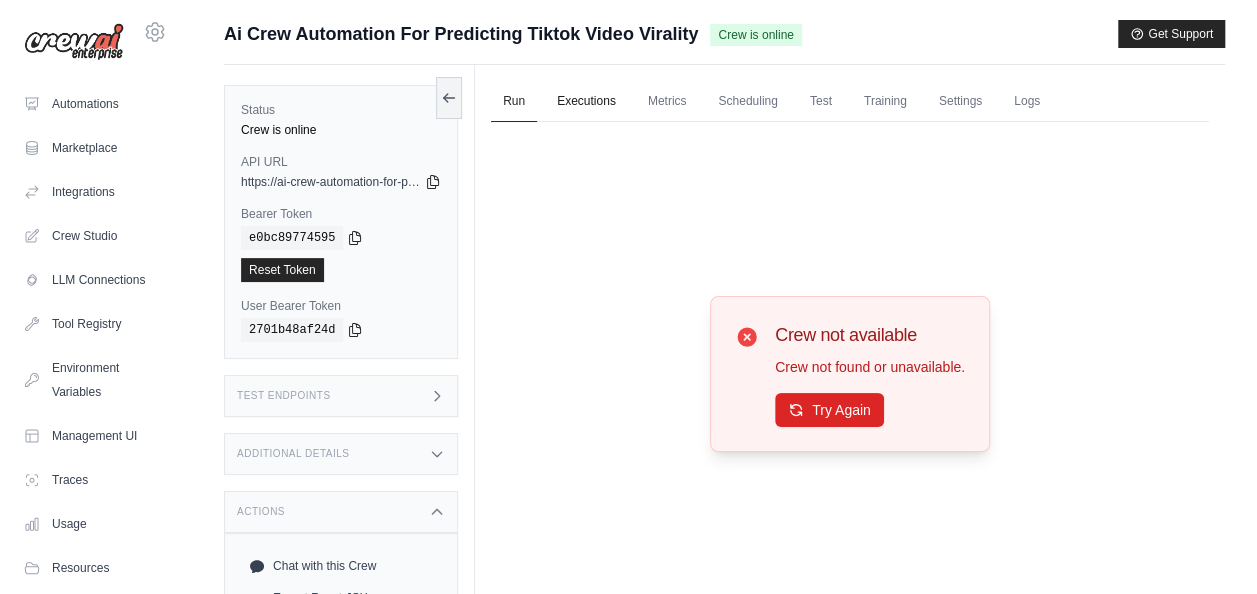 click on "Executions" at bounding box center (586, 102) 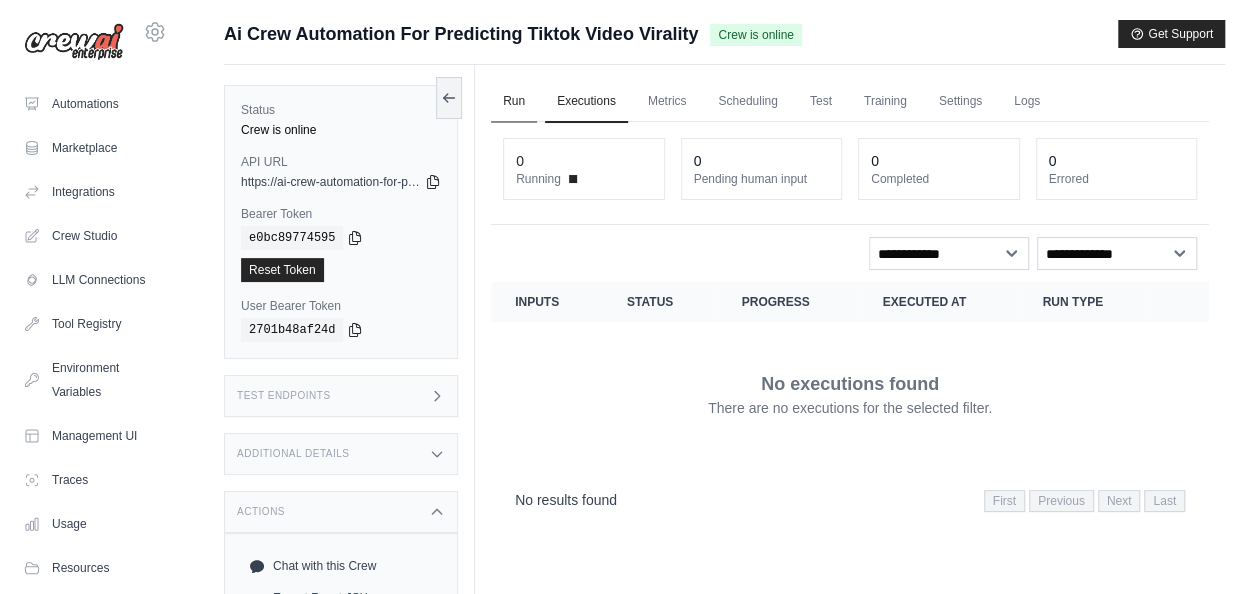 click on "Run" at bounding box center (514, 102) 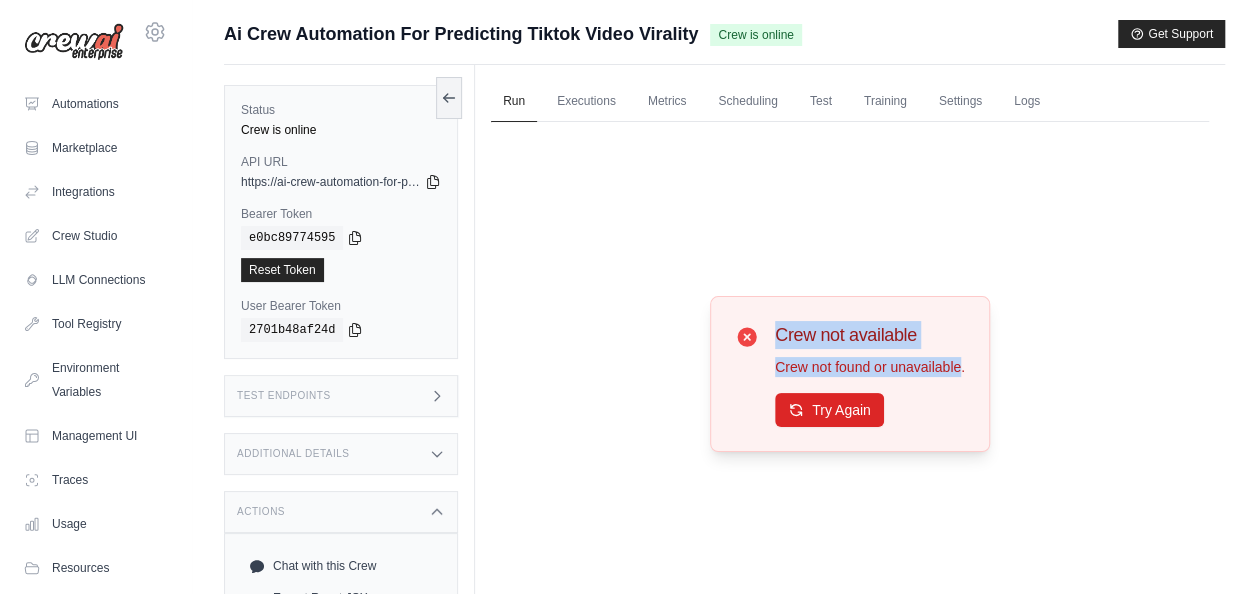 drag, startPoint x: 778, startPoint y: 334, endPoint x: 958, endPoint y: 364, distance: 182.48288 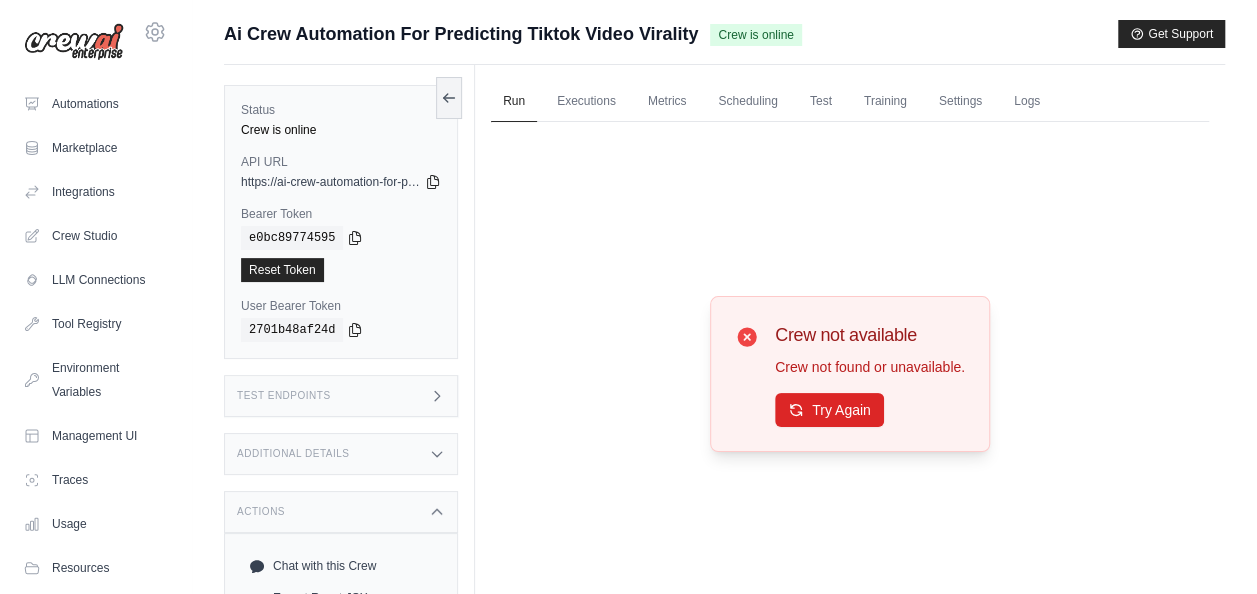 click on "Crew not available Crew not found or unavailable. Try Again" at bounding box center [850, 374] 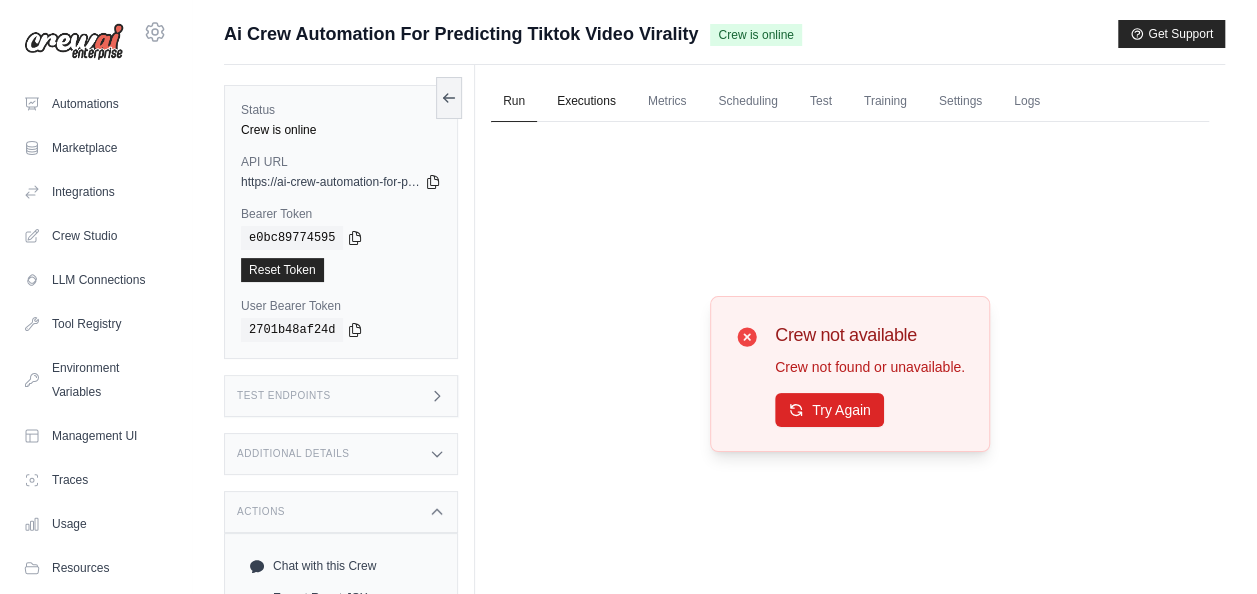 click on "Executions" at bounding box center (586, 102) 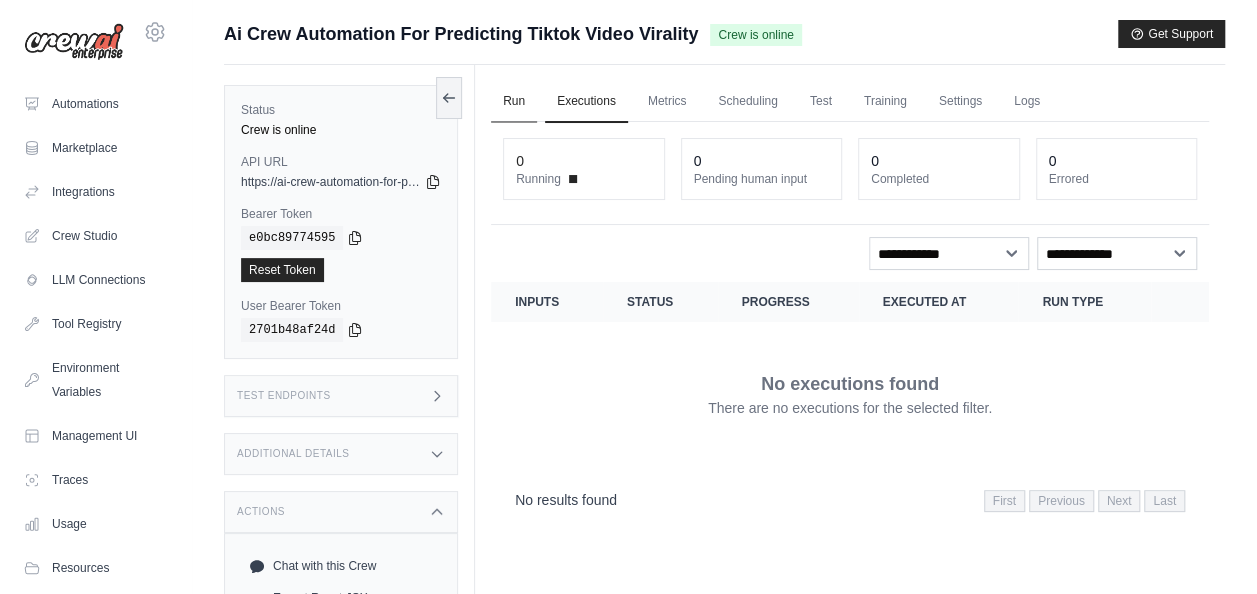 click on "Run" at bounding box center [514, 102] 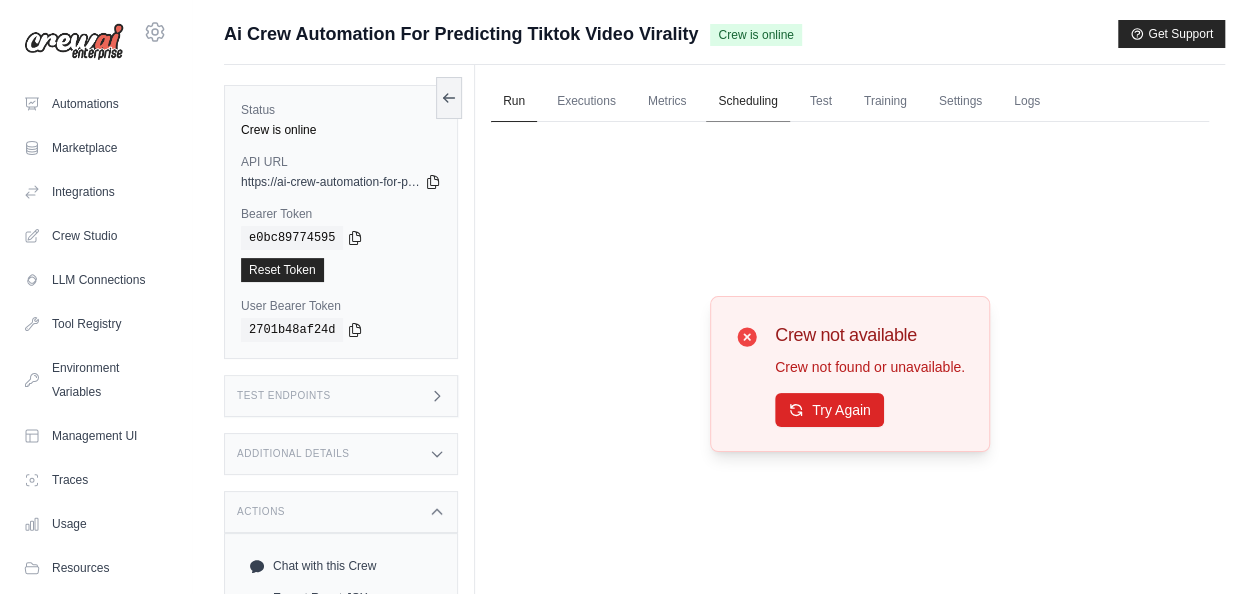 click on "Scheduling" at bounding box center (747, 102) 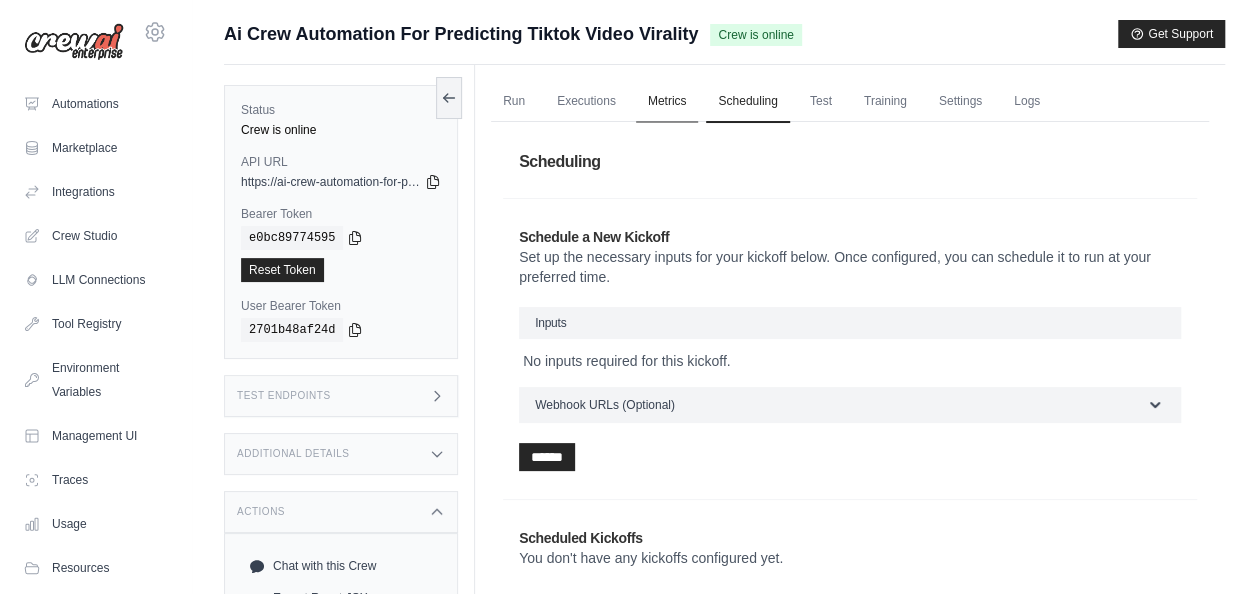 click on "Metrics" at bounding box center (667, 102) 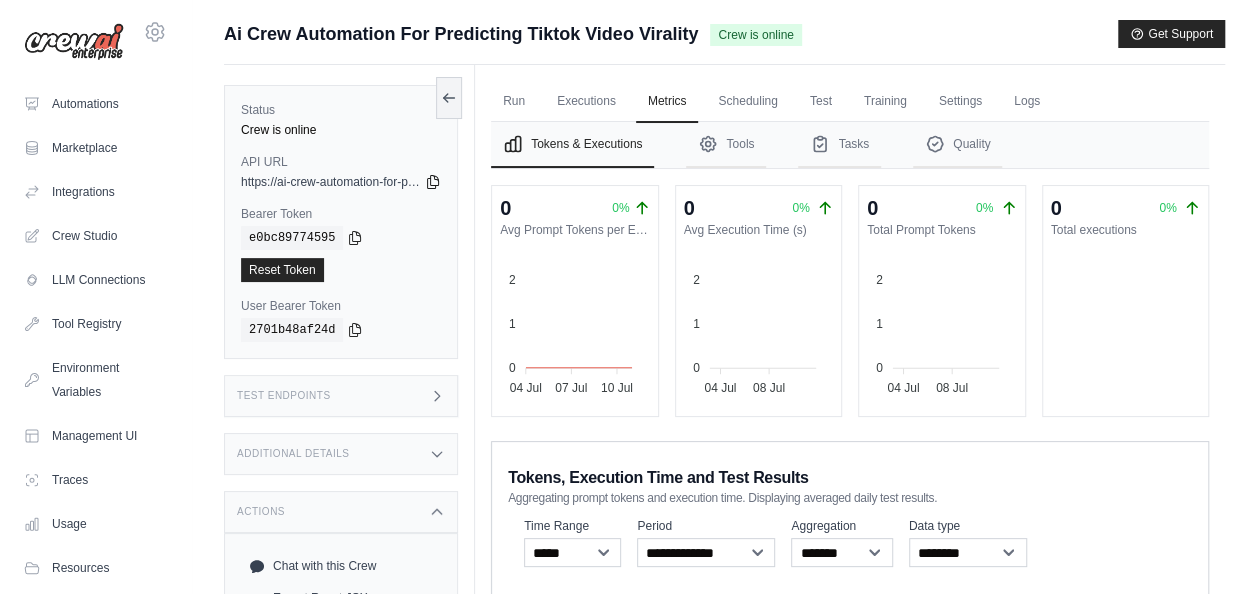 click 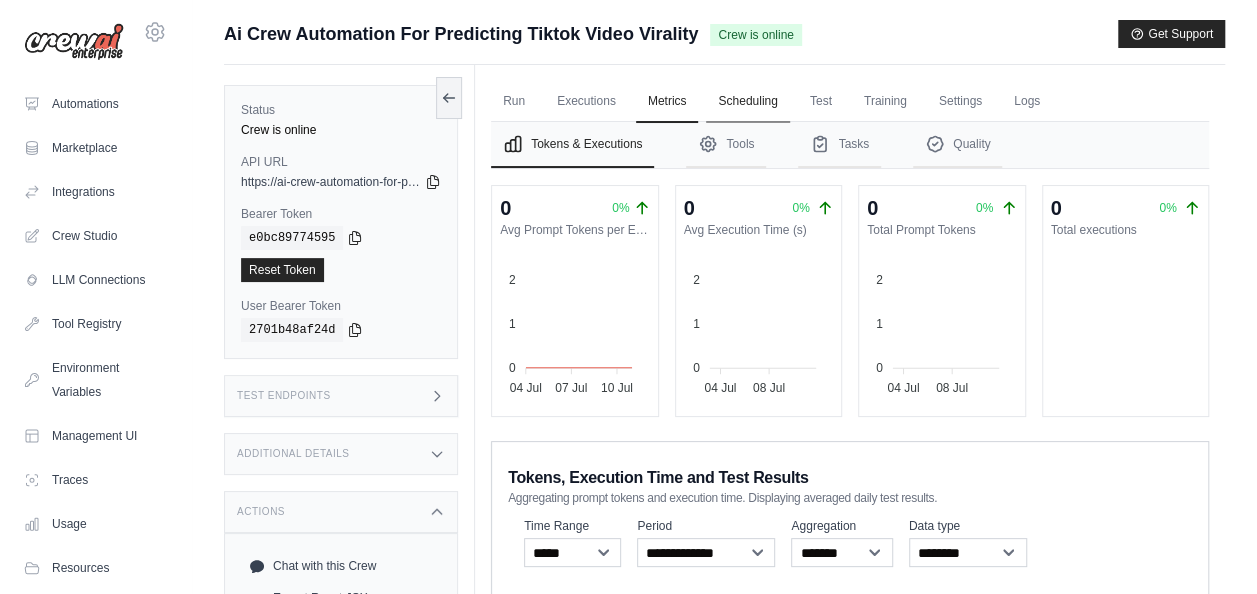 click on "Scheduling" at bounding box center (747, 102) 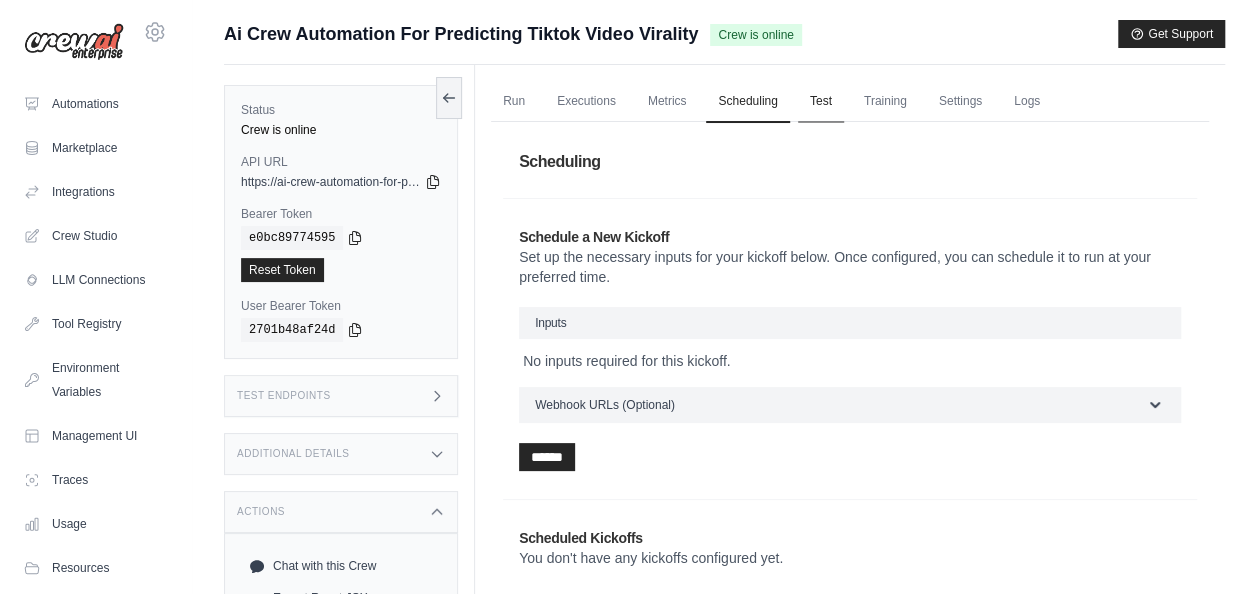 click on "Test" at bounding box center (821, 102) 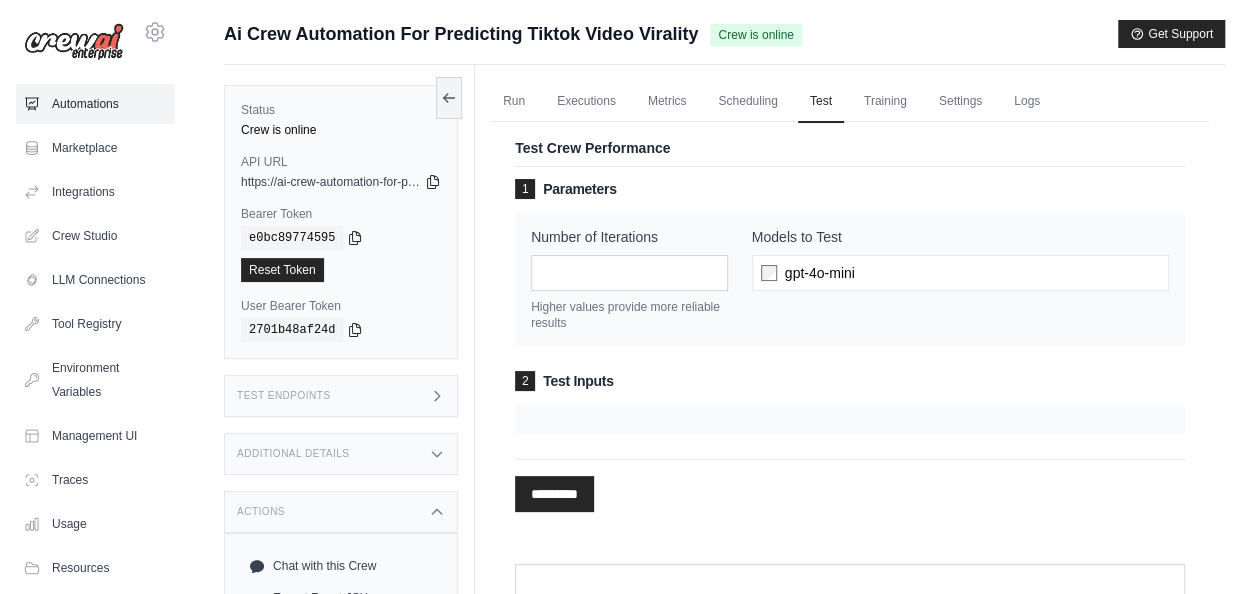 click on "Automations" at bounding box center (95, 104) 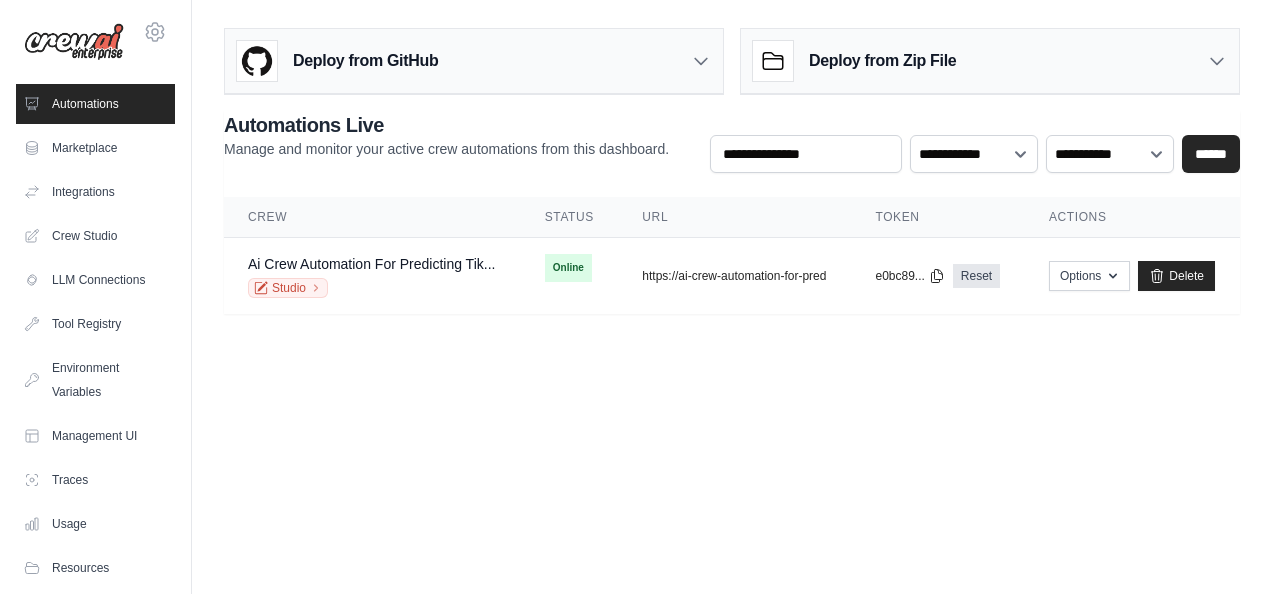 click on "[EMAIL]
Settings
Automations
Marketplace
Integrations" at bounding box center (636, 297) 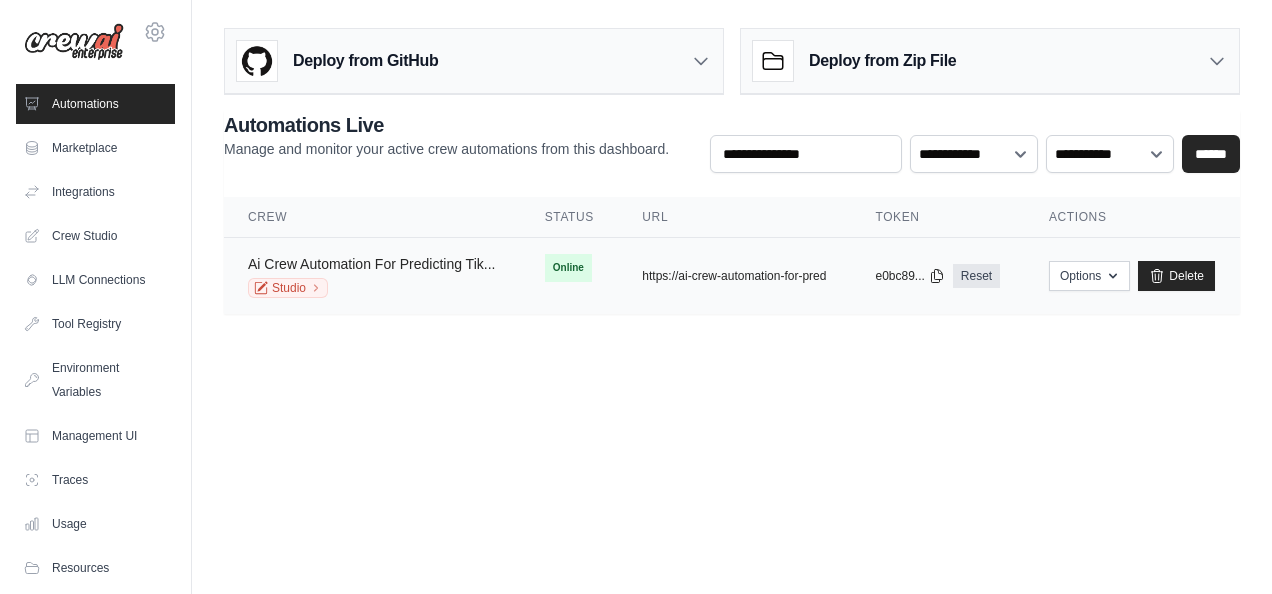 click on "Ai Crew Automation For Predicting Tik..." at bounding box center (371, 264) 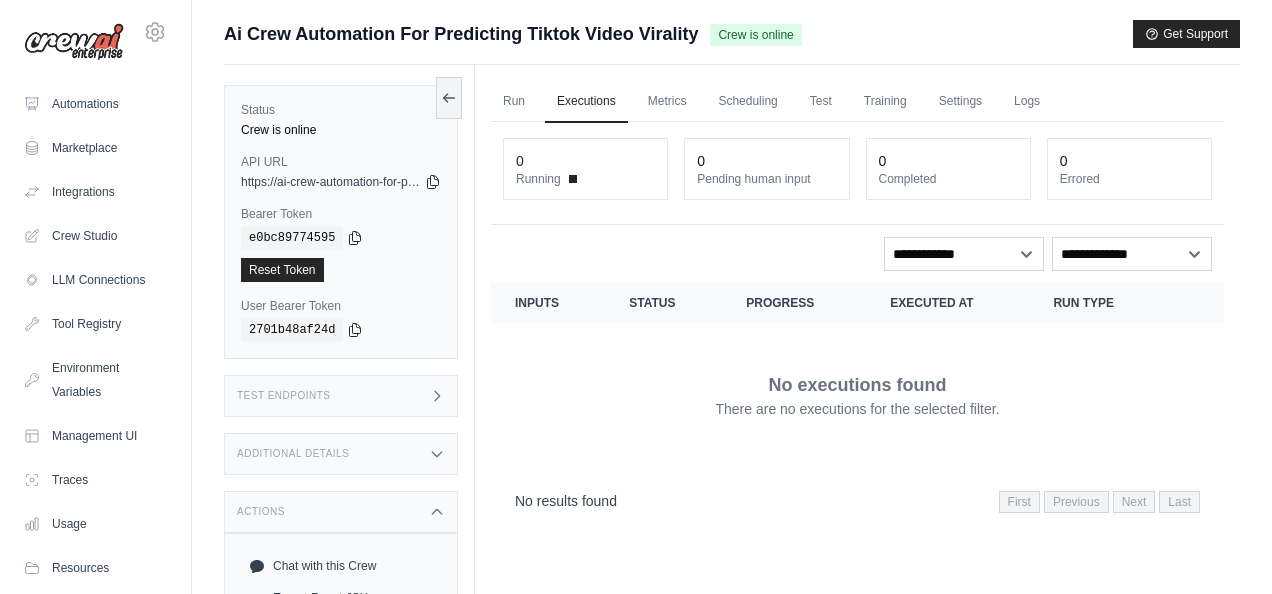 click on "copied
e0bc89774595
Reset Token" at bounding box center [341, 254] 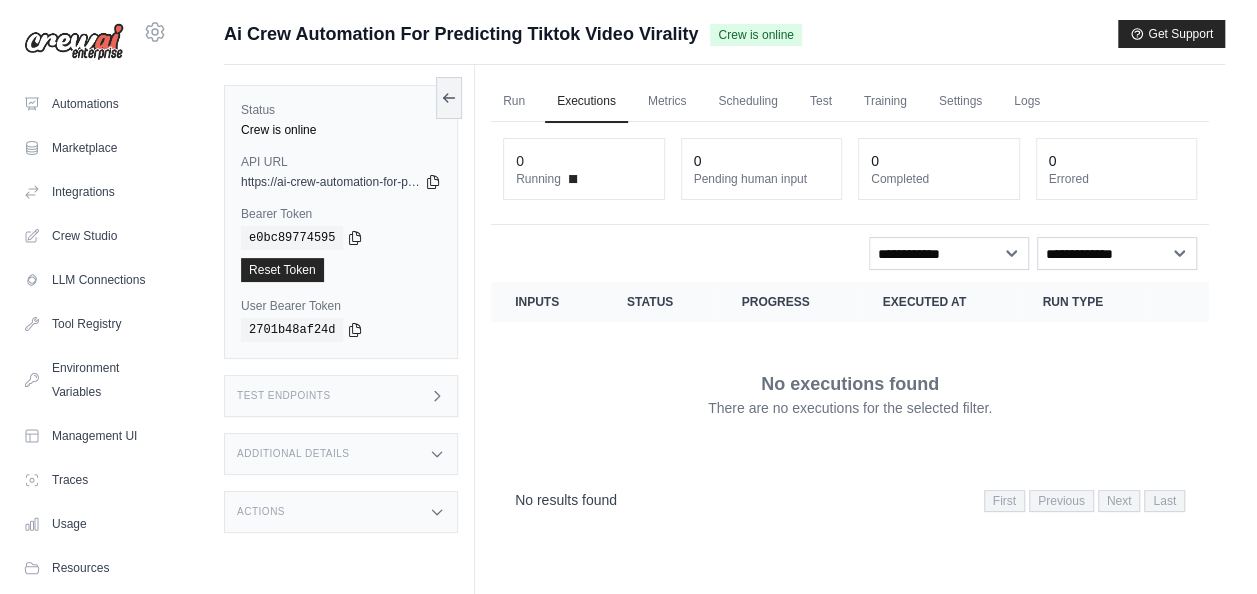 click on "Status" at bounding box center (660, 302) 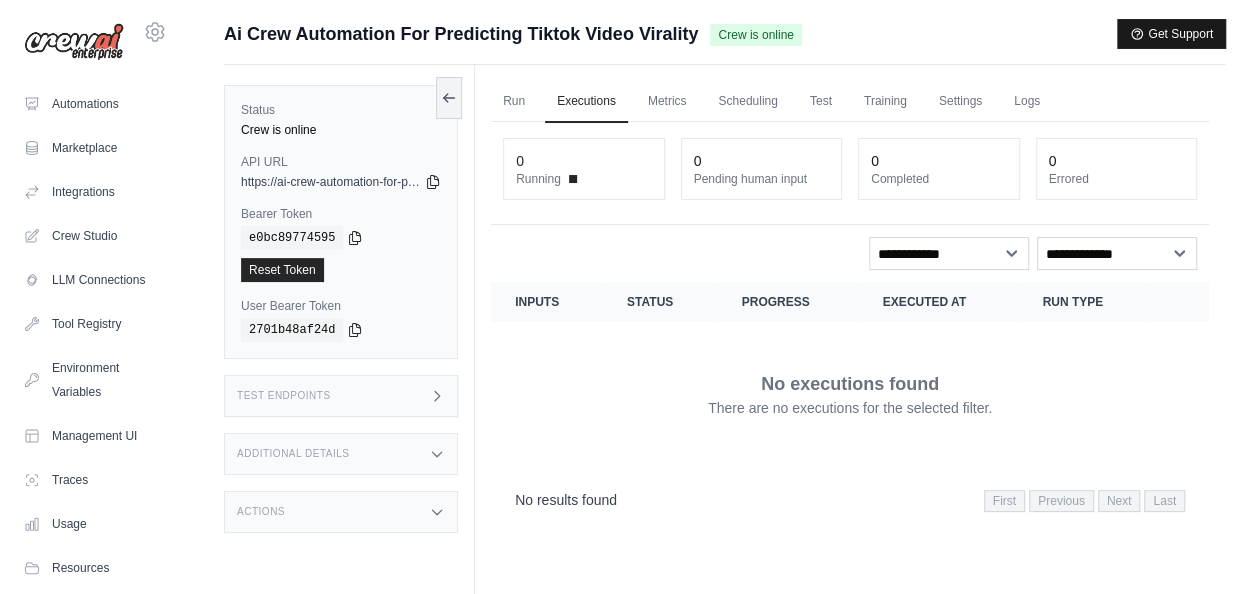 click on "Get Support" at bounding box center (1171, 34) 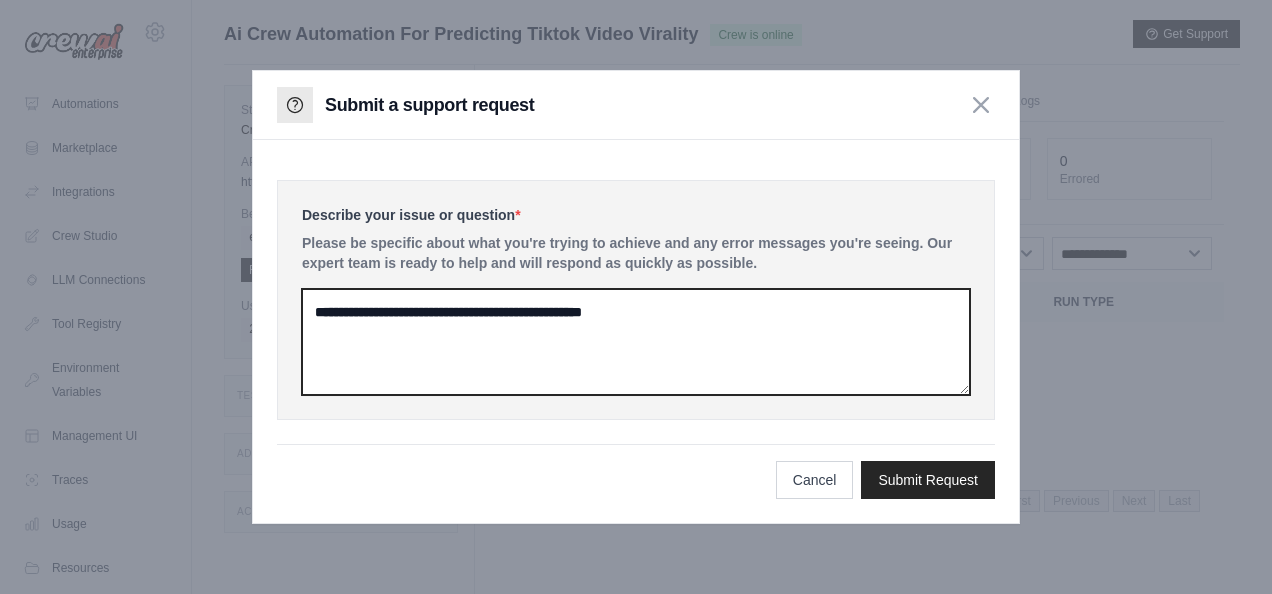 click at bounding box center [636, 342] 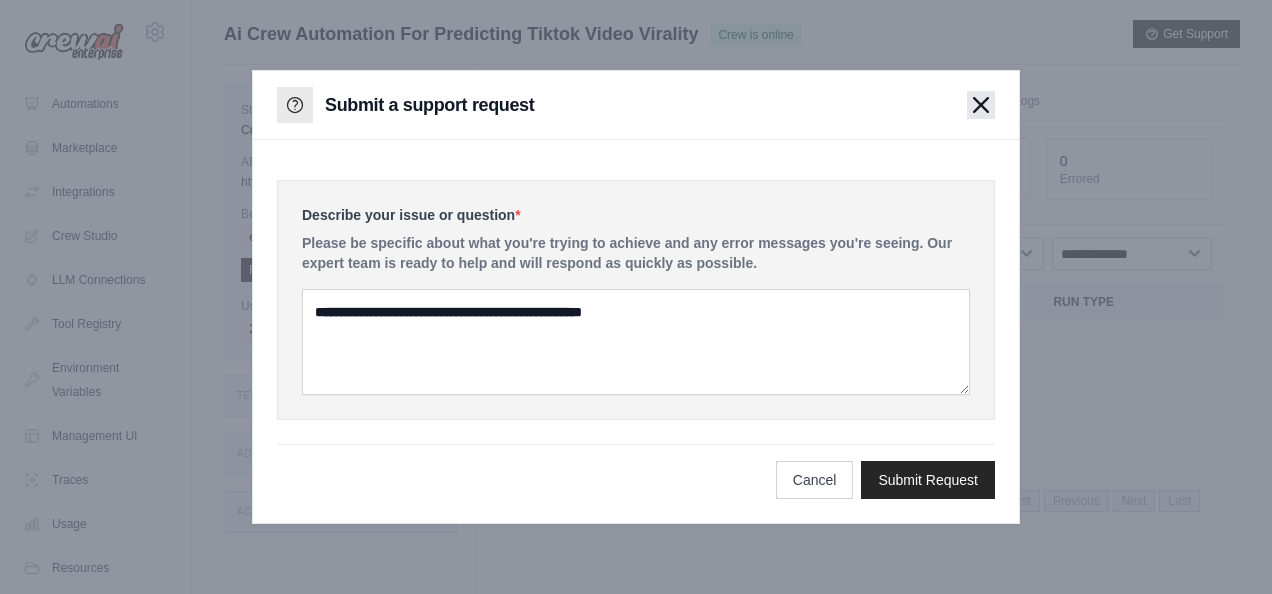 click 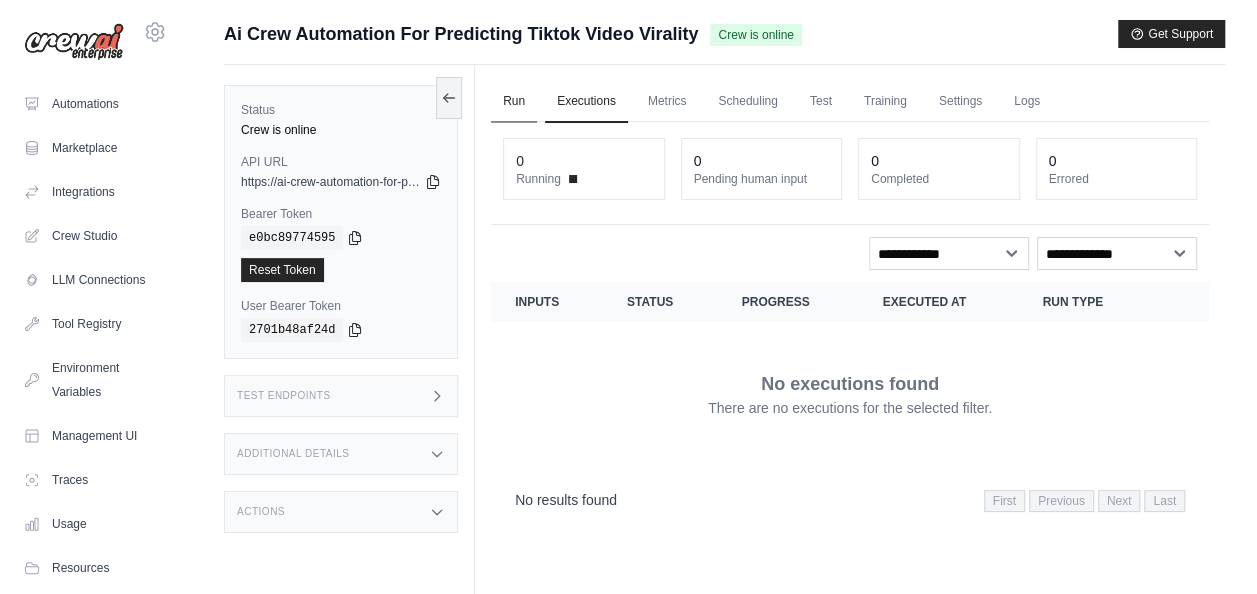 click on "Run" at bounding box center [514, 102] 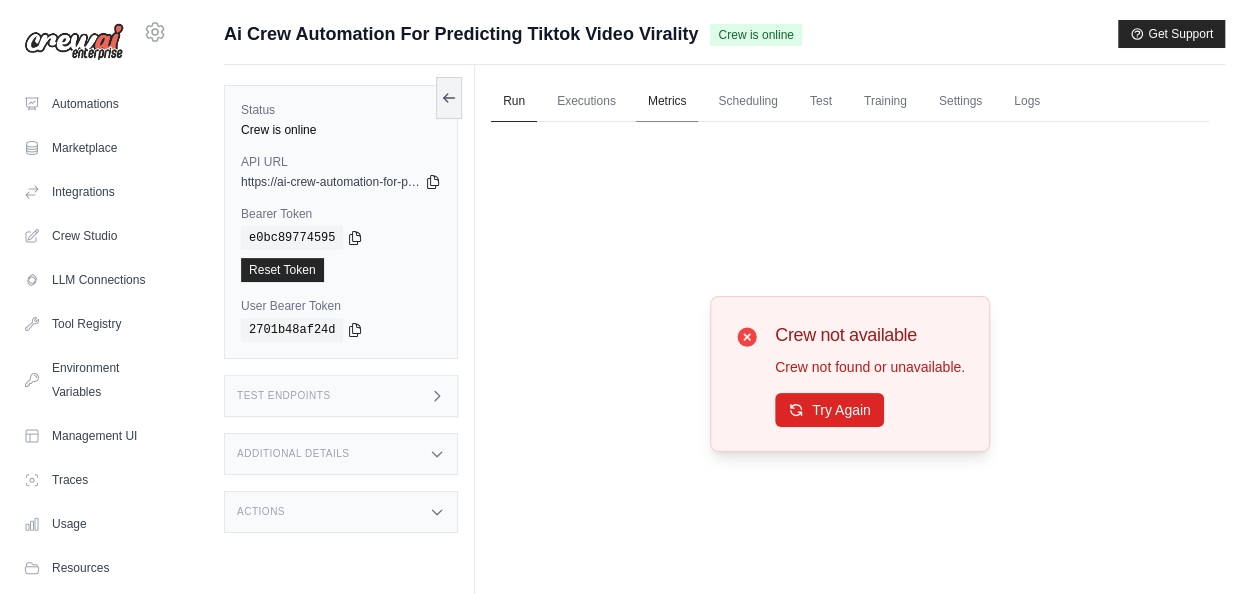 click on "Metrics" at bounding box center (667, 102) 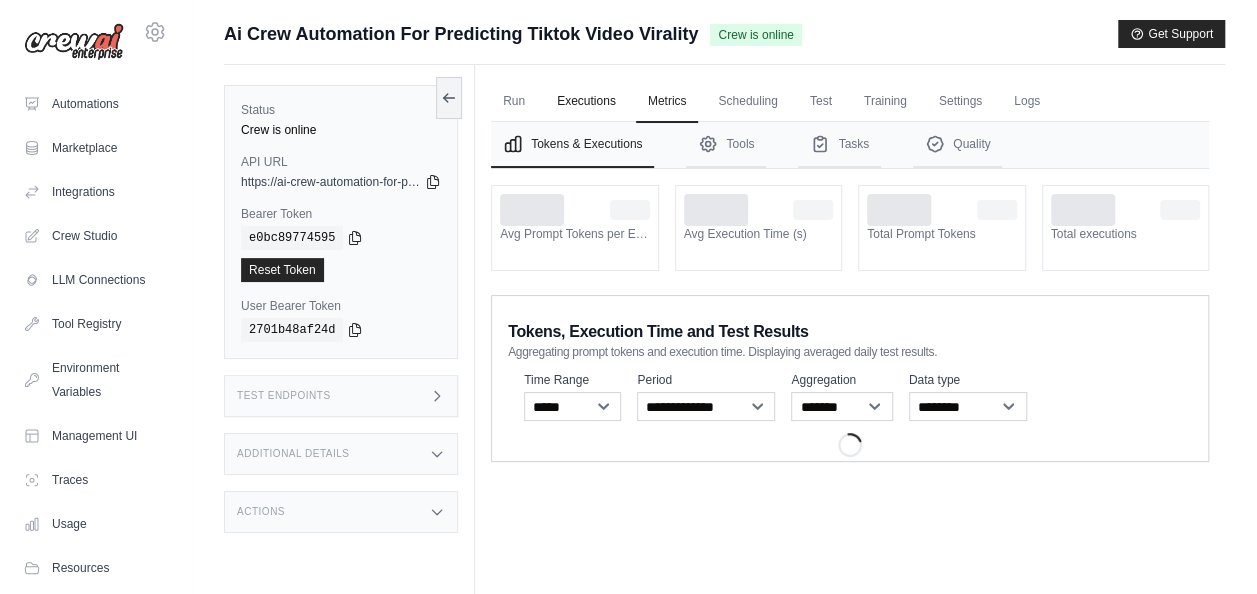 click on "Executions" at bounding box center (586, 102) 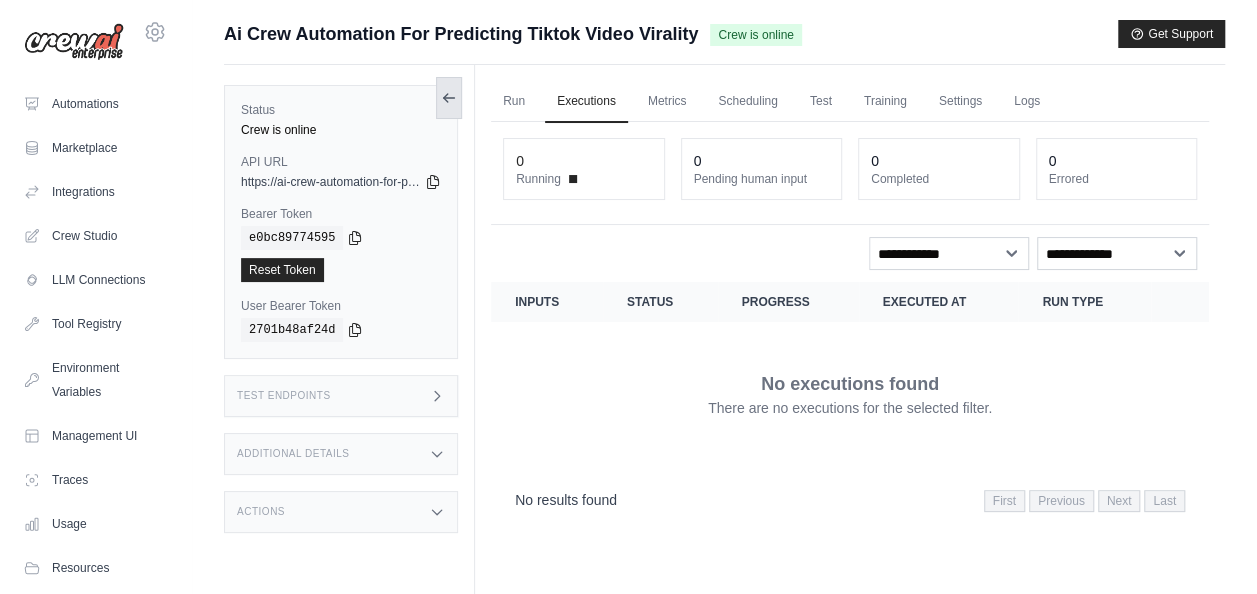 click 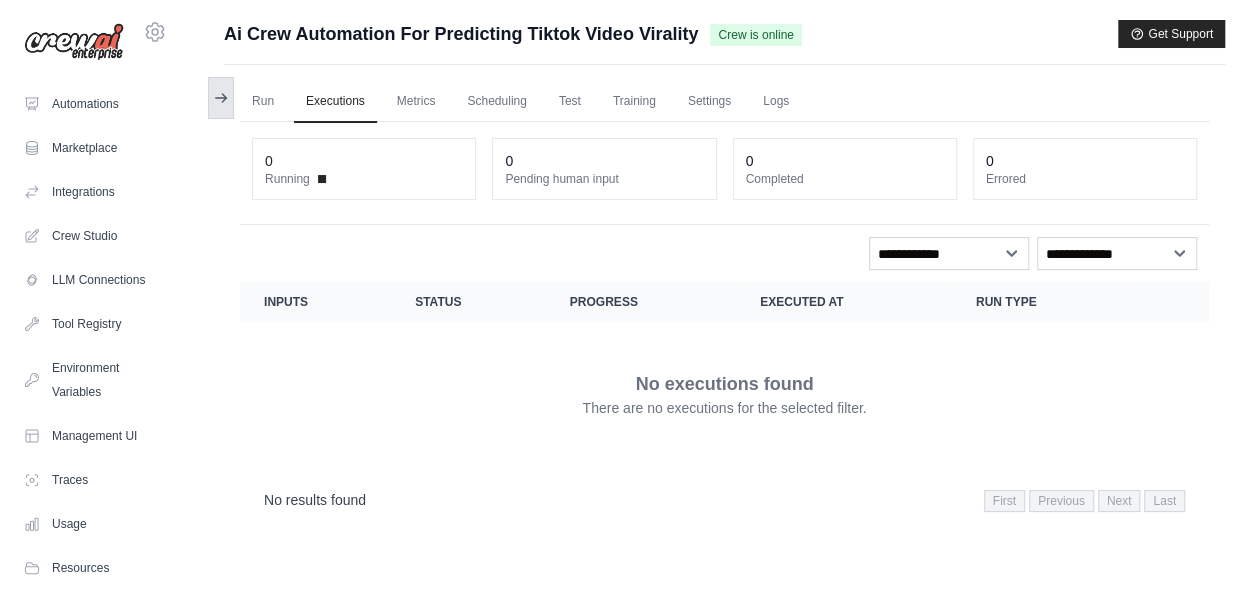 click 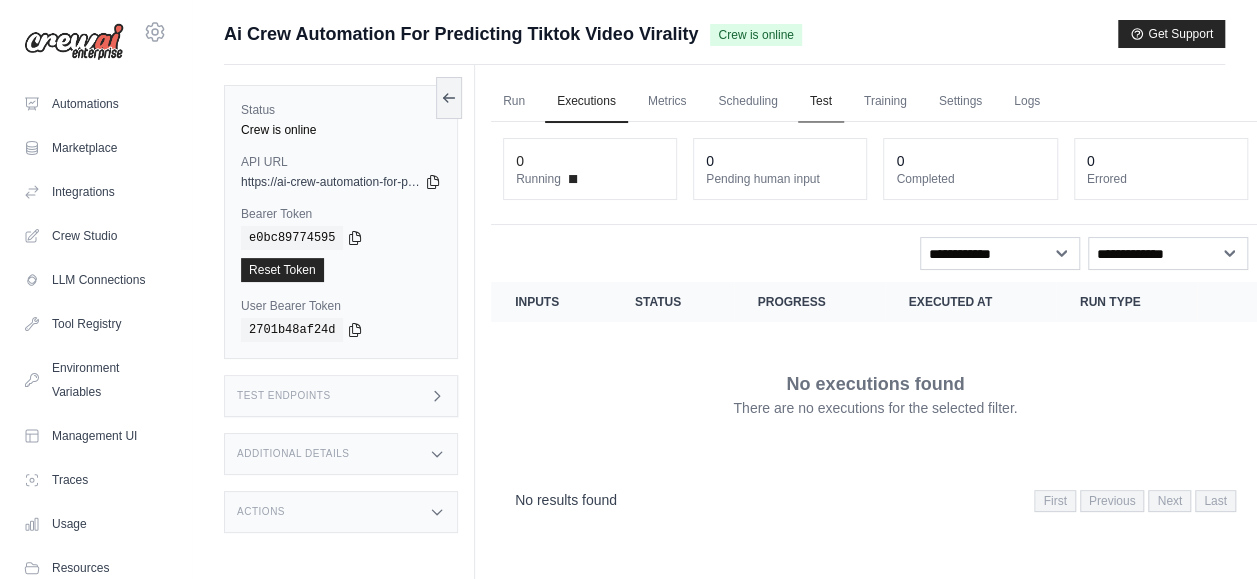 click on "Test" at bounding box center (821, 102) 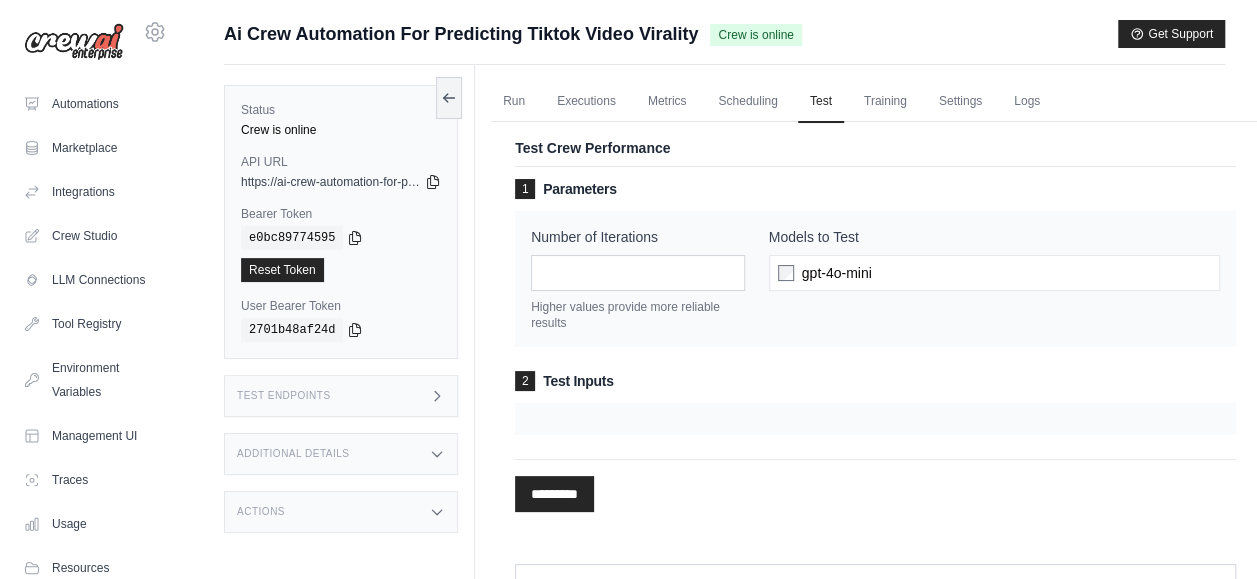 scroll, scrollTop: 100, scrollLeft: 0, axis: vertical 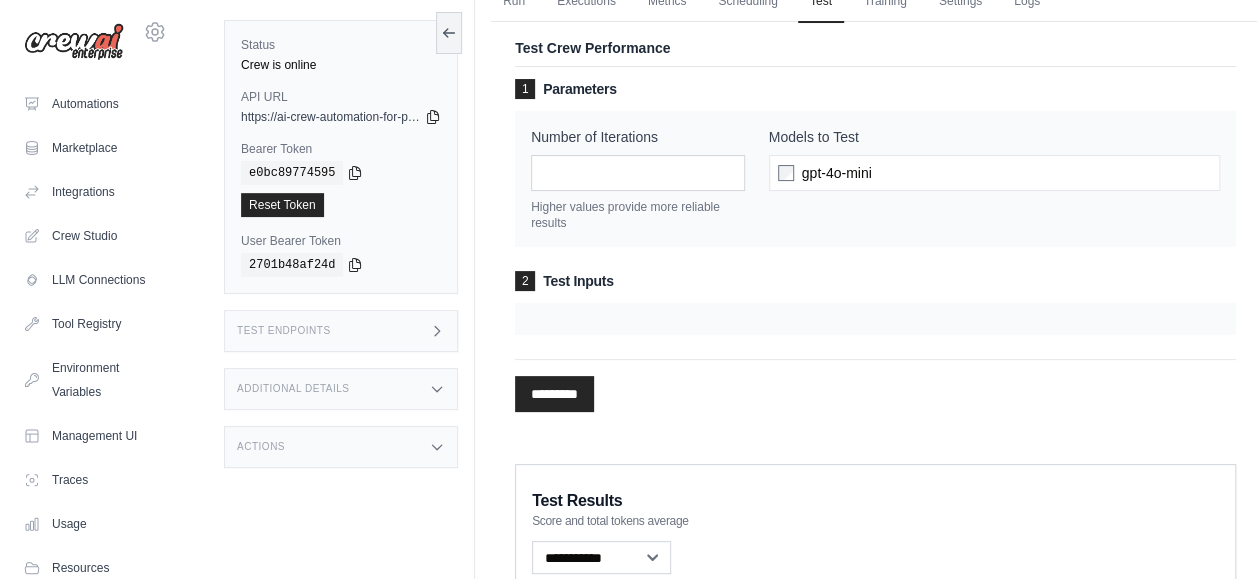 click at bounding box center [875, 319] 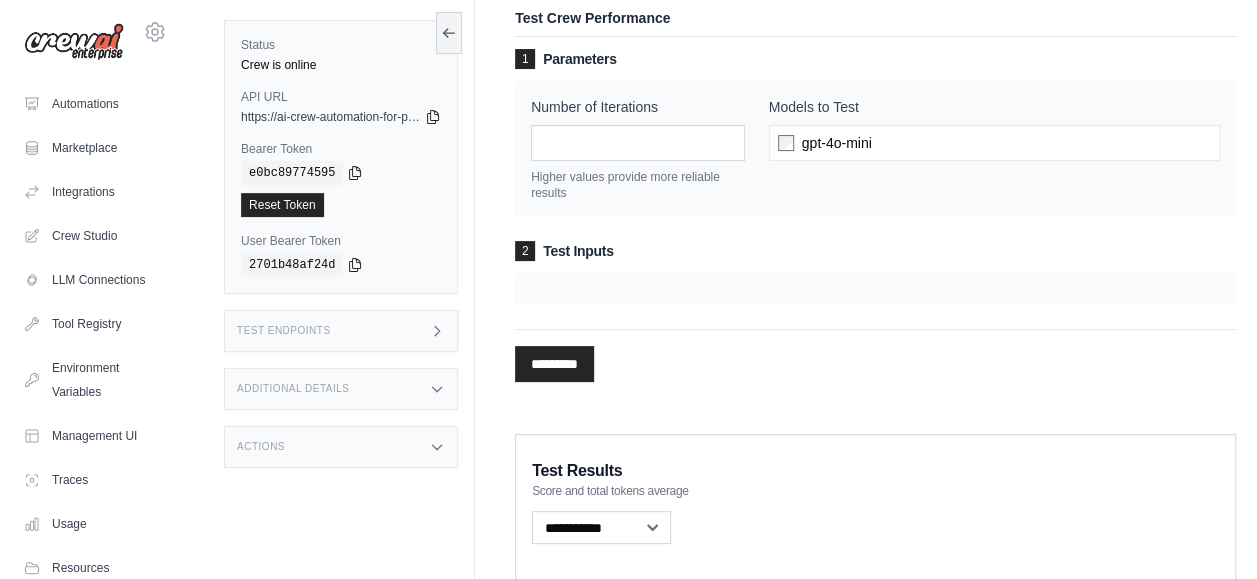scroll, scrollTop: 0, scrollLeft: 0, axis: both 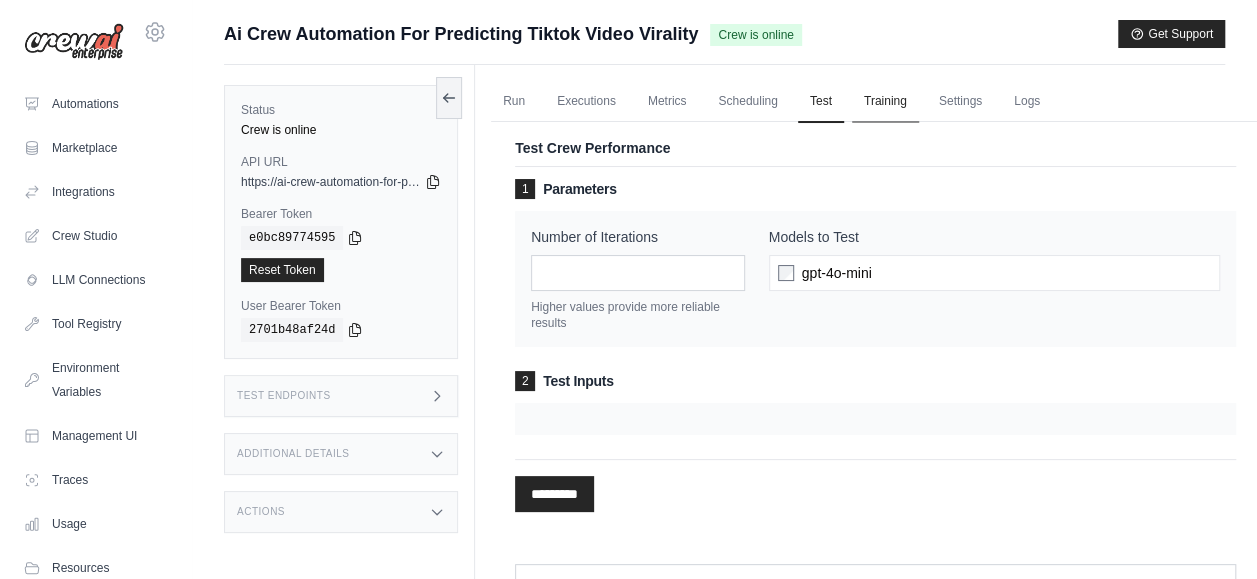 click on "Training" at bounding box center [885, 102] 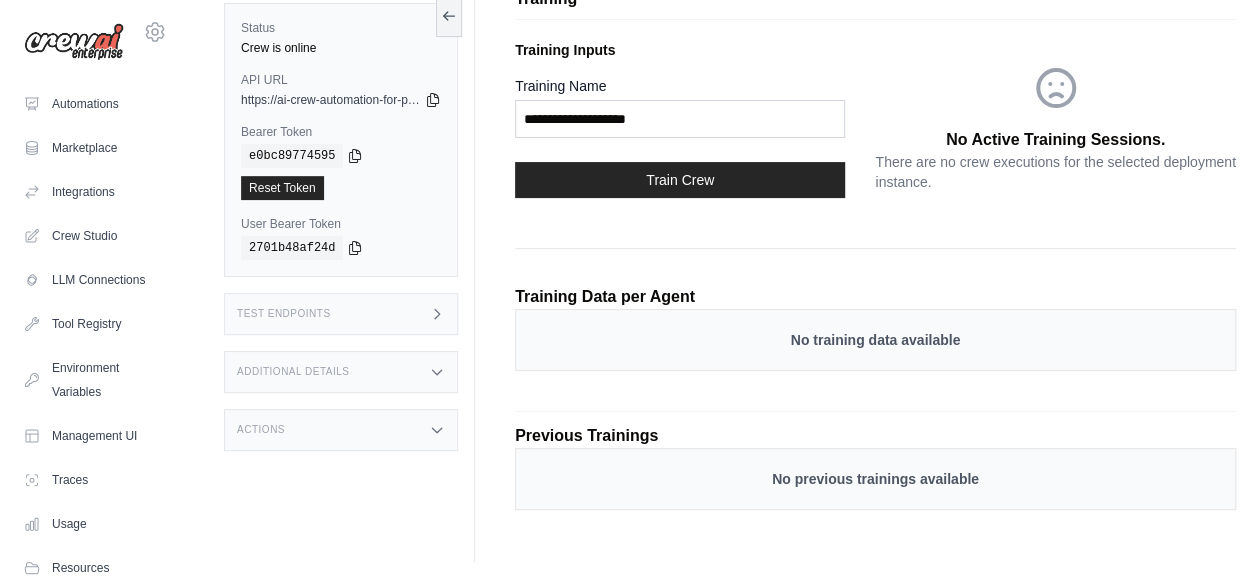 scroll, scrollTop: 0, scrollLeft: 0, axis: both 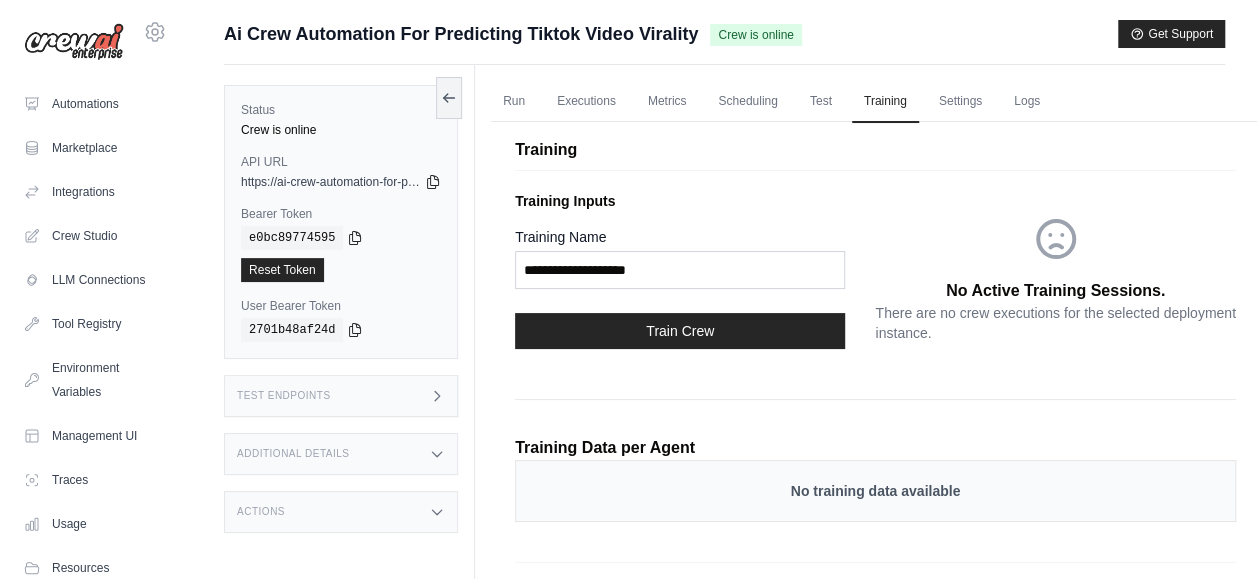 click on "Run
Executions
Metrics
Scheduling
Test
Training
Settings
Logs" at bounding box center [875, 101] 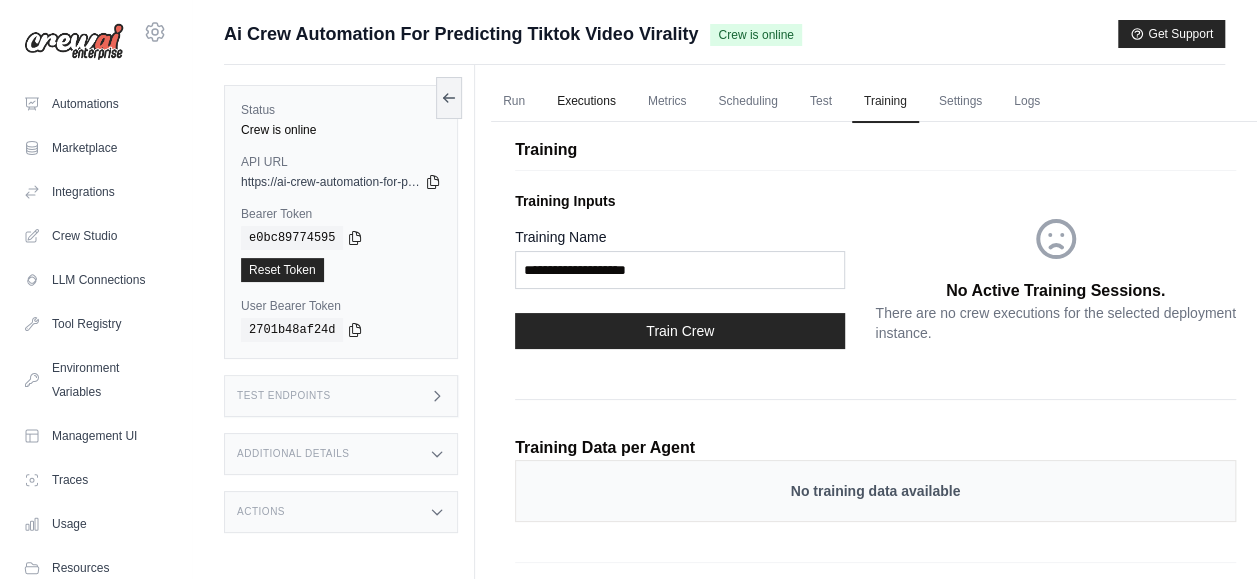 click on "Executions" at bounding box center [586, 102] 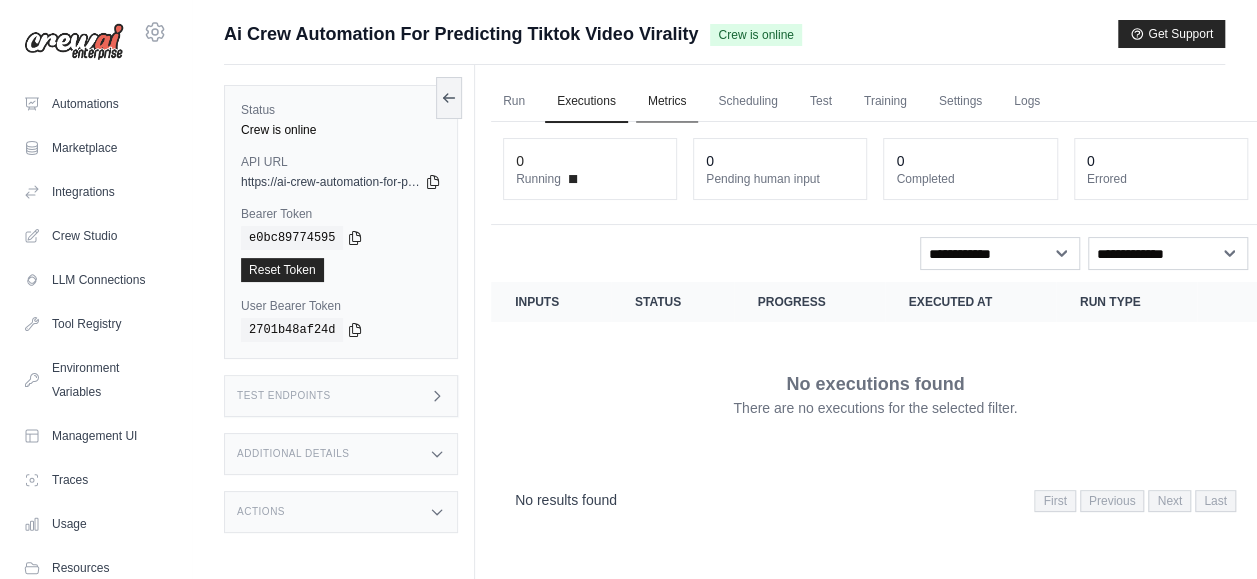click on "Metrics" at bounding box center (667, 102) 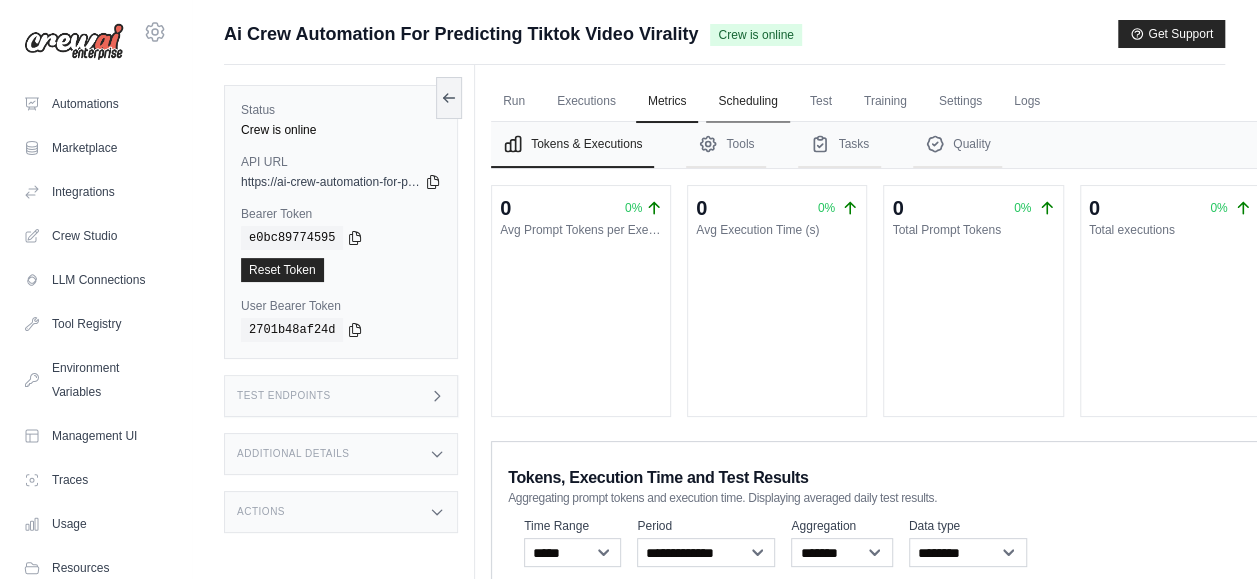 click on "Scheduling" at bounding box center [747, 102] 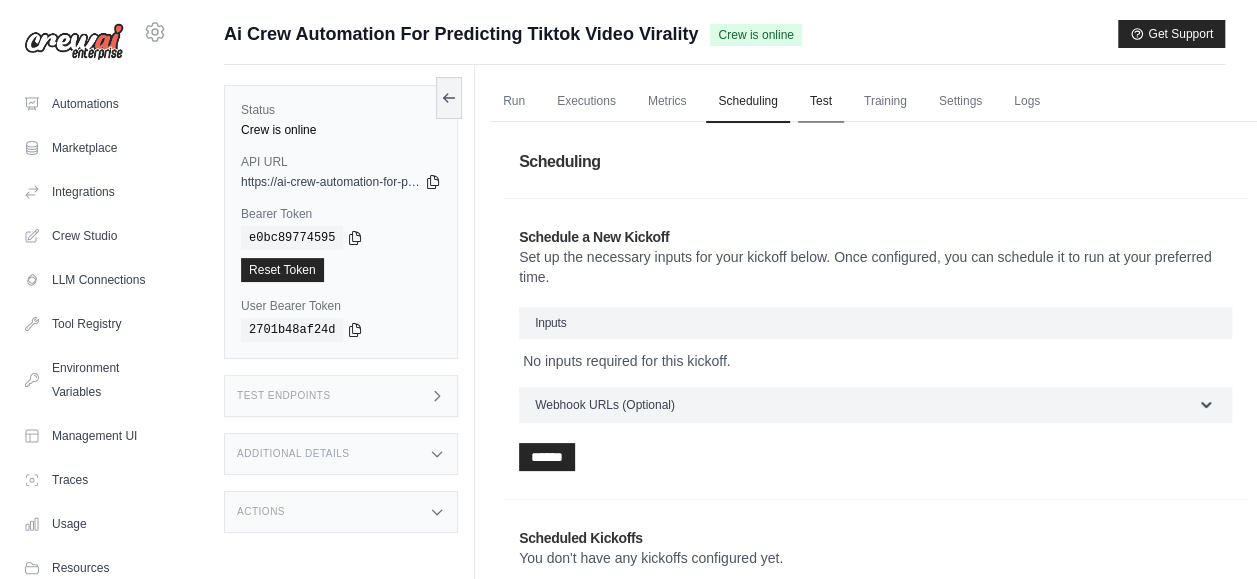 click on "Test" at bounding box center (821, 102) 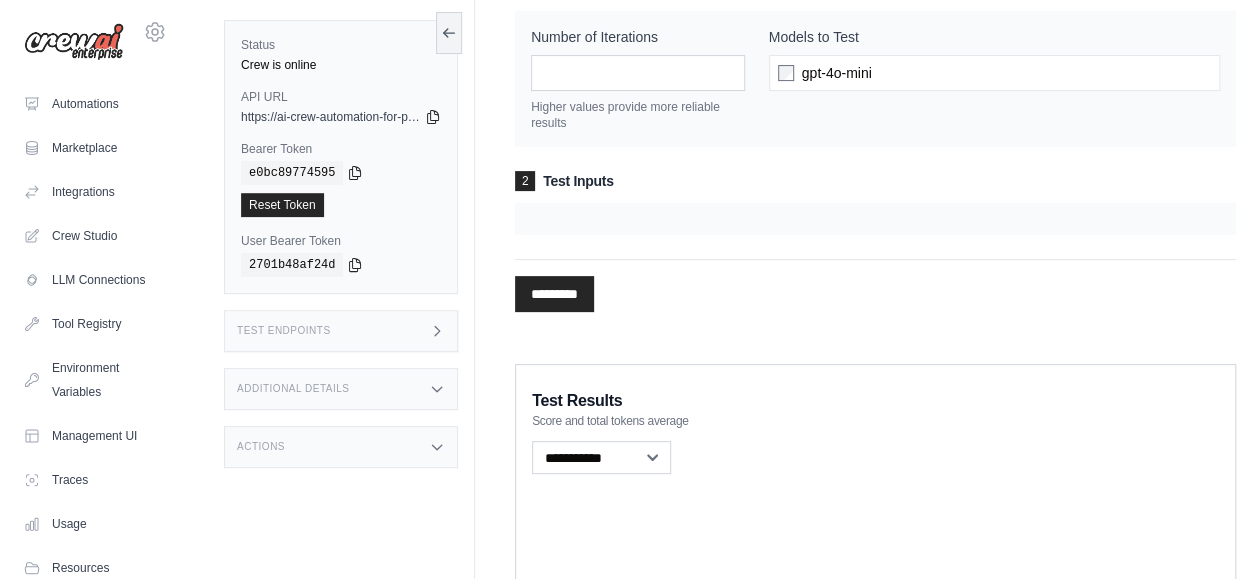 scroll, scrollTop: 430, scrollLeft: 0, axis: vertical 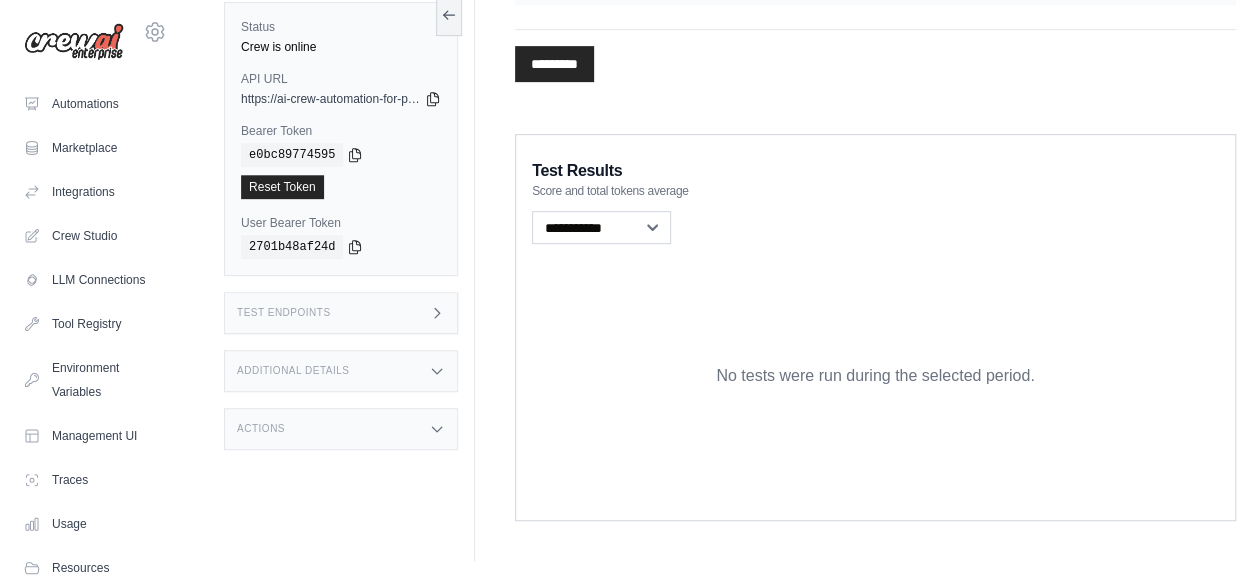 click on "Test Endpoints" at bounding box center (341, 313) 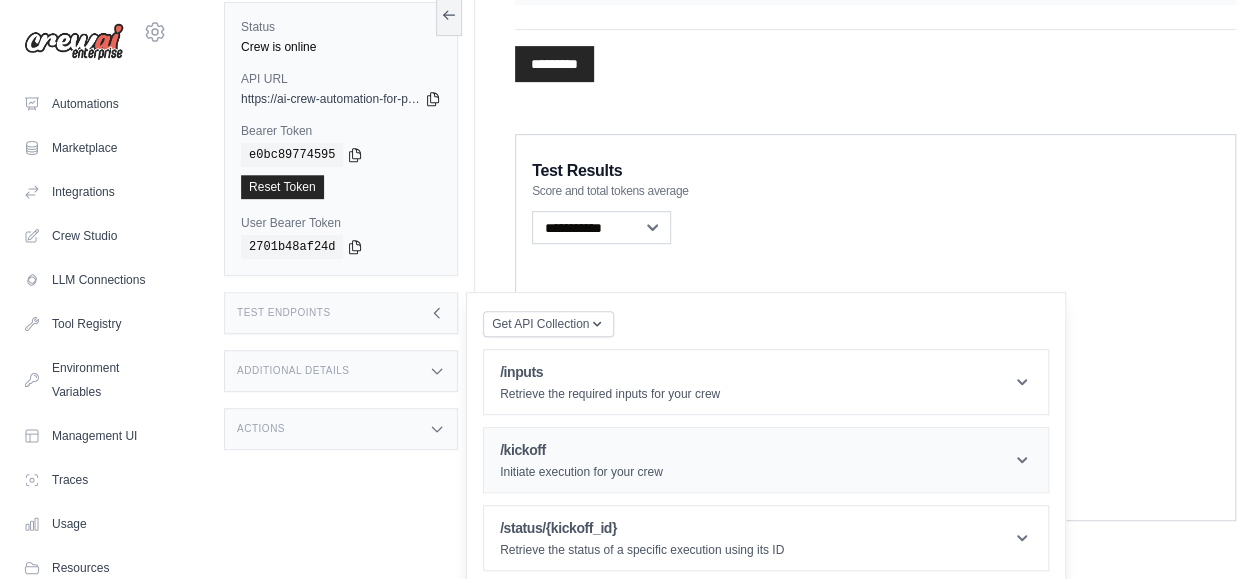 click on "/kickoff
Initiate execution for your crew" at bounding box center [766, 460] 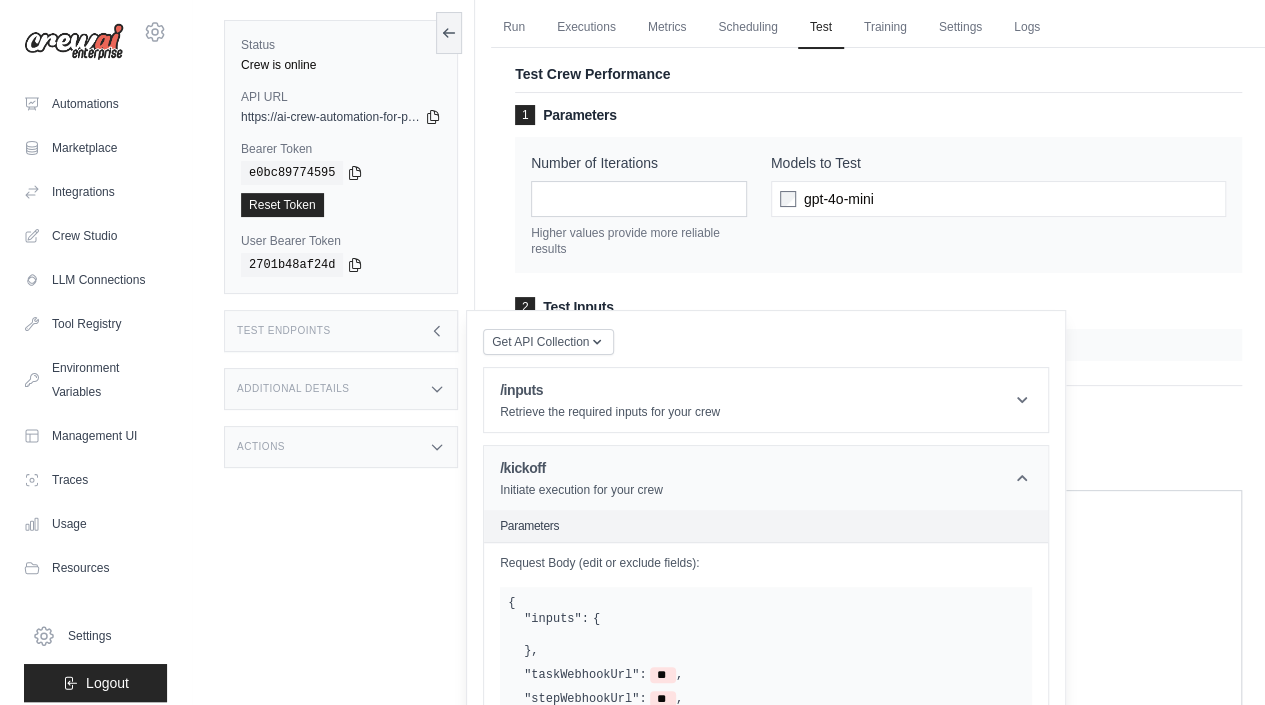 scroll, scrollTop: 374, scrollLeft: 0, axis: vertical 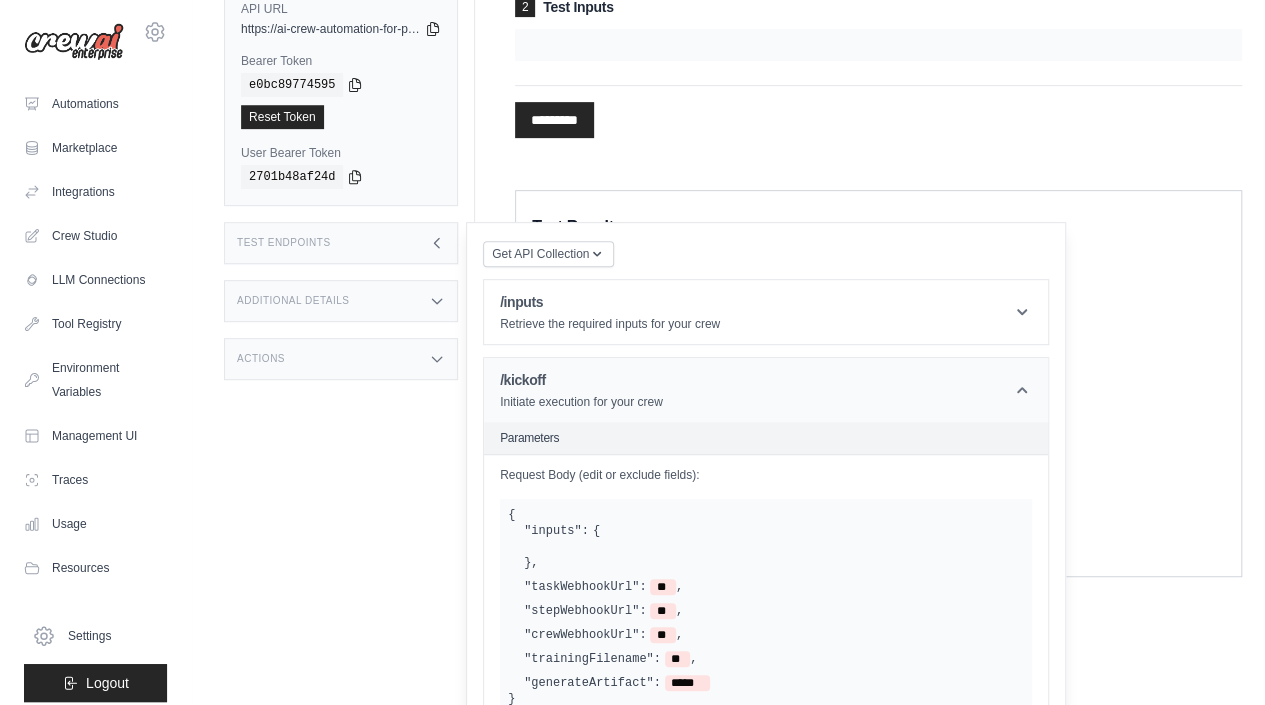 click on "/kickoff
Initiate execution for your crew" at bounding box center (766, 390) 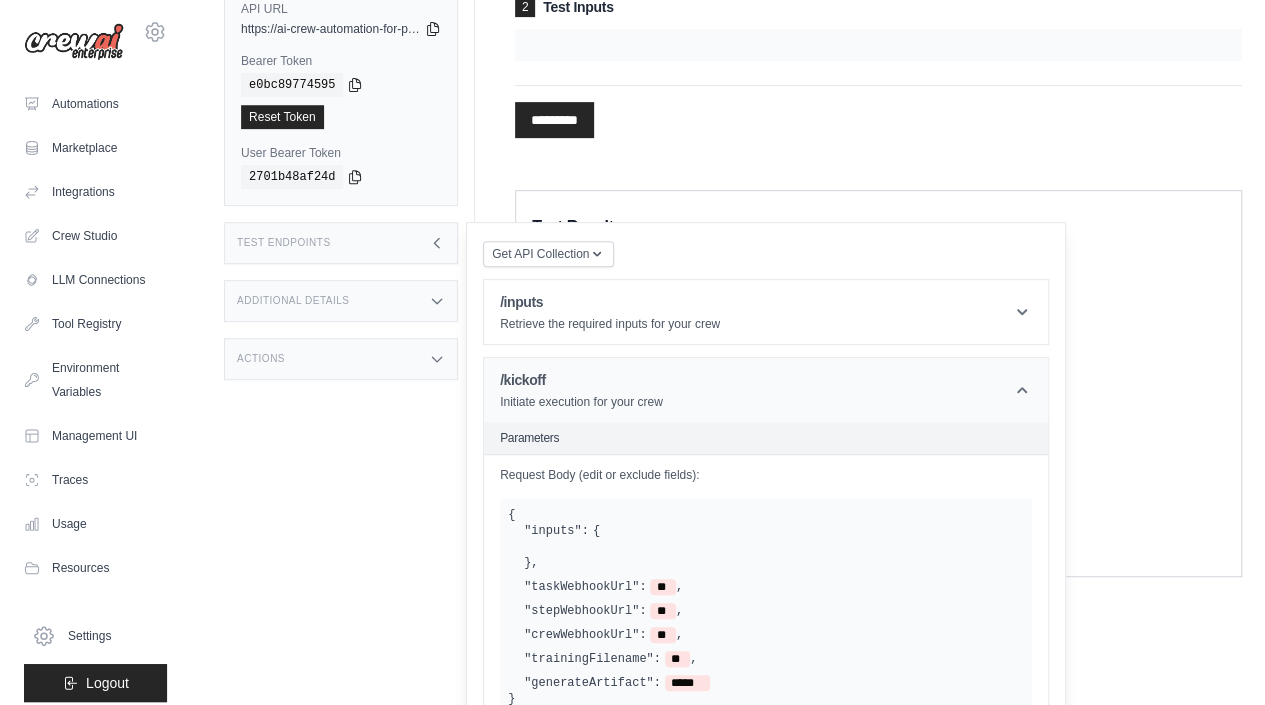 scroll, scrollTop: 304, scrollLeft: 0, axis: vertical 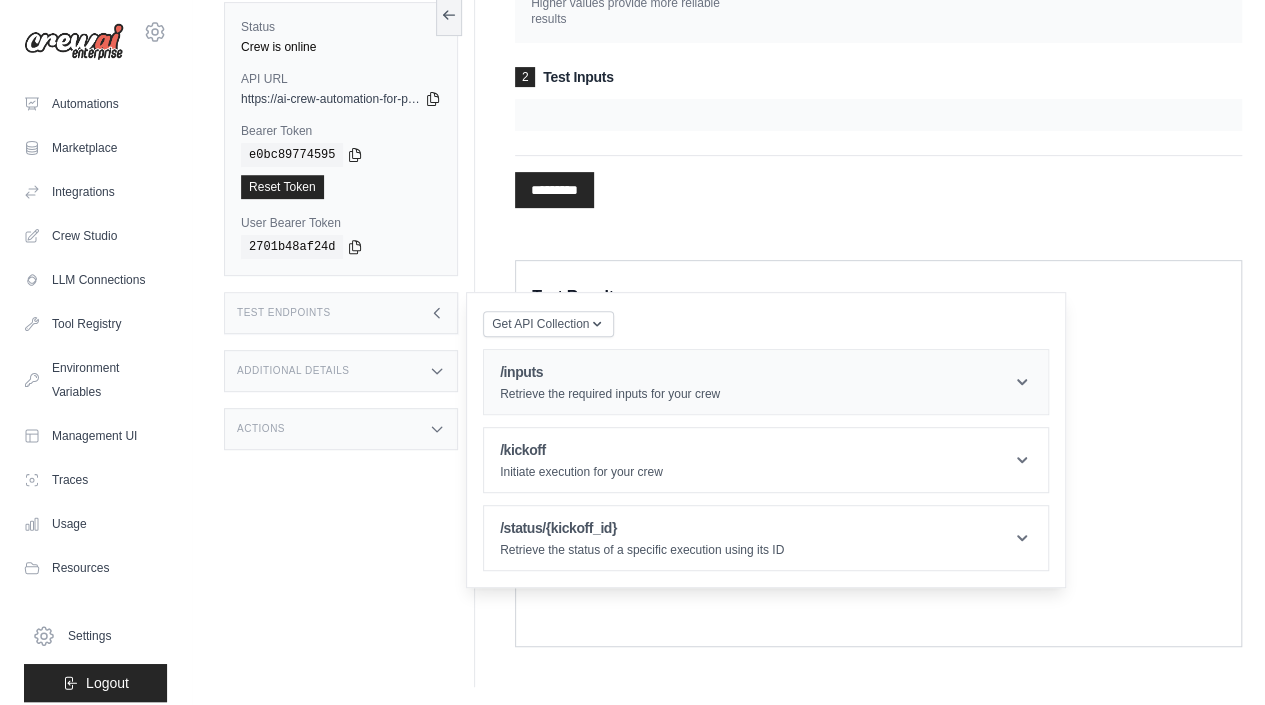 click on "/inputs
Retrieve the required inputs for your crew" at bounding box center [766, 382] 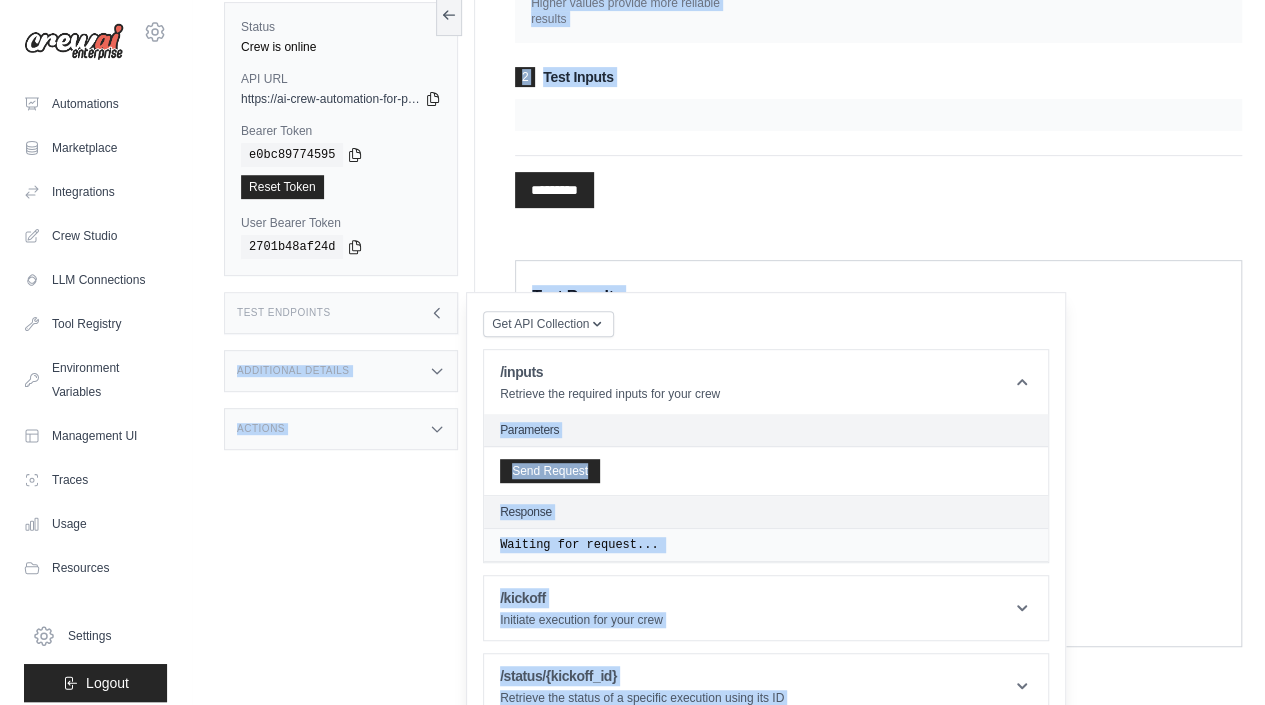 drag, startPoint x: 880, startPoint y: 369, endPoint x: 1176, endPoint y: 534, distance: 338.882 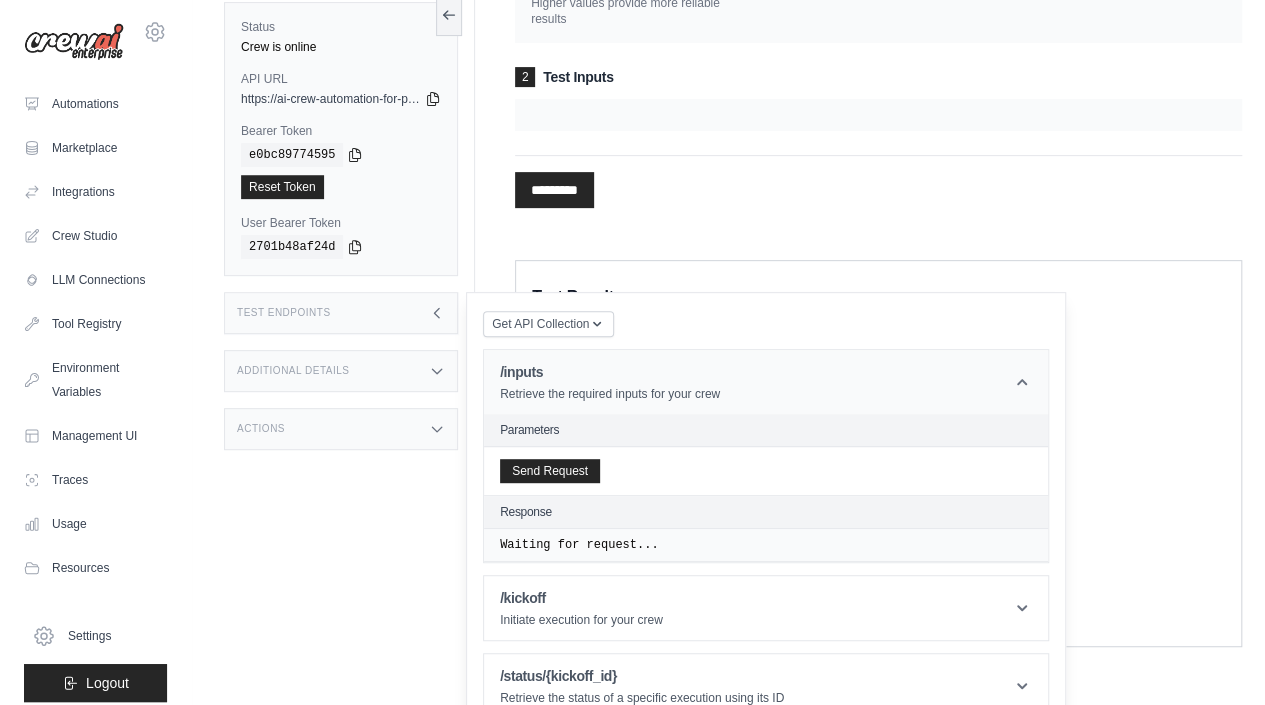 click on "/inputs" at bounding box center [610, 372] 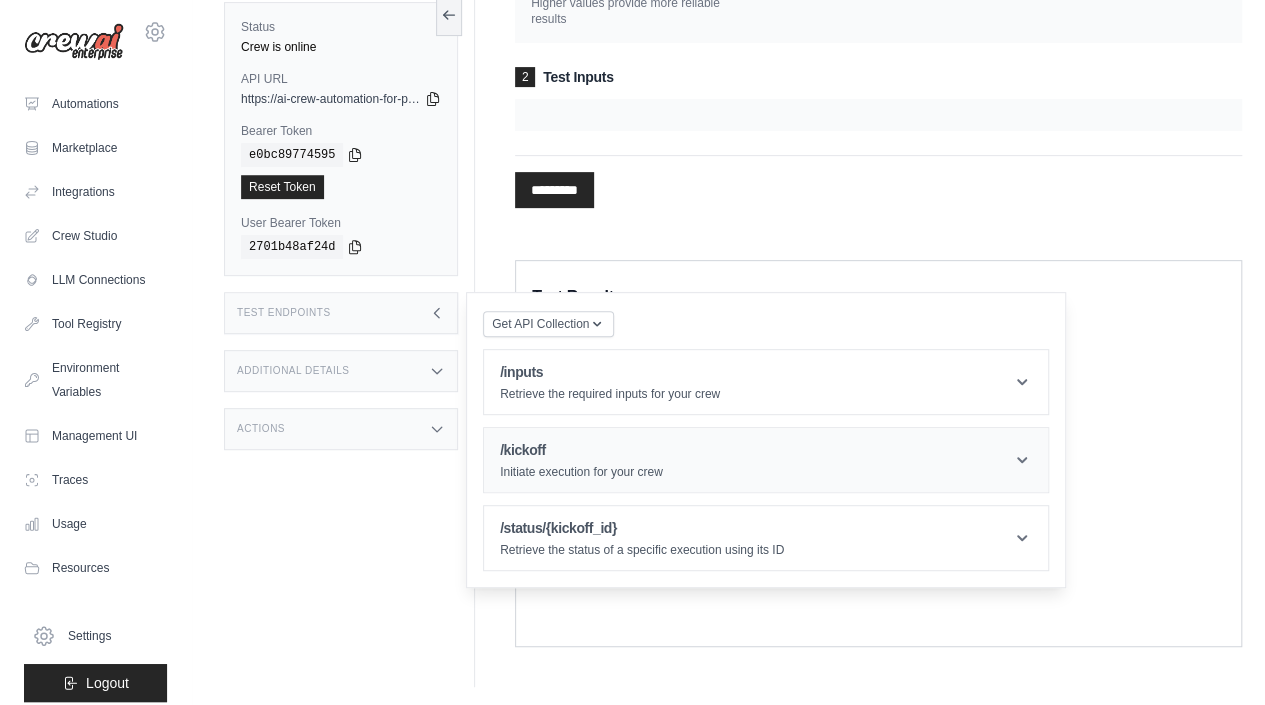 click on "/kickoff
Initiate execution for your crew" at bounding box center (766, 460) 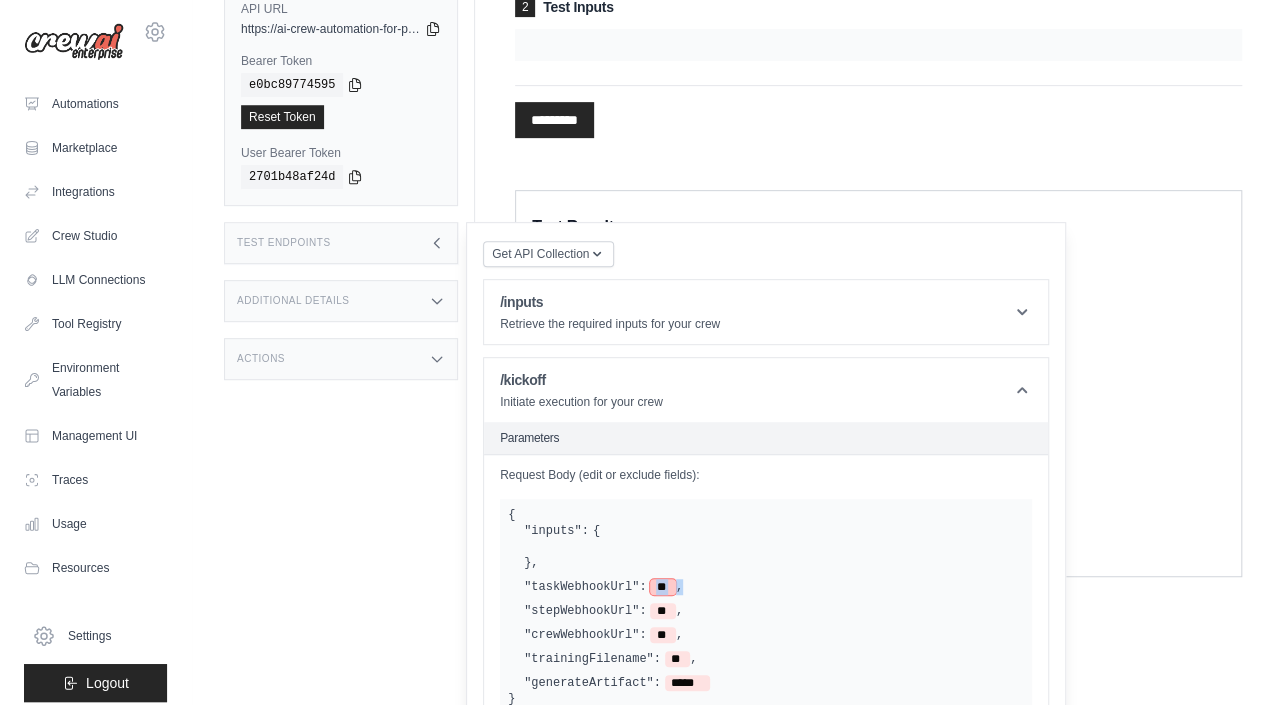 drag, startPoint x: 664, startPoint y: 571, endPoint x: 678, endPoint y: 502, distance: 70.40597 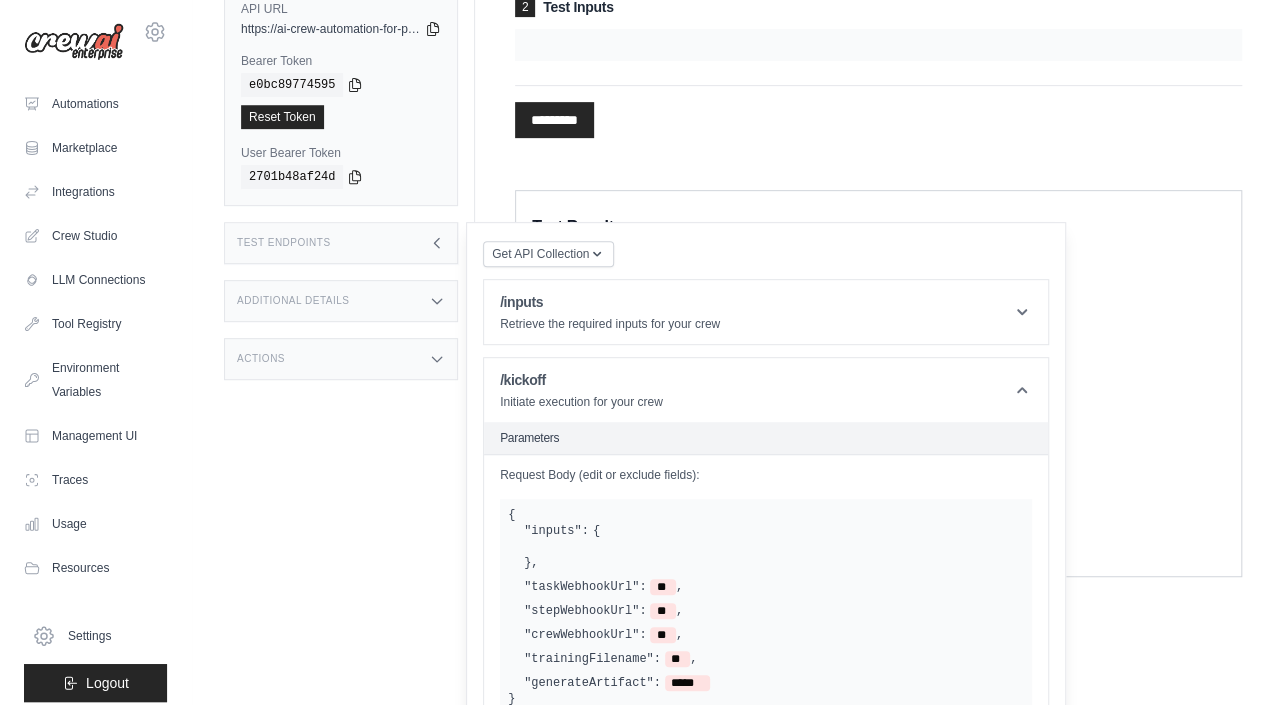 click on ""inputs":
{
}
,
"taskWebhookUrl":
**
,
"stepWebhookUrl":
**
,
"crewWebhookUrl":
**
,
"trainingFilename":
**
,
"generateArtifact":
*****" at bounding box center [766, 607] 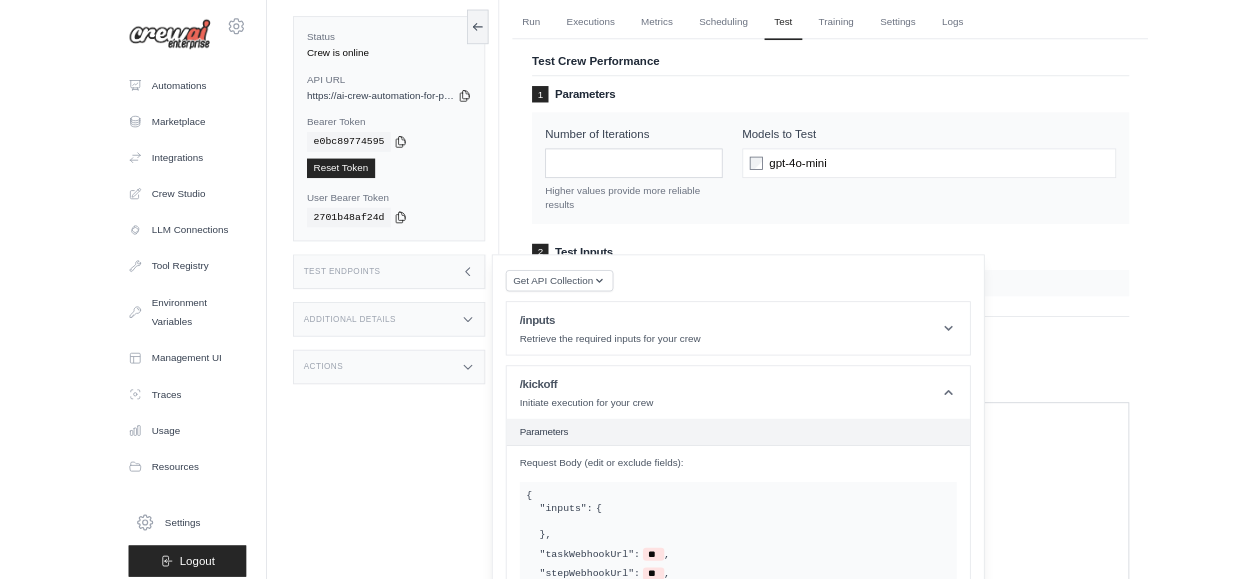 scroll, scrollTop: 374, scrollLeft: 0, axis: vertical 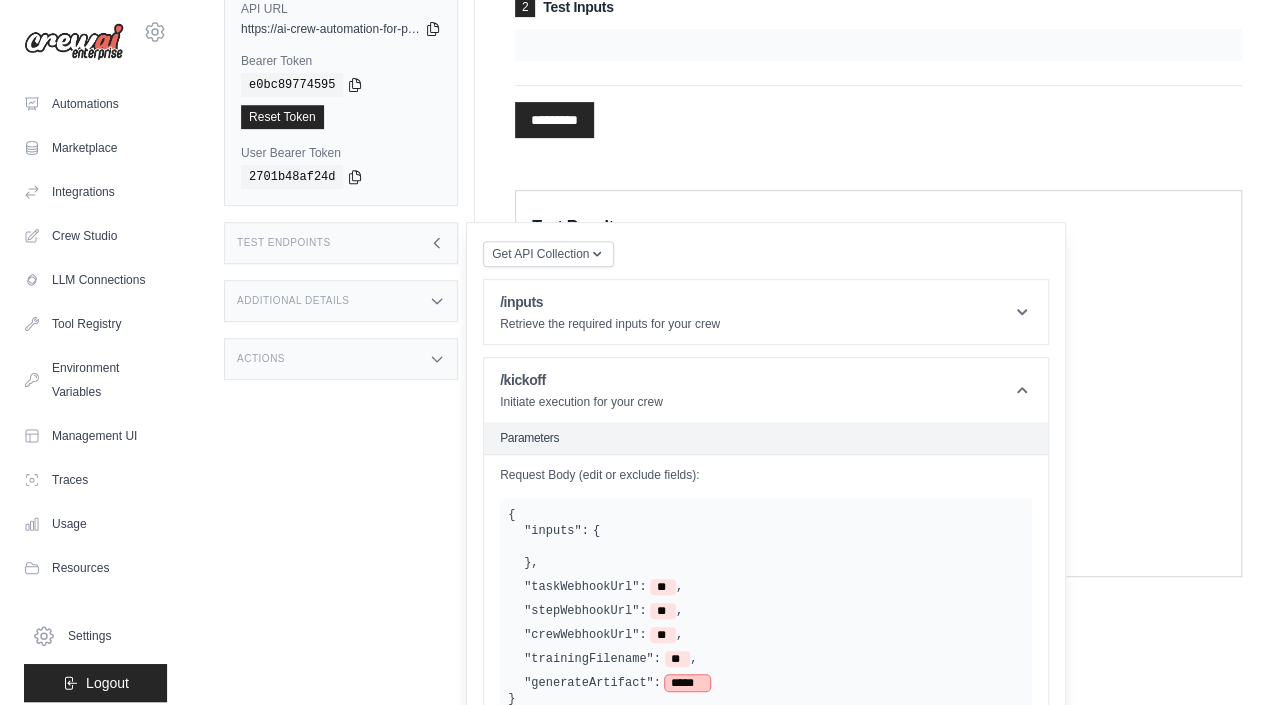 drag, startPoint x: 664, startPoint y: 702, endPoint x: 671, endPoint y: 652, distance: 50.48762 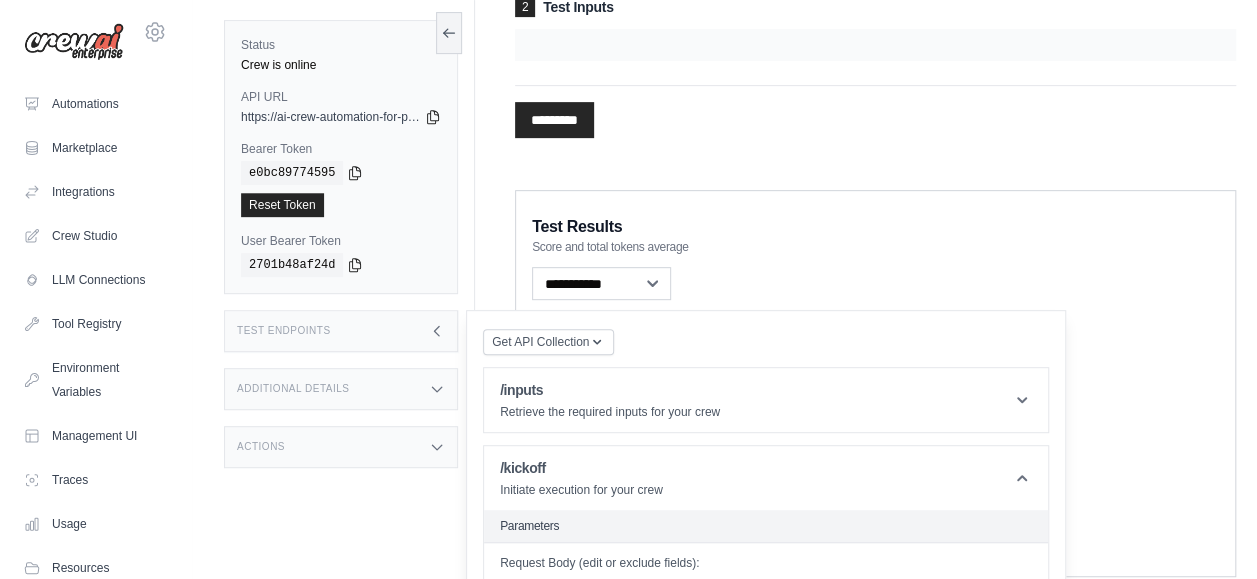 scroll, scrollTop: 500, scrollLeft: 0, axis: vertical 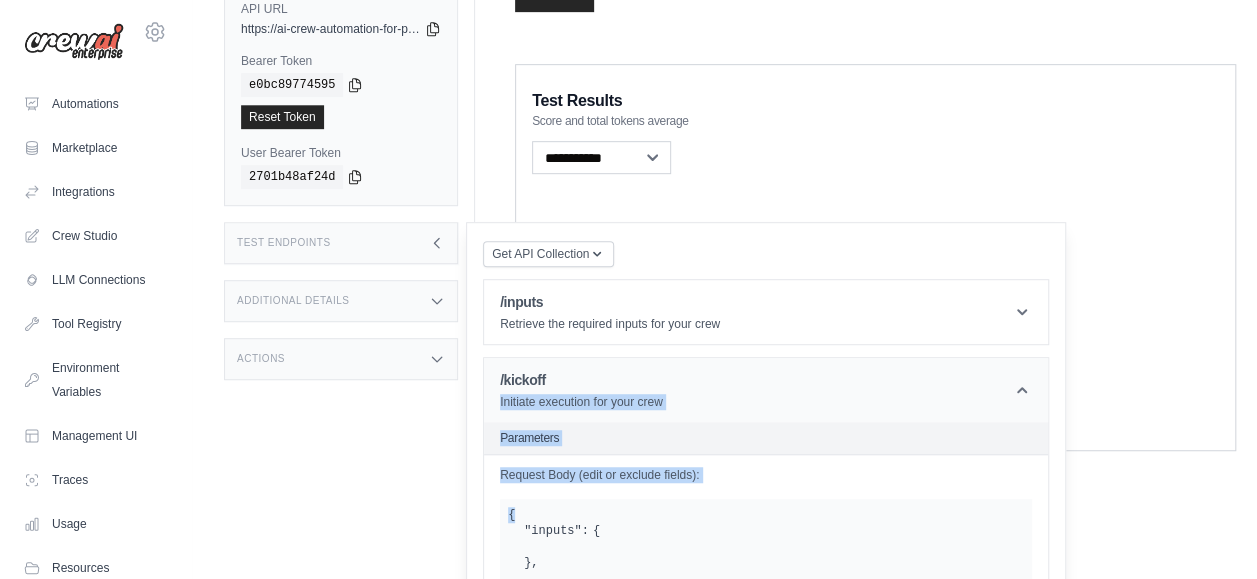 drag, startPoint x: 763, startPoint y: 469, endPoint x: 746, endPoint y: 364, distance: 106.36729 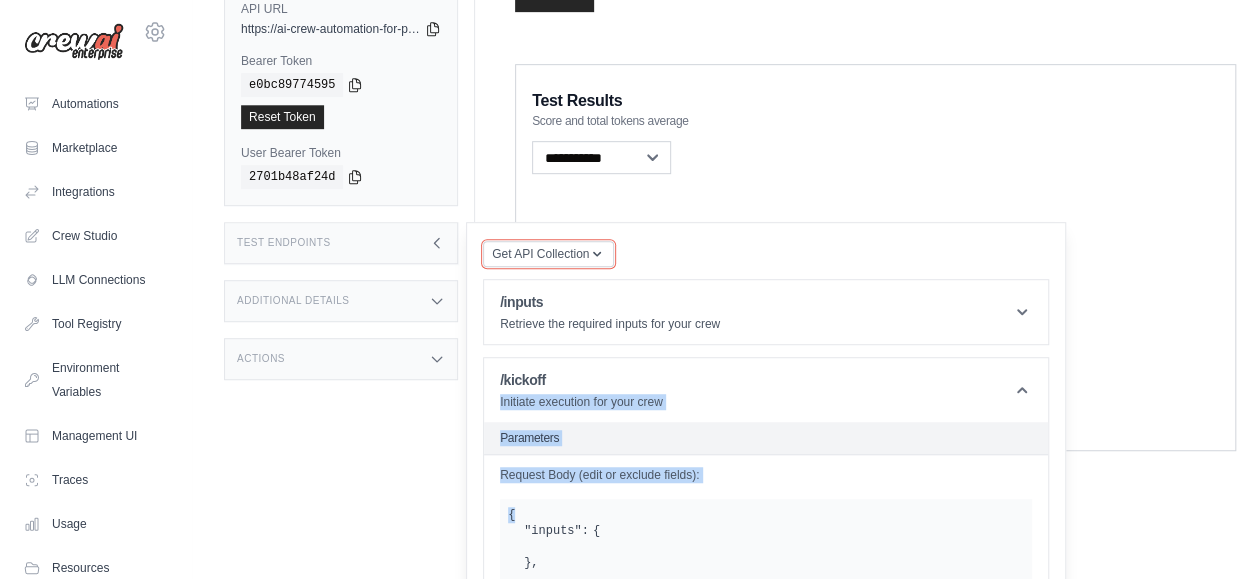 drag, startPoint x: 600, startPoint y: 225, endPoint x: 633, endPoint y: 183, distance: 53.413483 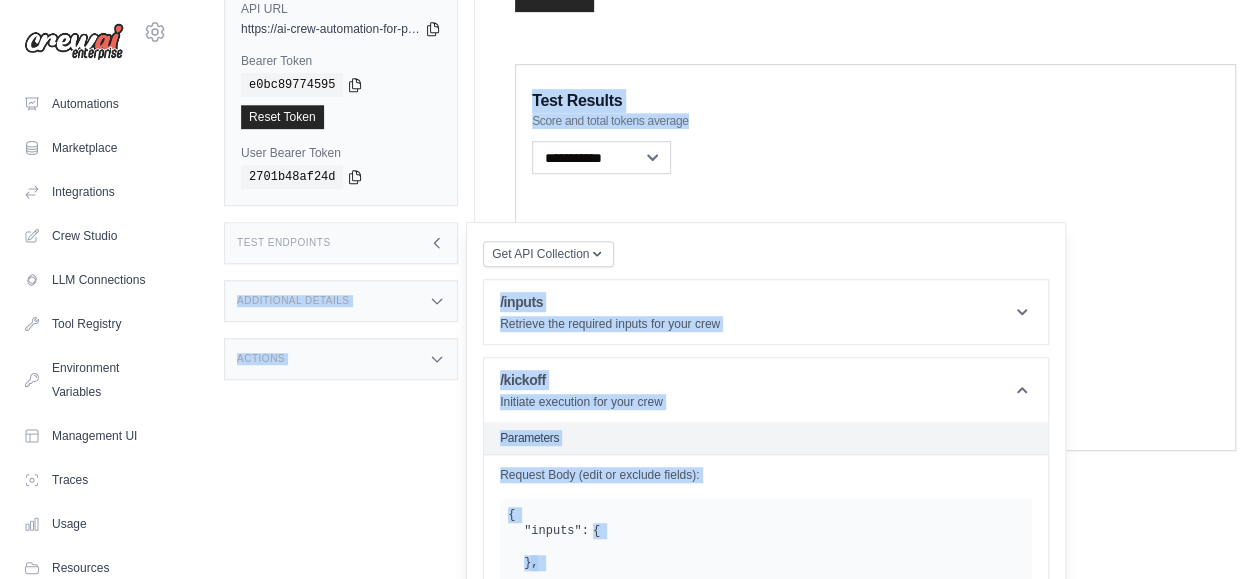 drag, startPoint x: 670, startPoint y: 228, endPoint x: 676, endPoint y: 150, distance: 78.23043 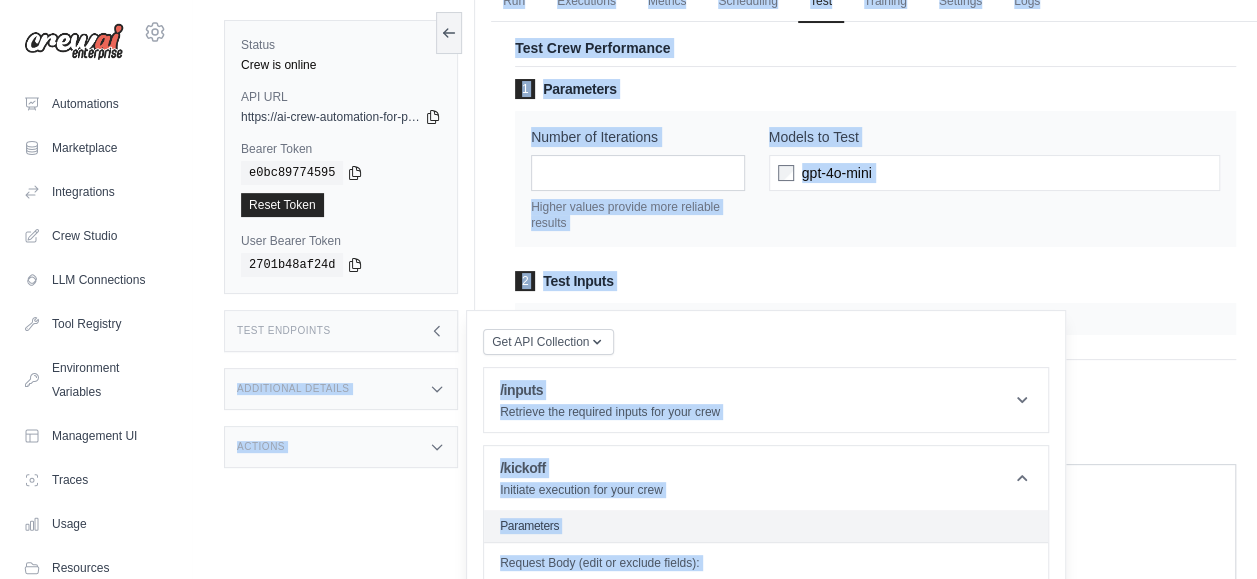 scroll, scrollTop: 0, scrollLeft: 0, axis: both 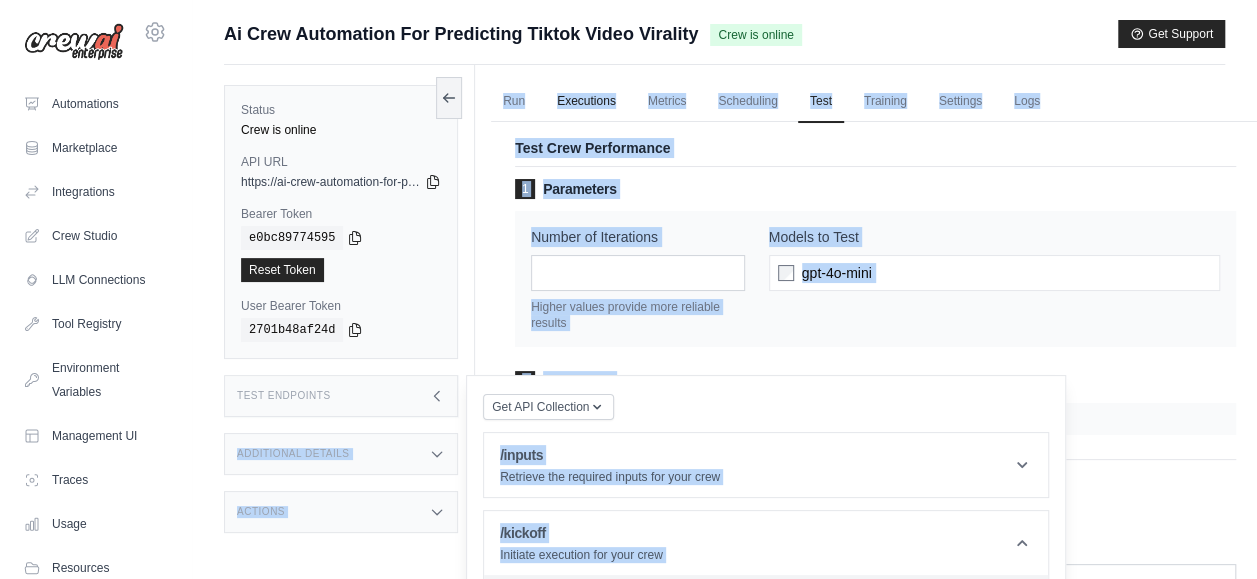 click on "Executions" at bounding box center [586, 102] 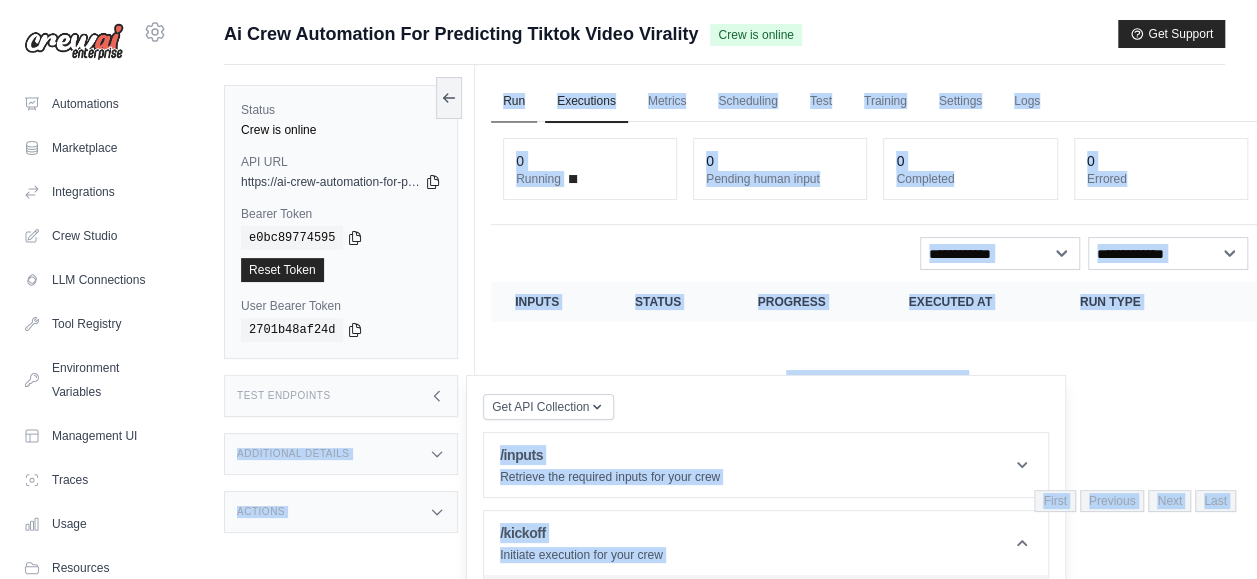 click on "Run" at bounding box center (514, 102) 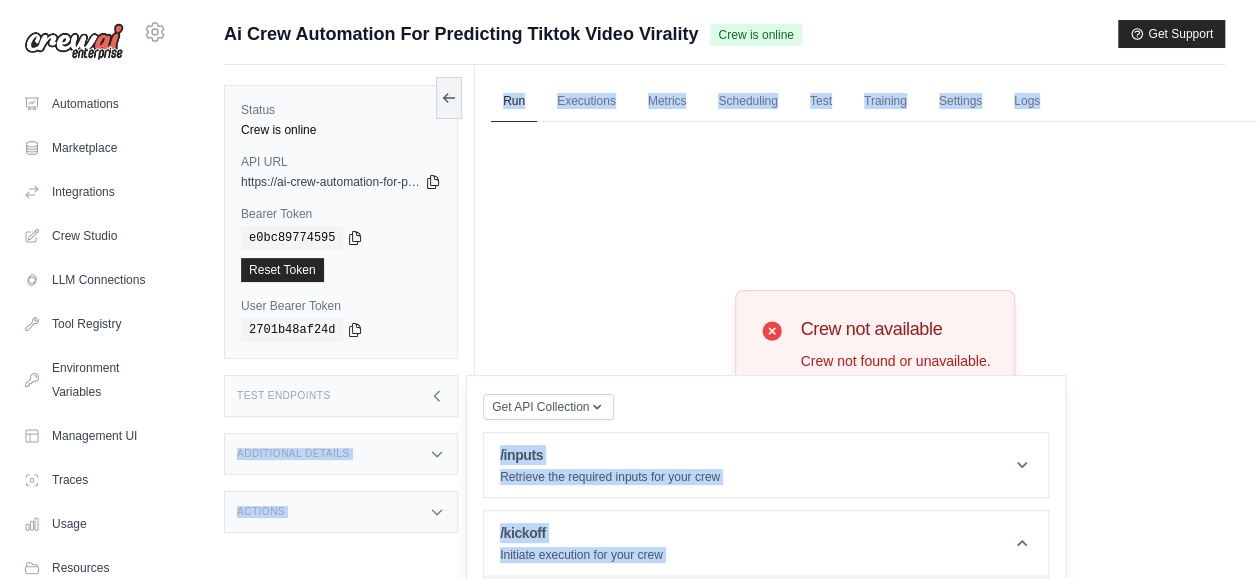 click on "Crew not available Crew not found or unavailable. Try Again" at bounding box center (875, 368) 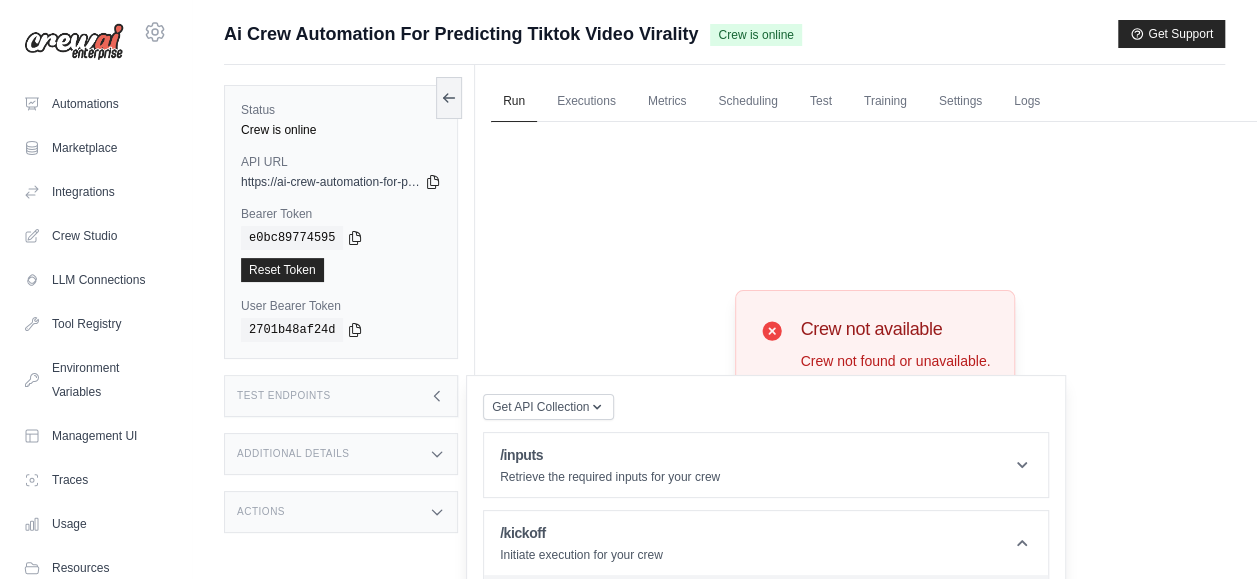 scroll, scrollTop: 500, scrollLeft: 0, axis: vertical 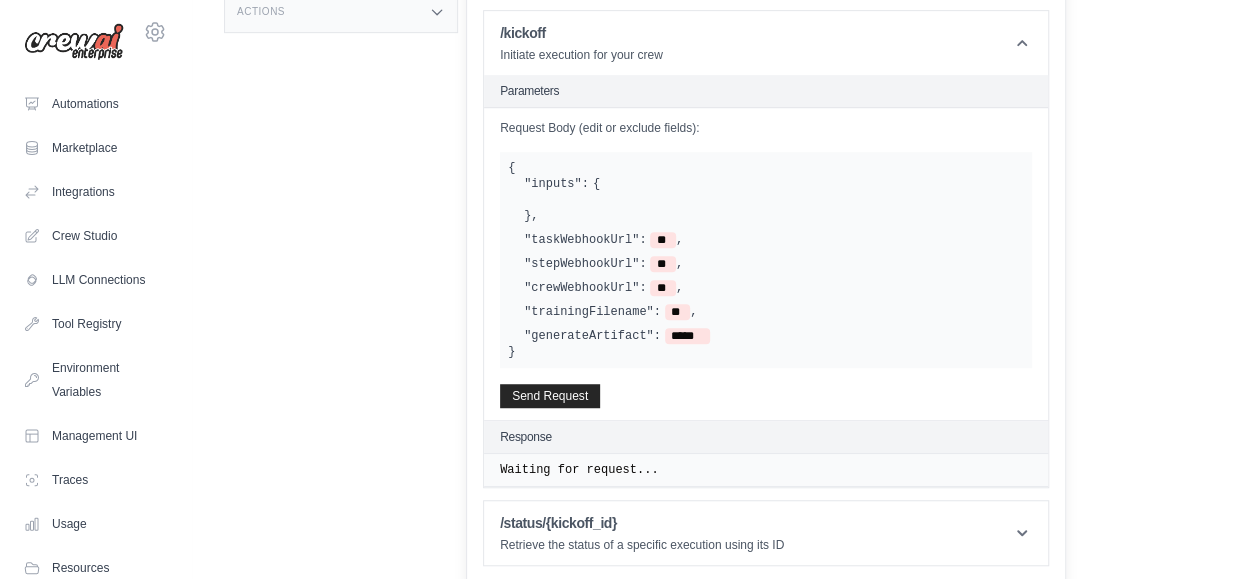 click on ""inputs":
{
}
,
"taskWebhookUrl":
**
,
"stepWebhookUrl":
**
,
"crewWebhookUrl":
**
,
"trainingFilename":
**
,
"generateArtifact":
*****" at bounding box center (766, 260) 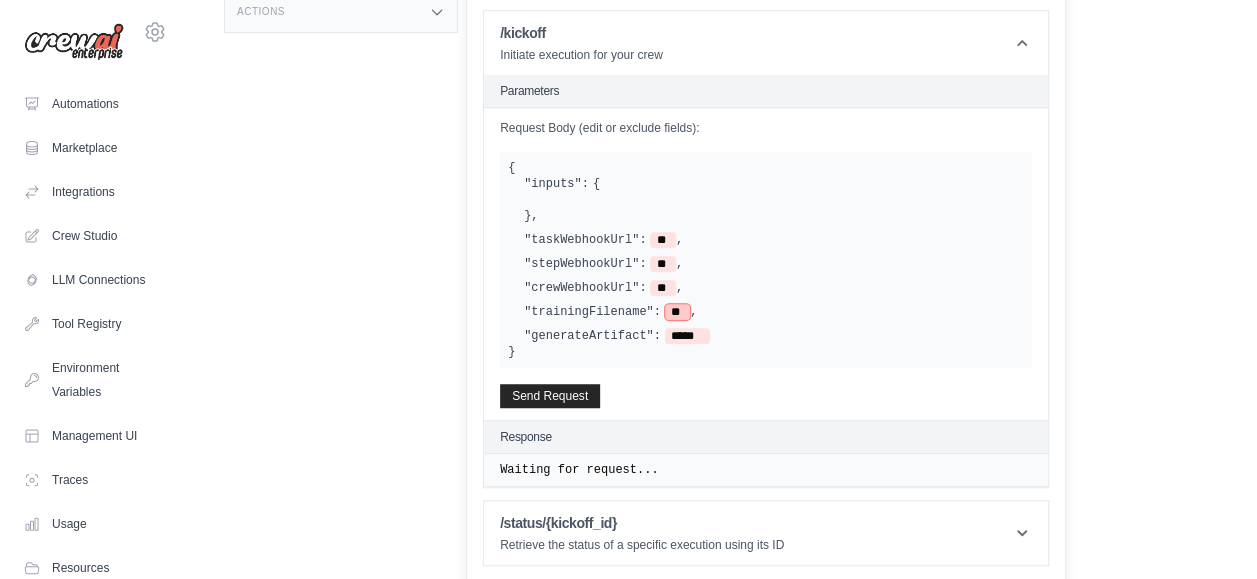 click on "**" at bounding box center [677, 312] 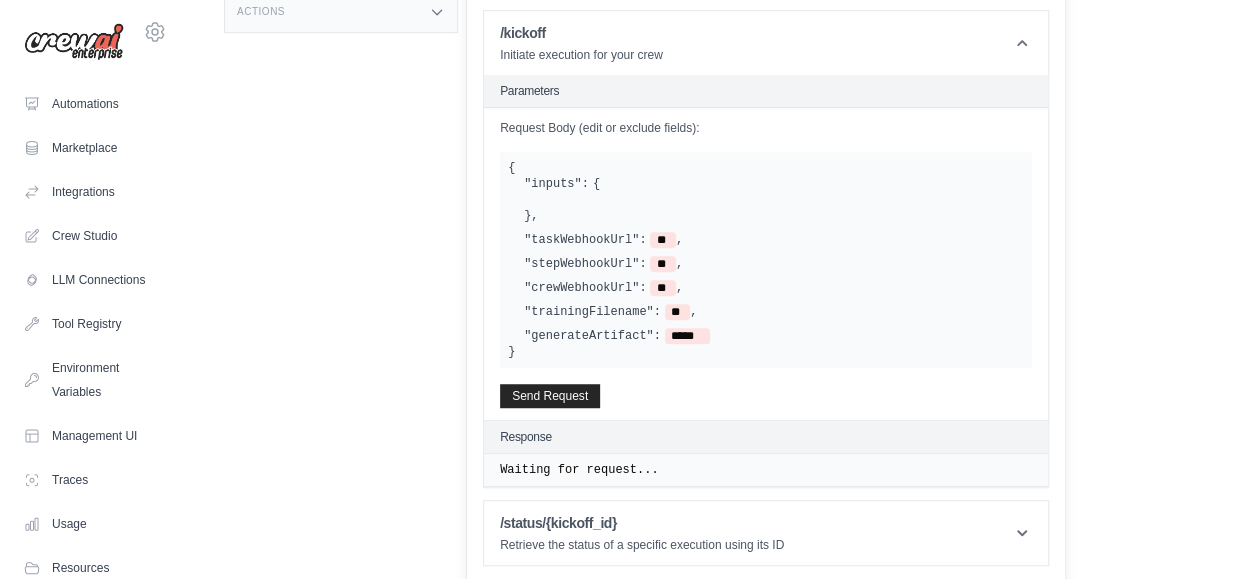 drag, startPoint x: 567, startPoint y: 340, endPoint x: 491, endPoint y: 145, distance: 209.28688 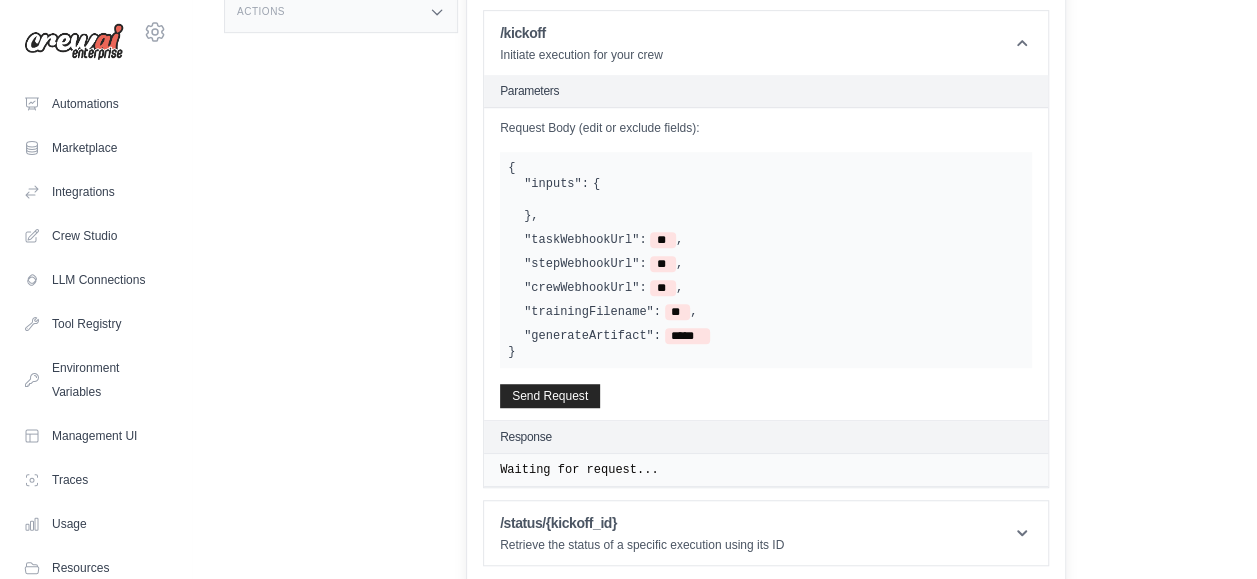 click on "Request Body (edit or exclude fields):
{
"inputs":
{
}
,
"taskWebhookUrl":
**
,
"stepWebhookUrl":
**
,
"crewWebhookUrl":
**
,
"trainingFilename":
**
,
"generateArtifact":
*****
}
Send Request" at bounding box center [0, 0] 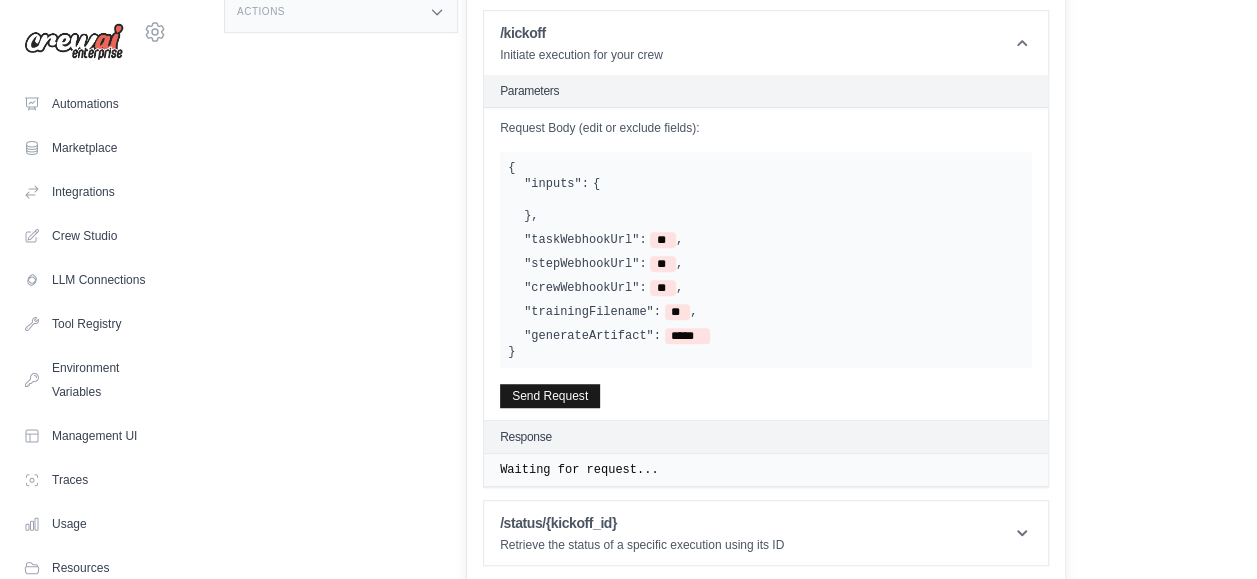 drag, startPoint x: 506, startPoint y: 164, endPoint x: 589, endPoint y: 385, distance: 236.07202 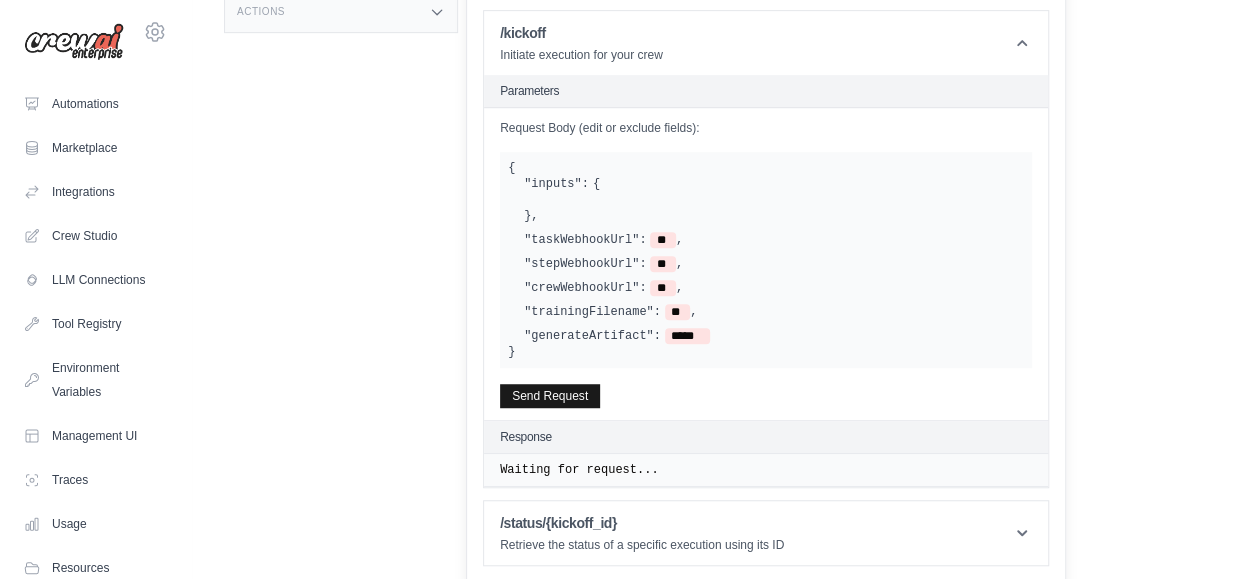 click on "Request Body (edit or exclude fields):
{
"inputs":
{
}
,
"taskWebhookUrl":
**
,
"stepWebhookUrl":
**
,
"crewWebhookUrl":
**
,
"trainingFilename":
**
,
"generateArtifact":
*****
}
Send Request" at bounding box center (0, 0) 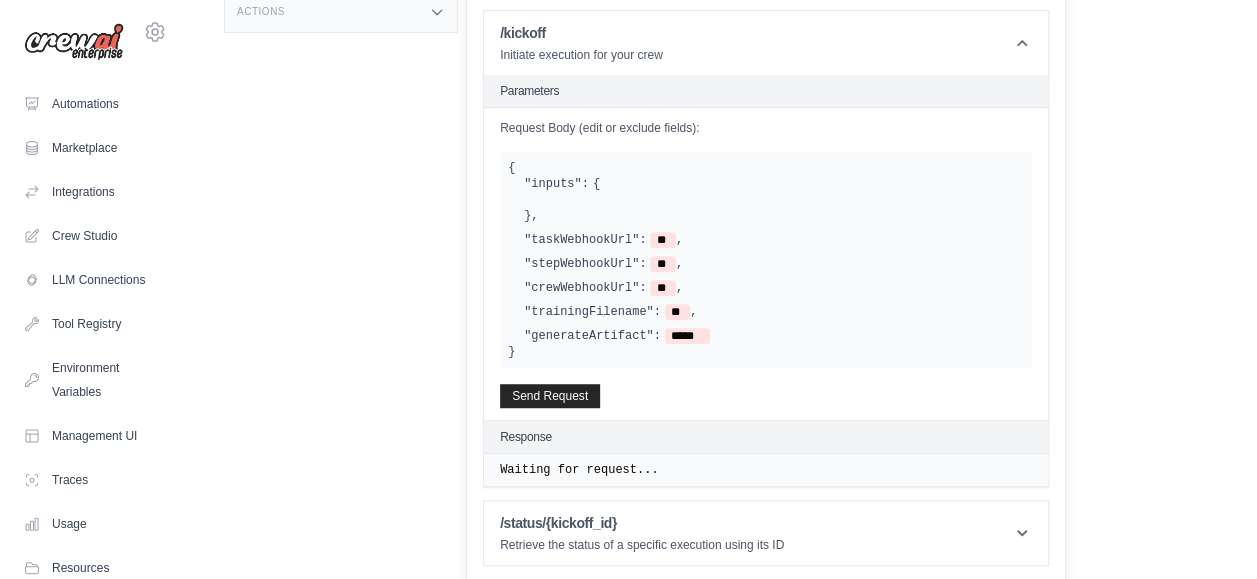 click on "Request Body (edit or exclude fields):
{
"inputs":
{
}
,
"taskWebhookUrl":
**
,
"stepWebhookUrl":
**
,
"crewWebhookUrl":
**
,
"trainingFilename":
**
,
"generateArtifact":
*****
}
Send Request" at bounding box center (0, 0) 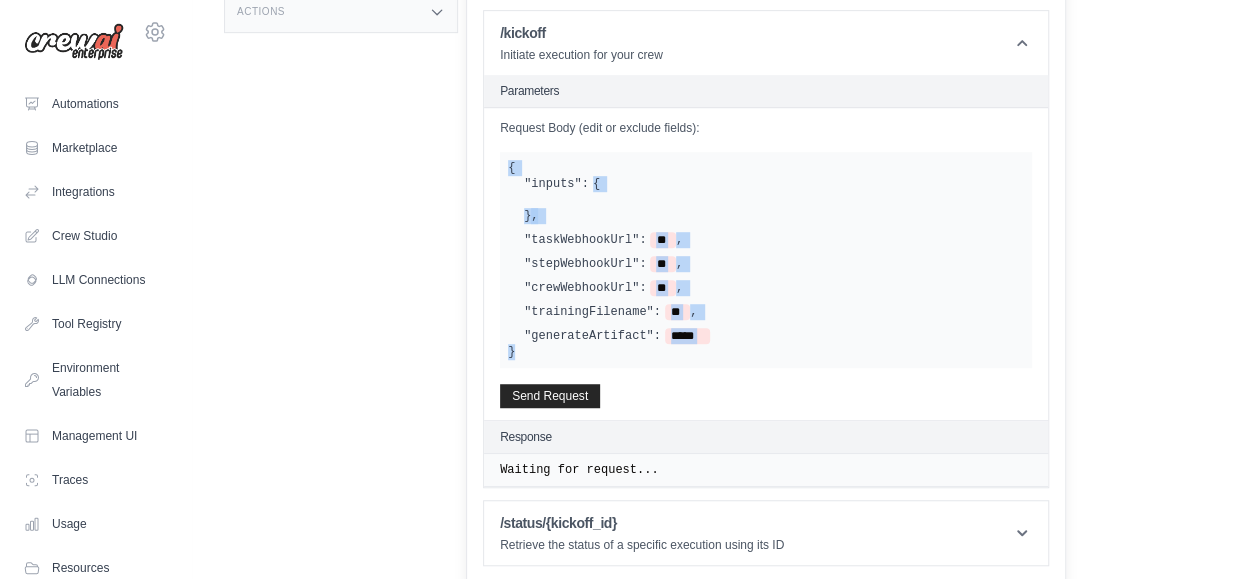 drag, startPoint x: 506, startPoint y: 169, endPoint x: 740, endPoint y: 362, distance: 303.32327 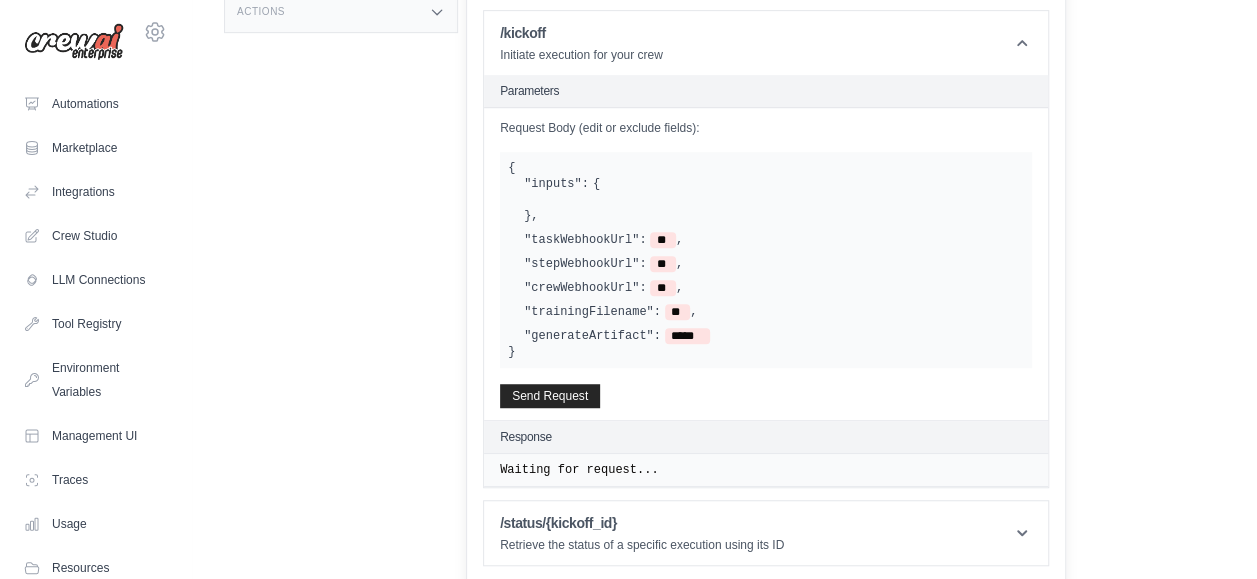 drag, startPoint x: 591, startPoint y: 317, endPoint x: 596, endPoint y: 330, distance: 13.928389 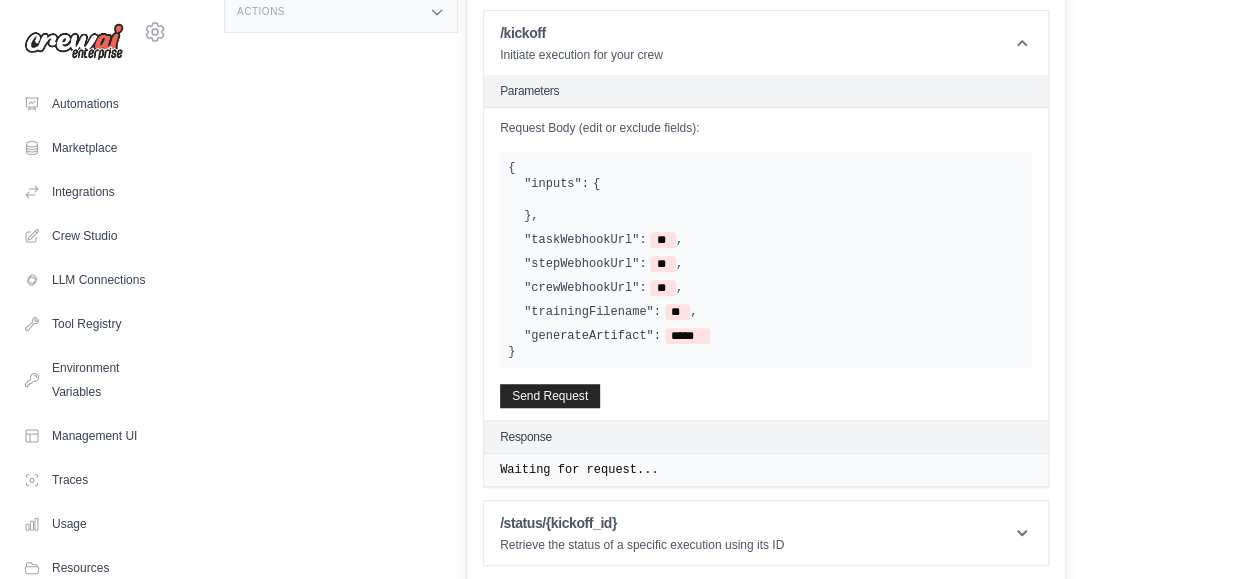 click on ""inputs":
{
}
,
"taskWebhookUrl":
**
,
"stepWebhookUrl":
**
,
"crewWebhookUrl":
**
,
"trainingFilename":
**
,
"generateArtifact":
*****" at bounding box center [766, 260] 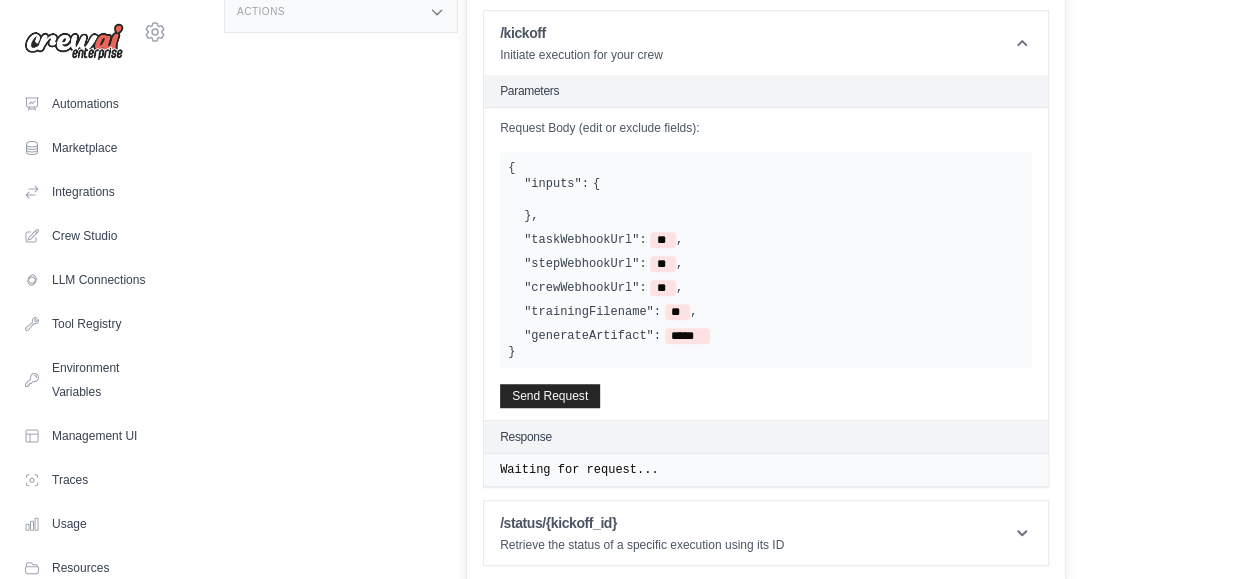 scroll, scrollTop: 0, scrollLeft: 0, axis: both 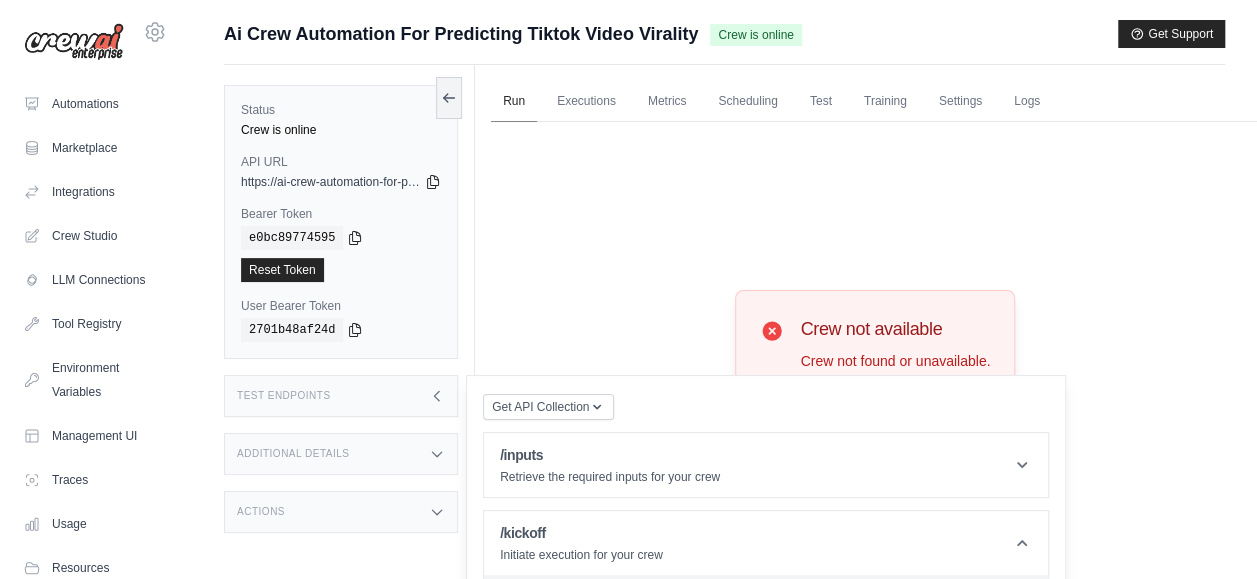 click on "Run" at bounding box center [514, 102] 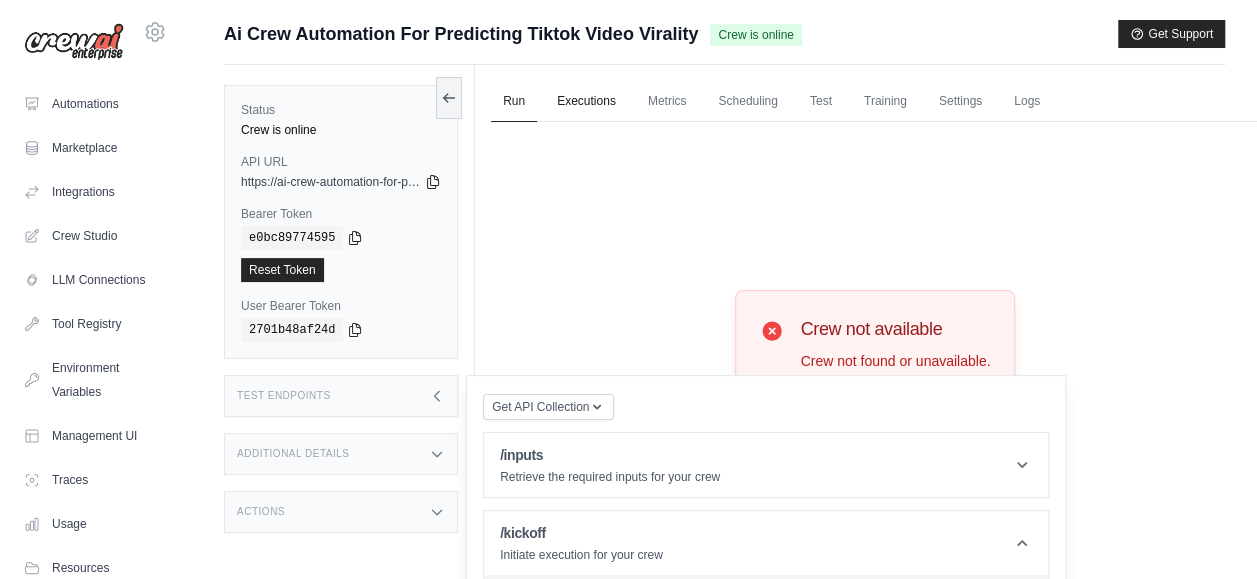 click on "Executions" at bounding box center [586, 102] 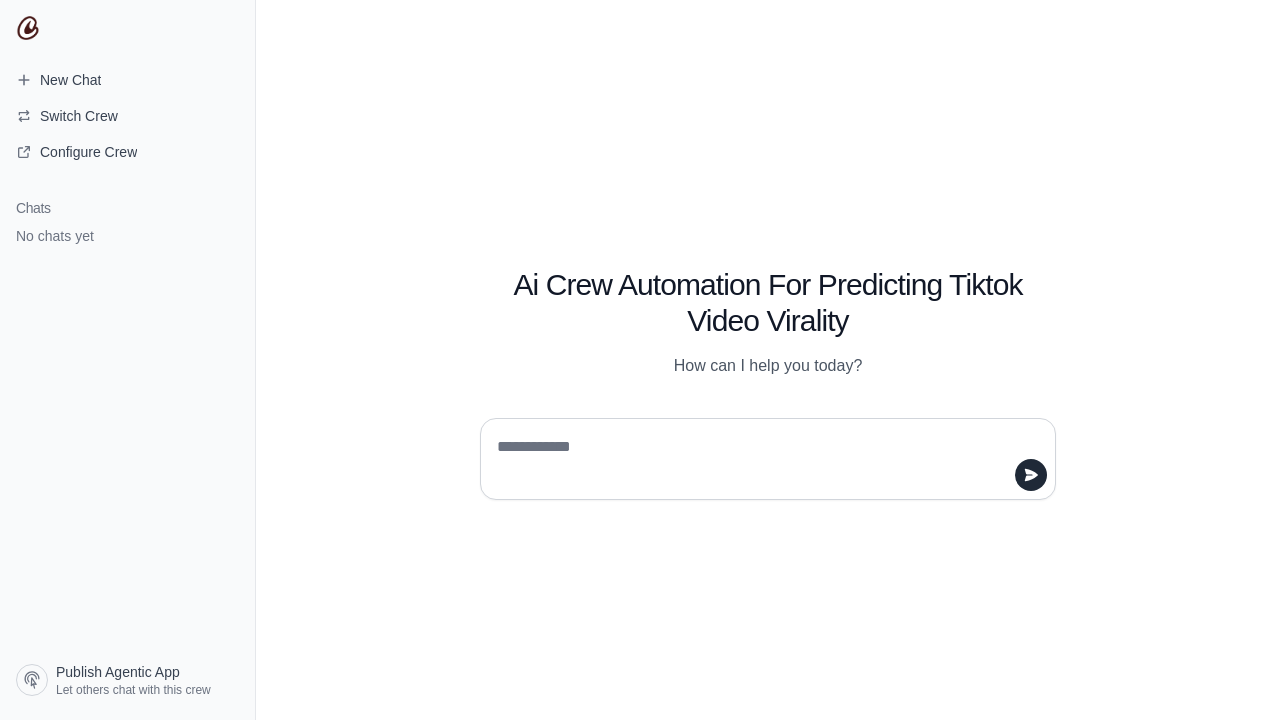 scroll, scrollTop: 0, scrollLeft: 0, axis: both 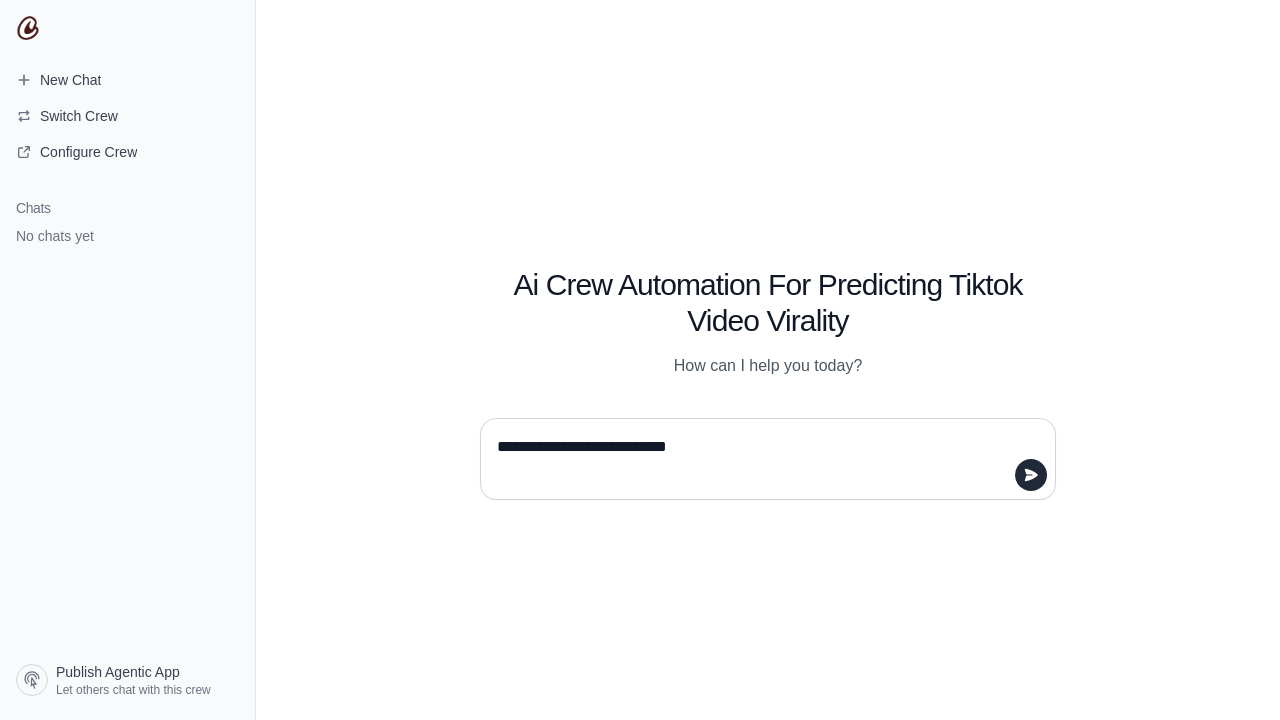 type on "**********" 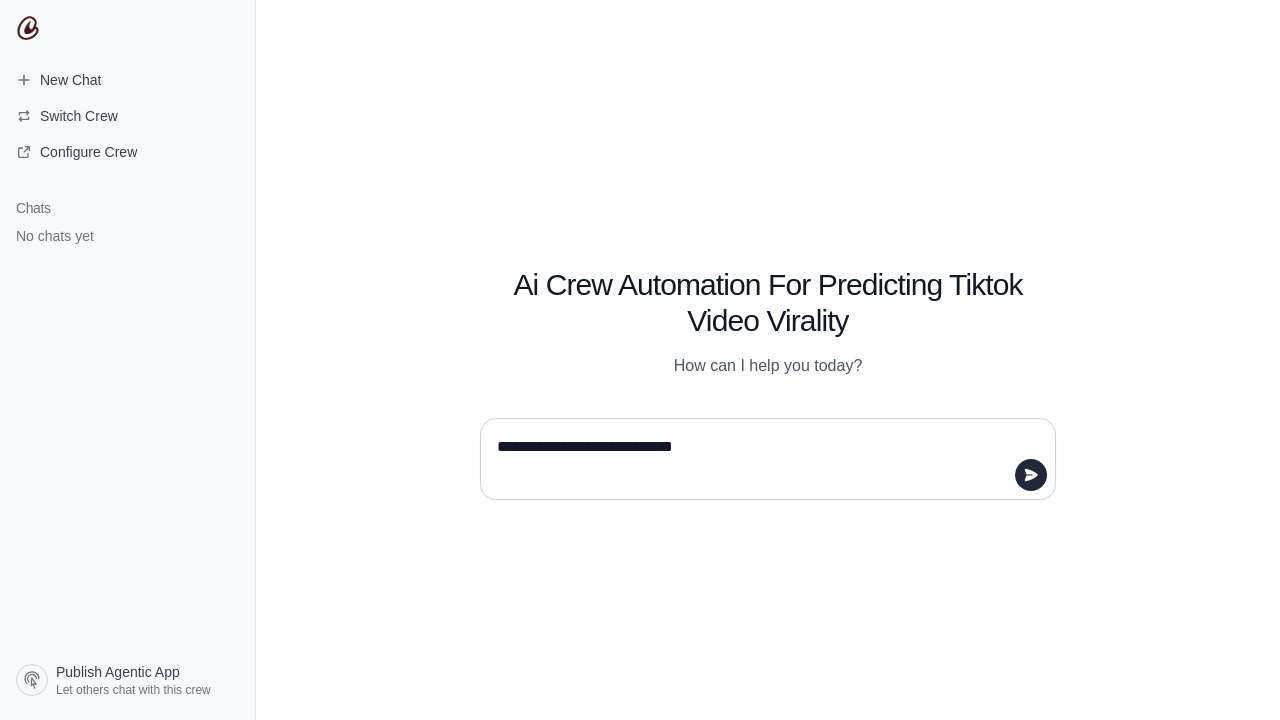 type 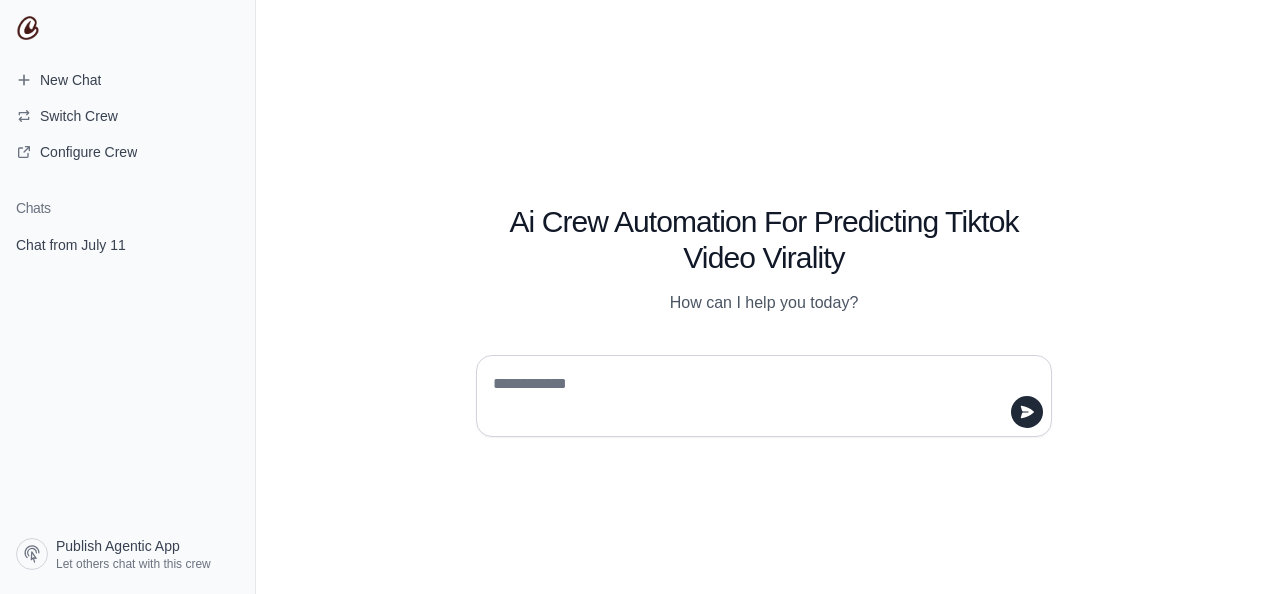 scroll, scrollTop: 0, scrollLeft: 0, axis: both 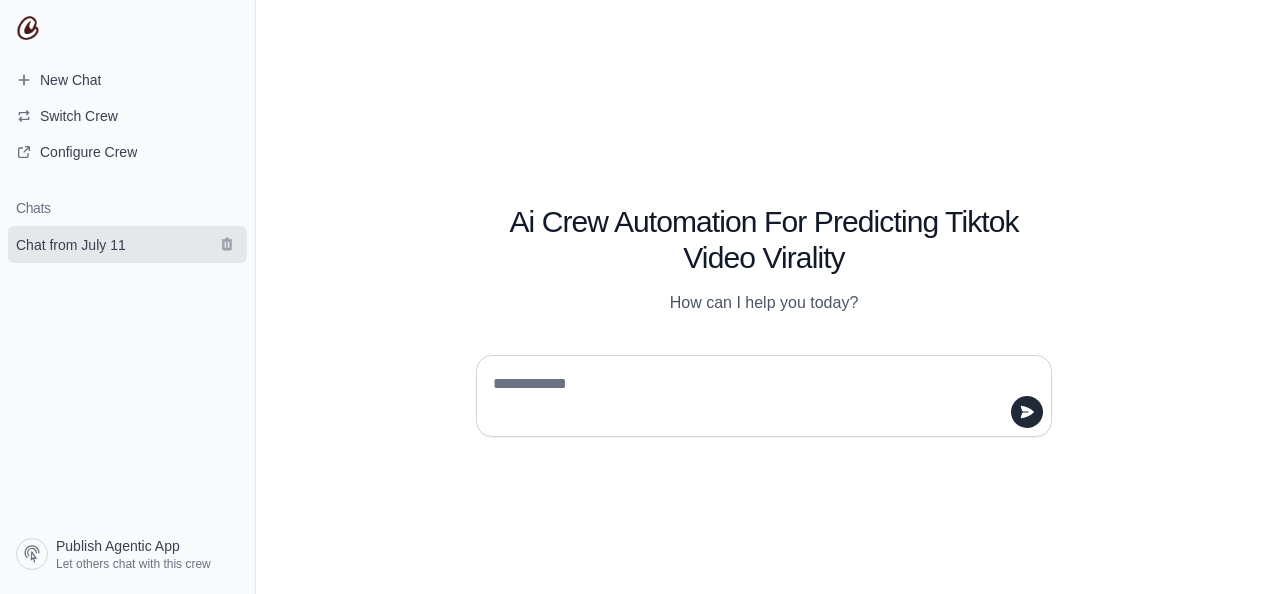click on "Chat from July 11" at bounding box center (71, 245) 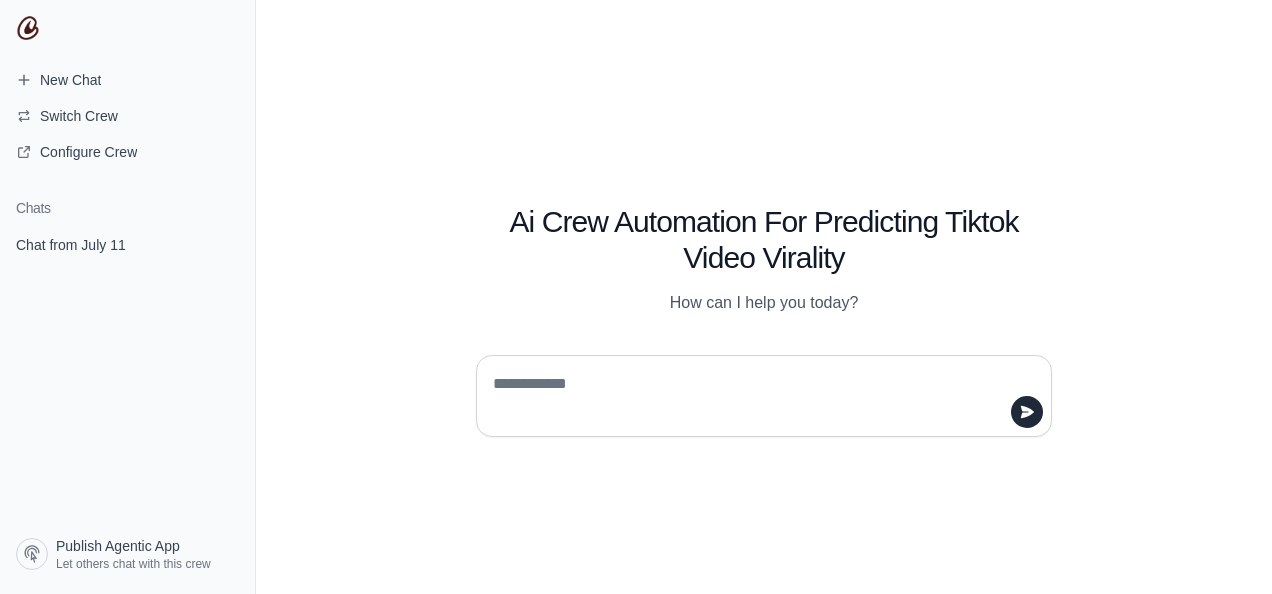 scroll, scrollTop: 0, scrollLeft: 0, axis: both 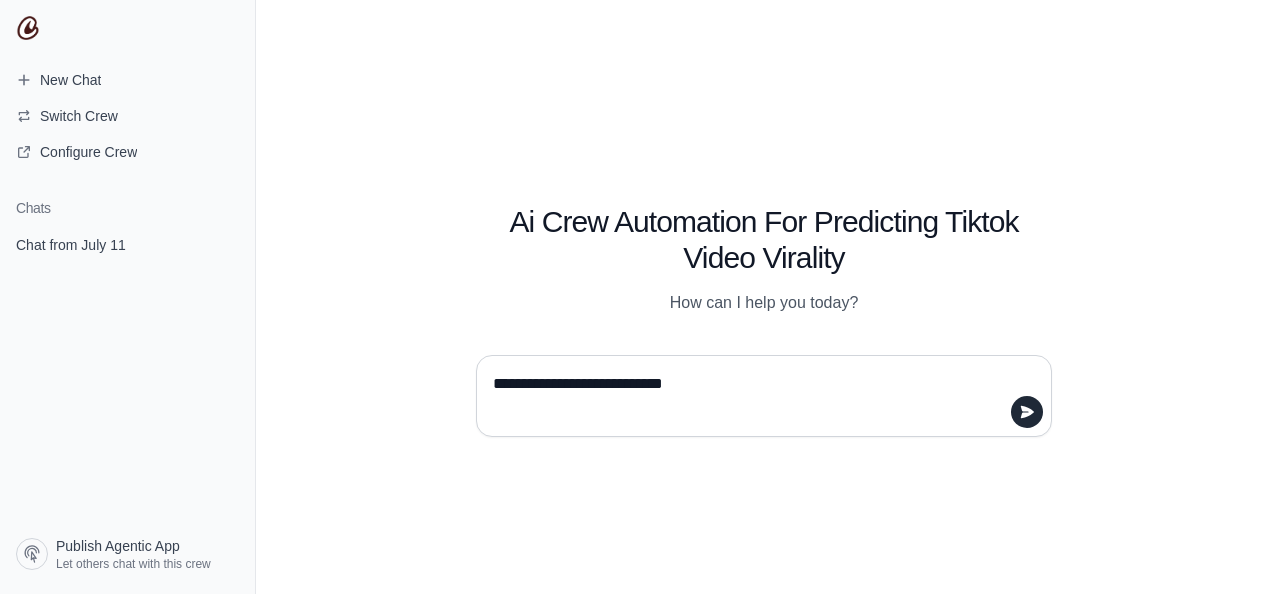 type on "**********" 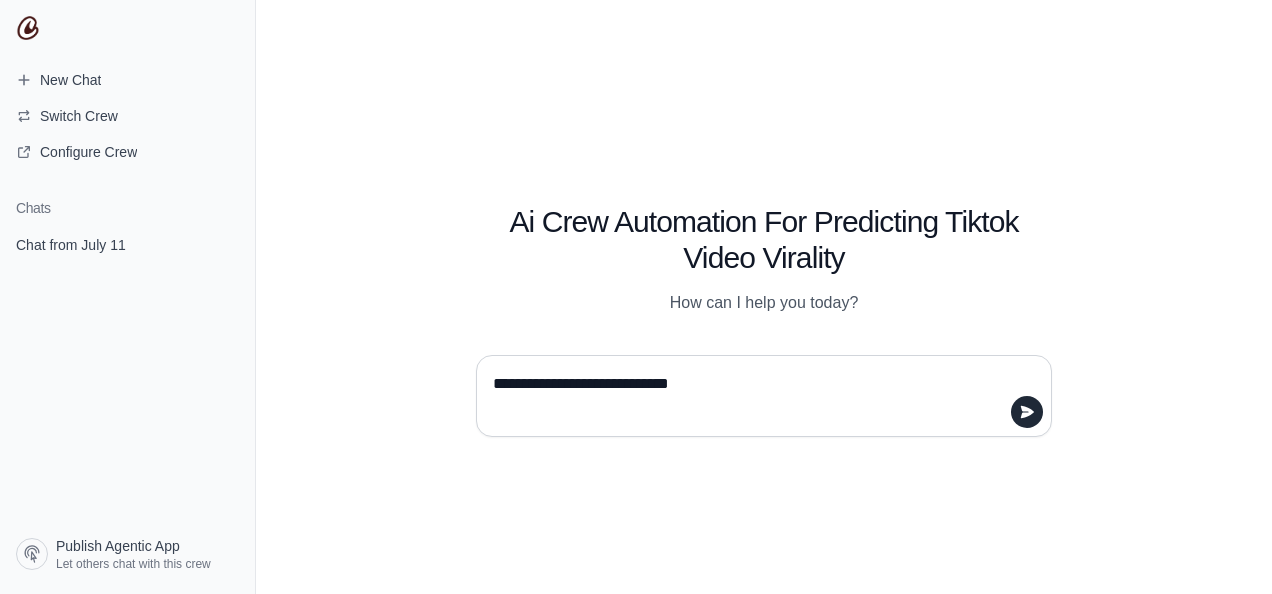 type 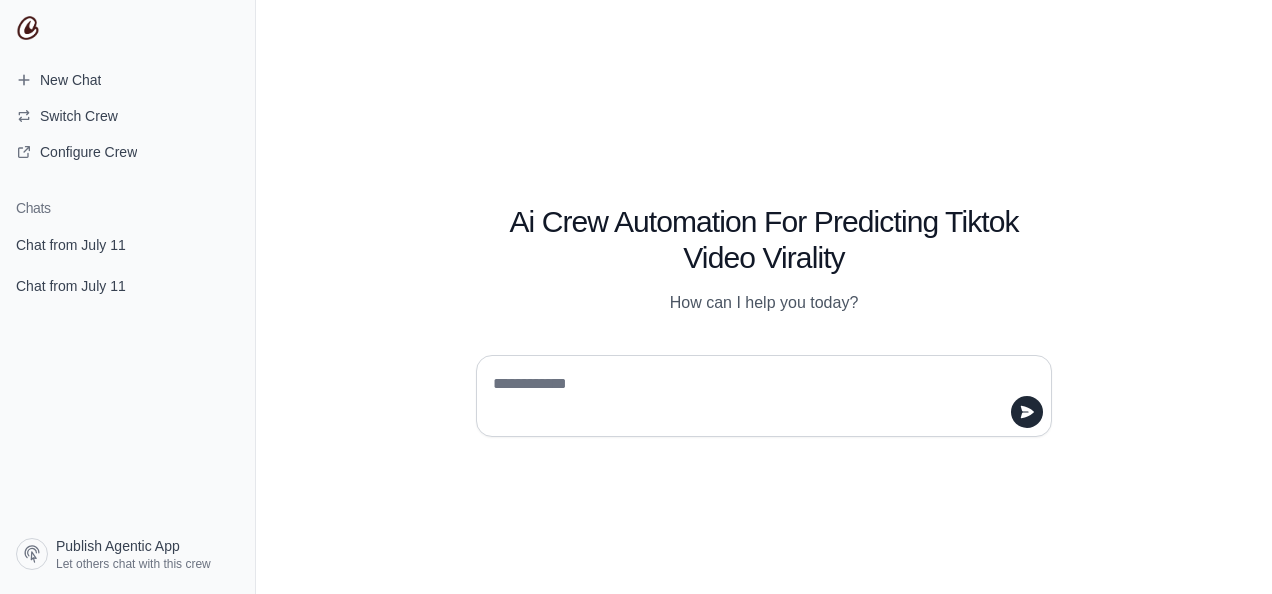 scroll, scrollTop: 0, scrollLeft: 0, axis: both 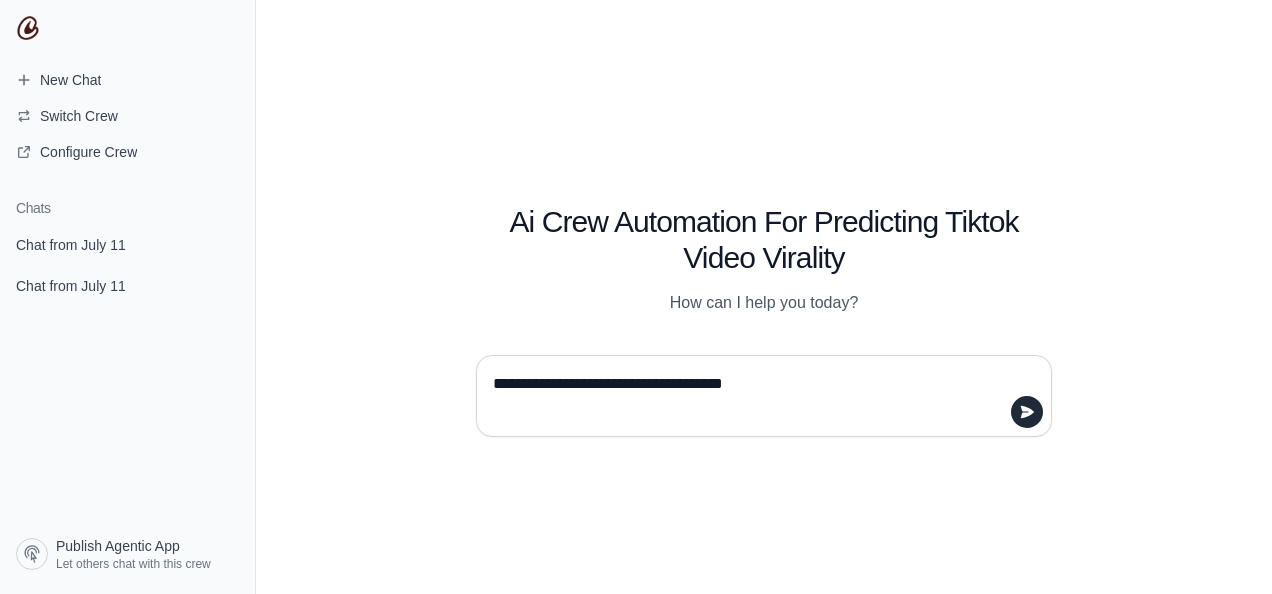 type on "**********" 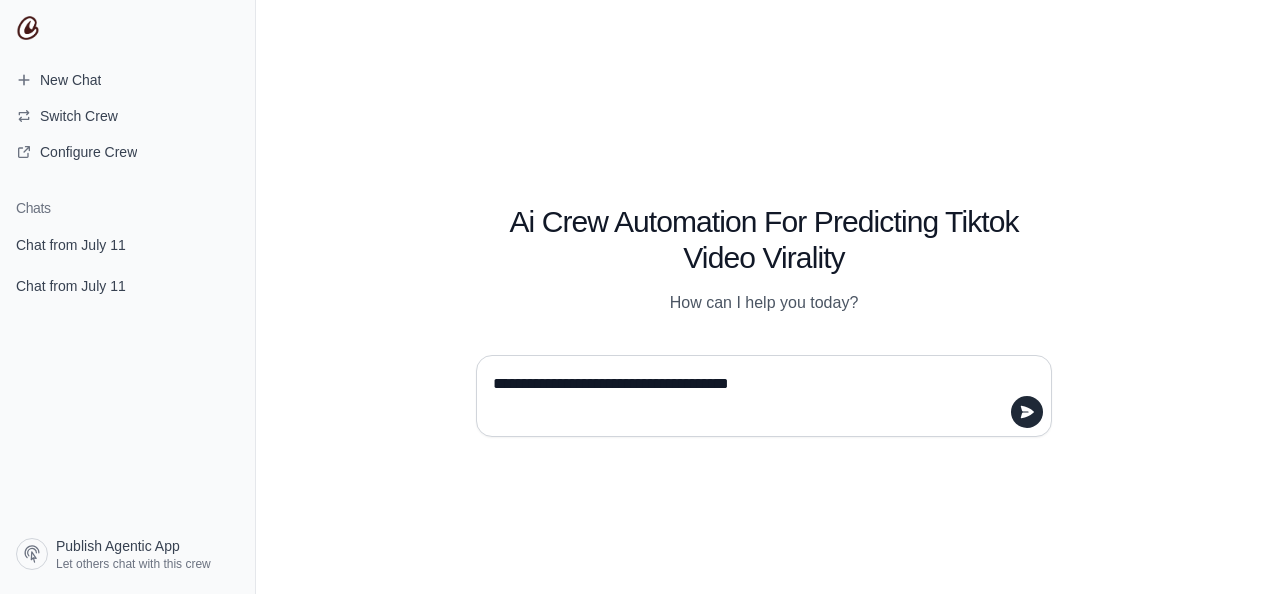 type 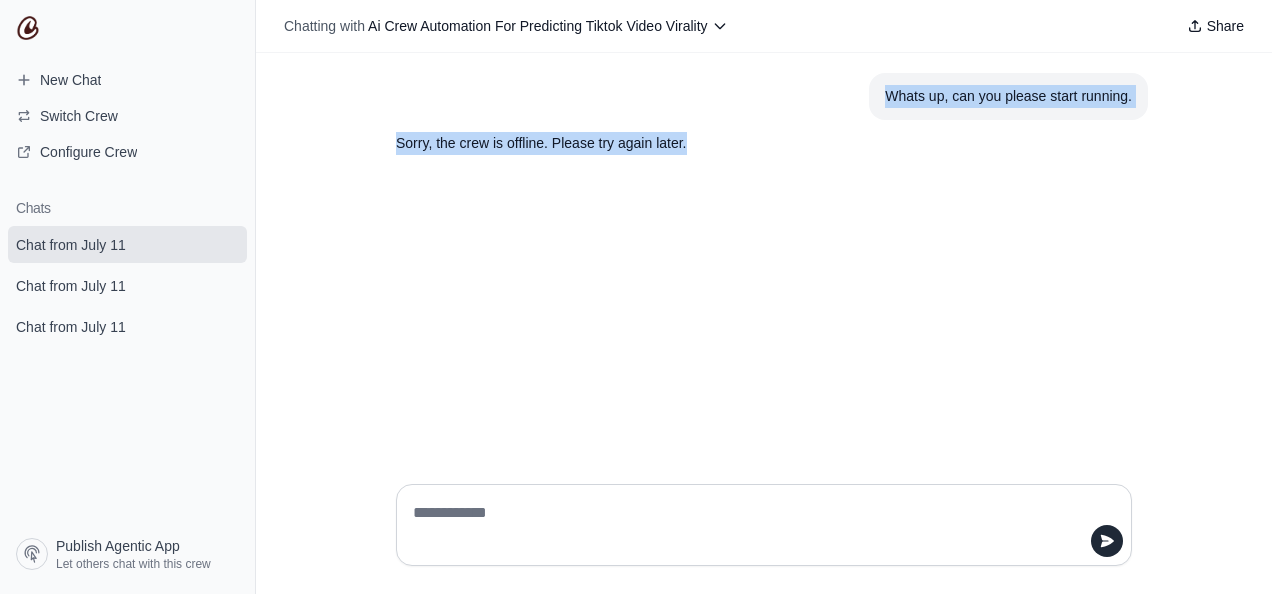 drag, startPoint x: 702, startPoint y: 141, endPoint x: 862, endPoint y: 82, distance: 170.53152 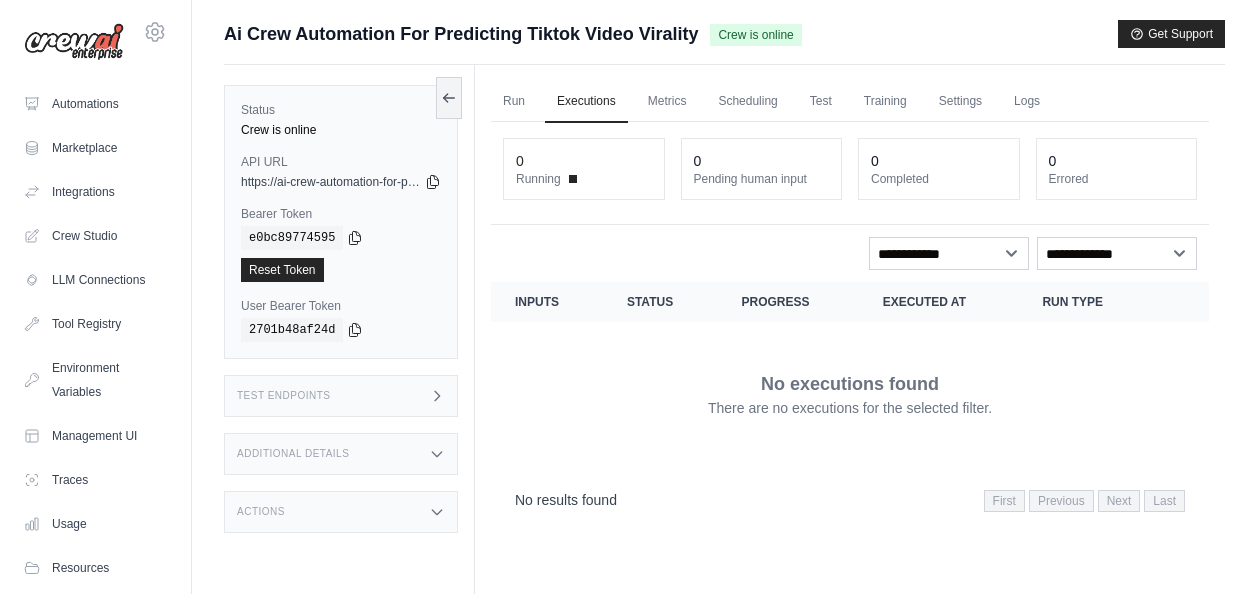 scroll, scrollTop: 0, scrollLeft: 0, axis: both 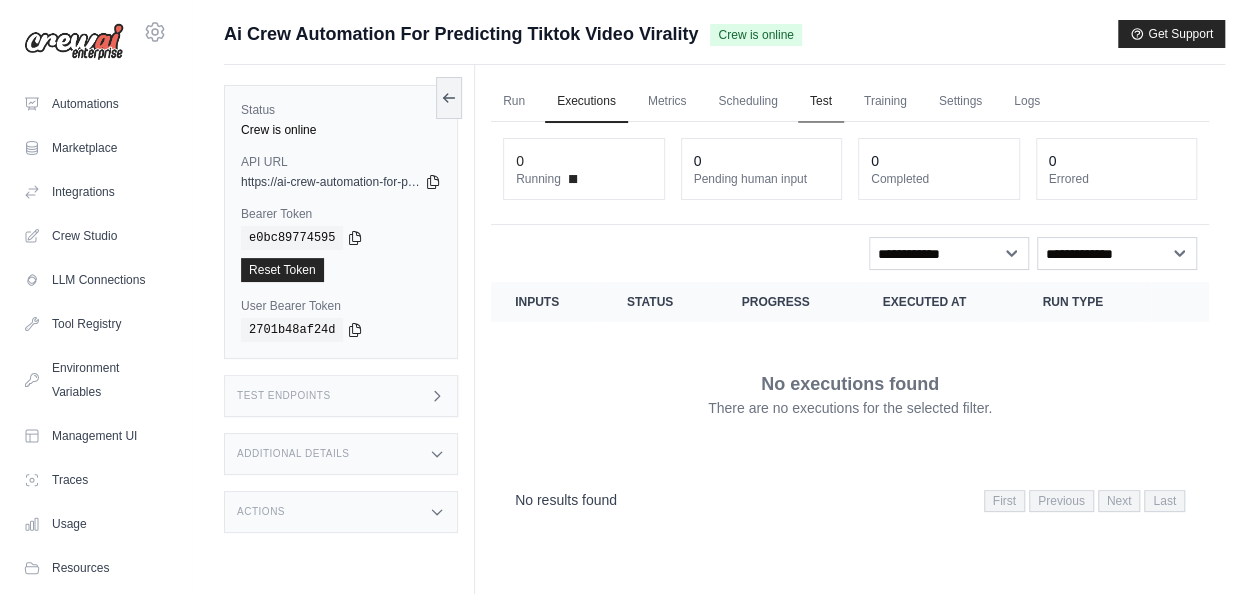click on "Test" at bounding box center (821, 102) 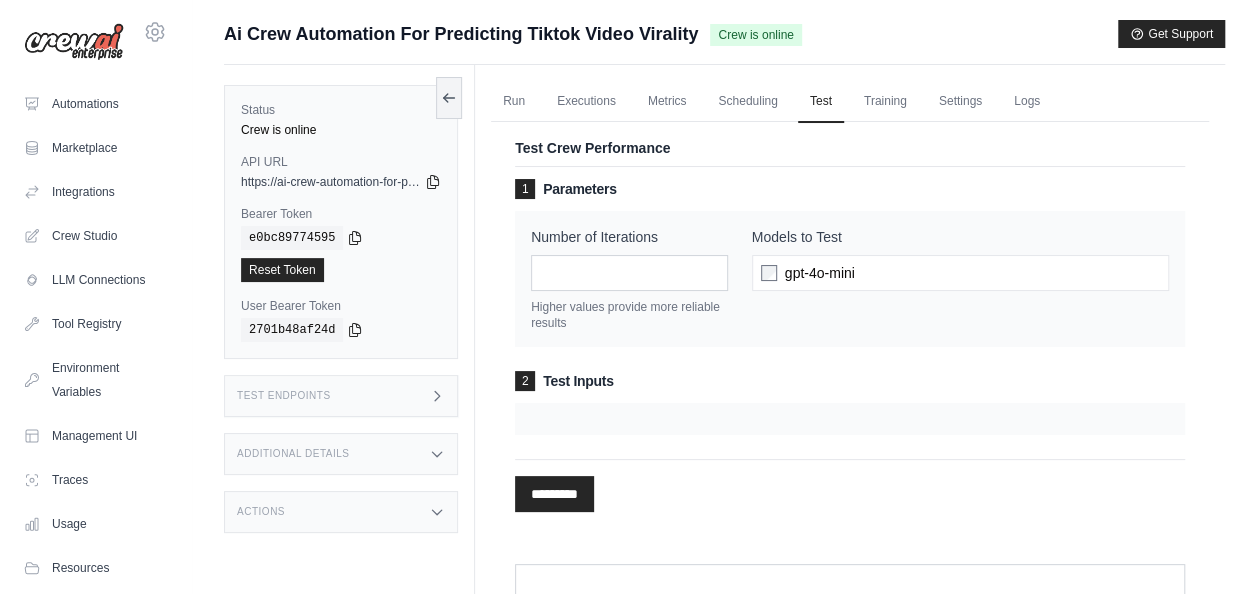 click at bounding box center [850, 419] 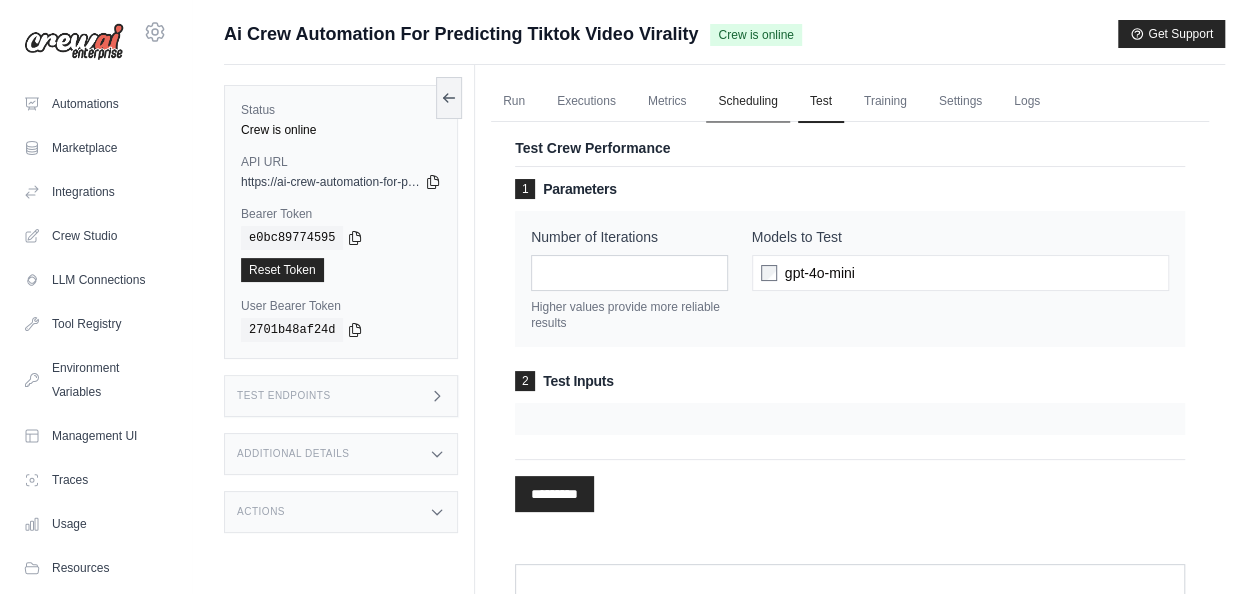 click on "Scheduling" at bounding box center (747, 102) 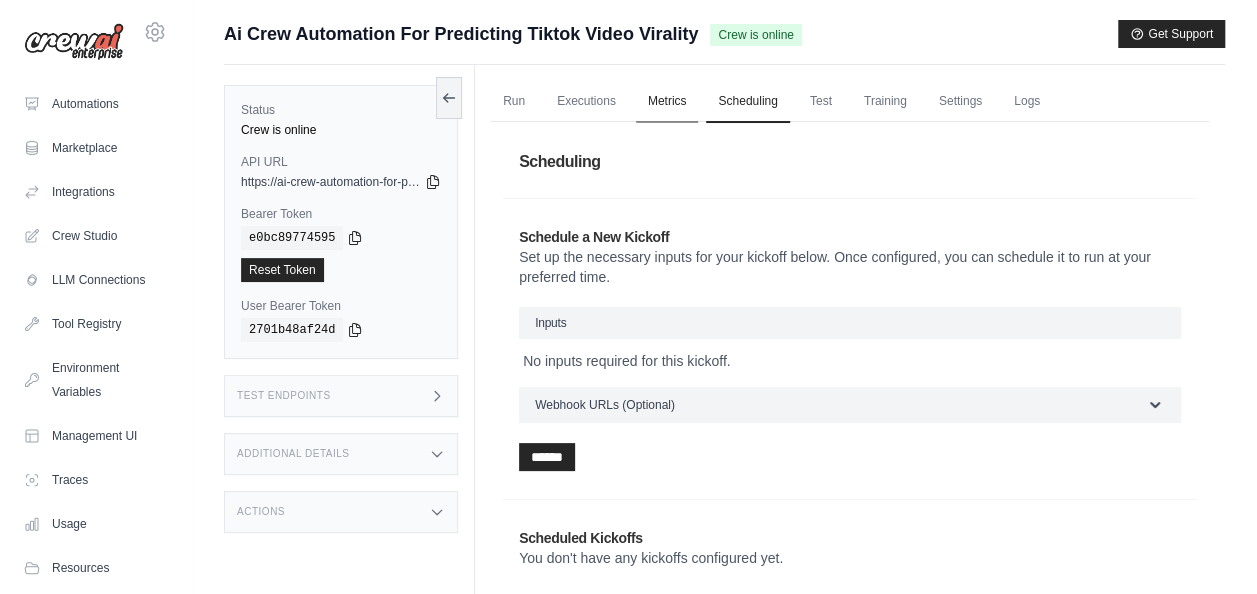 click on "Metrics" at bounding box center (667, 102) 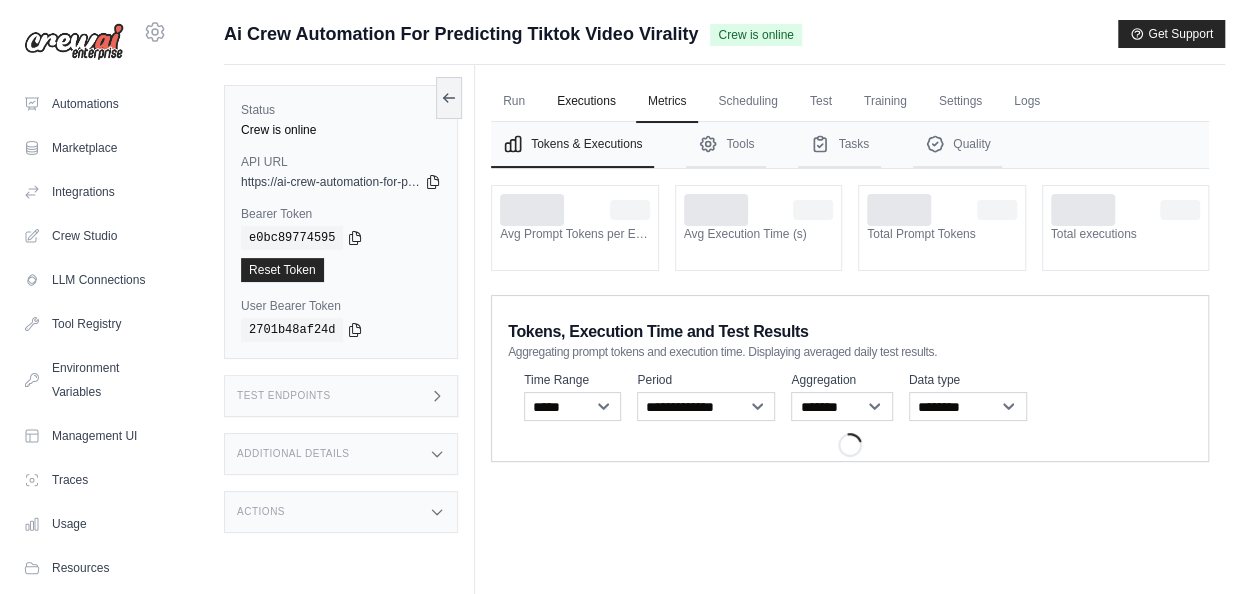 click on "Executions" at bounding box center [586, 102] 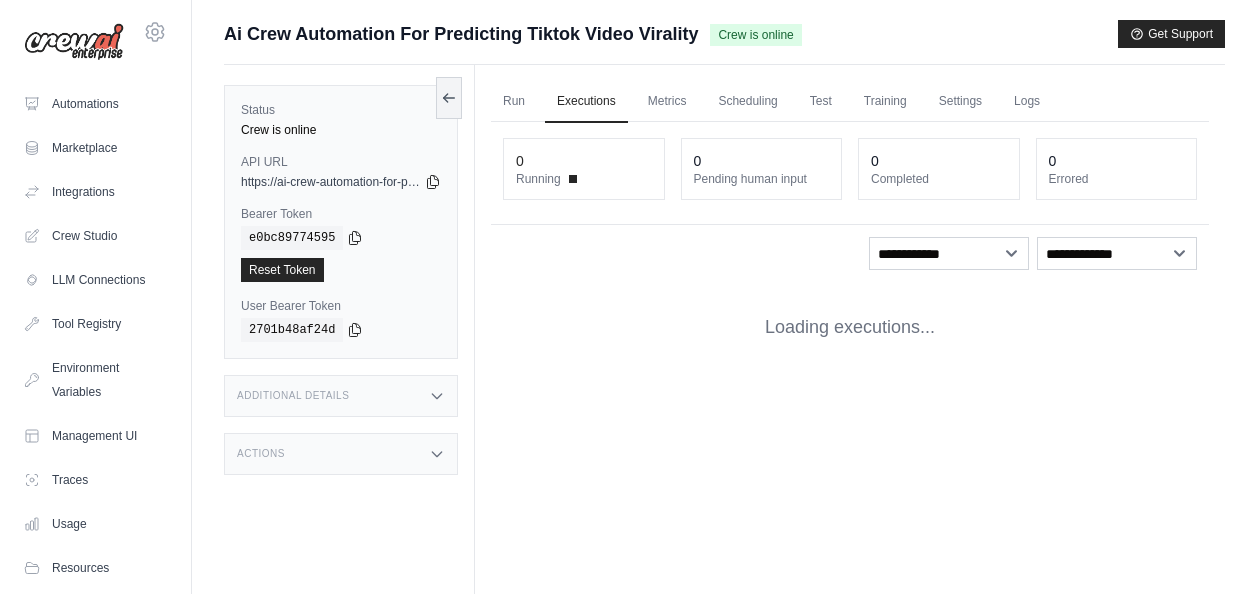 scroll, scrollTop: 0, scrollLeft: 0, axis: both 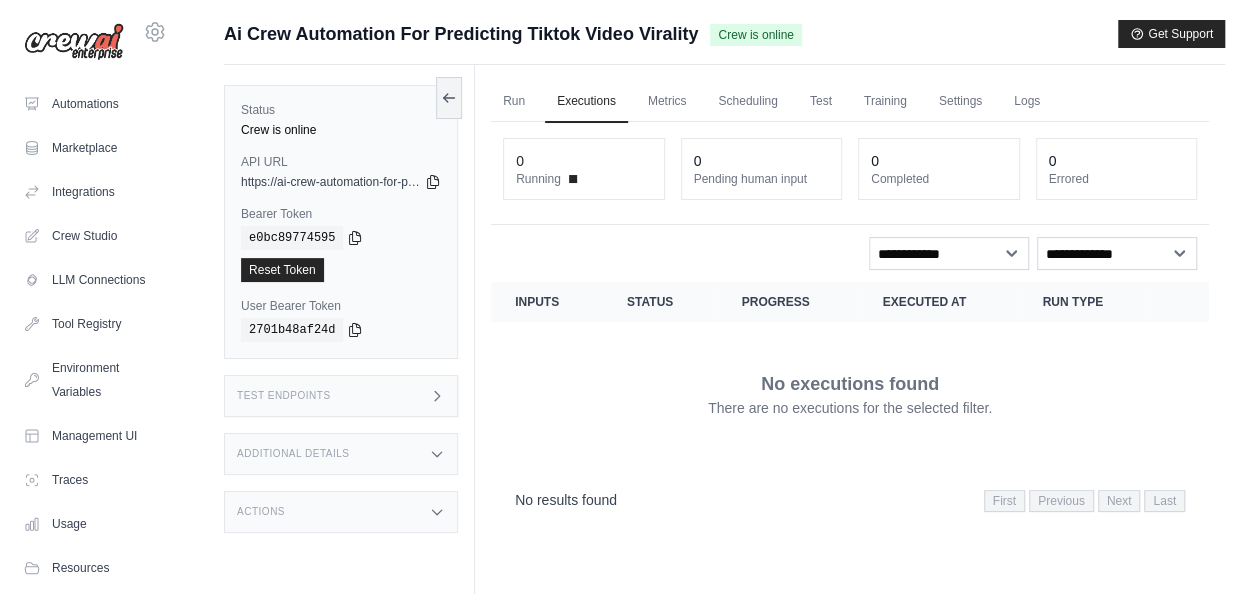 click on "Test Endpoints" at bounding box center (341, 396) 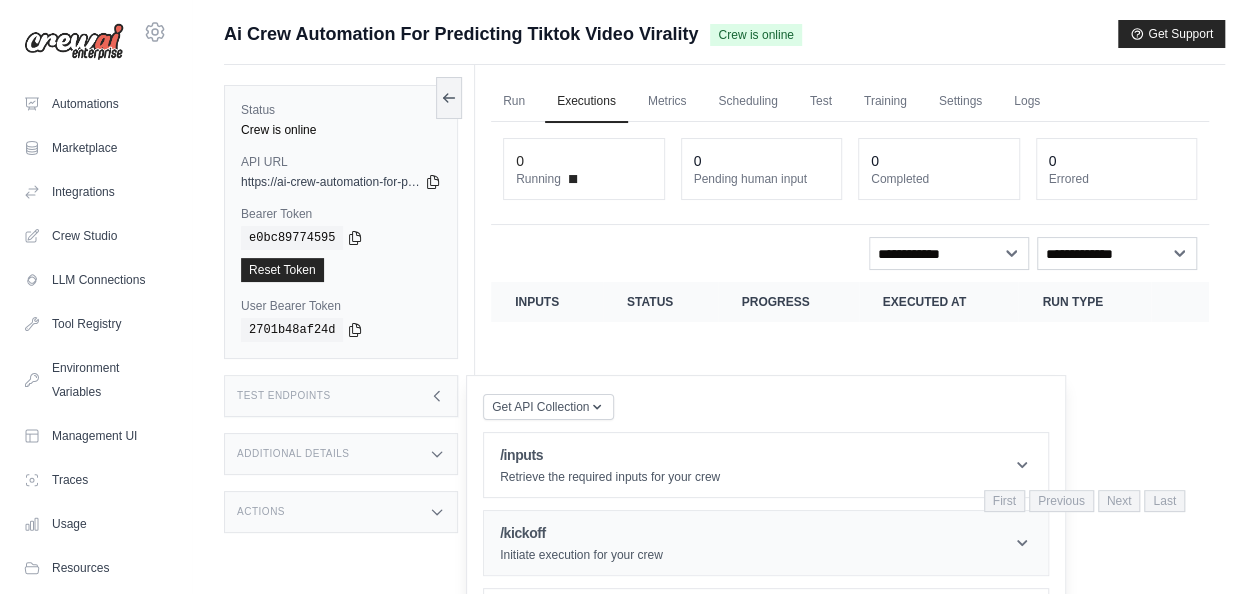 scroll, scrollTop: 84, scrollLeft: 0, axis: vertical 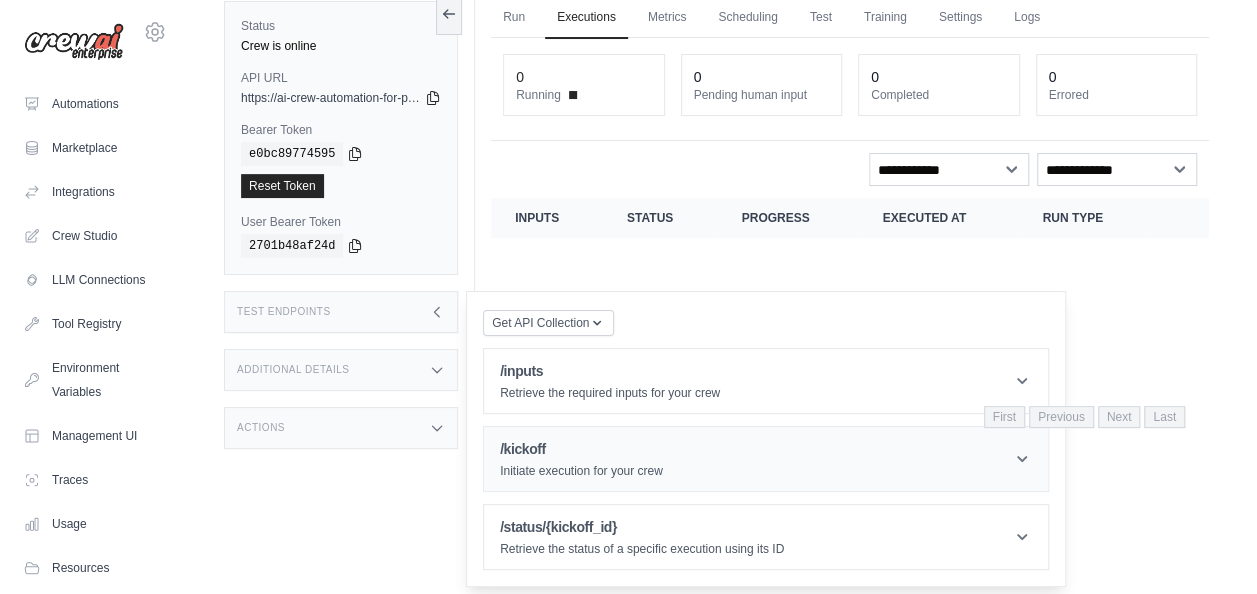 click on "/kickoff
Initiate execution for your crew" at bounding box center (766, 459) 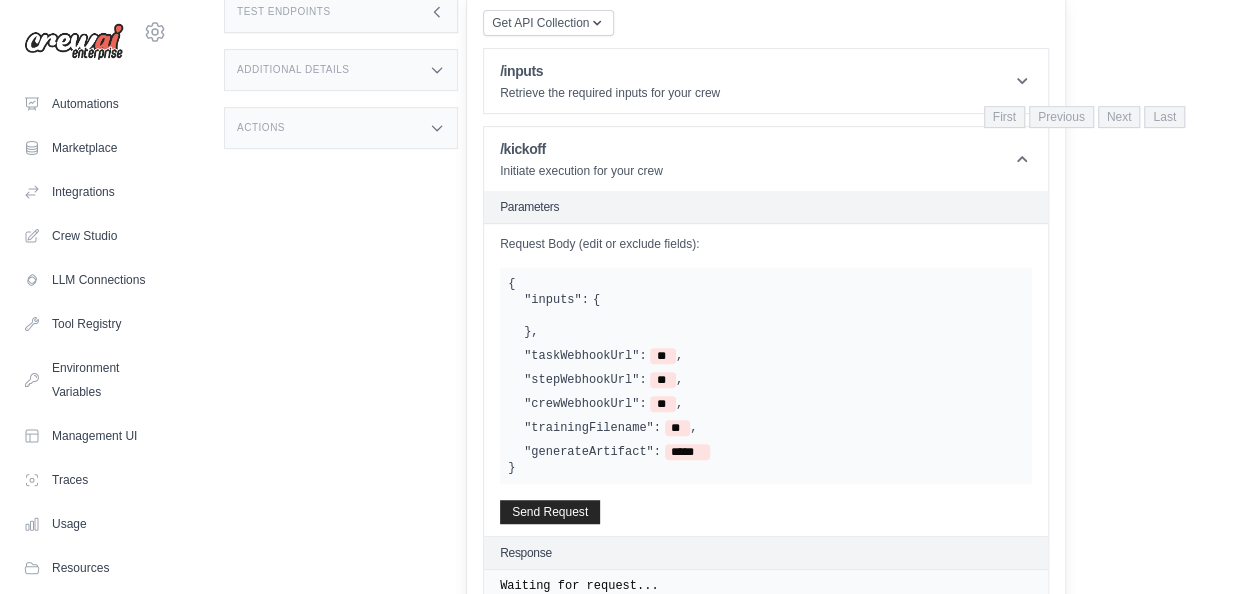 scroll, scrollTop: 484, scrollLeft: 0, axis: vertical 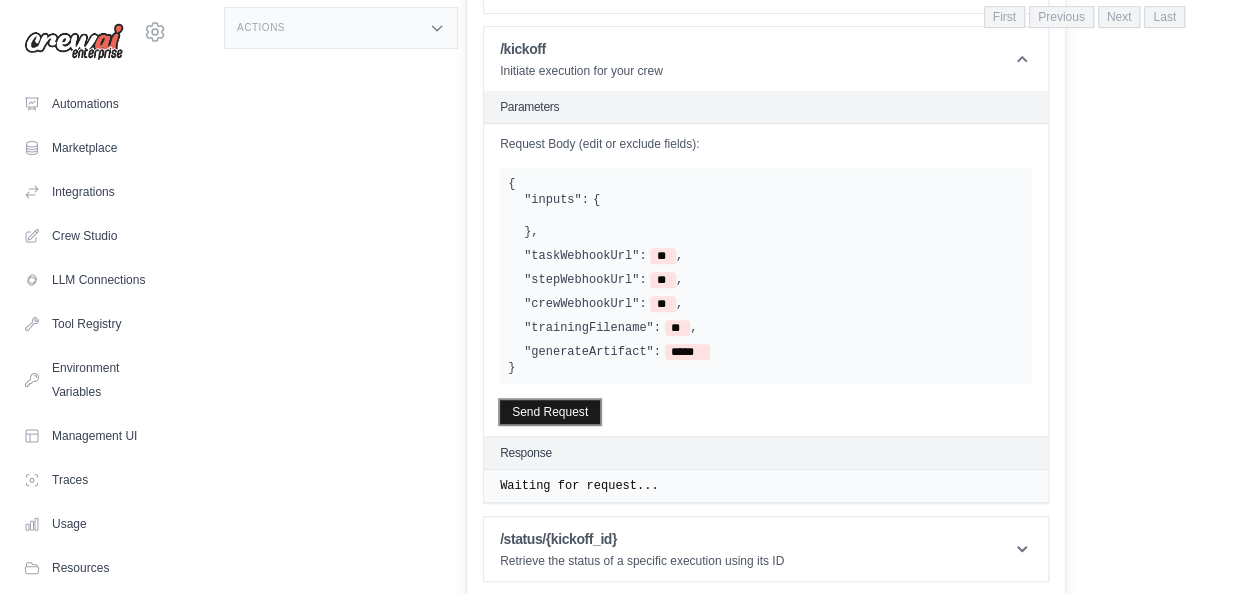 click on "Send Request" at bounding box center [550, 412] 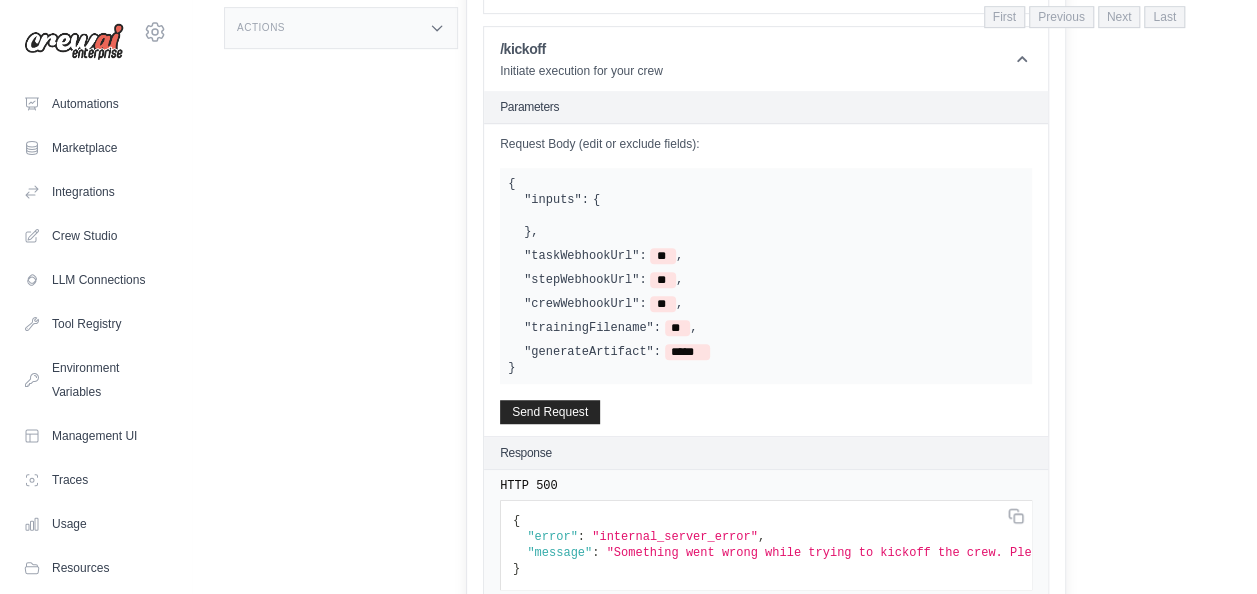 scroll, scrollTop: 601, scrollLeft: 0, axis: vertical 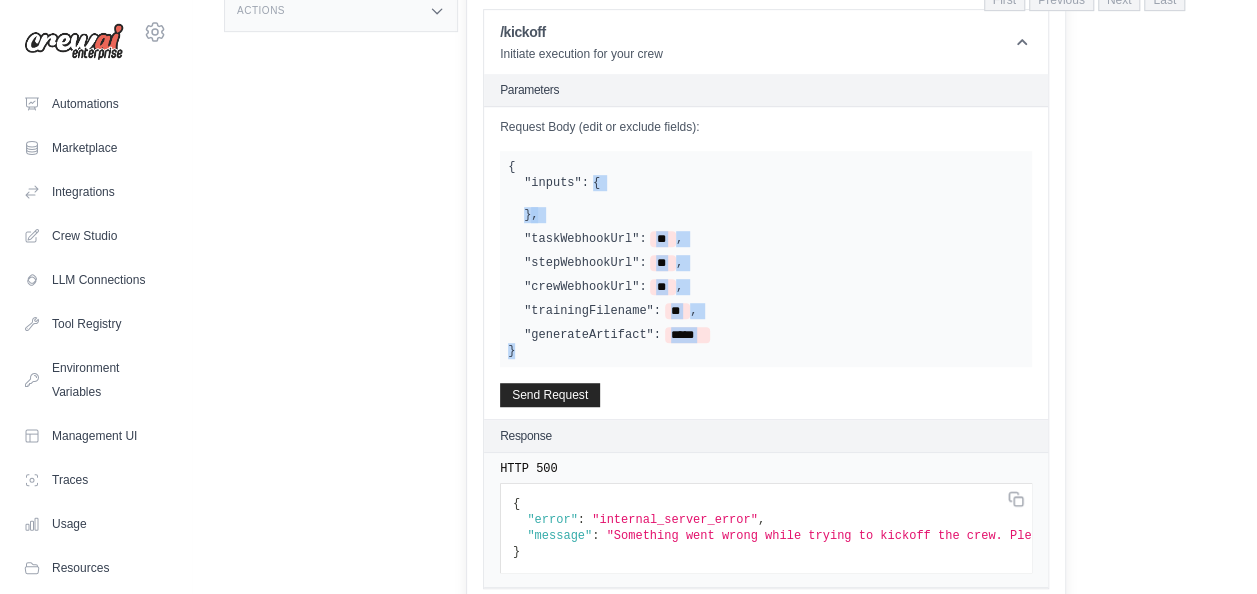 drag, startPoint x: 517, startPoint y: 352, endPoint x: 484, endPoint y: 177, distance: 178.08424 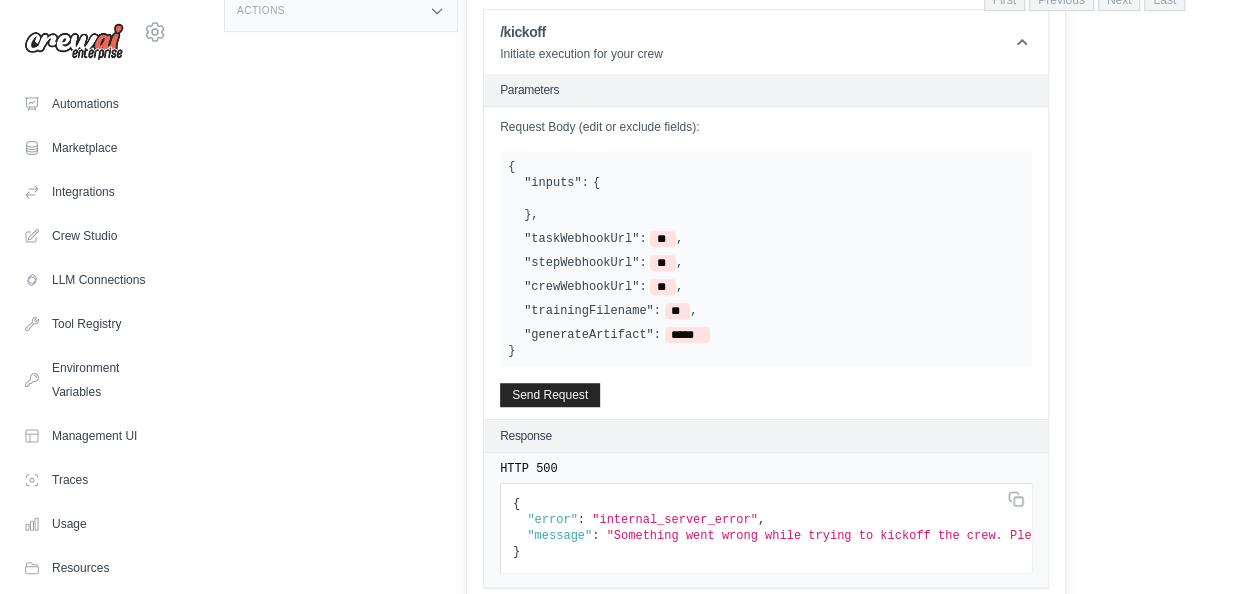 click on "Parameters" at bounding box center [0, 0] 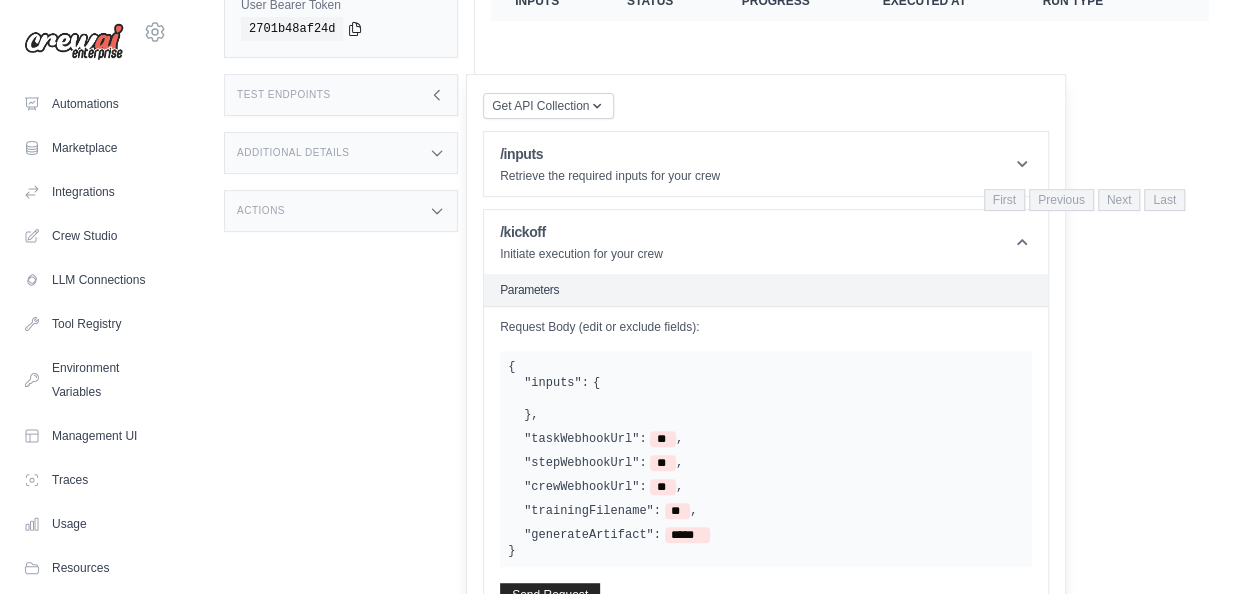 scroll, scrollTop: 601, scrollLeft: 0, axis: vertical 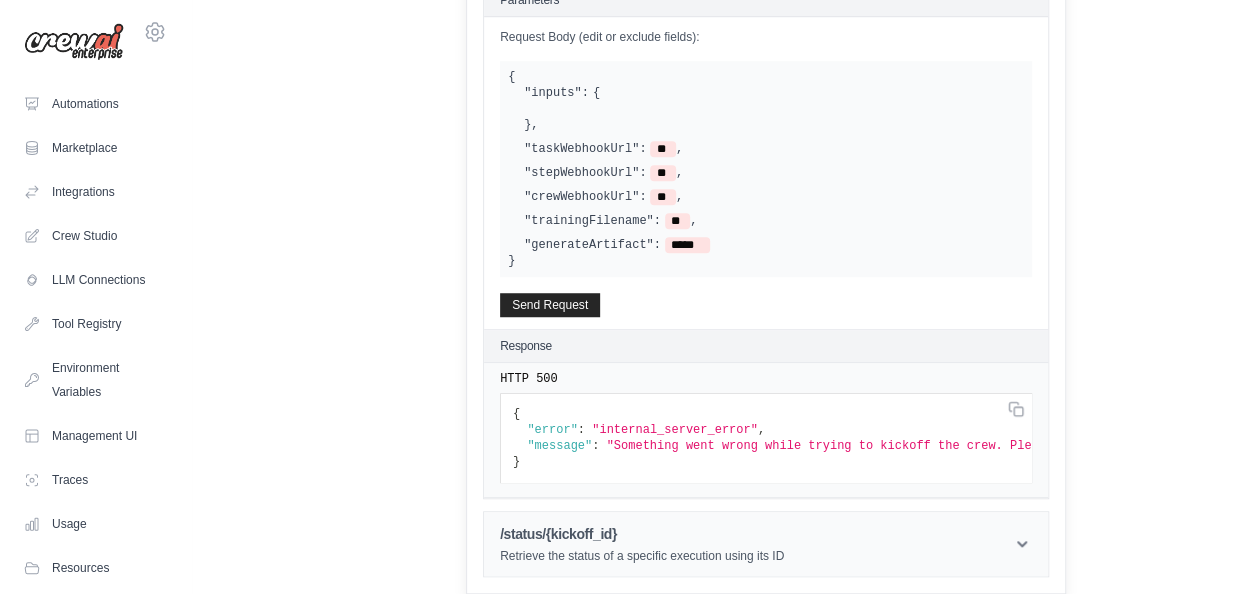 click on "/status/{kickoff_id}" at bounding box center [642, 534] 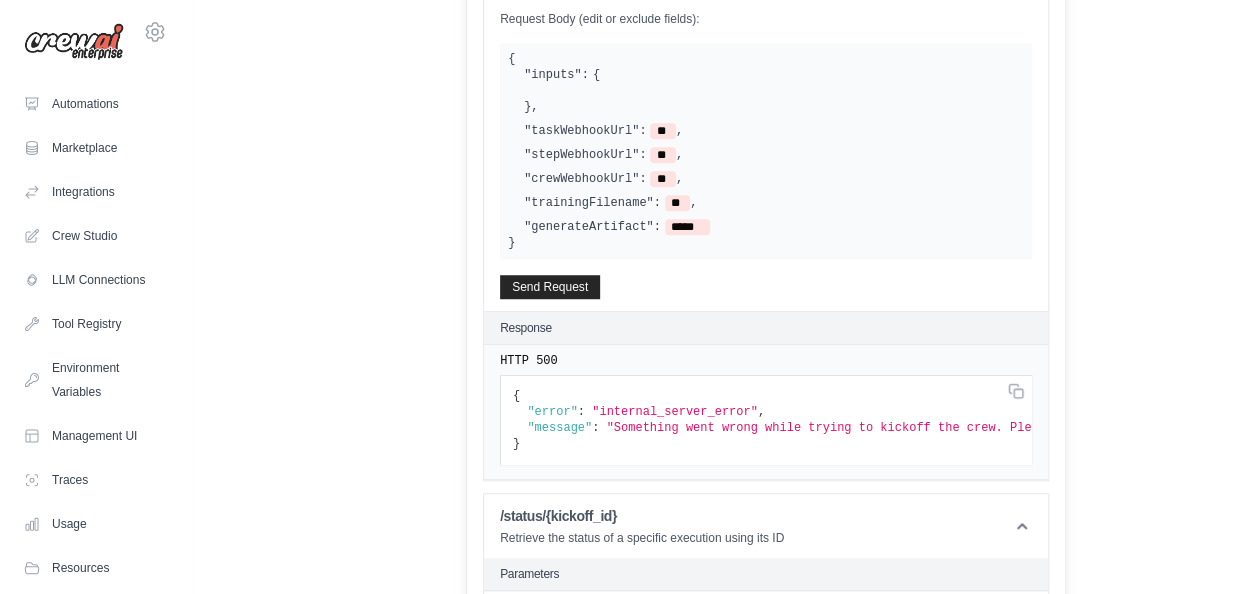 scroll, scrollTop: 409, scrollLeft: 0, axis: vertical 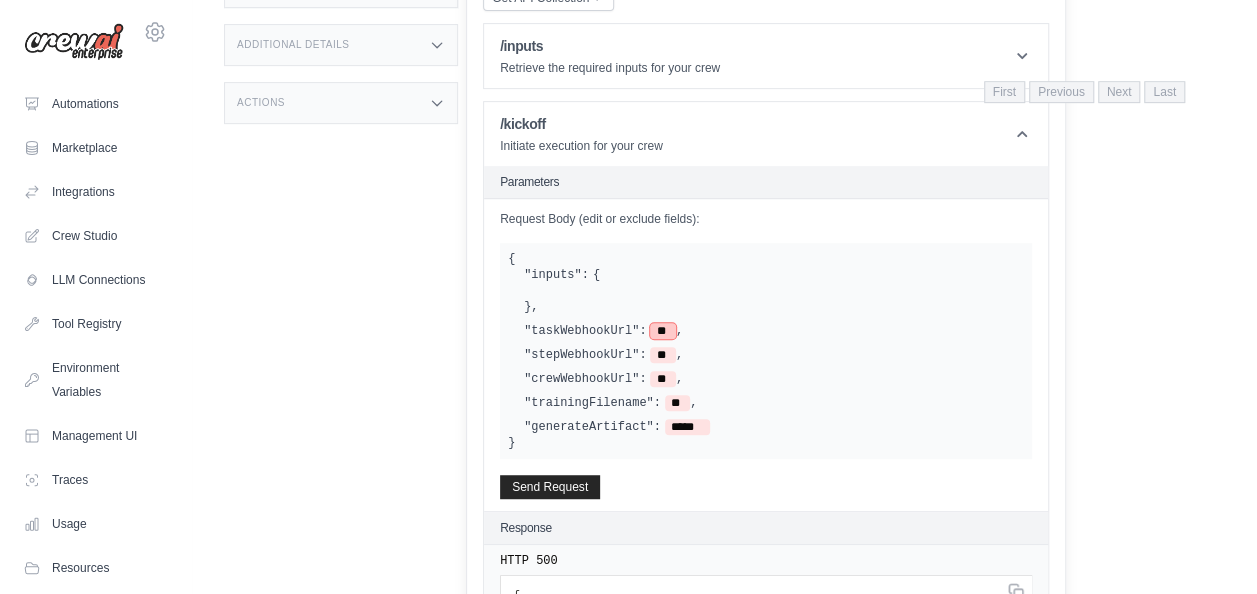 click on "**" at bounding box center (662, 331) 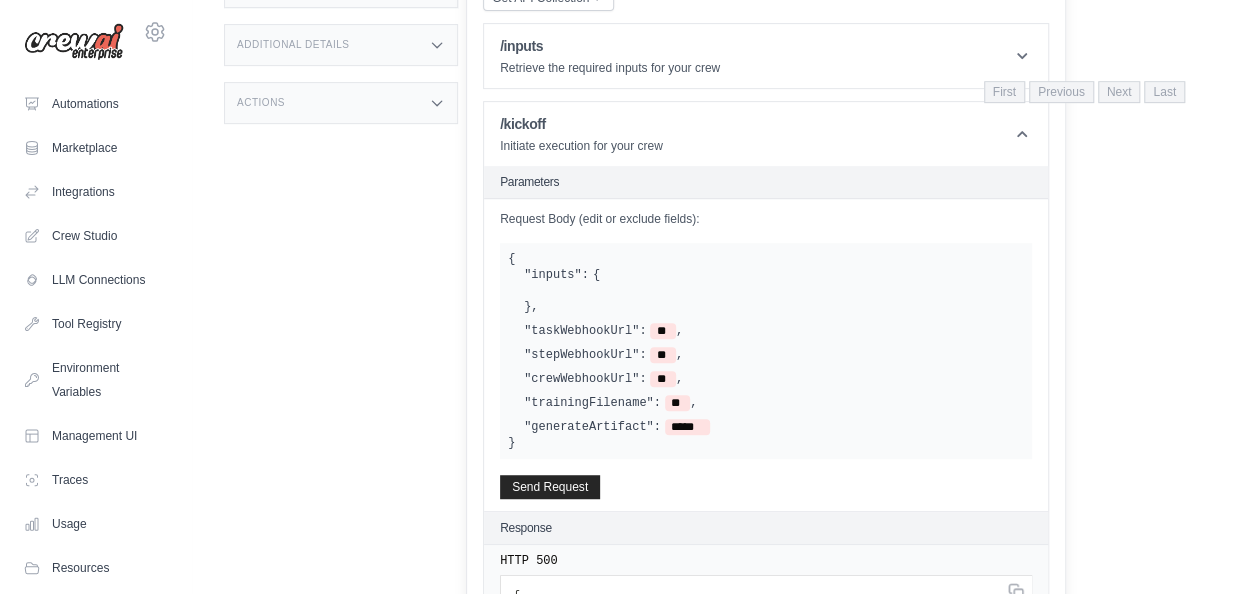 click on ""inputs":
{
}
,
"taskWebhookUrl":
**
,
"stepWebhookUrl":
**
,
"crewWebhookUrl":
**
,
"trainingFilename":
**
,
"generateArtifact":
*****" at bounding box center [766, 351] 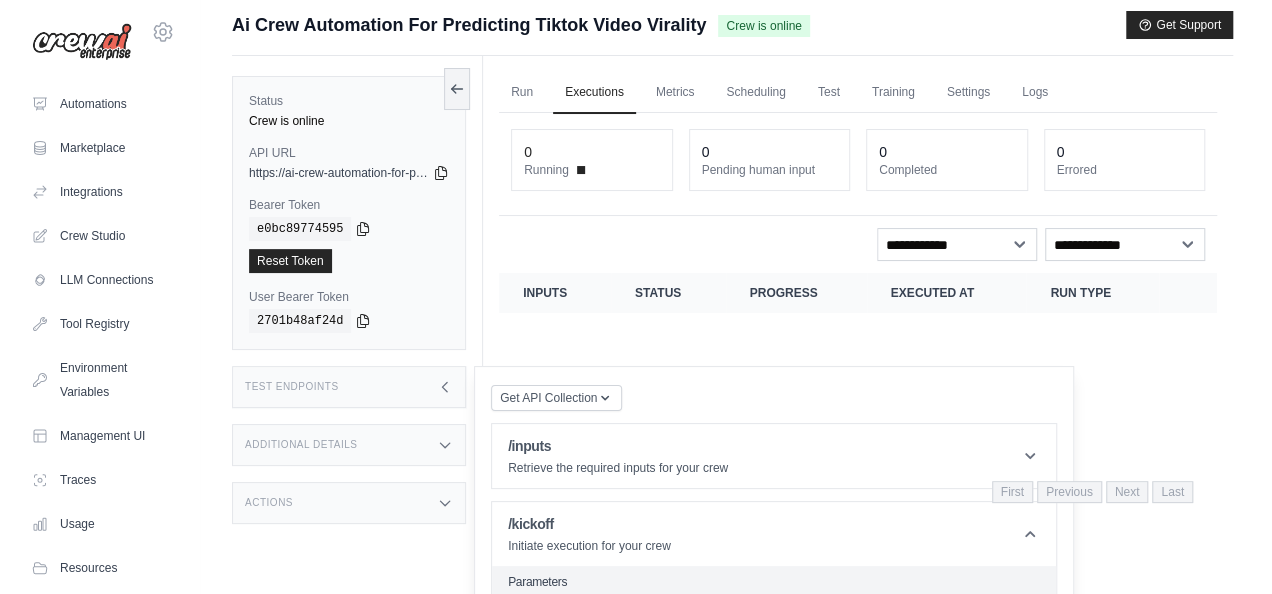 scroll, scrollTop: 0, scrollLeft: 0, axis: both 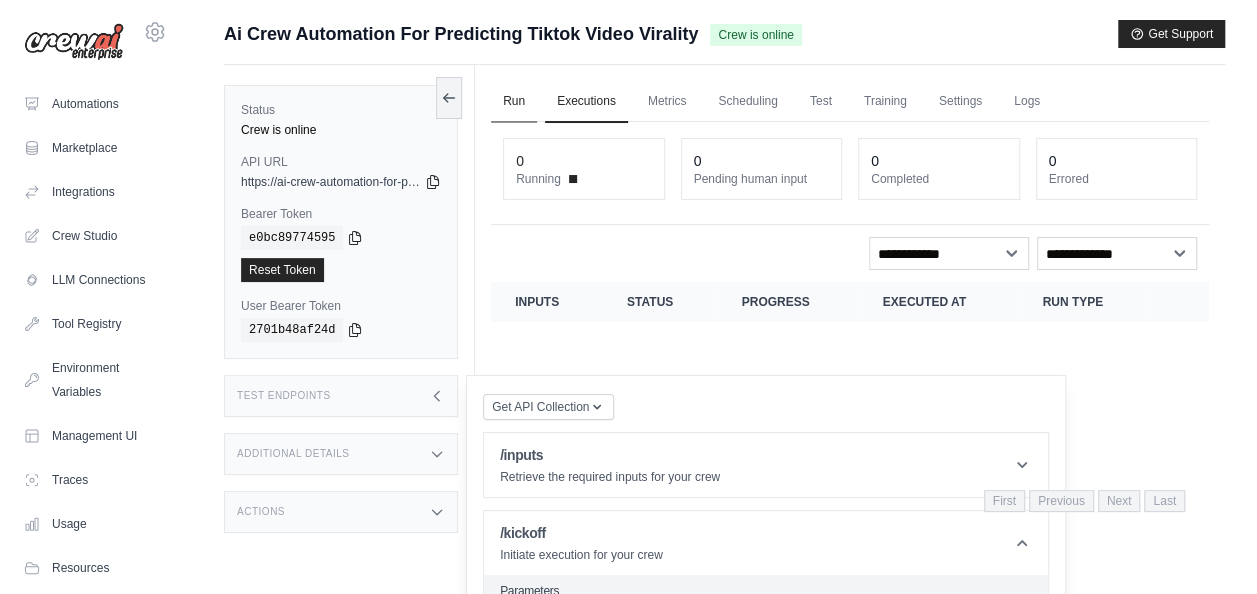 click on "Run" at bounding box center [514, 102] 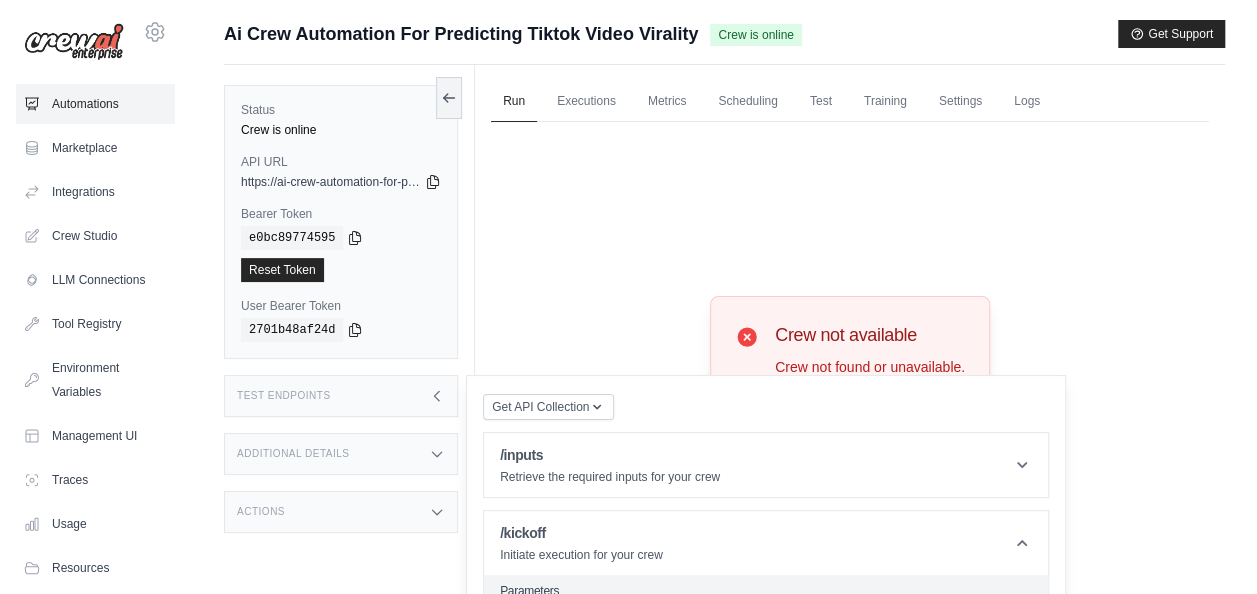 click on "Automations" at bounding box center (95, 104) 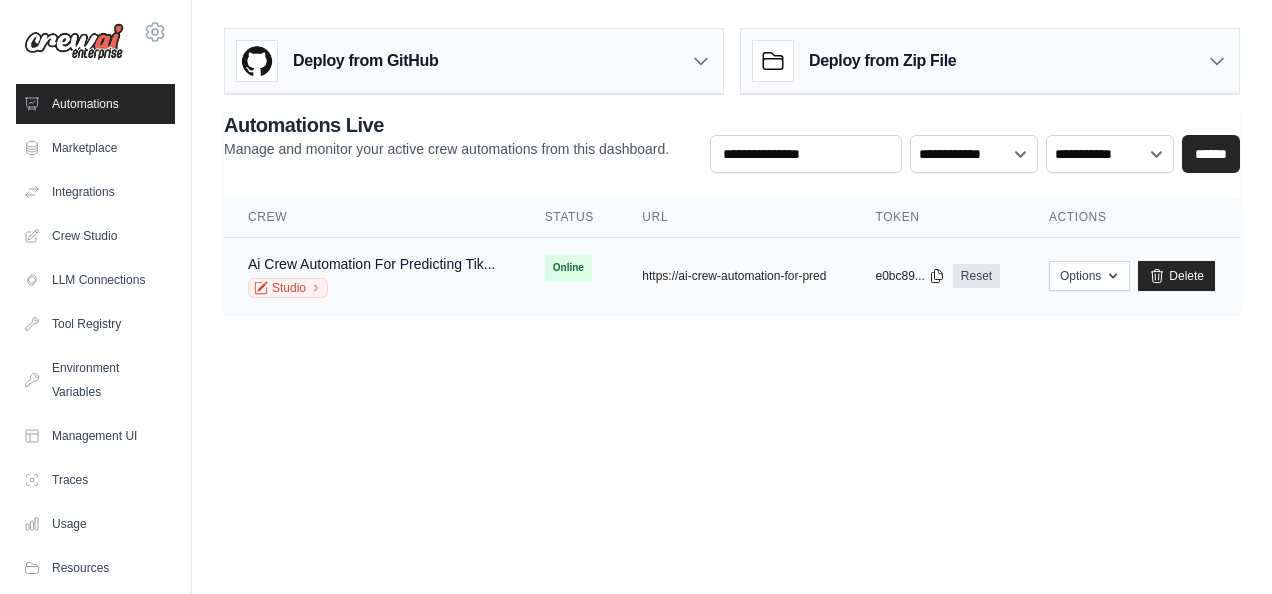 click on "Ai Crew Automation For Predicting Tik...
Studio" at bounding box center (372, 276) 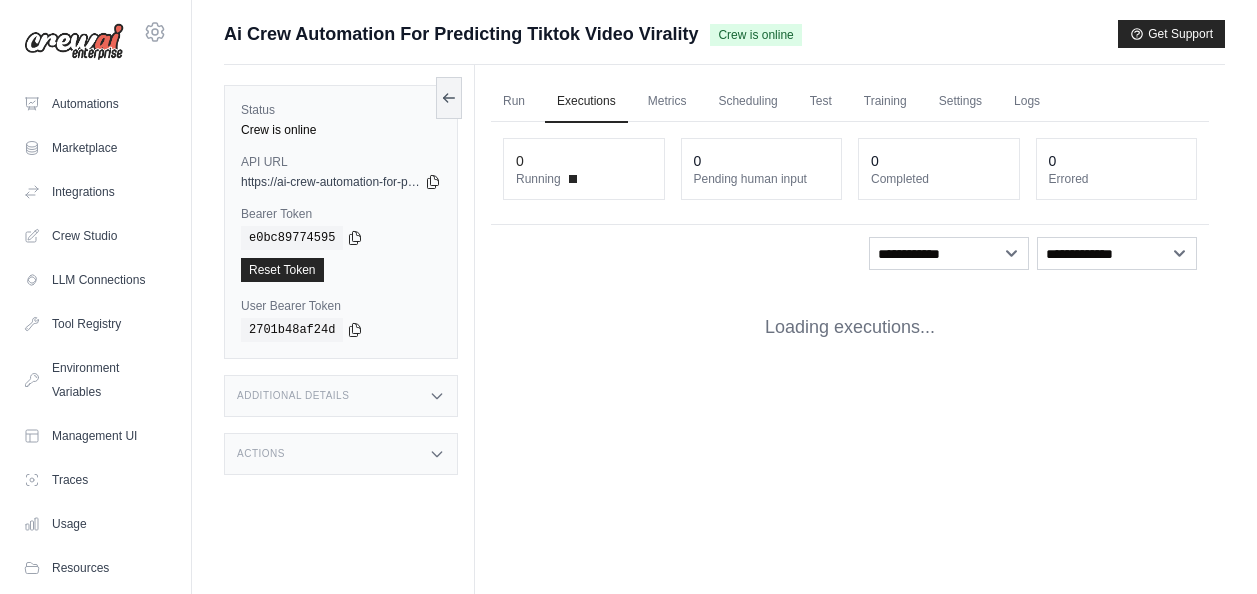 scroll, scrollTop: 0, scrollLeft: 0, axis: both 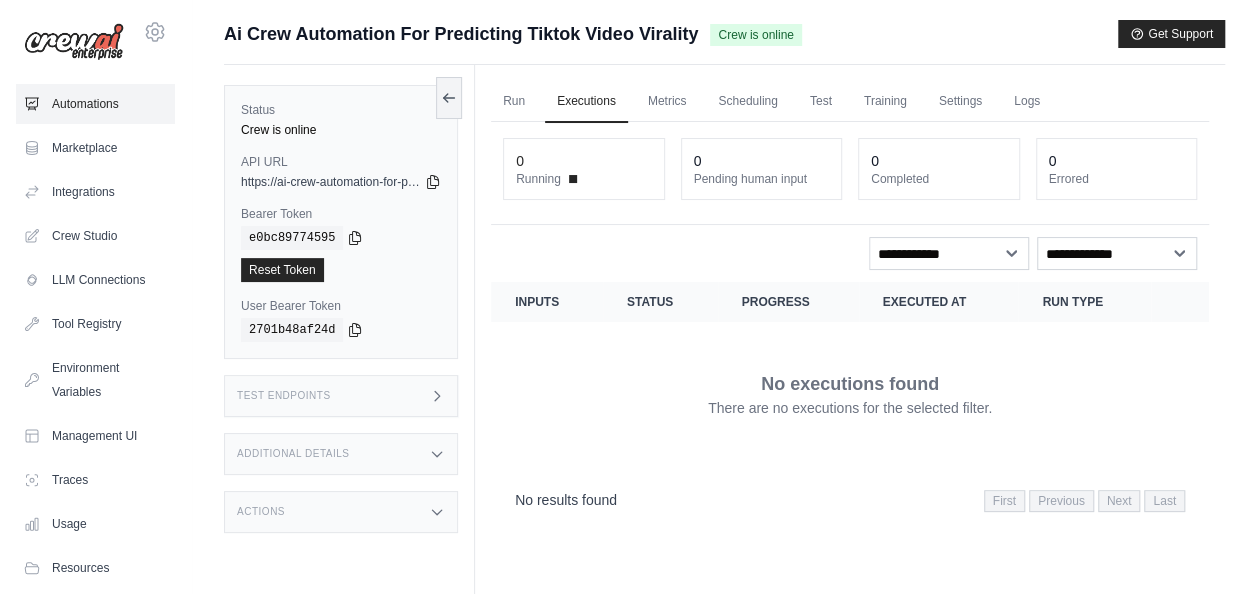 click on "Automations" at bounding box center [95, 104] 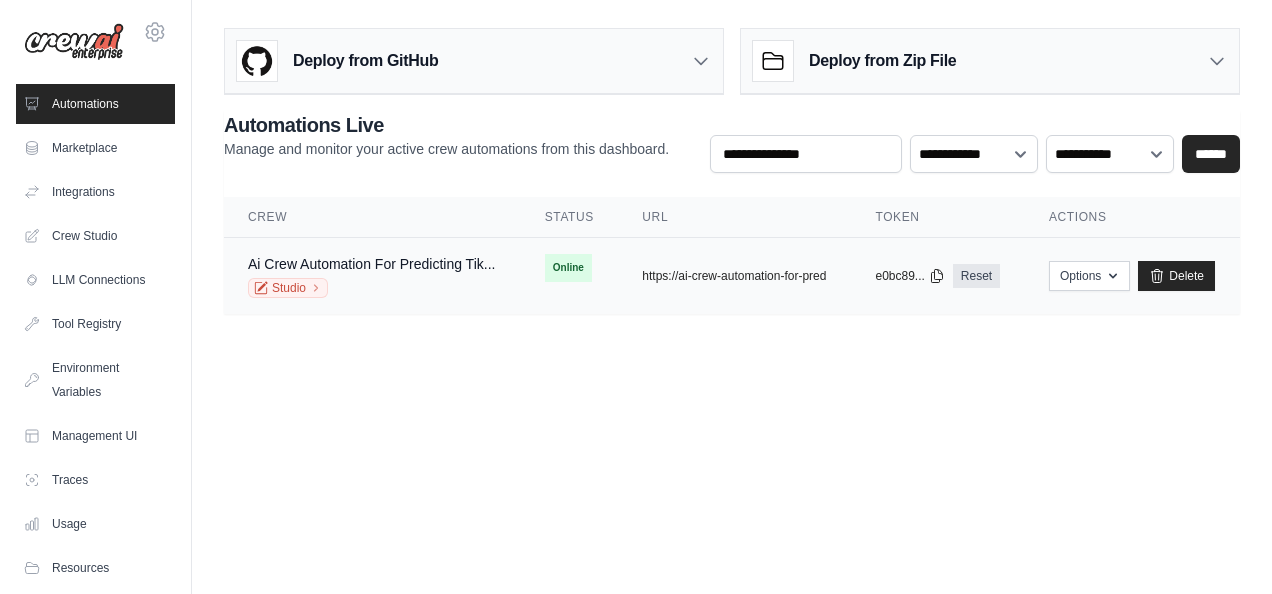 click on "Studio" at bounding box center (371, 288) 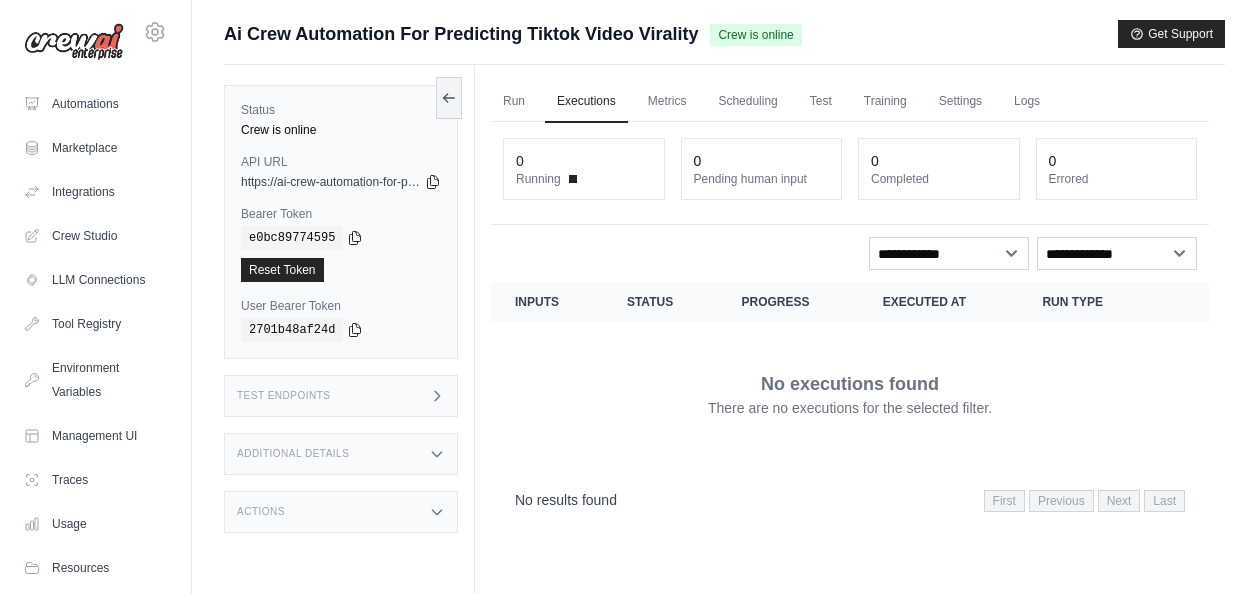 scroll, scrollTop: 0, scrollLeft: 0, axis: both 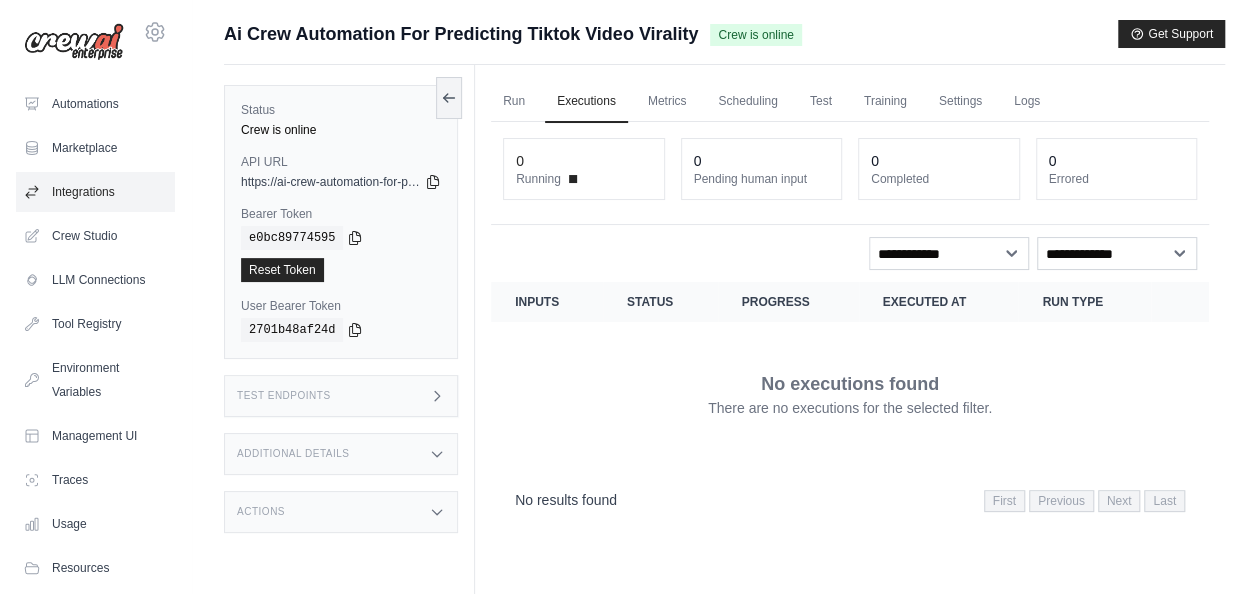 click on "Integrations" at bounding box center (95, 192) 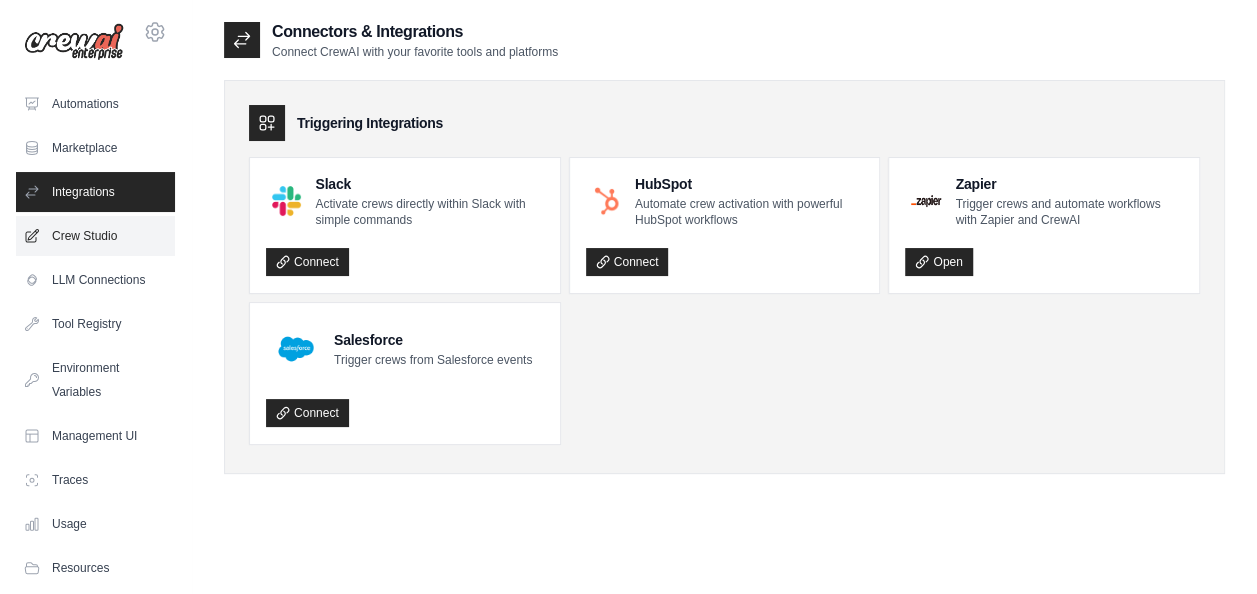 click on "Crew Studio" at bounding box center [95, 236] 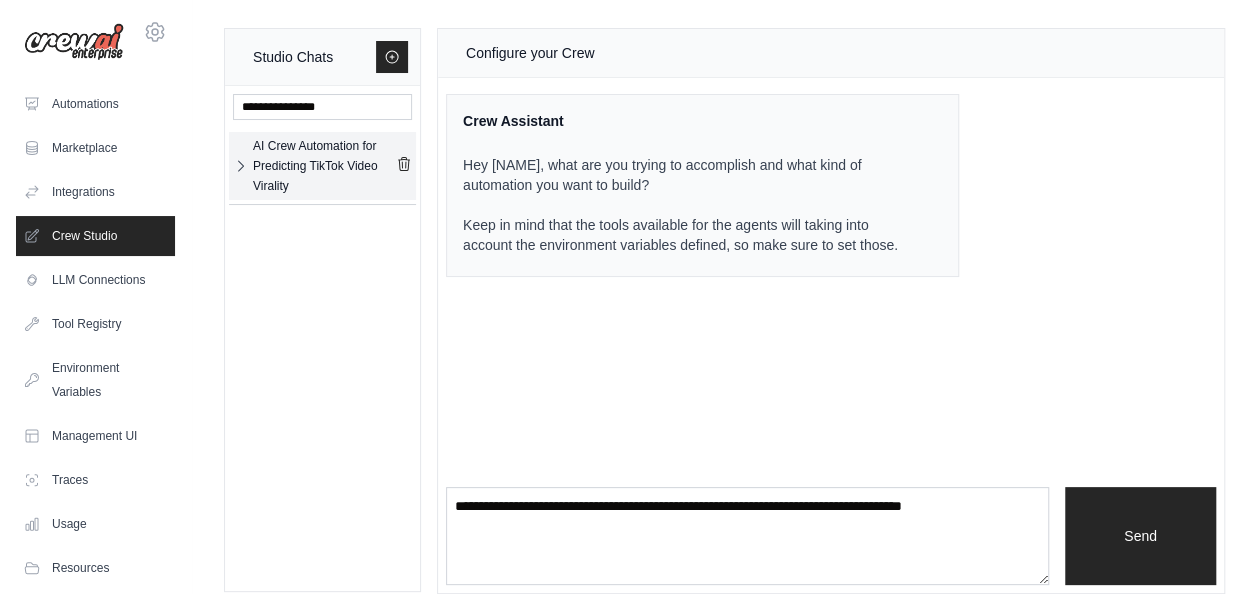 click 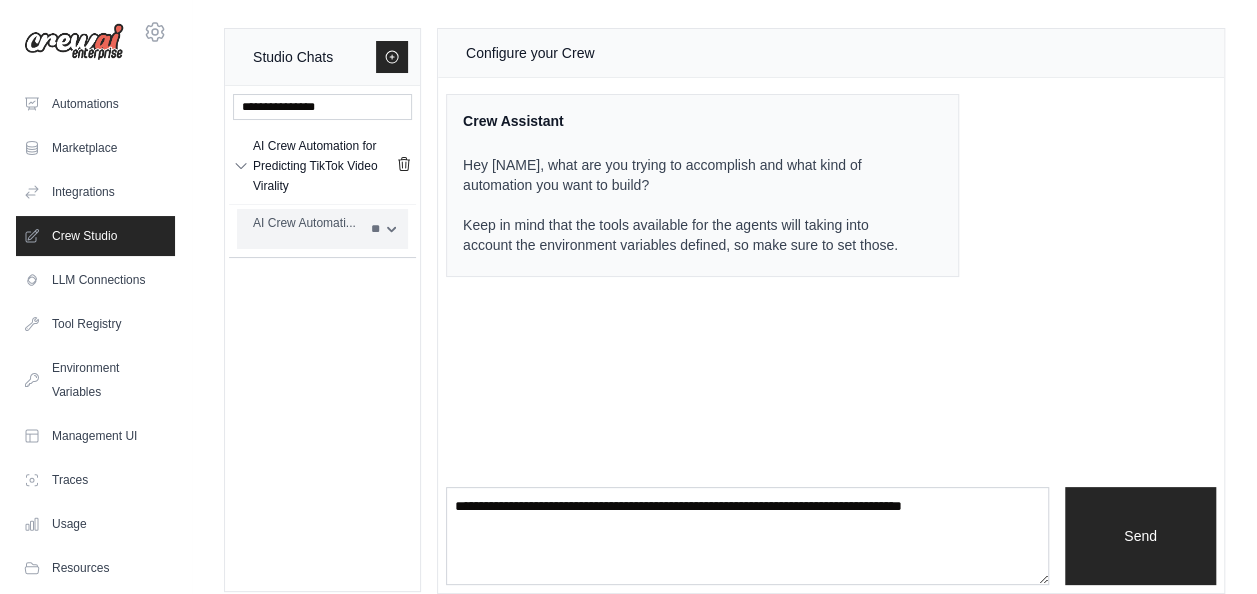 click on "**
**" at bounding box center (383, 229) 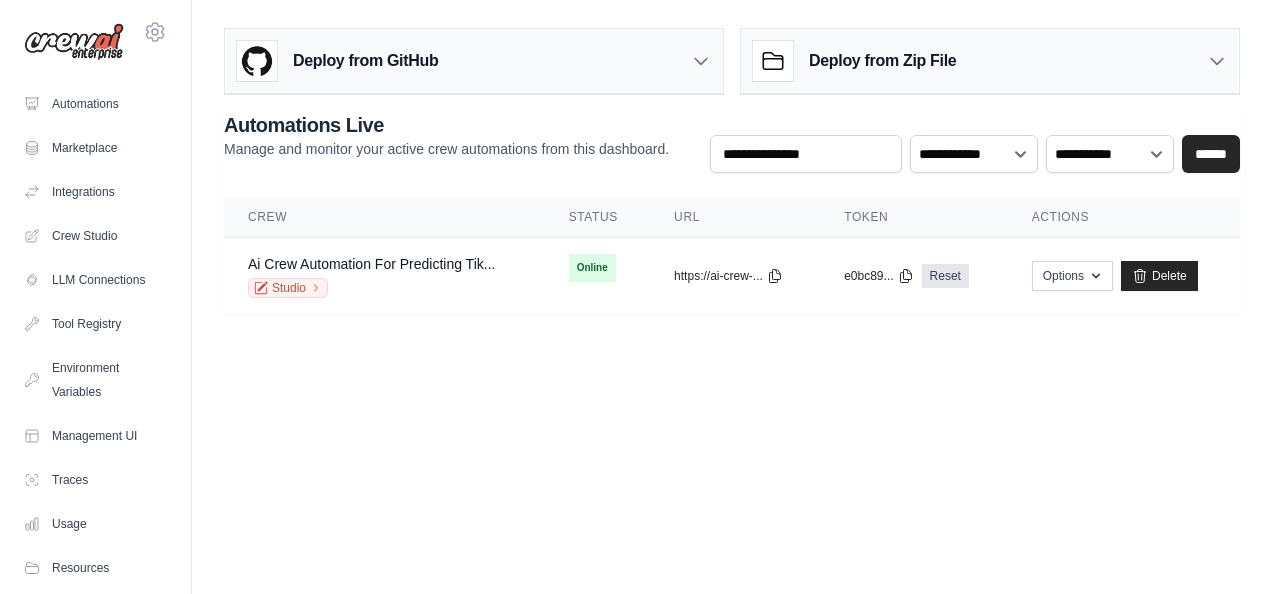 scroll, scrollTop: 0, scrollLeft: 0, axis: both 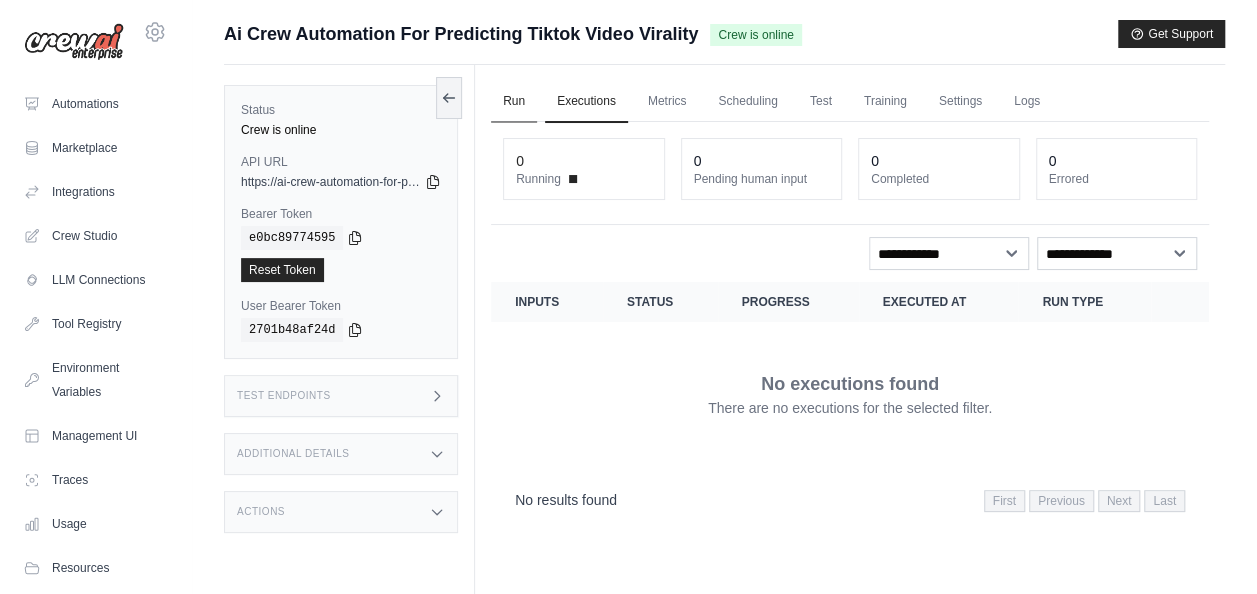 click on "Run" at bounding box center (514, 102) 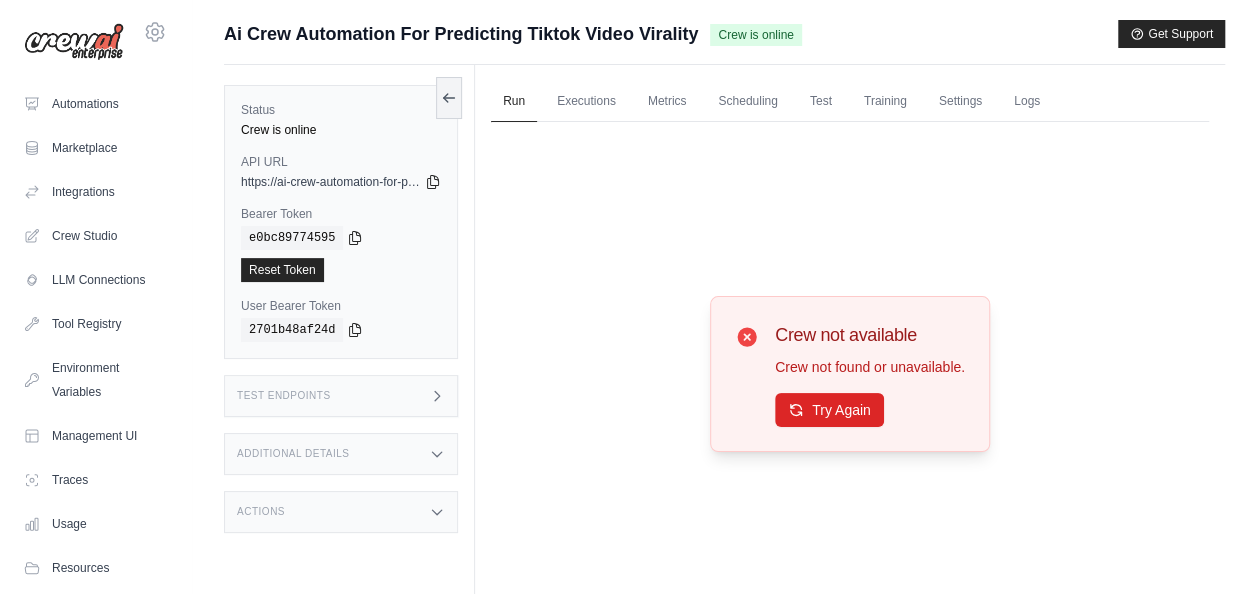 click 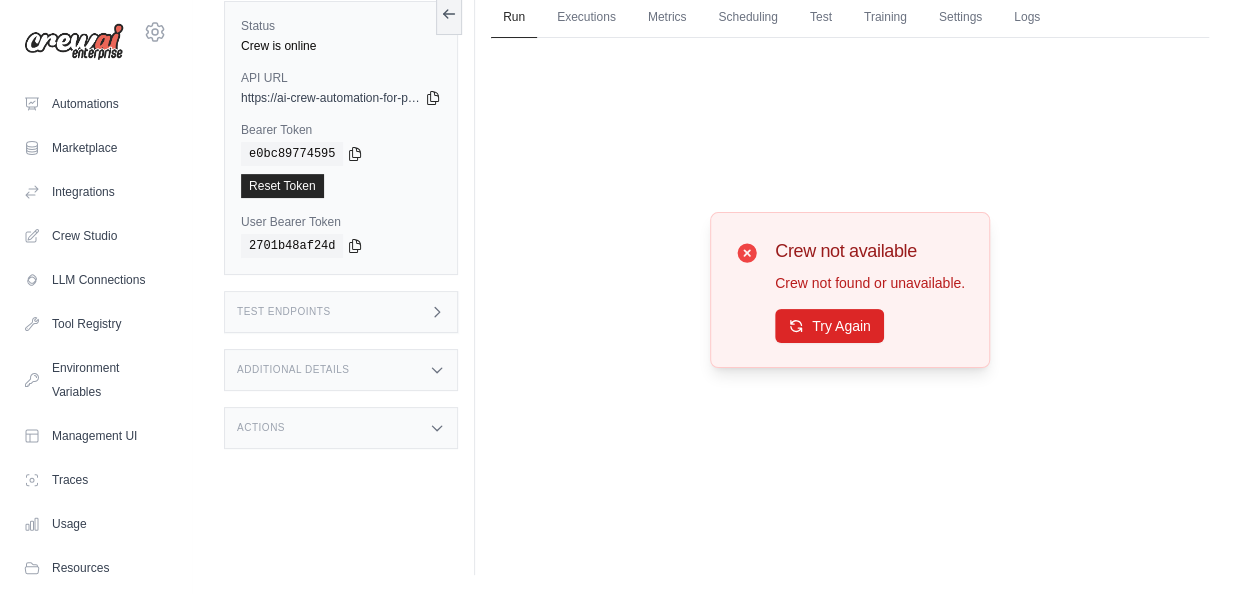 scroll, scrollTop: 0, scrollLeft: 0, axis: both 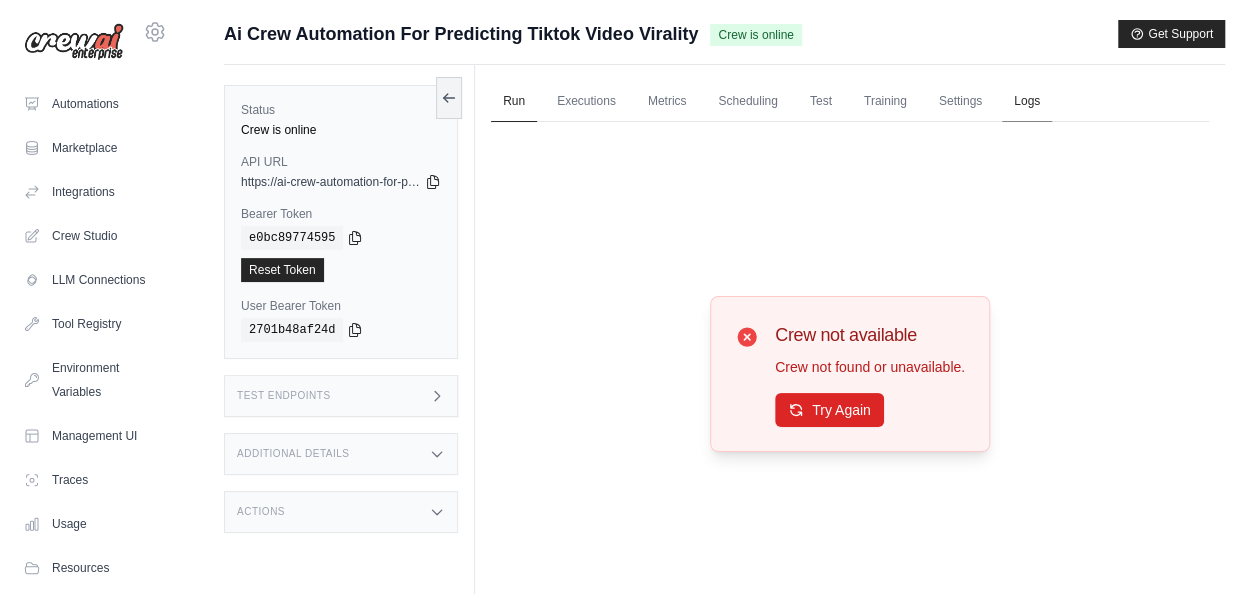 click on "Logs" at bounding box center (1027, 102) 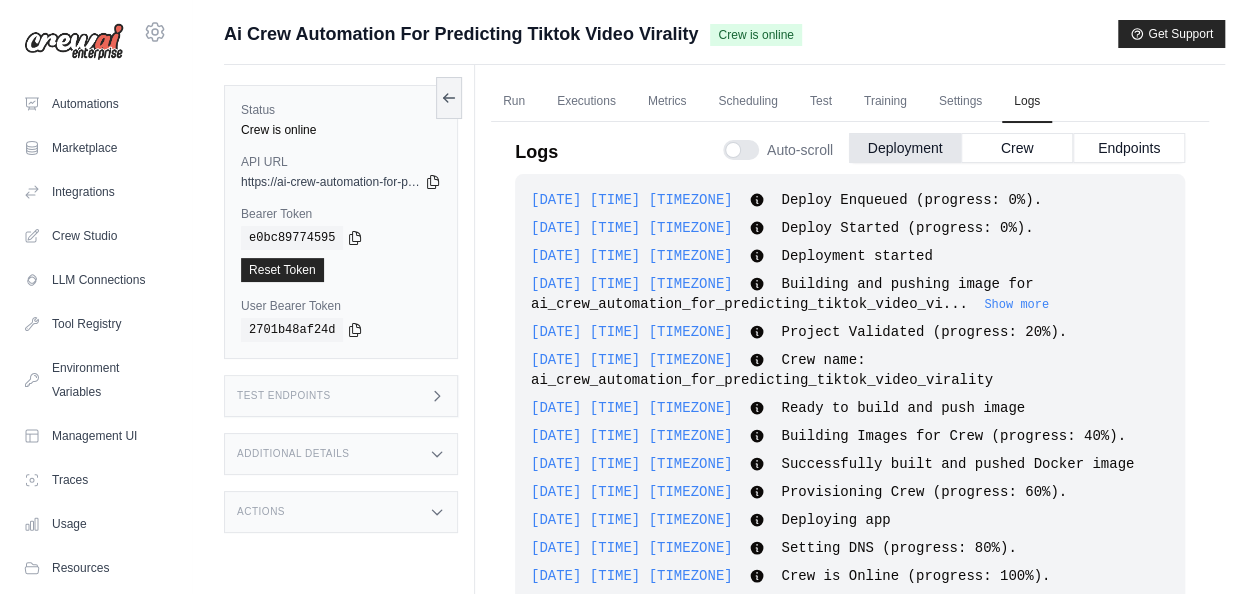 scroll, scrollTop: 8, scrollLeft: 0, axis: vertical 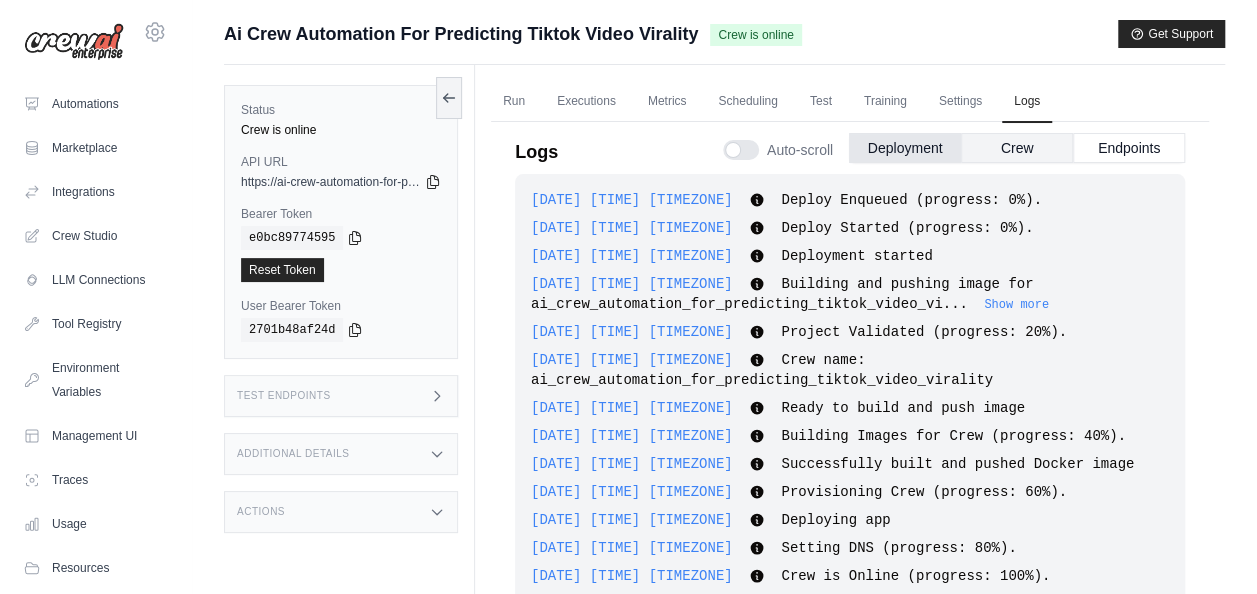 click on "Crew" at bounding box center (1017, 148) 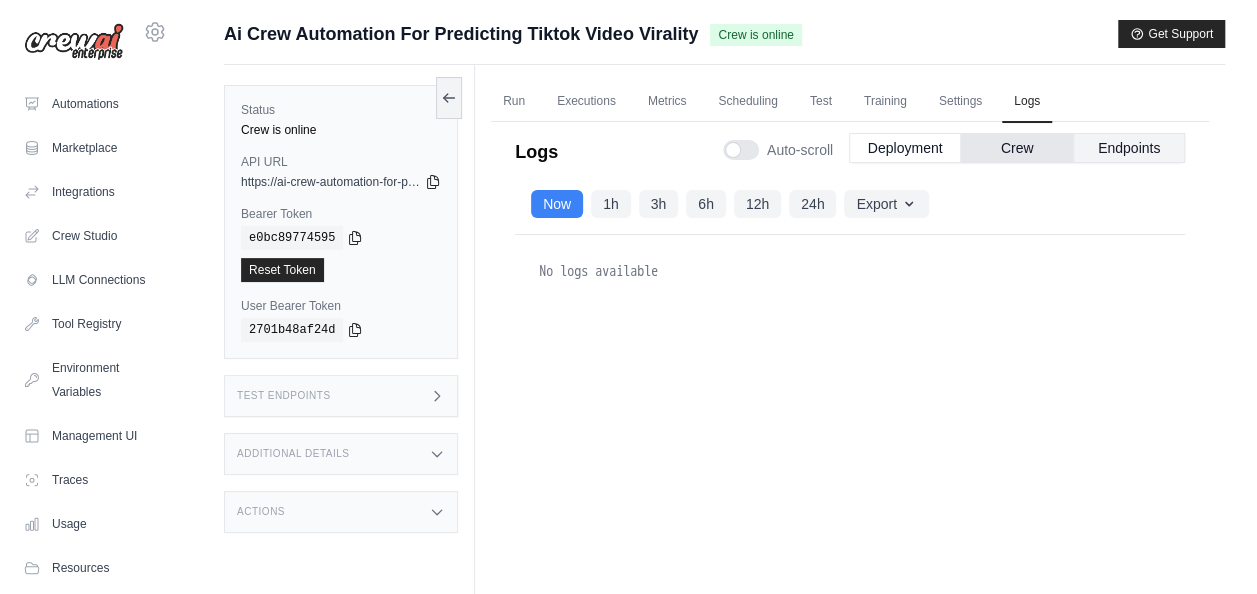 click on "Endpoints" at bounding box center (1129, 148) 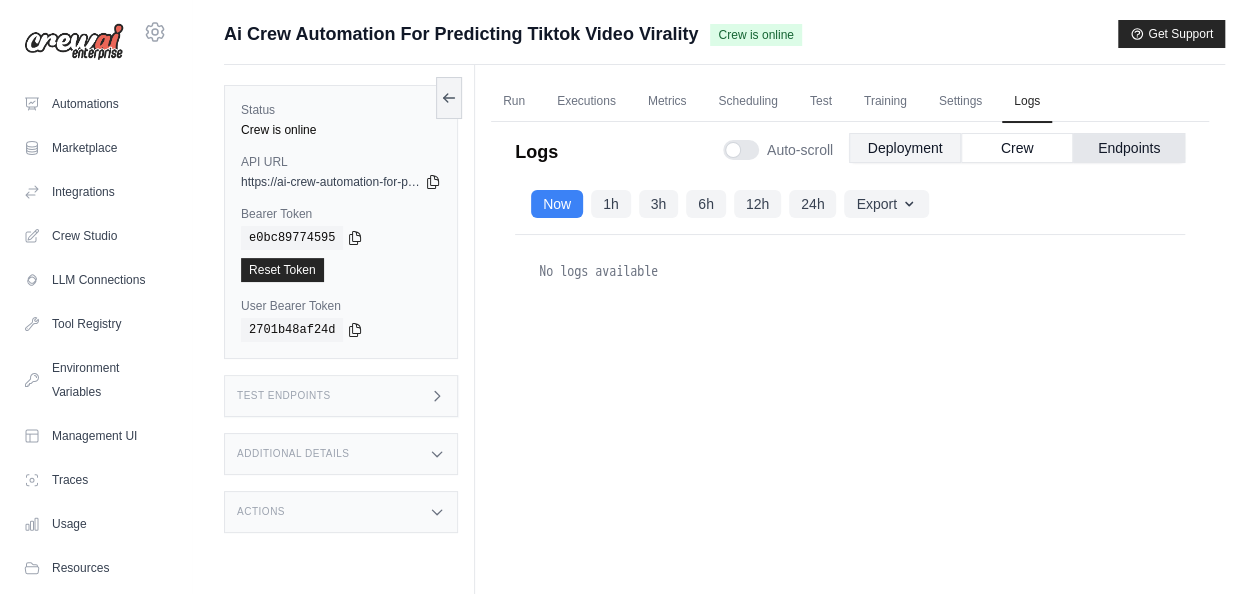 click on "Deployment" at bounding box center (905, 148) 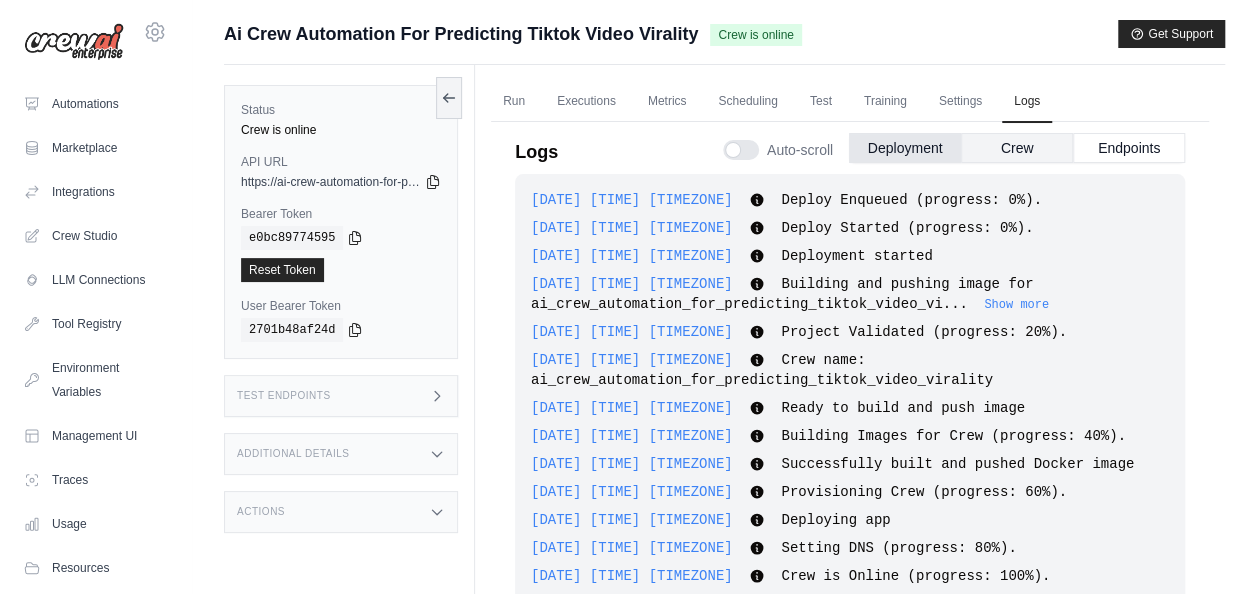 click on "Crew" at bounding box center (1017, 148) 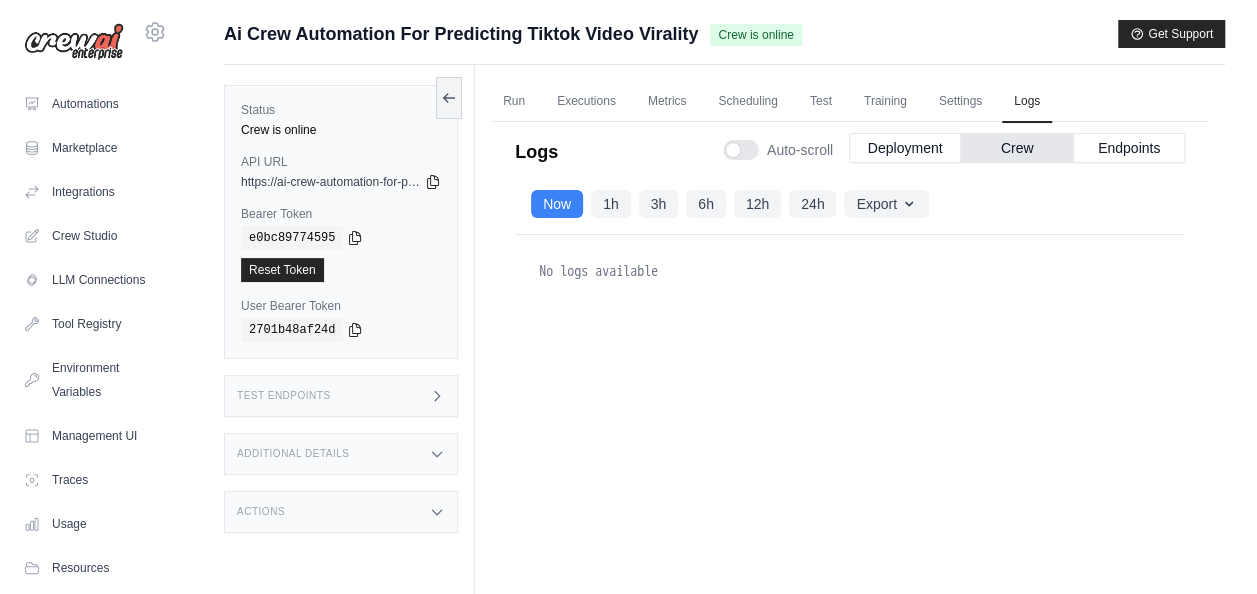click on "12h" at bounding box center [757, 204] 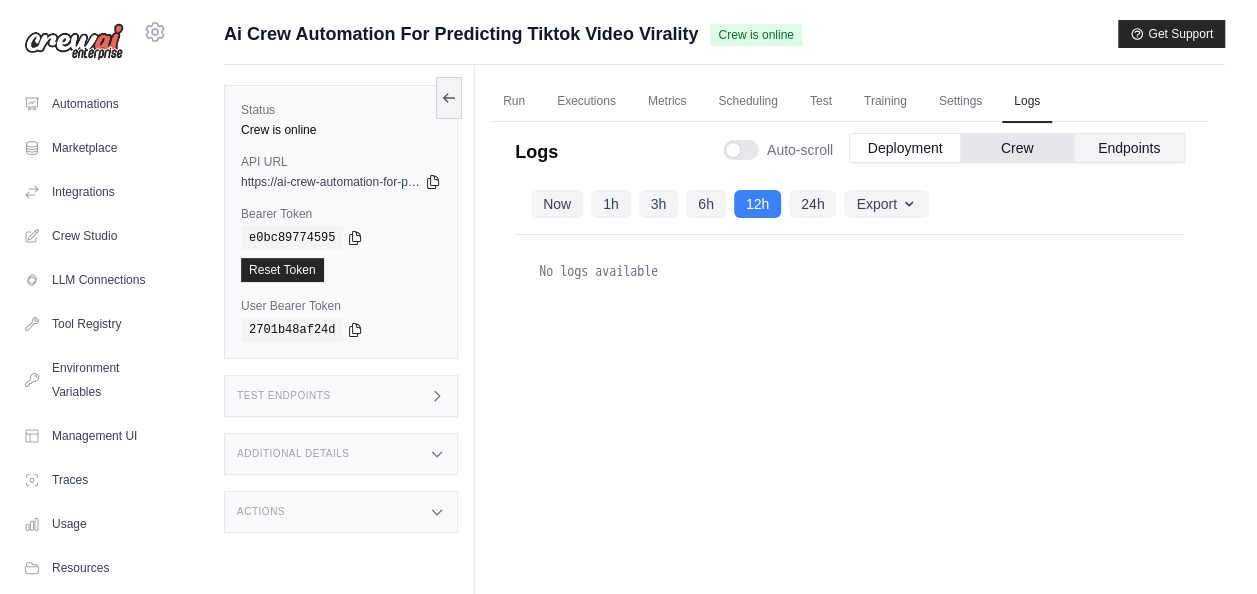 click on "Endpoints" at bounding box center [1129, 148] 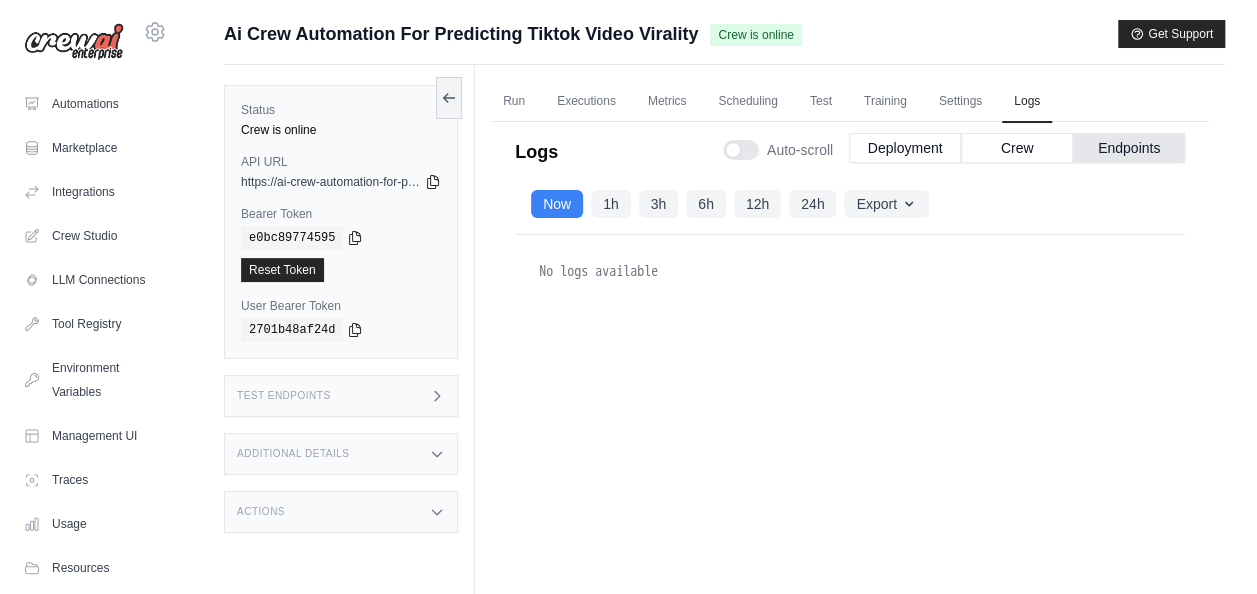 click on "Now
1h
3h
6h
12h
24h
Export
Export as JSON
Export as CSV" at bounding box center (850, 204) 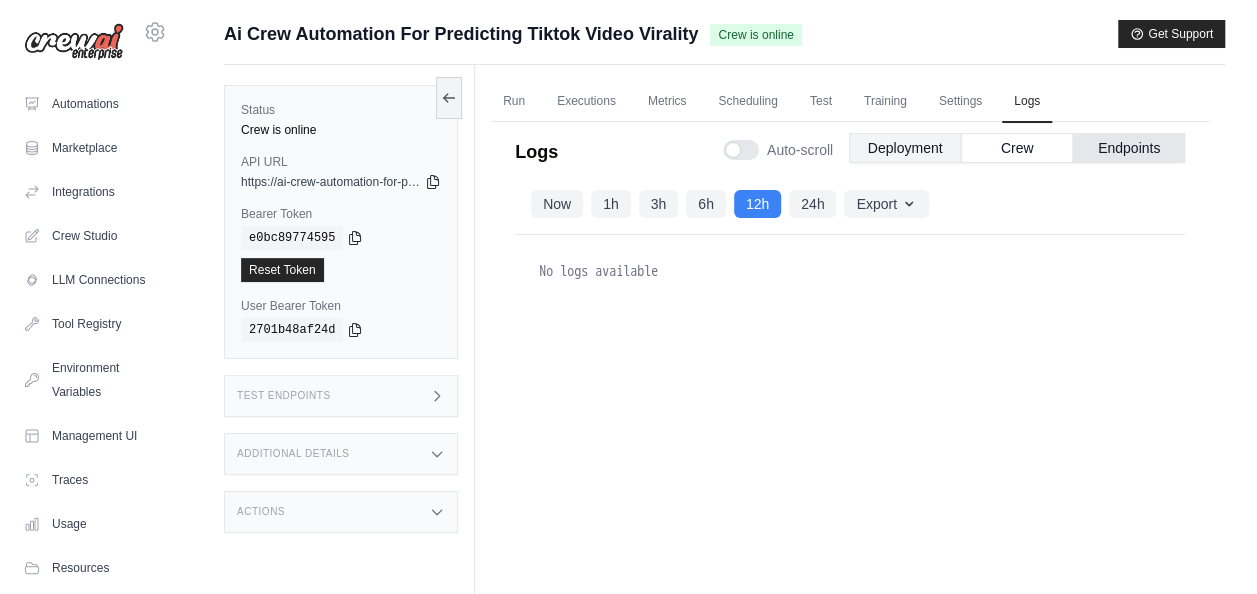click on "Deployment" at bounding box center [905, 148] 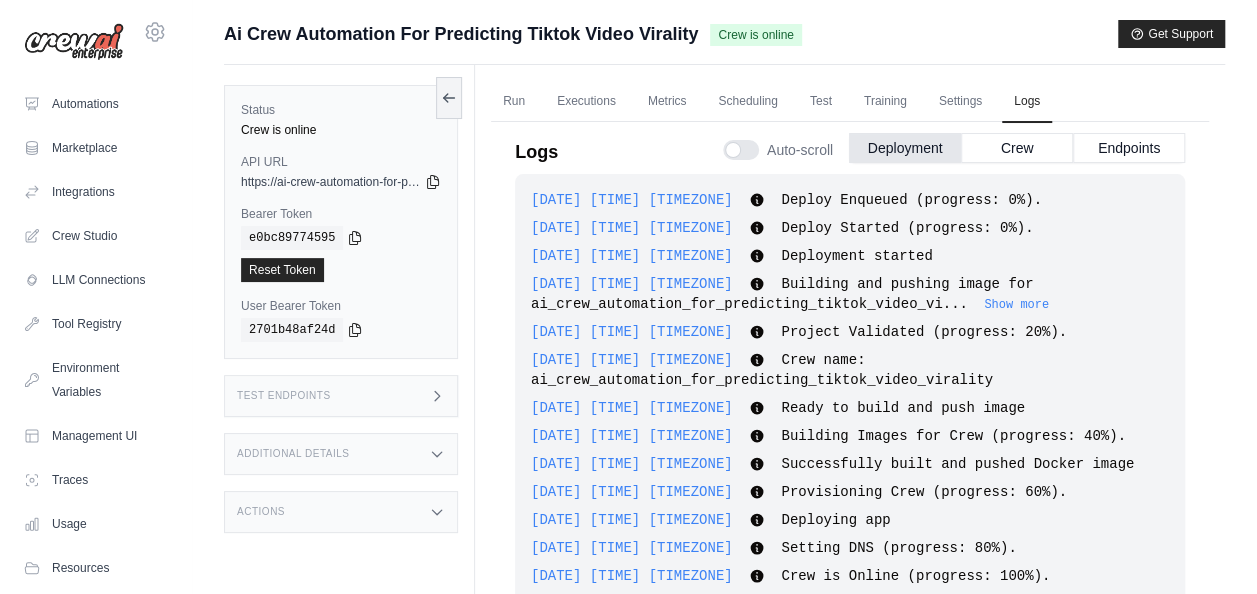 scroll, scrollTop: 8, scrollLeft: 0, axis: vertical 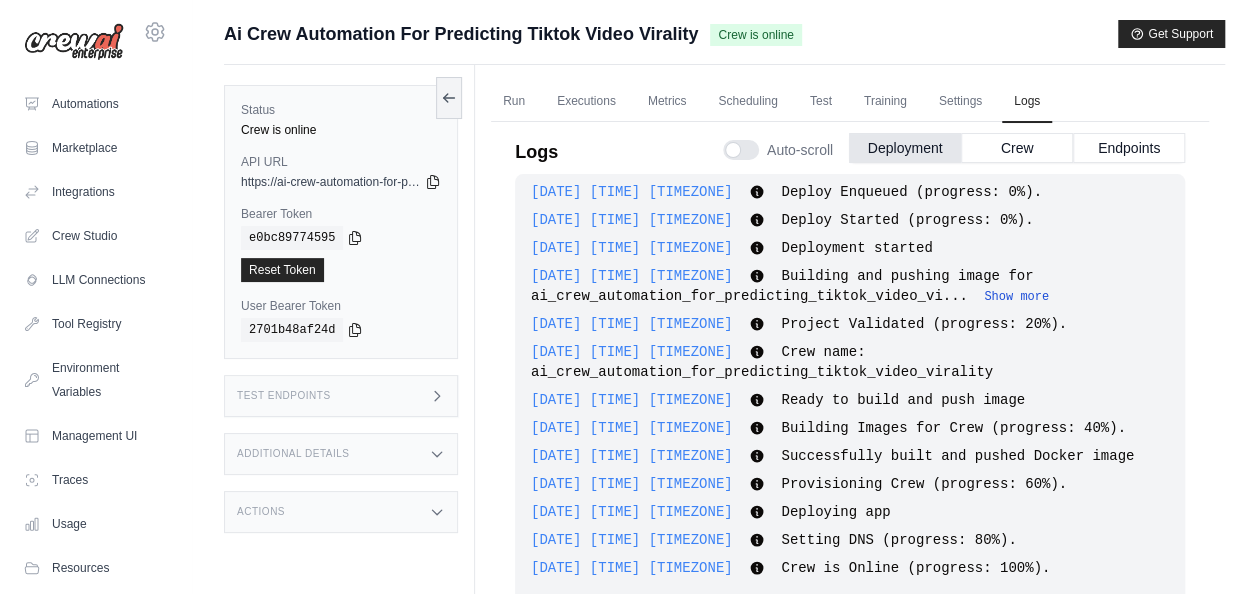 click on "Show more" at bounding box center [1016, 297] 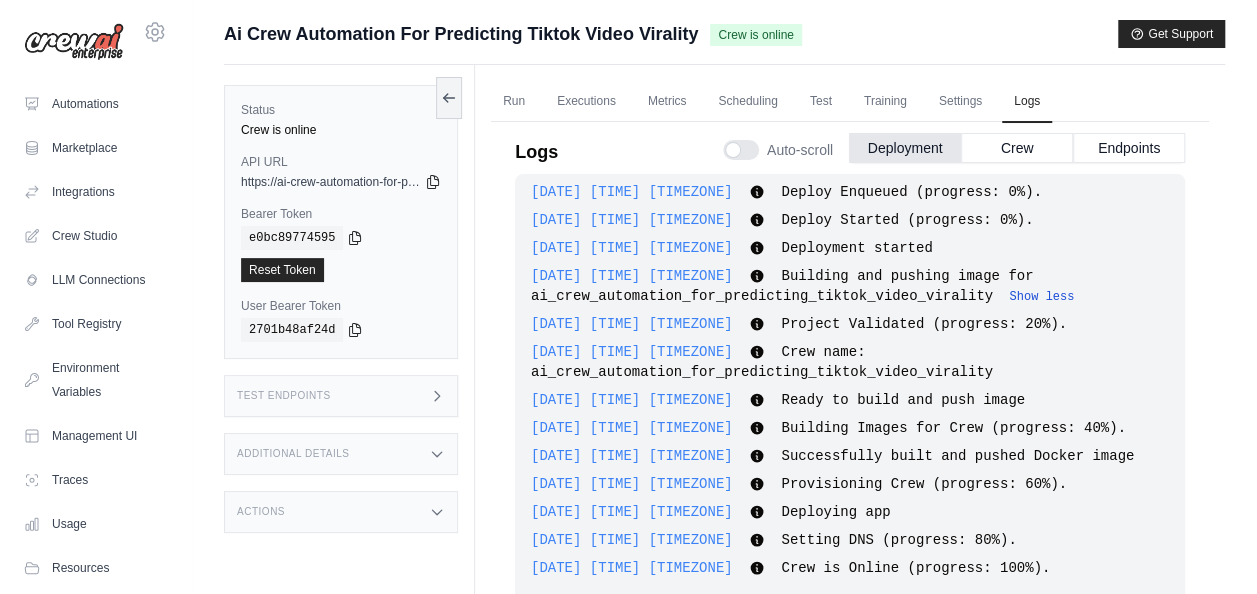click on "Show less" at bounding box center (1041, 297) 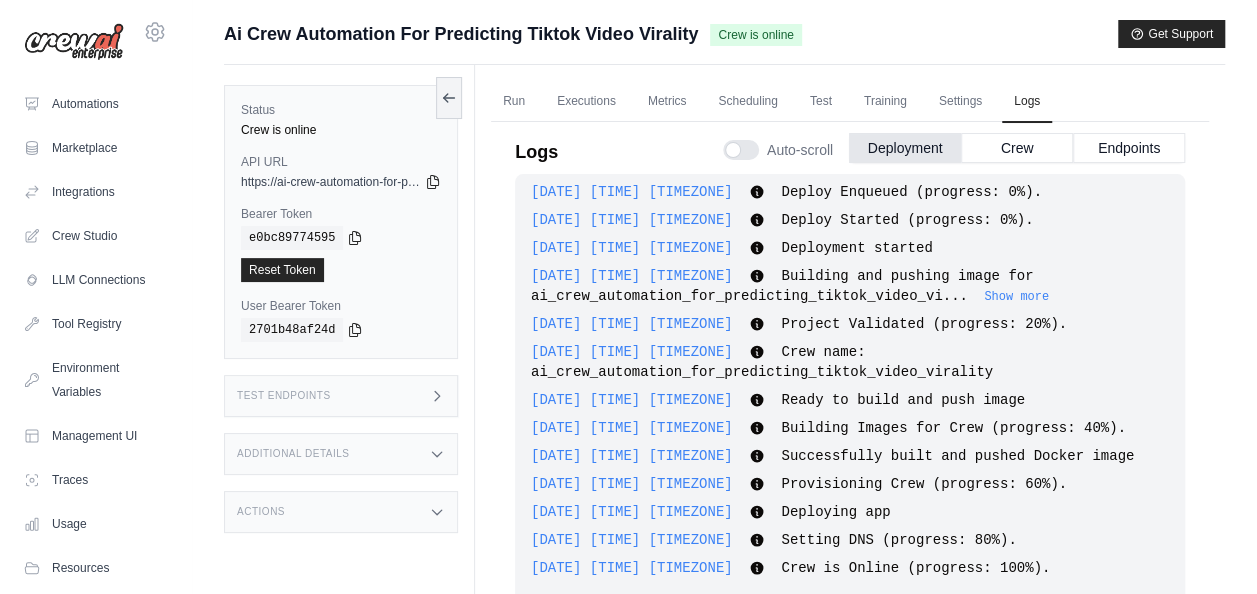 scroll, scrollTop: 84, scrollLeft: 0, axis: vertical 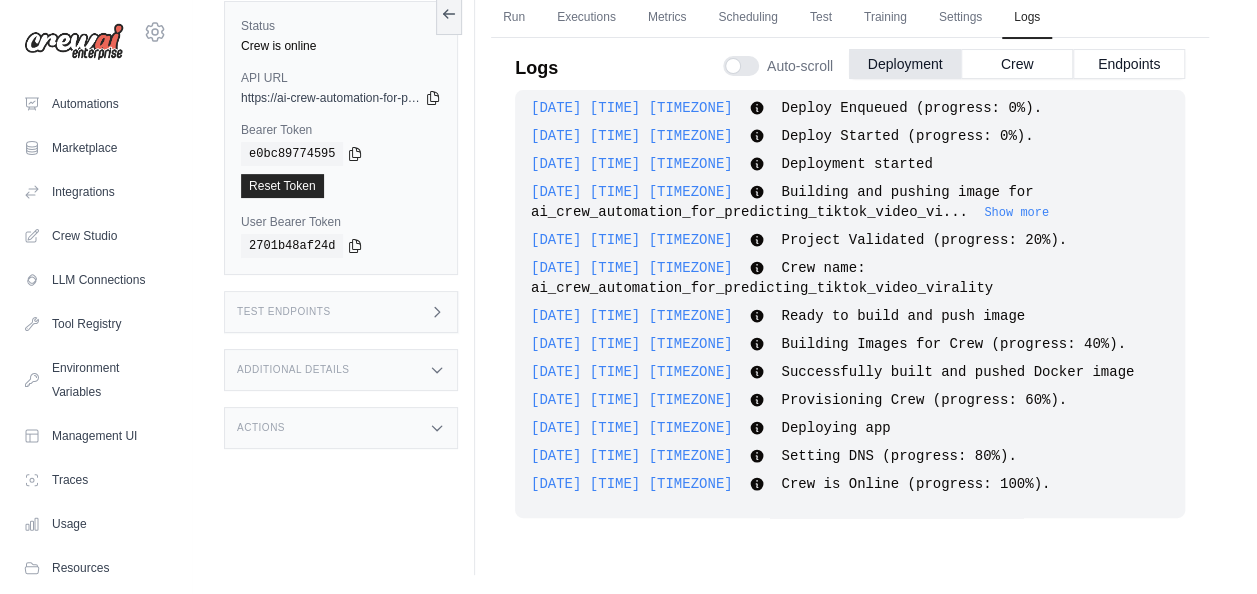 click 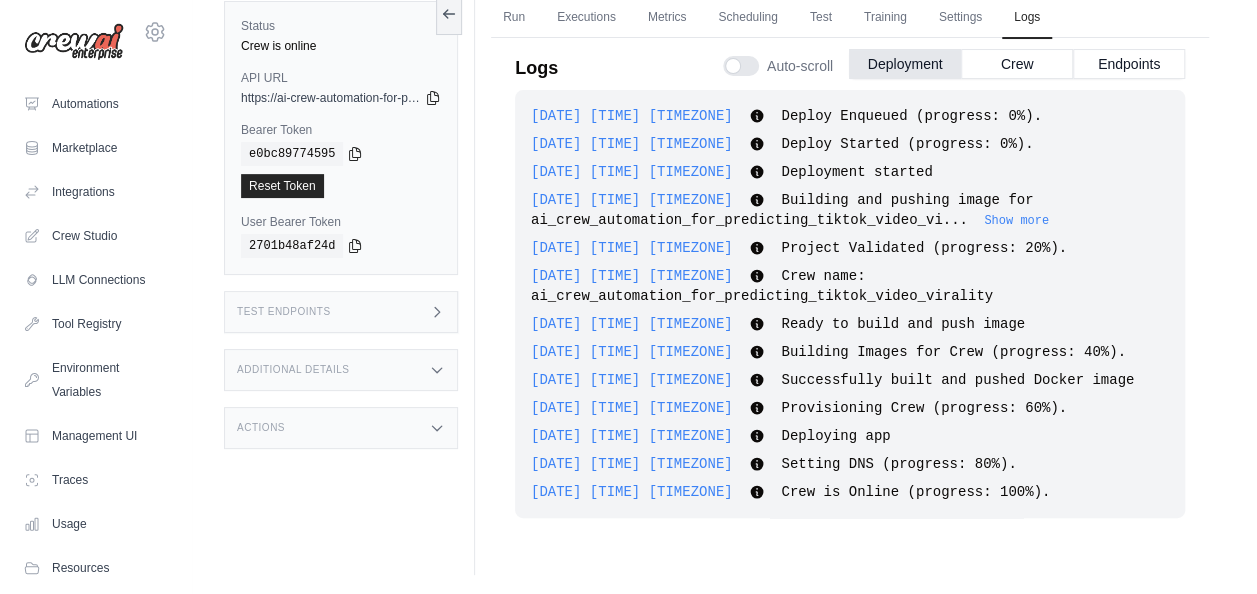scroll, scrollTop: 0, scrollLeft: 0, axis: both 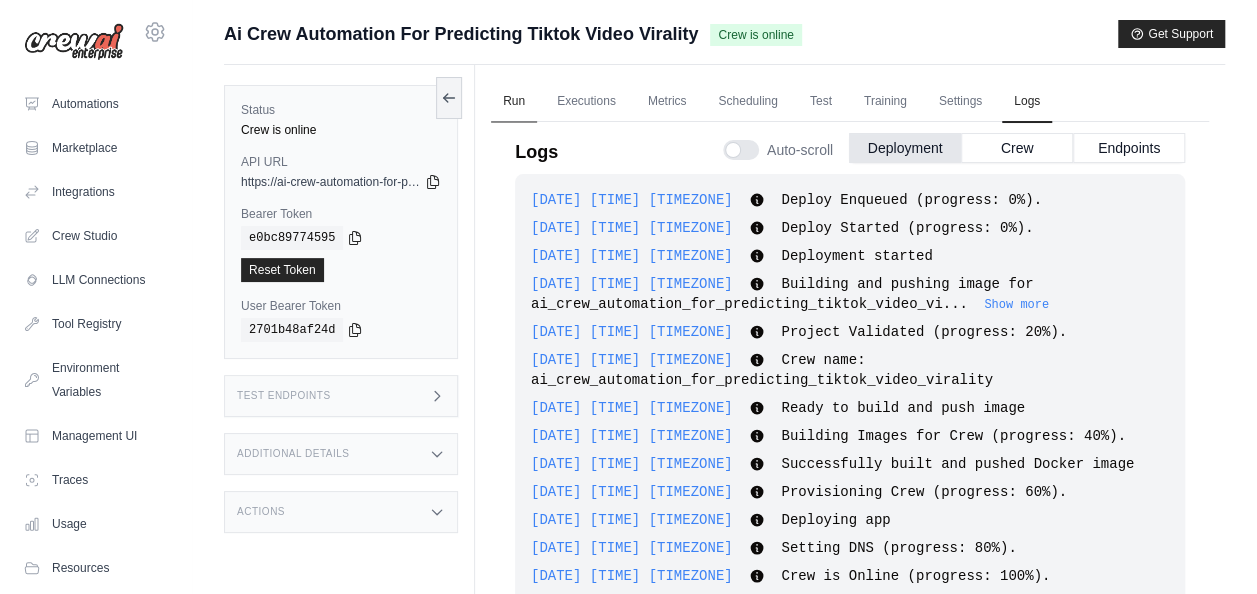 click on "Run" at bounding box center (514, 102) 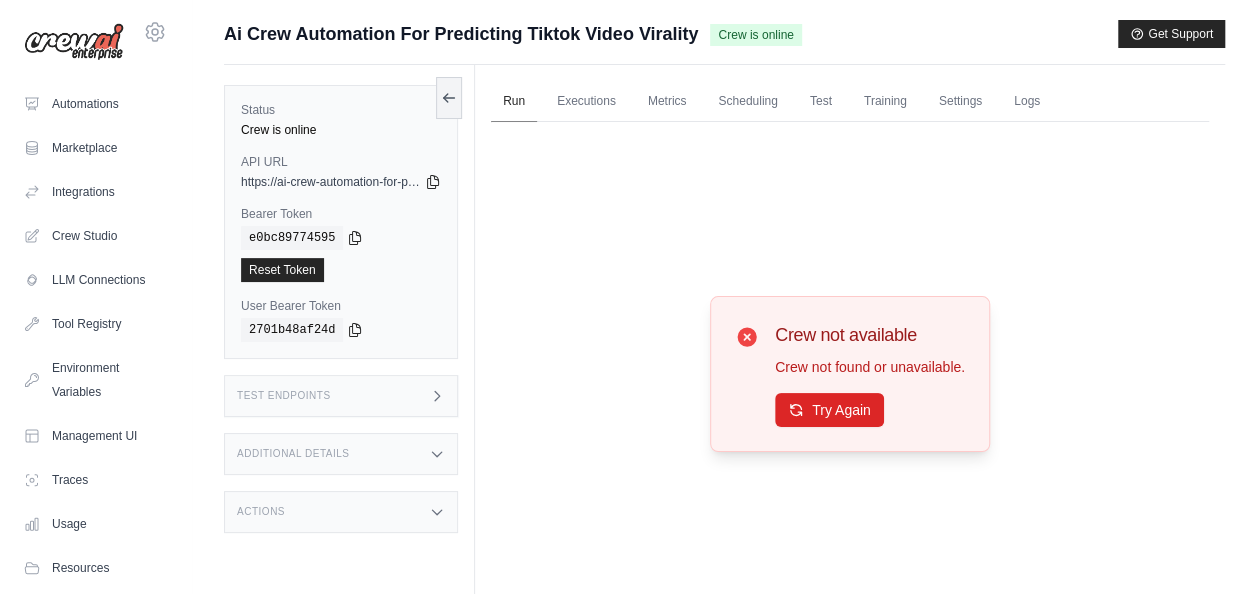 click on "Run" at bounding box center [514, 102] 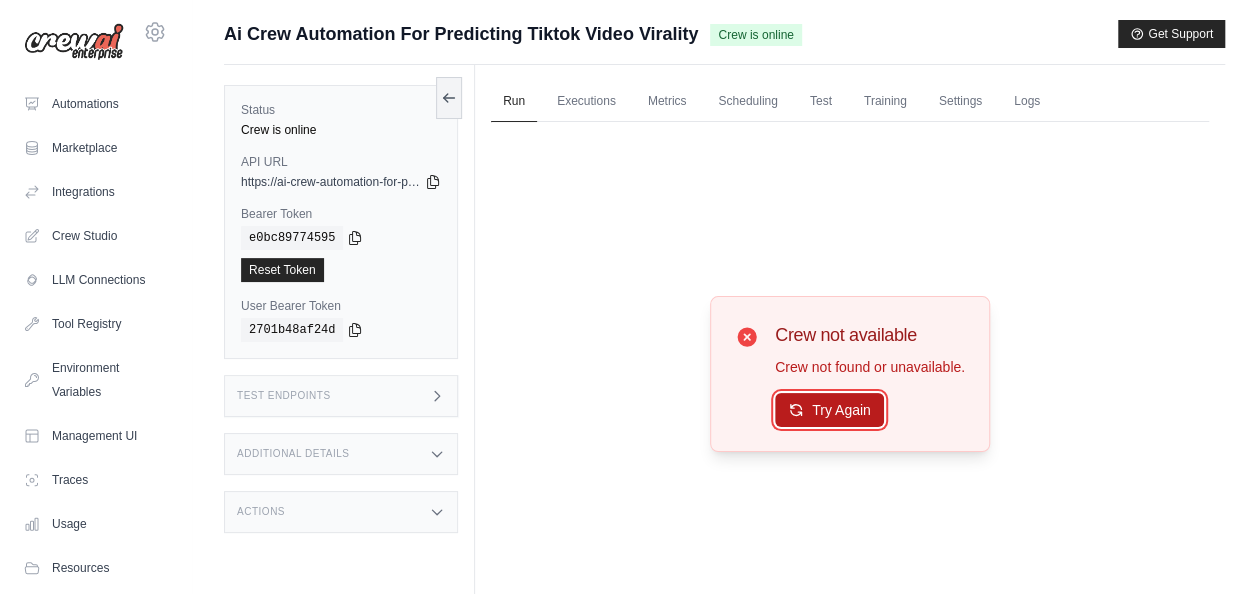click on "Try Again" at bounding box center (829, 410) 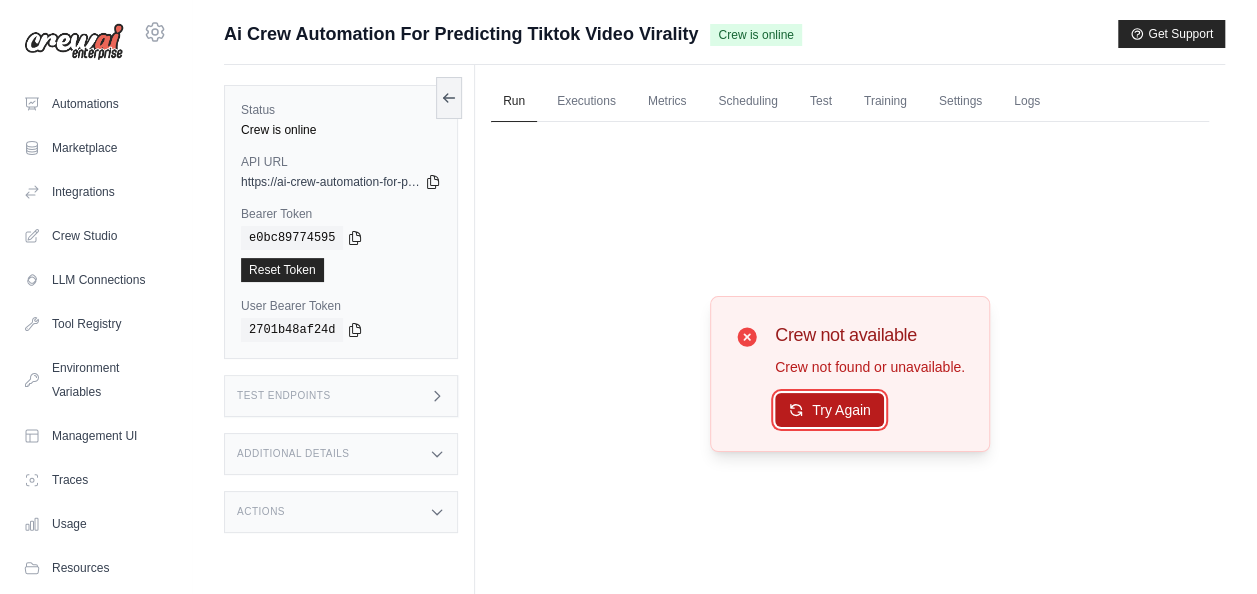 click on "Try Again" at bounding box center [829, 410] 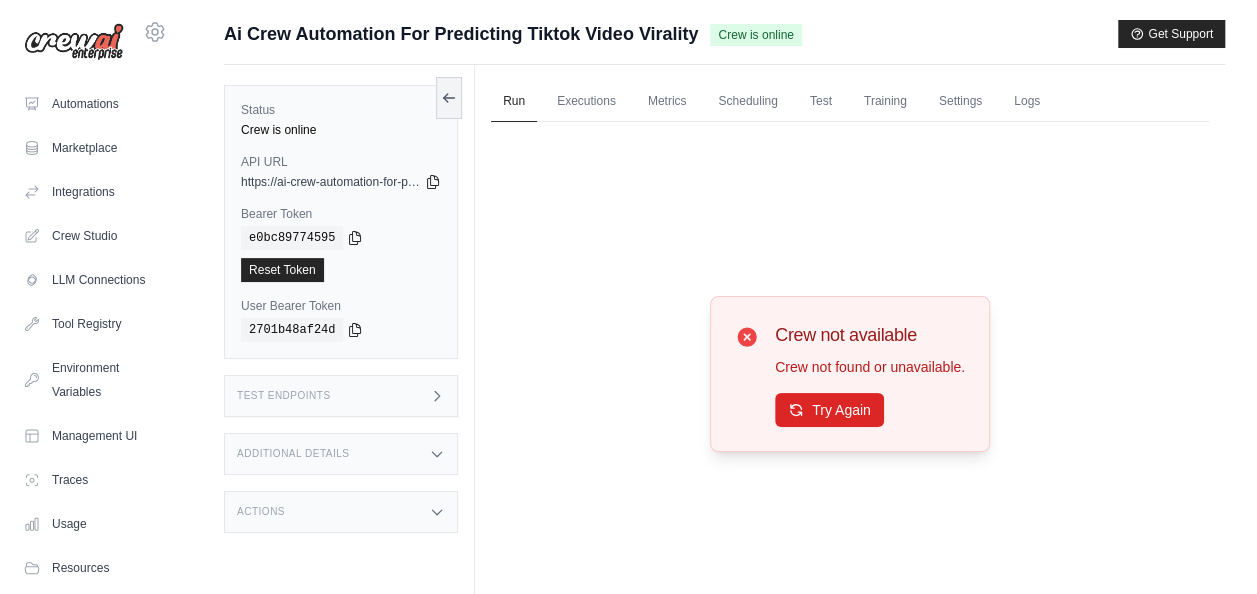 click on "Crew not available Crew not found or unavailable. Try Again" at bounding box center (870, 374) 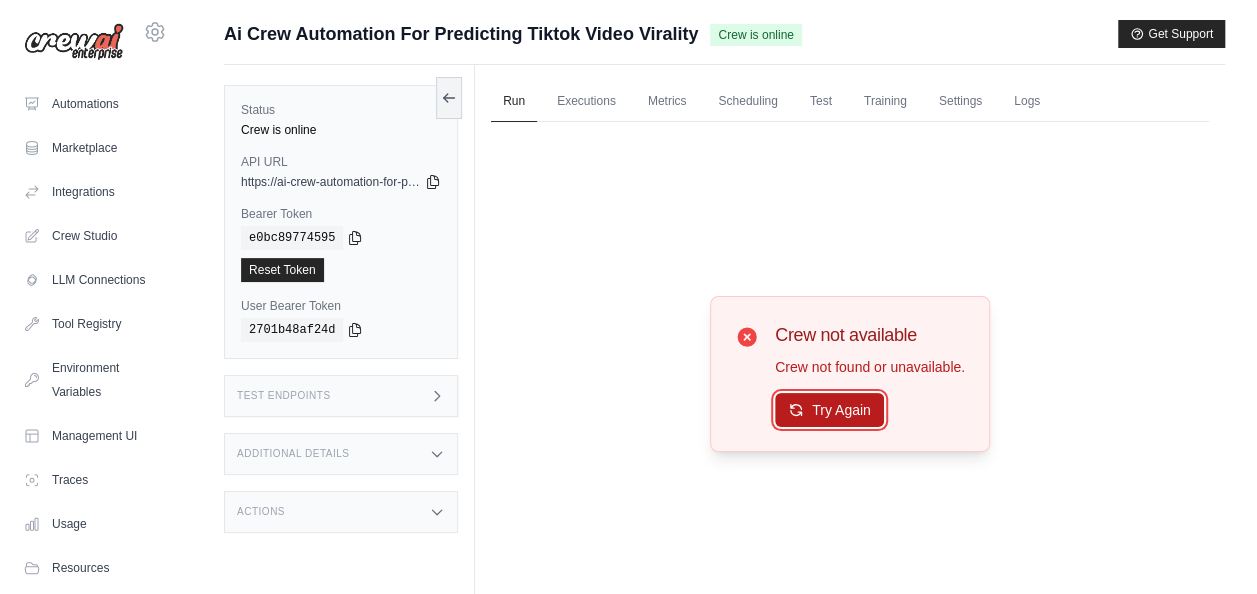 click on "Try Again" at bounding box center [829, 410] 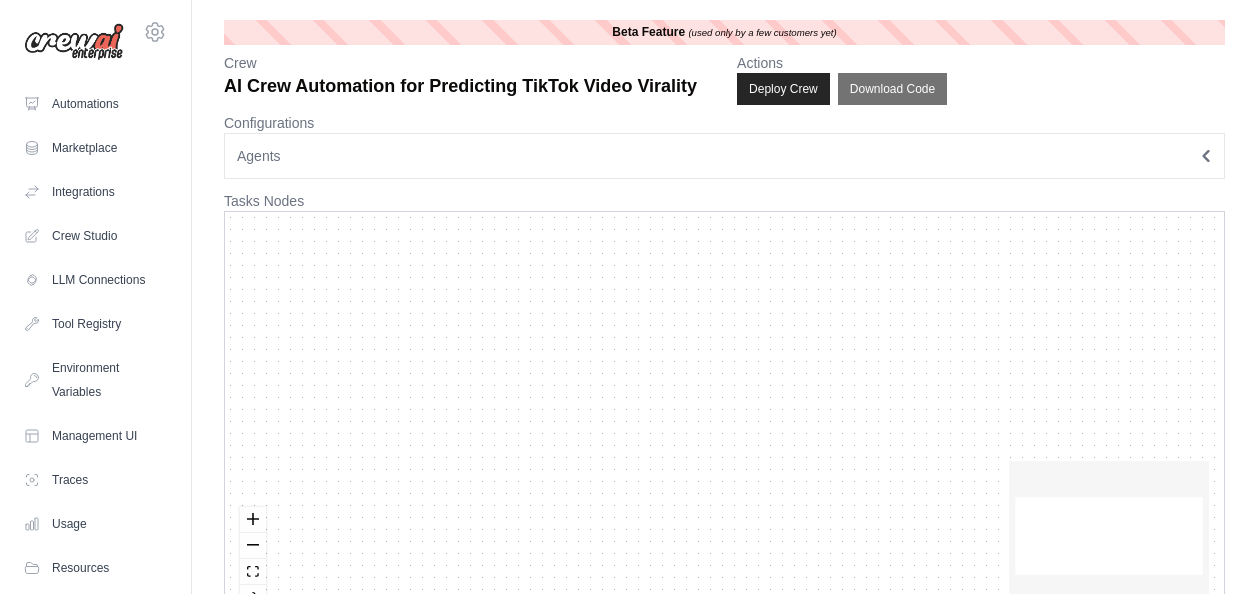 scroll, scrollTop: 0, scrollLeft: 0, axis: both 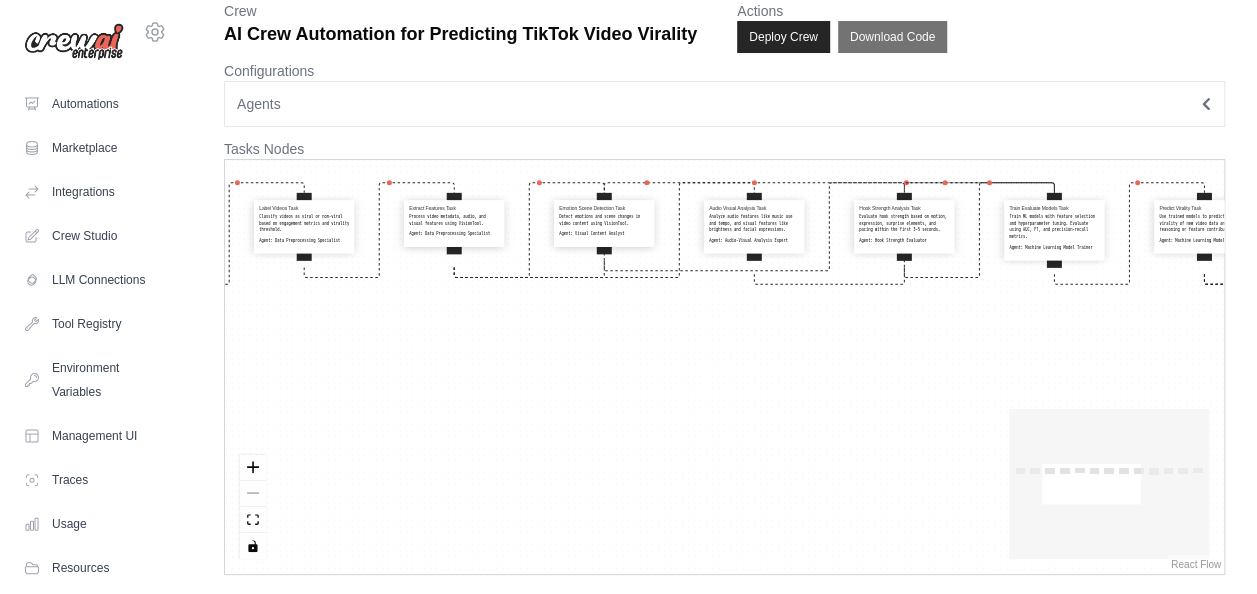 drag, startPoint x: 782, startPoint y: 330, endPoint x: 919, endPoint y: 237, distance: 165.58382 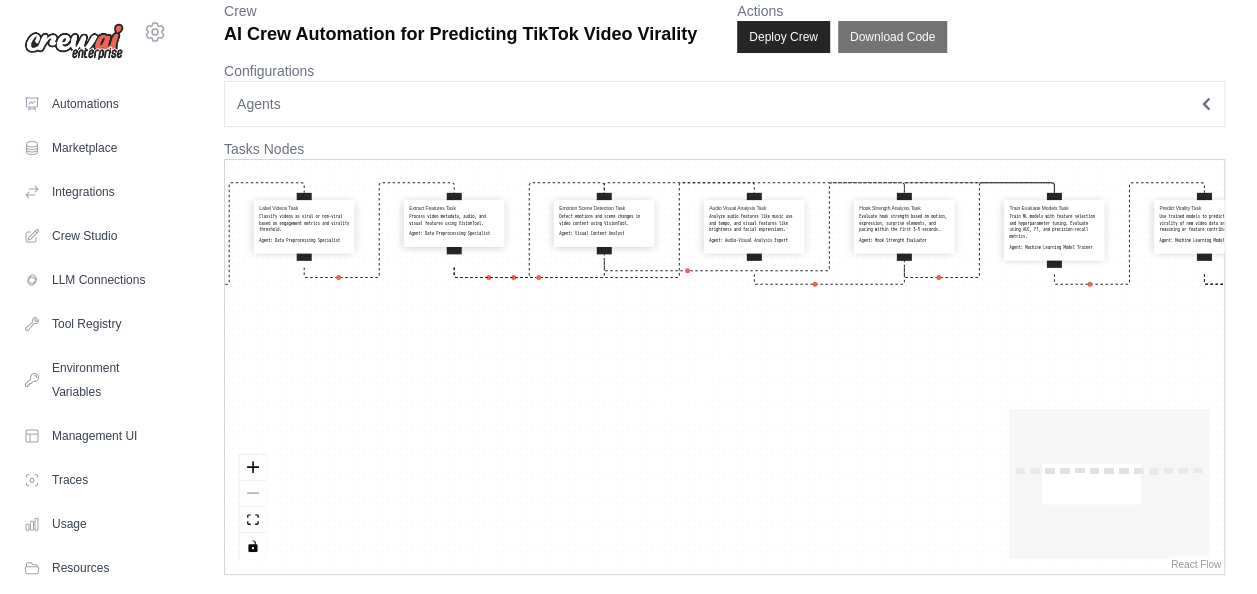 click on "Search Tiktok Videos Task Use SerperDevTool to search for TikTok videos based on trending topics or hashtags. Agent:   Online Video Search Specialist Scrape Video Data Task Use SeleniumScrapingTool to gather data from TikTok videos including views, likes, shares, comments, duration, hashtags, captions, and posting time. Agent:   Data Collection Expert Label Videos Task Classify videos as viral or non-viral based on engagement metrics and virality threshold. Agent:   Data Preprocessing Specialist Extract Features Task Process video metadata, audio, and visual features using VisionTool. Agent:   Data Preprocessing Specialist Emotion Scene Detection Task Detect emotions and scene changes in video content using VisionTool. Agent:   Visual Content Analyst Audio Visual Analysis Task Analyze audio features like music use and tempo, and visual features like brightness and facial expressions. Agent:   Audio-Visual Analysis Expert Hook Strength Analysis Task Agent:   Hook Strength Evaluator Train Evaluate Models Task" at bounding box center [724, 367] 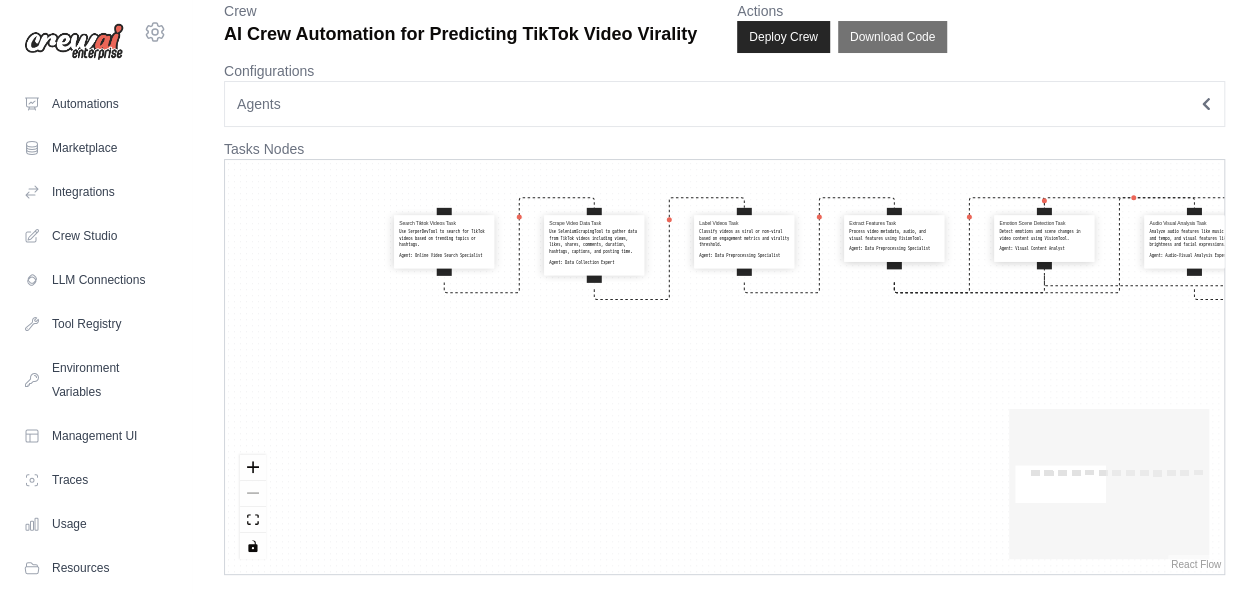 drag, startPoint x: 769, startPoint y: 374, endPoint x: 1162, endPoint y: 380, distance: 393.0458 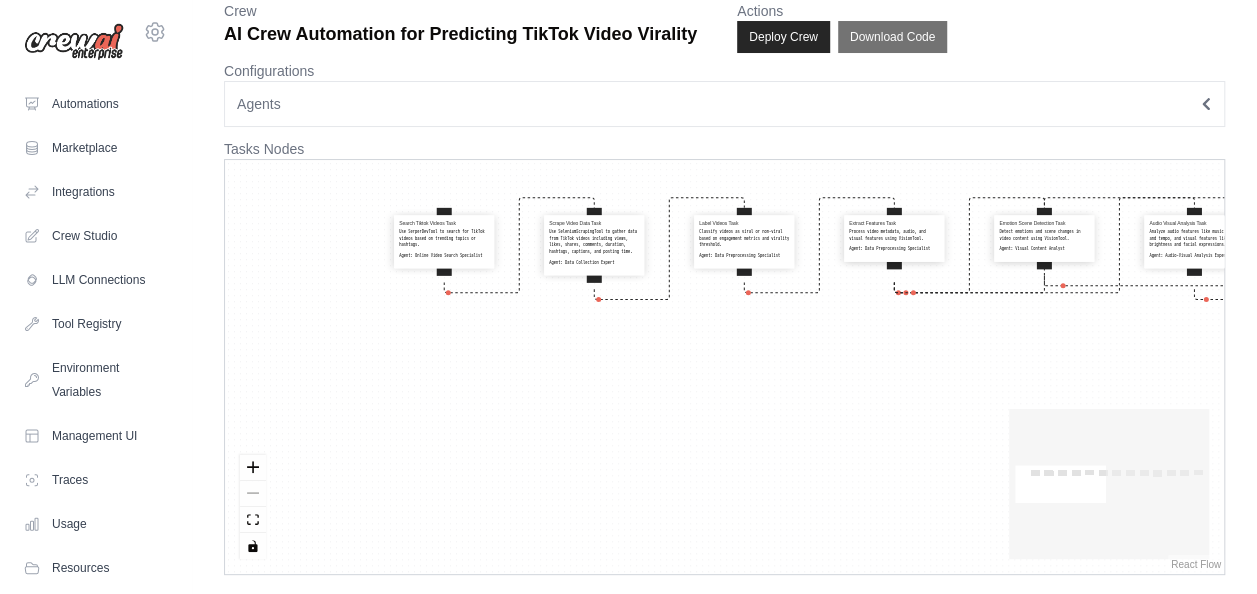 click on "Search Tiktok Videos Task Use SerperDevTool to search for TikTok videos based on trending topics or hashtags. Agent:   Online Video Search Specialist Scrape Video Data Task Use SeleniumScrapingTool to gather data from TikTok videos including views, likes, shares, comments, duration, hashtags, captions, and posting time. Agent:   Data Collection Expert Label Videos Task Classify videos as viral or non-viral based on engagement metrics and virality threshold. Agent:   Data Preprocessing Specialist Extract Features Task Process video metadata, audio, and visual features using VisionTool. Agent:   Data Preprocessing Specialist Emotion Scene Detection Task Detect emotions and scene changes in video content using VisionTool. Agent:   Visual Content Analyst Audio Visual Analysis Task Analyze audio features like music use and tempo, and visual features like brightness and facial expressions. Agent:   Audio-Visual Analysis Expert Hook Strength Analysis Task Agent:   Hook Strength Evaluator Train Evaluate Models Task" at bounding box center (724, 367) 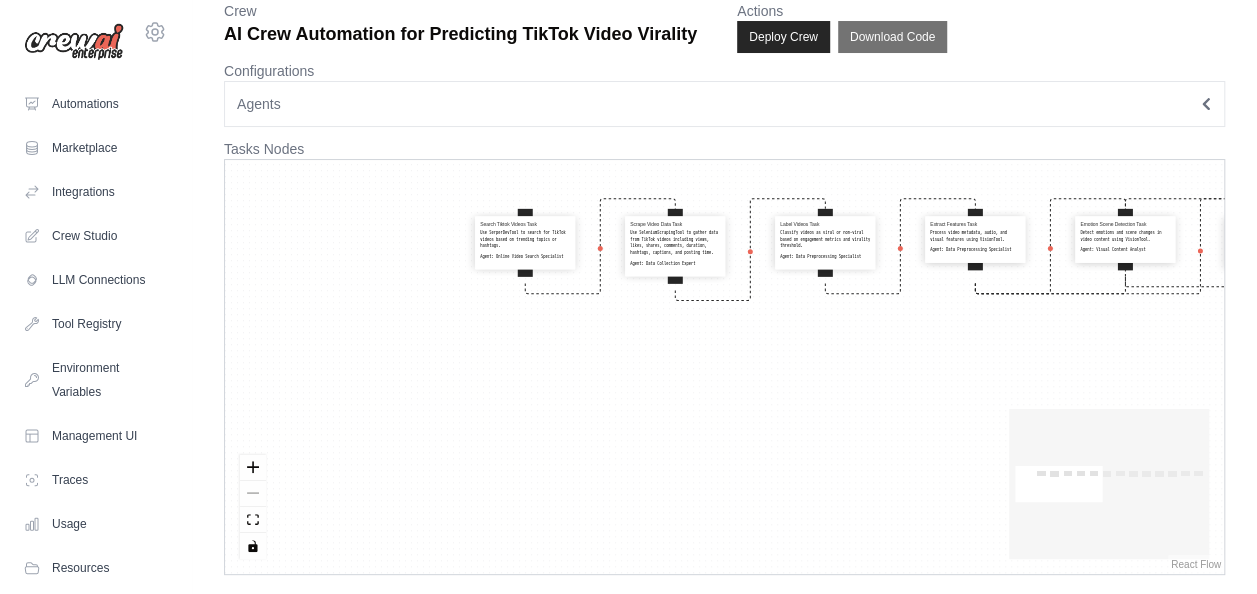drag, startPoint x: 768, startPoint y: 370, endPoint x: 790, endPoint y: 365, distance: 22.561028 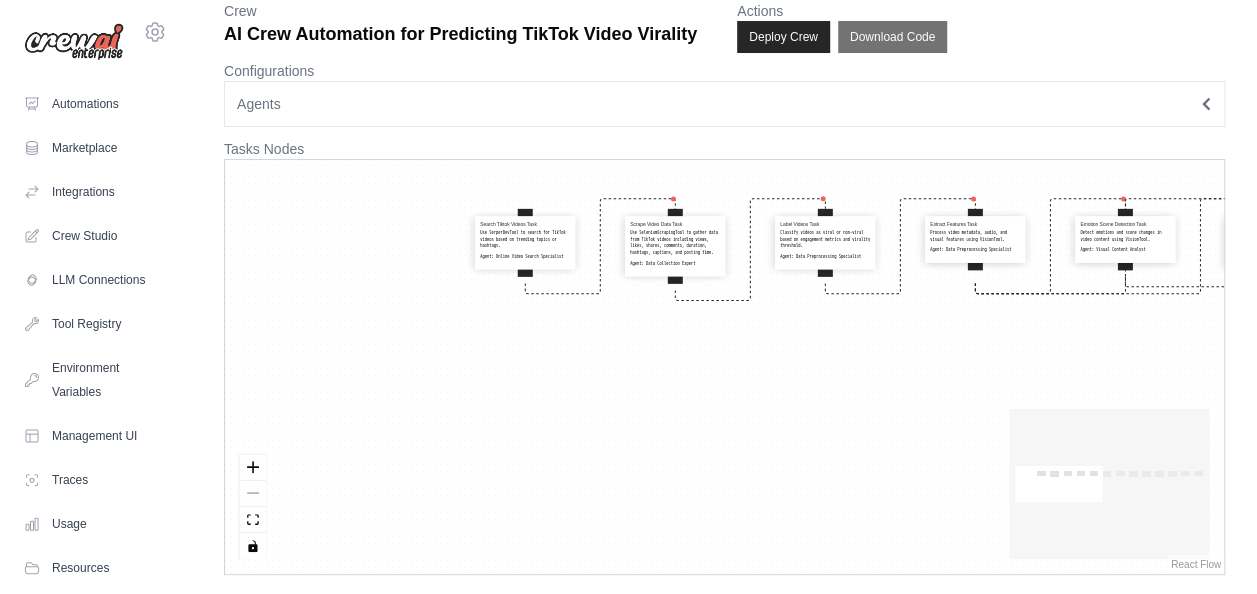 click on "Search Tiktok Videos Task Use SerperDevTool to search for TikTok videos based on trending topics or hashtags. Agent:   Online Video Search Specialist Scrape Video Data Task Use SeleniumScrapingTool to gather data from TikTok videos including views, likes, shares, comments, duration, hashtags, captions, and posting time. Agent:   Data Collection Expert Label Videos Task Classify videos as viral or non-viral based on engagement metrics and virality threshold. Agent:   Data Preprocessing Specialist Extract Features Task Process video metadata, audio, and visual features using VisionTool. Agent:   Data Preprocessing Specialist Emotion Scene Detection Task Detect emotions and scene changes in video content using VisionTool. Agent:   Visual Content Analyst Audio Visual Analysis Task Analyze audio features like music use and tempo, and visual features like brightness and facial expressions. Agent:   Audio-Visual Analysis Expert Hook Strength Analysis Task Agent:   Hook Strength Evaluator Train Evaluate Models Task" at bounding box center [724, 367] 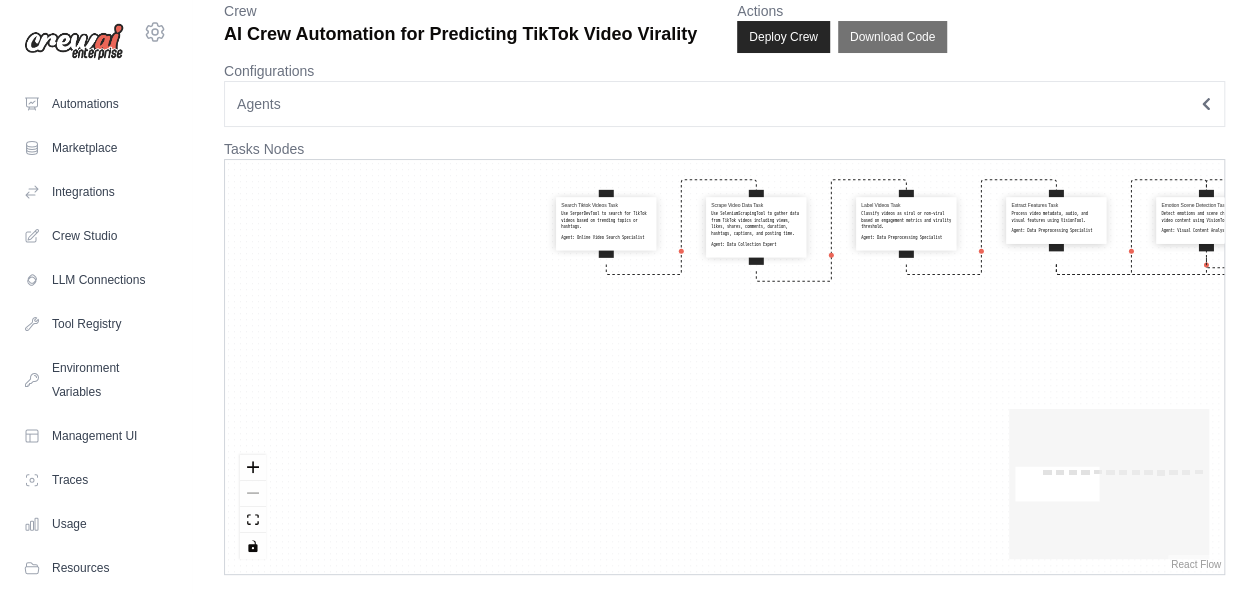 drag, startPoint x: 809, startPoint y: 366, endPoint x: 580, endPoint y: 403, distance: 231.96982 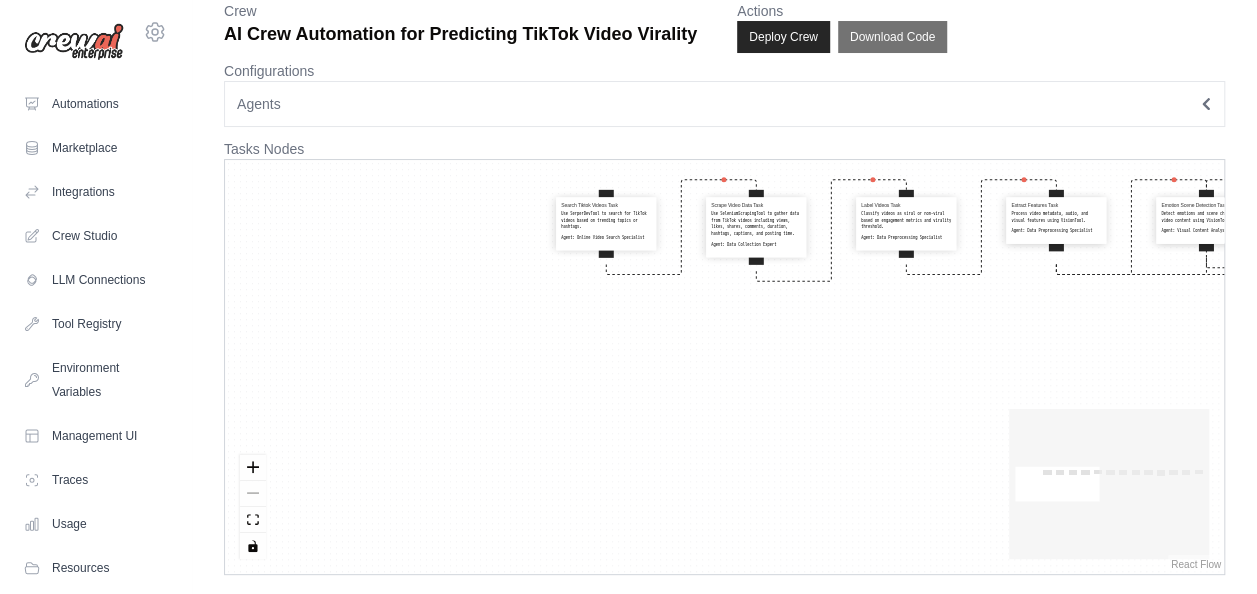 click on "Search Tiktok Videos Task Use SerperDevTool to search for TikTok videos based on trending topics or hashtags. Agent:   Online Video Search Specialist Scrape Video Data Task Use SeleniumScrapingTool to gather data from TikTok videos including views, likes, shares, comments, duration, hashtags, captions, and posting time. Agent:   Data Collection Expert Label Videos Task Classify videos as viral or non-viral based on engagement metrics and virality threshold. Agent:   Data Preprocessing Specialist Extract Features Task Process video metadata, audio, and visual features using VisionTool. Agent:   Data Preprocessing Specialist Emotion Scene Detection Task Detect emotions and scene changes in video content using VisionTool. Agent:   Visual Content Analyst Audio Visual Analysis Task Analyze audio features like music use and tempo, and visual features like brightness and facial expressions. Agent:   Audio-Visual Analysis Expert Hook Strength Analysis Task Agent:   Hook Strength Evaluator Train Evaluate Models Task" at bounding box center [724, 367] 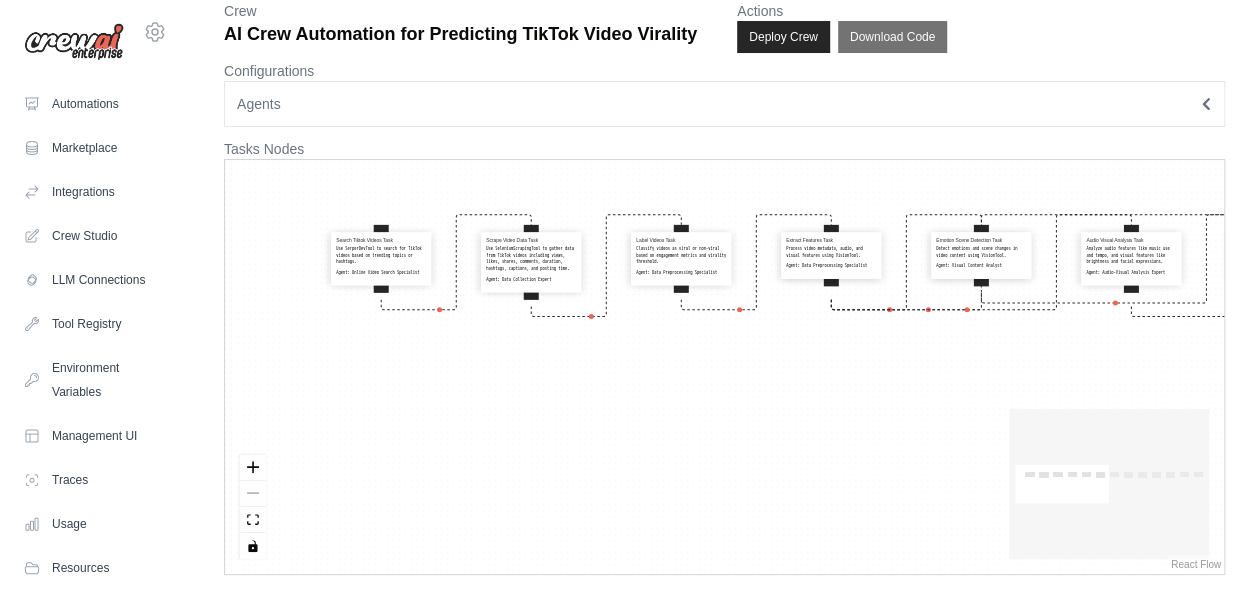 drag, startPoint x: 616, startPoint y: 388, endPoint x: 509, endPoint y: 390, distance: 107.01869 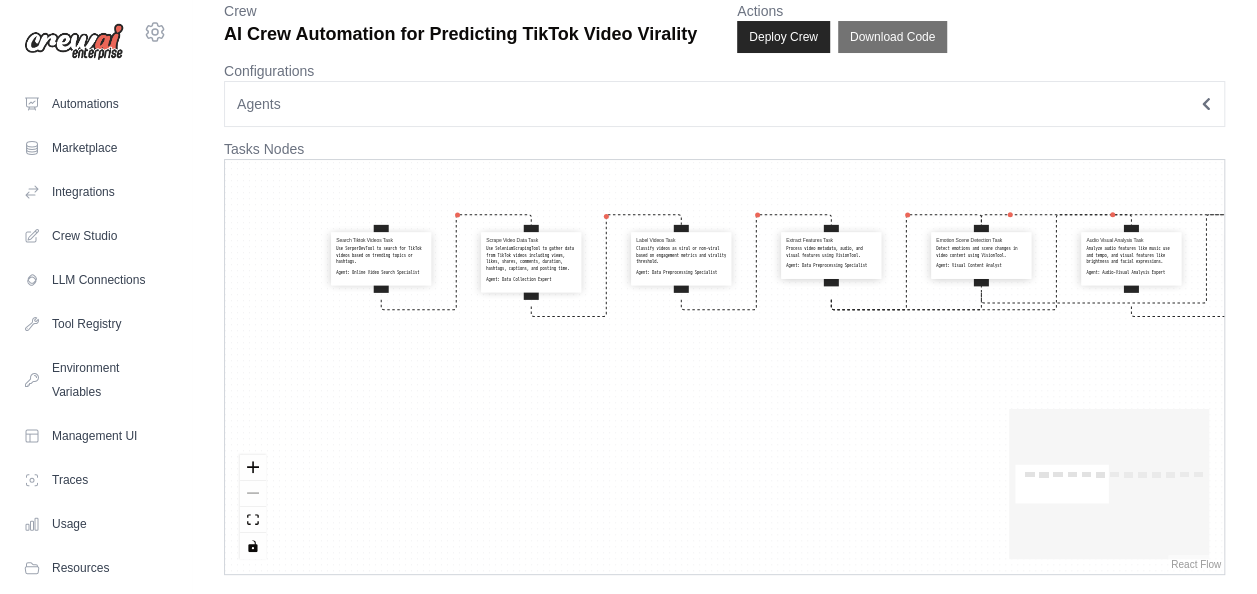 click on "Search Tiktok Videos Task Use SerperDevTool to search for TikTok videos based on trending topics or hashtags. Agent:   Online Video Search Specialist Scrape Video Data Task Use SeleniumScrapingTool to gather data from TikTok videos including views, likes, shares, comments, duration, hashtags, captions, and posting time. Agent:   Data Collection Expert Label Videos Task Classify videos as viral or non-viral based on engagement metrics and virality threshold. Agent:   Data Preprocessing Specialist Extract Features Task Process video metadata, audio, and visual features using VisionTool. Agent:   Data Preprocessing Specialist Emotion Scene Detection Task Detect emotions and scene changes in video content using VisionTool. Agent:   Visual Content Analyst Audio Visual Analysis Task Analyze audio features like music use and tempo, and visual features like brightness and facial expressions. Agent:   Audio-Visual Analysis Expert Hook Strength Analysis Task Agent:   Hook Strength Evaluator Train Evaluate Models Task" at bounding box center [724, 367] 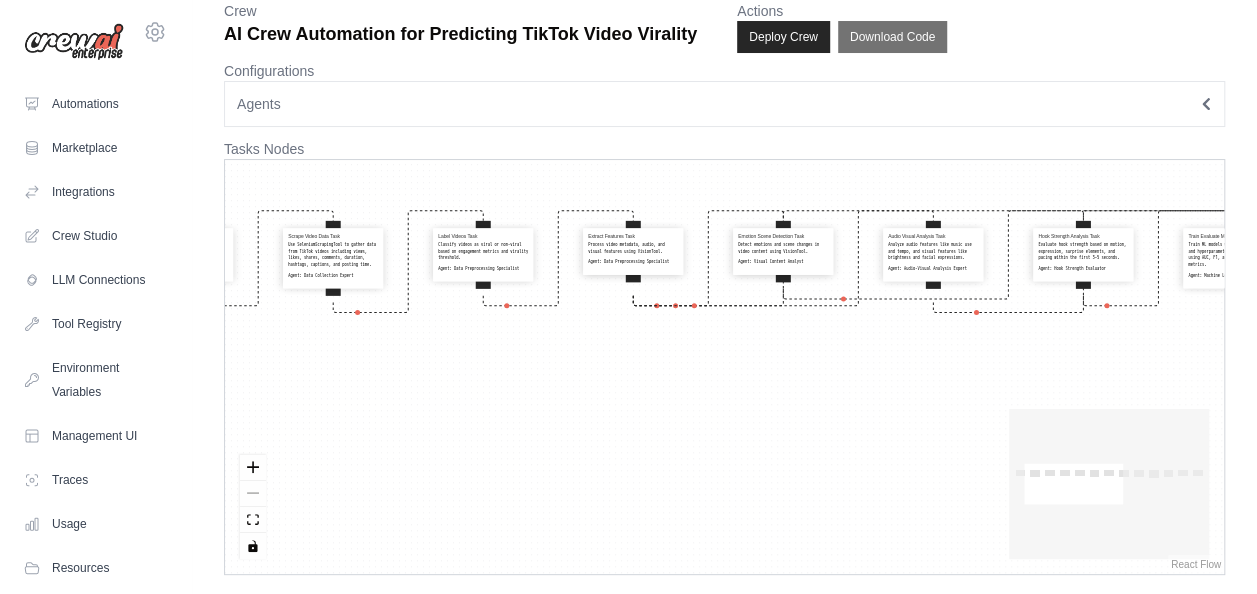 drag, startPoint x: 604, startPoint y: 377, endPoint x: 553, endPoint y: 366, distance: 52.17279 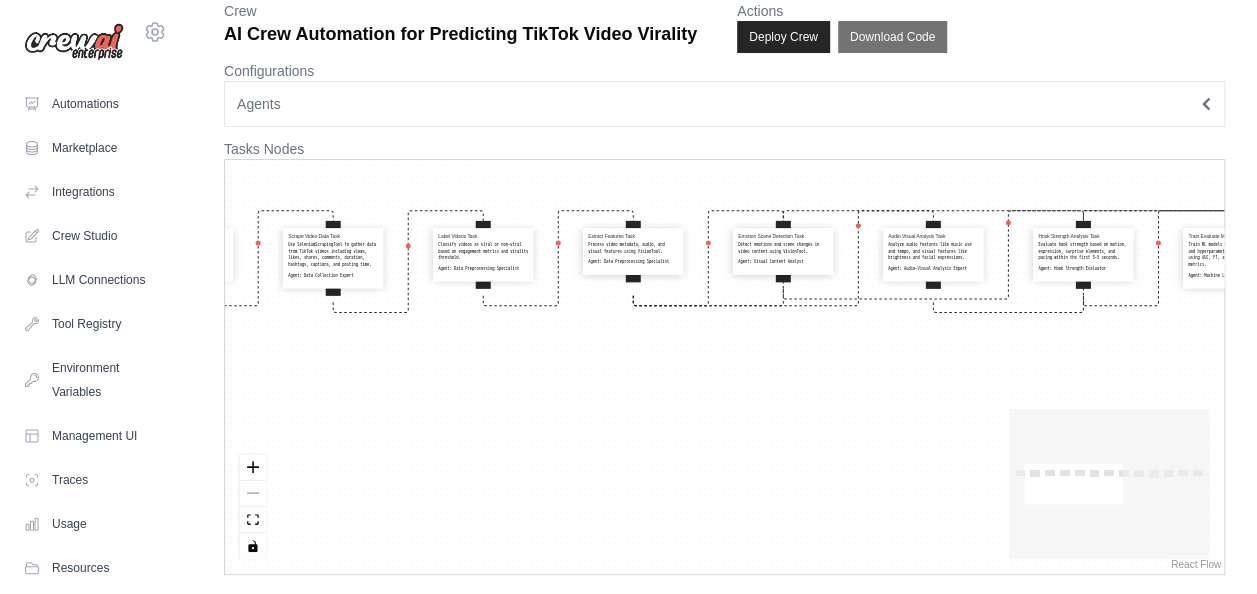 click on "Search Tiktok Videos Task Use SerperDevTool to search for TikTok videos based on trending topics or hashtags. Agent:   Online Video Search Specialist Scrape Video Data Task Use SeleniumScrapingTool to gather data from TikTok videos including views, likes, shares, comments, duration, hashtags, captions, and posting time. Agent:   Data Collection Expert Label Videos Task Classify videos as viral or non-viral based on engagement metrics and virality threshold. Agent:   Data Preprocessing Specialist Extract Features Task Process video metadata, audio, and visual features using VisionTool. Agent:   Data Preprocessing Specialist Emotion Scene Detection Task Detect emotions and scene changes in video content using VisionTool. Agent:   Visual Content Analyst Audio Visual Analysis Task Analyze audio features like music use and tempo, and visual features like brightness and facial expressions. Agent:   Audio-Visual Analysis Expert Hook Strength Analysis Task Agent:   Hook Strength Evaluator Train Evaluate Models Task" at bounding box center [724, 367] 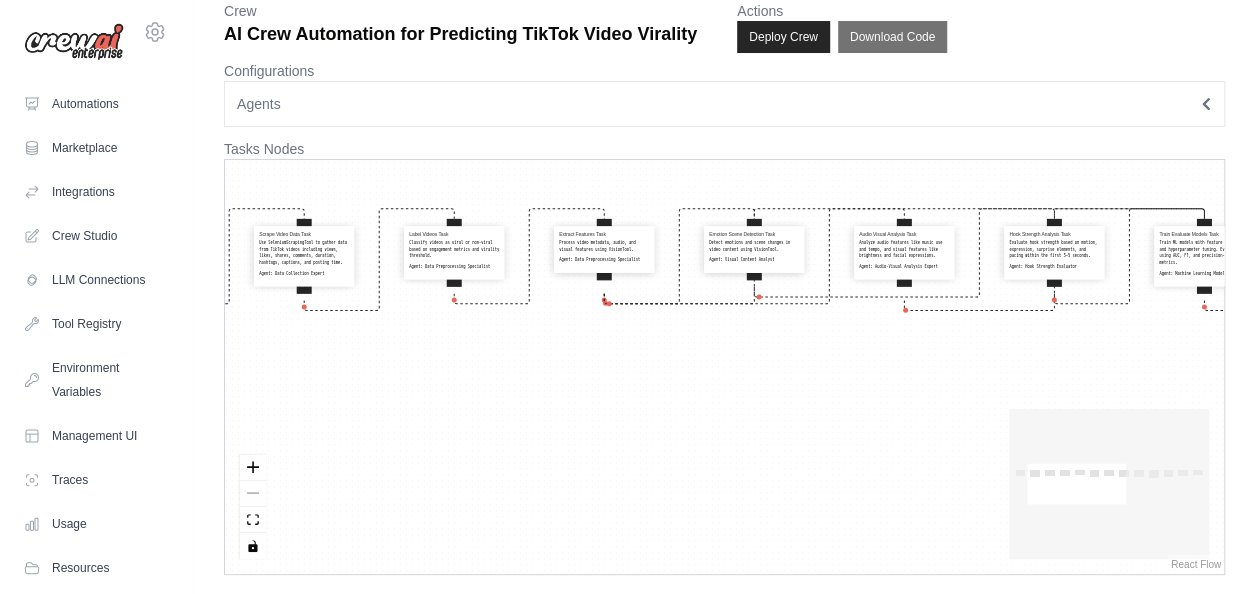 drag, startPoint x: 687, startPoint y: 364, endPoint x: 510, endPoint y: 368, distance: 177.0452 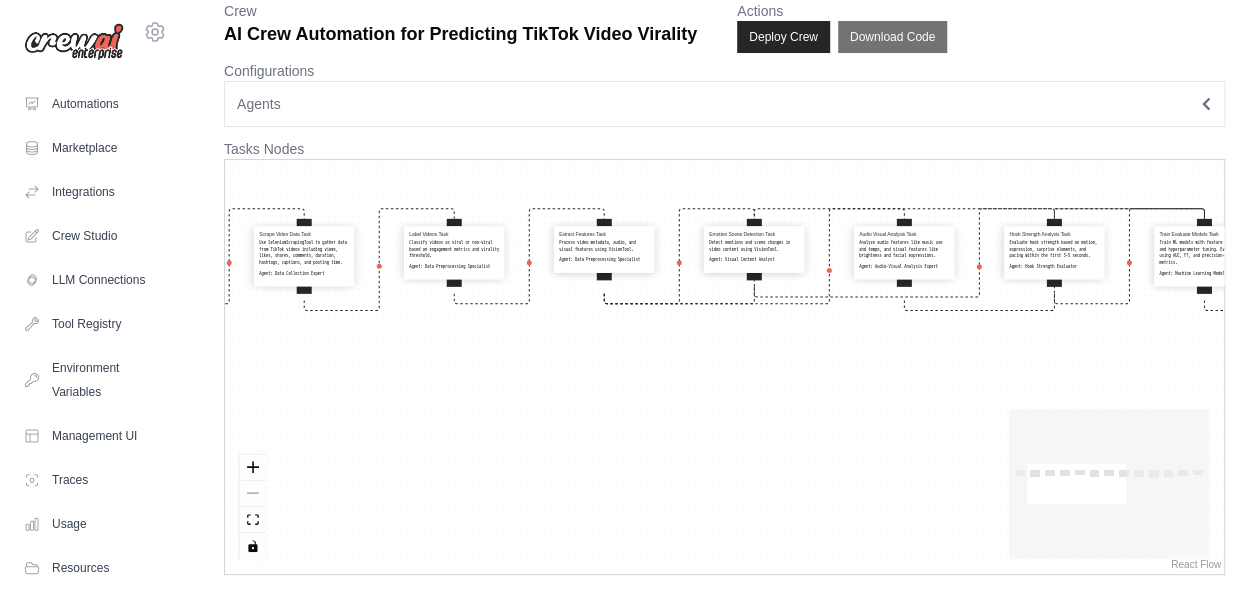 click on "Search Tiktok Videos Task Use SerperDevTool to search for TikTok videos based on trending topics or hashtags. Agent:   Online Video Search Specialist Scrape Video Data Task Use SeleniumScrapingTool to gather data from TikTok videos including views, likes, shares, comments, duration, hashtags, captions, and posting time. Agent:   Data Collection Expert Label Videos Task Classify videos as viral or non-viral based on engagement metrics and virality threshold. Agent:   Data Preprocessing Specialist Extract Features Task Process video metadata, audio, and visual features using VisionTool. Agent:   Data Preprocessing Specialist Emotion Scene Detection Task Detect emotions and scene changes in video content using VisionTool. Agent:   Visual Content Analyst Audio Visual Analysis Task Analyze audio features like music use and tempo, and visual features like brightness and facial expressions. Agent:   Audio-Visual Analysis Expert Hook Strength Analysis Task Agent:   Hook Strength Evaluator Train Evaluate Models Task" at bounding box center [724, 367] 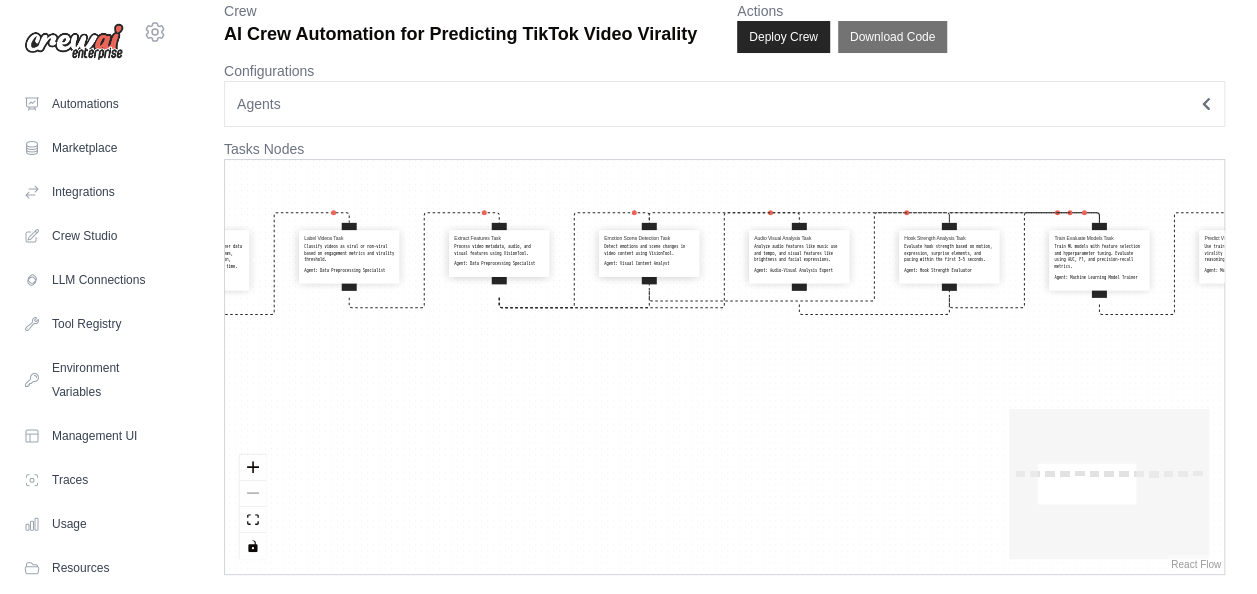 drag, startPoint x: 698, startPoint y: 403, endPoint x: 571, endPoint y: 405, distance: 127.01575 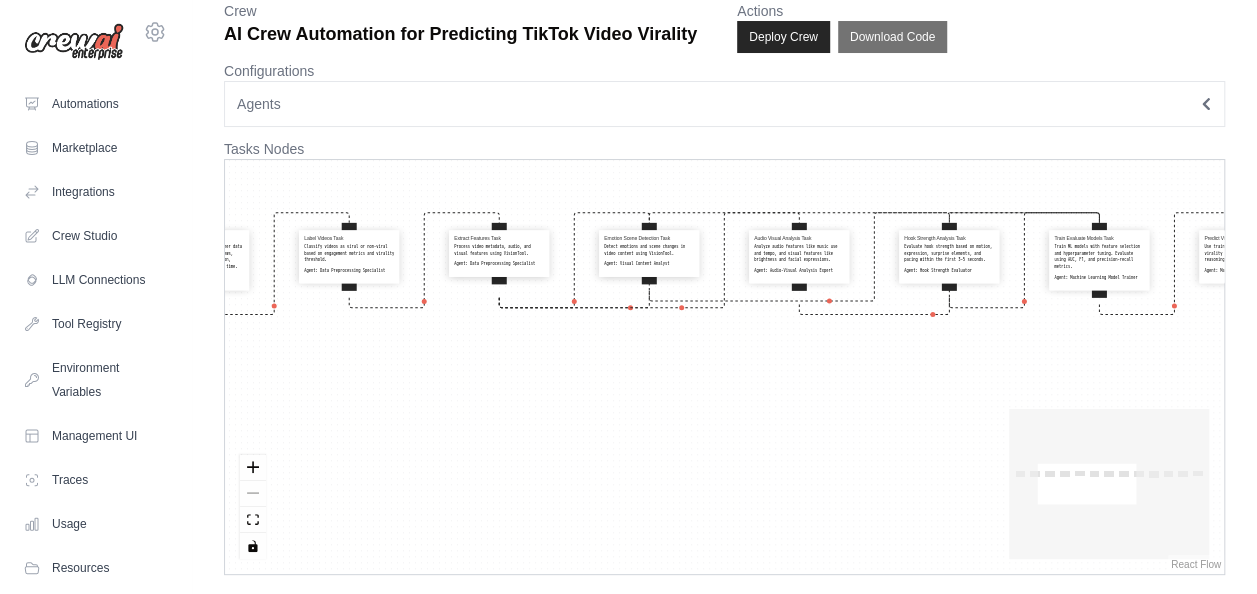 click on "Search Tiktok Videos Task Use SerperDevTool to search for TikTok videos based on trending topics or hashtags. Agent:   Online Video Search Specialist Scrape Video Data Task Use SeleniumScrapingTool to gather data from TikTok videos including views, likes, shares, comments, duration, hashtags, captions, and posting time. Agent:   Data Collection Expert Label Videos Task Classify videos as viral or non-viral based on engagement metrics and virality threshold. Agent:   Data Preprocessing Specialist Extract Features Task Process video metadata, audio, and visual features using VisionTool. Agent:   Data Preprocessing Specialist Emotion Scene Detection Task Detect emotions and scene changes in video content using VisionTool. Agent:   Visual Content Analyst Audio Visual Analysis Task Analyze audio features like music use and tempo, and visual features like brightness and facial expressions. Agent:   Audio-Visual Analysis Expert Hook Strength Analysis Task Agent:   Hook Strength Evaluator Train Evaluate Models Task" at bounding box center (724, 367) 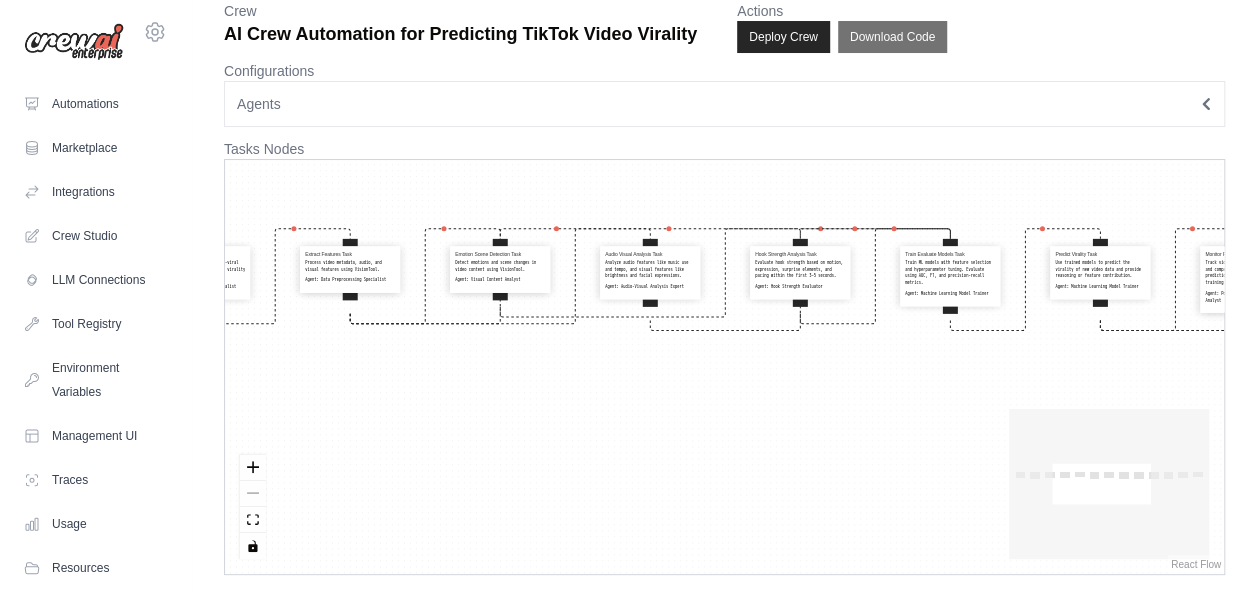 drag, startPoint x: 720, startPoint y: 410, endPoint x: 635, endPoint y: 420, distance: 85.58621 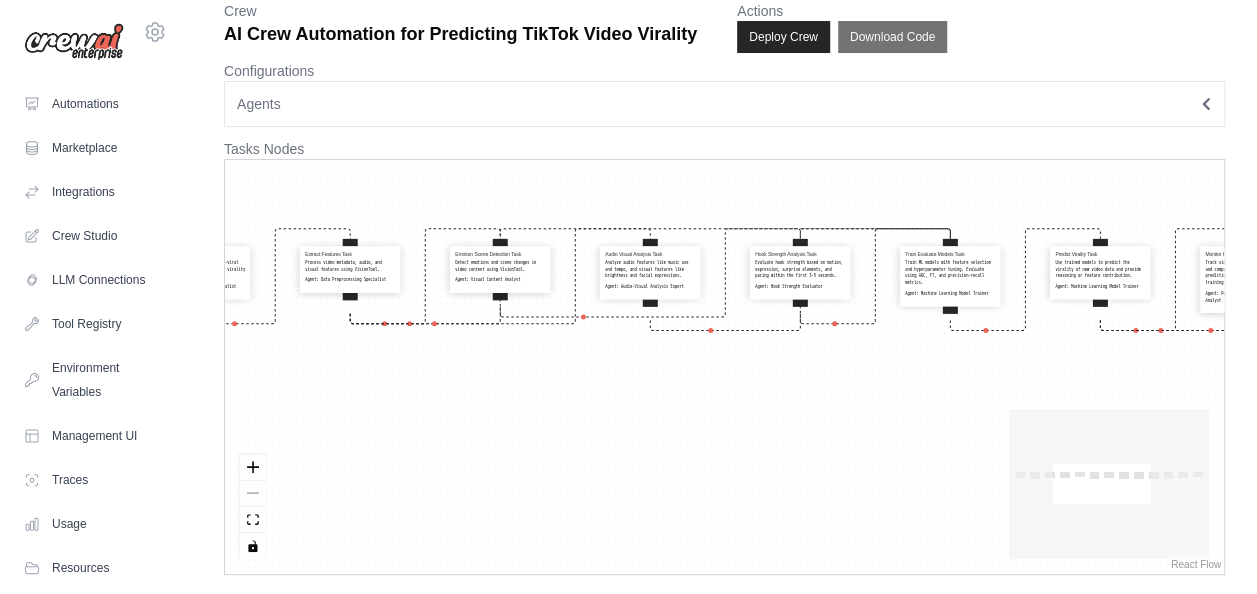 click on "Search Tiktok Videos Task Use SerperDevTool to search for TikTok videos based on trending topics or hashtags. Agent:   Online Video Search Specialist Scrape Video Data Task Use SeleniumScrapingTool to gather data from TikTok videos including views, likes, shares, comments, duration, hashtags, captions, and posting time. Agent:   Data Collection Expert Label Videos Task Classify videos as viral or non-viral based on engagement metrics and virality threshold. Agent:   Data Preprocessing Specialist Extract Features Task Process video metadata, audio, and visual features using VisionTool. Agent:   Data Preprocessing Specialist Emotion Scene Detection Task Detect emotions and scene changes in video content using VisionTool. Agent:   Visual Content Analyst Audio Visual Analysis Task Analyze audio features like music use and tempo, and visual features like brightness and facial expressions. Agent:   Audio-Visual Analysis Expert Hook Strength Analysis Task Agent:   Hook Strength Evaluator Train Evaluate Models Task" at bounding box center [724, 367] 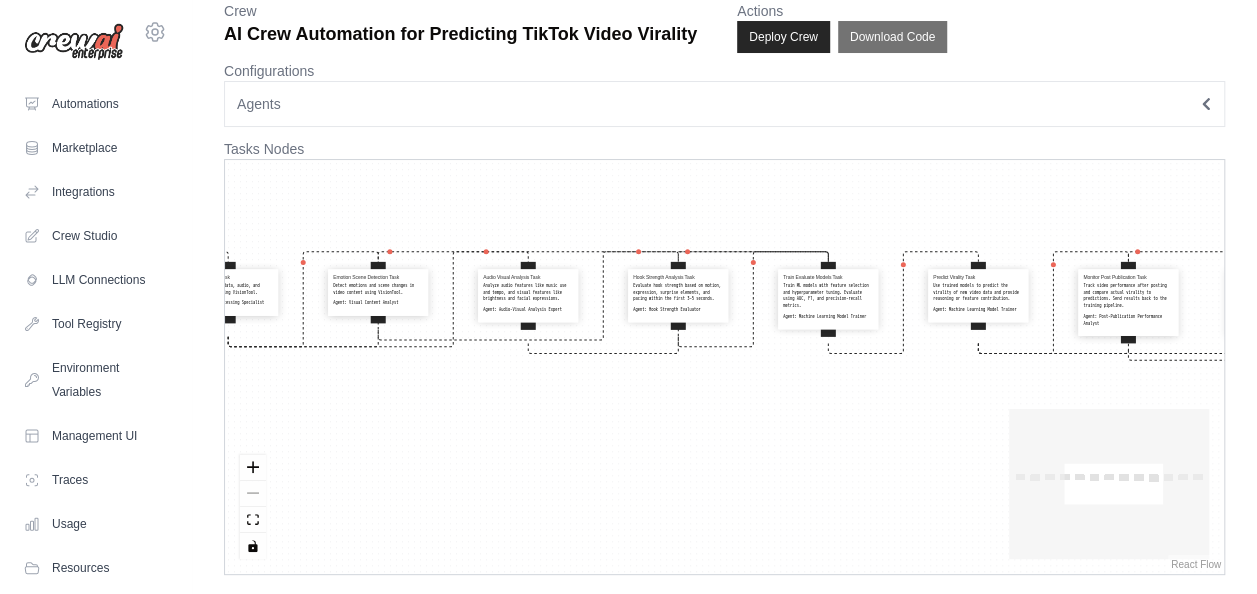 drag, startPoint x: 706, startPoint y: 428, endPoint x: 555, endPoint y: 452, distance: 152.89539 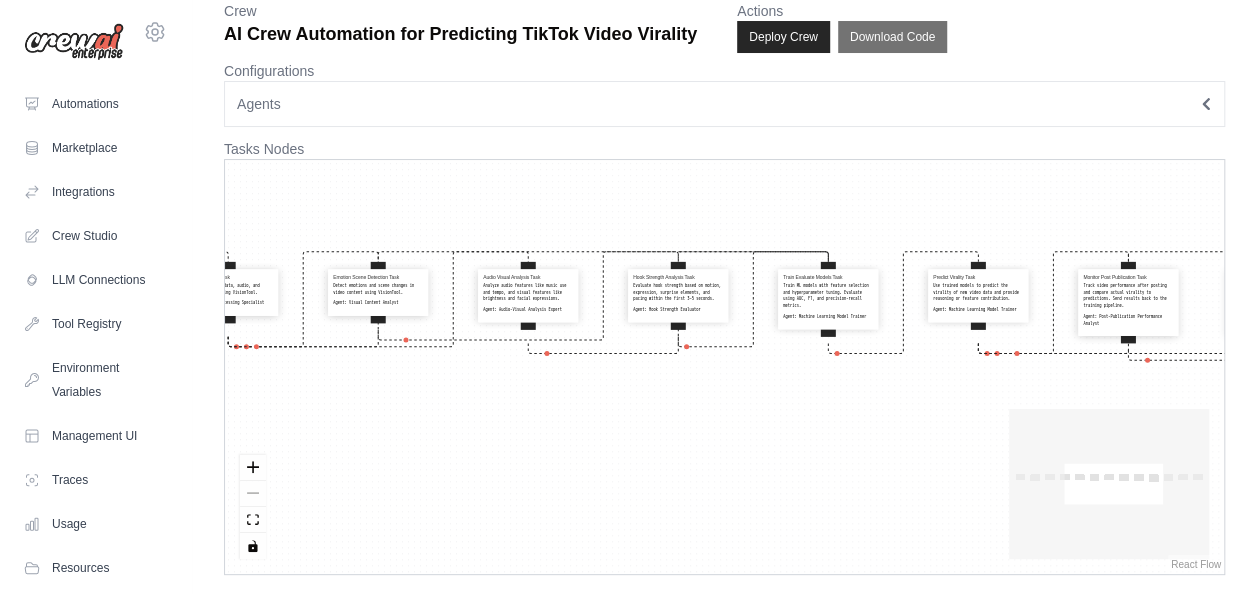 click on "Search Tiktok Videos Task Use SerperDevTool to search for TikTok videos based on trending topics or hashtags. Agent:   Online Video Search Specialist Scrape Video Data Task Use SeleniumScrapingTool to gather data from TikTok videos including views, likes, shares, comments, duration, hashtags, captions, and posting time. Agent:   Data Collection Expert Label Videos Task Classify videos as viral or non-viral based on engagement metrics and virality threshold. Agent:   Data Preprocessing Specialist Extract Features Task Process video metadata, audio, and visual features using VisionTool. Agent:   Data Preprocessing Specialist Emotion Scene Detection Task Detect emotions and scene changes in video content using VisionTool. Agent:   Visual Content Analyst Audio Visual Analysis Task Analyze audio features like music use and tempo, and visual features like brightness and facial expressions. Agent:   Audio-Visual Analysis Expert Hook Strength Analysis Task Agent:   Hook Strength Evaluator Train Evaluate Models Task" at bounding box center [724, 367] 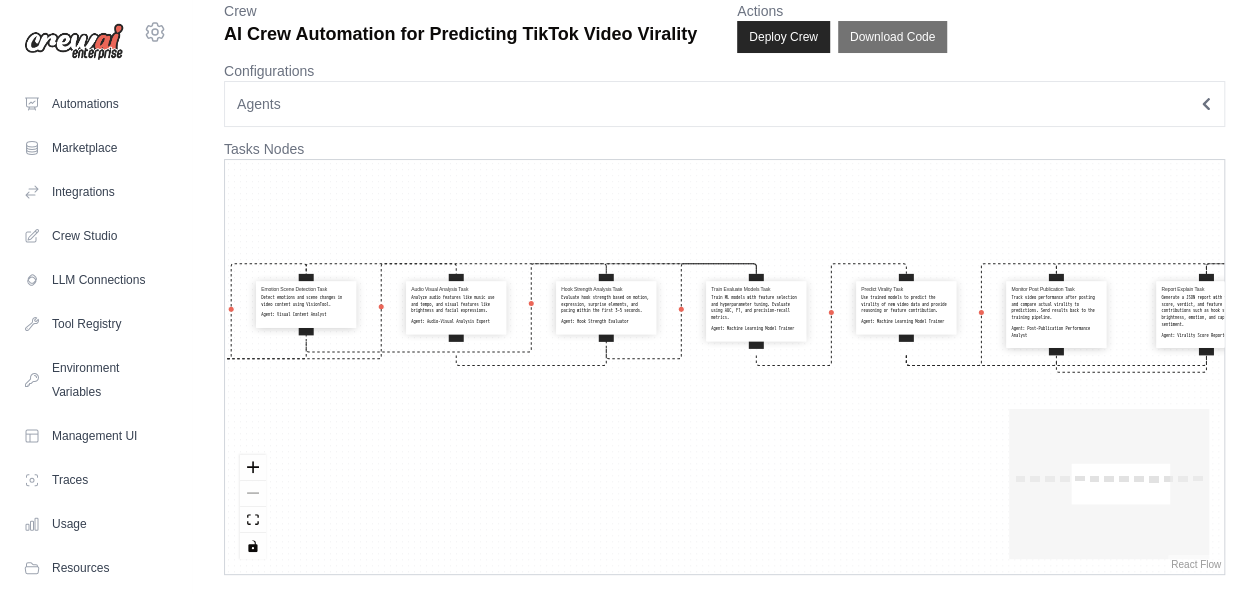 drag, startPoint x: 749, startPoint y: 441, endPoint x: 538, endPoint y: 422, distance: 211.85373 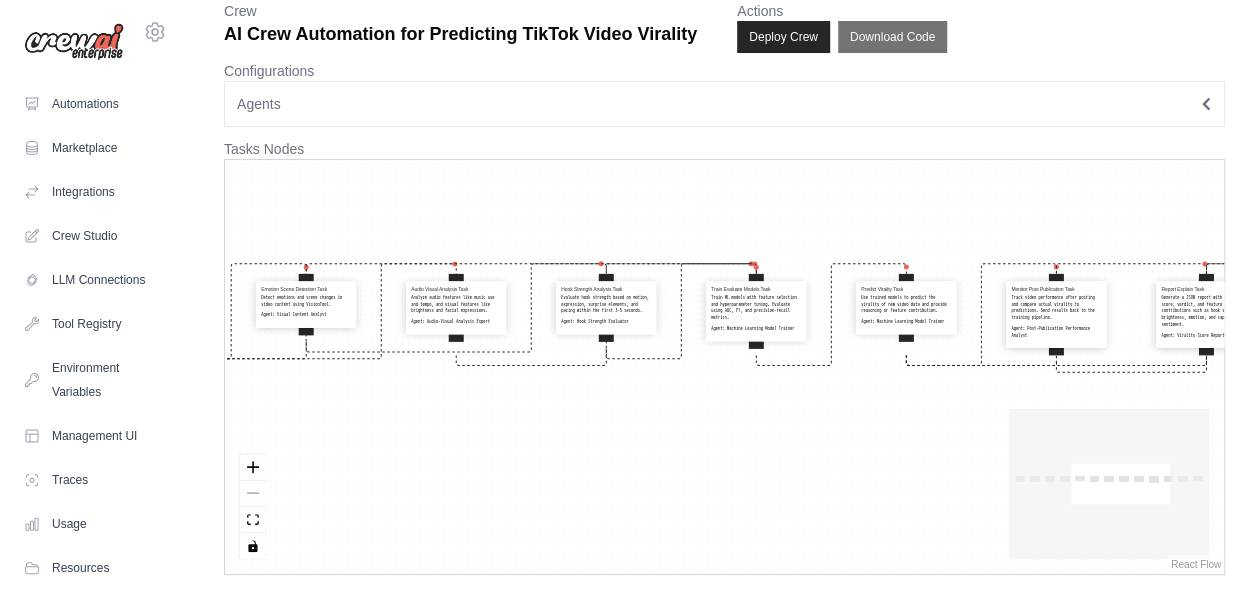 click on "Search Tiktok Videos Task Use SerperDevTool to search for TikTok videos based on trending topics or hashtags. Agent:   Online Video Search Specialist Scrape Video Data Task Use SeleniumScrapingTool to gather data from TikTok videos including views, likes, shares, comments, duration, hashtags, captions, and posting time. Agent:   Data Collection Expert Label Videos Task Classify videos as viral or non-viral based on engagement metrics and virality threshold. Agent:   Data Preprocessing Specialist Extract Features Task Process video metadata, audio, and visual features using VisionTool. Agent:   Data Preprocessing Specialist Emotion Scene Detection Task Detect emotions and scene changes in video content using VisionTool. Agent:   Visual Content Analyst Audio Visual Analysis Task Analyze audio features like music use and tempo, and visual features like brightness and facial expressions. Agent:   Audio-Visual Analysis Expert Hook Strength Analysis Task Agent:   Hook Strength Evaluator Train Evaluate Models Task" at bounding box center [724, 367] 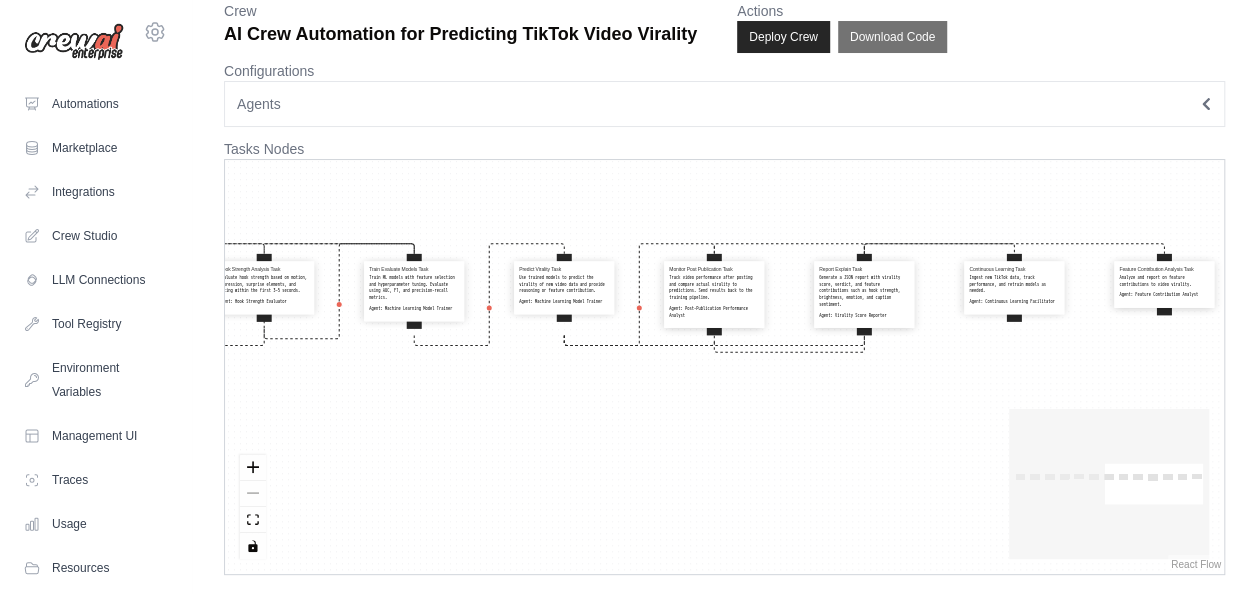 drag, startPoint x: 683, startPoint y: 430, endPoint x: 579, endPoint y: 428, distance: 104.019226 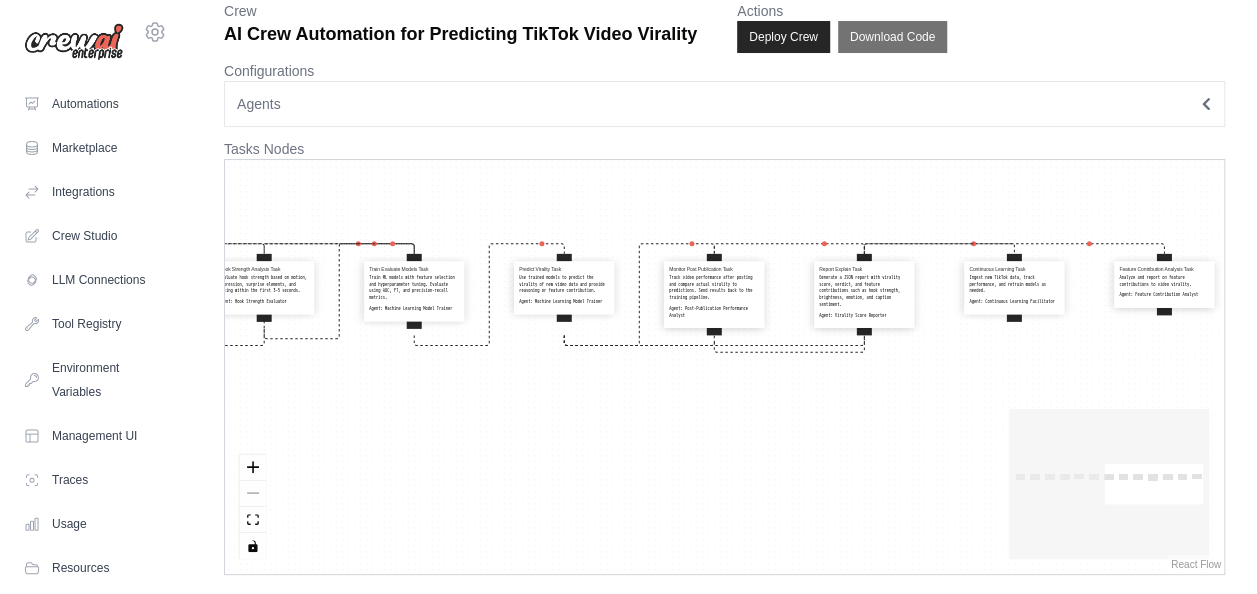 click on "Search Tiktok Videos Task Use SerperDevTool to search for TikTok videos based on trending topics or hashtags. Agent:   Online Video Search Specialist Scrape Video Data Task Use SeleniumScrapingTool to gather data from TikTok videos including views, likes, shares, comments, duration, hashtags, captions, and posting time. Agent:   Data Collection Expert Label Videos Task Classify videos as viral or non-viral based on engagement metrics and virality threshold. Agent:   Data Preprocessing Specialist Extract Features Task Process video metadata, audio, and visual features using VisionTool. Agent:   Data Preprocessing Specialist Emotion Scene Detection Task Detect emotions and scene changes in video content using VisionTool. Agent:   Visual Content Analyst Audio Visual Analysis Task Analyze audio features like music use and tempo, and visual features like brightness and facial expressions. Agent:   Audio-Visual Analysis Expert Hook Strength Analysis Task Agent:   Hook Strength Evaluator Train Evaluate Models Task" at bounding box center [724, 367] 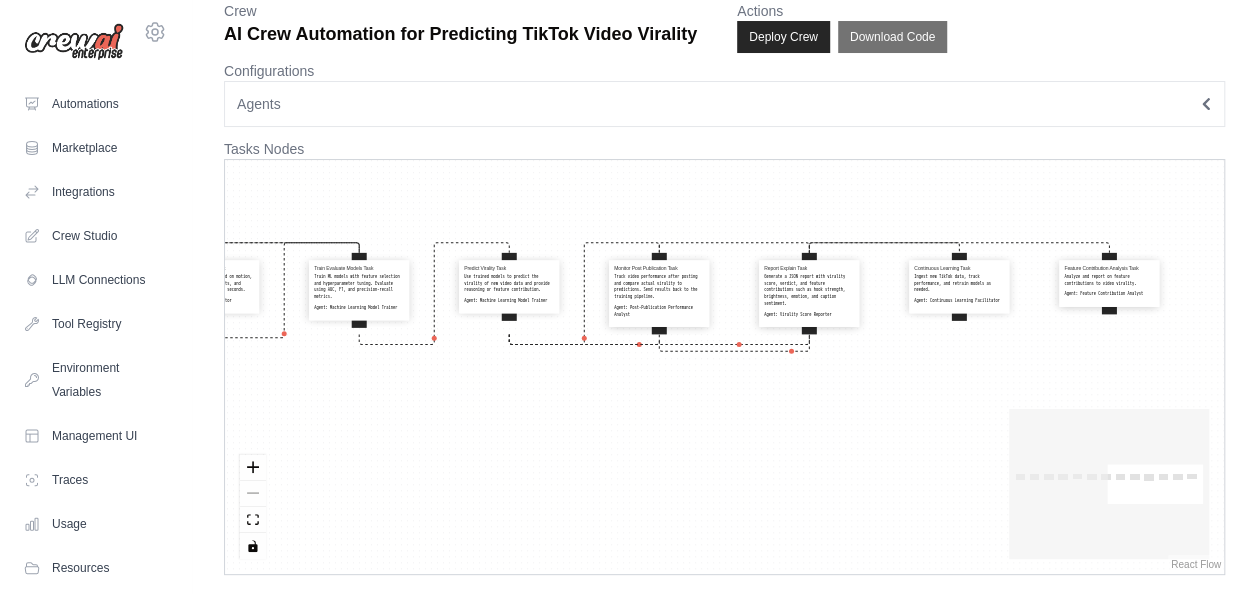 drag, startPoint x: 641, startPoint y: 432, endPoint x: 539, endPoint y: 442, distance: 102.48902 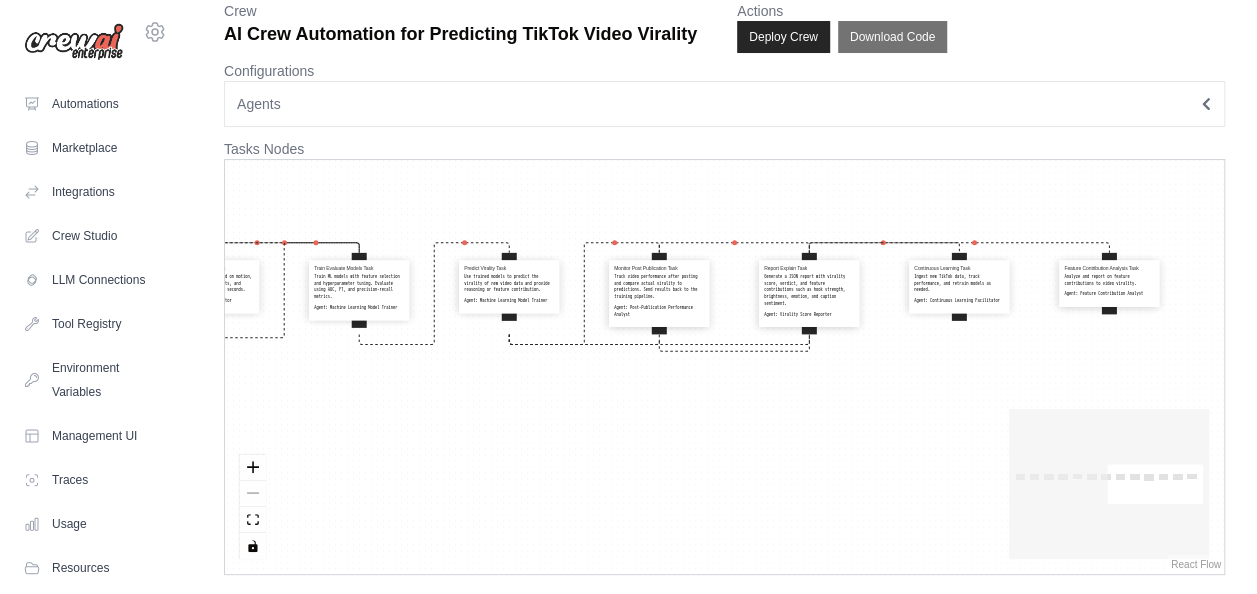 click on "Search Tiktok Videos Task Use SerperDevTool to search for TikTok videos based on trending topics or hashtags. Agent:   Online Video Search Specialist Scrape Video Data Task Use SeleniumScrapingTool to gather data from TikTok videos including views, likes, shares, comments, duration, hashtags, captions, and posting time. Agent:   Data Collection Expert Label Videos Task Classify videos as viral or non-viral based on engagement metrics and virality threshold. Agent:   Data Preprocessing Specialist Extract Features Task Process video metadata, audio, and visual features using VisionTool. Agent:   Data Preprocessing Specialist Emotion Scene Detection Task Detect emotions and scene changes in video content using VisionTool. Agent:   Visual Content Analyst Audio Visual Analysis Task Analyze audio features like music use and tempo, and visual features like brightness and facial expressions. Agent:   Audio-Visual Analysis Expert Hook Strength Analysis Task Agent:   Hook Strength Evaluator Train Evaluate Models Task" at bounding box center [724, 367] 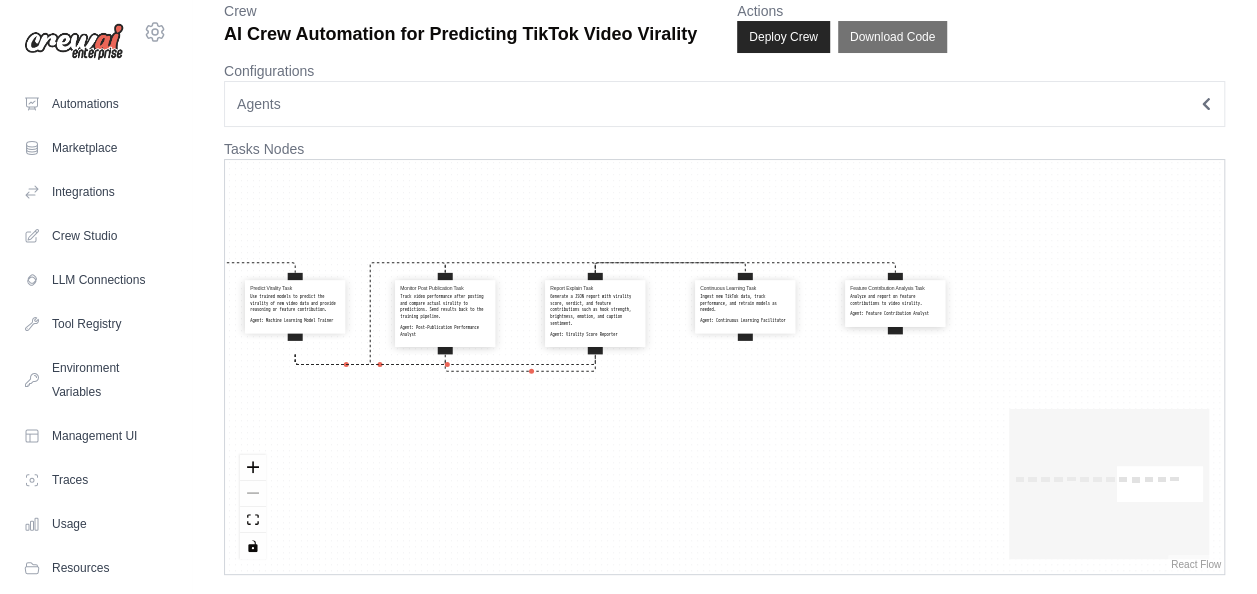 drag, startPoint x: 712, startPoint y: 425, endPoint x: 624, endPoint y: 431, distance: 88.20431 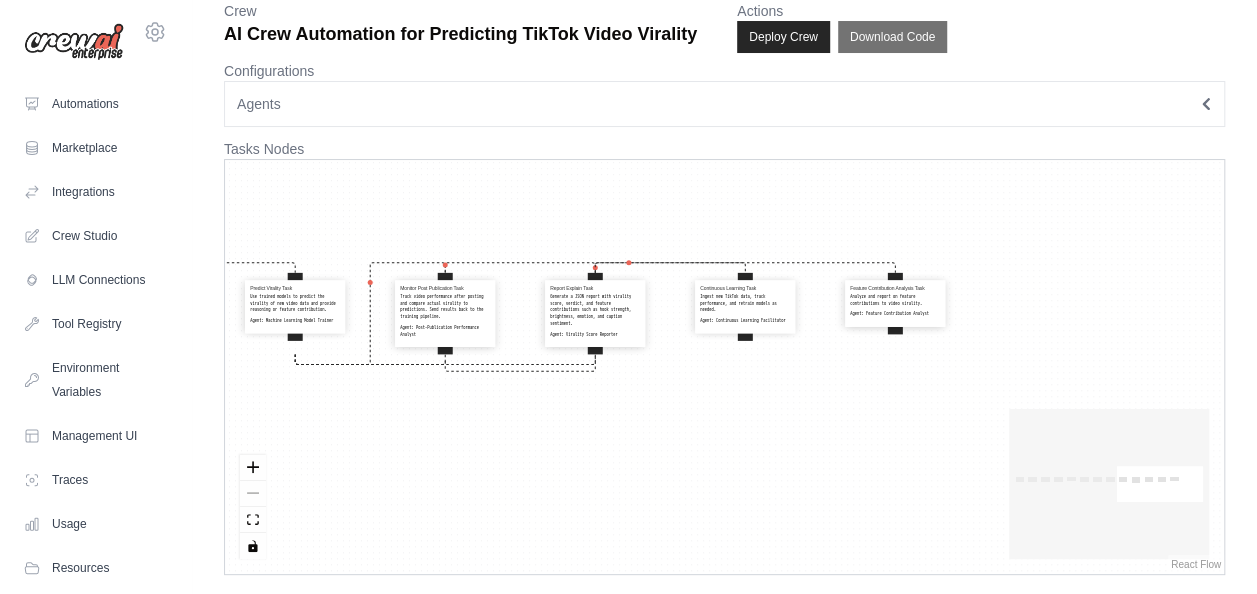 click on "Search Tiktok Videos Task Use SerperDevTool to search for TikTok videos based on trending topics or hashtags. Agent:   Online Video Search Specialist Scrape Video Data Task Use SeleniumScrapingTool to gather data from TikTok videos including views, likes, shares, comments, duration, hashtags, captions, and posting time. Agent:   Data Collection Expert Label Videos Task Classify videos as viral or non-viral based on engagement metrics and virality threshold. Agent:   Data Preprocessing Specialist Extract Features Task Process video metadata, audio, and visual features using VisionTool. Agent:   Data Preprocessing Specialist Emotion Scene Detection Task Detect emotions and scene changes in video content using VisionTool. Agent:   Visual Content Analyst Audio Visual Analysis Task Analyze audio features like music use and tempo, and visual features like brightness and facial expressions. Agent:   Audio-Visual Analysis Expert Hook Strength Analysis Task Agent:   Hook Strength Evaluator Train Evaluate Models Task" at bounding box center [724, 367] 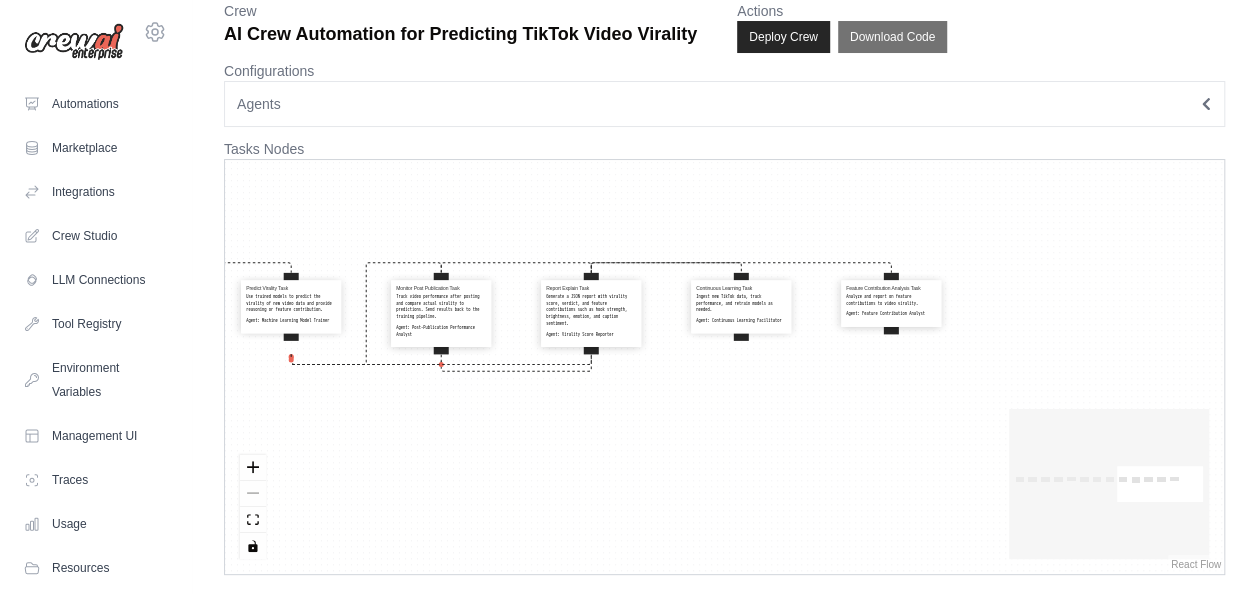 drag, startPoint x: 693, startPoint y: 422, endPoint x: 600, endPoint y: 427, distance: 93.13431 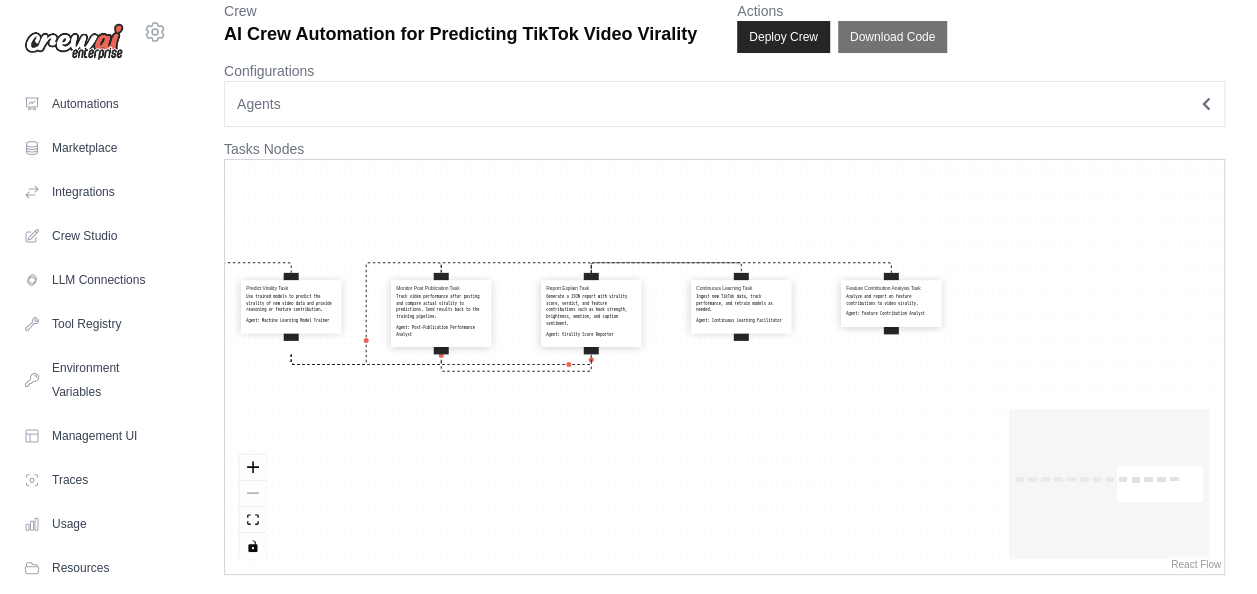 click on "Search Tiktok Videos Task Use SerperDevTool to search for TikTok videos based on trending topics or hashtags. Agent:   Online Video Search Specialist Scrape Video Data Task Use SeleniumScrapingTool to gather data from TikTok videos including views, likes, shares, comments, duration, hashtags, captions, and posting time. Agent:   Data Collection Expert Label Videos Task Classify videos as viral or non-viral based on engagement metrics and virality threshold. Agent:   Data Preprocessing Specialist Extract Features Task Process video metadata, audio, and visual features using VisionTool. Agent:   Data Preprocessing Specialist Emotion Scene Detection Task Detect emotions and scene changes in video content using VisionTool. Agent:   Visual Content Analyst Audio Visual Analysis Task Analyze audio features like music use and tempo, and visual features like brightness and facial expressions. Agent:   Audio-Visual Analysis Expert Hook Strength Analysis Task Agent:   Hook Strength Evaluator Train Evaluate Models Task" at bounding box center (724, 367) 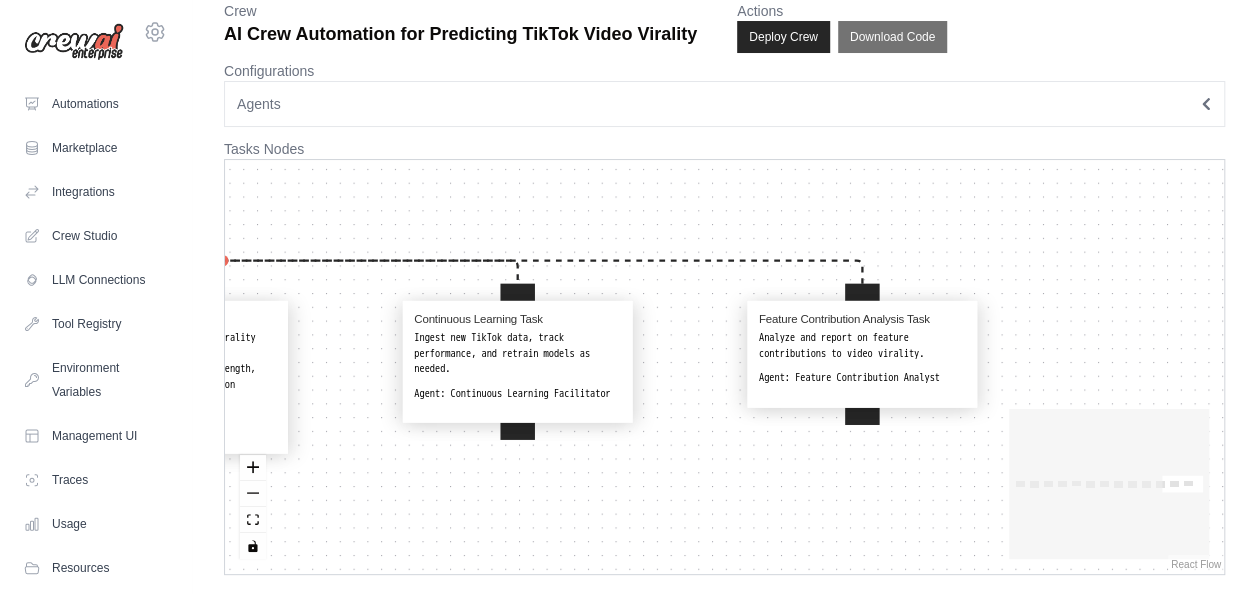 drag, startPoint x: 690, startPoint y: 446, endPoint x: 722, endPoint y: 572, distance: 130 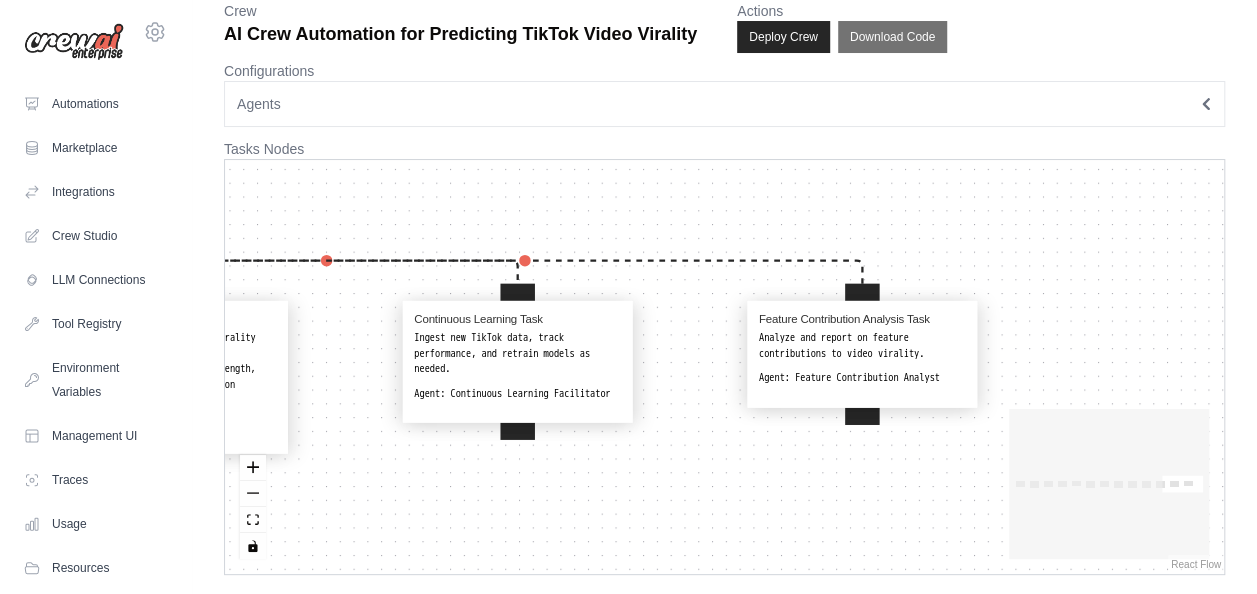 click on "Search Tiktok Videos Task Use SerperDevTool to search for TikTok videos based on trending topics or hashtags. Agent:   Online Video Search Specialist Scrape Video Data Task Use SeleniumScrapingTool to gather data from TikTok videos including views, likes, shares, comments, duration, hashtags, captions, and posting time. Agent:   Data Collection Expert Label Videos Task Classify videos as viral or non-viral based on engagement metrics and virality threshold. Agent:   Data Preprocessing Specialist Extract Features Task Process video metadata, audio, and visual features using VisionTool. Agent:   Data Preprocessing Specialist Emotion Scene Detection Task Detect emotions and scene changes in video content using VisionTool. Agent:   Visual Content Analyst Audio Visual Analysis Task Analyze audio features like music use and tempo, and visual features like brightness and facial expressions. Agent:   Audio-Visual Analysis Expert Hook Strength Analysis Task Agent:   Hook Strength Evaluator Train Evaluate Models Task" at bounding box center [724, 367] 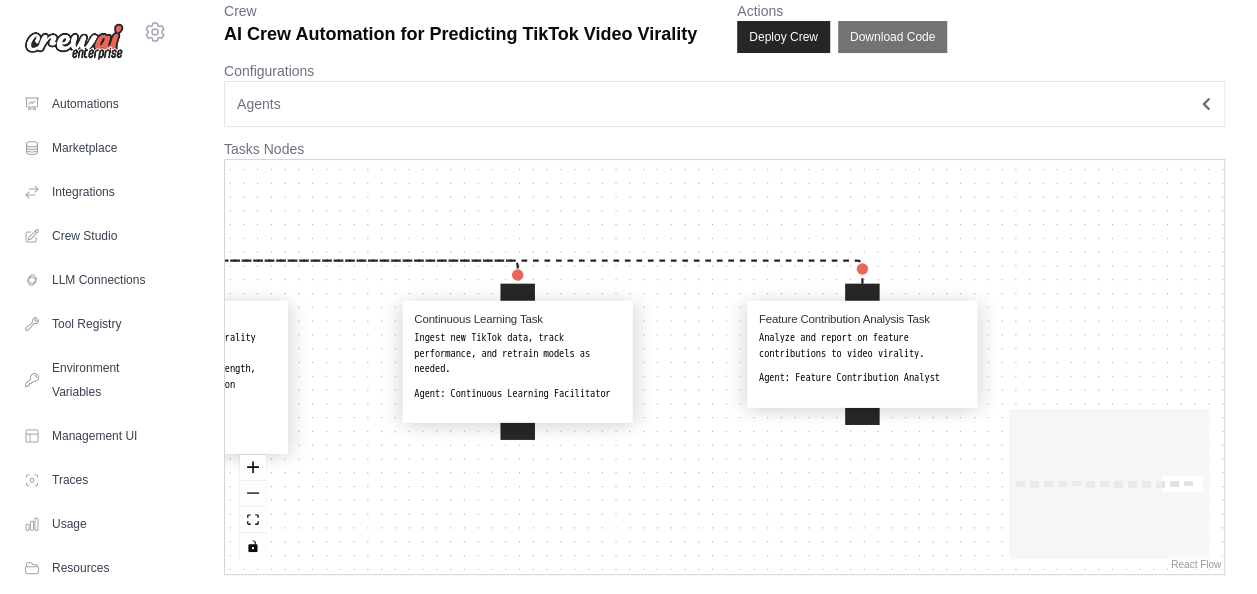 drag, startPoint x: 665, startPoint y: 485, endPoint x: 1103, endPoint y: 356, distance: 456.60156 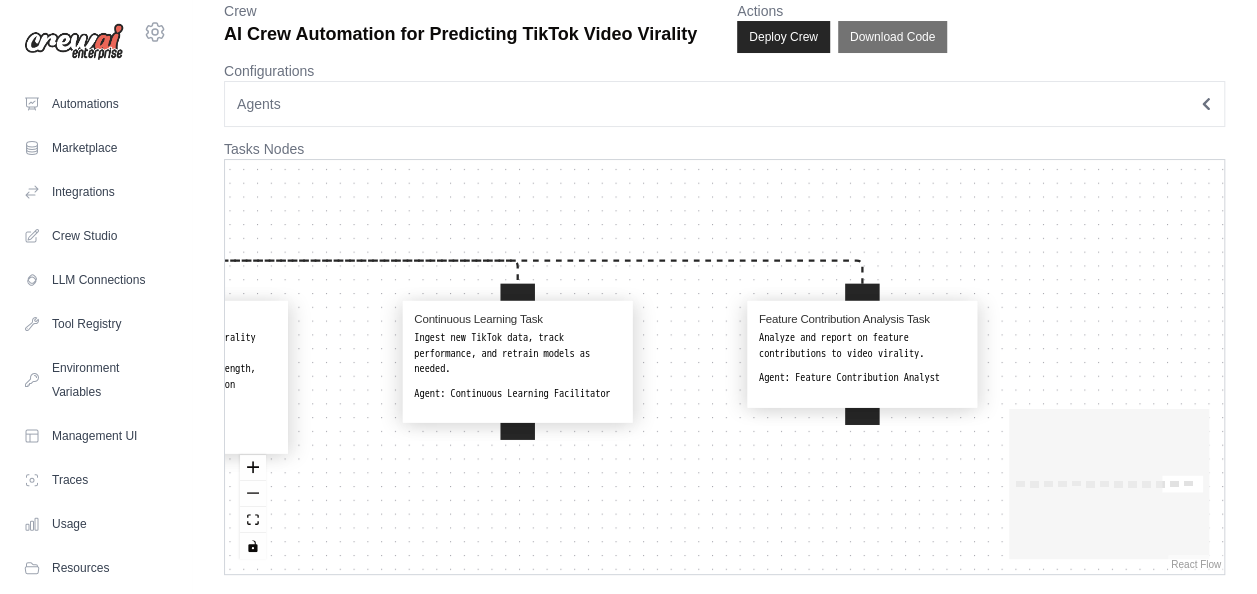 click on "Search Tiktok Videos Task Use SerperDevTool to search for TikTok videos based on trending topics or hashtags. Agent:   Online Video Search Specialist Scrape Video Data Task Use SeleniumScrapingTool to gather data from TikTok videos including views, likes, shares, comments, duration, hashtags, captions, and posting time. Agent:   Data Collection Expert Label Videos Task Classify videos as viral or non-viral based on engagement metrics and virality threshold. Agent:   Data Preprocessing Specialist Extract Features Task Process video metadata, audio, and visual features using VisionTool. Agent:   Data Preprocessing Specialist Emotion Scene Detection Task Detect emotions and scene changes in video content using VisionTool. Agent:   Visual Content Analyst Audio Visual Analysis Task Analyze audio features like music use and tempo, and visual features like brightness and facial expressions. Agent:   Audio-Visual Analysis Expert Hook Strength Analysis Task Agent:   Hook Strength Evaluator Train Evaluate Models Task" at bounding box center [724, 367] 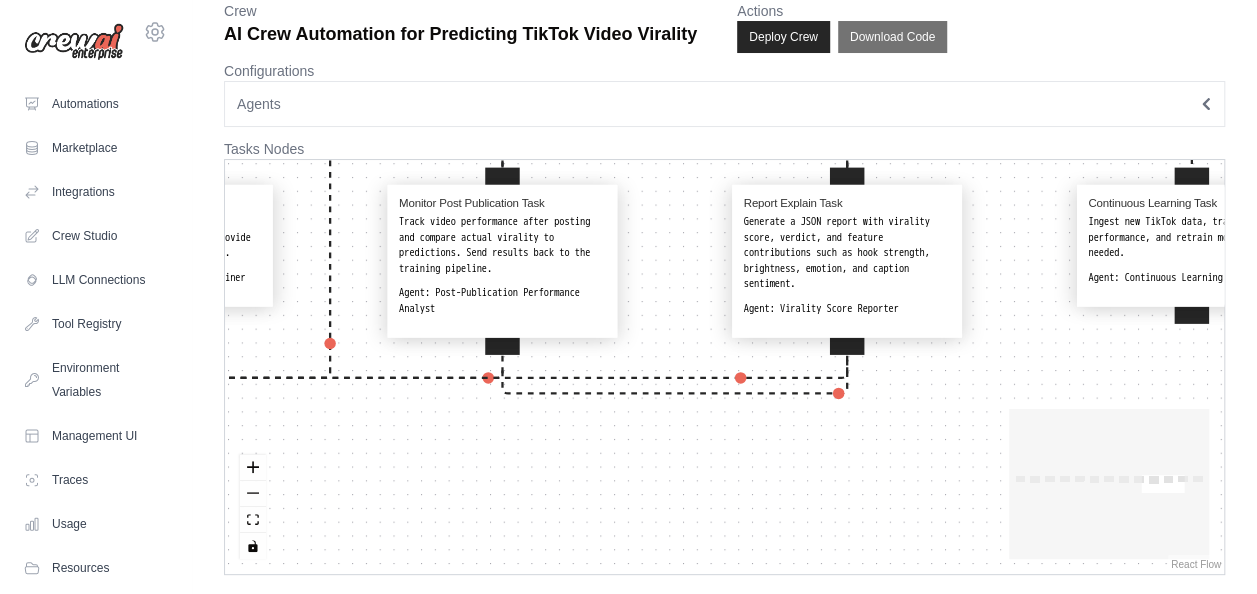 drag, startPoint x: 784, startPoint y: 443, endPoint x: 967, endPoint y: 439, distance: 183.04372 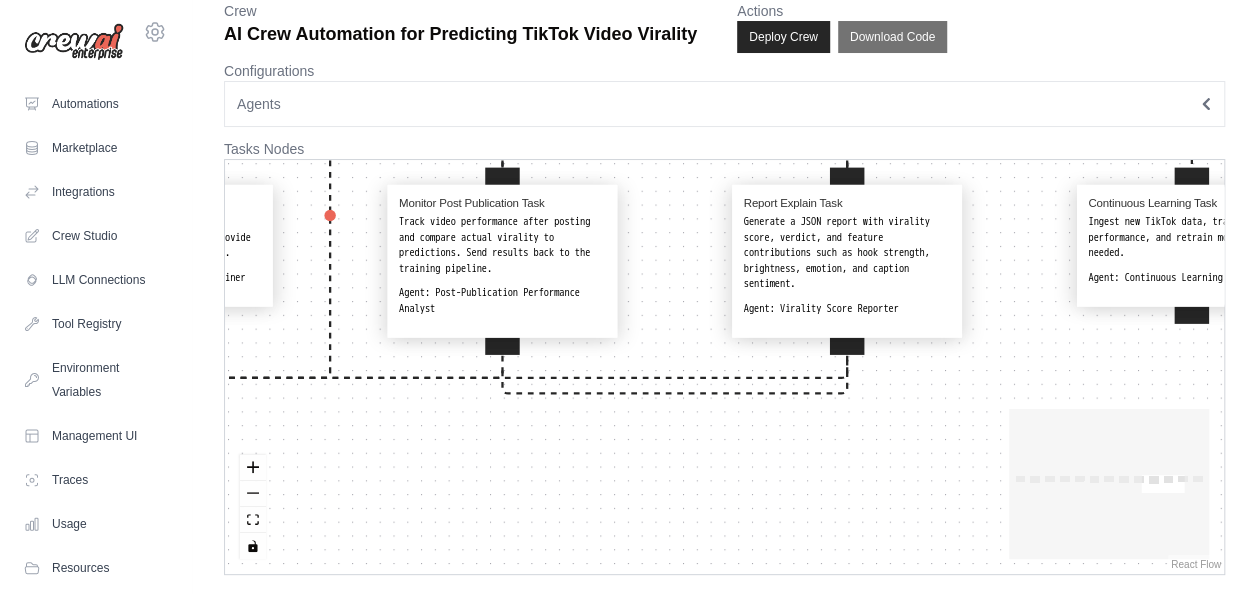 click on "Search Tiktok Videos Task Use SerperDevTool to search for TikTok videos based on trending topics or hashtags. Agent:   Online Video Search Specialist Scrape Video Data Task Use SeleniumScrapingTool to gather data from TikTok videos including views, likes, shares, comments, duration, hashtags, captions, and posting time. Agent:   Data Collection Expert Label Videos Task Classify videos as viral or non-viral based on engagement metrics and virality threshold. Agent:   Data Preprocessing Specialist Extract Features Task Process video metadata, audio, and visual features using VisionTool. Agent:   Data Preprocessing Specialist Emotion Scene Detection Task Detect emotions and scene changes in video content using VisionTool. Agent:   Visual Content Analyst Audio Visual Analysis Task Analyze audio features like music use and tempo, and visual features like brightness and facial expressions. Agent:   Audio-Visual Analysis Expert Hook Strength Analysis Task Agent:   Hook Strength Evaluator Train Evaluate Models Task" at bounding box center (724, 367) 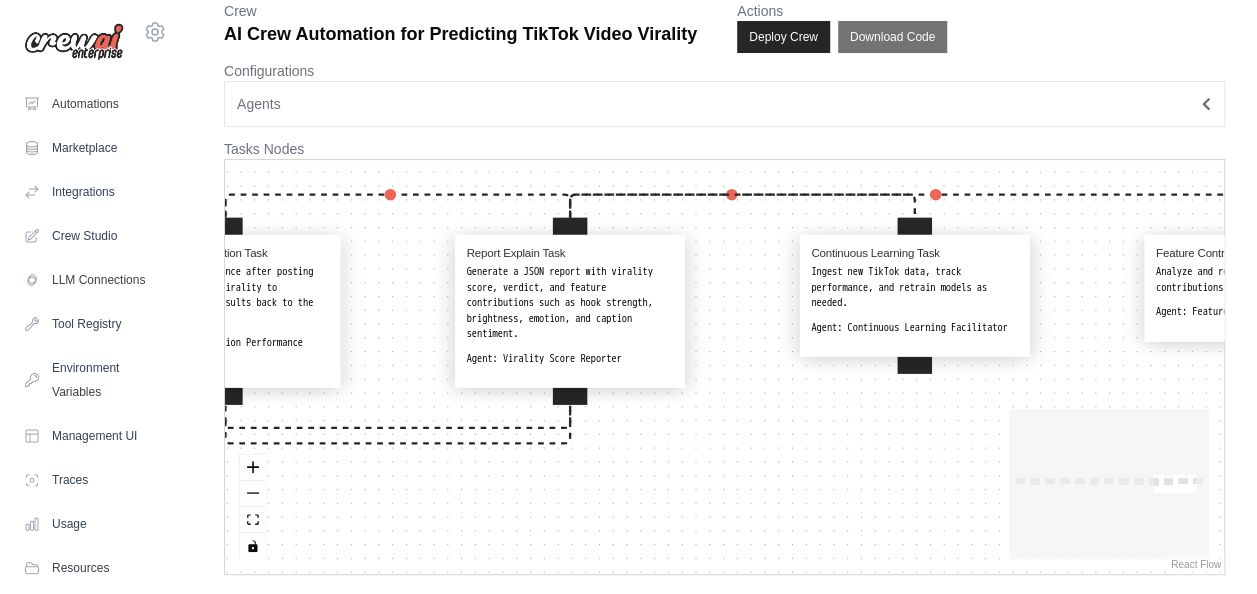drag, startPoint x: 770, startPoint y: 462, endPoint x: 460, endPoint y: 515, distance: 314.49802 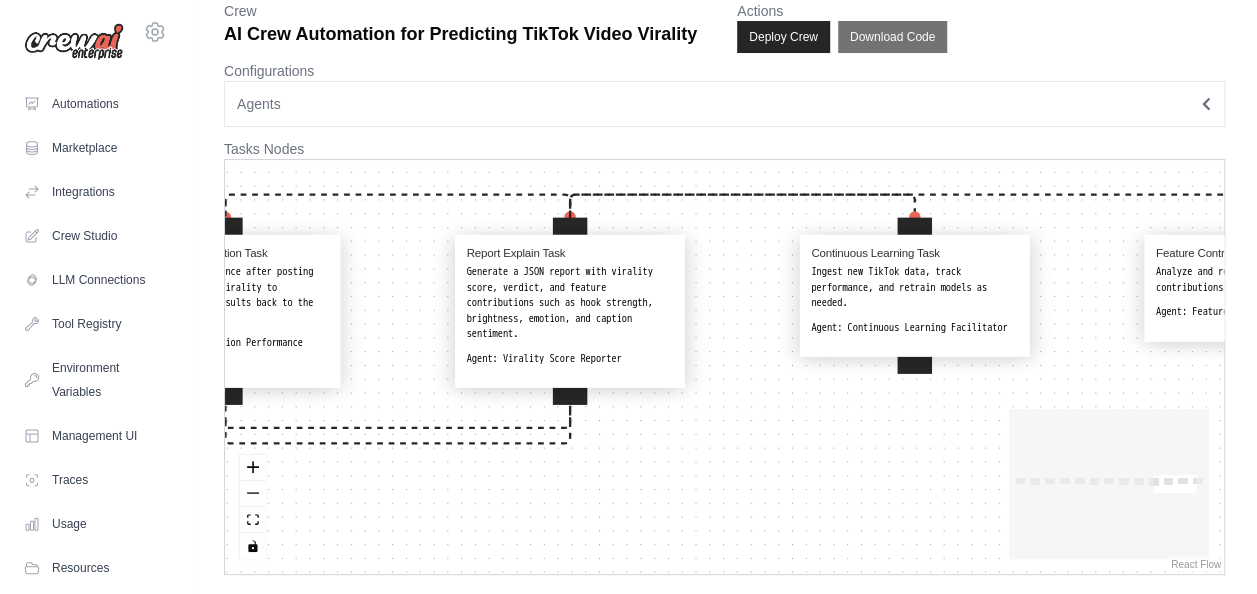 click on "Search Tiktok Videos Task Use SerperDevTool to search for TikTok videos based on trending topics or hashtags. Agent:   Online Video Search Specialist Scrape Video Data Task Use SeleniumScrapingTool to gather data from TikTok videos including views, likes, shares, comments, duration, hashtags, captions, and posting time. Agent:   Data Collection Expert Label Videos Task Classify videos as viral or non-viral based on engagement metrics and virality threshold. Agent:   Data Preprocessing Specialist Extract Features Task Process video metadata, audio, and visual features using VisionTool. Agent:   Data Preprocessing Specialist Emotion Scene Detection Task Detect emotions and scene changes in video content using VisionTool. Agent:   Visual Content Analyst Audio Visual Analysis Task Analyze audio features like music use and tempo, and visual features like brightness and facial expressions. Agent:   Audio-Visual Analysis Expert Hook Strength Analysis Task Agent:   Hook Strength Evaluator Train Evaluate Models Task" at bounding box center [724, 367] 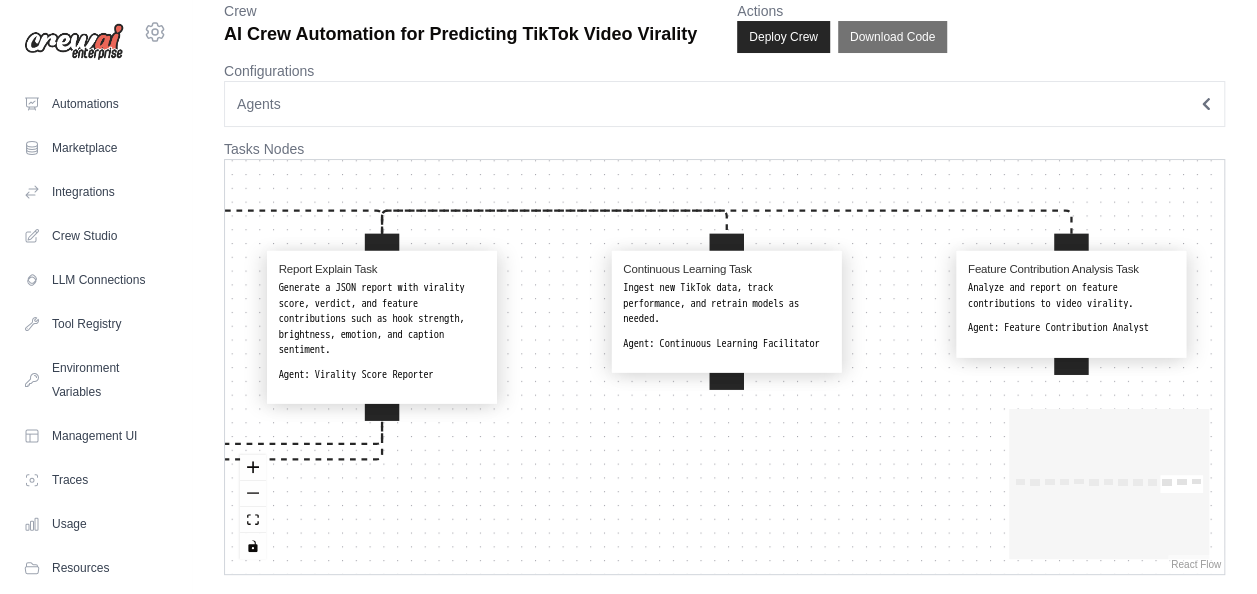 drag, startPoint x: 772, startPoint y: 481, endPoint x: 646, endPoint y: 478, distance: 126.035706 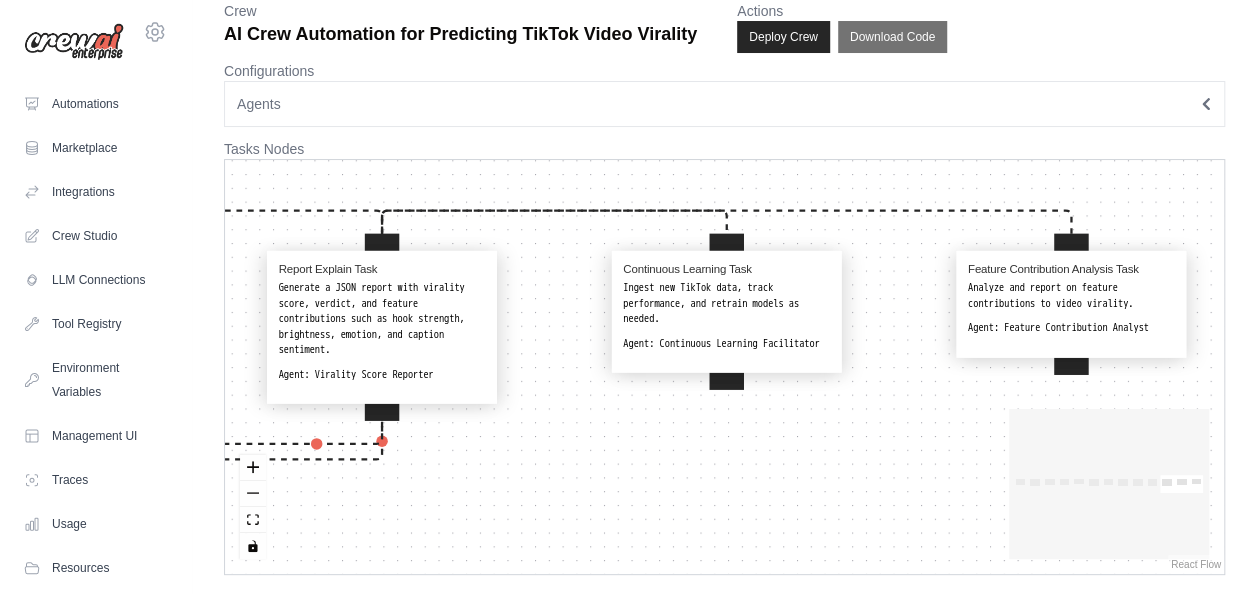 click on "Search Tiktok Videos Task Use SerperDevTool to search for TikTok videos based on trending topics or hashtags. Agent:   Online Video Search Specialist Scrape Video Data Task Use SeleniumScrapingTool to gather data from TikTok videos including views, likes, shares, comments, duration, hashtags, captions, and posting time. Agent:   Data Collection Expert Label Videos Task Classify videos as viral or non-viral based on engagement metrics and virality threshold. Agent:   Data Preprocessing Specialist Extract Features Task Process video metadata, audio, and visual features using VisionTool. Agent:   Data Preprocessing Specialist Emotion Scene Detection Task Detect emotions and scene changes in video content using VisionTool. Agent:   Visual Content Analyst Audio Visual Analysis Task Analyze audio features like music use and tempo, and visual features like brightness and facial expressions. Agent:   Audio-Visual Analysis Expert Hook Strength Analysis Task Agent:   Hook Strength Evaluator Train Evaluate Models Task" at bounding box center [724, 367] 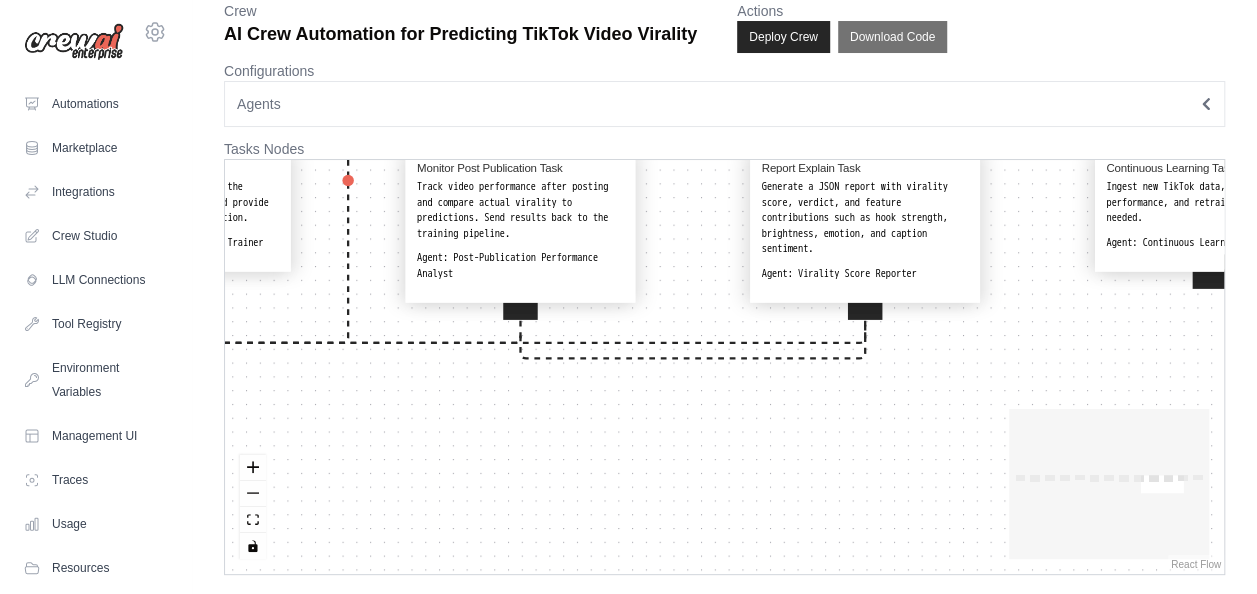drag, startPoint x: 778, startPoint y: 485, endPoint x: 1275, endPoint y: 378, distance: 508.38763 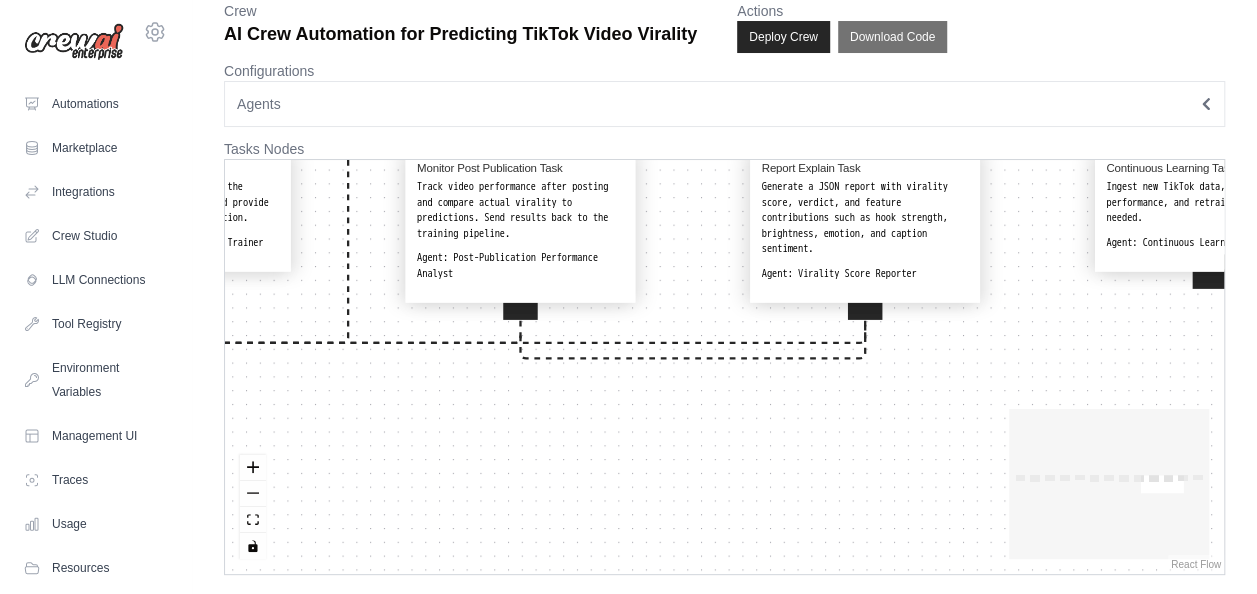 click on "[EMAIL]
Settings
Automations
Marketplace
Integrations" at bounding box center [628, 271] 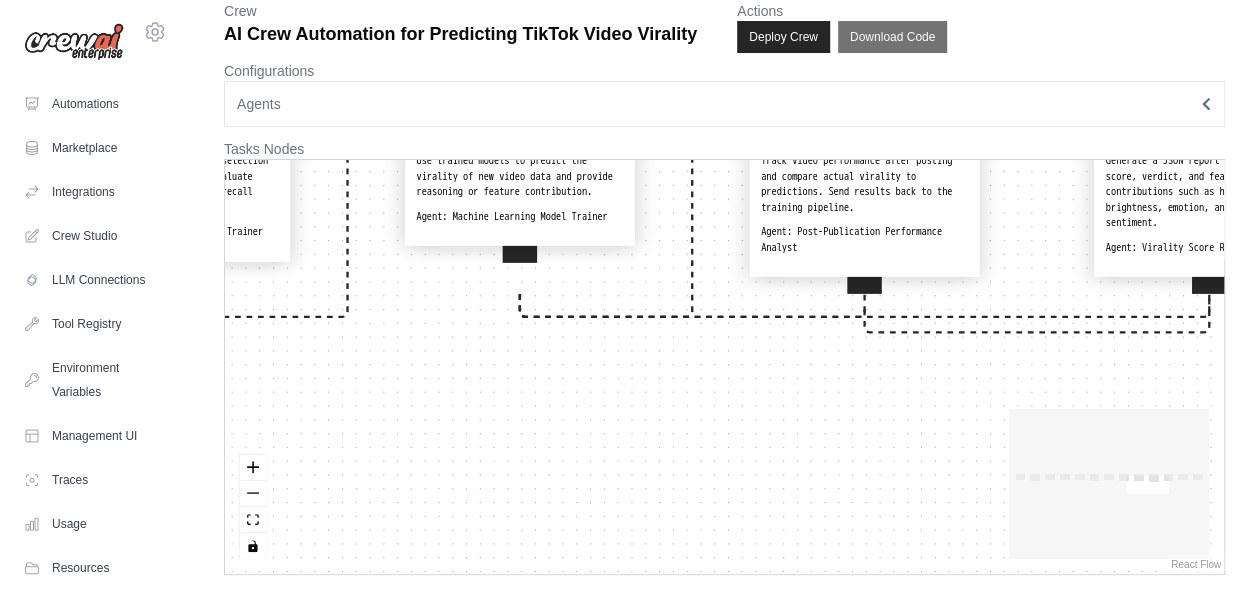 drag, startPoint x: 914, startPoint y: 441, endPoint x: 953, endPoint y: 450, distance: 40.024994 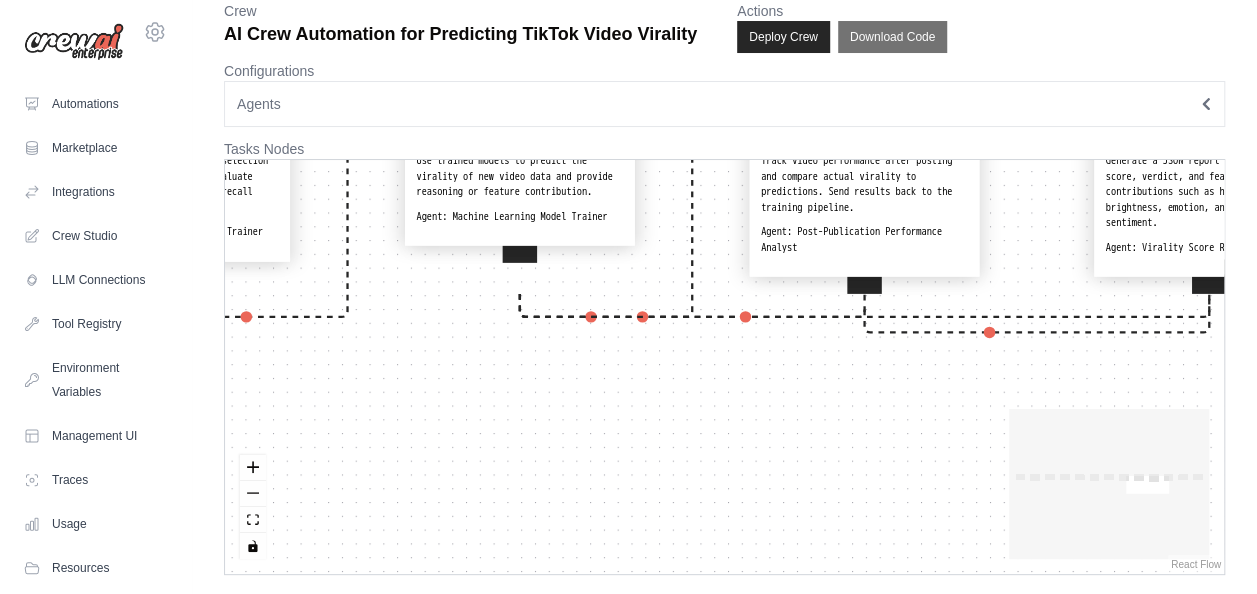 click on "Search Tiktok Videos Task Use SerperDevTool to search for TikTok videos based on trending topics or hashtags. Agent:   Online Video Search Specialist Scrape Video Data Task Use SeleniumScrapingTool to gather data from TikTok videos including views, likes, shares, comments, duration, hashtags, captions, and posting time. Agent:   Data Collection Expert Label Videos Task Classify videos as viral or non-viral based on engagement metrics and virality threshold. Agent:   Data Preprocessing Specialist Extract Features Task Process video metadata, audio, and visual features using VisionTool. Agent:   Data Preprocessing Specialist Emotion Scene Detection Task Detect emotions and scene changes in video content using VisionTool. Agent:   Visual Content Analyst Audio Visual Analysis Task Analyze audio features like music use and tempo, and visual features like brightness and facial expressions. Agent:   Audio-Visual Analysis Expert Hook Strength Analysis Task Agent:   Hook Strength Evaluator Train Evaluate Models Task" at bounding box center (724, 367) 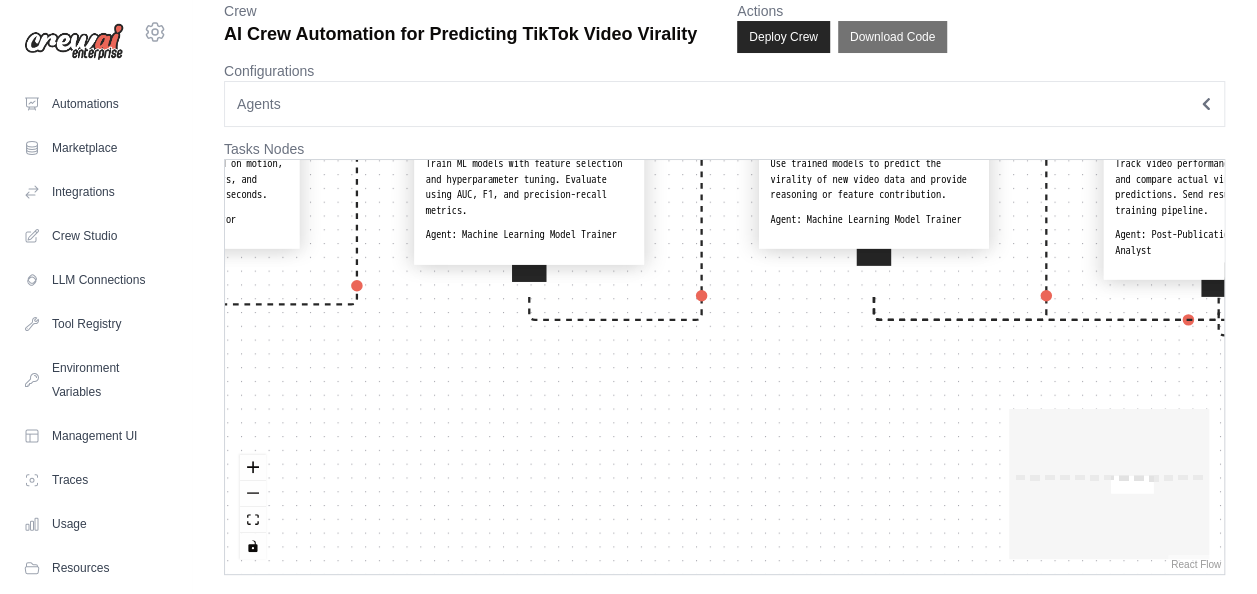 drag, startPoint x: 620, startPoint y: 428, endPoint x: 878, endPoint y: 407, distance: 258.85324 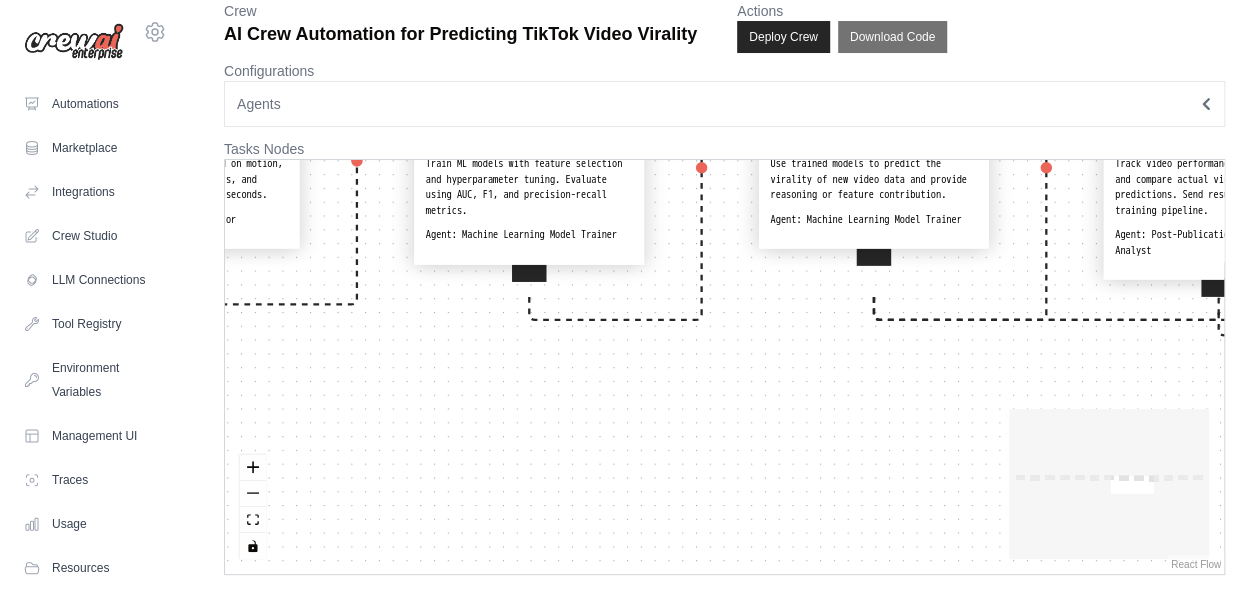 click on "Search Tiktok Videos Task Use SerperDevTool to search for TikTok videos based on trending topics or hashtags. Agent:   Online Video Search Specialist Scrape Video Data Task Use SeleniumScrapingTool to gather data from TikTok videos including views, likes, shares, comments, duration, hashtags, captions, and posting time. Agent:   Data Collection Expert Label Videos Task Classify videos as viral or non-viral based on engagement metrics and virality threshold. Agent:   Data Preprocessing Specialist Extract Features Task Process video metadata, audio, and visual features using VisionTool. Agent:   Data Preprocessing Specialist Emotion Scene Detection Task Detect emotions and scene changes in video content using VisionTool. Agent:   Visual Content Analyst Audio Visual Analysis Task Analyze audio features like music use and tempo, and visual features like brightness and facial expressions. Agent:   Audio-Visual Analysis Expert Hook Strength Analysis Task Agent:   Hook Strength Evaluator Train Evaluate Models Task" at bounding box center (724, 367) 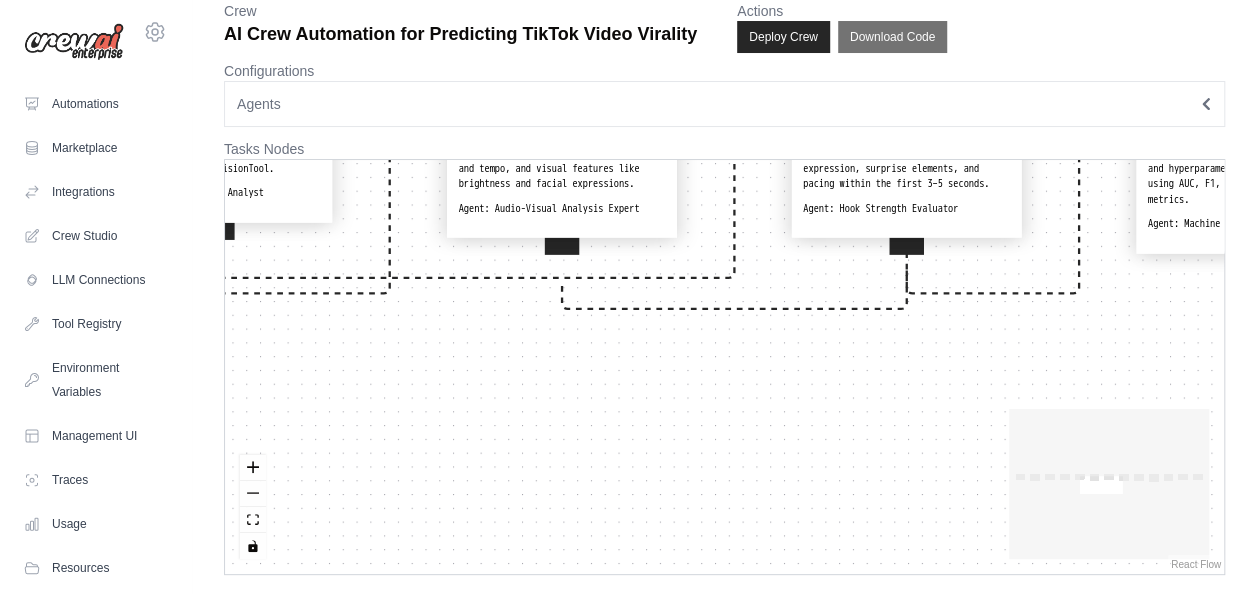 drag, startPoint x: 841, startPoint y: 388, endPoint x: 1266, endPoint y: 396, distance: 425.0753 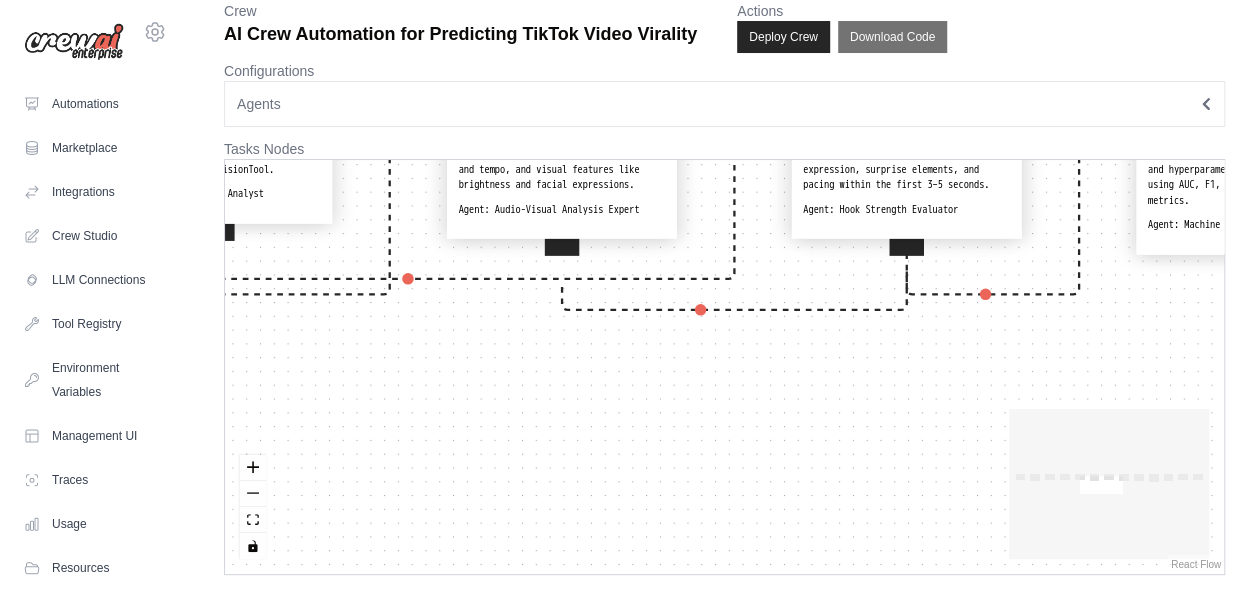 drag, startPoint x: 722, startPoint y: 406, endPoint x: 1179, endPoint y: 478, distance: 462.637 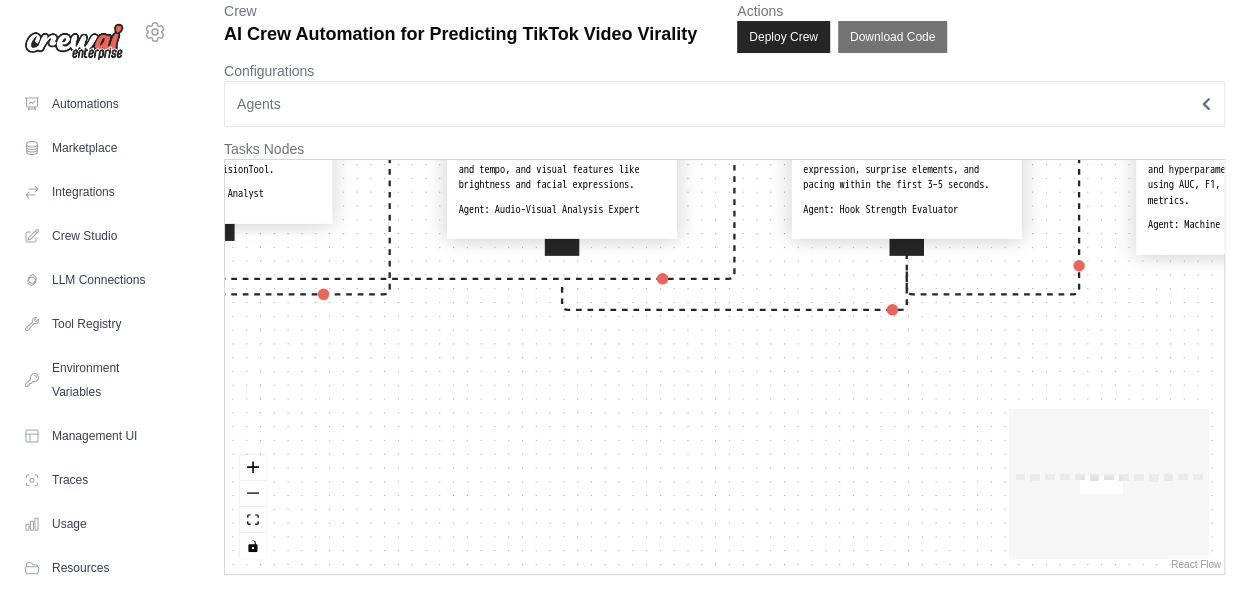 click on "Search Tiktok Videos Task Use SerperDevTool to search for TikTok videos based on trending topics or hashtags. Agent:   Online Video Search Specialist Scrape Video Data Task Use SeleniumScrapingTool to gather data from TikTok videos including views, likes, shares, comments, duration, hashtags, captions, and posting time. Agent:   Data Collection Expert Label Videos Task Classify videos as viral or non-viral based on engagement metrics and virality threshold. Agent:   Data Preprocessing Specialist Extract Features Task Process video metadata, audio, and visual features using VisionTool. Agent:   Data Preprocessing Specialist Emotion Scene Detection Task Detect emotions and scene changes in video content using VisionTool. Agent:   Visual Content Analyst Audio Visual Analysis Task Analyze audio features like music use and tempo, and visual features like brightness and facial expressions. Agent:   Audio-Visual Analysis Expert Hook Strength Analysis Task Agent:   Hook Strength Evaluator Train Evaluate Models Task" at bounding box center [724, 367] 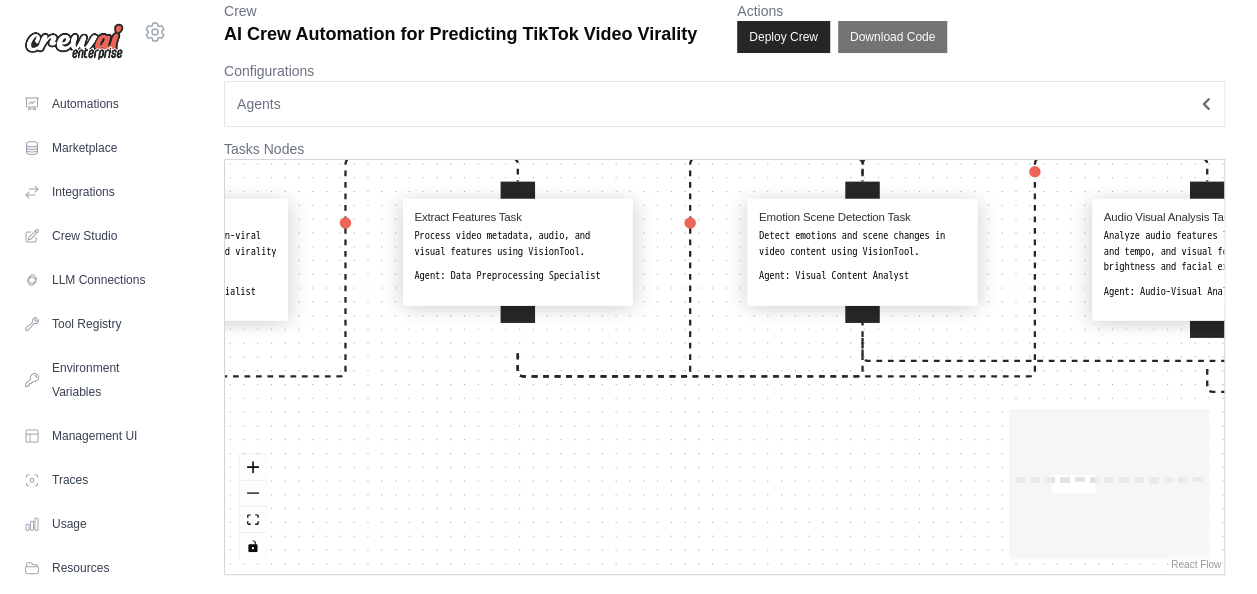 drag, startPoint x: 708, startPoint y: 433, endPoint x: 1247, endPoint y: 484, distance: 541.4074 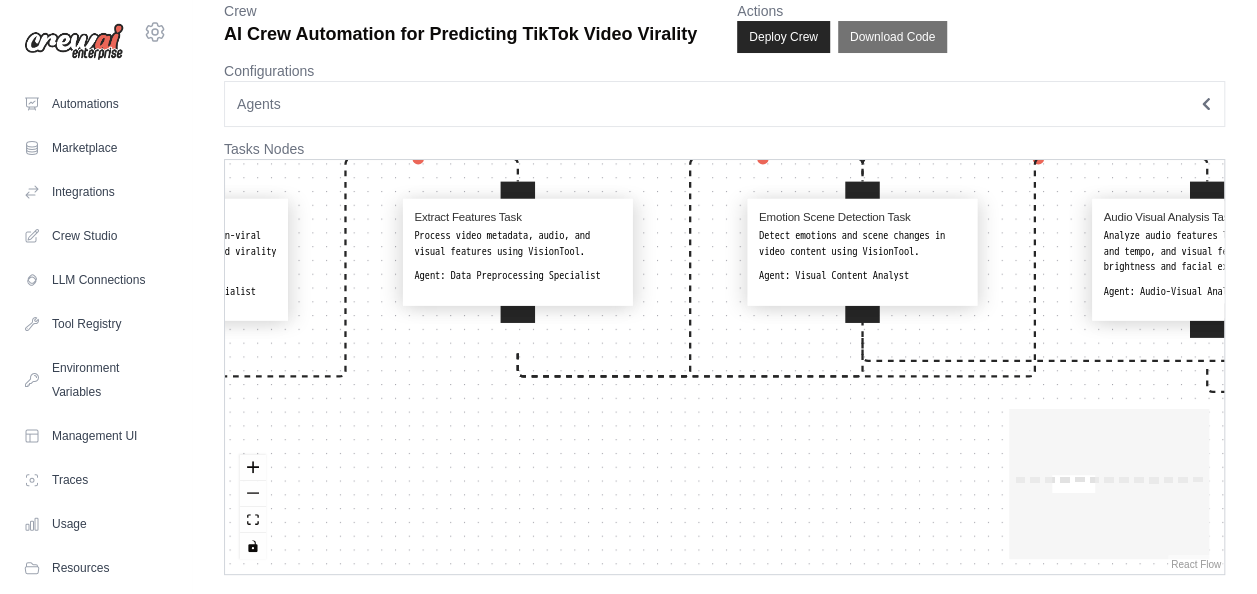 click on "[EMAIL]
Settings
Automations
Marketplace
Integrations" at bounding box center [628, 271] 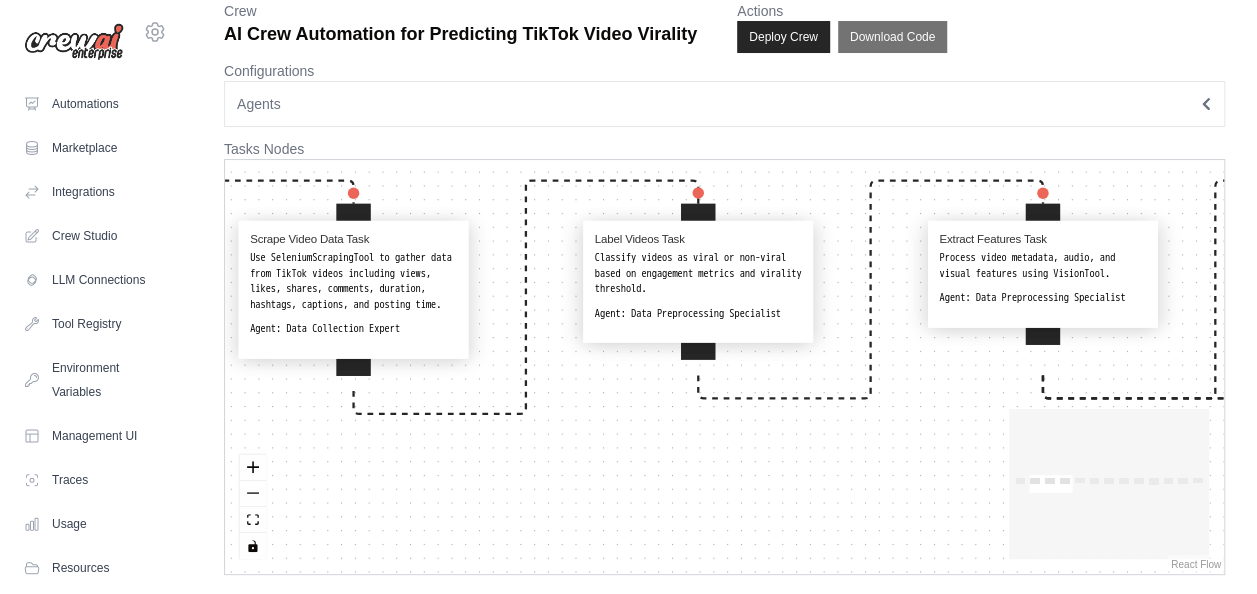 drag, startPoint x: 698, startPoint y: 506, endPoint x: 1270, endPoint y: 295, distance: 609.67615 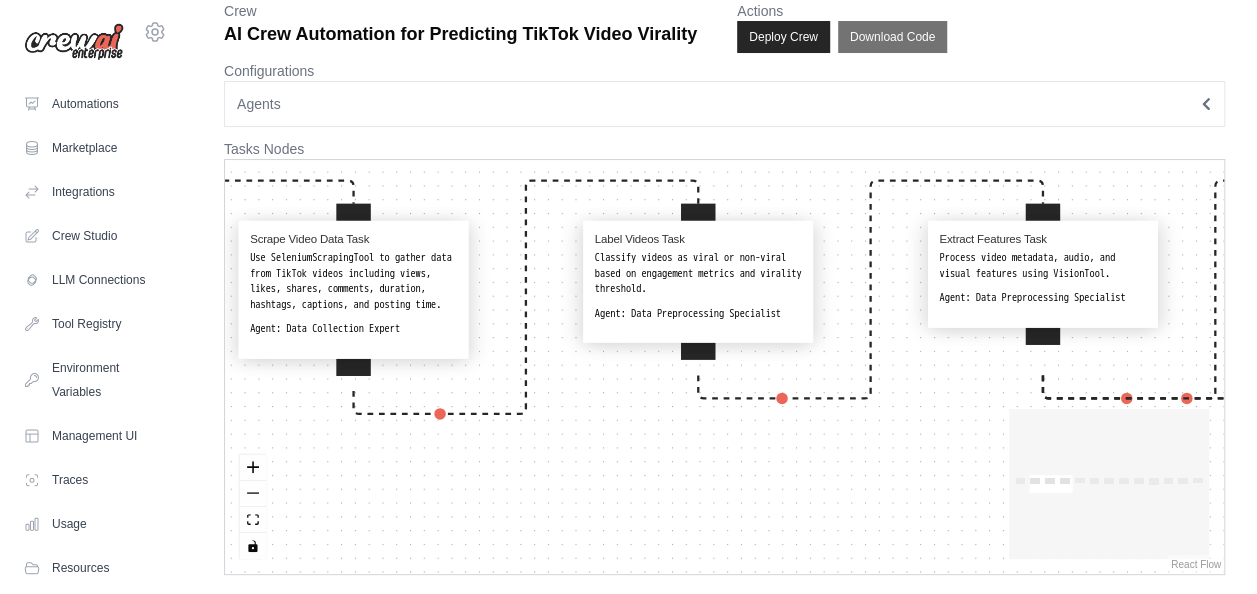 click on "[EMAIL]
Settings
Automations
Marketplace
Integrations" at bounding box center [628, 271] 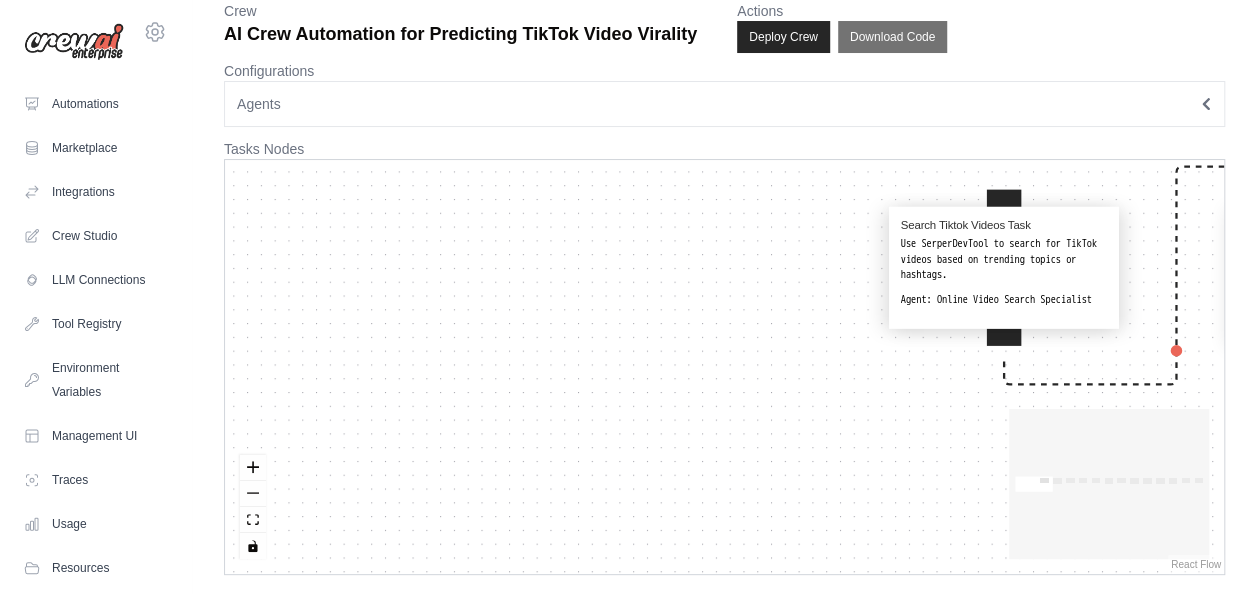 drag, startPoint x: 635, startPoint y: 440, endPoint x: 1181, endPoint y: 598, distance: 568.40125 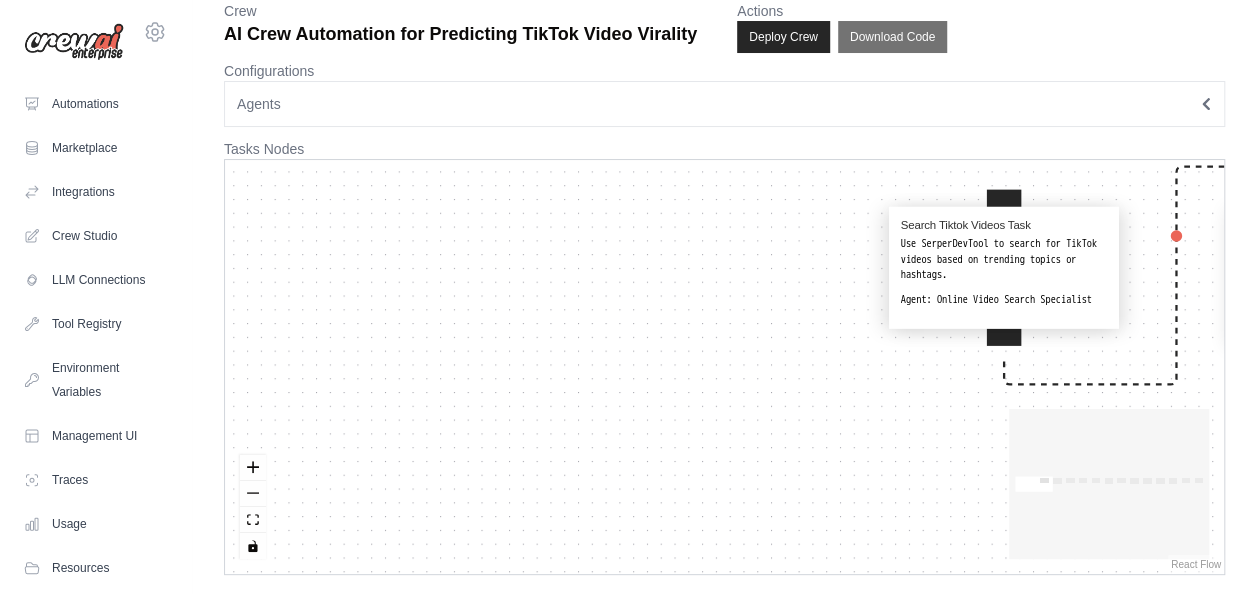 click on "[EMAIL]
Settings
Automations
Marketplace
Integrations" at bounding box center (628, 271) 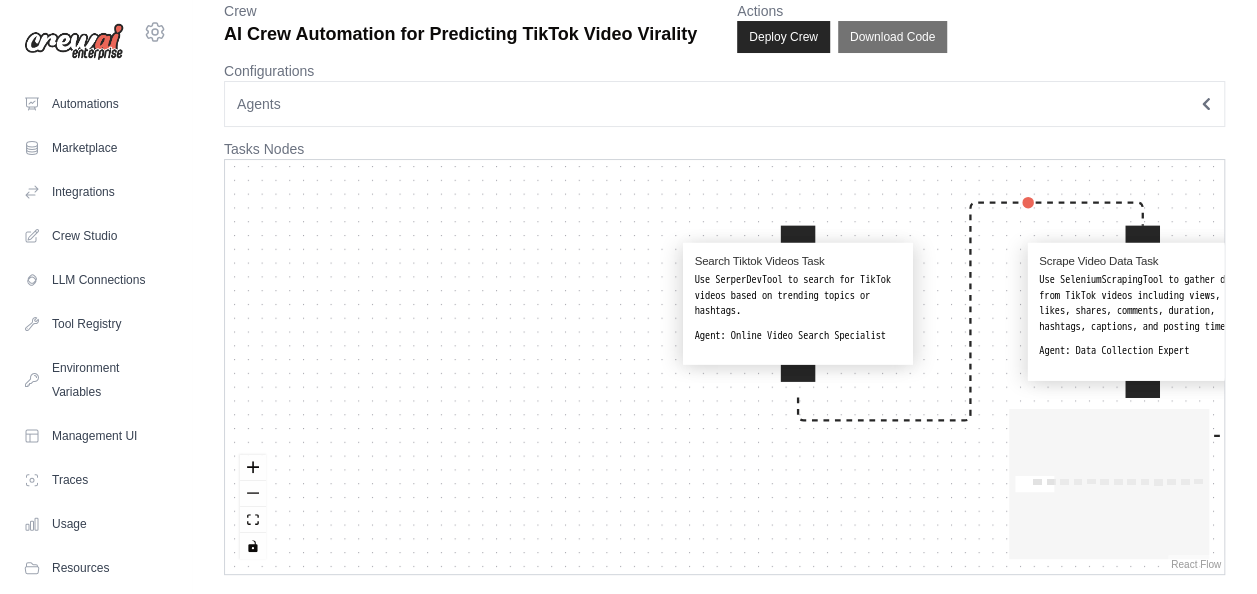 drag, startPoint x: 643, startPoint y: 483, endPoint x: 560, endPoint y: 500, distance: 84.723076 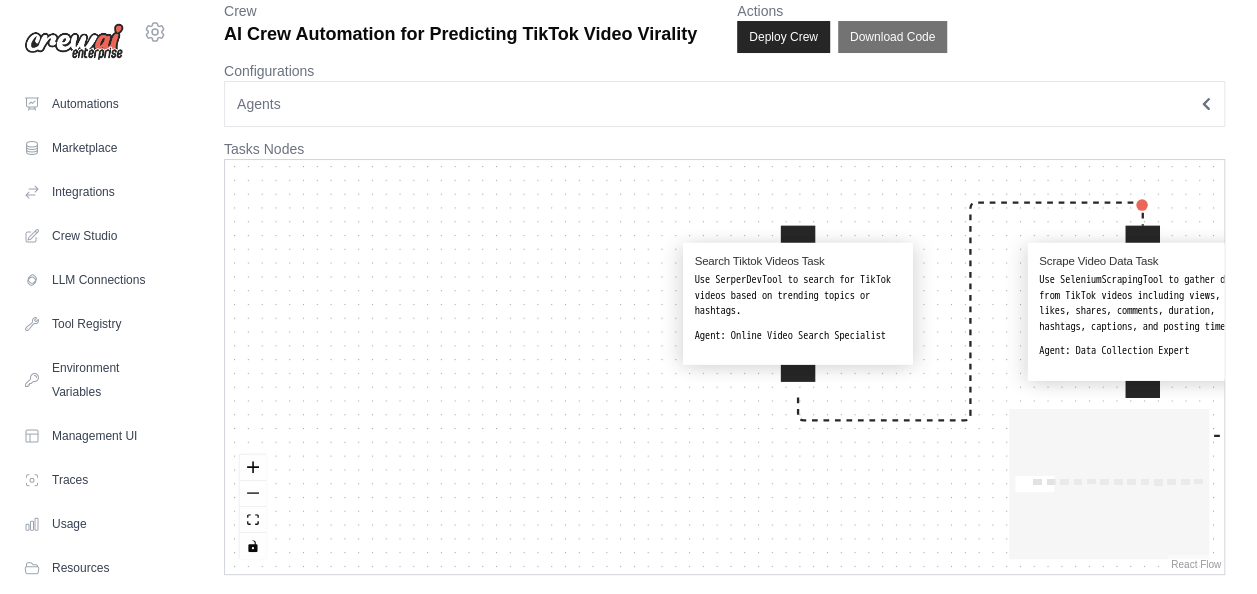 click on "Search Tiktok Videos Task Use SerperDevTool to search for TikTok videos based on trending topics or hashtags. Agent:   Online Video Search Specialist Scrape Video Data Task Use SeleniumScrapingTool to gather data from TikTok videos including views, likes, shares, comments, duration, hashtags, captions, and posting time. Agent:   Data Collection Expert Label Videos Task Classify videos as viral or non-viral based on engagement metrics and virality threshold. Agent:   Data Preprocessing Specialist Extract Features Task Process video metadata, audio, and visual features using VisionTool. Agent:   Data Preprocessing Specialist Emotion Scene Detection Task Detect emotions and scene changes in video content using VisionTool. Agent:   Visual Content Analyst Audio Visual Analysis Task Analyze audio features like music use and tempo, and visual features like brightness and facial expressions. Agent:   Audio-Visual Analysis Expert Hook Strength Analysis Task Agent:   Hook Strength Evaluator Train Evaluate Models Task" at bounding box center [724, 367] 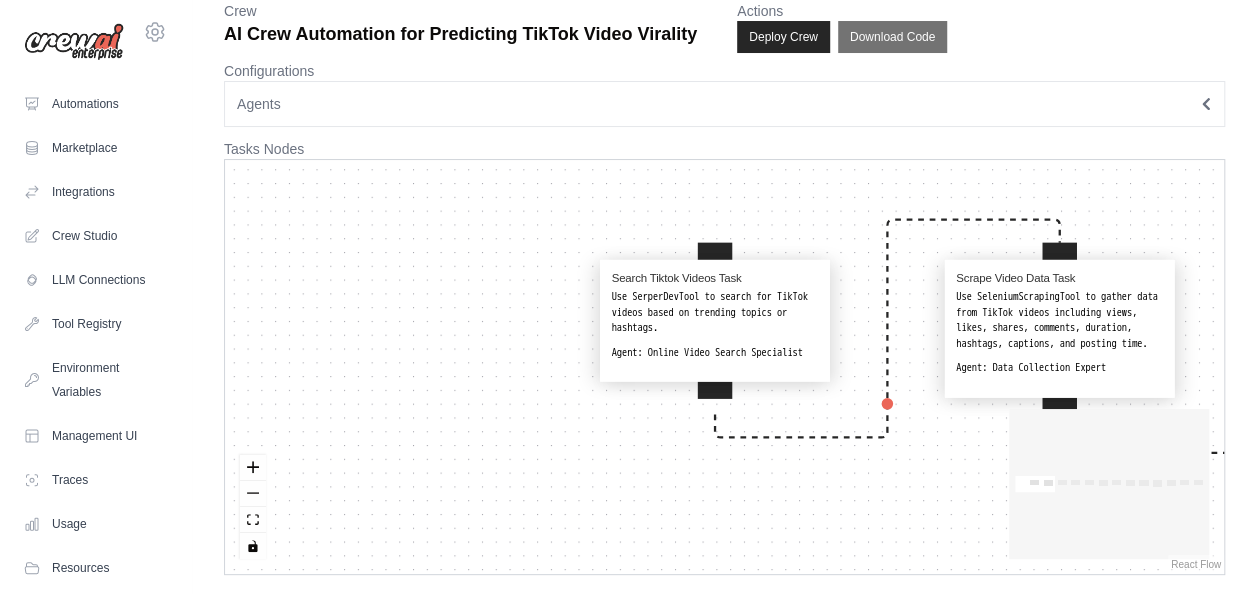 click on "Search Tiktok Videos Task Use SerperDevTool to search for TikTok videos based on trending topics or hashtags. Agent:   Online Video Search Specialist" at bounding box center [714, 316] 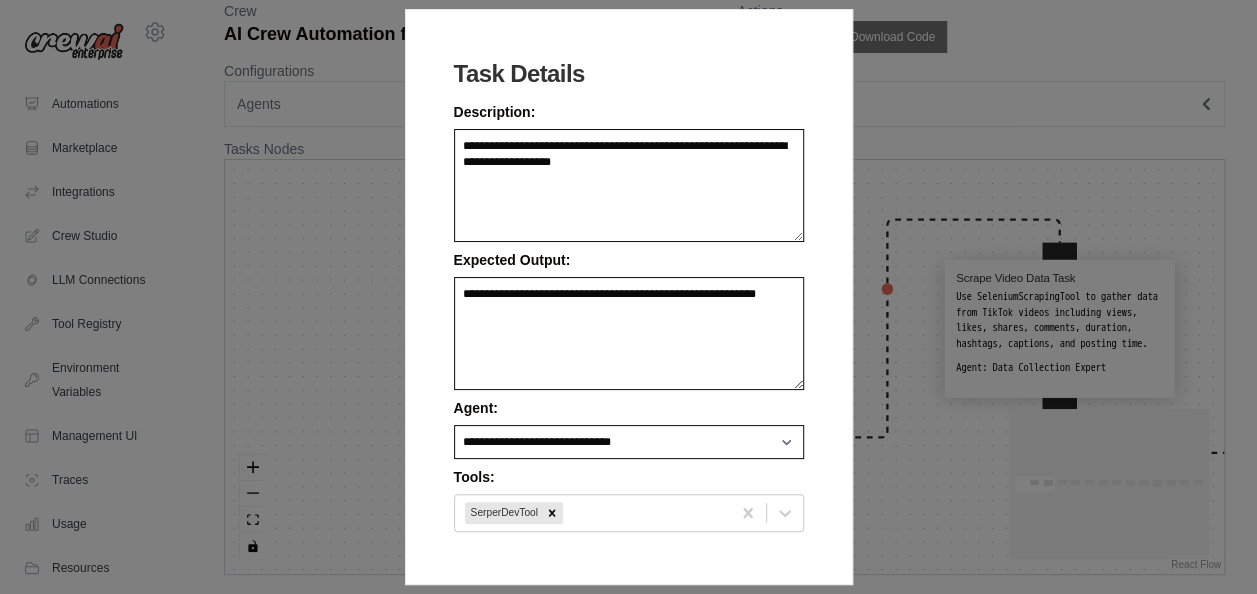 click on "**********" at bounding box center [628, 297] 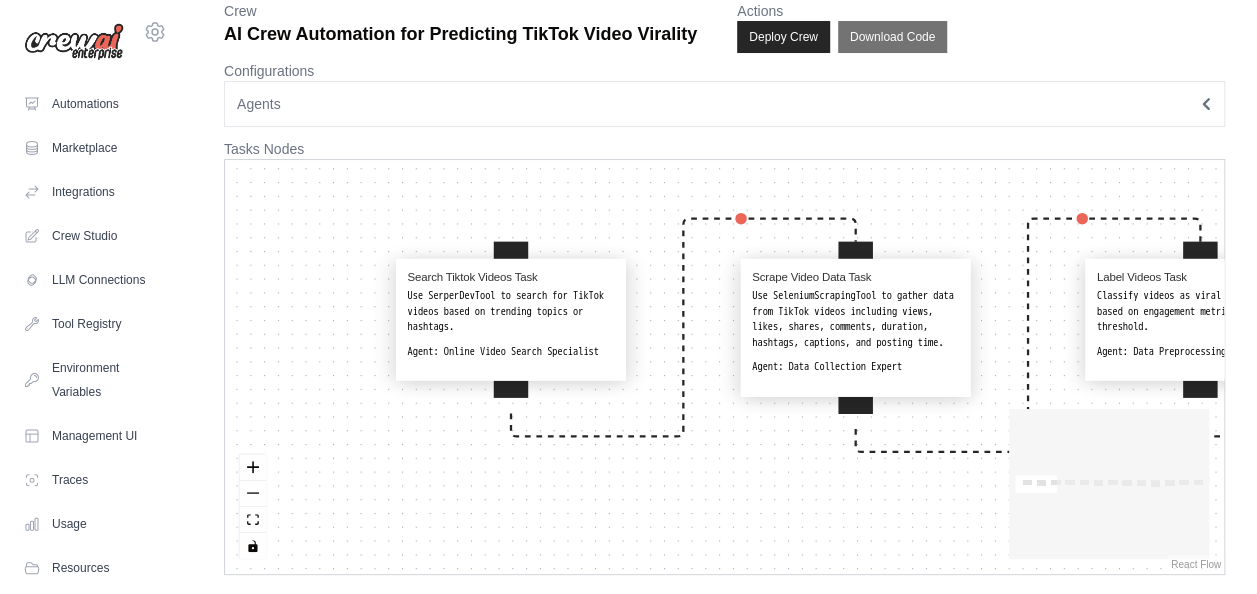 drag, startPoint x: 882, startPoint y: 526, endPoint x: 638, endPoint y: 532, distance: 244.07376 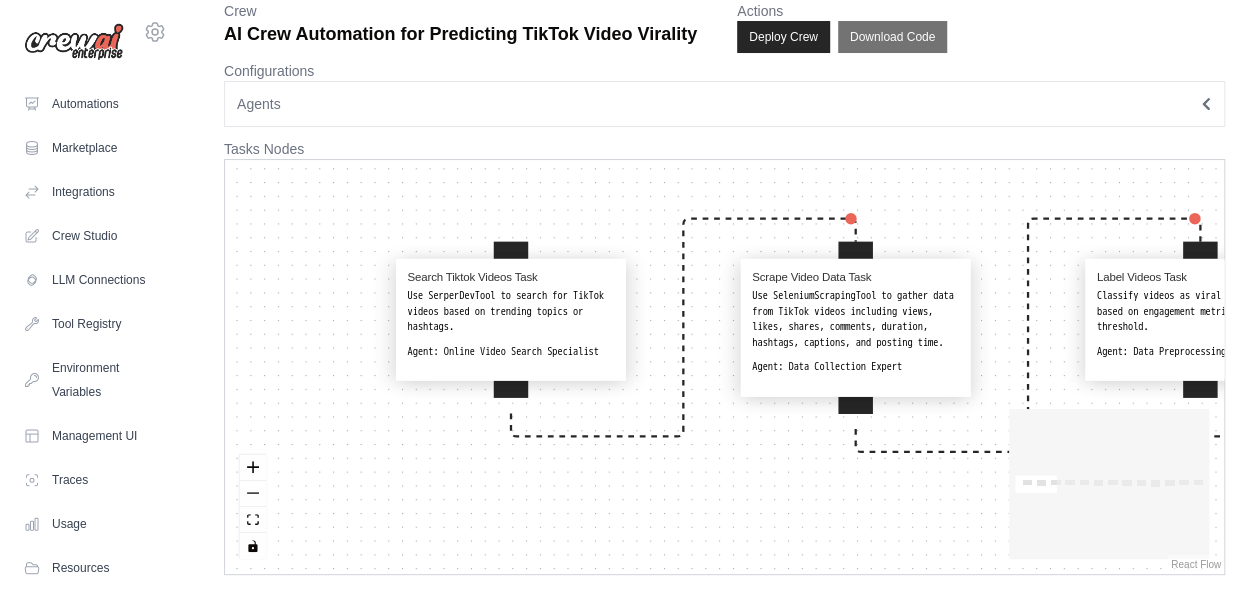 click on "Search Tiktok Videos Task Use SerperDevTool to search for TikTok videos based on trending topics or hashtags. Agent:   Online Video Search Specialist Scrape Video Data Task Use SeleniumScrapingTool to gather data from TikTok videos including views, likes, shares, comments, duration, hashtags, captions, and posting time. Agent:   Data Collection Expert Label Videos Task Classify videos as viral or non-viral based on engagement metrics and virality threshold. Agent:   Data Preprocessing Specialist Extract Features Task Process video metadata, audio, and visual features using VisionTool. Agent:   Data Preprocessing Specialist Emotion Scene Detection Task Detect emotions and scene changes in video content using VisionTool. Agent:   Visual Content Analyst Audio Visual Analysis Task Analyze audio features like music use and tempo, and visual features like brightness and facial expressions. Agent:   Audio-Visual Analysis Expert Hook Strength Analysis Task Agent:   Hook Strength Evaluator Train Evaluate Models Task" at bounding box center (724, 367) 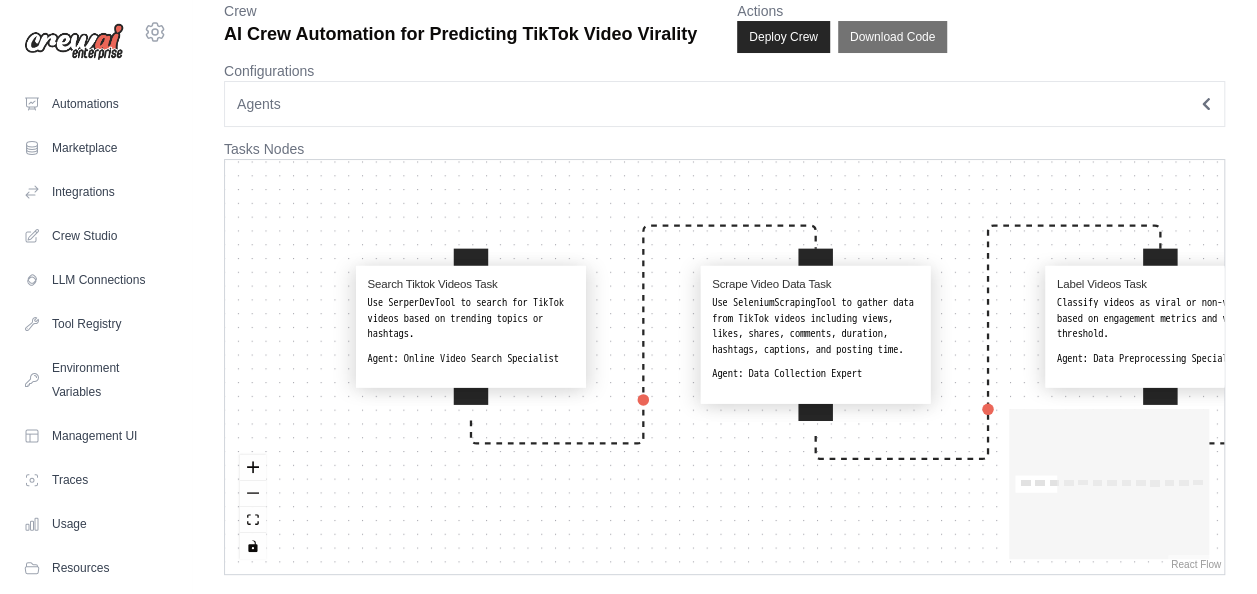 click on "Use SeleniumScrapingTool to gather data from TikTok videos including views, likes, shares, comments, duration, hashtags, captions, and posting time." at bounding box center [815, 327] 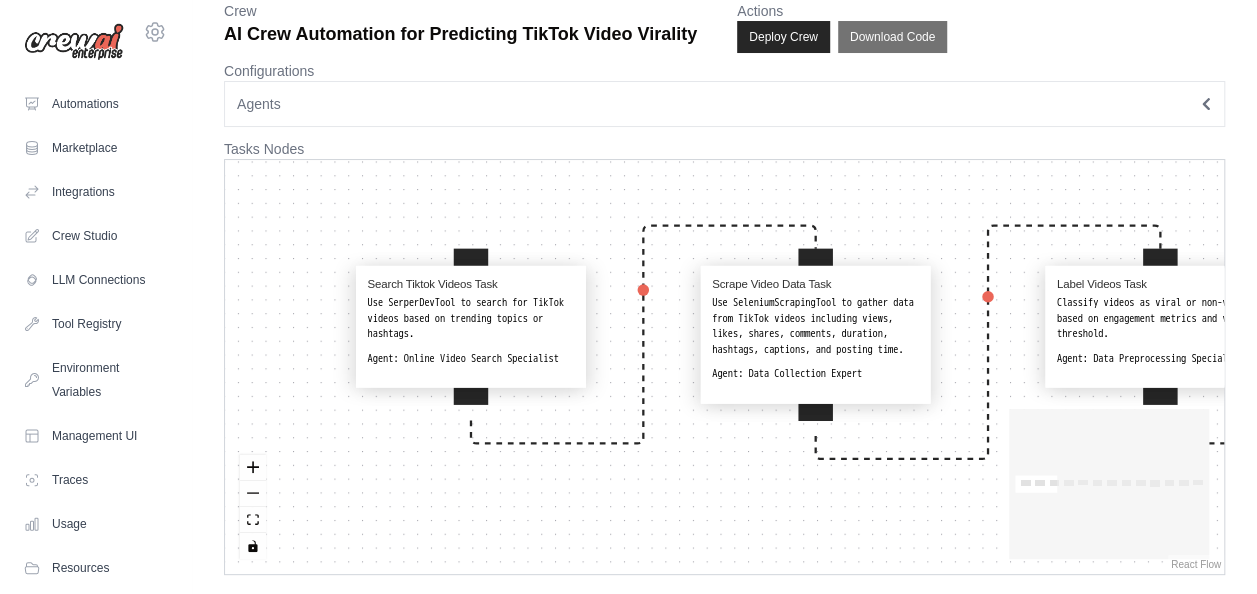 select on "**********" 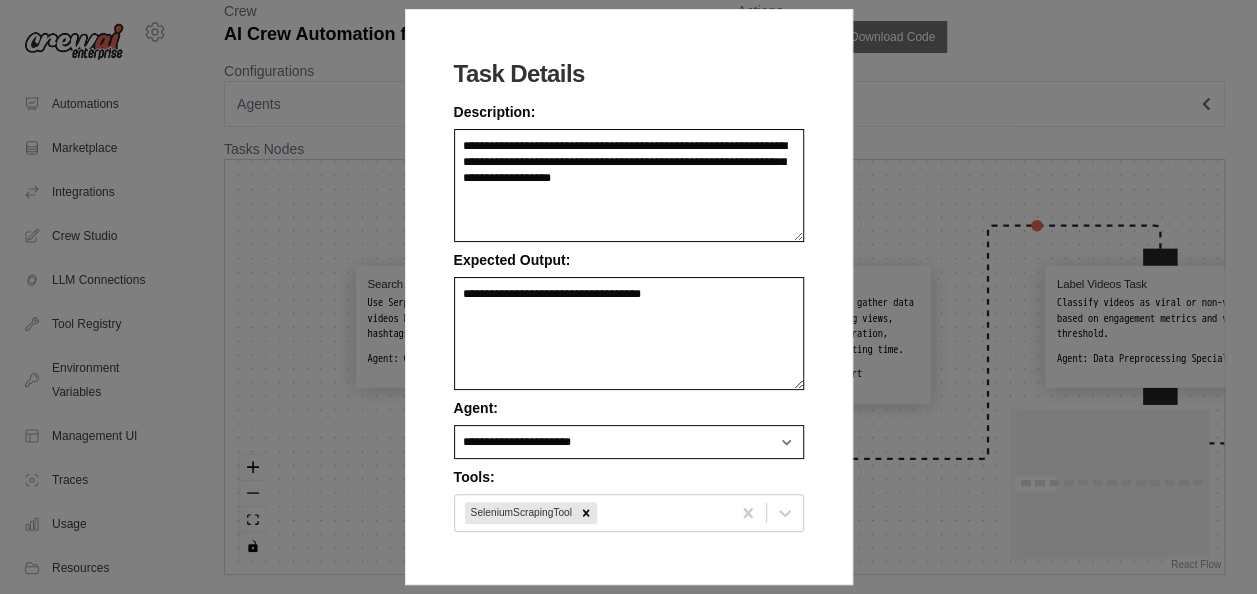 click on "**********" at bounding box center [628, 297] 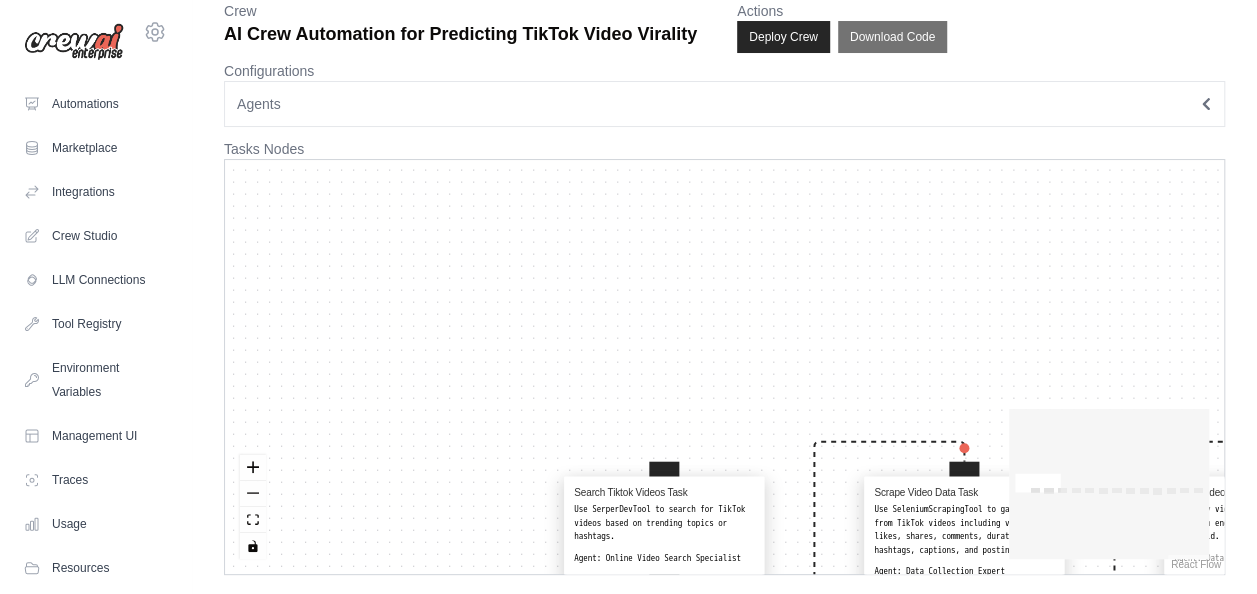 drag 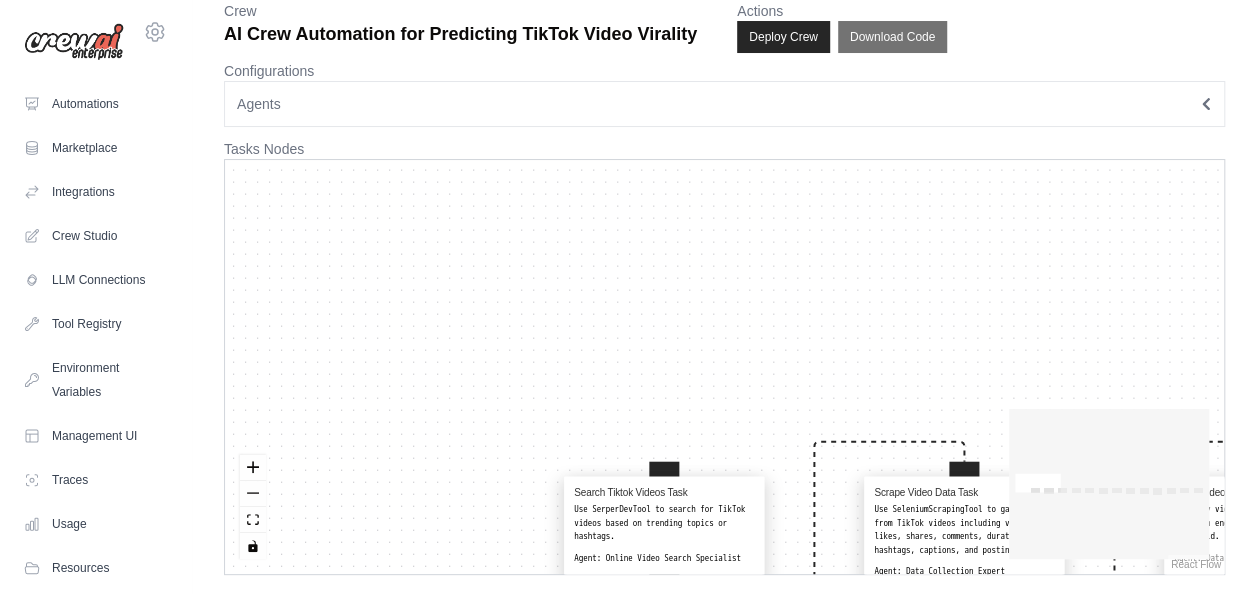 click on "Search Tiktok Videos Task Use SerperDevTool to search for TikTok videos based on trending topics or hashtags. Agent:   Online Video Search Specialist Scrape Video Data Task Use SeleniumScrapingTool to gather data from TikTok videos including views, likes, shares, comments, duration, hashtags, captions, and posting time. Agent:   Data Collection Expert Label Videos Task Classify videos as viral or non-viral based on engagement metrics and virality threshold. Agent:   Data Preprocessing Specialist Extract Features Task Process video metadata, audio, and visual features using VisionTool. Agent:   Data Preprocessing Specialist Emotion Scene Detection Task Detect emotions and scene changes in video content using VisionTool. Agent:   Visual Content Analyst Audio Visual Analysis Task Analyze audio features like music use and tempo, and visual features like brightness and facial expressions. Agent:   Audio-Visual Analysis Expert Hook Strength Analysis Task Agent:   Hook Strength Evaluator Train Evaluate Models Task" at bounding box center [724, 367] 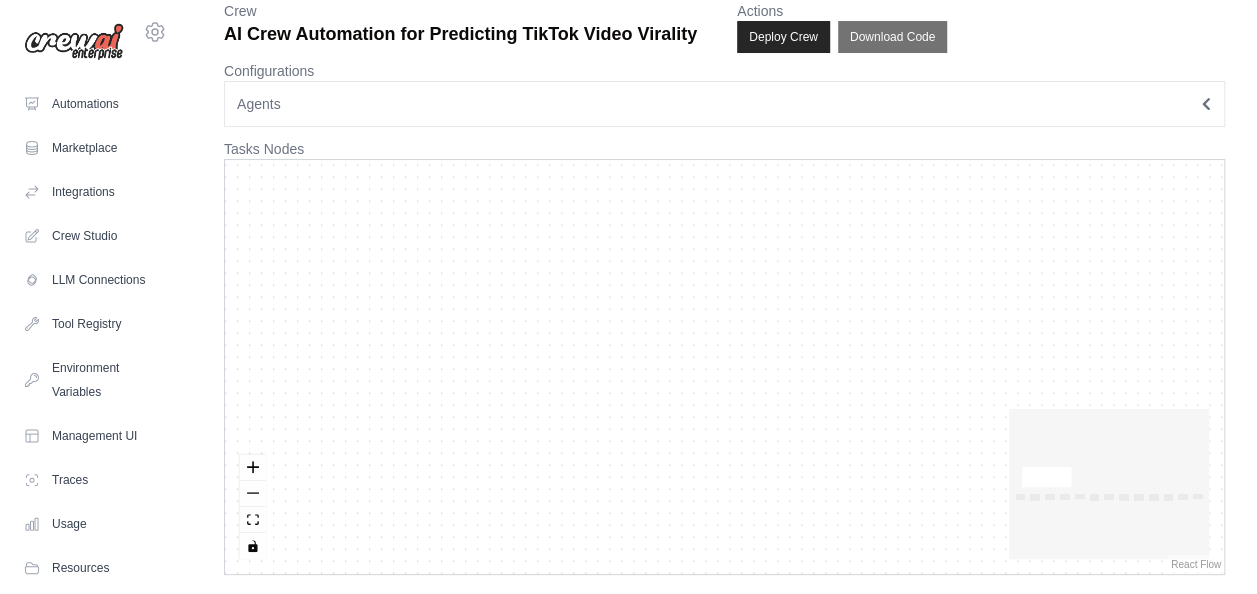 click on "**********" at bounding box center [724, 271] 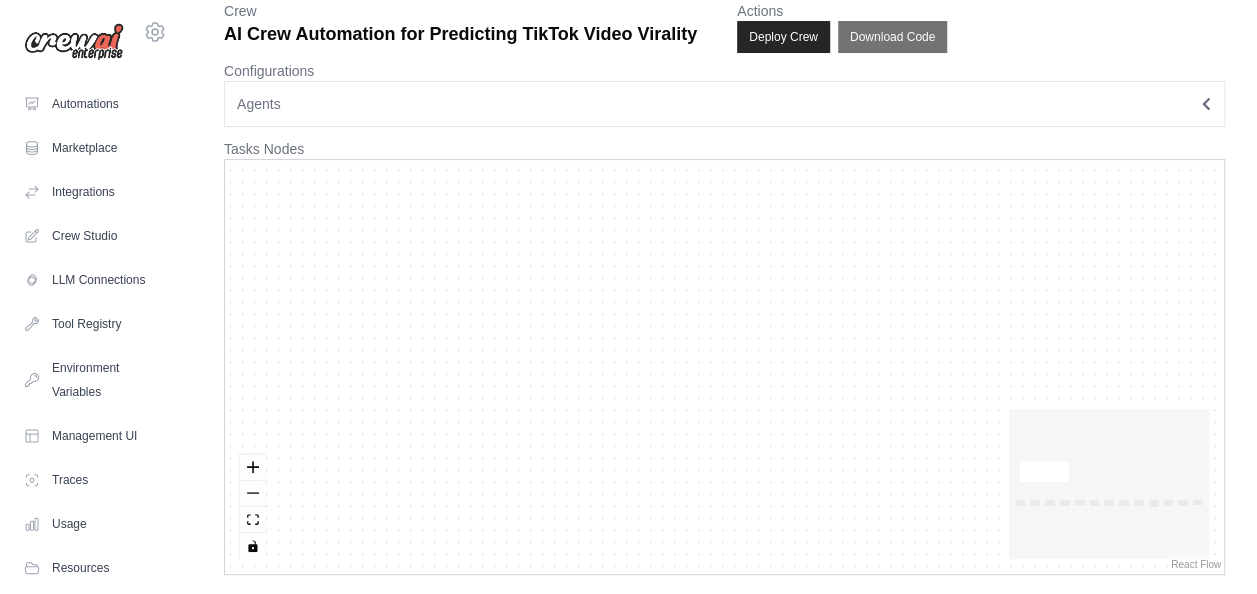 click on "Search Tiktok Videos Task Use SerperDevTool to search for TikTok videos based on trending topics or hashtags. Agent:   Online Video Search Specialist Scrape Video Data Task Use SeleniumScrapingTool to gather data from TikTok videos including views, likes, shares, comments, duration, hashtags, captions, and posting time. Agent:   Data Collection Expert Label Videos Task Classify videos as viral or non-viral based on engagement metrics and virality threshold. Agent:   Data Preprocessing Specialist Extract Features Task Process video metadata, audio, and visual features using VisionTool. Agent:   Data Preprocessing Specialist Emotion Scene Detection Task Detect emotions and scene changes in video content using VisionTool. Agent:   Visual Content Analyst Audio Visual Analysis Task Analyze audio features like music use and tempo, and visual features like brightness and facial expressions. Agent:   Audio-Visual Analysis Expert Hook Strength Analysis Task Agent:   Hook Strength Evaluator Train Evaluate Models Task" at bounding box center [724, 367] 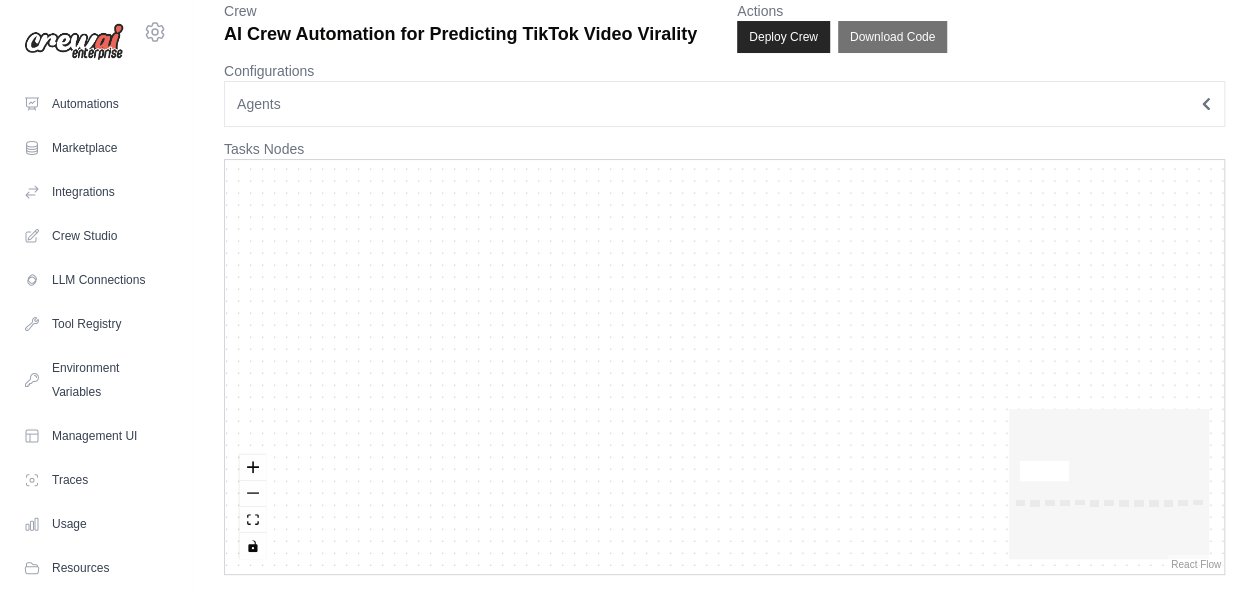 click on "Search Tiktok Videos Task Use SerperDevTool to search for TikTok videos based on trending topics or hashtags. Agent:   Online Video Search Specialist Scrape Video Data Task Use SeleniumScrapingTool to gather data from TikTok videos including views, likes, shares, comments, duration, hashtags, captions, and posting time. Agent:   Data Collection Expert Label Videos Task Classify videos as viral or non-viral based on engagement metrics and virality threshold. Agent:   Data Preprocessing Specialist Extract Features Task Process video metadata, audio, and visual features using VisionTool. Agent:   Data Preprocessing Specialist Emotion Scene Detection Task Detect emotions and scene changes in video content using VisionTool. Agent:   Visual Content Analyst Audio Visual Analysis Task Analyze audio features like music use and tempo, and visual features like brightness and facial expressions. Agent:   Audio-Visual Analysis Expert Hook Strength Analysis Task Agent:   Hook Strength Evaluator Train Evaluate Models Task" at bounding box center (724, 367) 